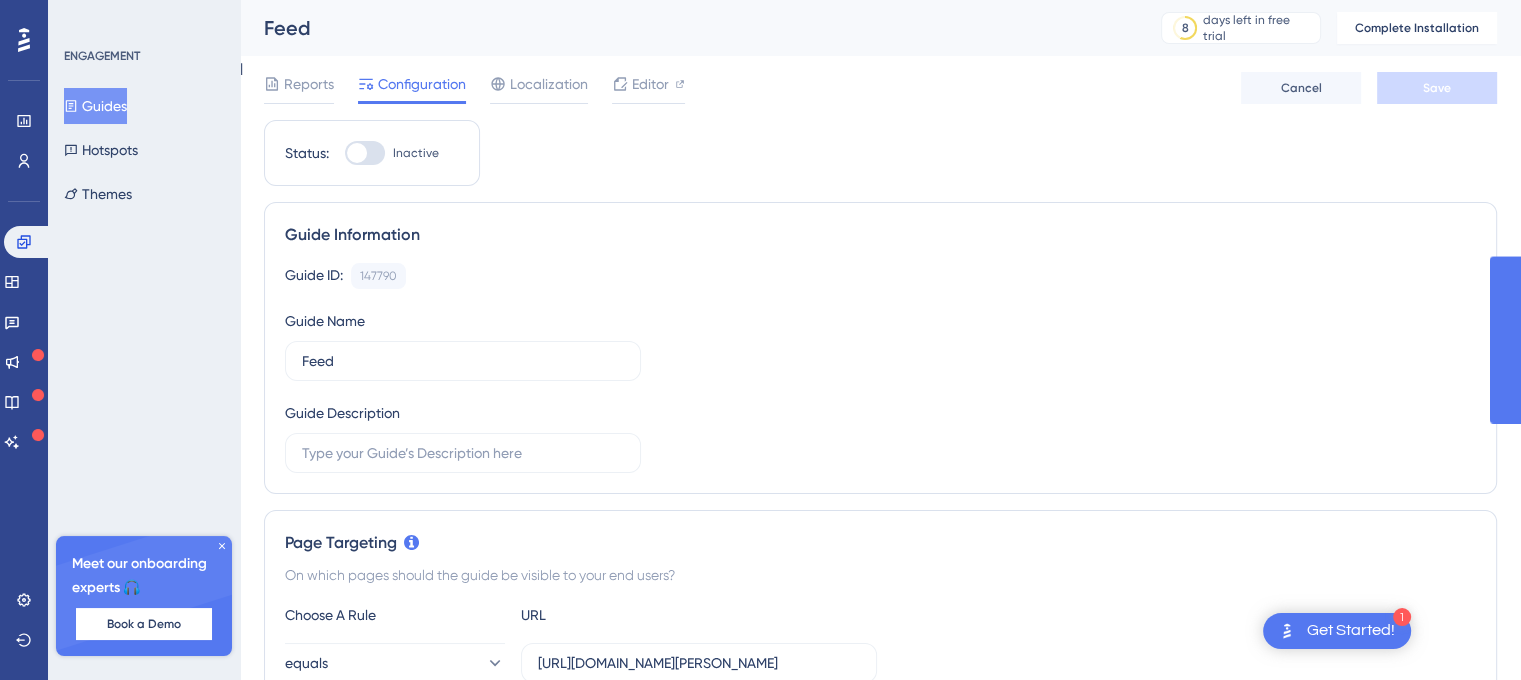 scroll, scrollTop: 0, scrollLeft: 0, axis: both 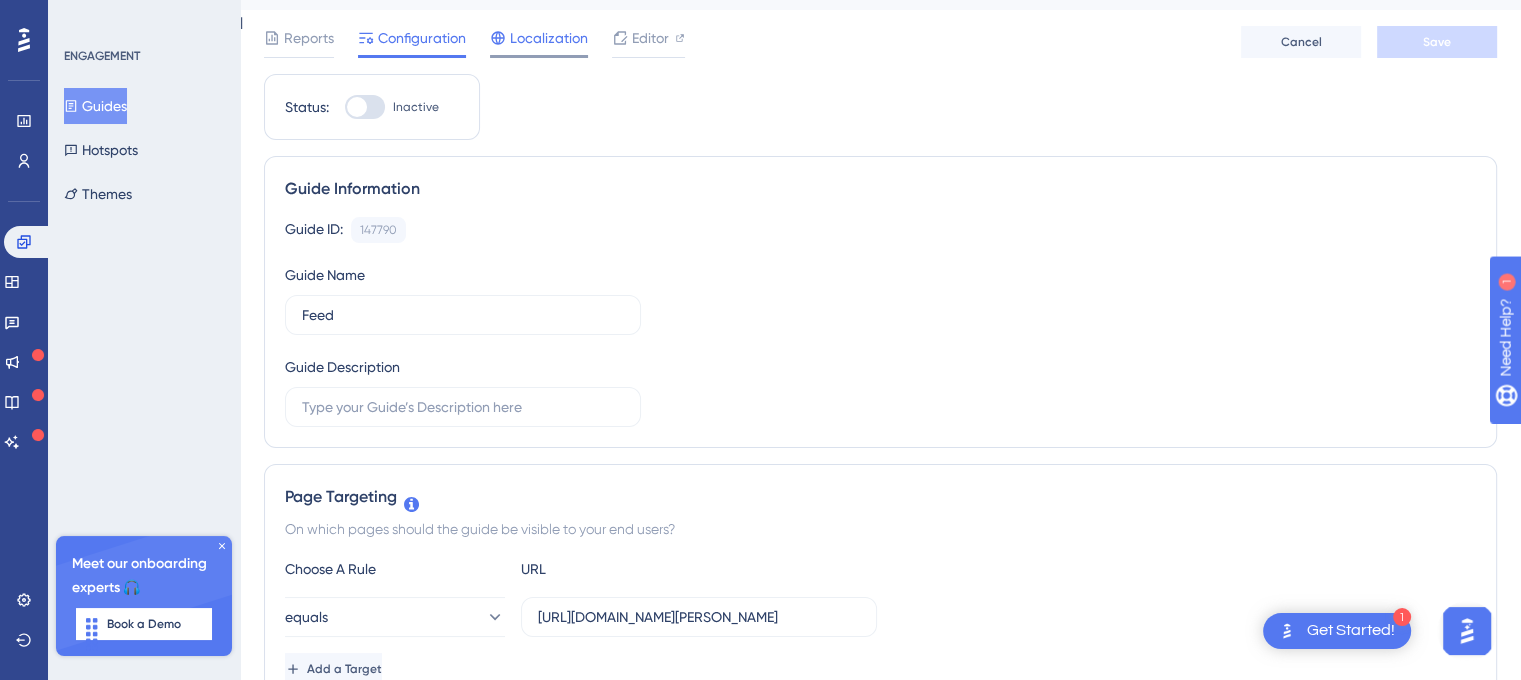click on "Localization" at bounding box center (549, 38) 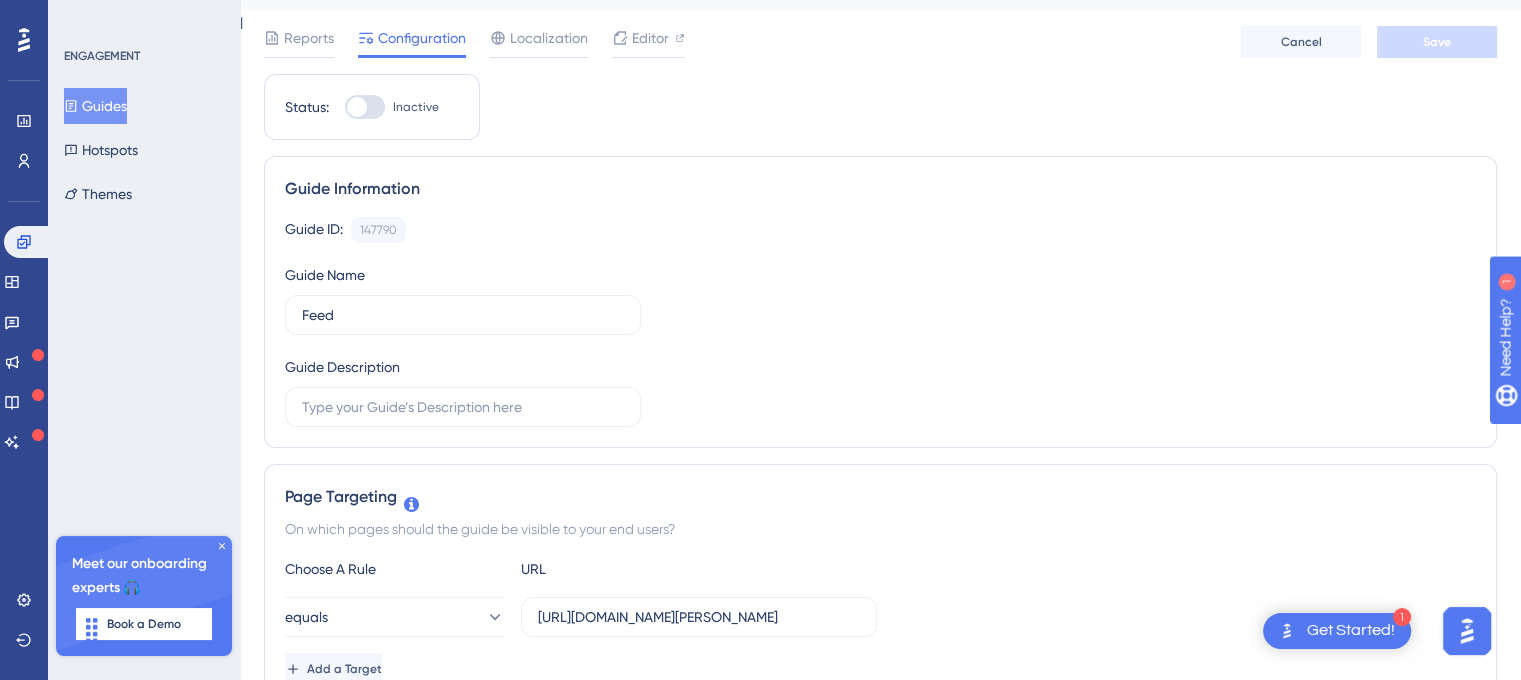 scroll, scrollTop: 0, scrollLeft: 0, axis: both 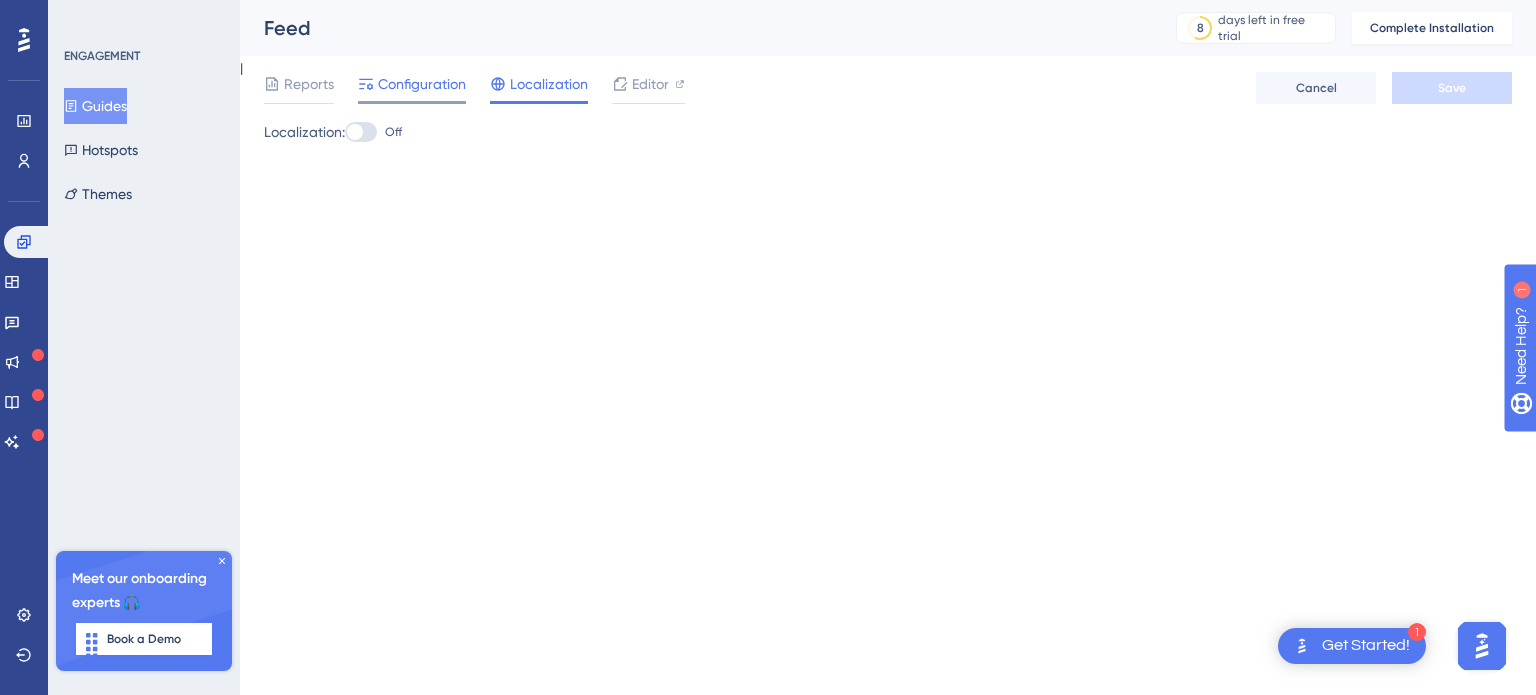 click on "Configuration" at bounding box center (422, 84) 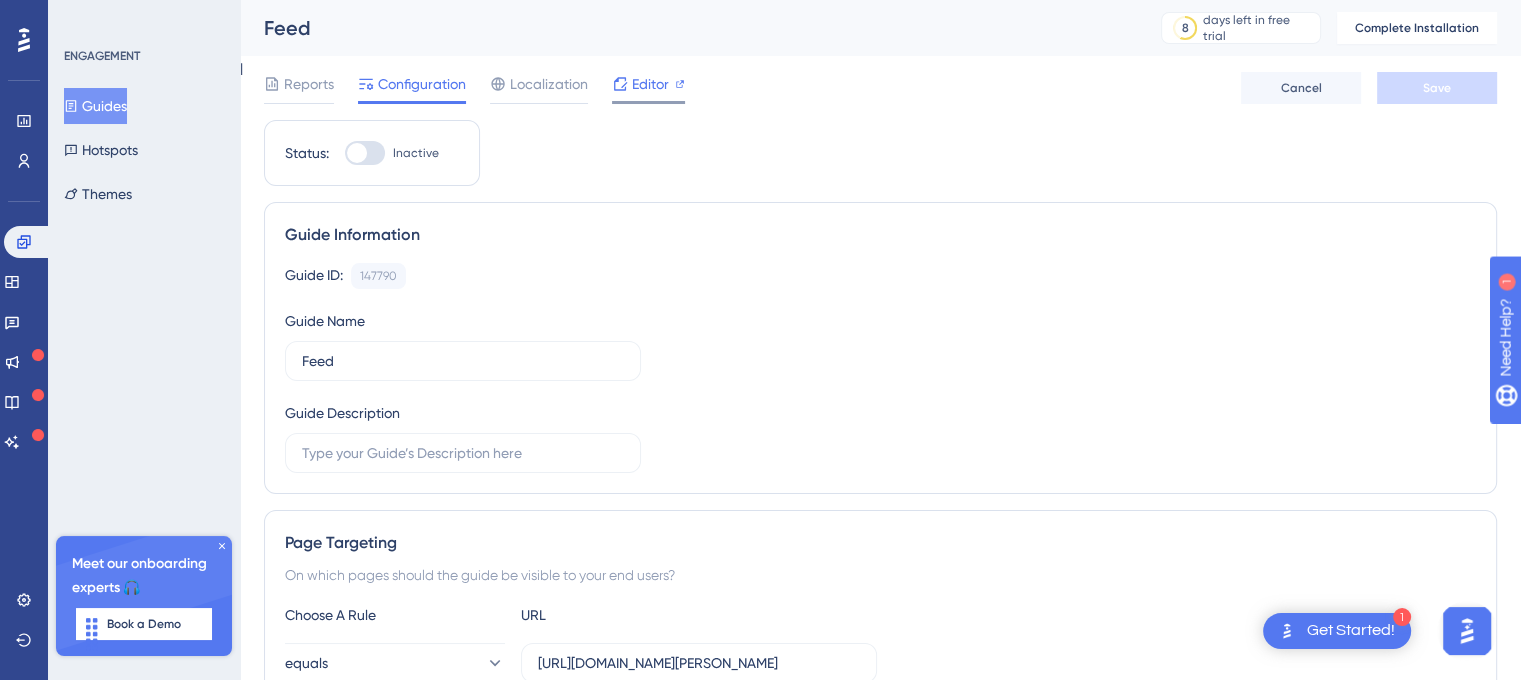 click on "Editor" at bounding box center (650, 84) 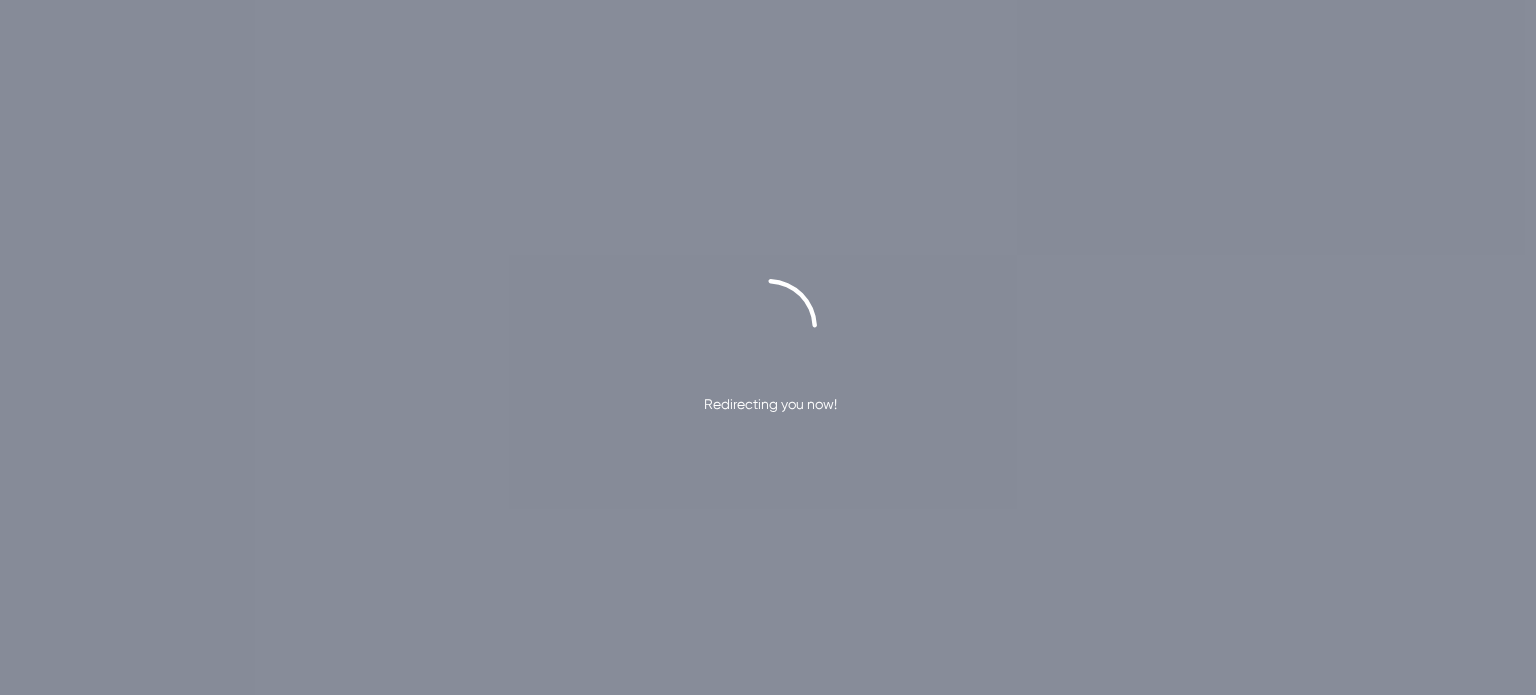 scroll, scrollTop: 0, scrollLeft: 0, axis: both 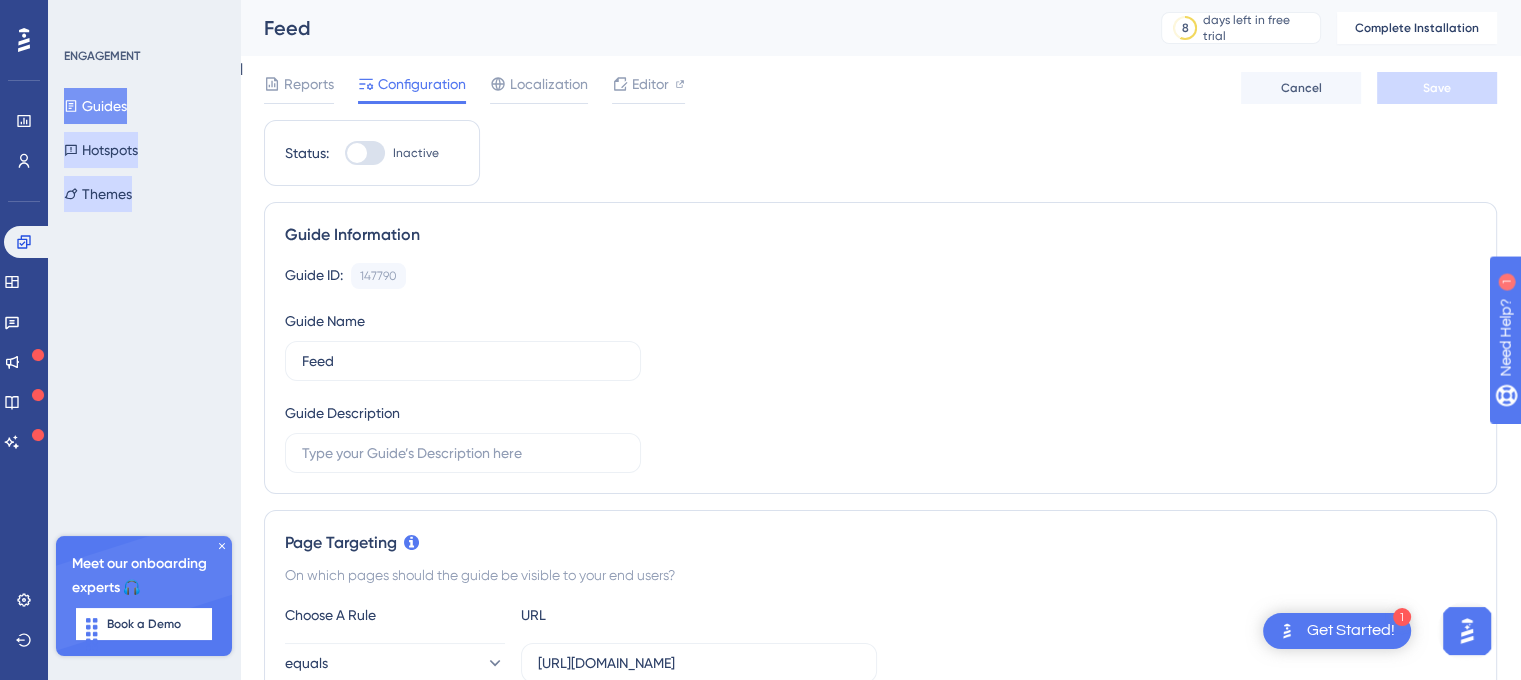 click on "Themes" at bounding box center (98, 194) 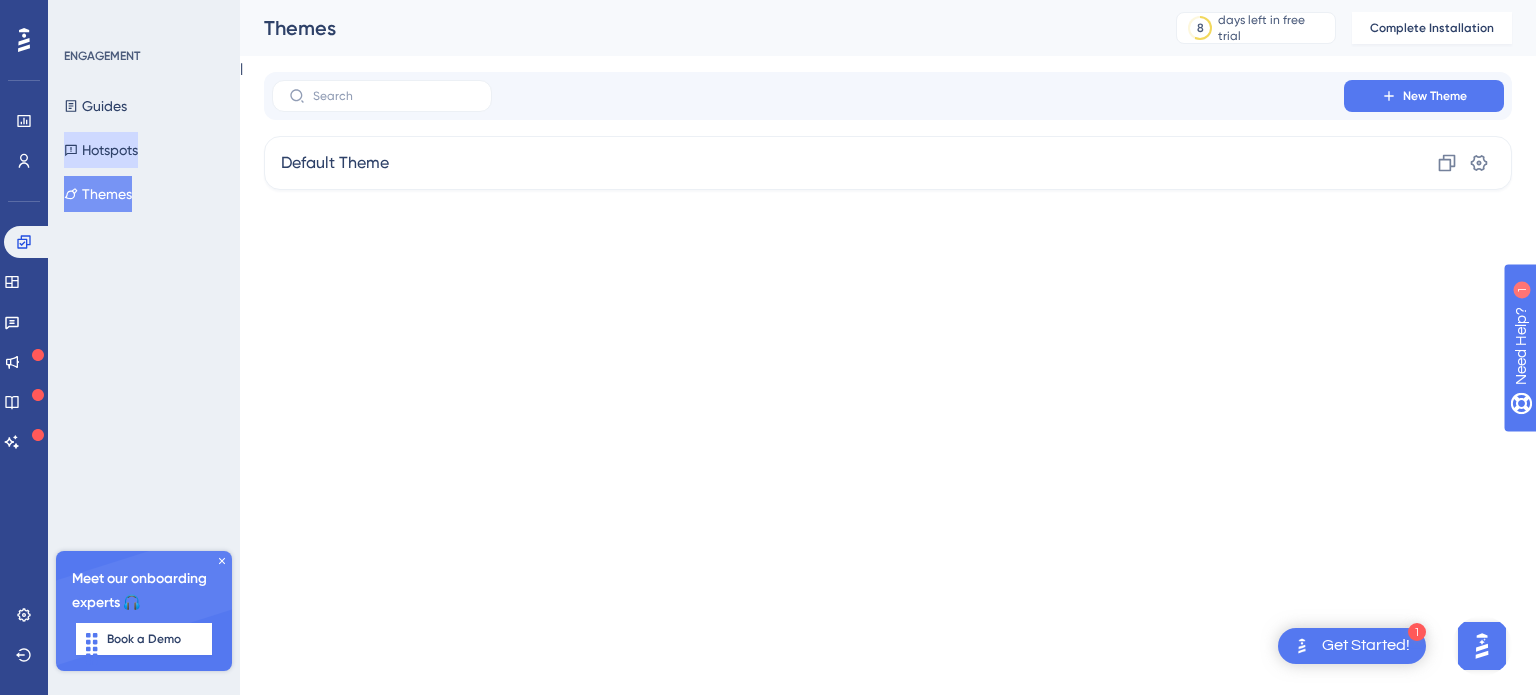 click on "Hotspots" at bounding box center (101, 150) 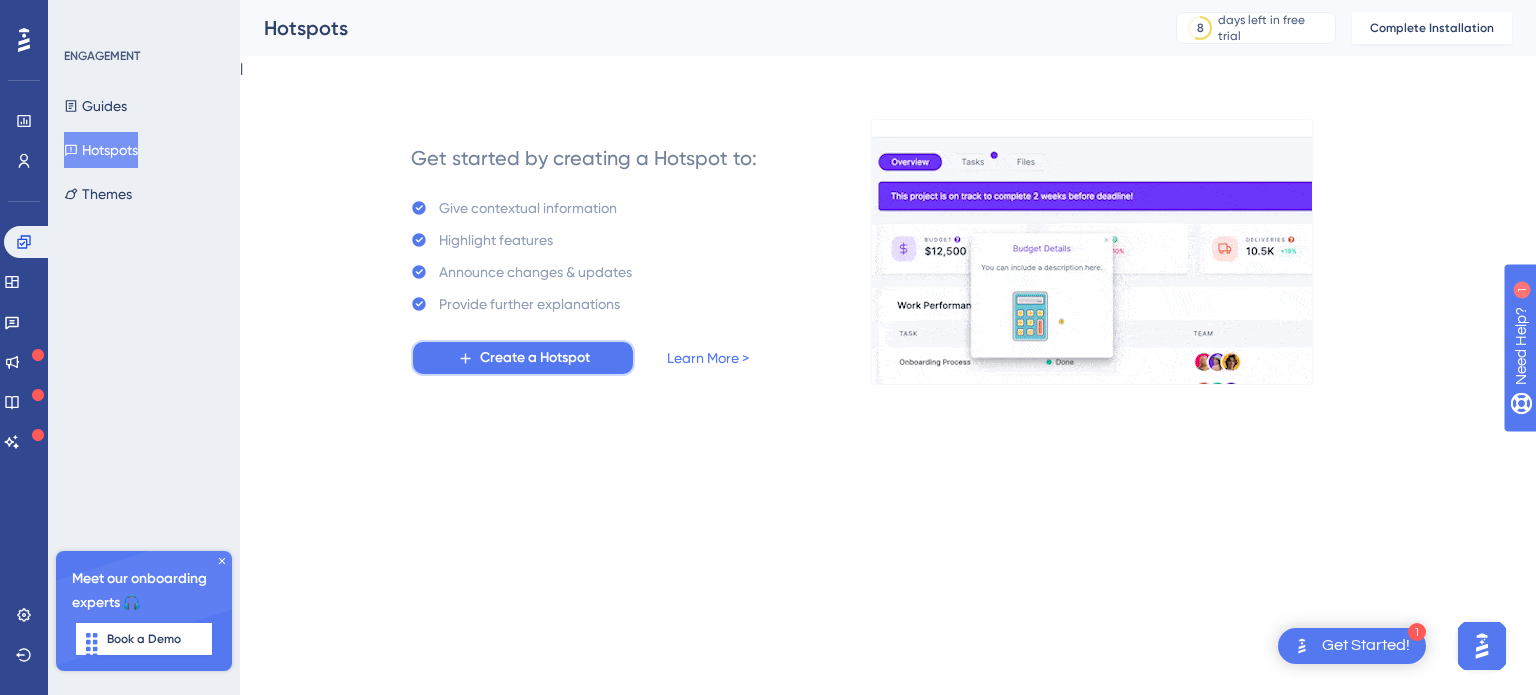 click on "Create a Hotspot" at bounding box center (523, 358) 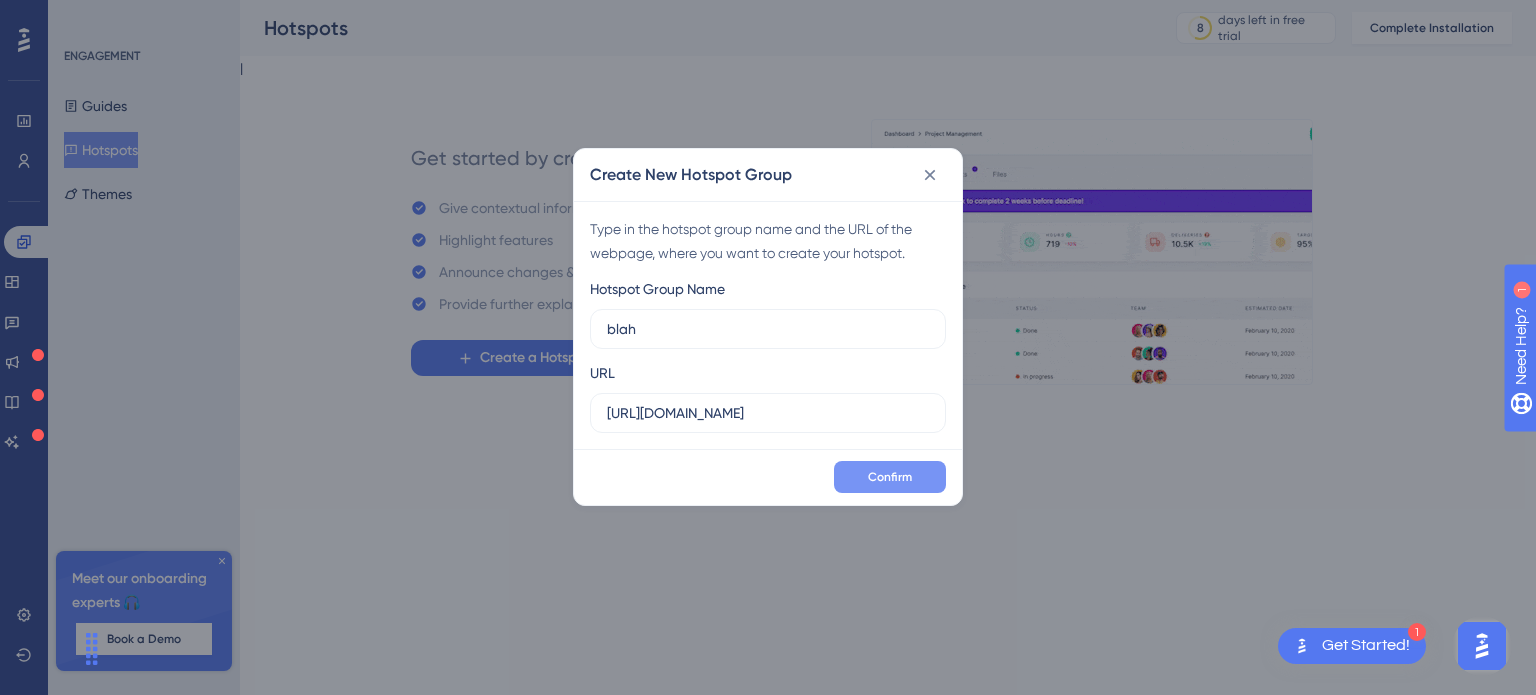 type on "blah" 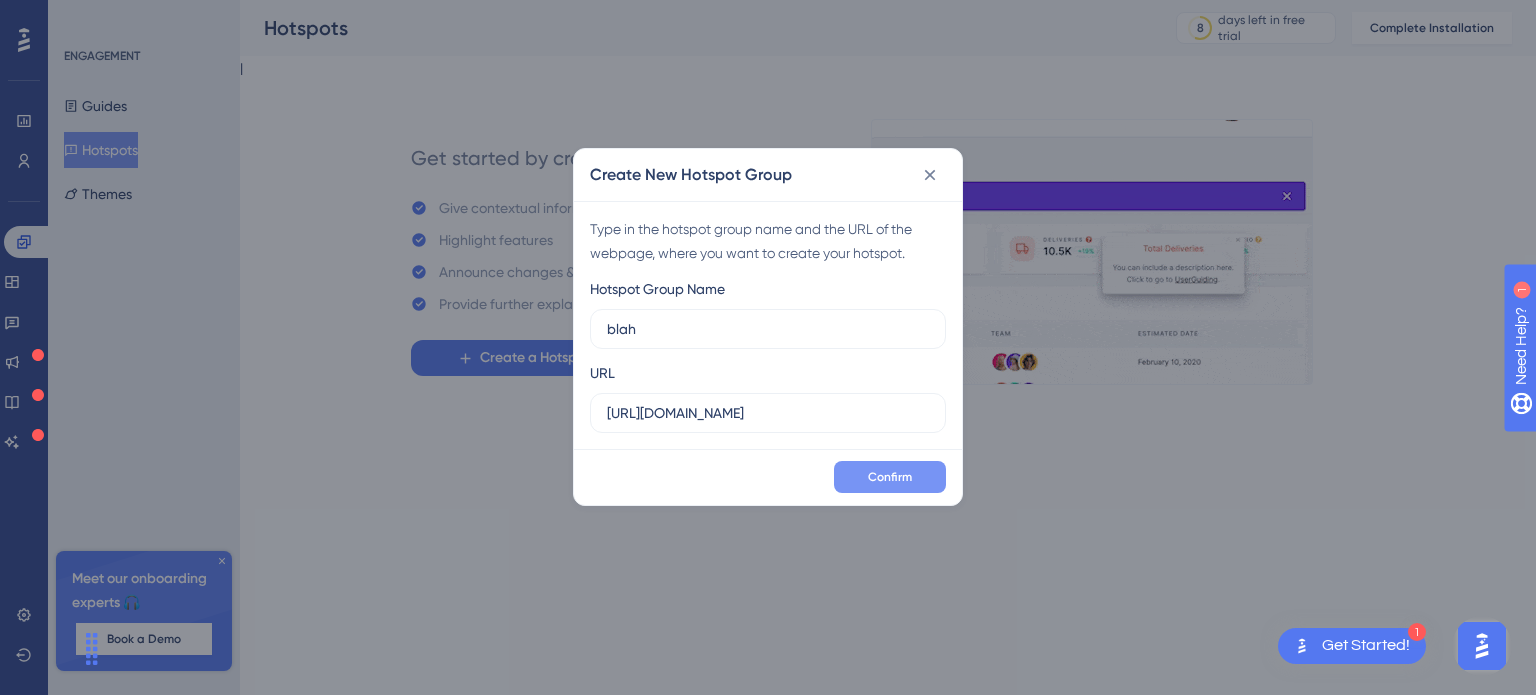 click on "Confirm" at bounding box center [890, 477] 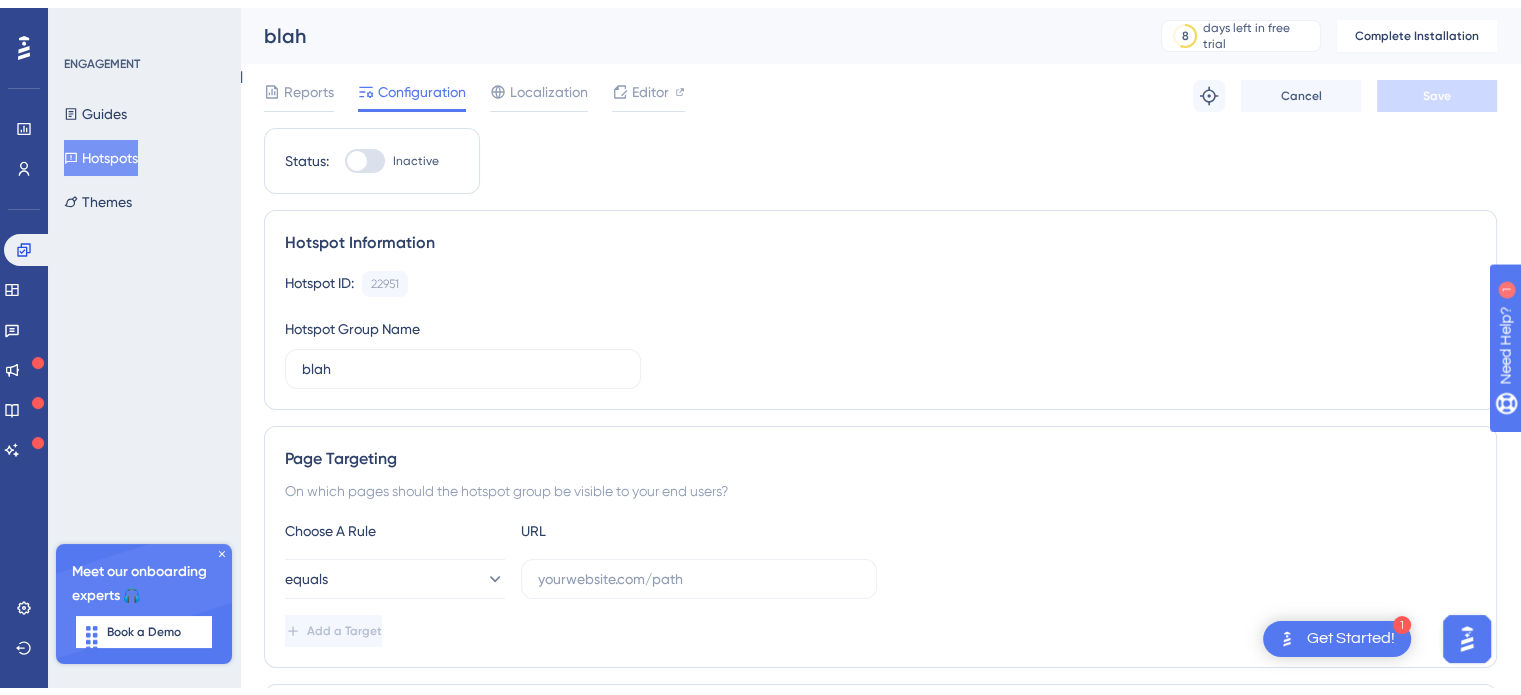 scroll, scrollTop: 0, scrollLeft: 0, axis: both 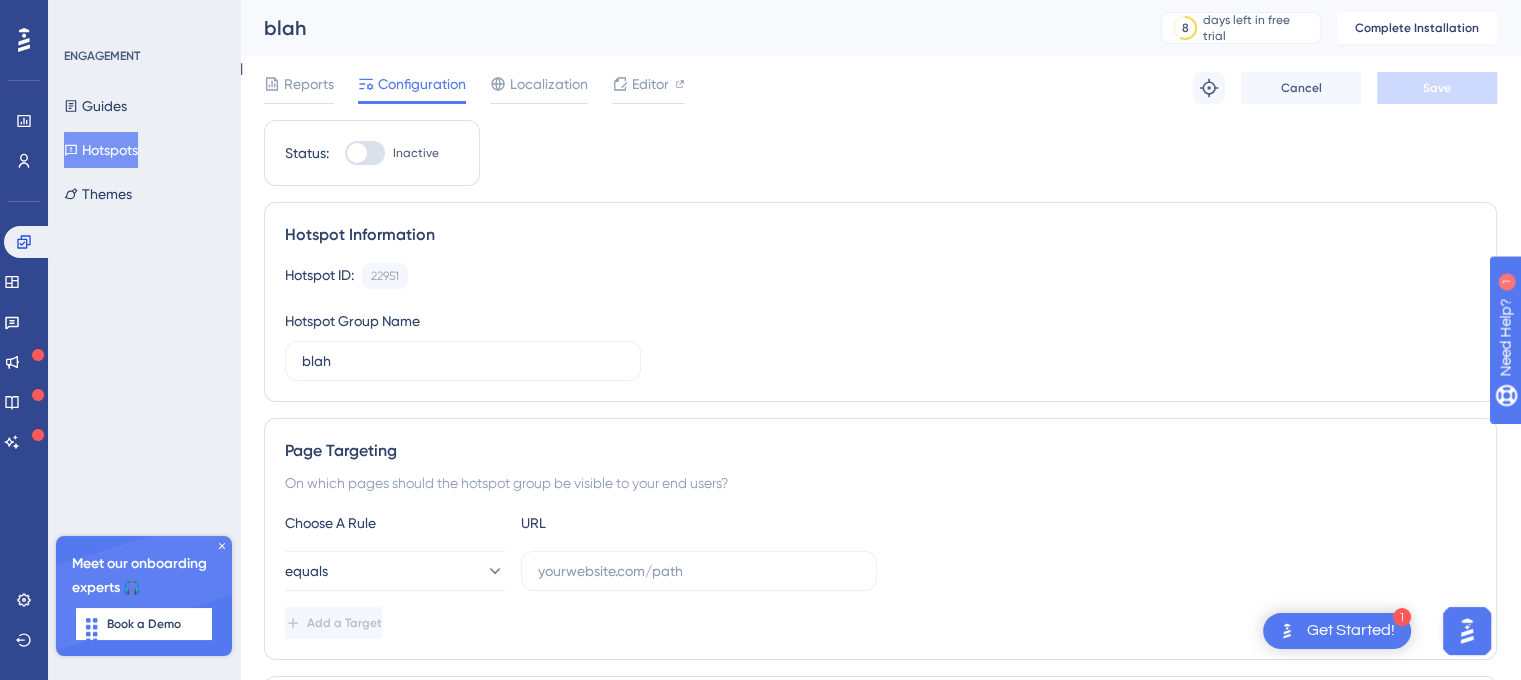 click 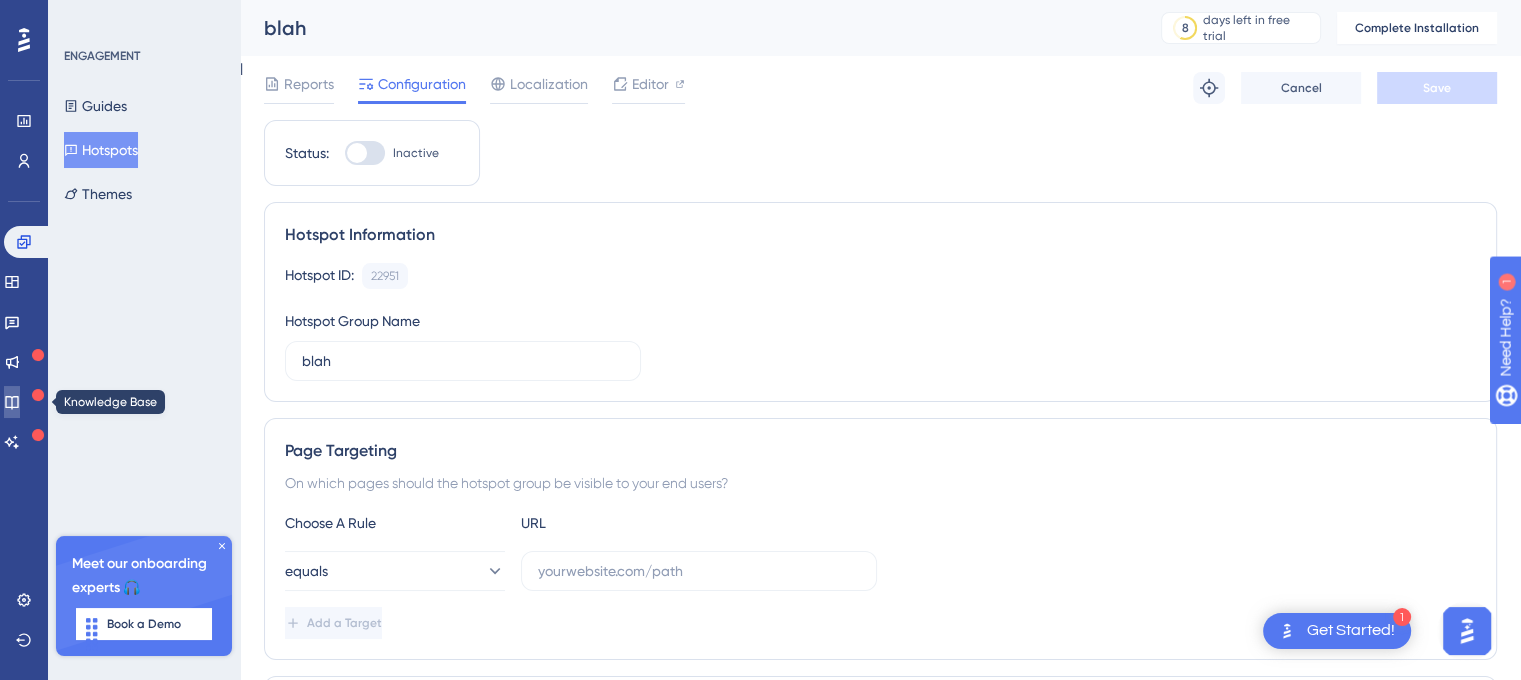 click 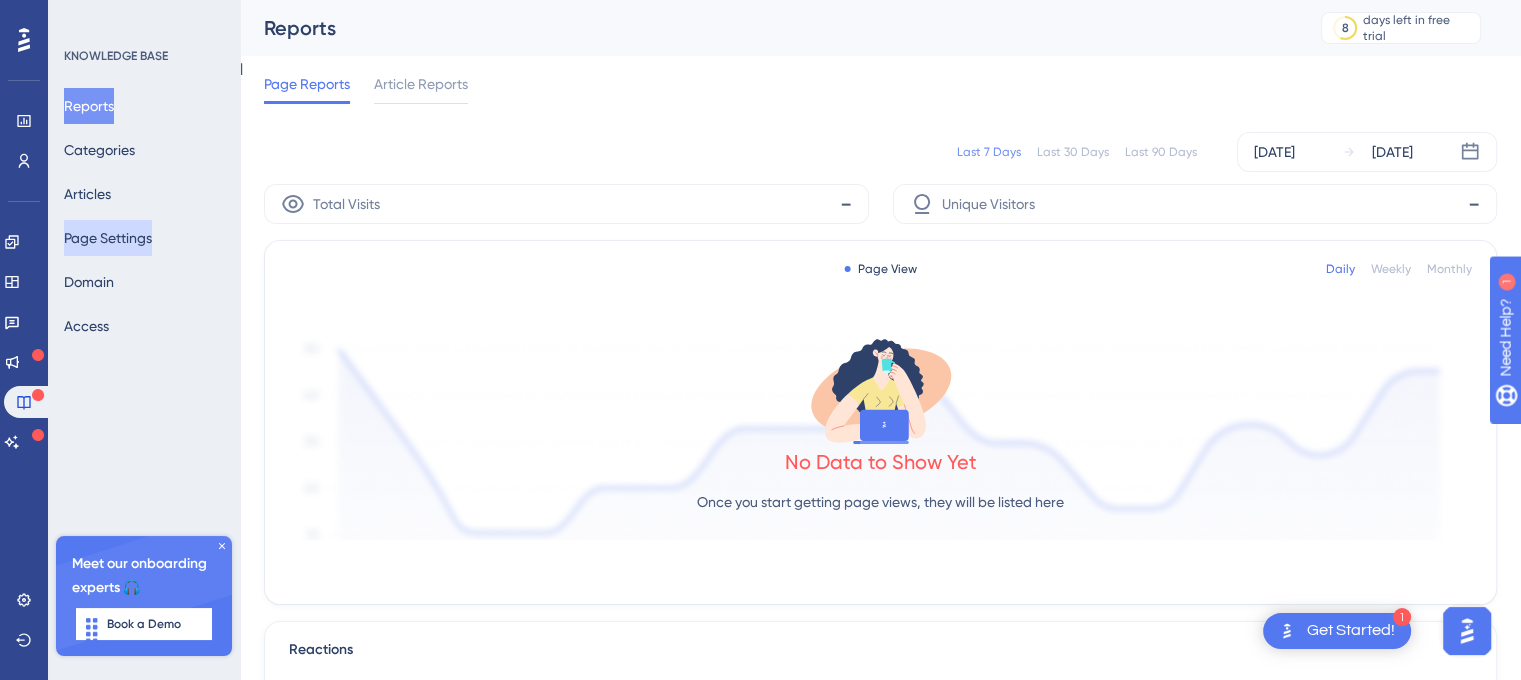 click on "Page Settings" at bounding box center [108, 238] 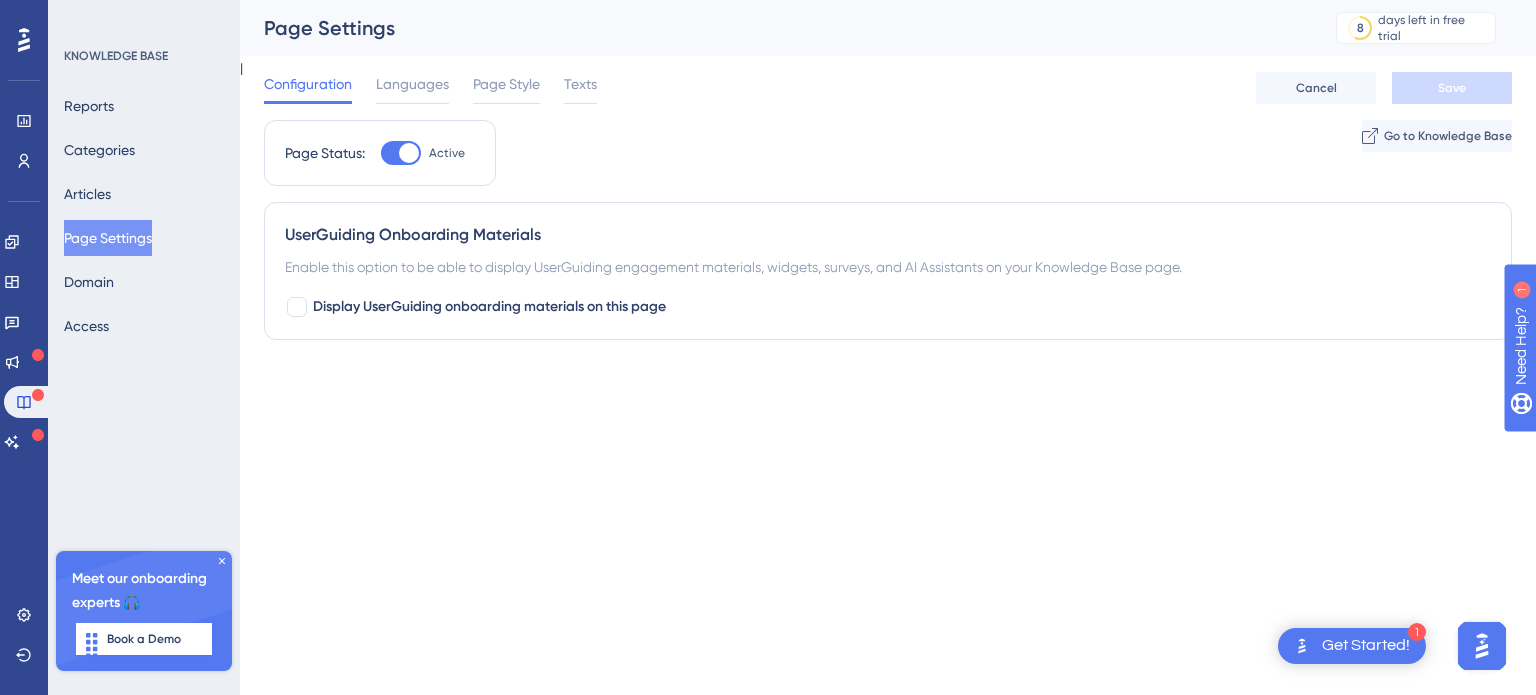 click 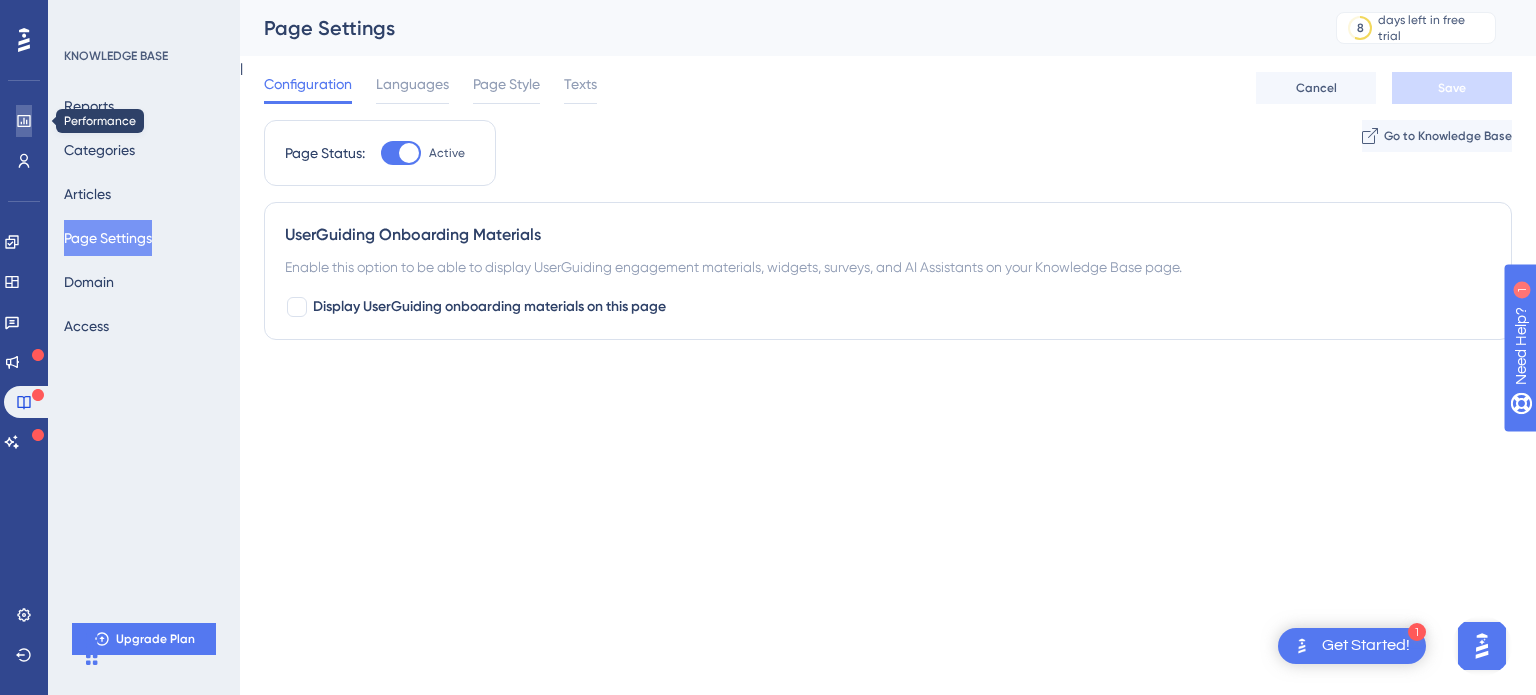 click 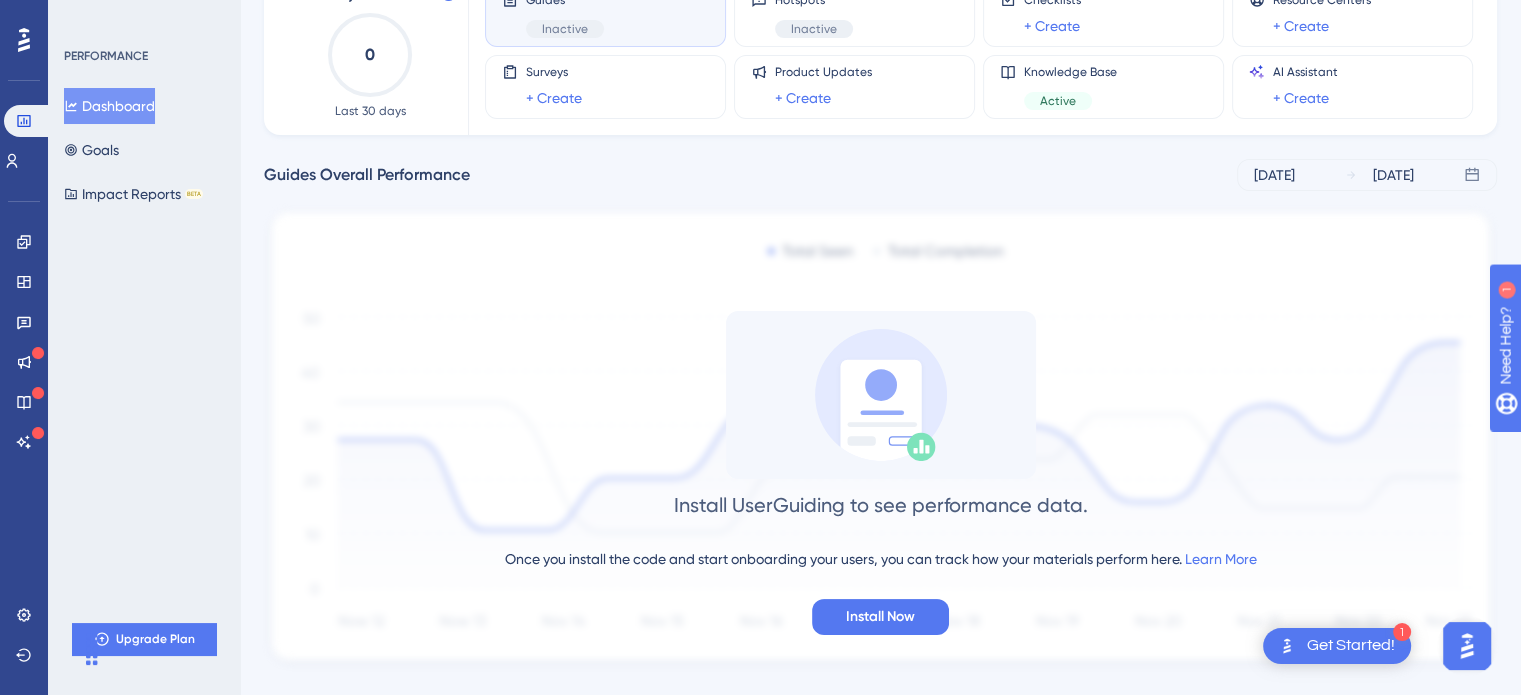 scroll, scrollTop: 184, scrollLeft: 0, axis: vertical 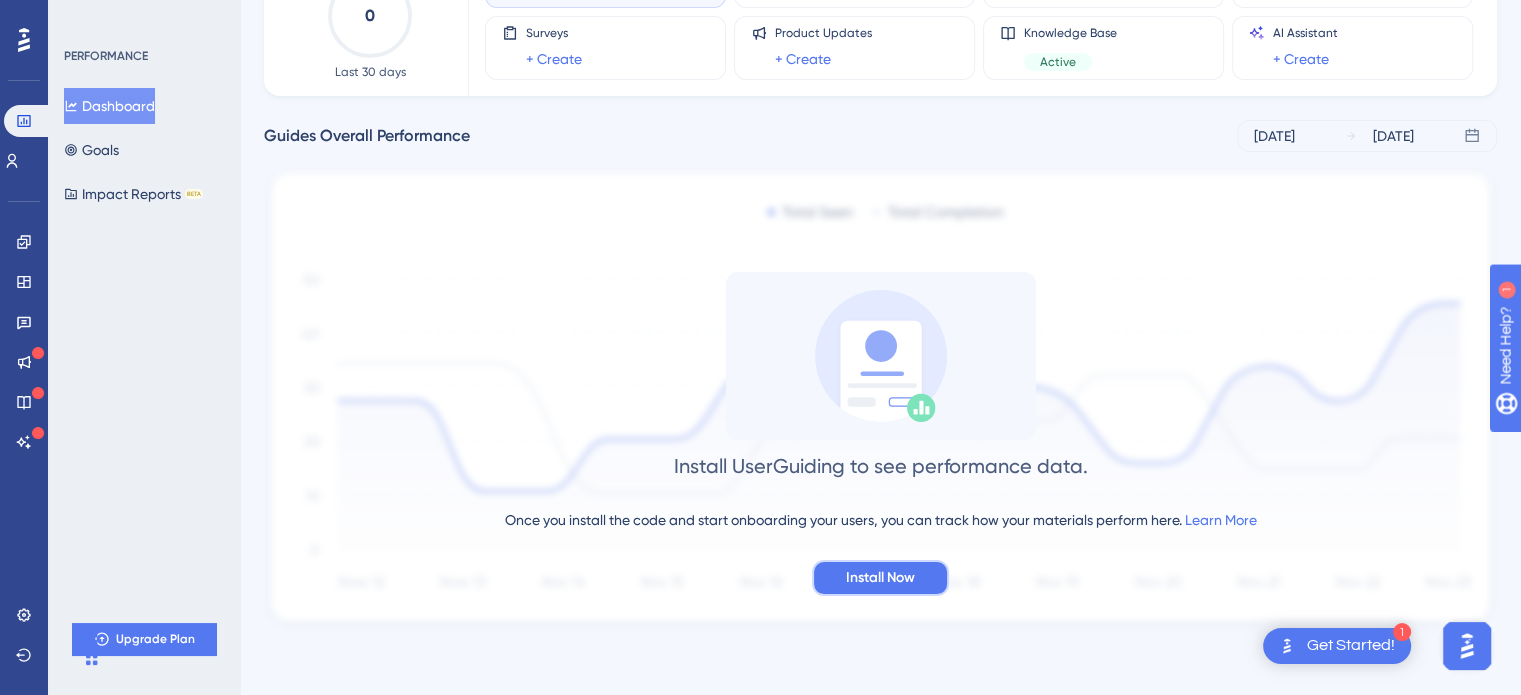 click on "Install Now" at bounding box center [880, 578] 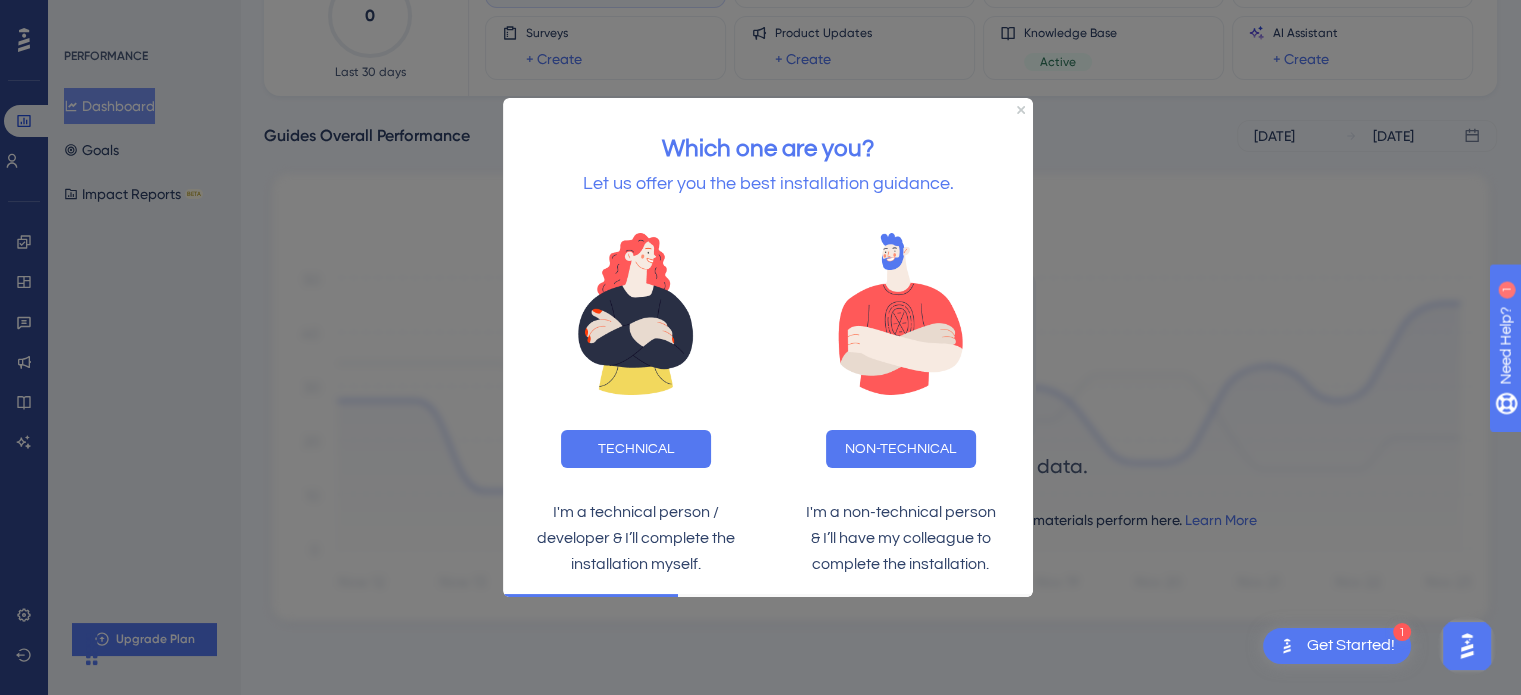 scroll, scrollTop: 0, scrollLeft: 0, axis: both 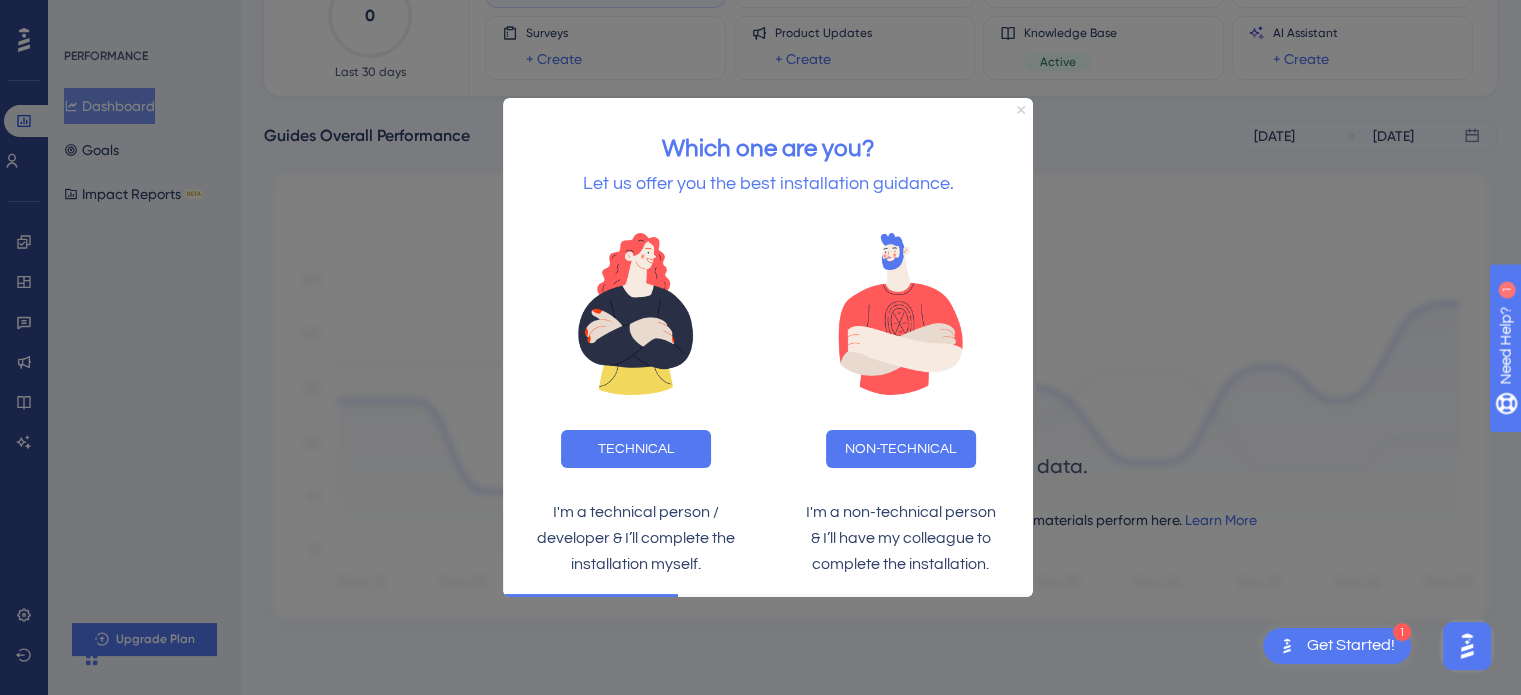 click 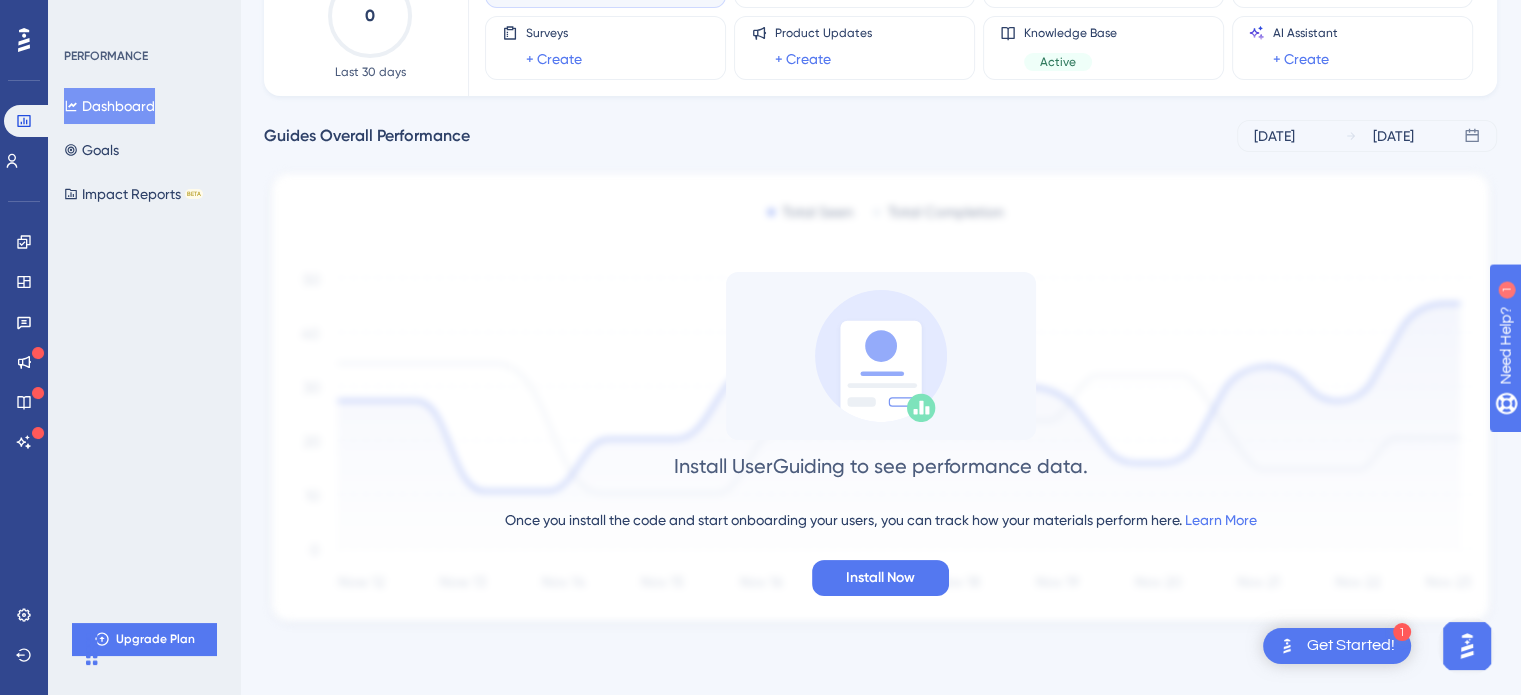 click on "PERFORMANCE Dashboard Goals Impact Reports BETA Upgrade Plan" at bounding box center [144, 347] 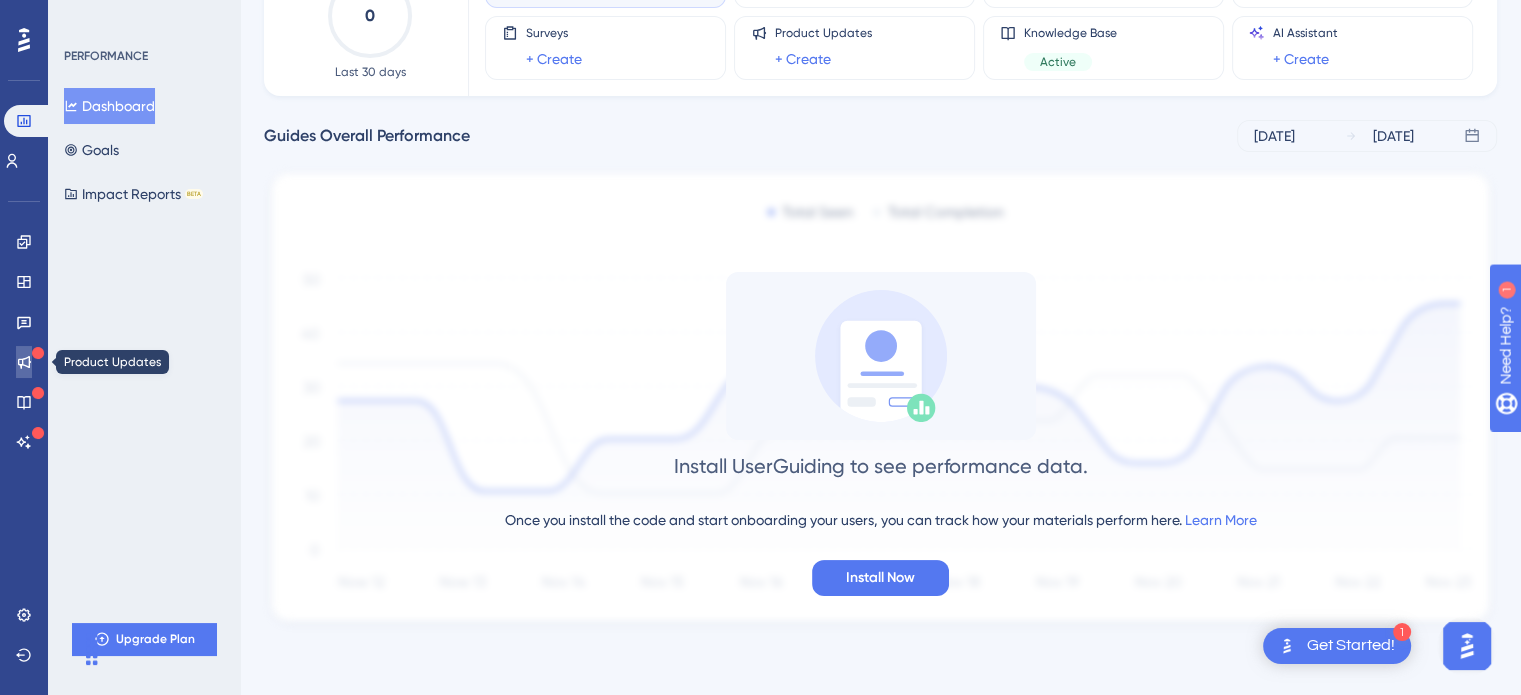 click at bounding box center (24, 362) 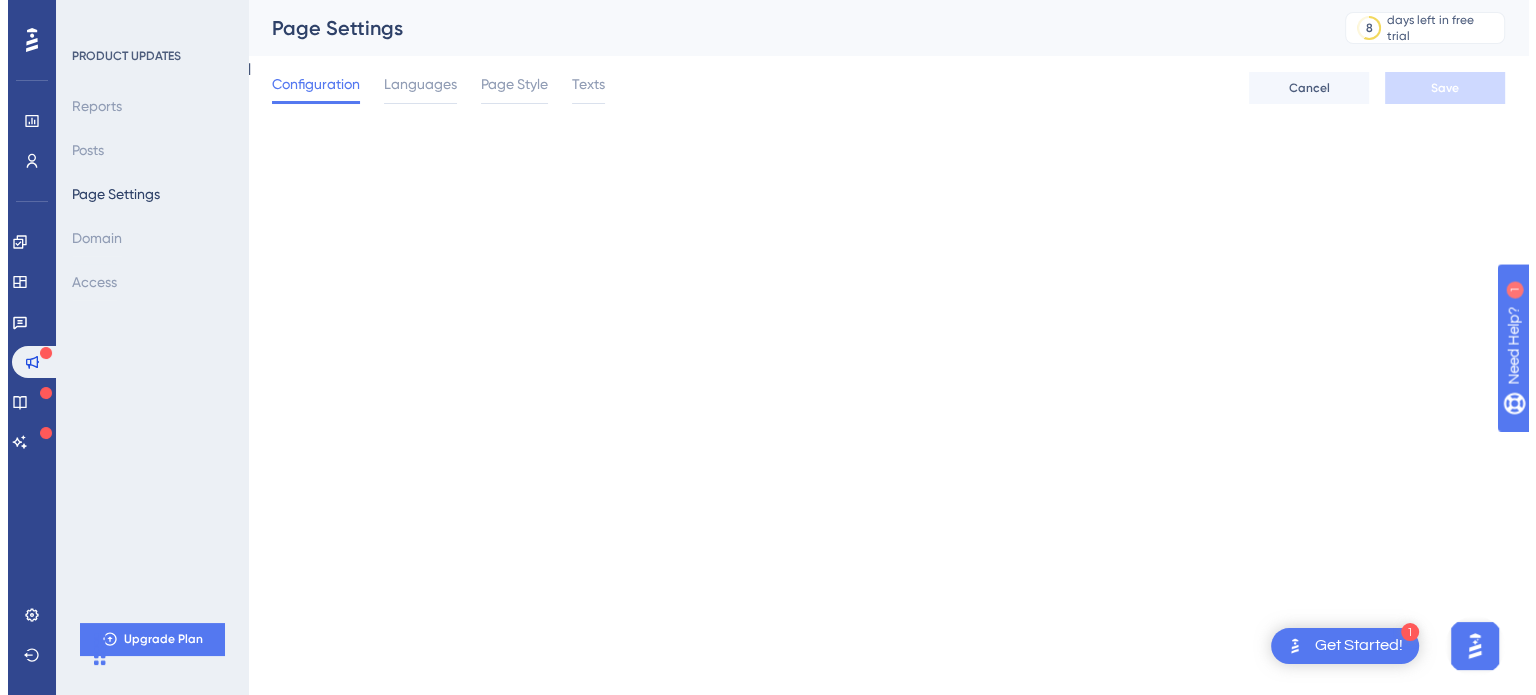 scroll, scrollTop: 0, scrollLeft: 0, axis: both 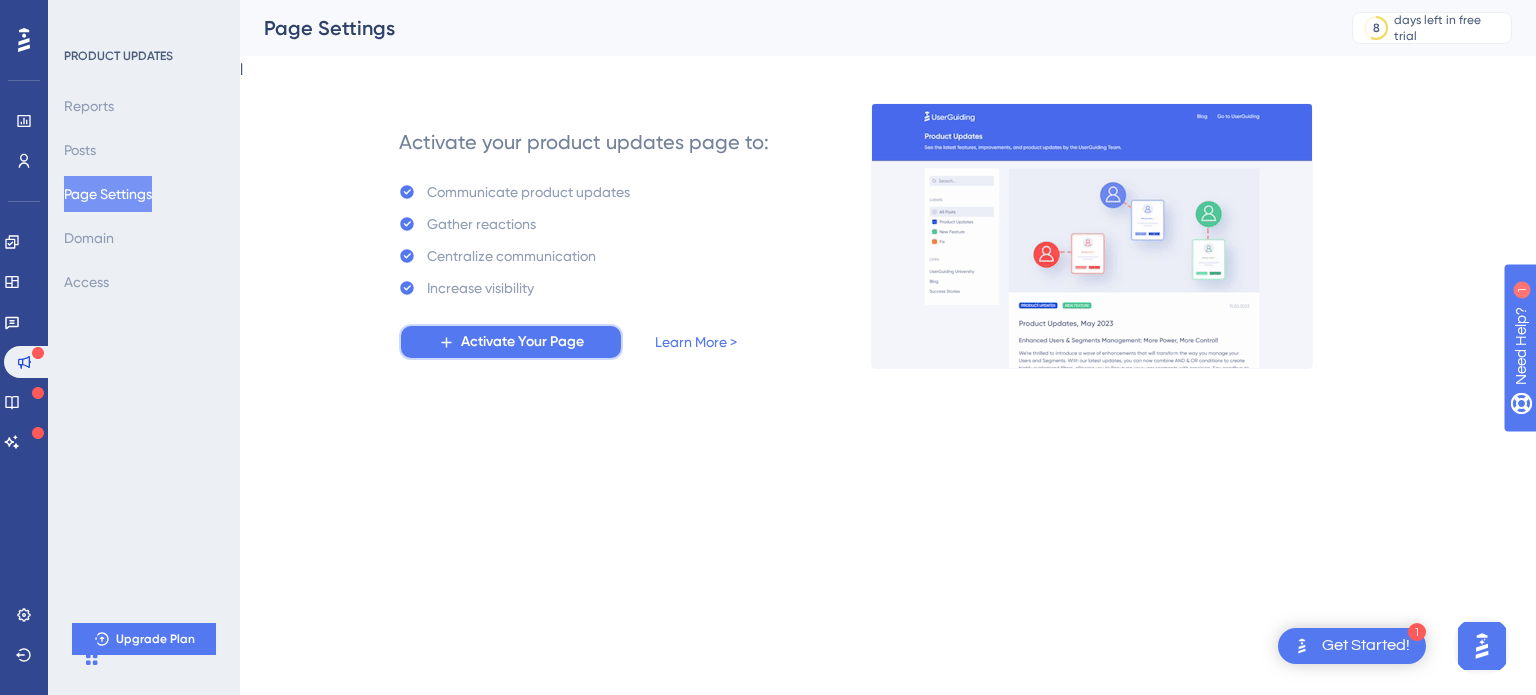 click on "Activate Your Page" at bounding box center [522, 342] 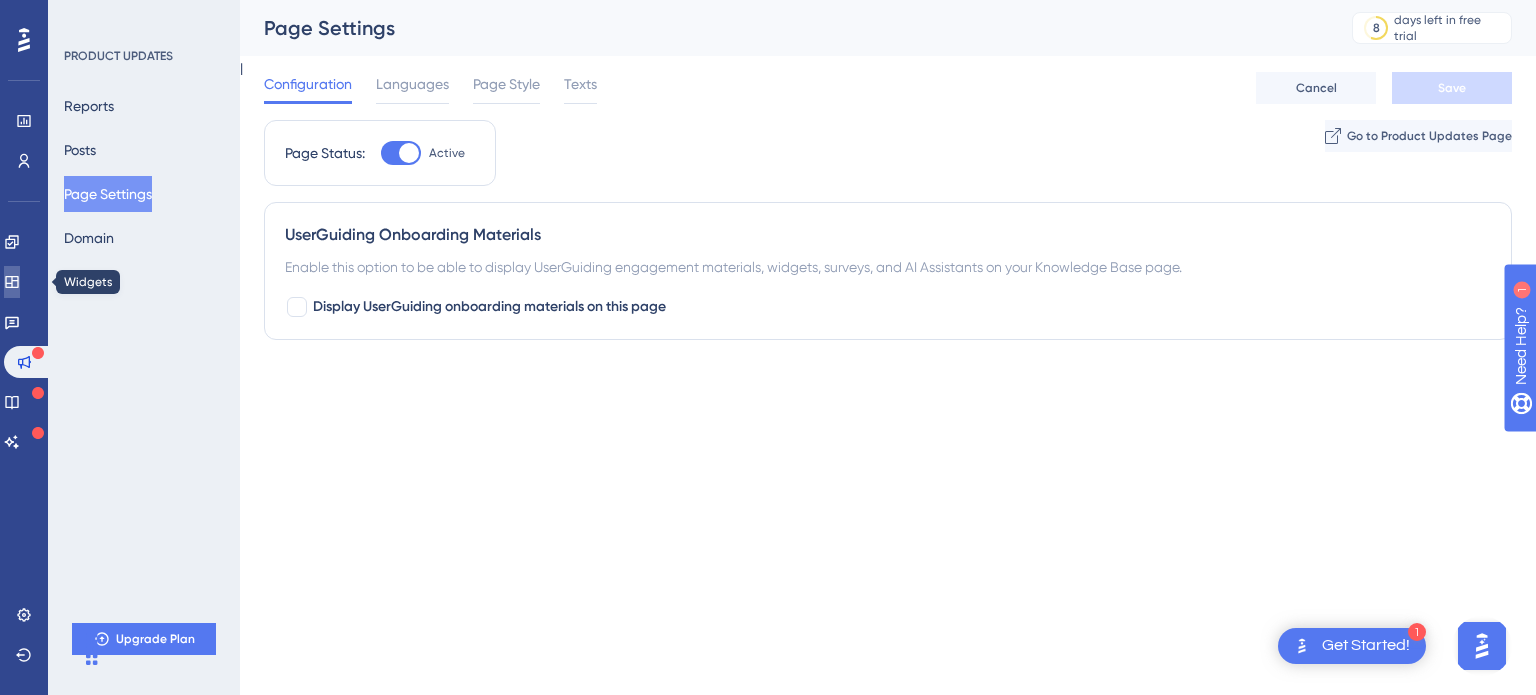 click at bounding box center (12, 282) 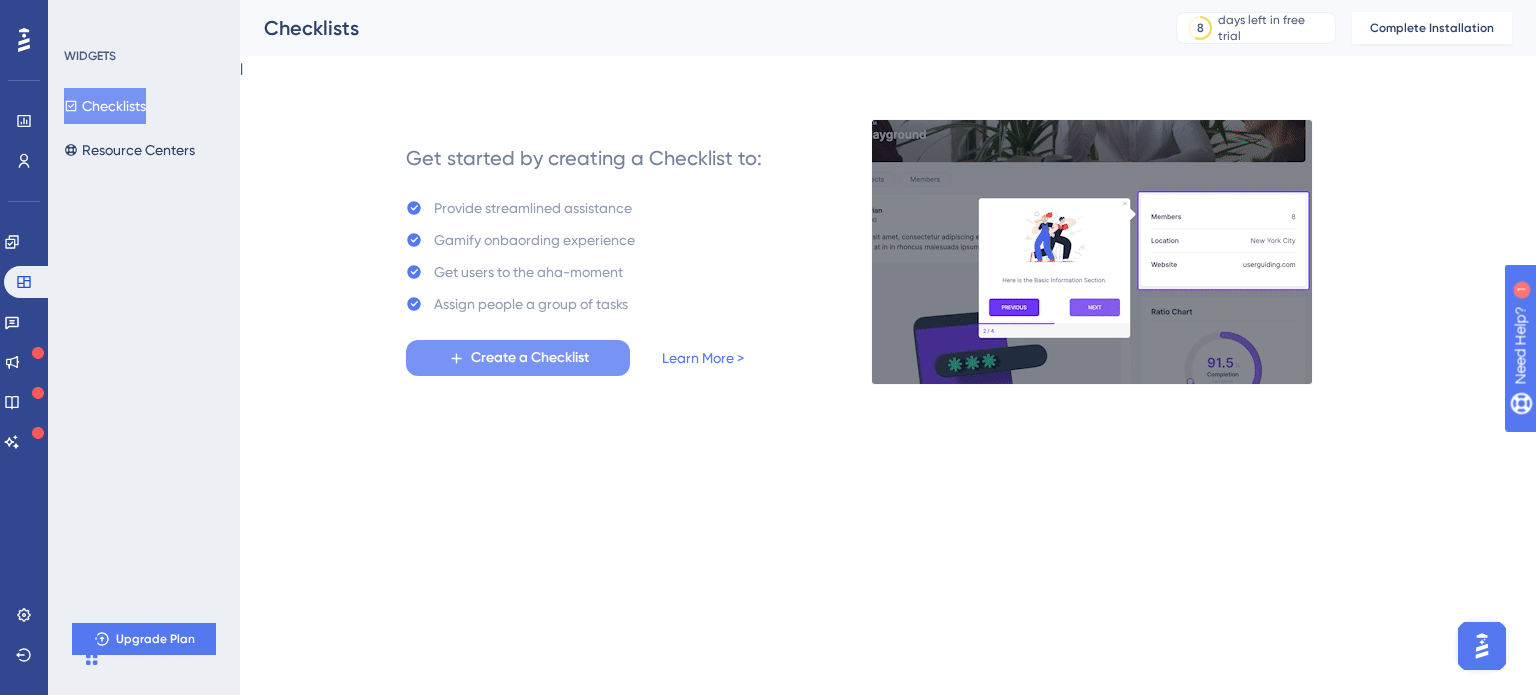 click on "Create a Checklist" at bounding box center (530, 358) 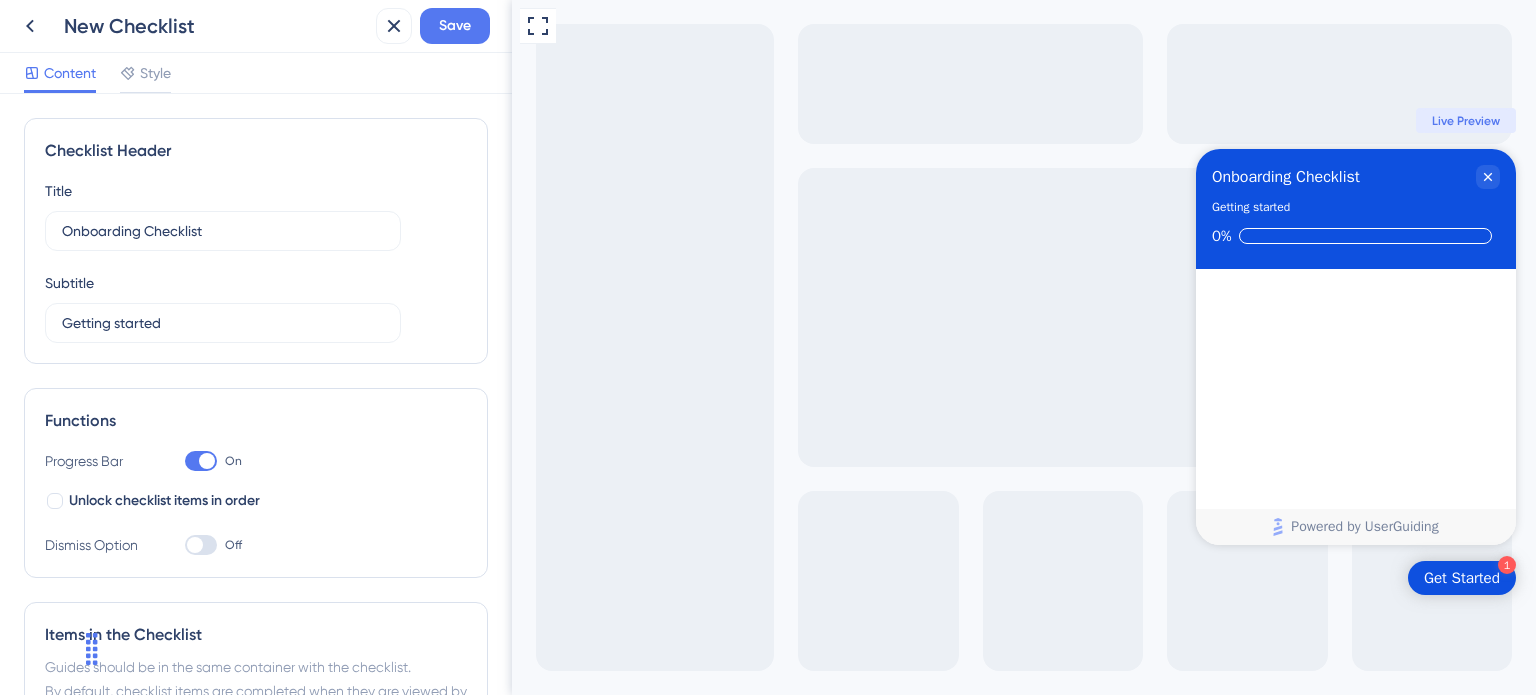 scroll, scrollTop: 0, scrollLeft: 0, axis: both 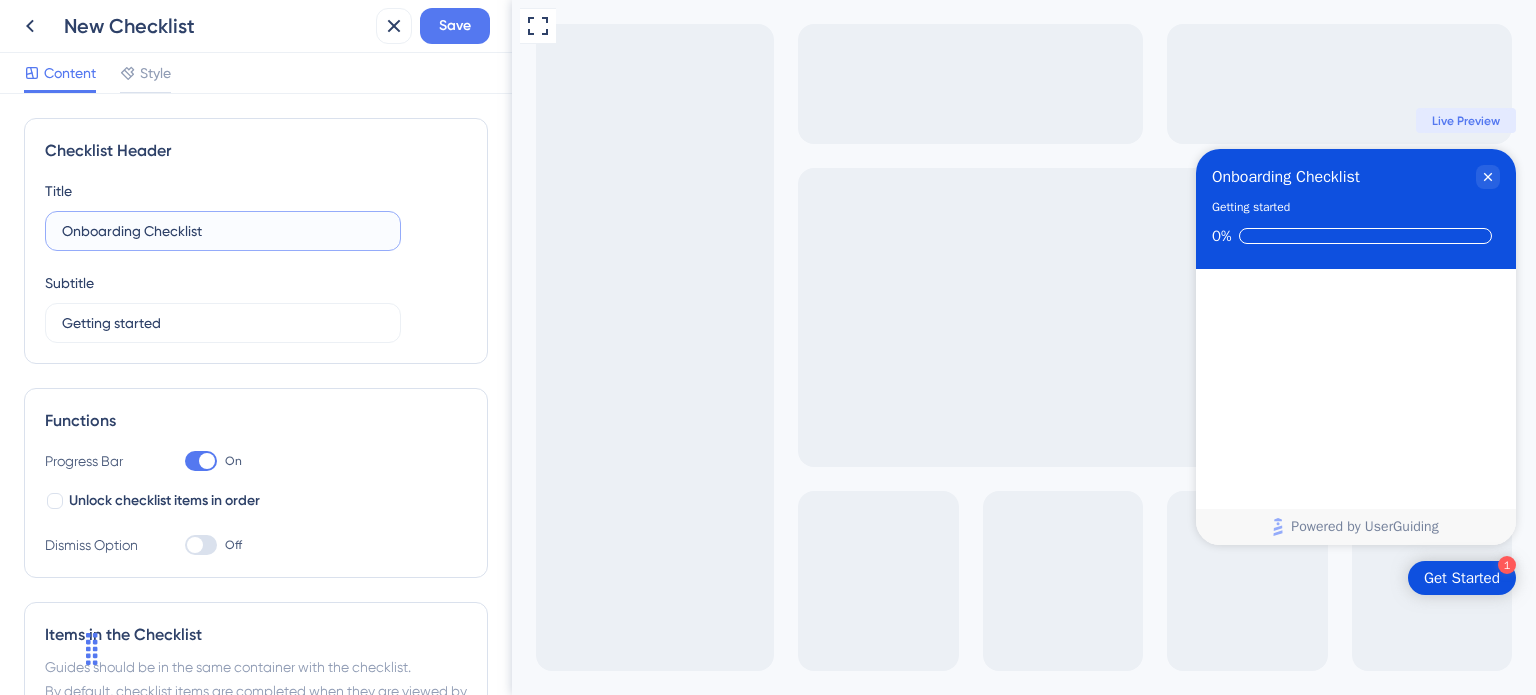 click on "Onboarding Checklist" at bounding box center (223, 231) 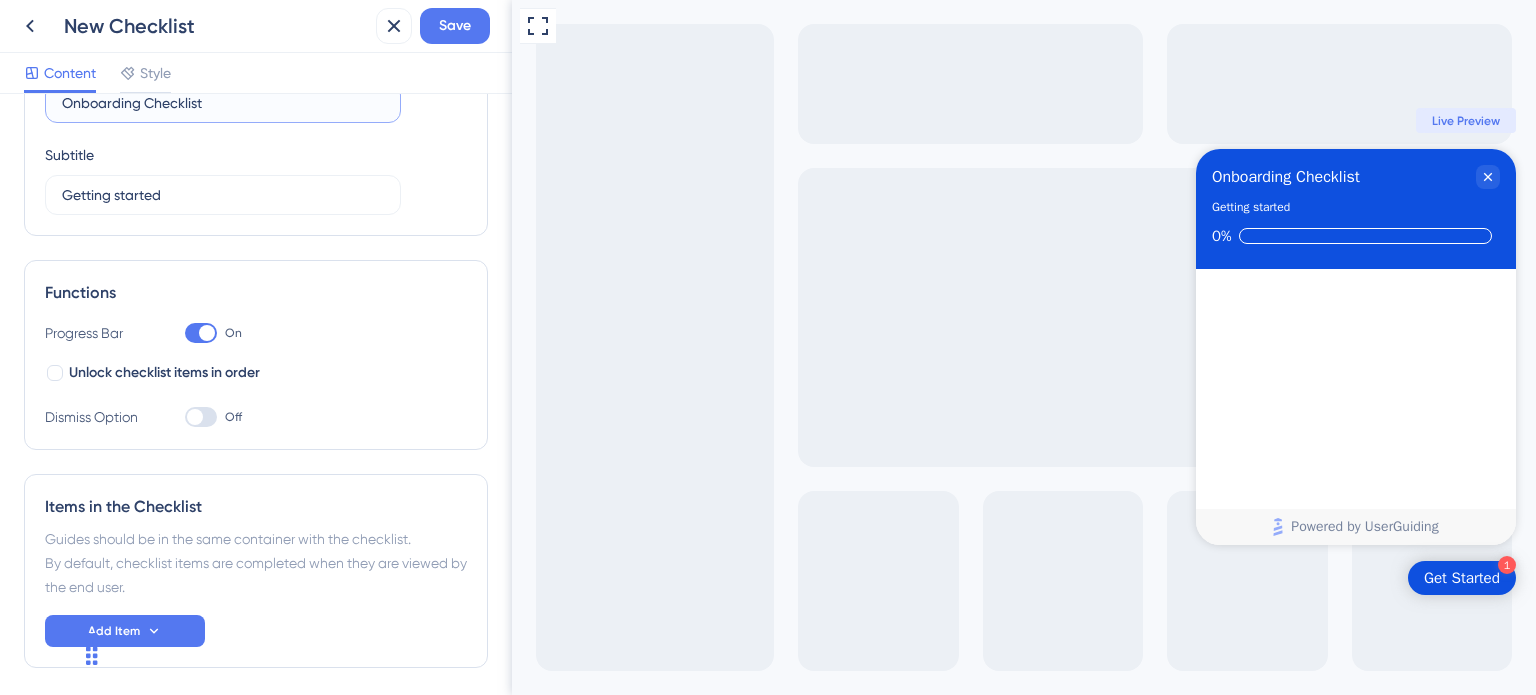 scroll, scrollTop: 203, scrollLeft: 0, axis: vertical 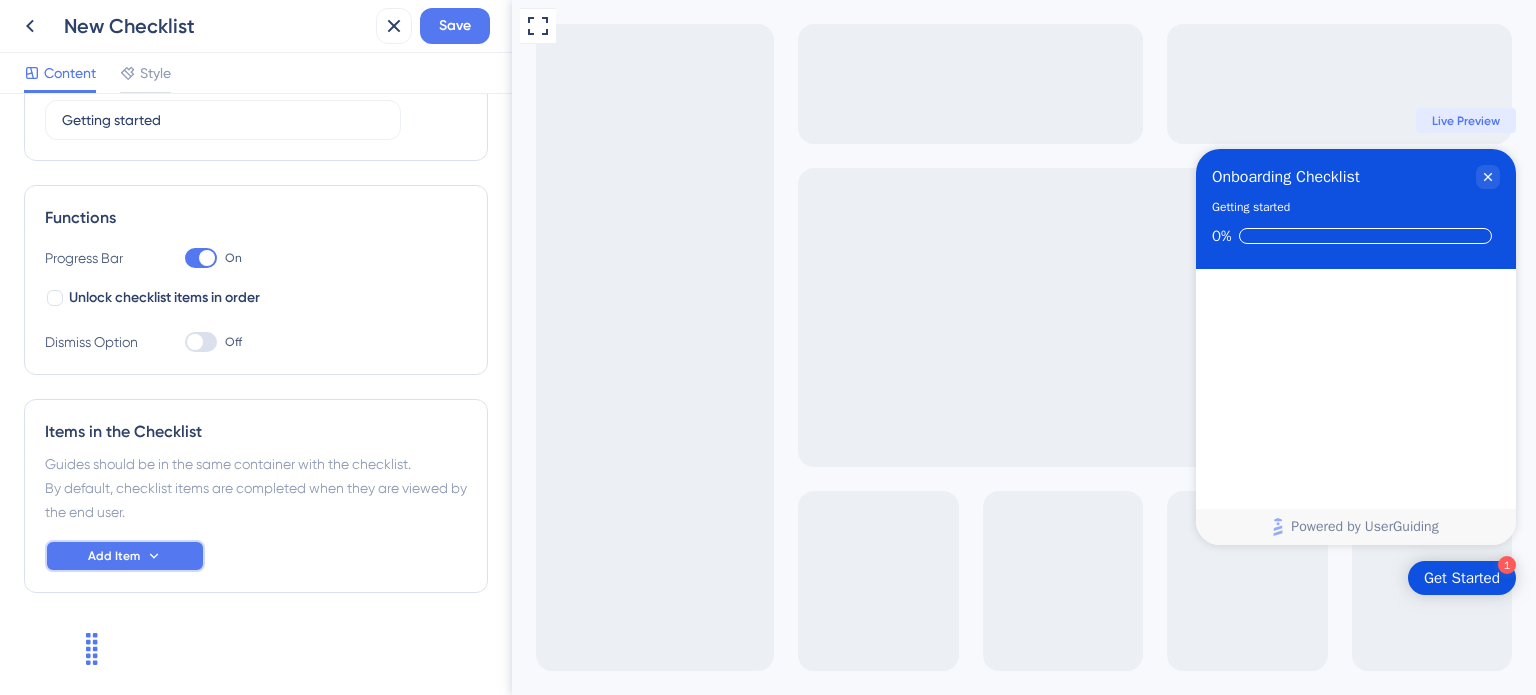 click on "Add Item" at bounding box center (114, 556) 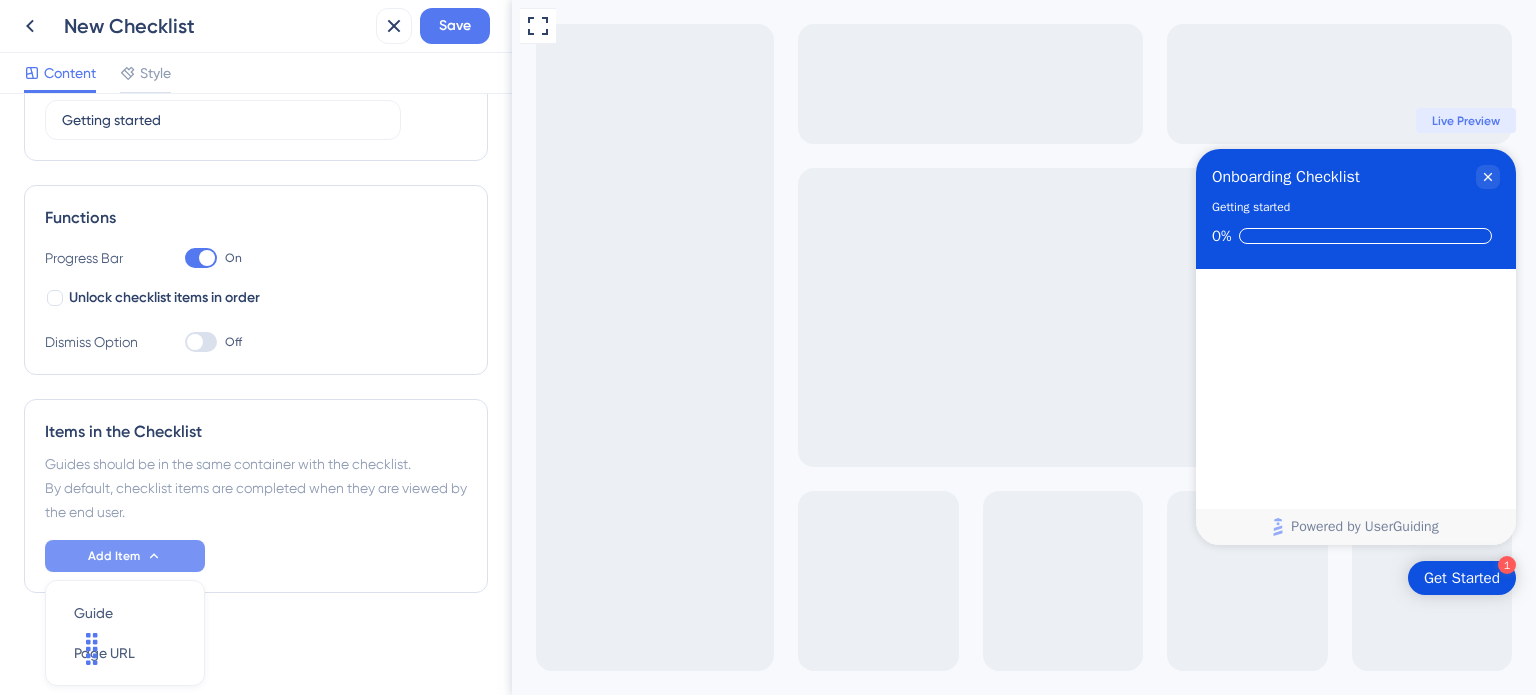 scroll, scrollTop: 272, scrollLeft: 0, axis: vertical 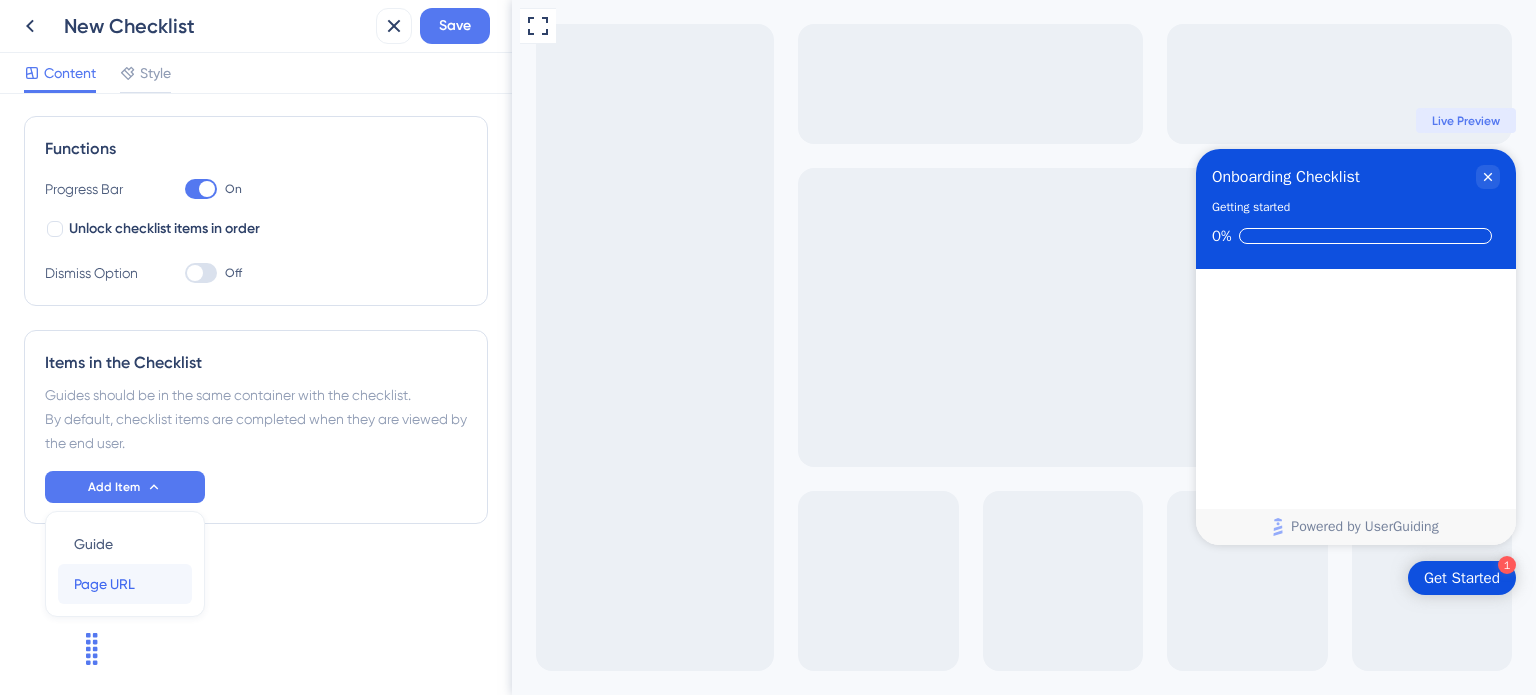 click on "Page URL" at bounding box center [104, 584] 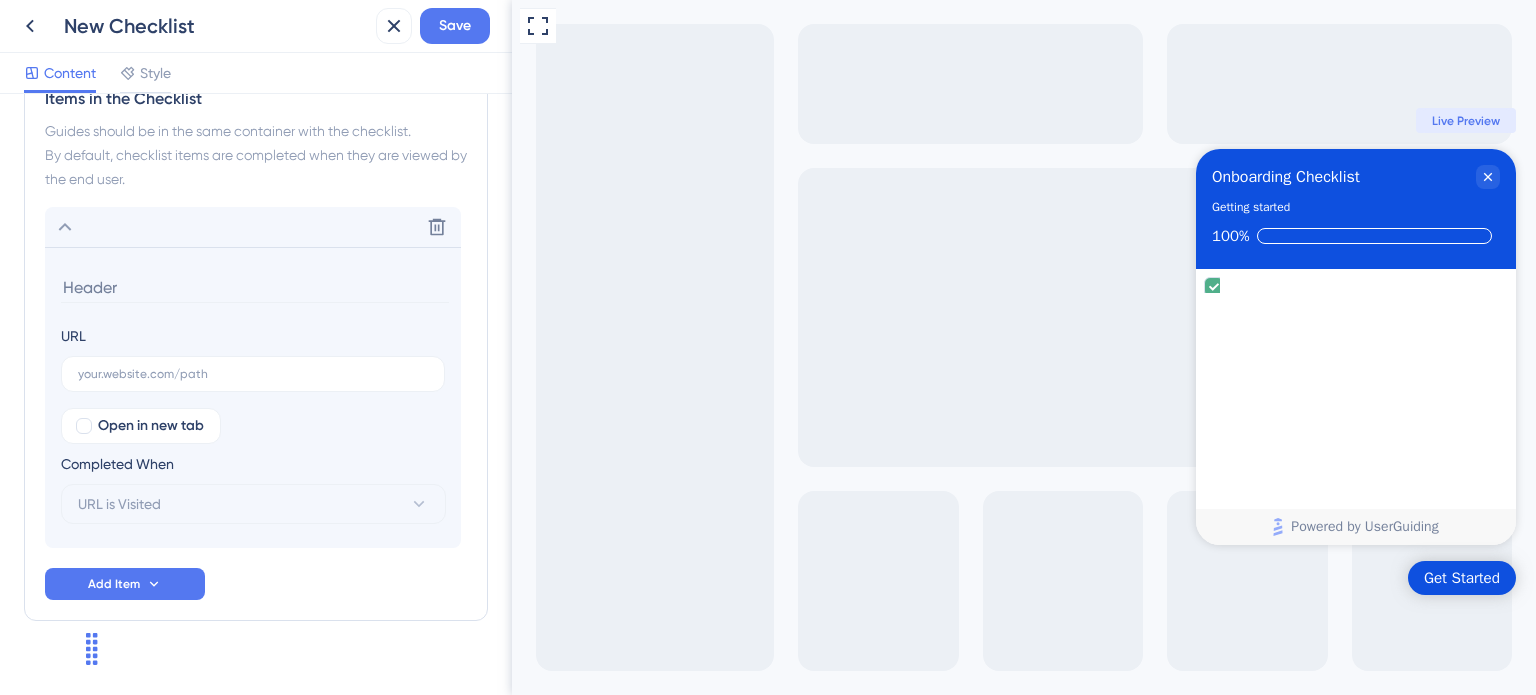 scroll, scrollTop: 564, scrollLeft: 0, axis: vertical 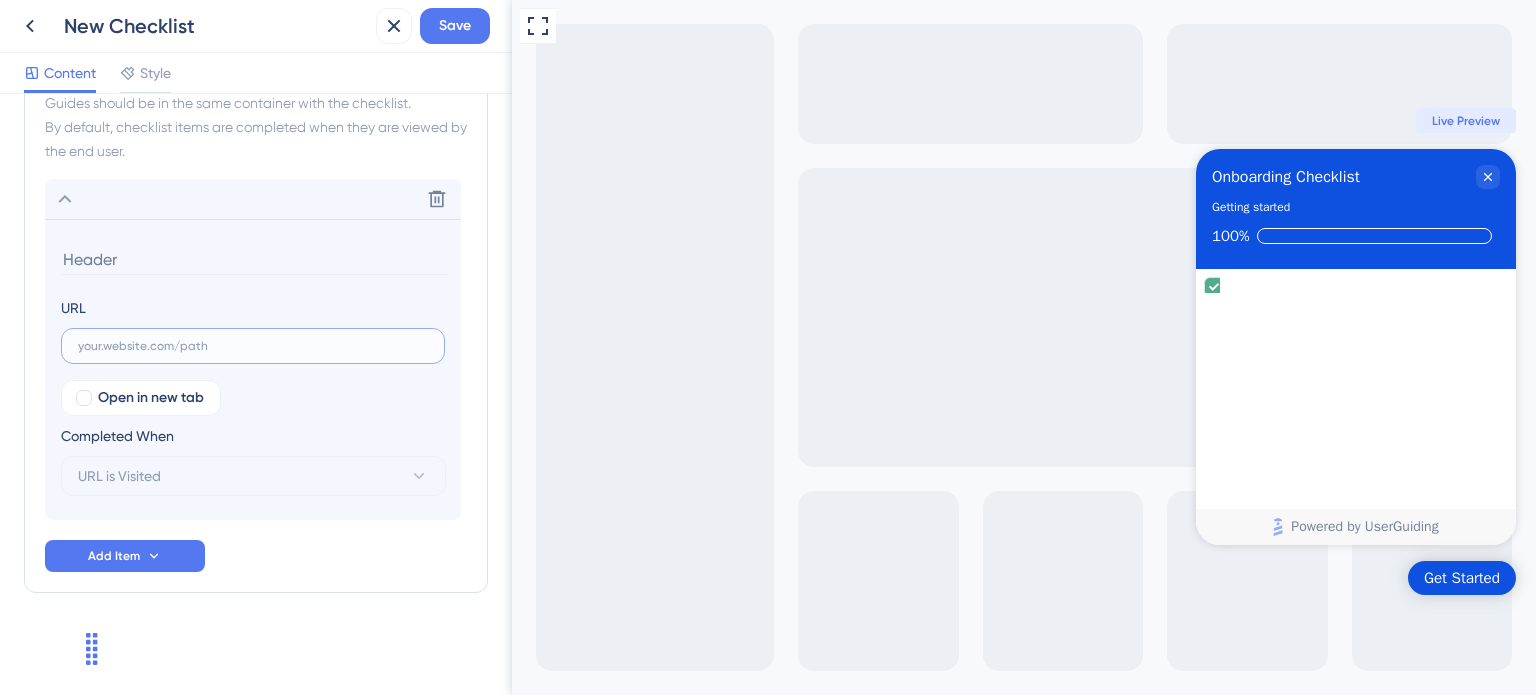 click at bounding box center [253, 346] 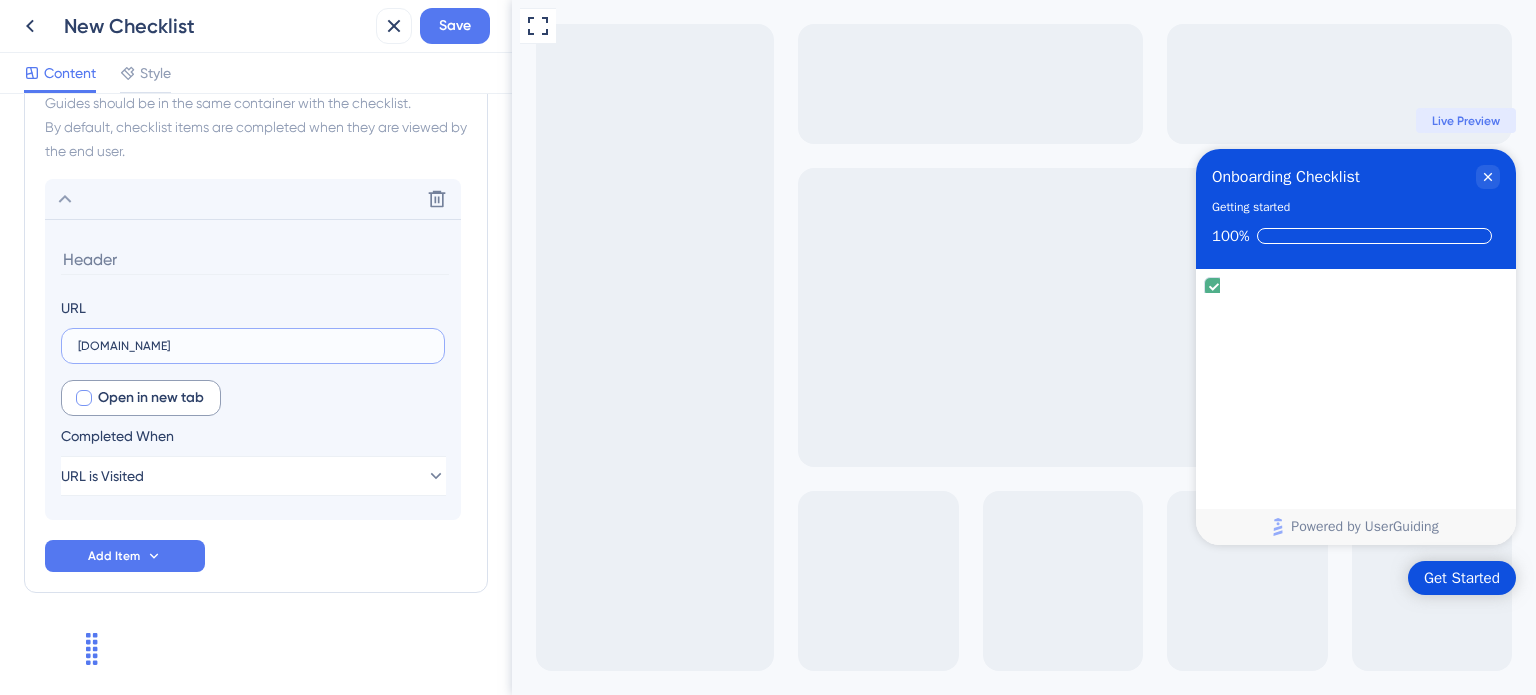 type on "syync.br.com" 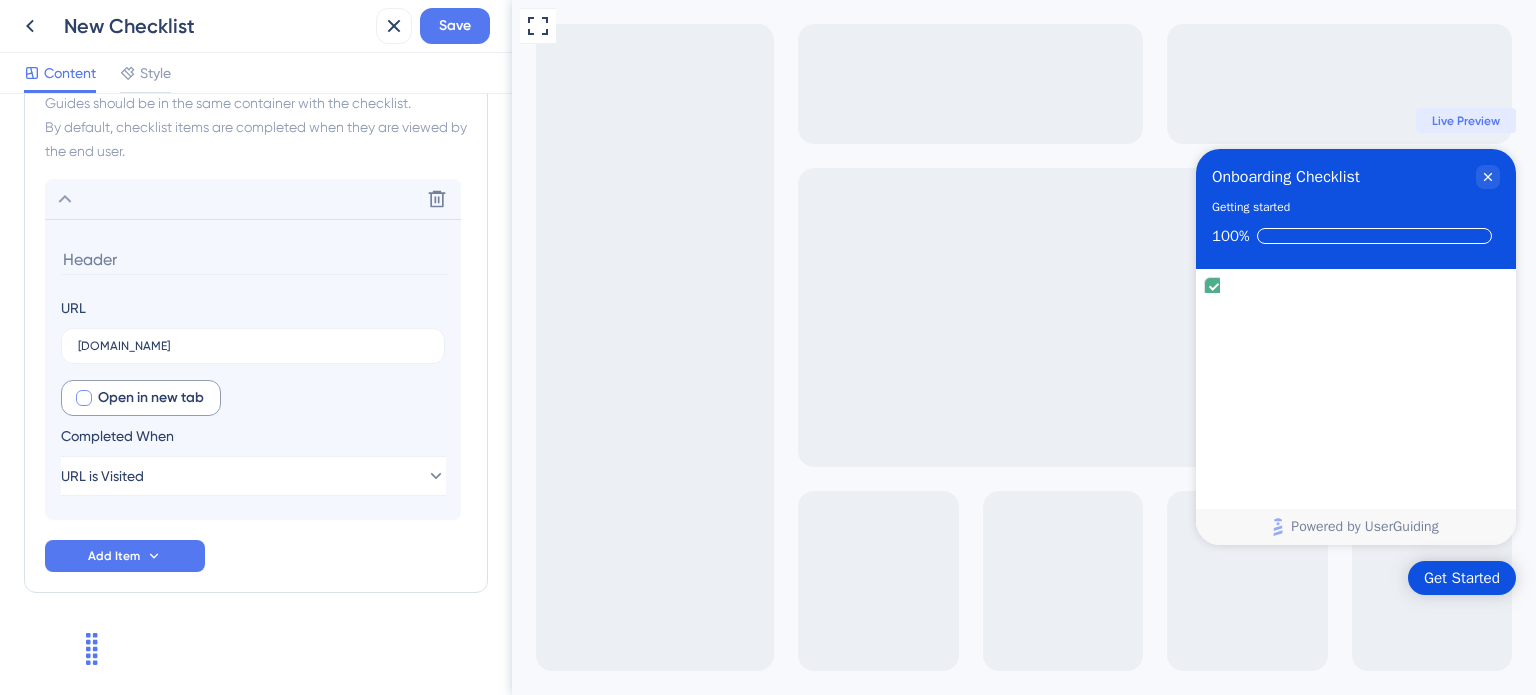 click on "Open in new tab" at bounding box center [151, 398] 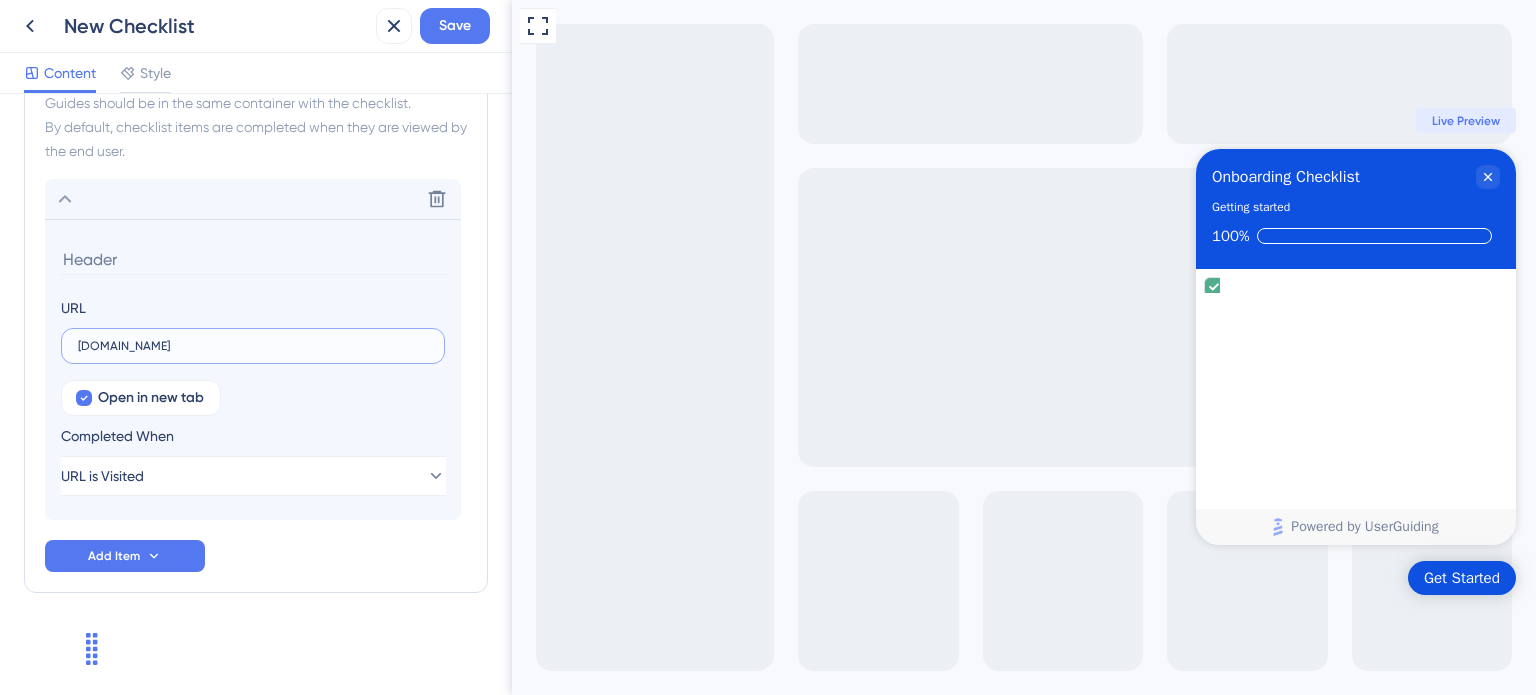 click on "syync.br.com" at bounding box center (253, 346) 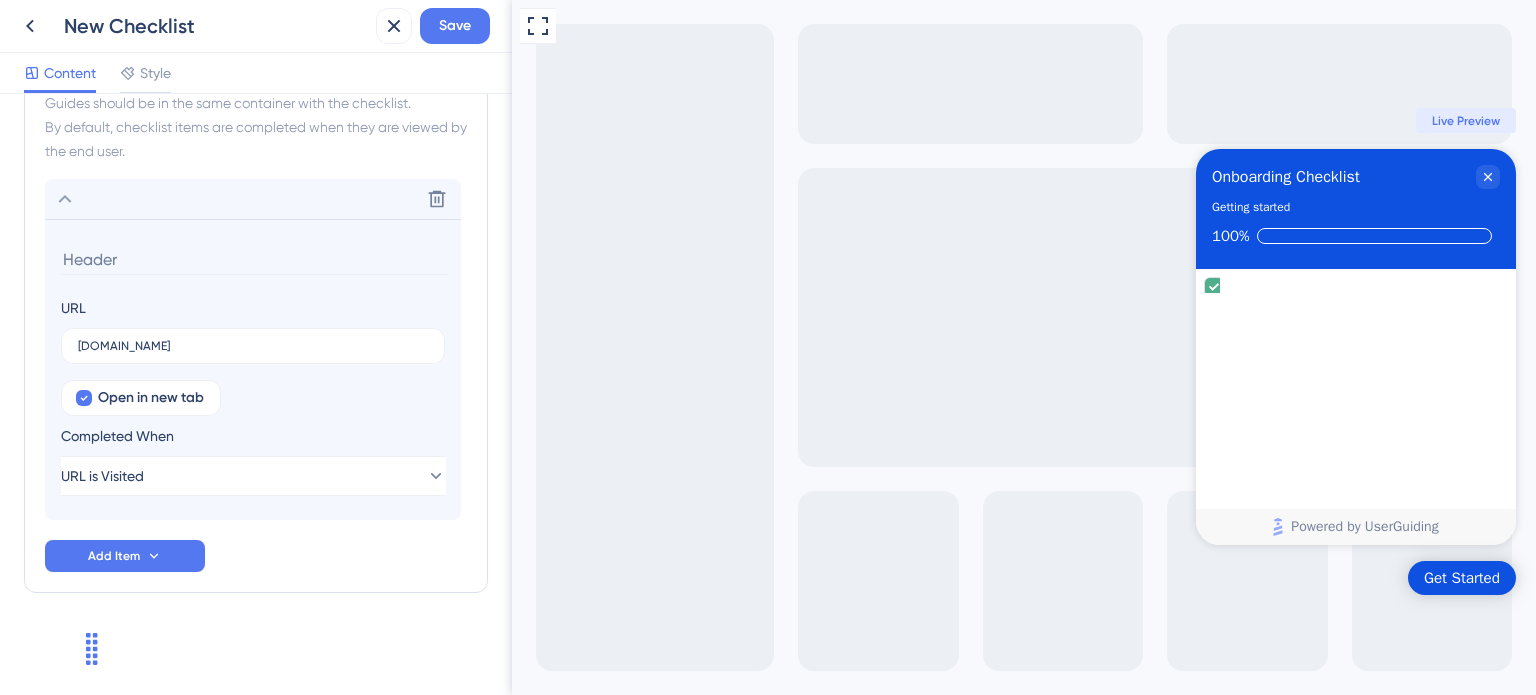 click on "URL syync.br.com.br" at bounding box center [253, 330] 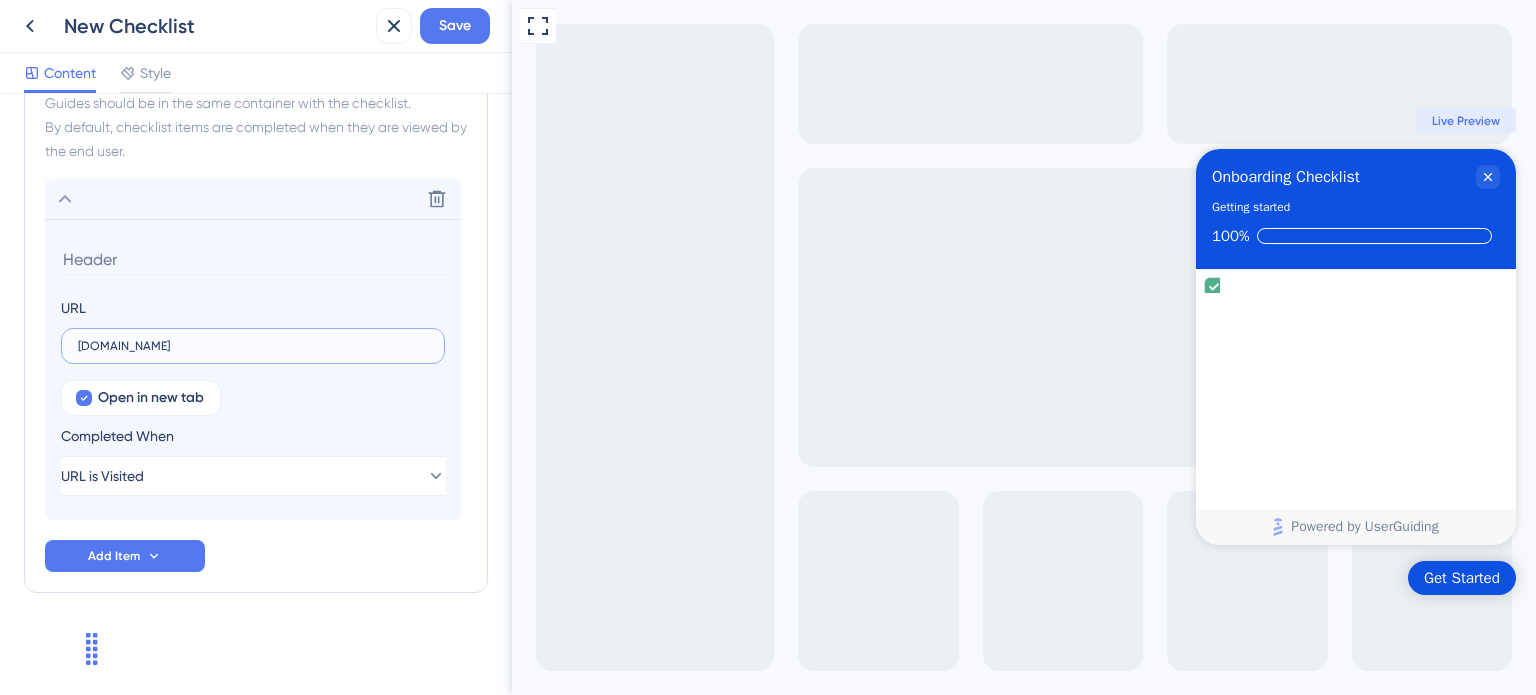 click on "syync.br.com.br" at bounding box center (253, 346) 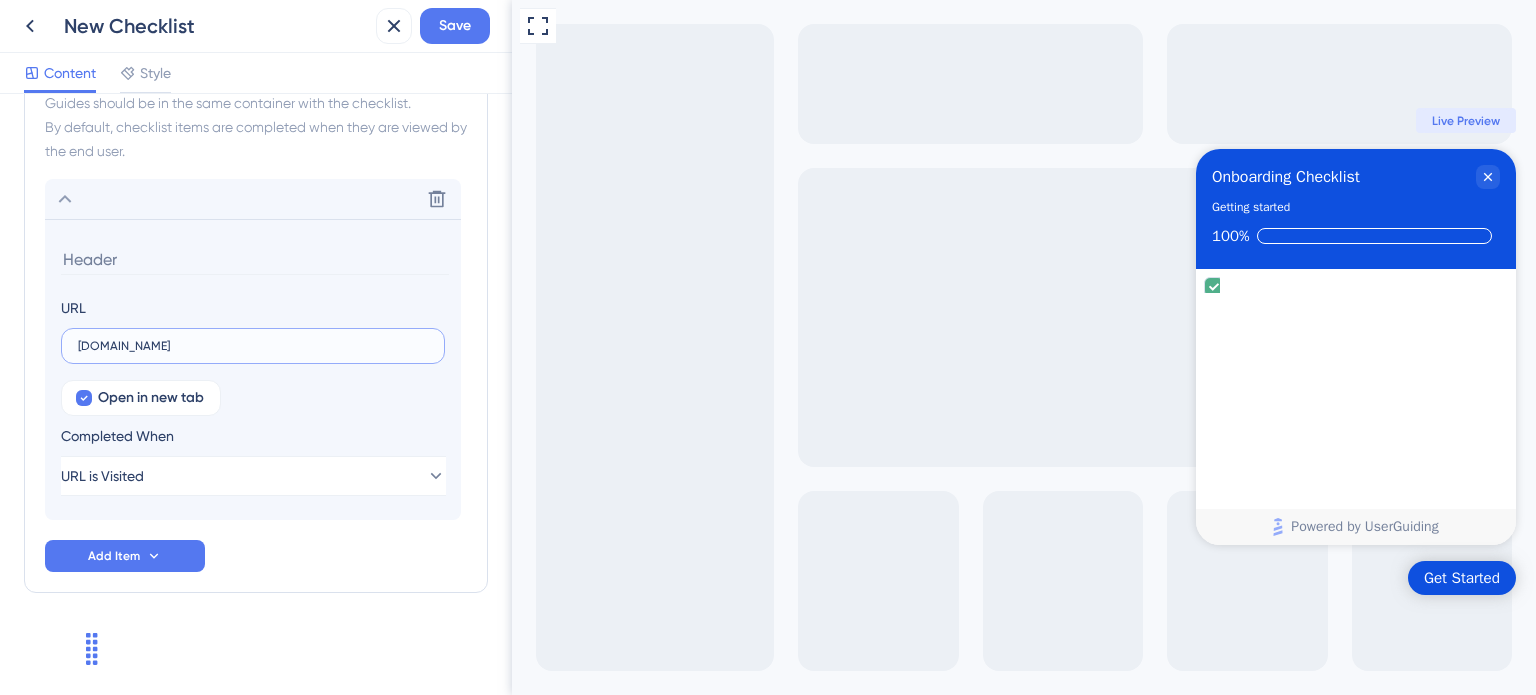 paste on "https://syyncdev.lince.com.br/admin/" 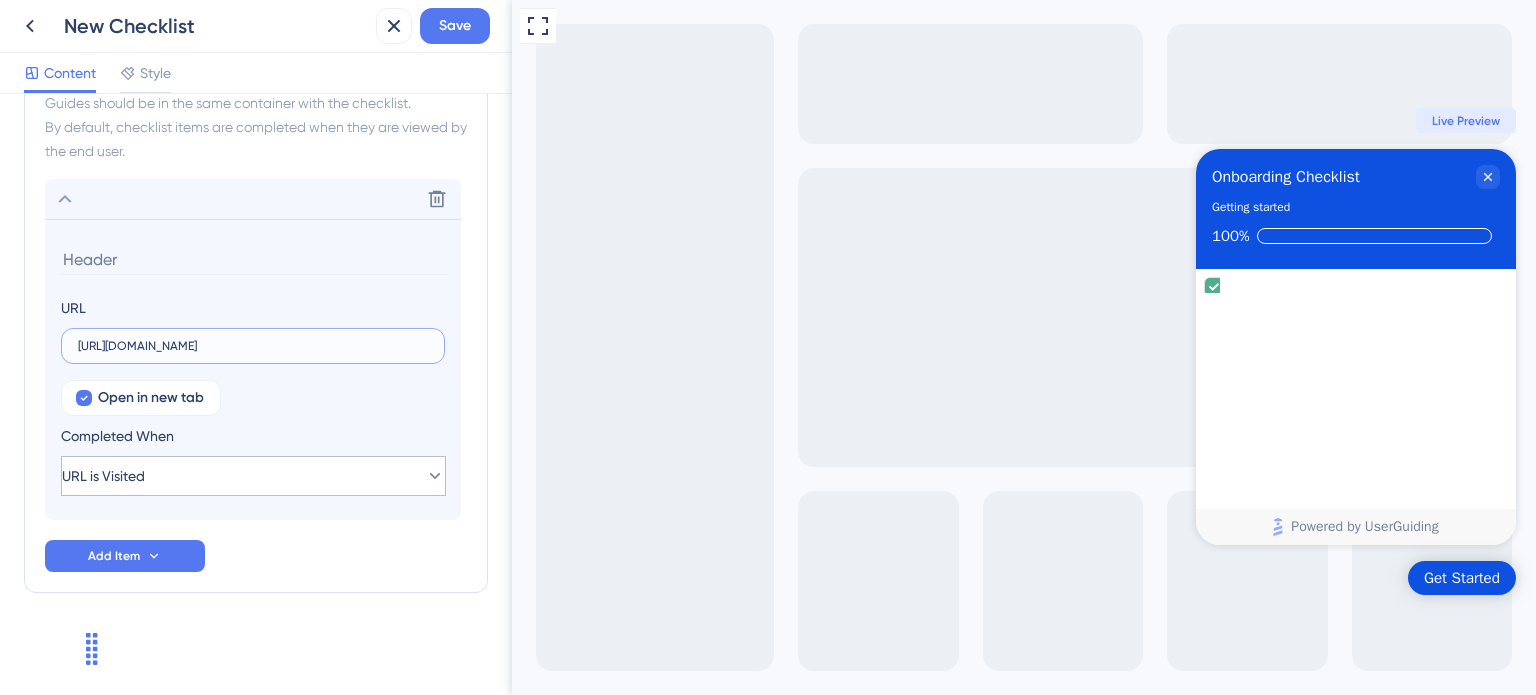 type on "https://syyncdev.lince.com.br/admin/" 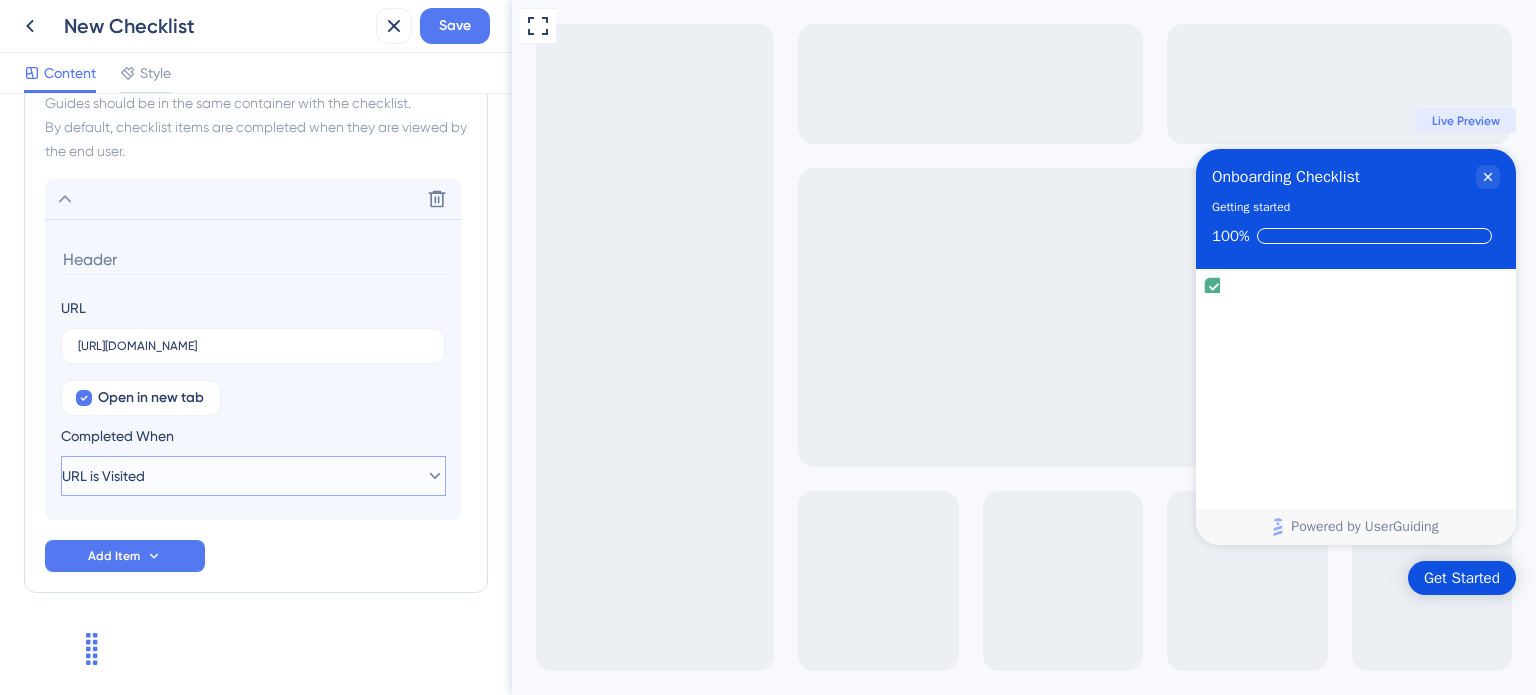 click on "URL is Visited" at bounding box center [253, 476] 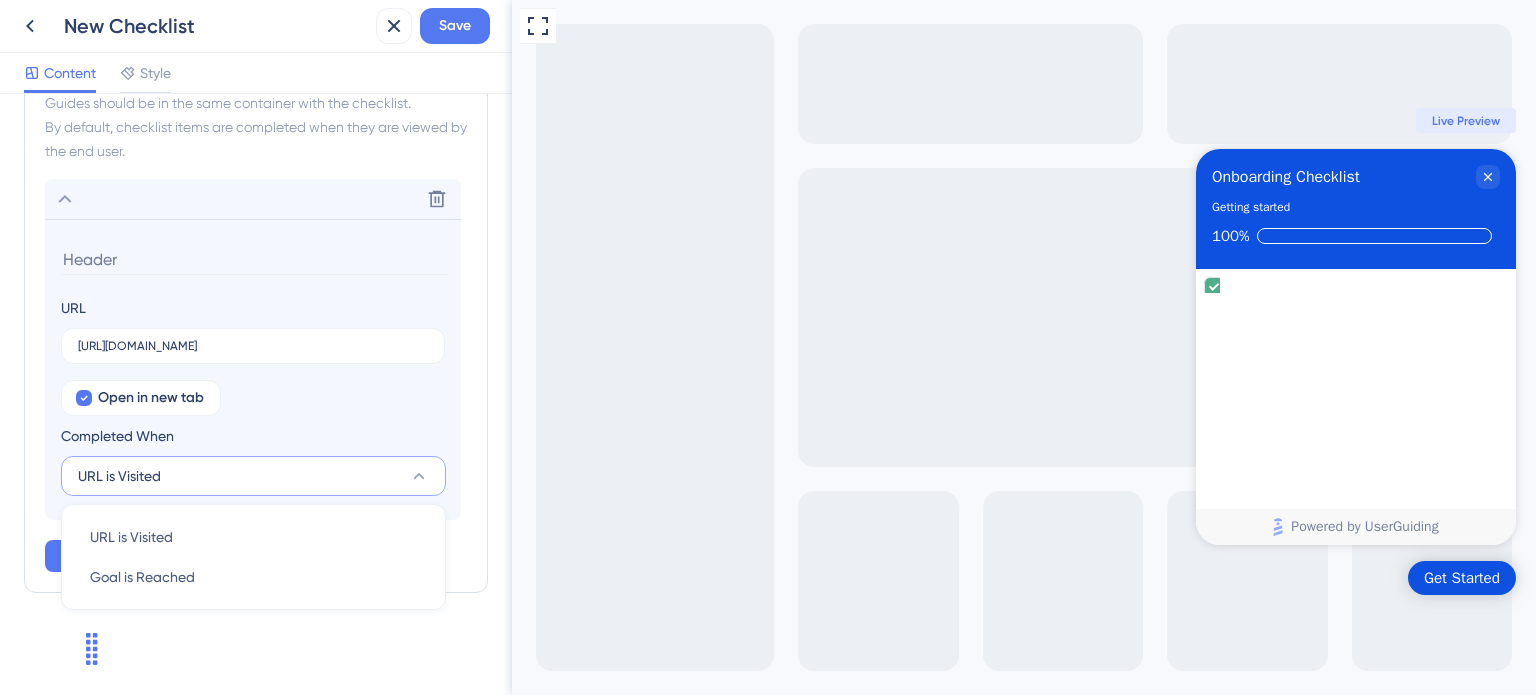 click on "URL is Visited" at bounding box center [253, 476] 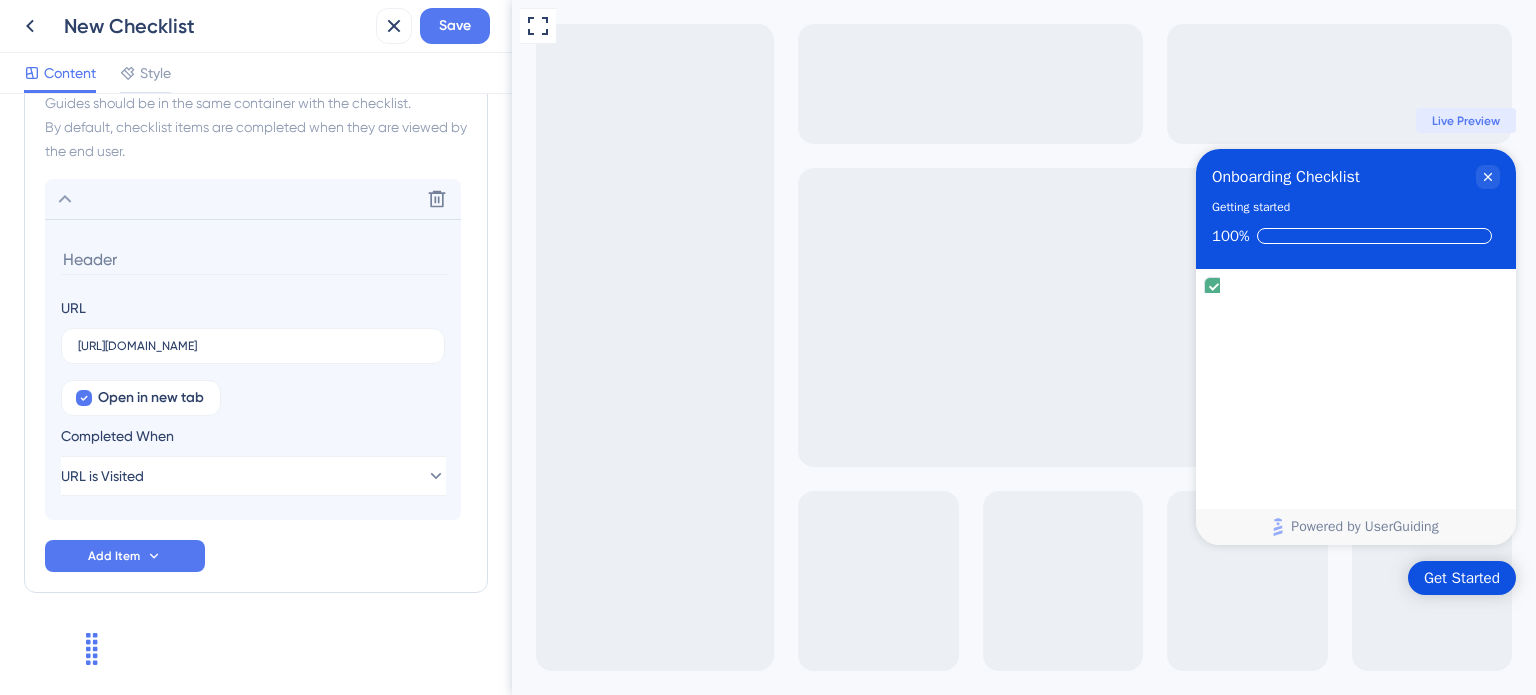 click on "Get Started" at bounding box center [1462, 578] 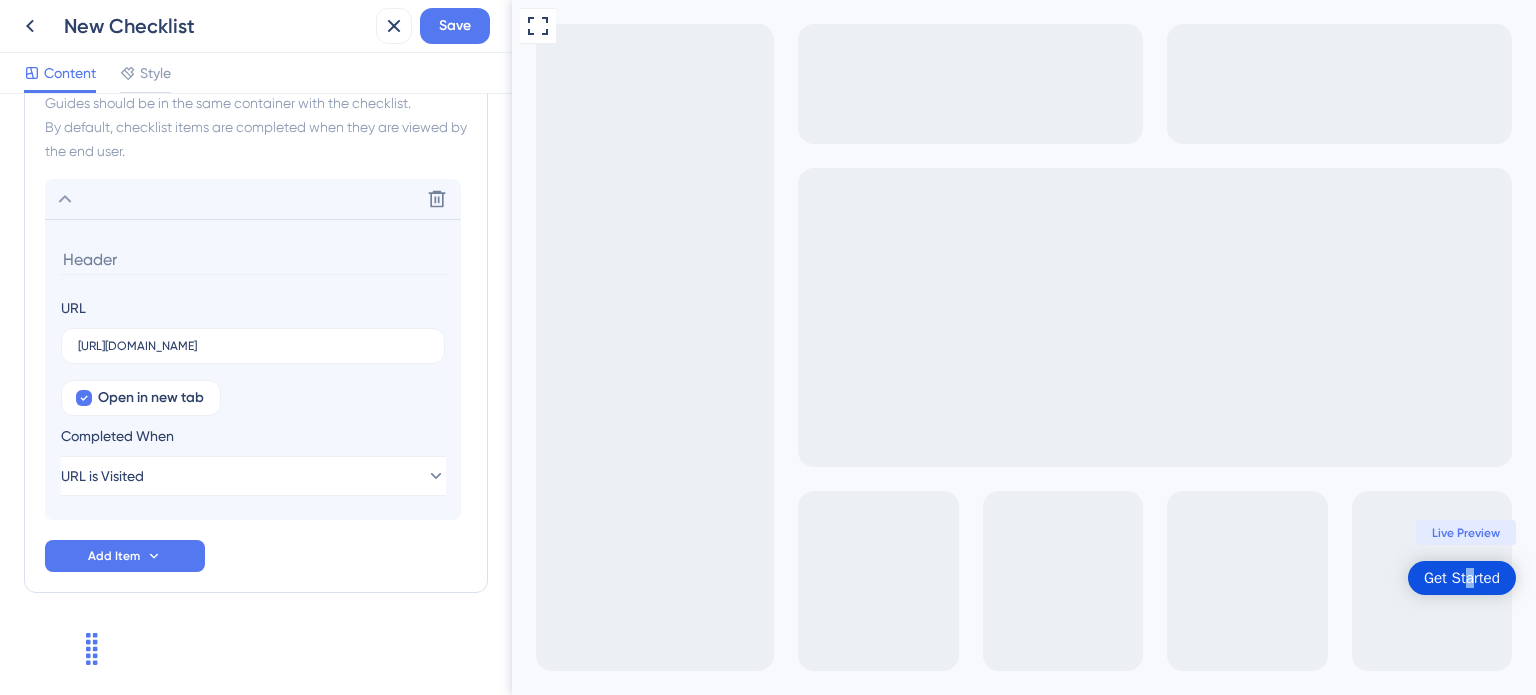 click on "Get Started" at bounding box center [1462, 578] 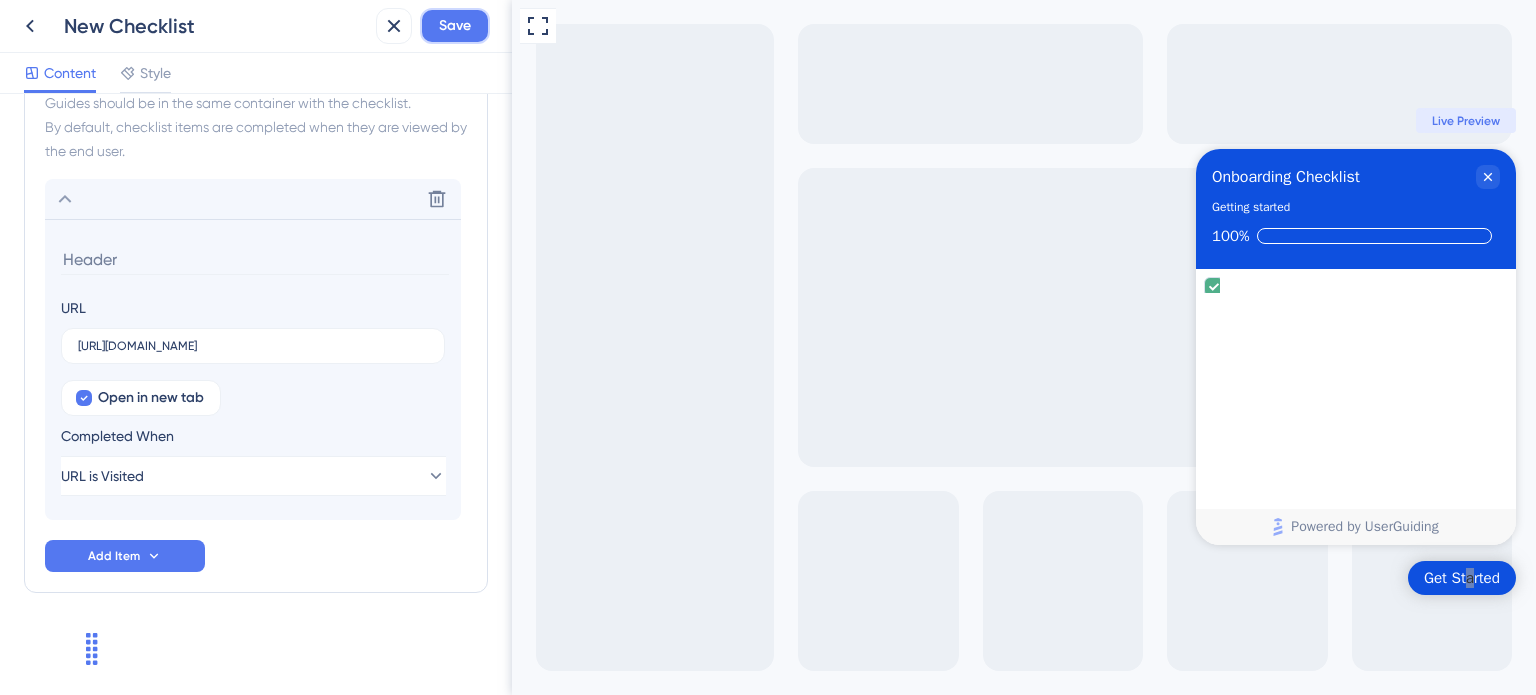click on "Save" at bounding box center [455, 26] 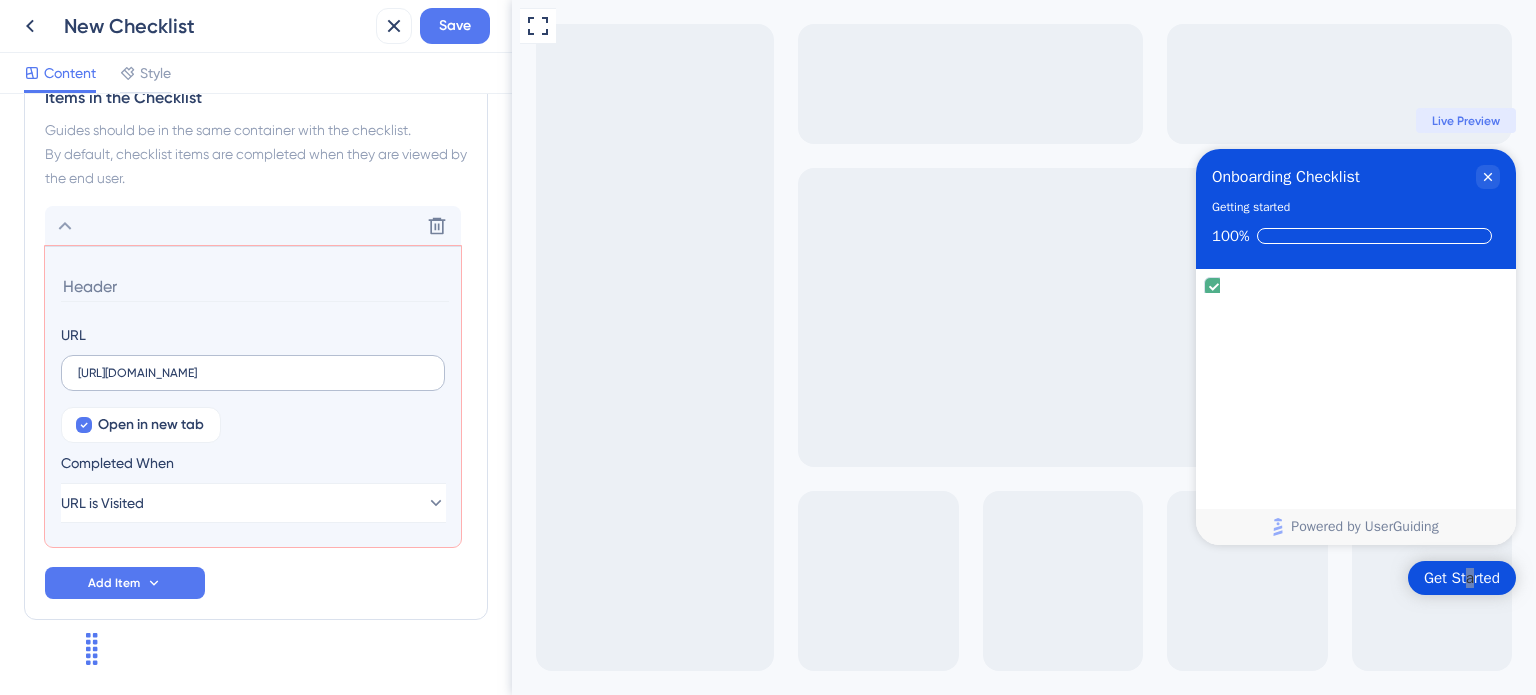 scroll, scrollTop: 564, scrollLeft: 0, axis: vertical 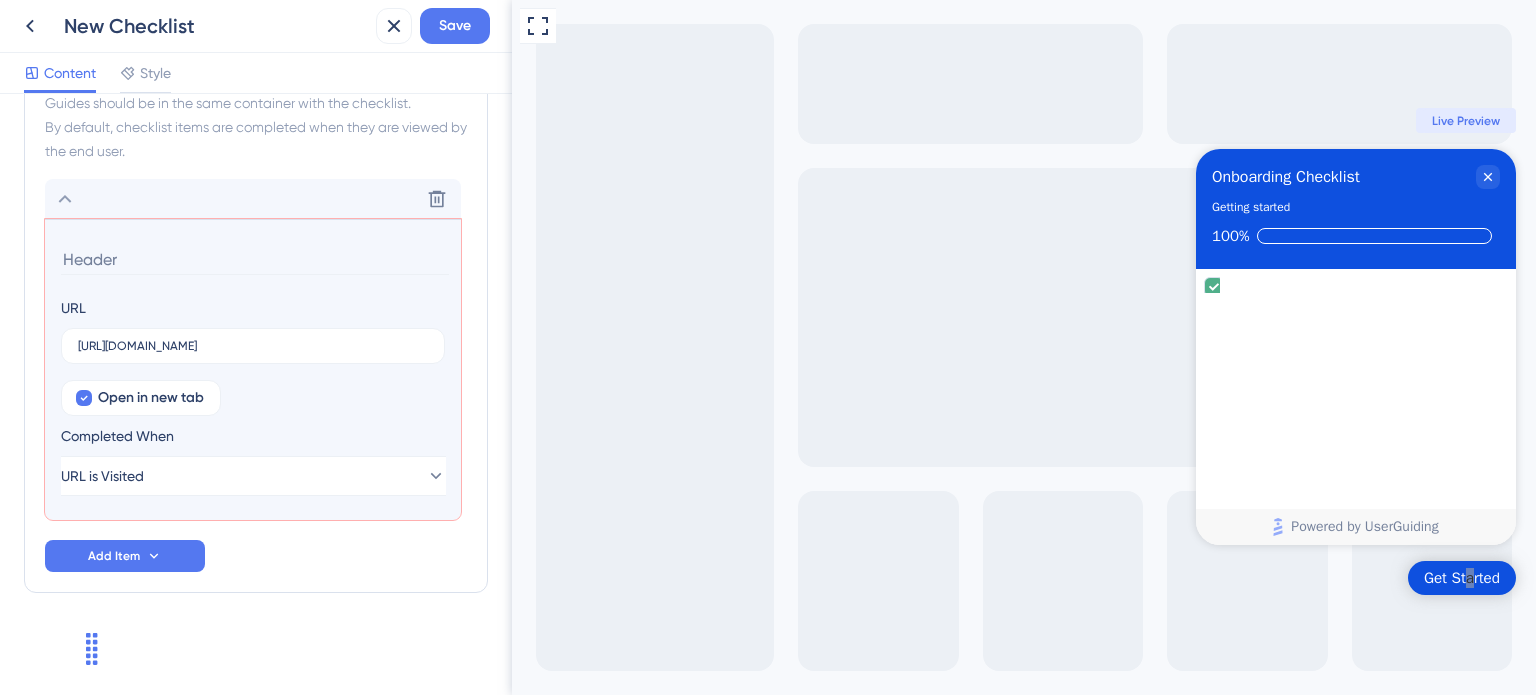 click at bounding box center (255, 259) 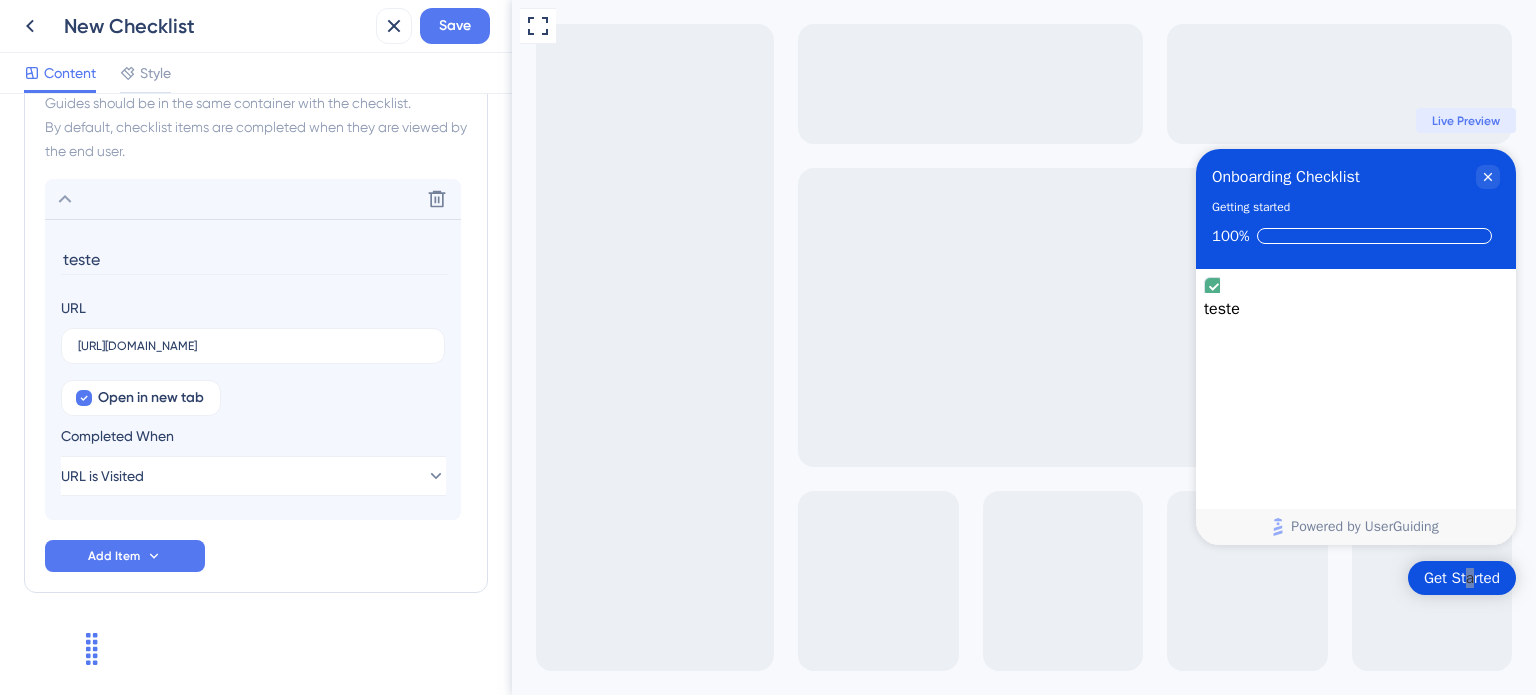 type on "teste" 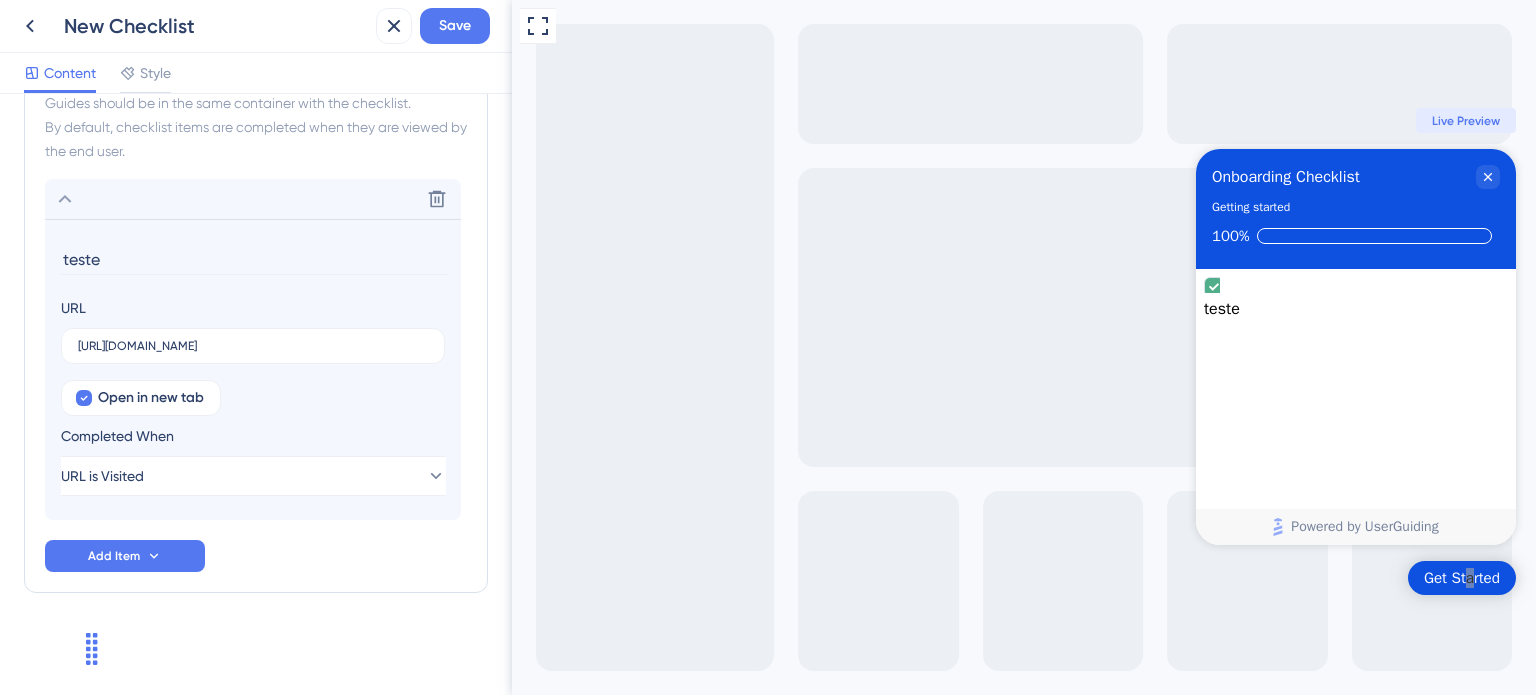 click on "Delete teste URL https://syyncdev.lince.com.br/admin/ Open in new tab Completed When URL is Visited Add Item" at bounding box center [256, 375] 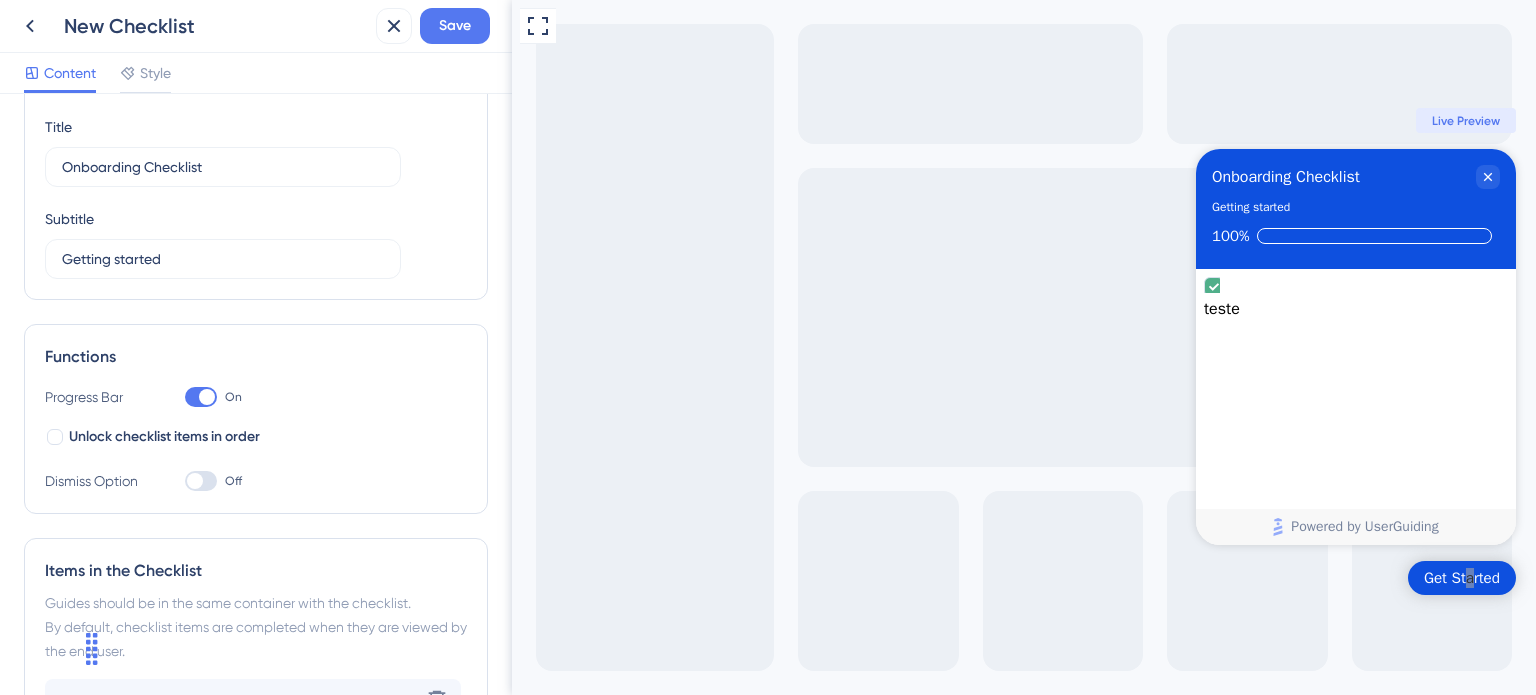 scroll, scrollTop: 0, scrollLeft: 0, axis: both 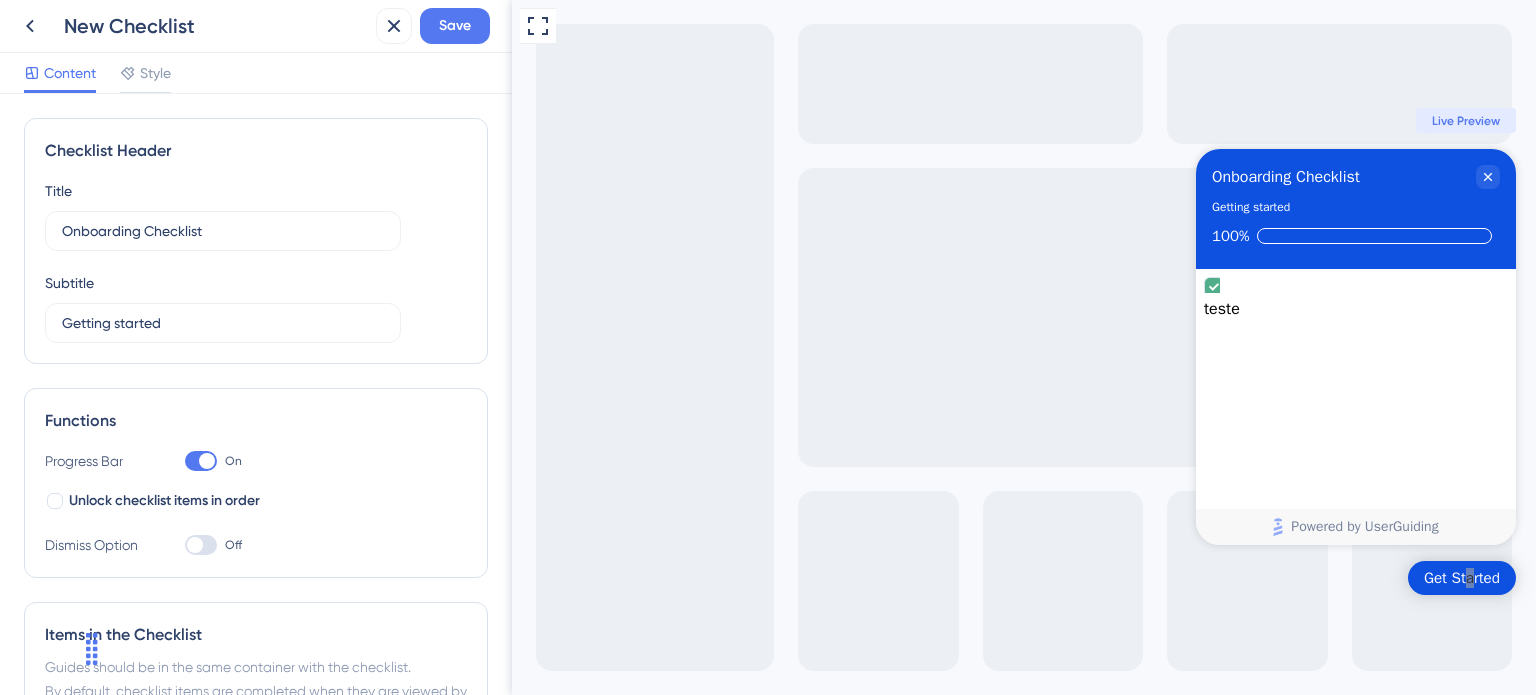 click on "Content Style" at bounding box center [256, 73] 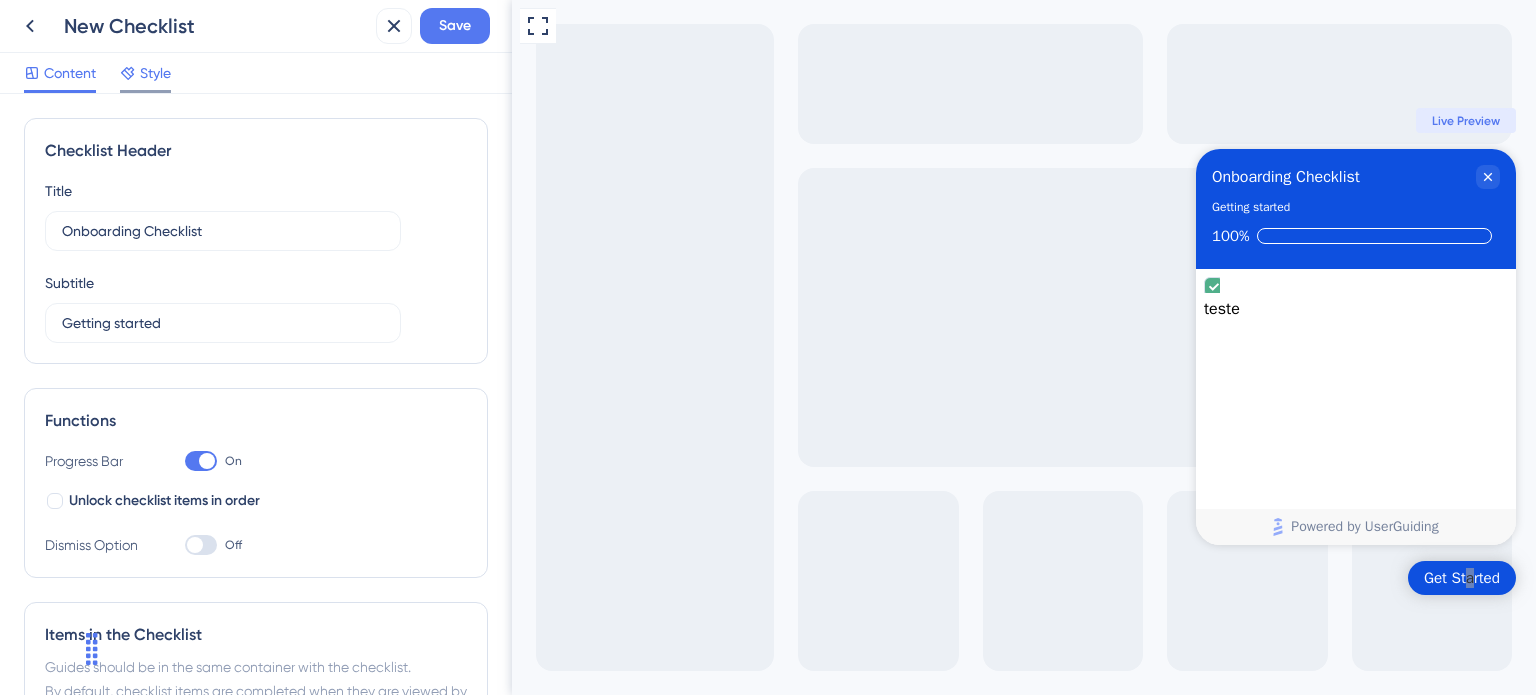 click on "Style" at bounding box center [155, 73] 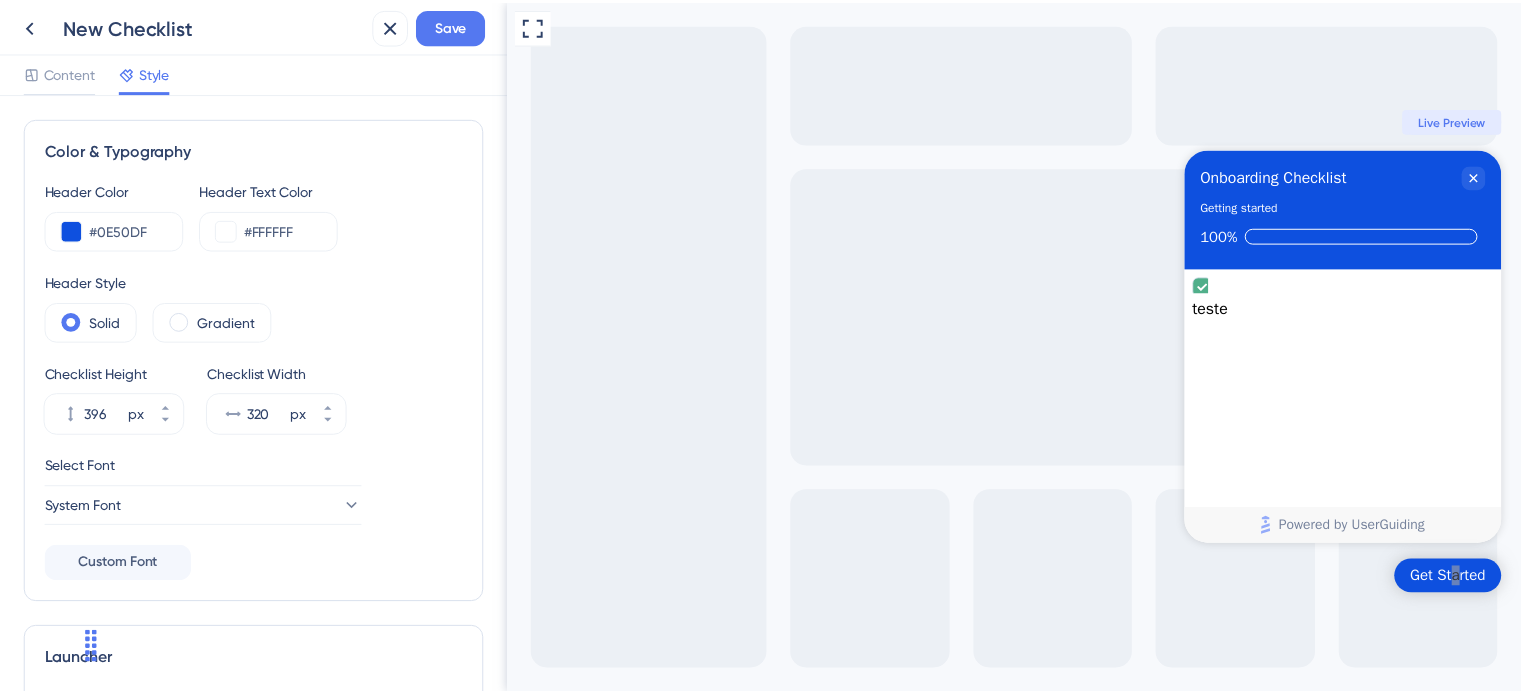 scroll, scrollTop: 0, scrollLeft: 0, axis: both 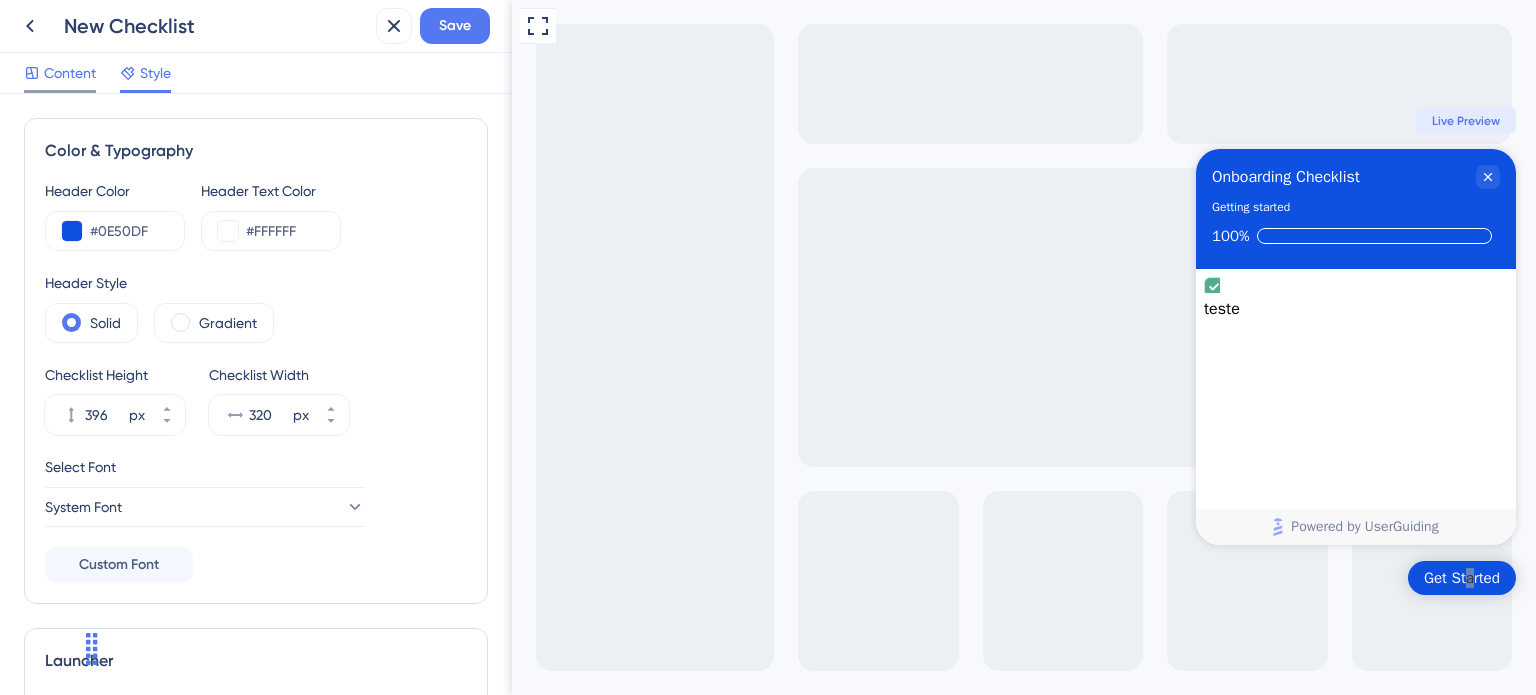click on "Content" at bounding box center (70, 73) 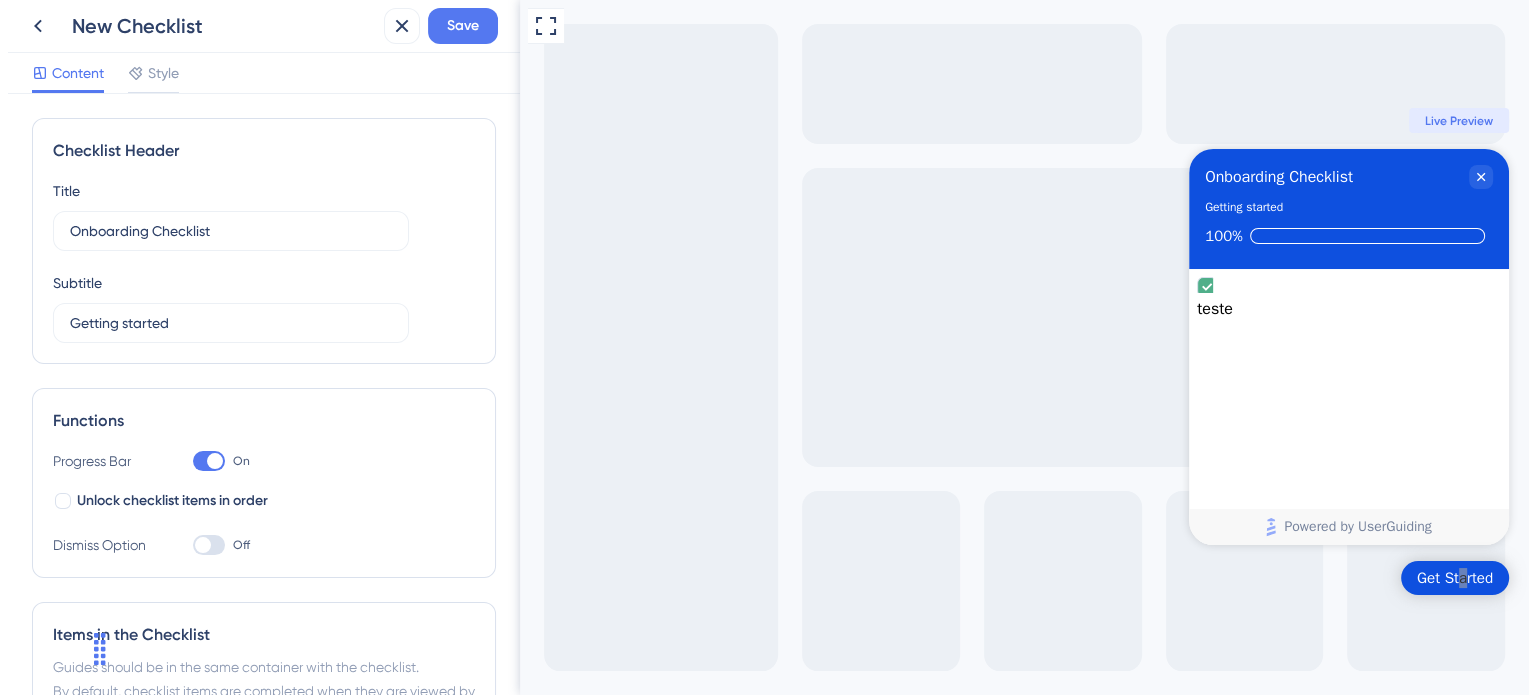 scroll, scrollTop: 428, scrollLeft: 0, axis: vertical 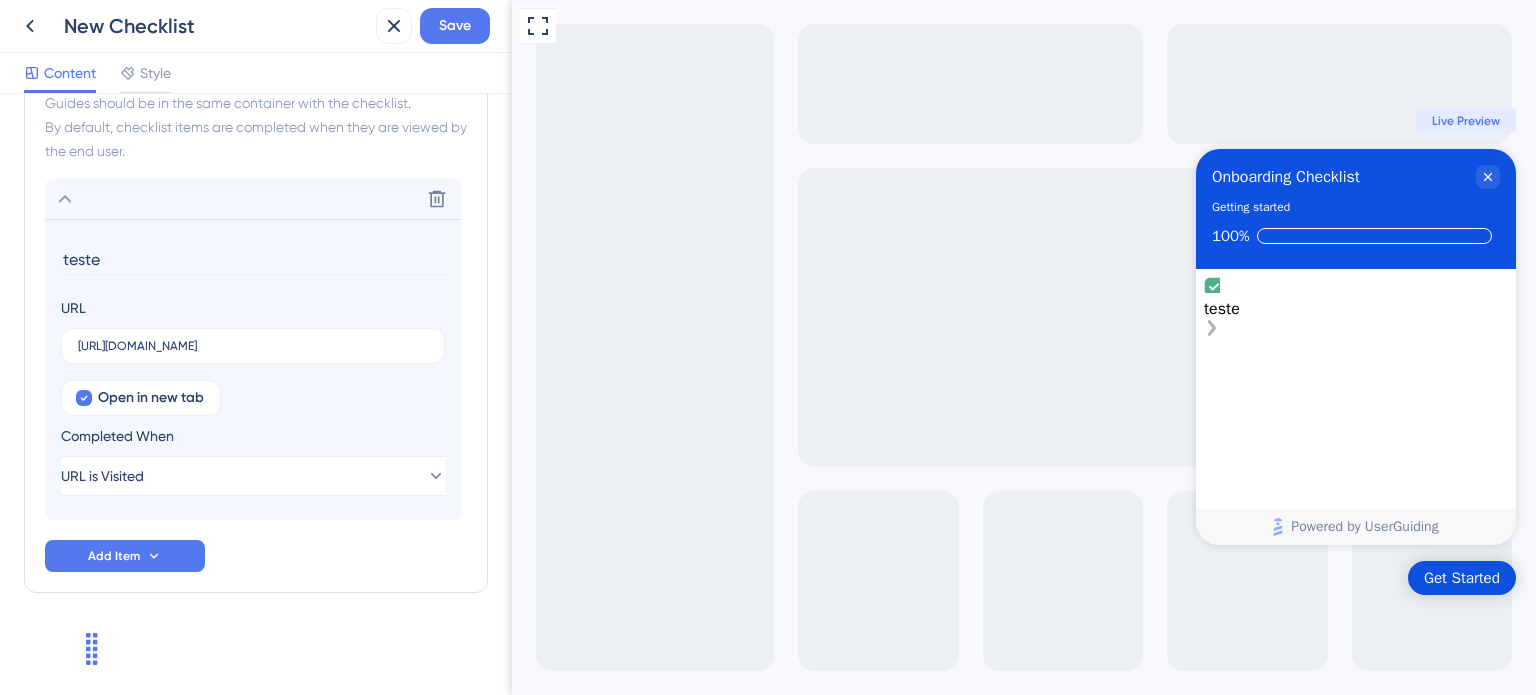 click on "teste" at bounding box center (1356, 309) 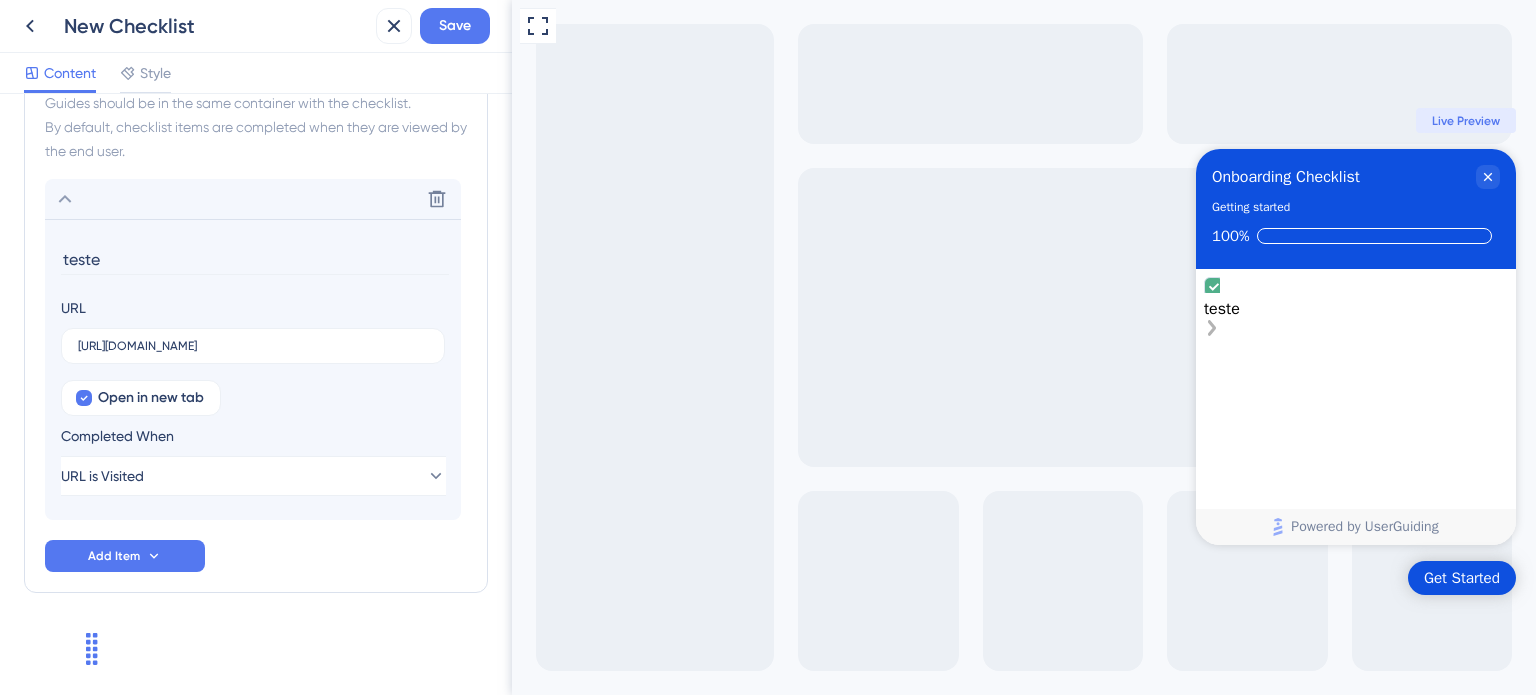 scroll, scrollTop: 0, scrollLeft: 0, axis: both 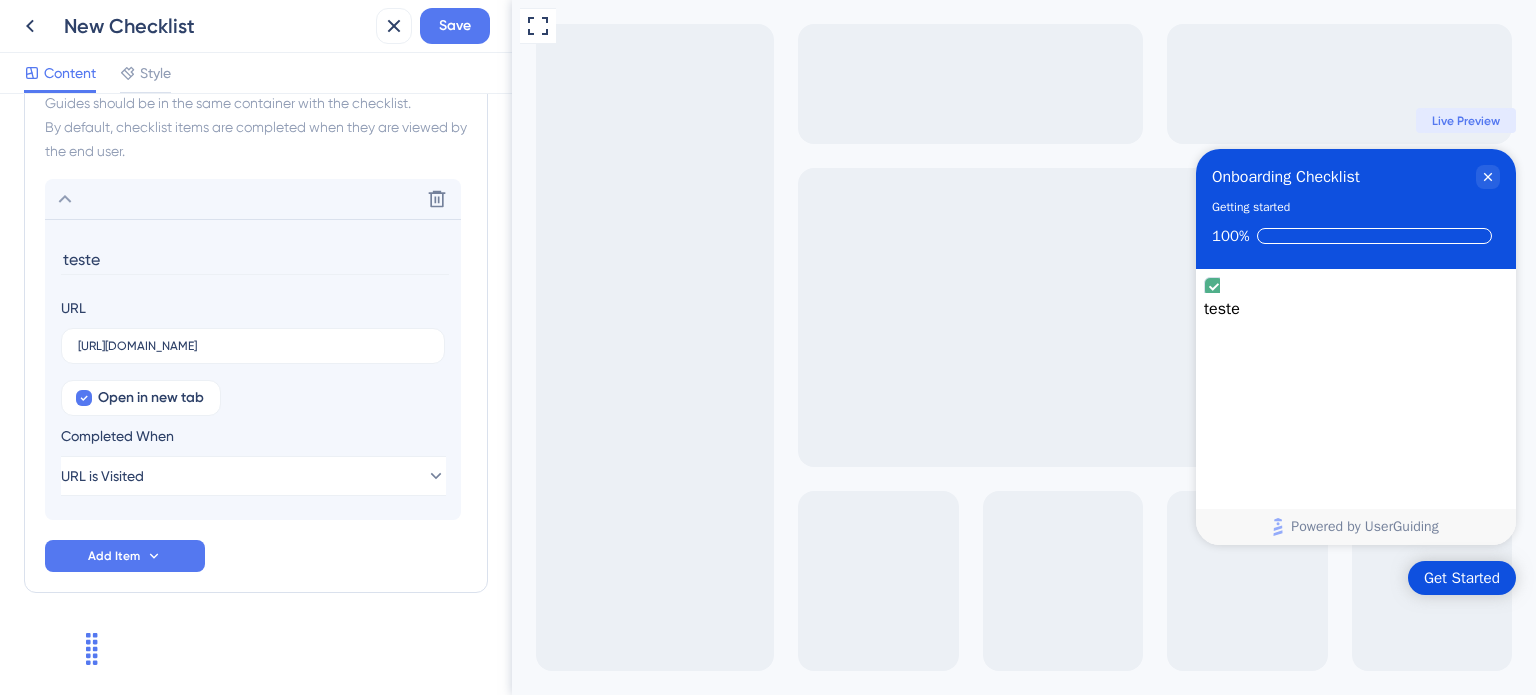 click on "Live Preview" at bounding box center (1466, 121) 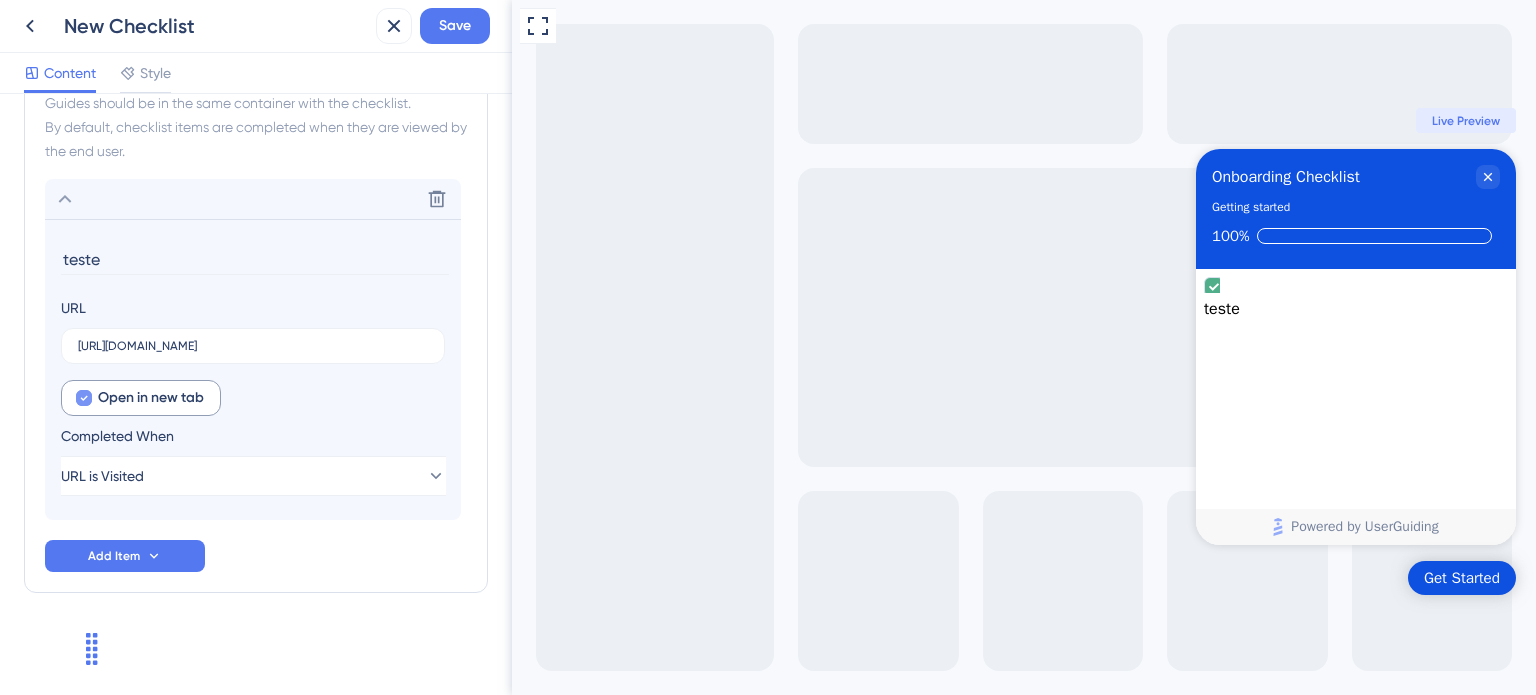 click on "Open in new tab" at bounding box center (141, 398) 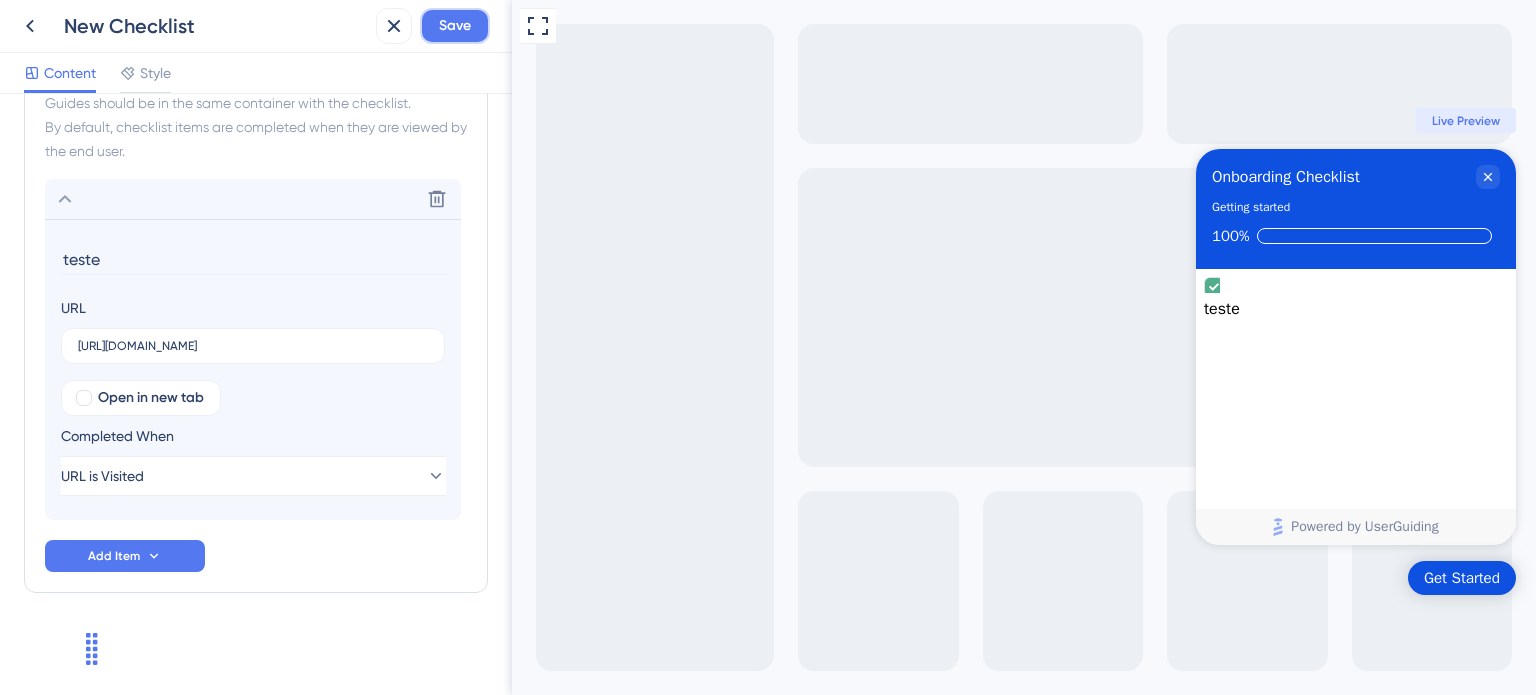 click on "Save" at bounding box center [455, 26] 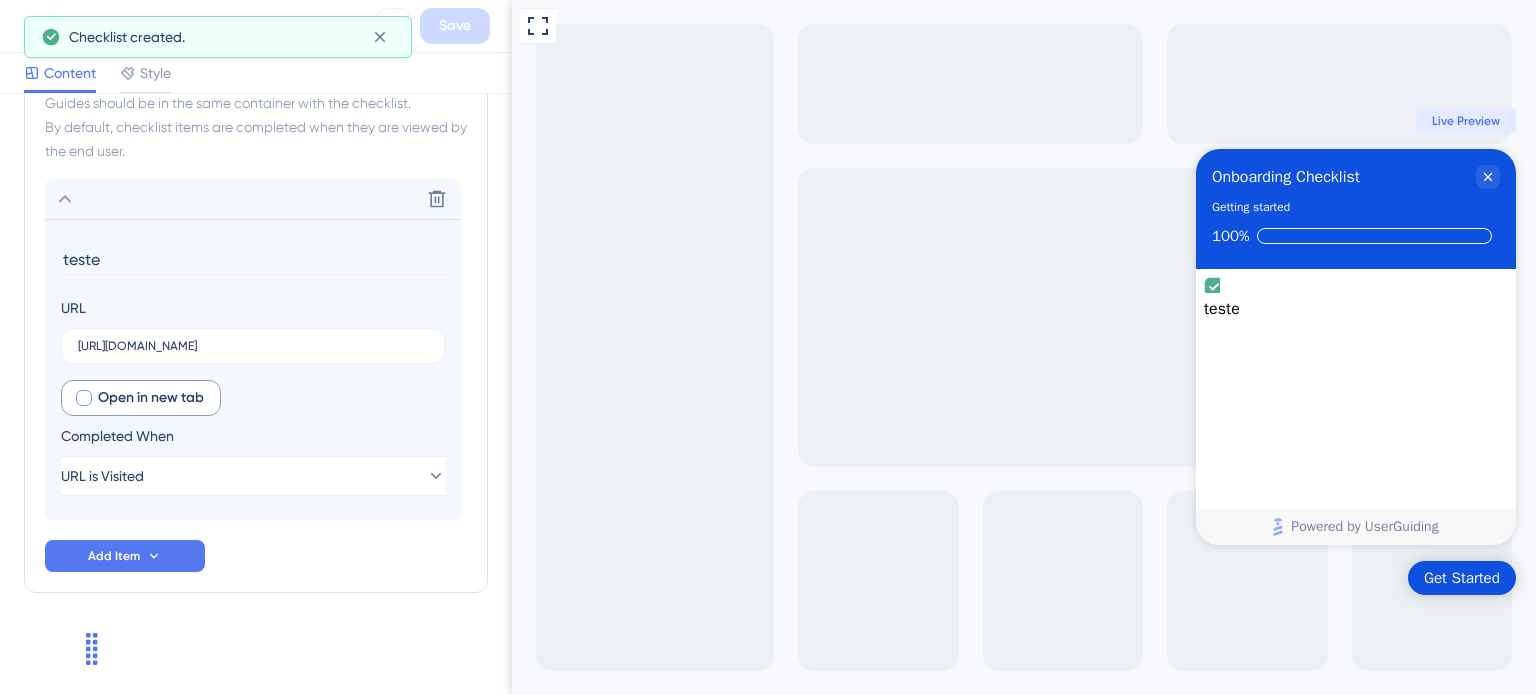 scroll, scrollTop: 0, scrollLeft: 0, axis: both 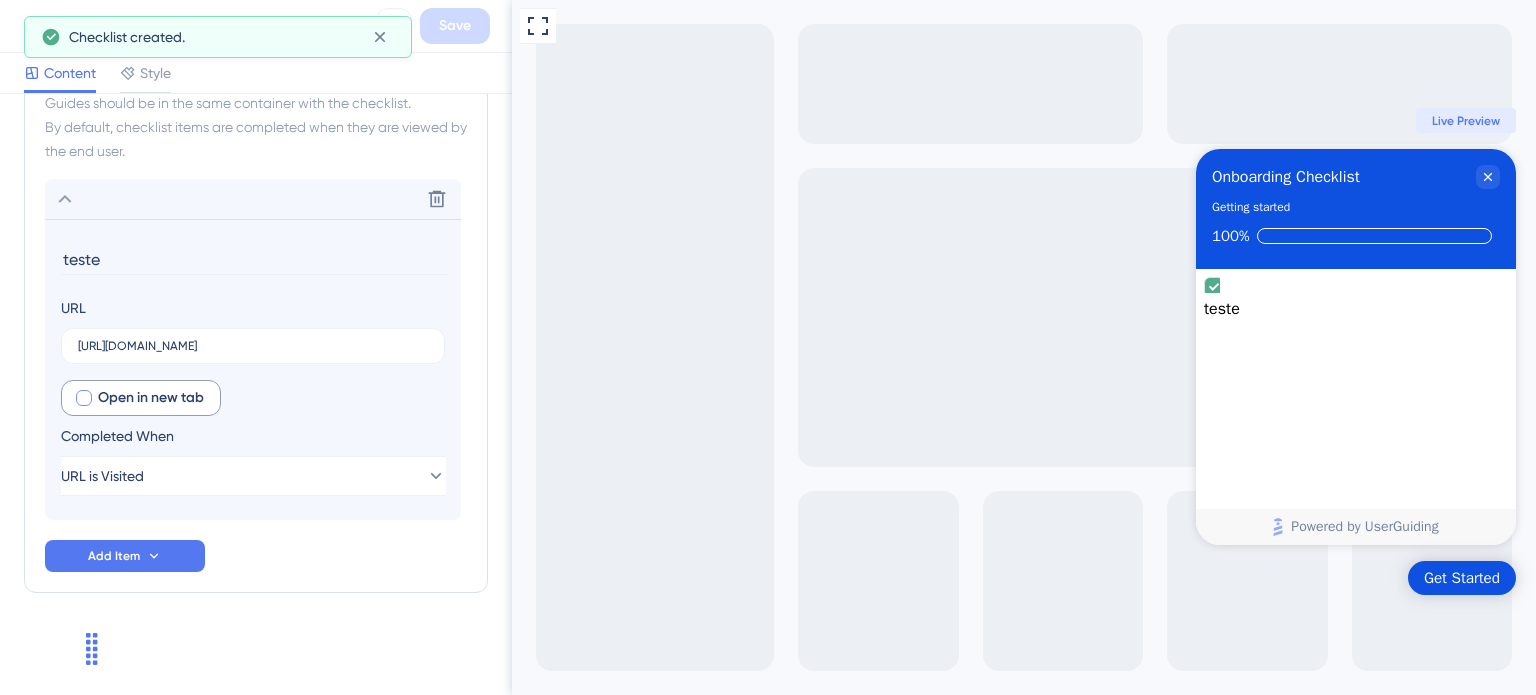 click at bounding box center [84, 398] 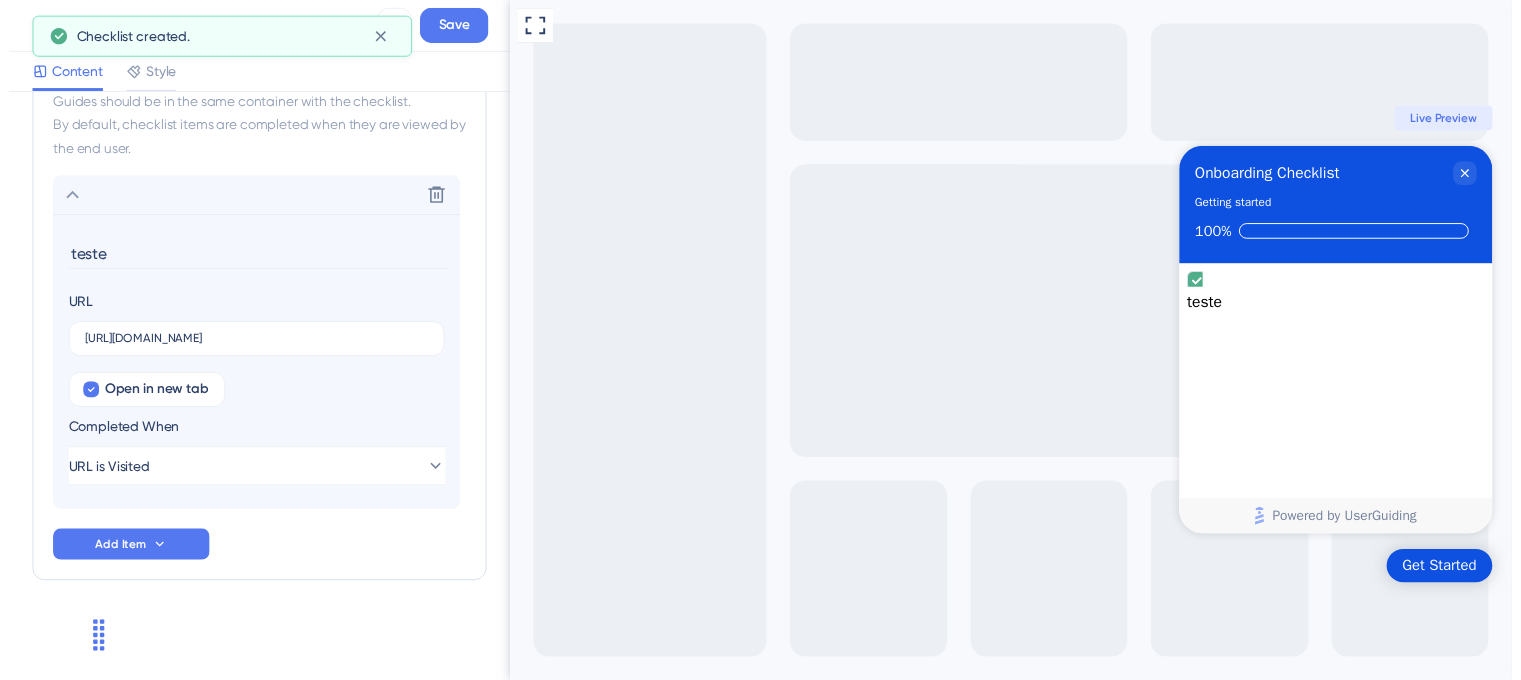 scroll, scrollTop: 0, scrollLeft: 0, axis: both 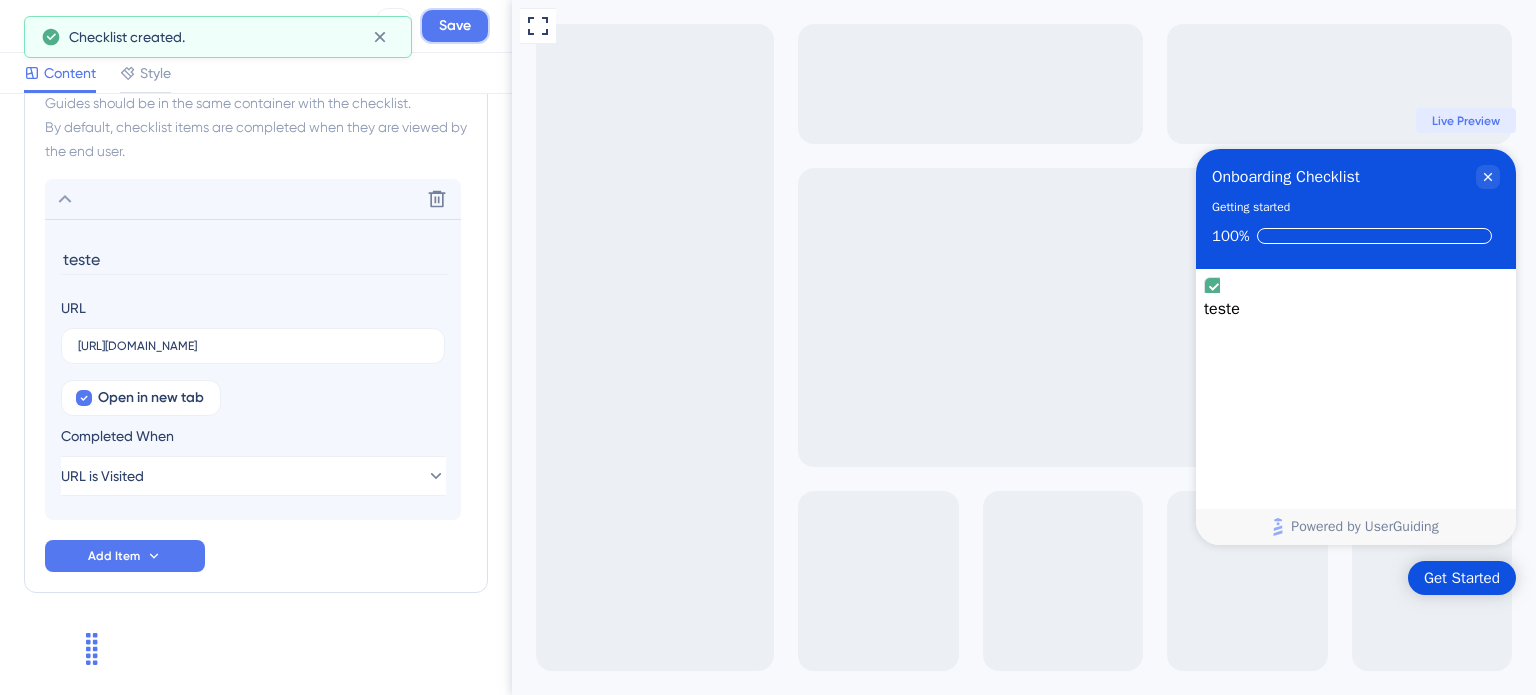 click on "Save" at bounding box center (455, 26) 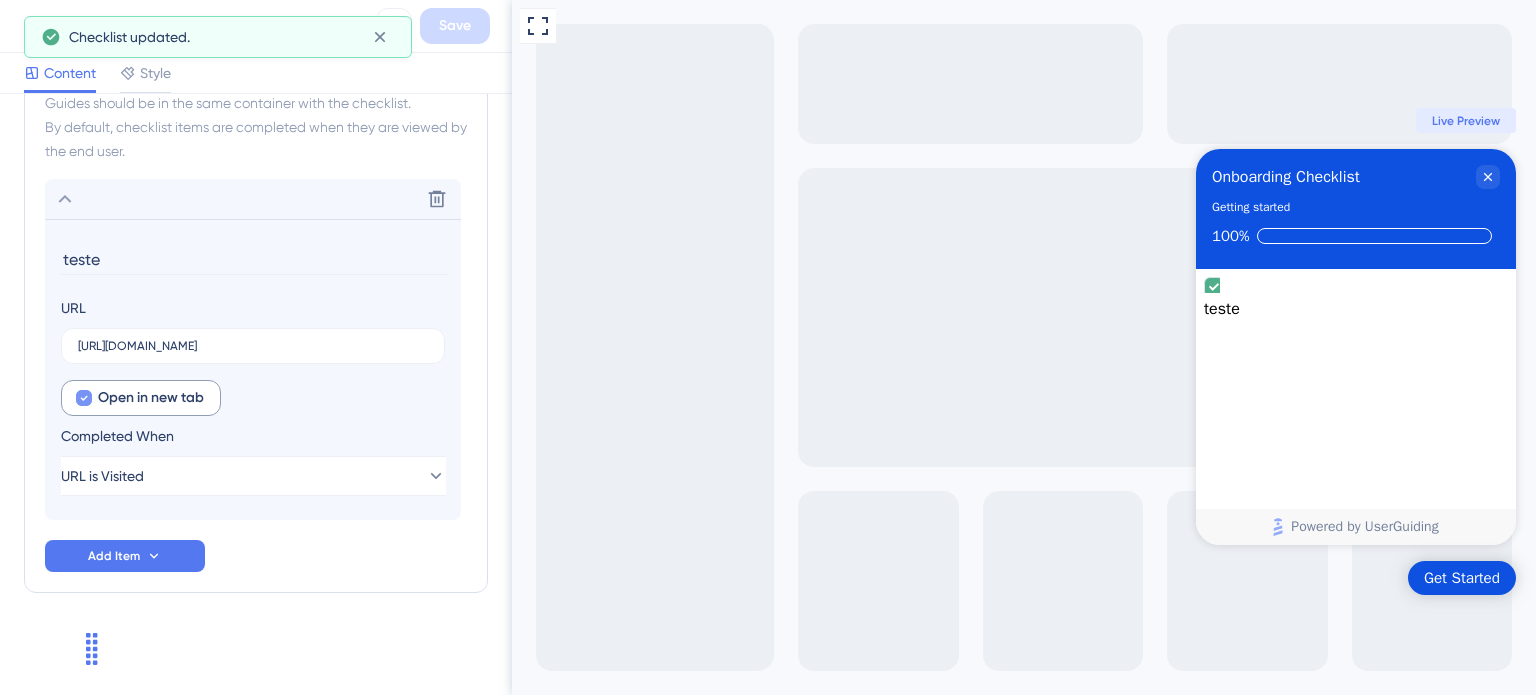 click 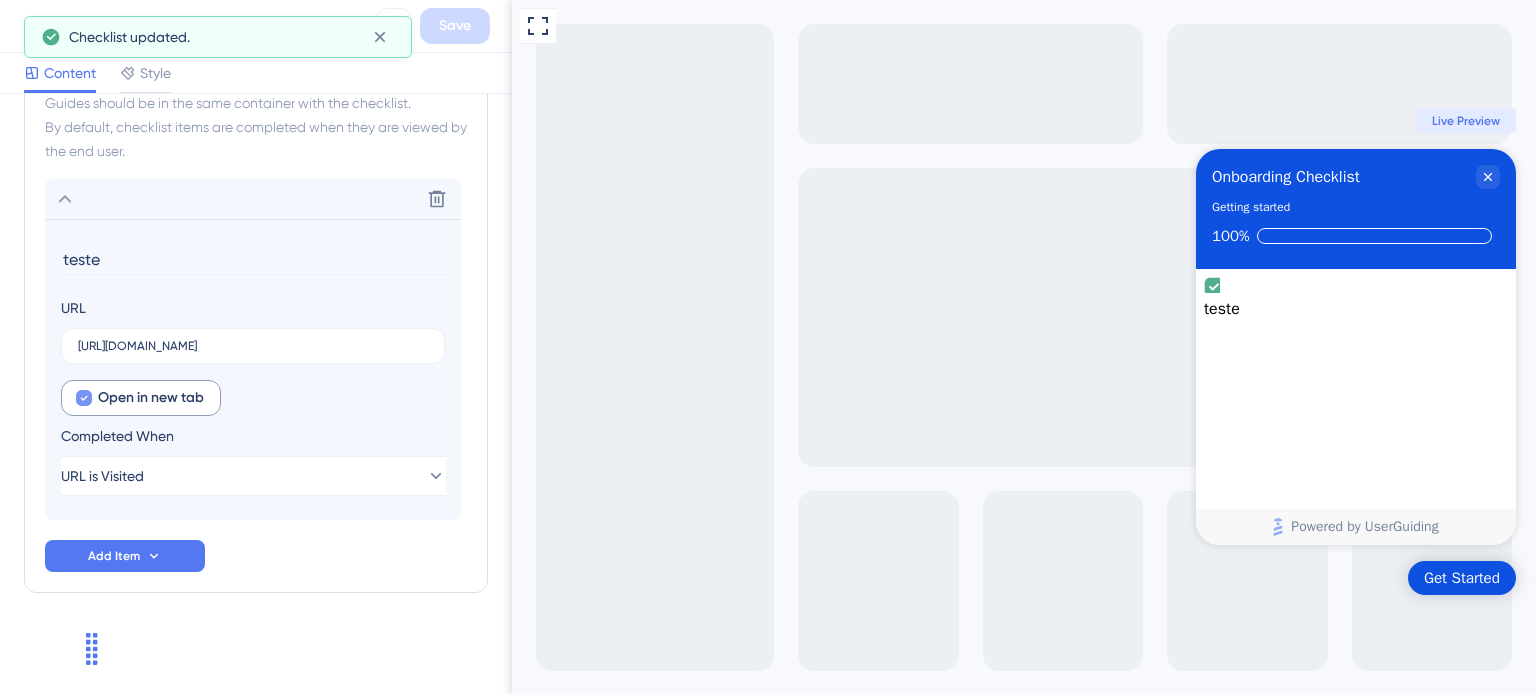 checkbox on "false" 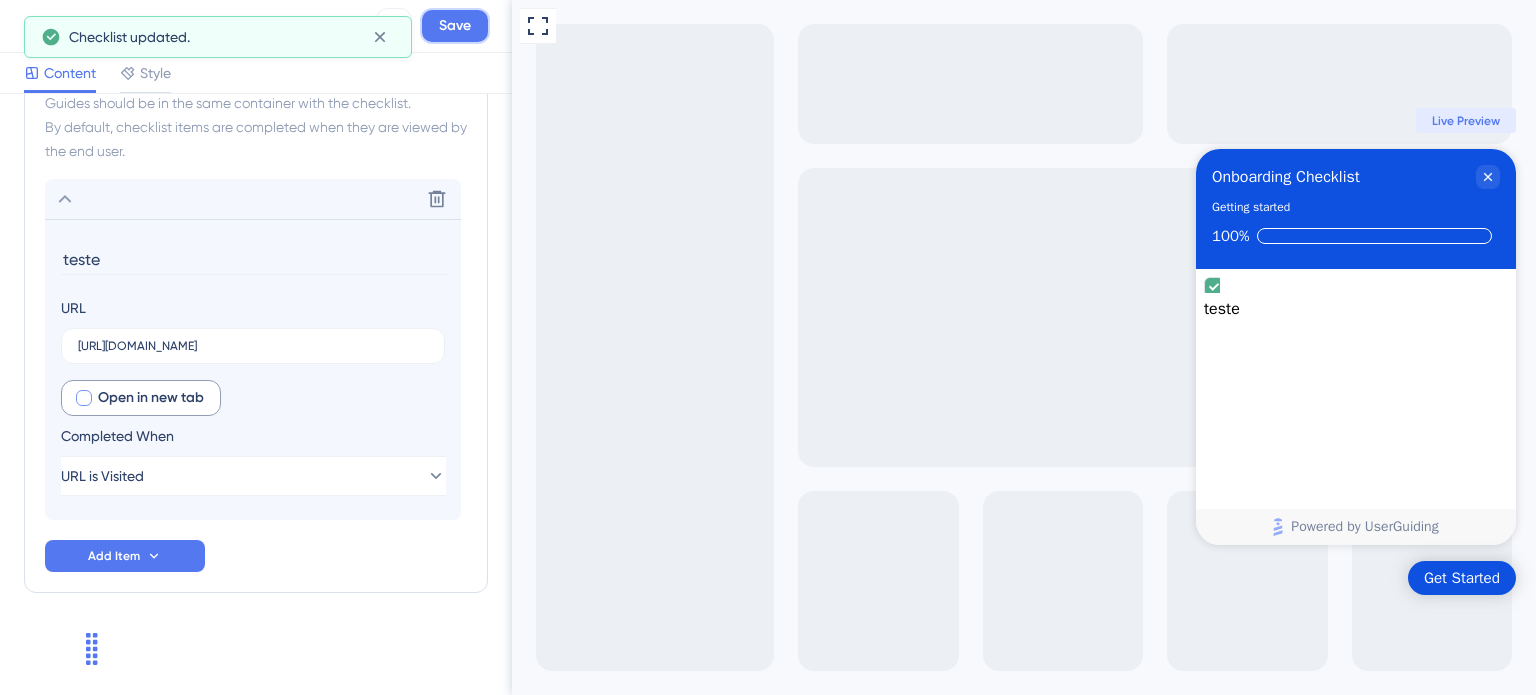 click on "Save" at bounding box center [455, 26] 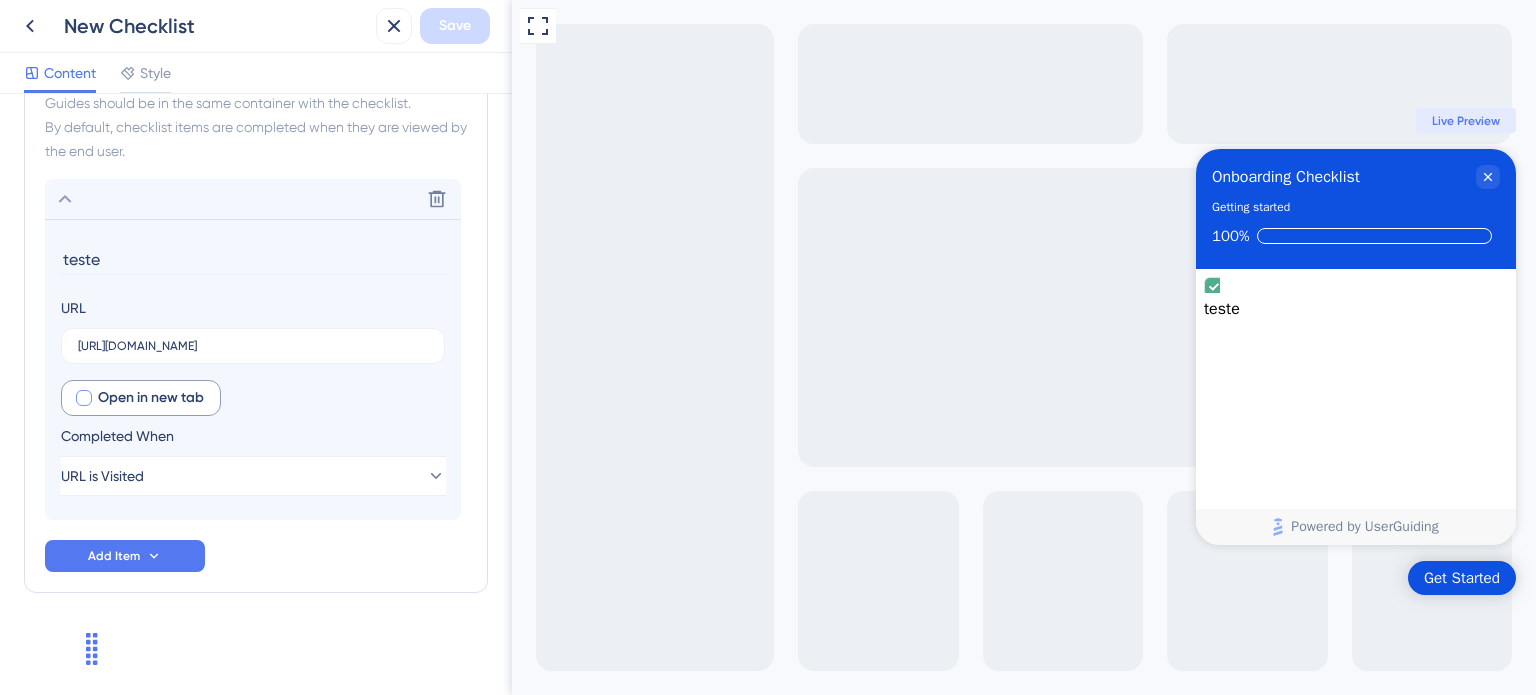 click on "New Checklist" at bounding box center (216, 26) 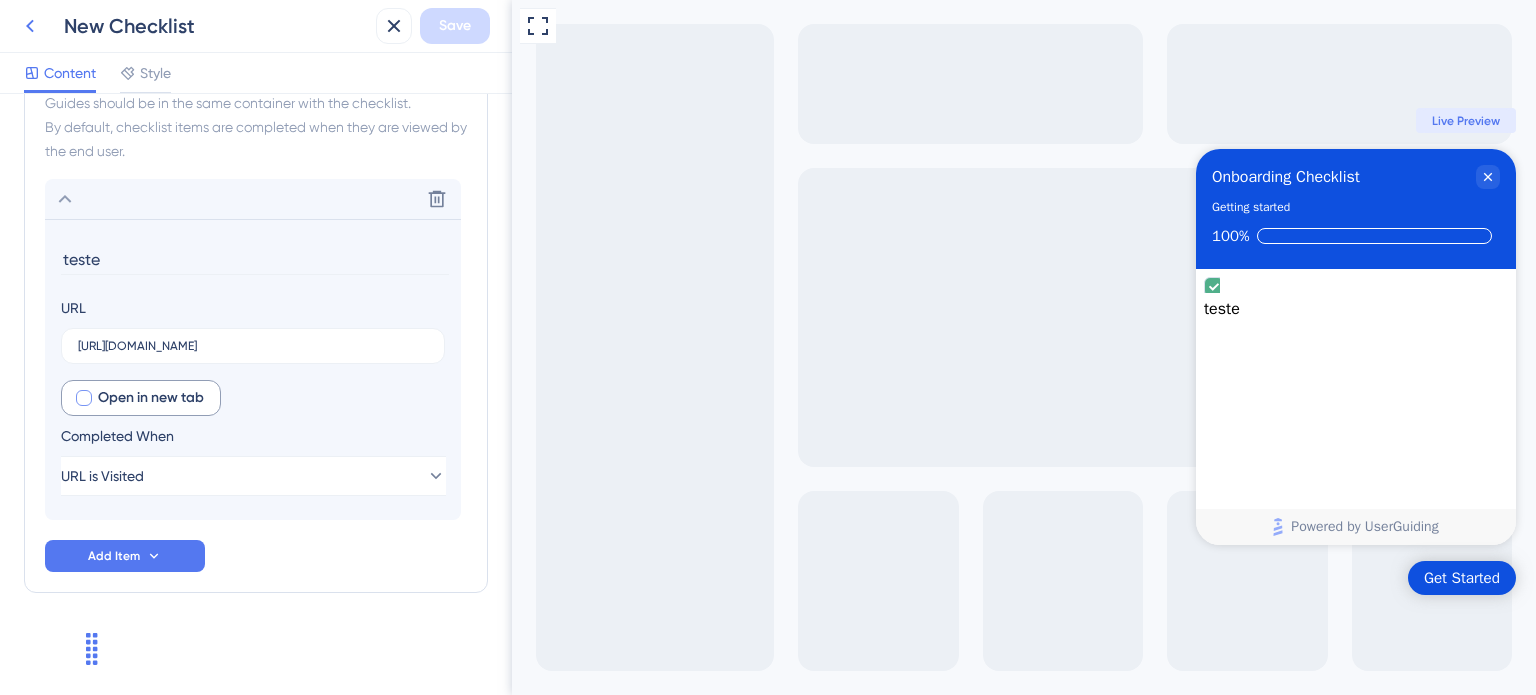 click 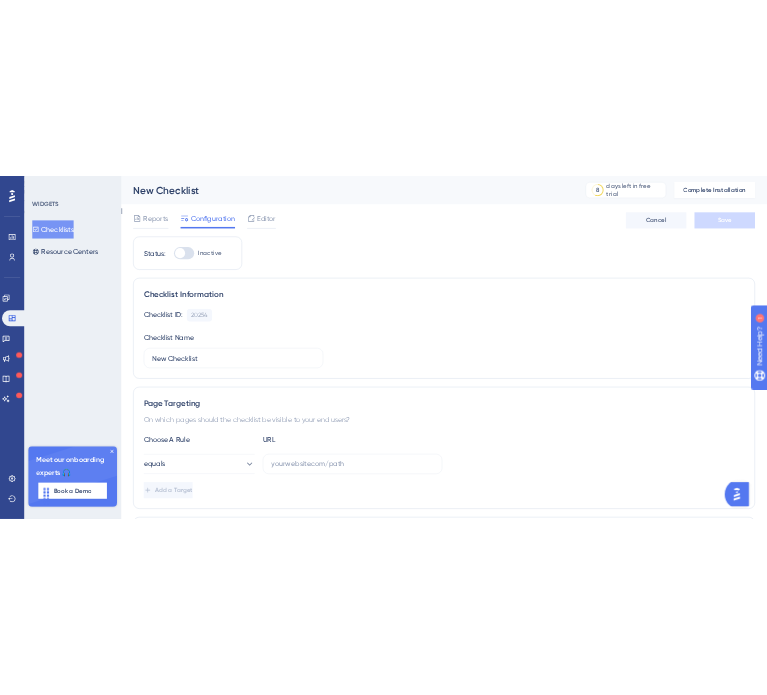 scroll, scrollTop: 0, scrollLeft: 0, axis: both 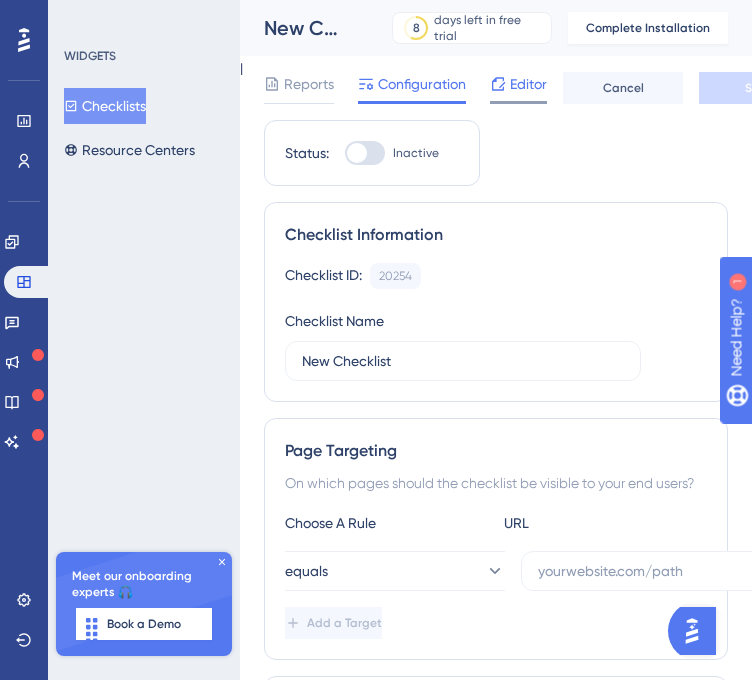 click on "Editor" at bounding box center (518, 88) 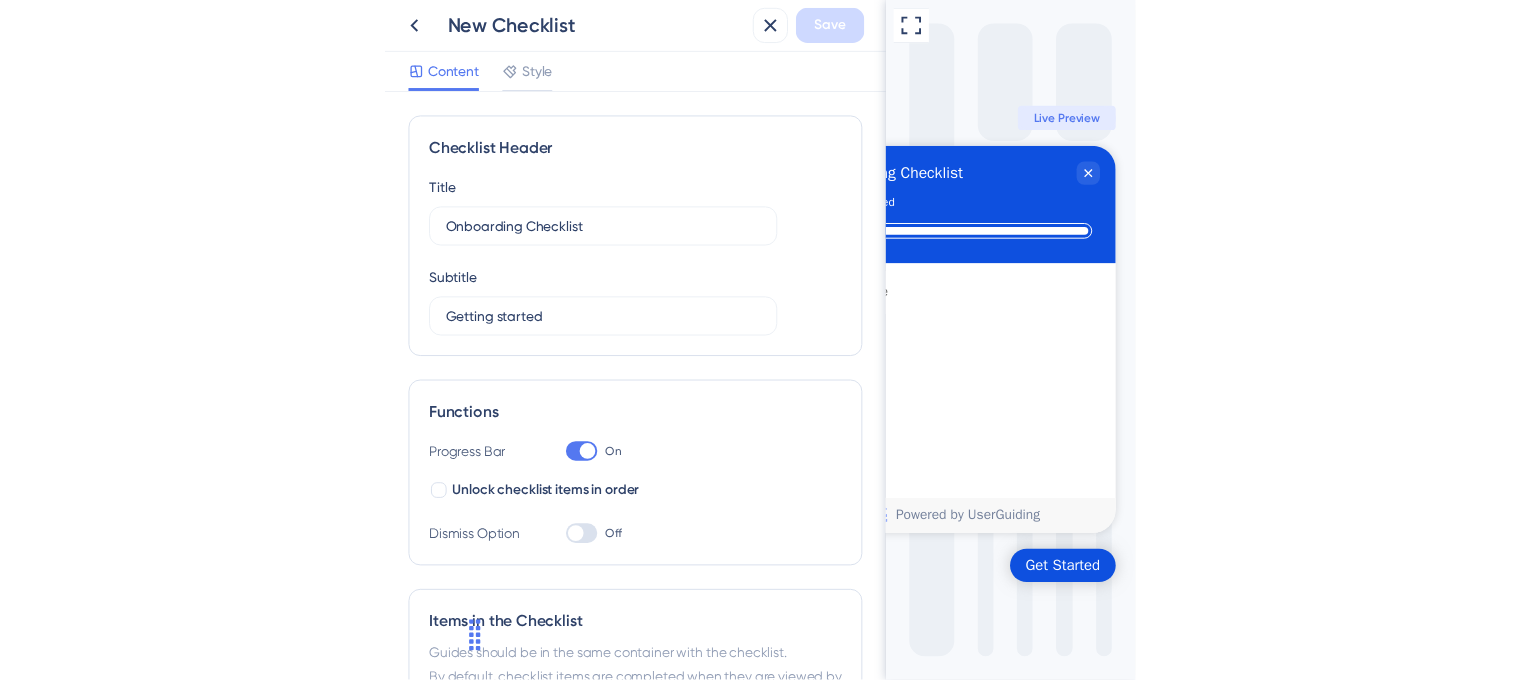scroll, scrollTop: 0, scrollLeft: 0, axis: both 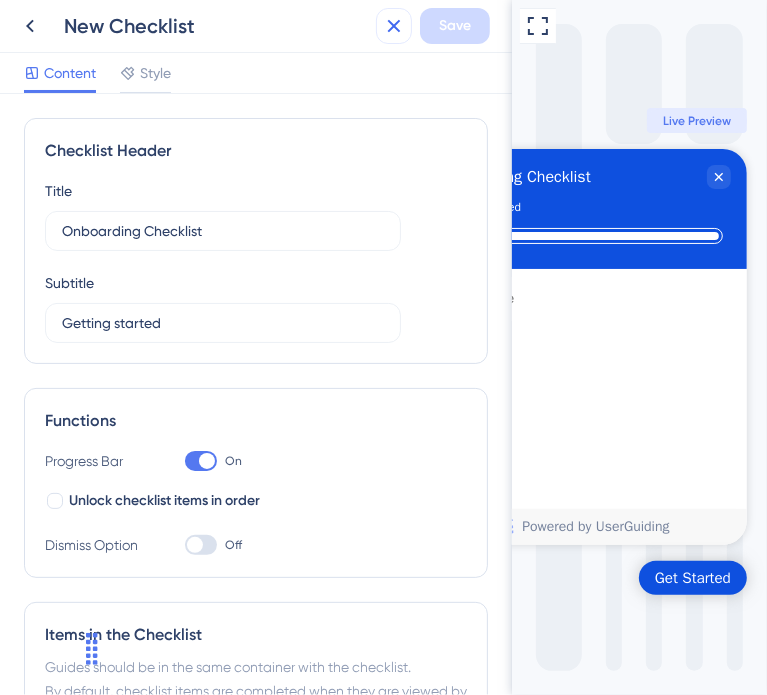 drag, startPoint x: 409, startPoint y: 24, endPoint x: 248, endPoint y: 47, distance: 162.63457 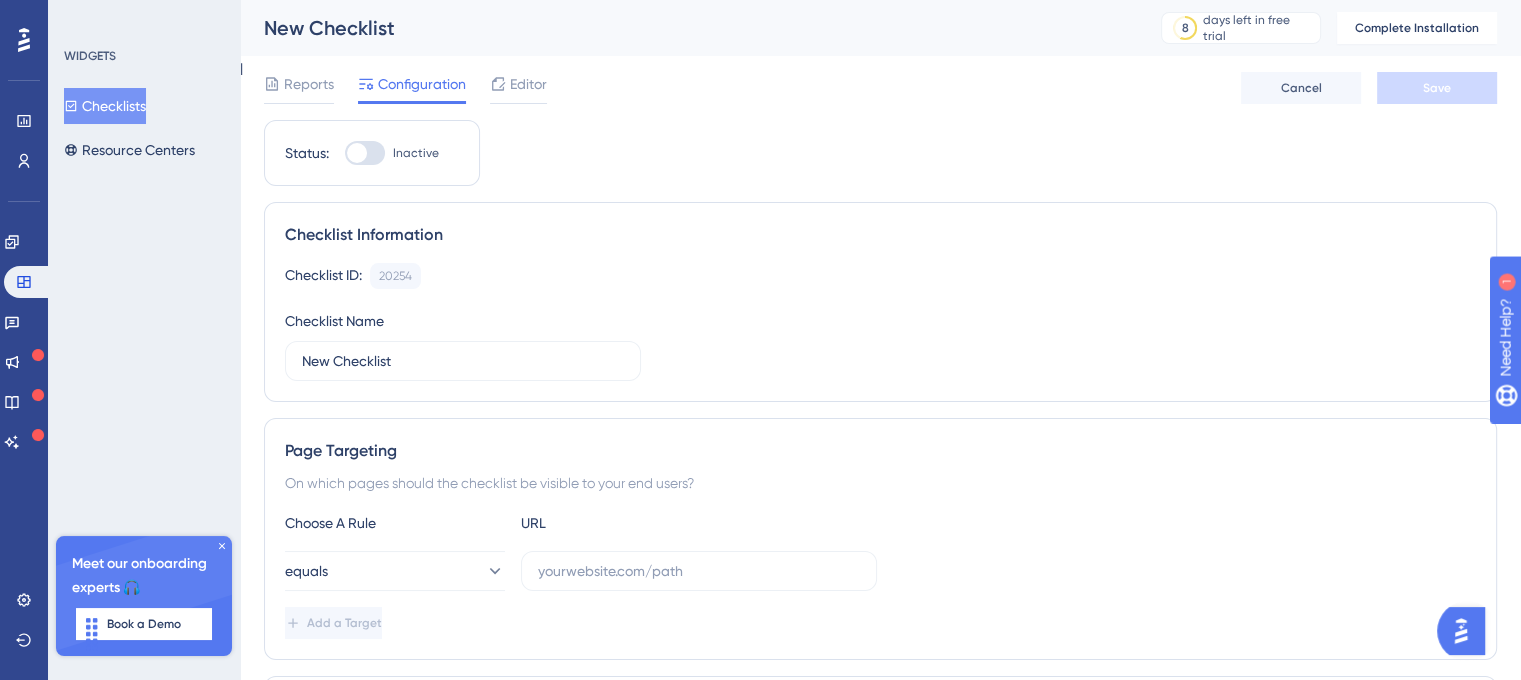 scroll, scrollTop: 0, scrollLeft: 0, axis: both 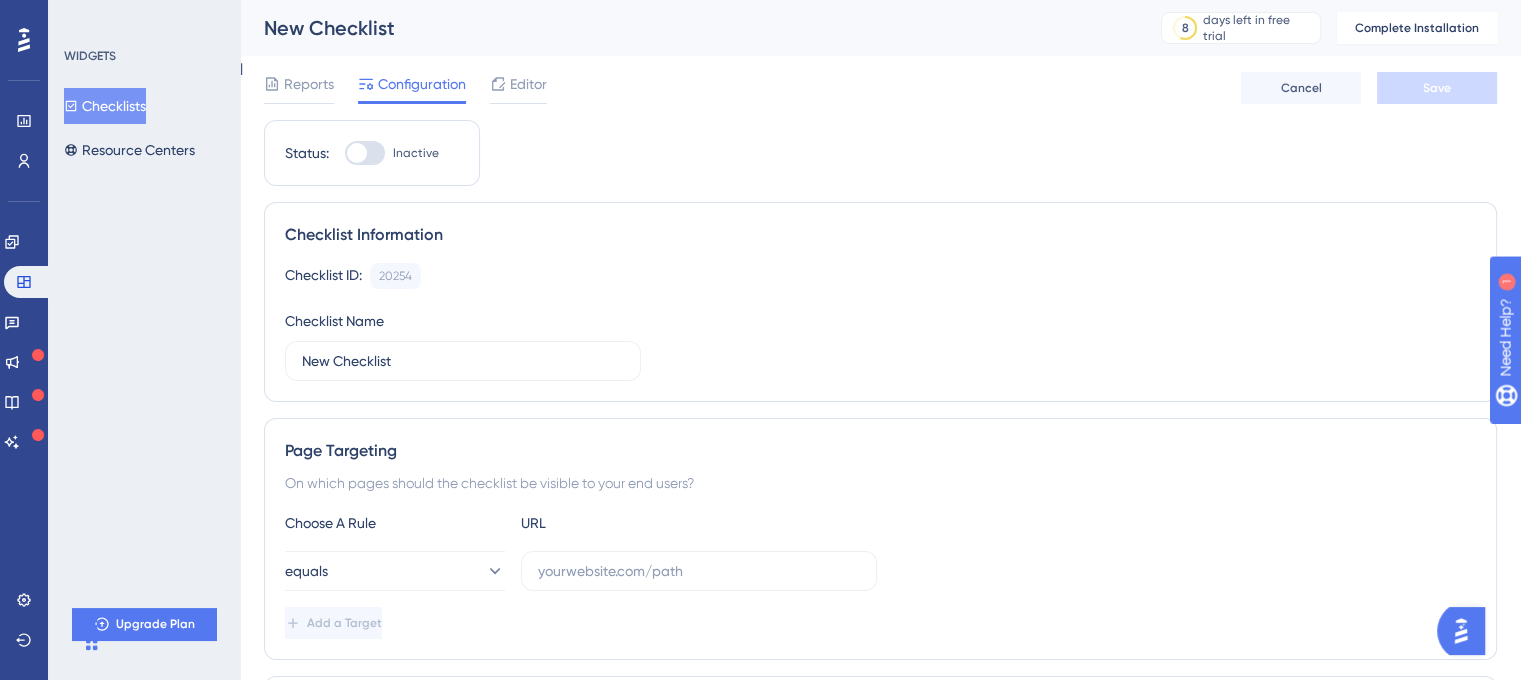 drag, startPoint x: 1463, startPoint y: 623, endPoint x: 2838, endPoint y: 1245, distance: 1509.1418 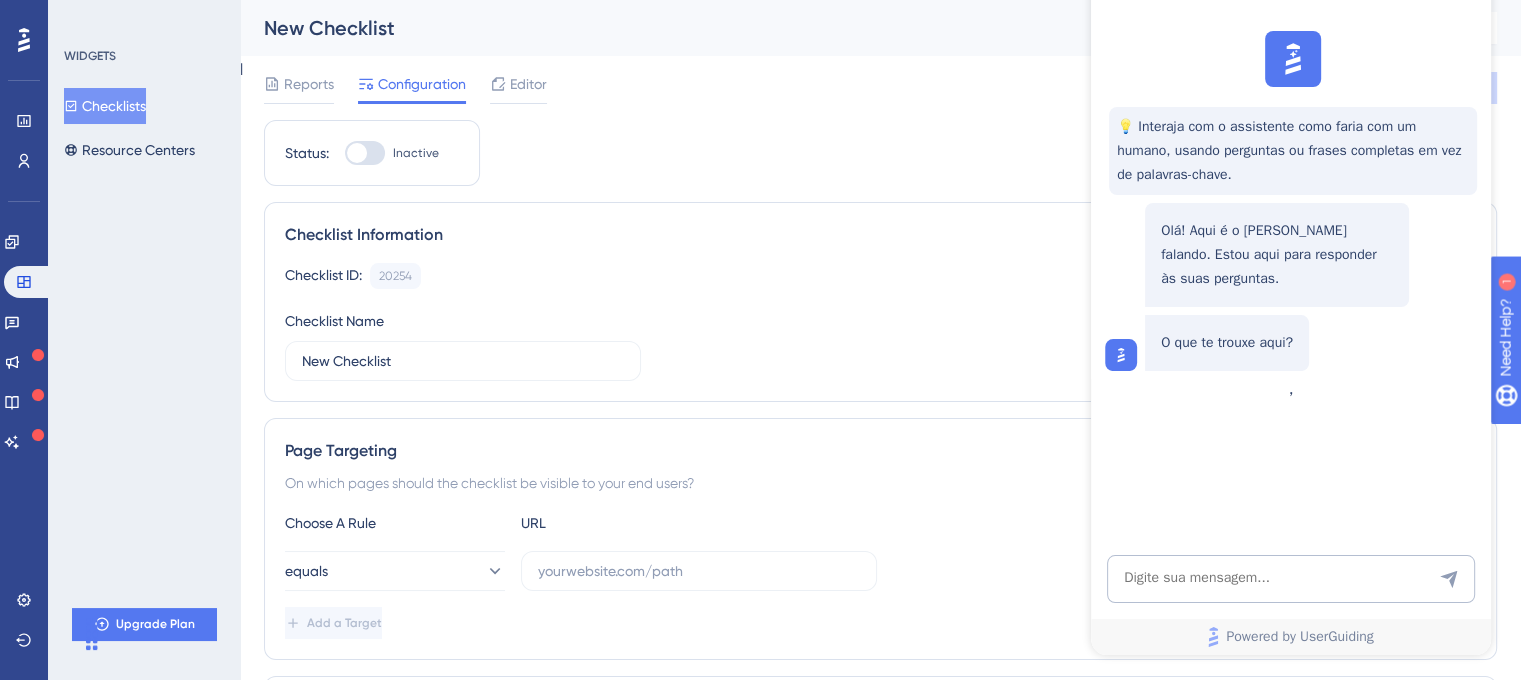 scroll, scrollTop: 0, scrollLeft: 0, axis: both 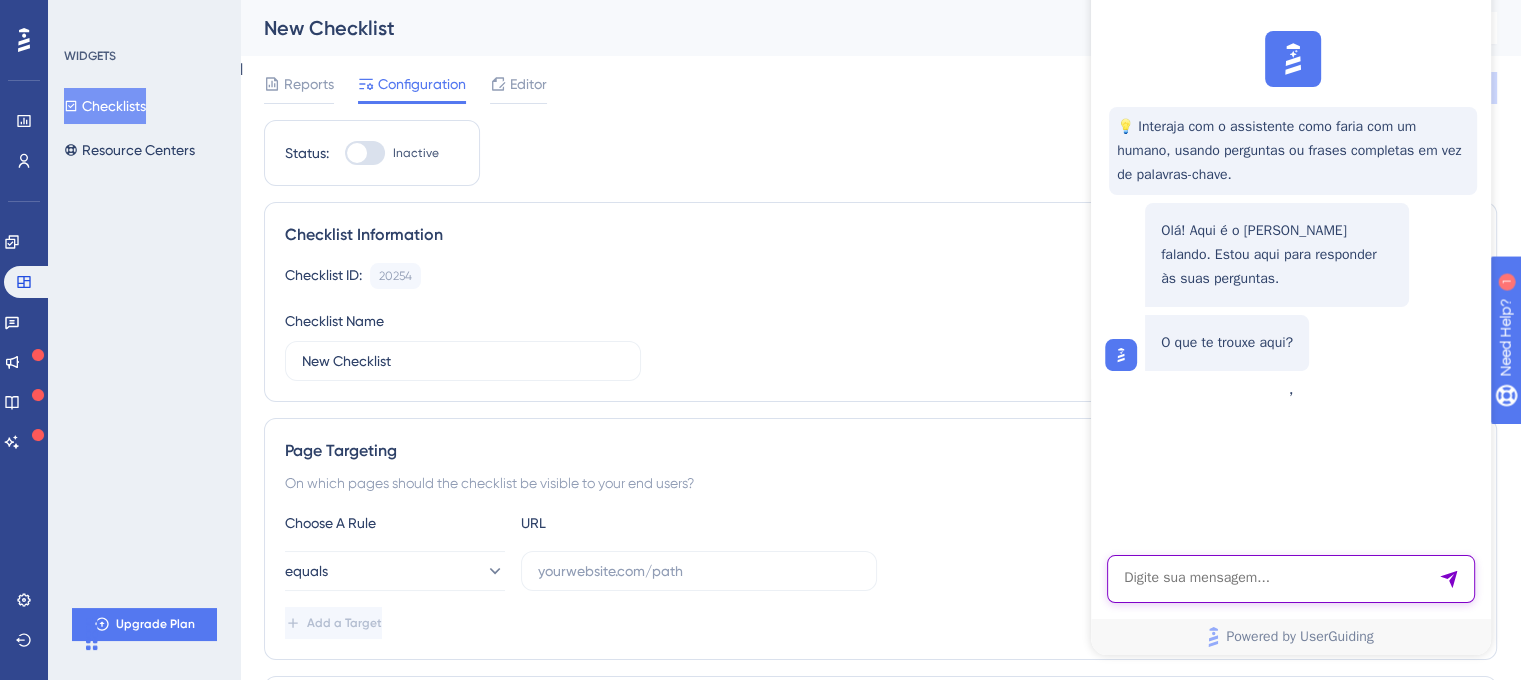 click at bounding box center [1291, 579] 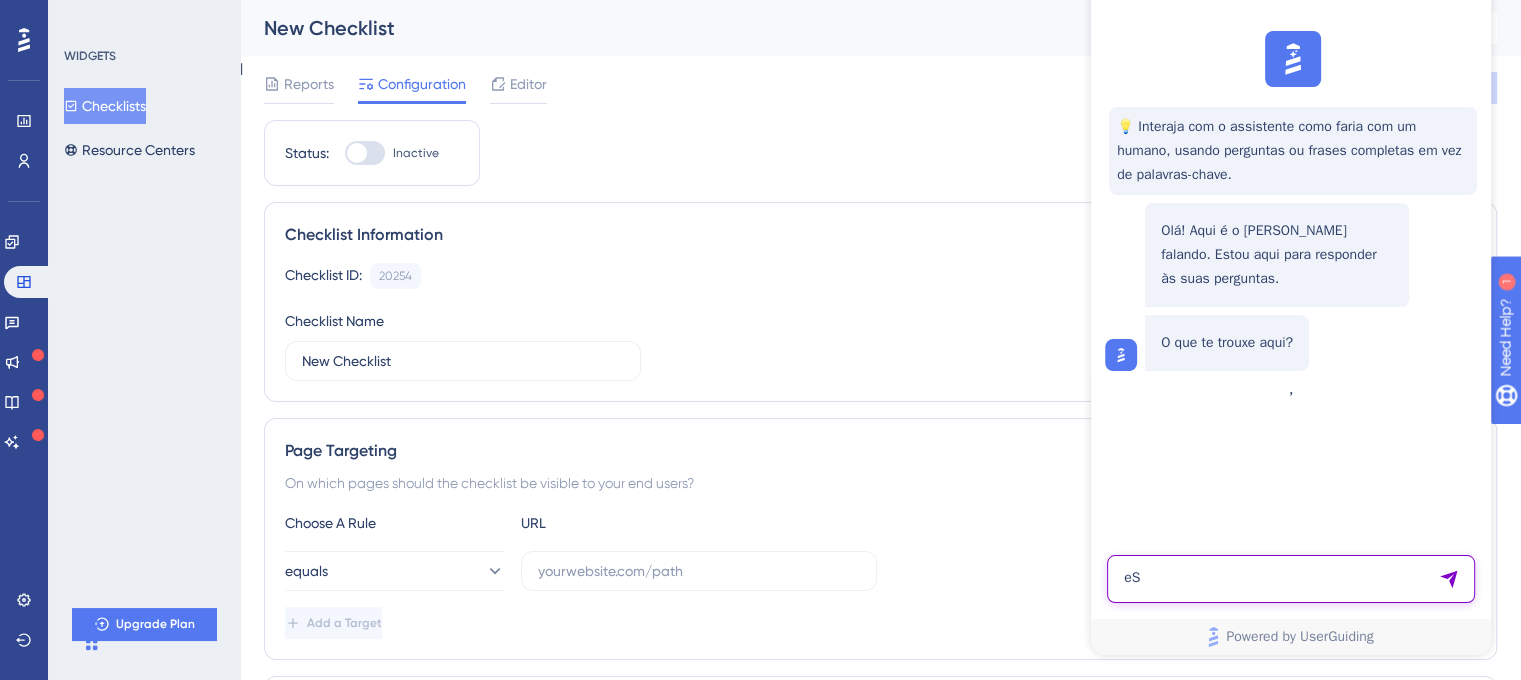 type on "e" 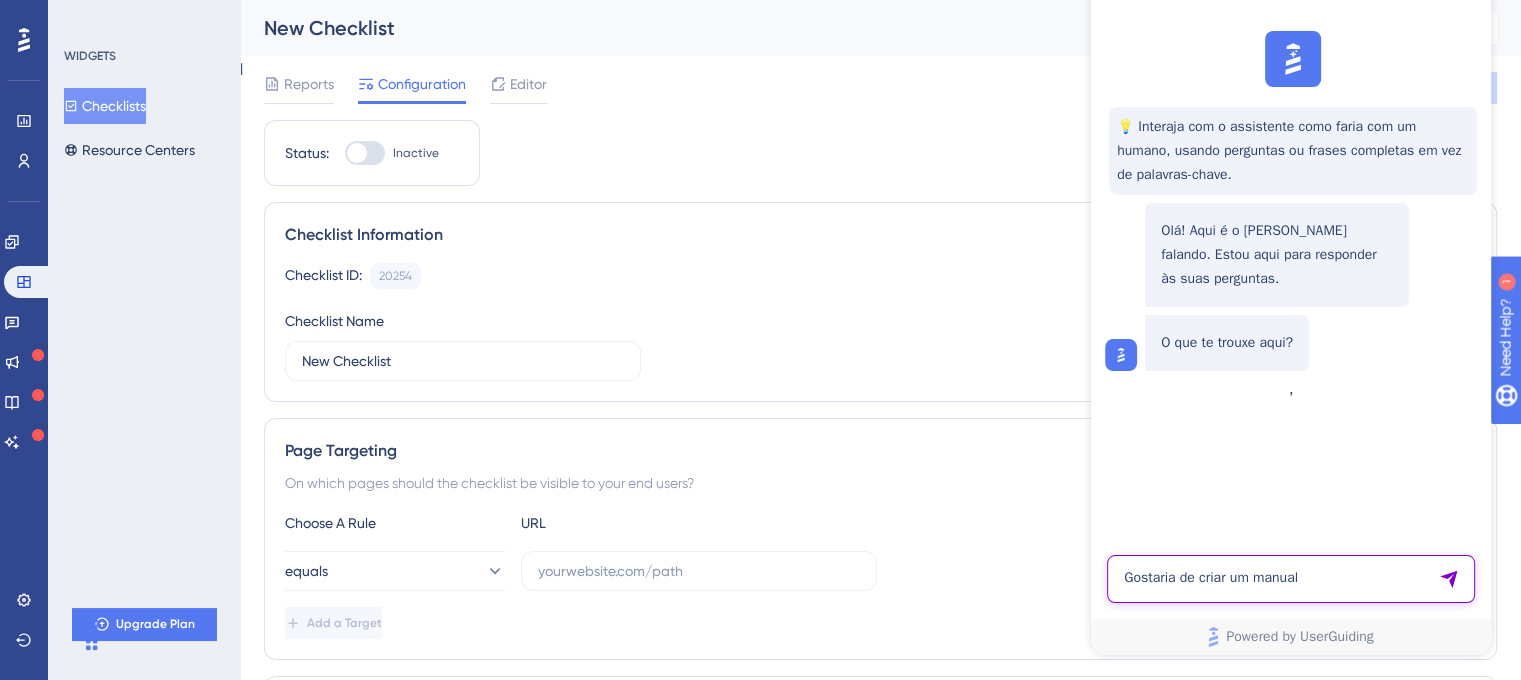 type on "Gostaria de criar um manual" 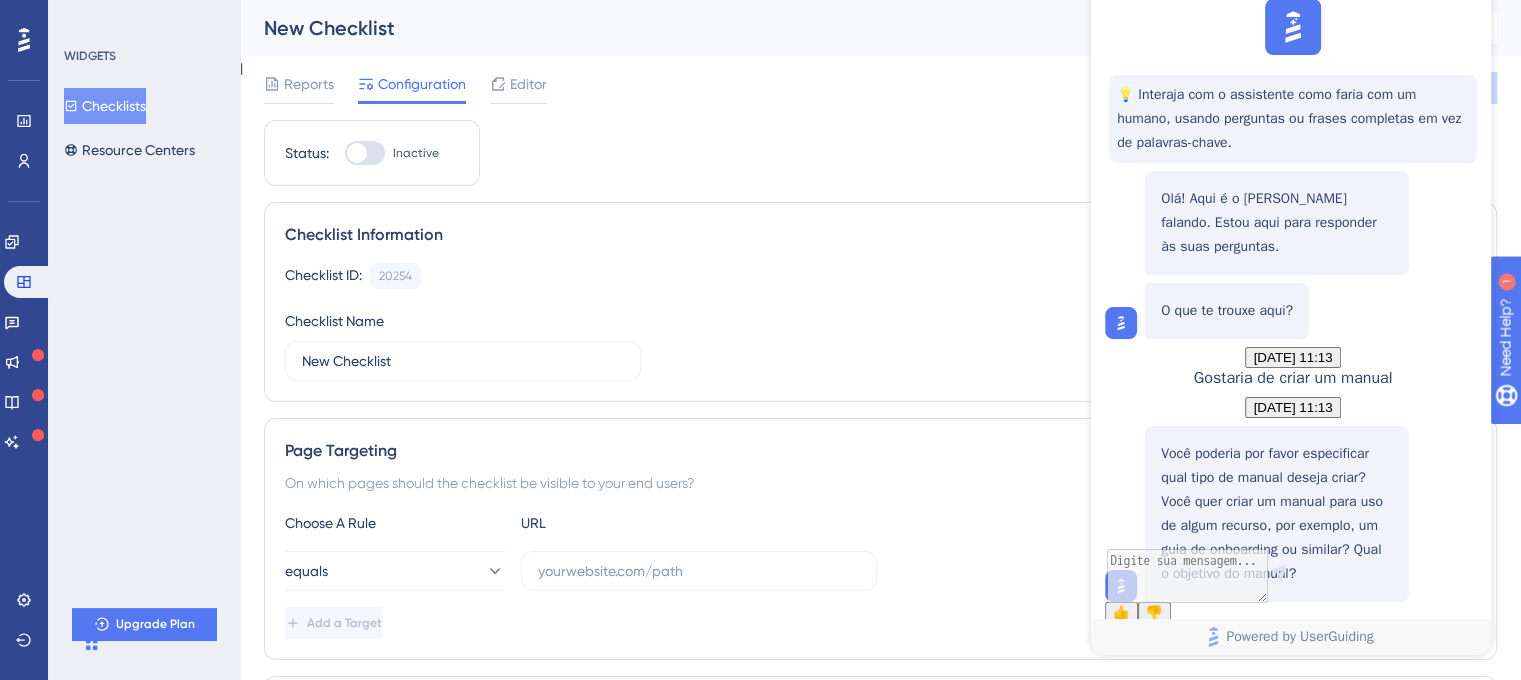 scroll, scrollTop: 224, scrollLeft: 0, axis: vertical 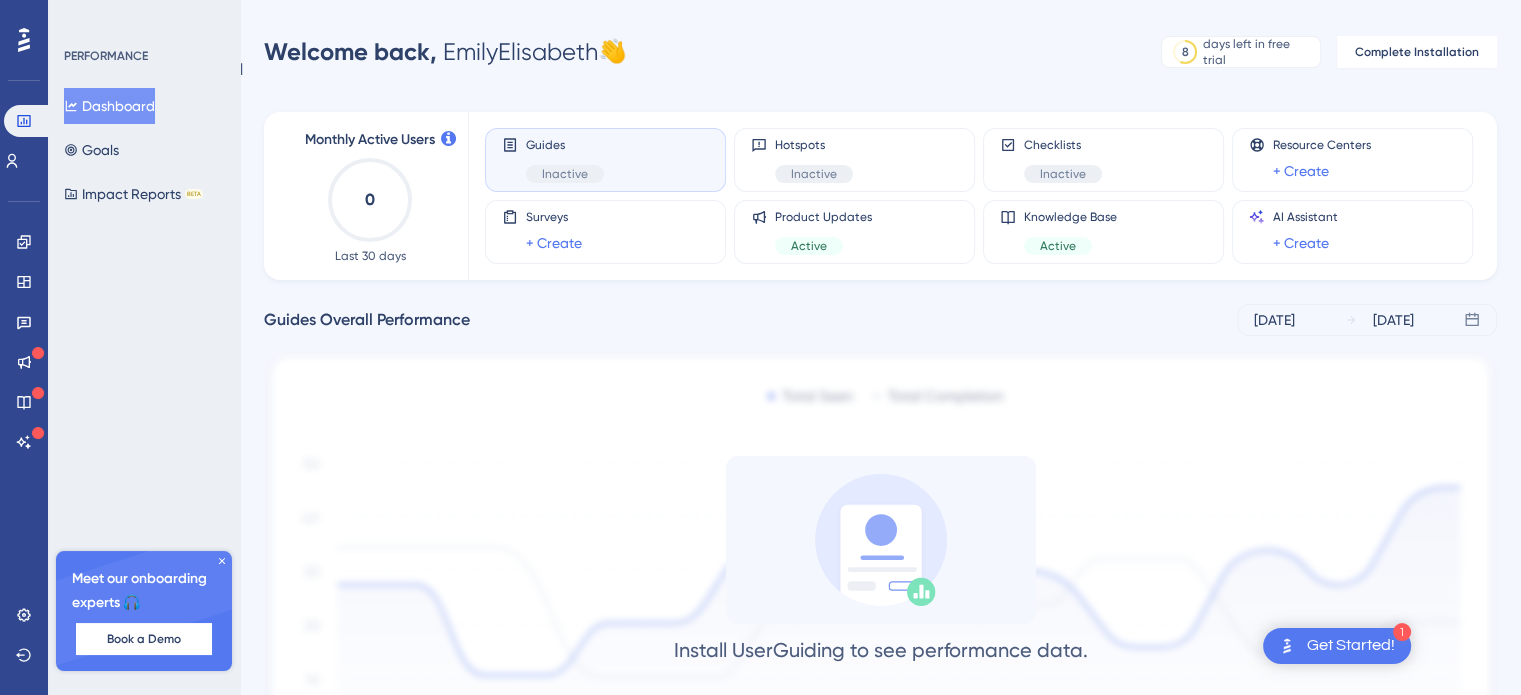 click on "Guides Inactive" at bounding box center (605, 160) 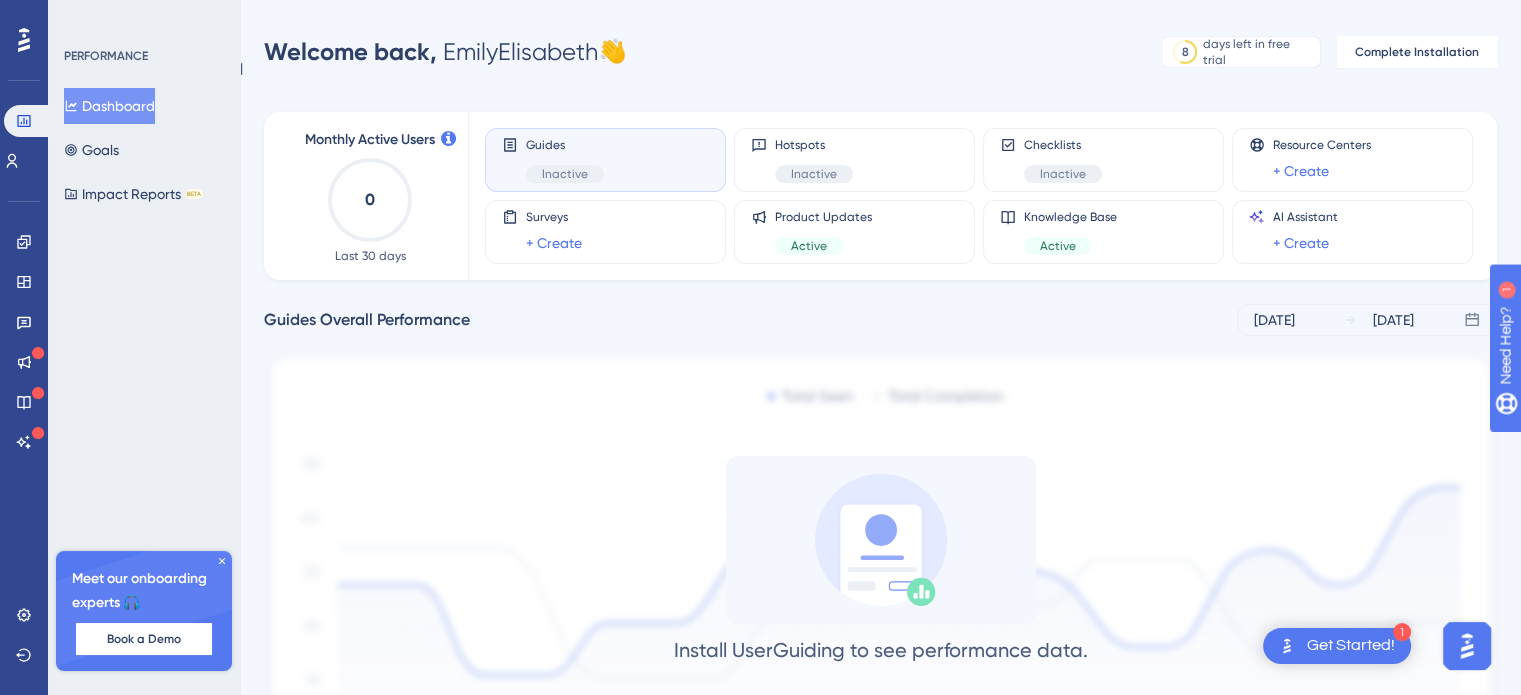 scroll, scrollTop: 0, scrollLeft: 0, axis: both 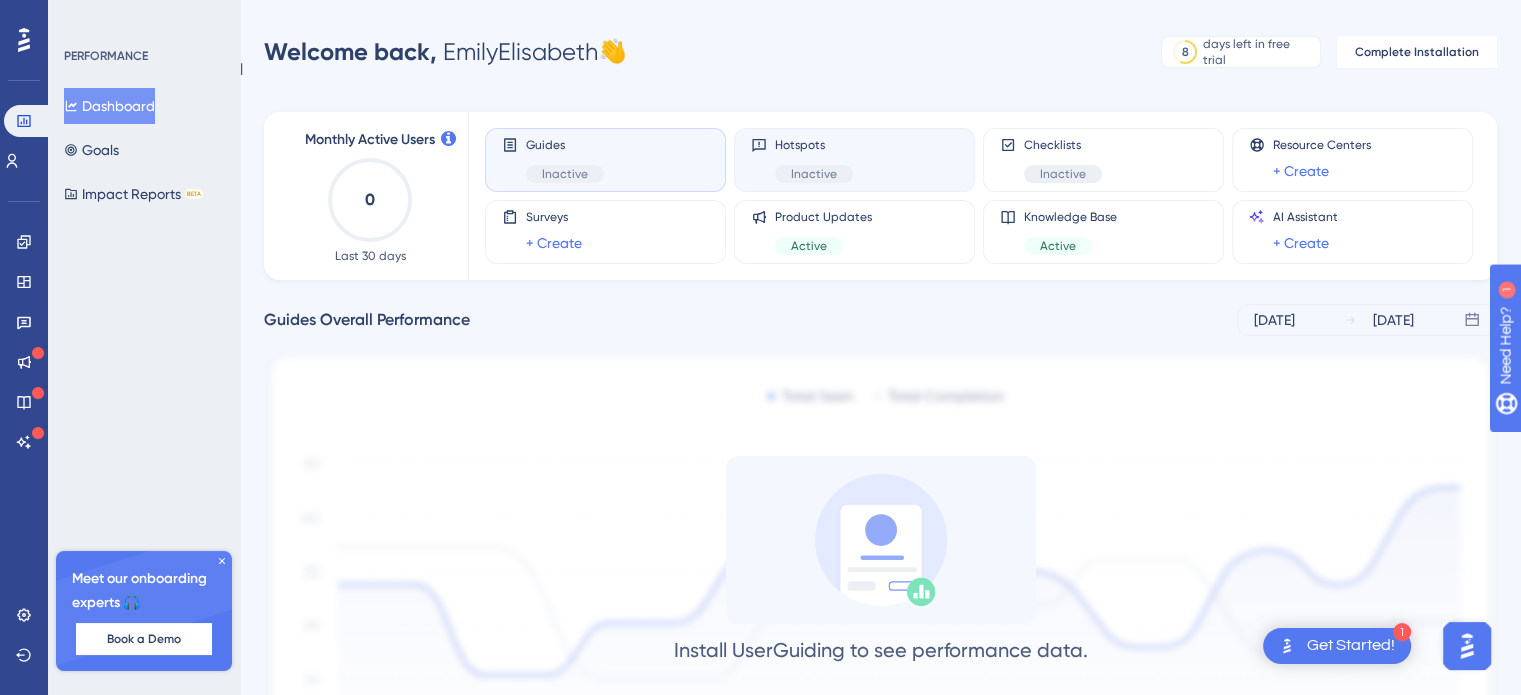 click on "Hotspots Inactive" at bounding box center [814, 160] 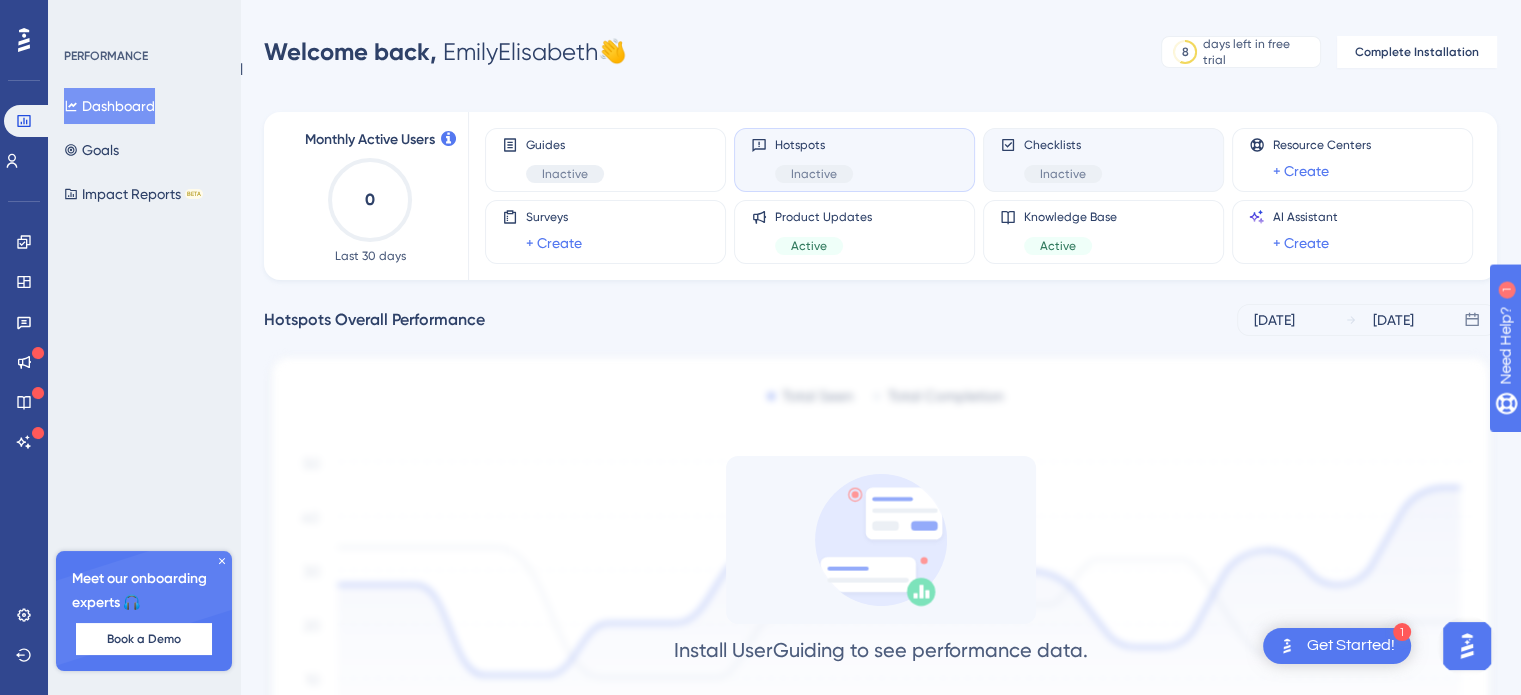 click on "Checklists Inactive" at bounding box center [1103, 160] 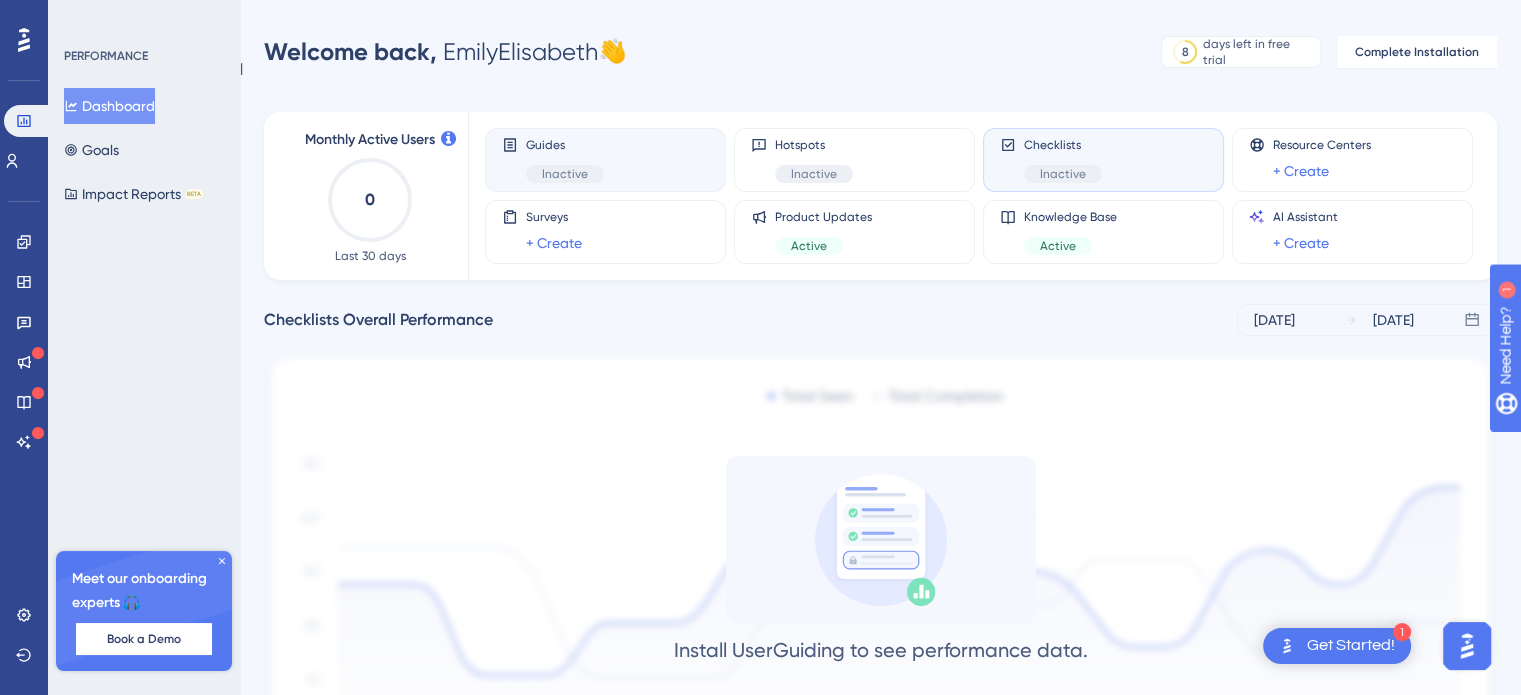 click on "Guides Inactive" at bounding box center [605, 160] 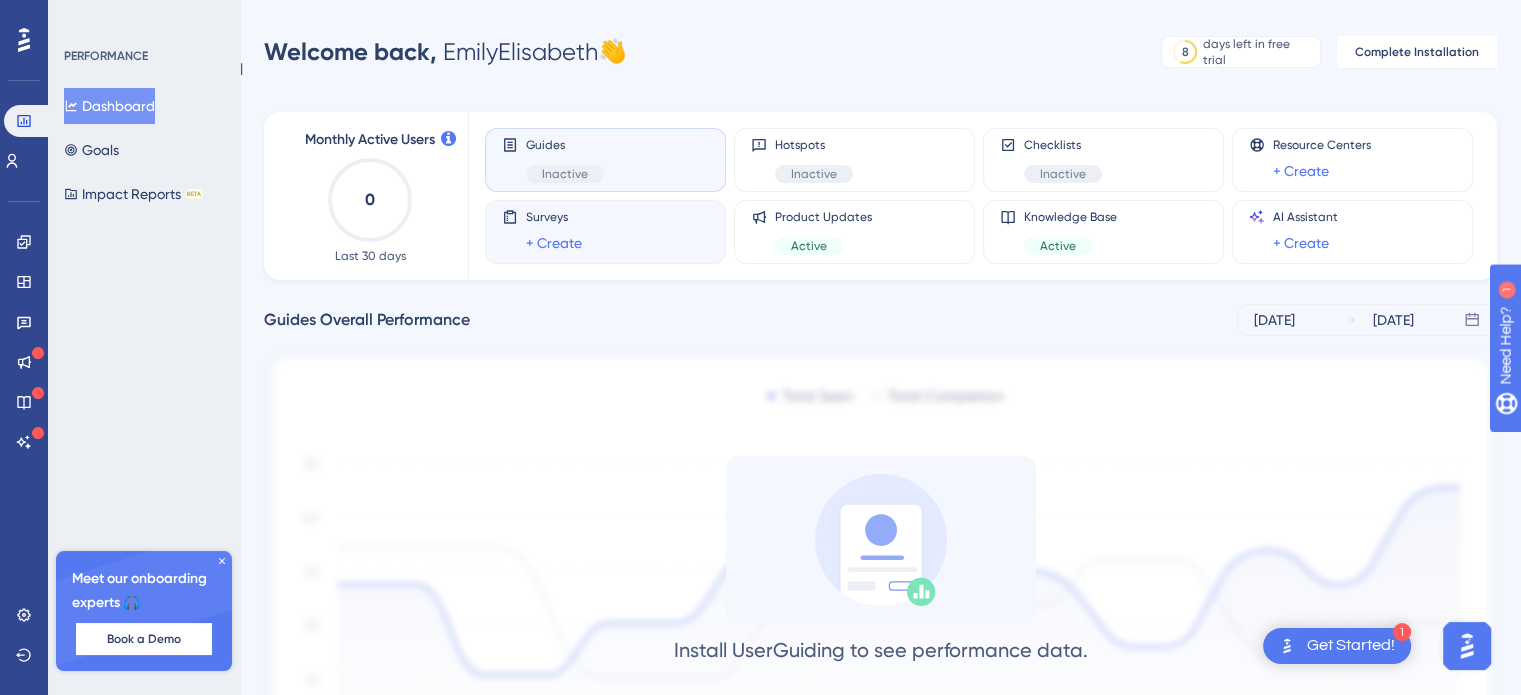 click on "Surveys + Create" at bounding box center (605, 232) 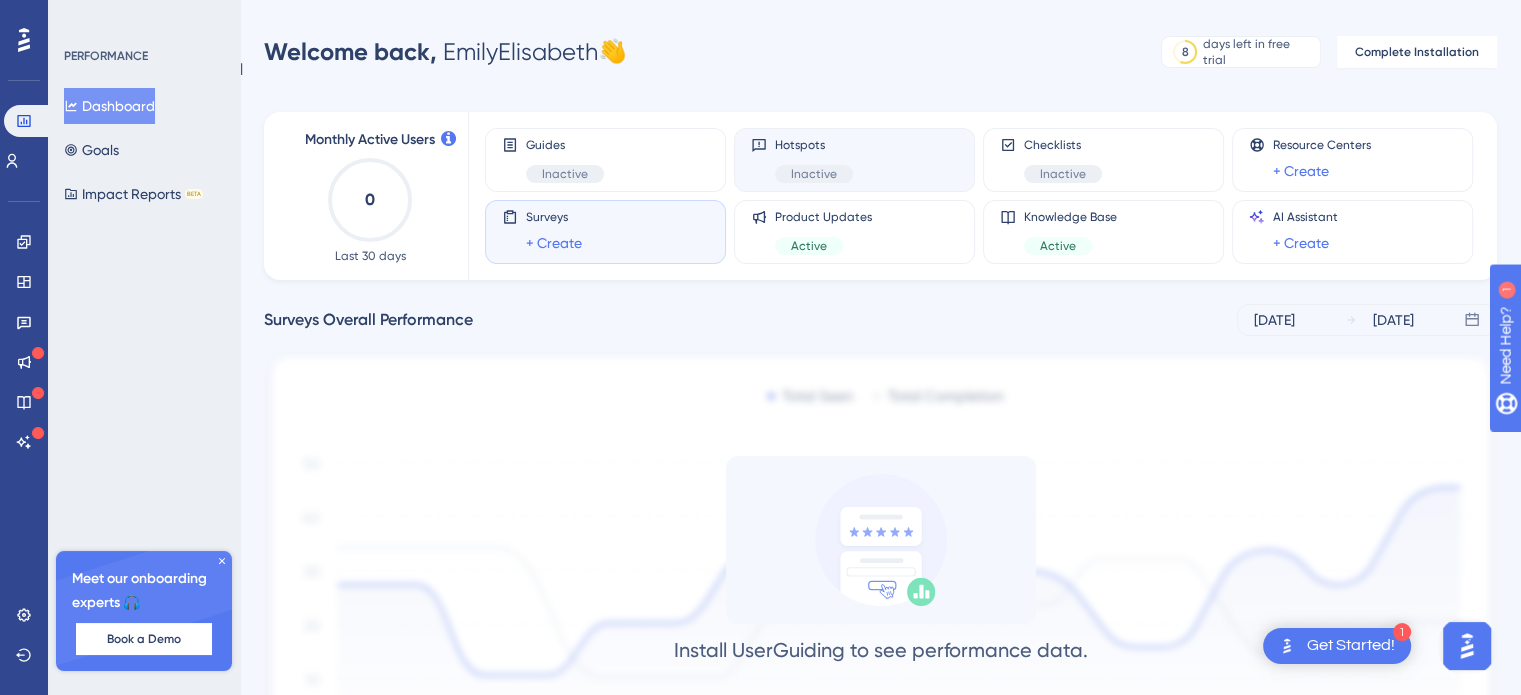 click on "Hotspots Inactive" at bounding box center [814, 160] 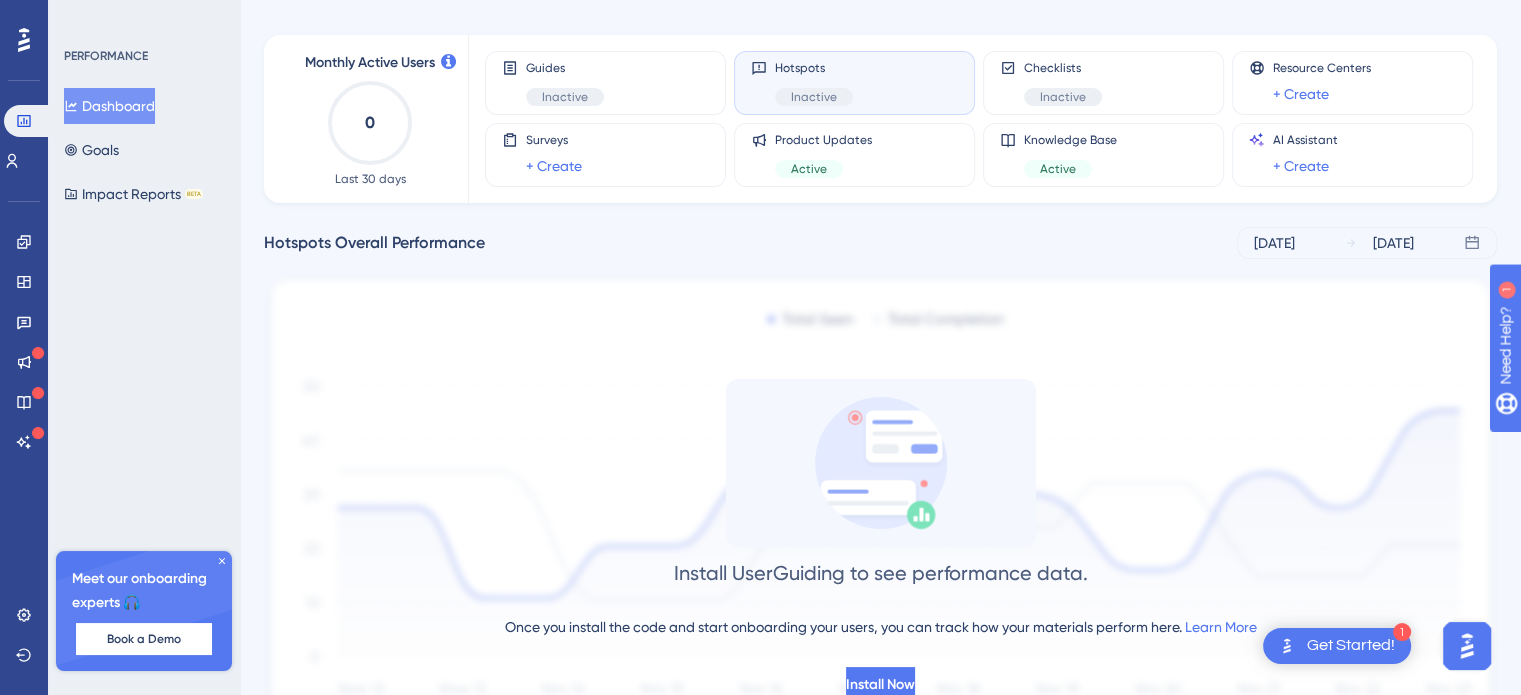 scroll, scrollTop: 184, scrollLeft: 0, axis: vertical 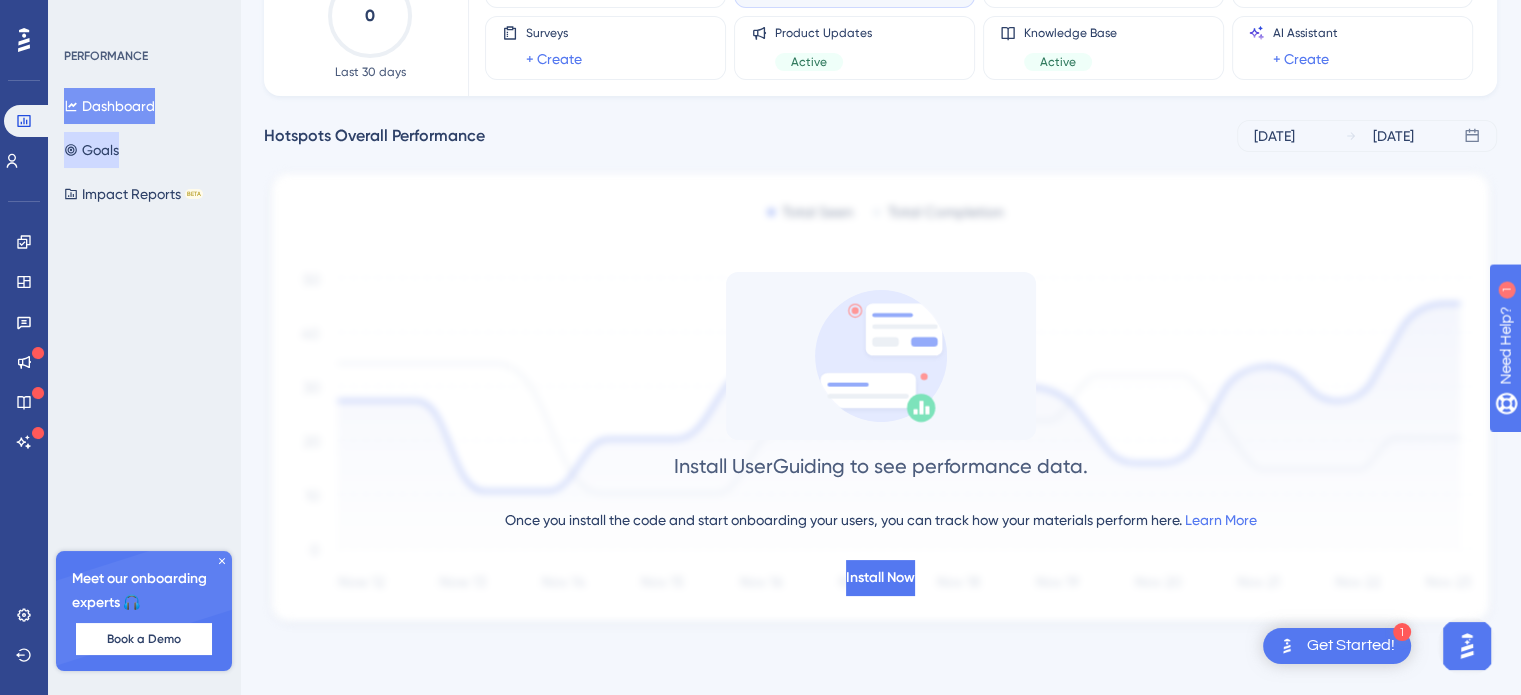 click on "Goals" at bounding box center (91, 150) 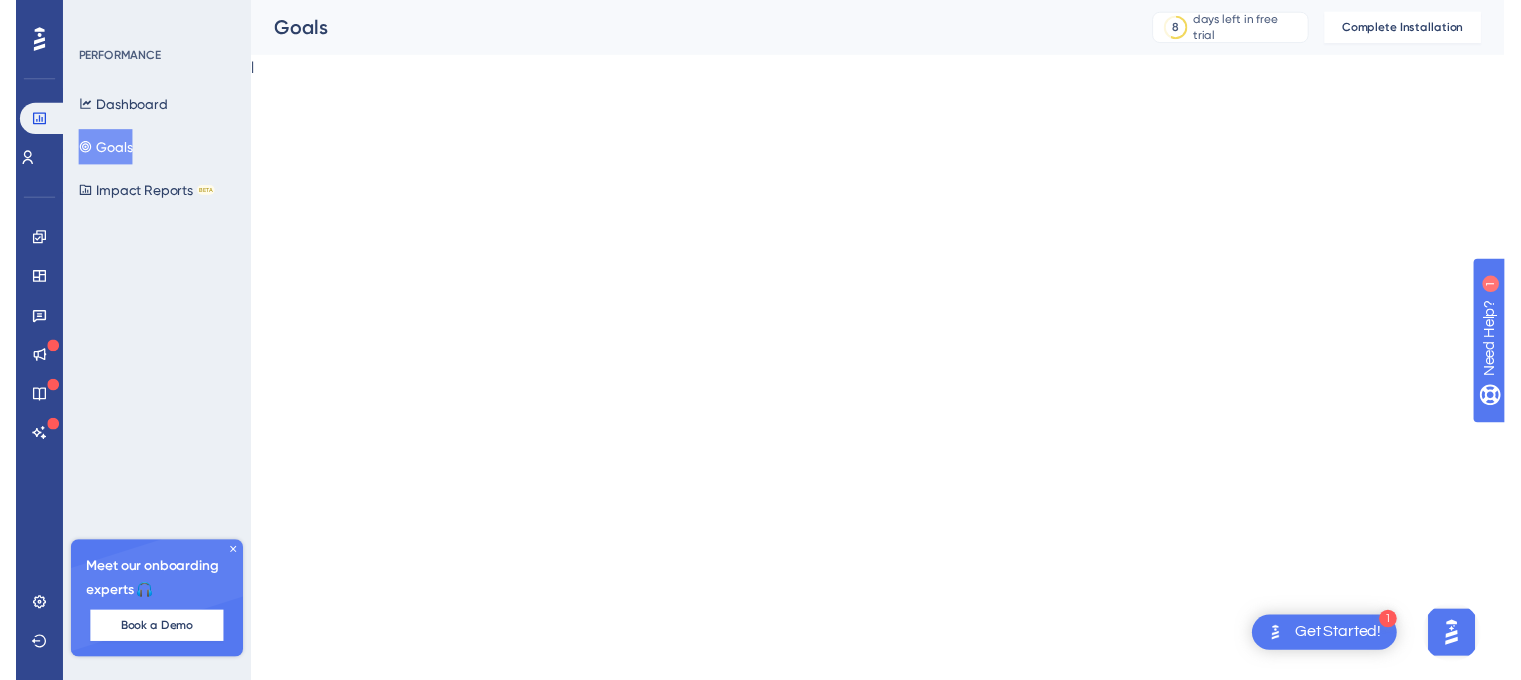 scroll, scrollTop: 0, scrollLeft: 0, axis: both 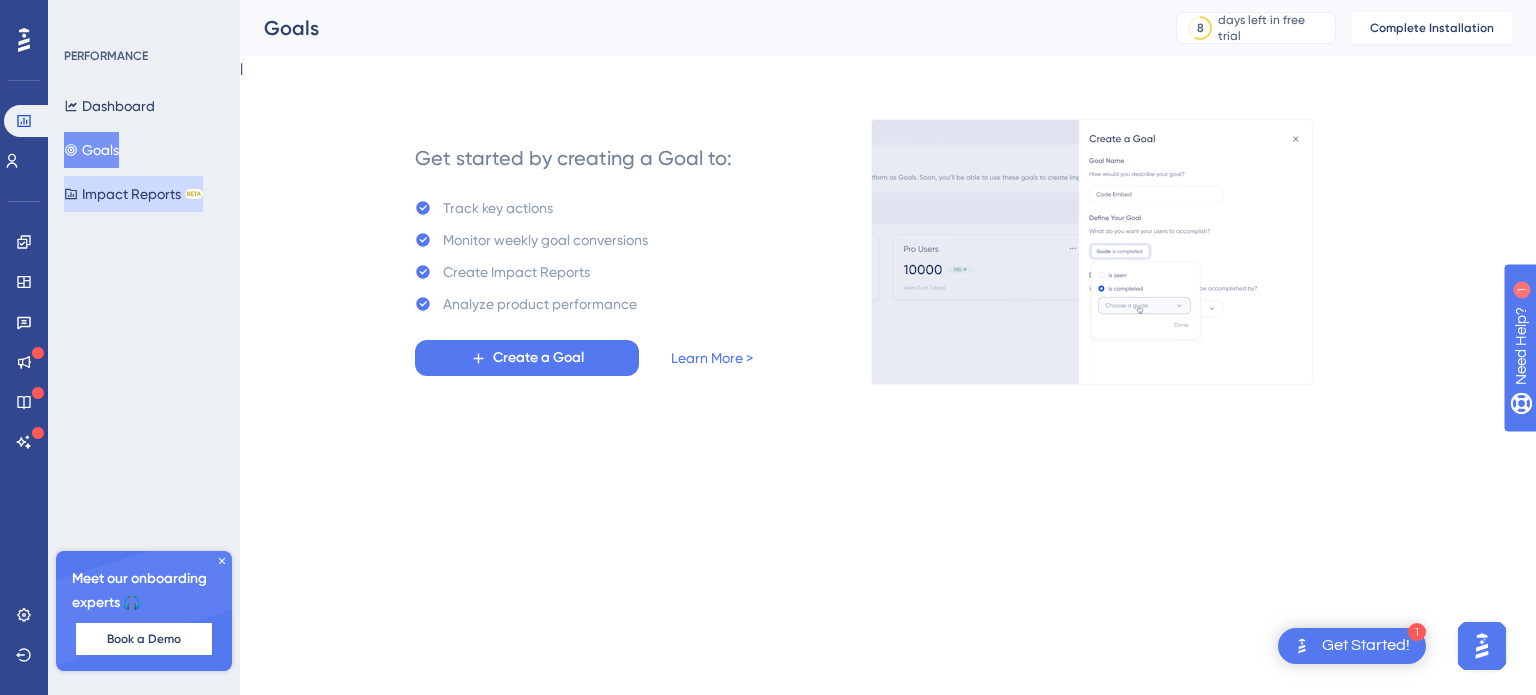 click on "Impact Reports BETA" at bounding box center (133, 194) 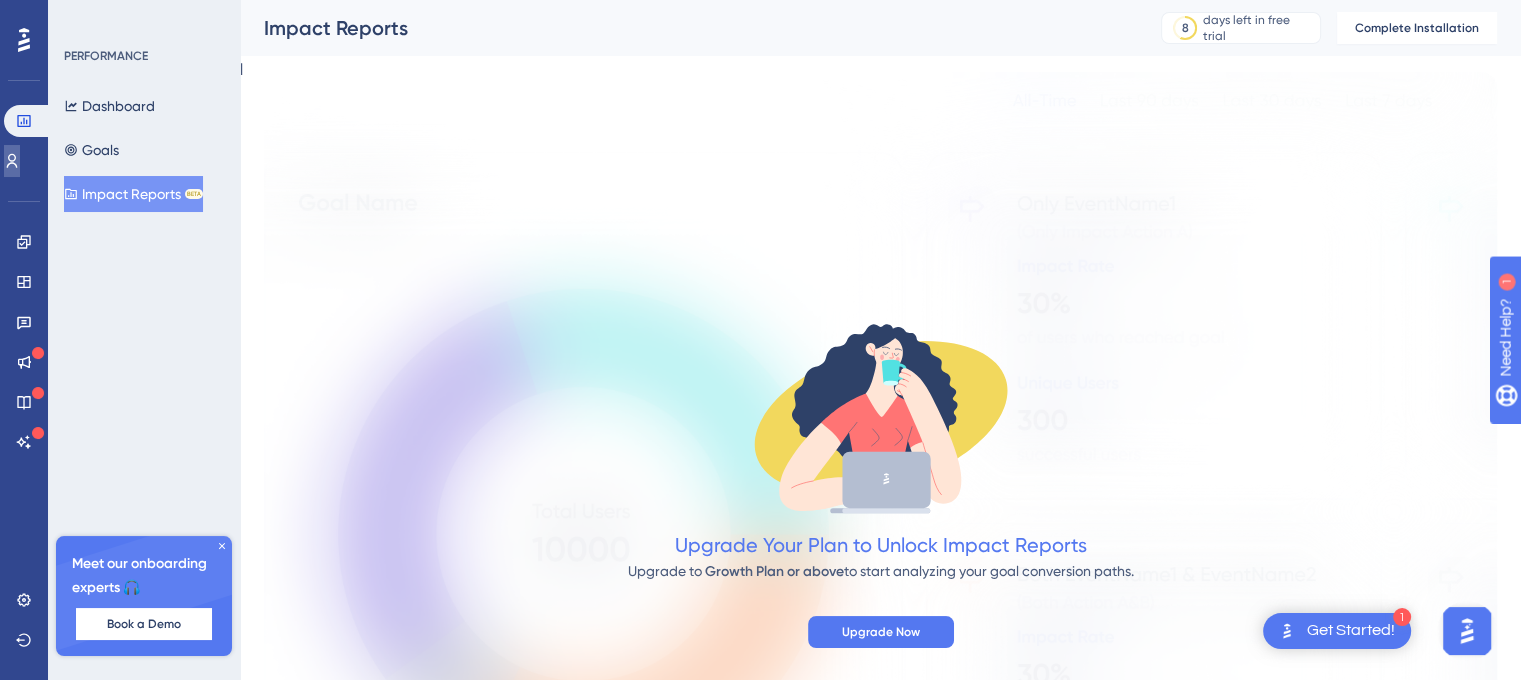 click at bounding box center [12, 161] 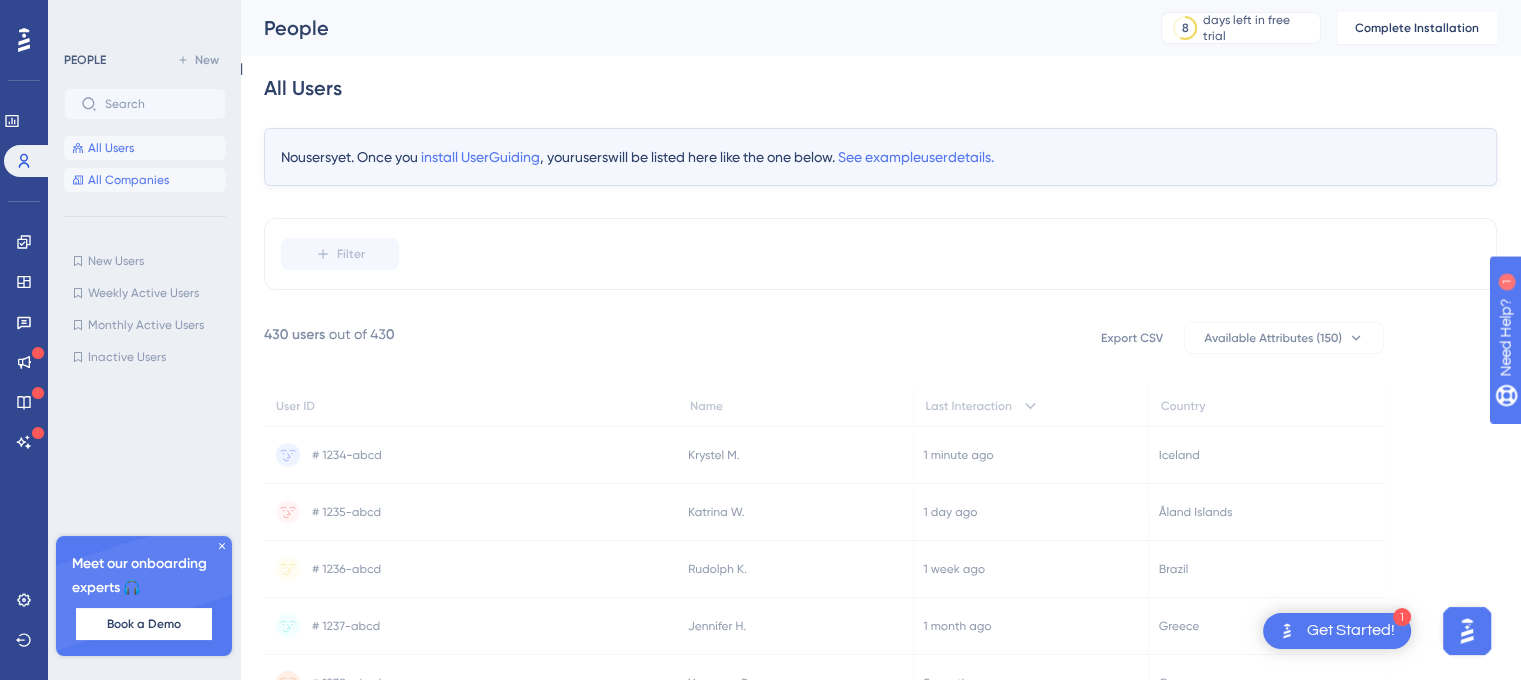 click on "All Companies" at bounding box center [128, 180] 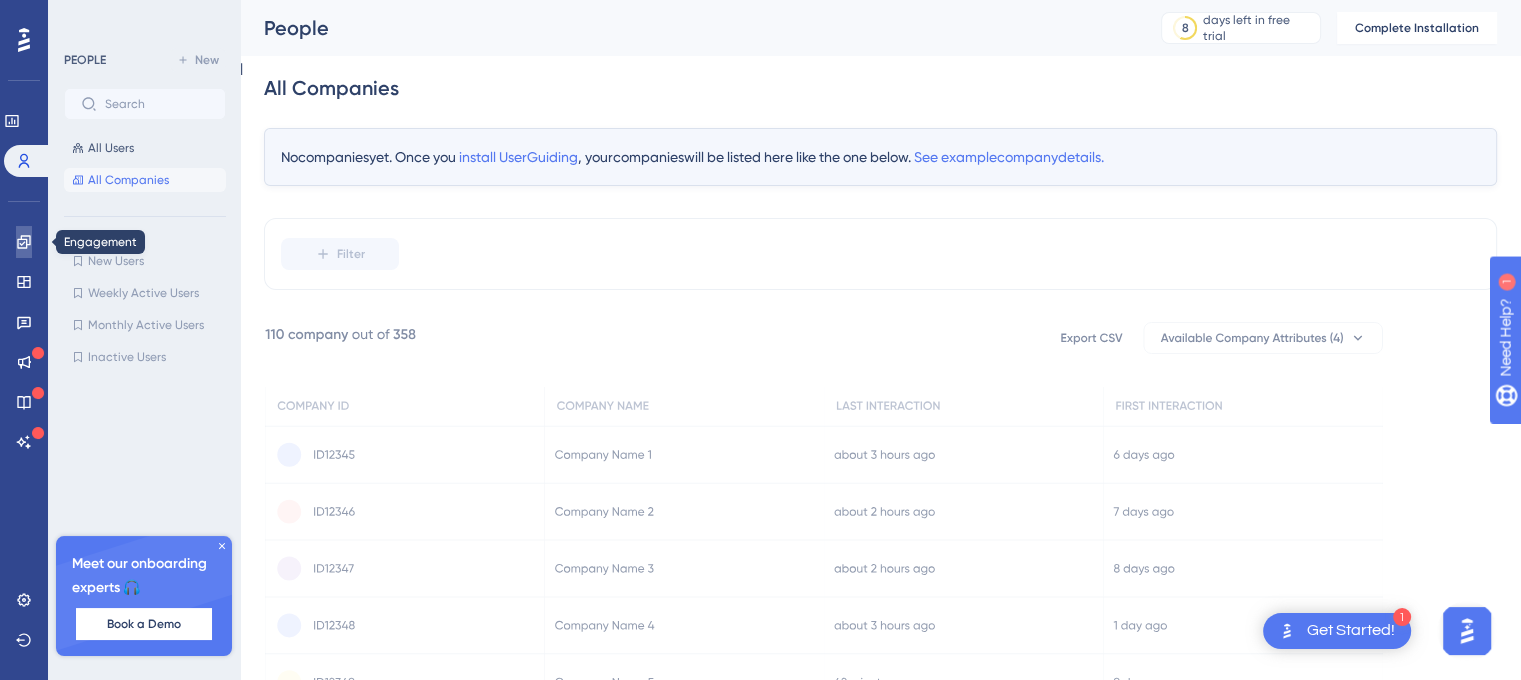 click at bounding box center [24, 242] 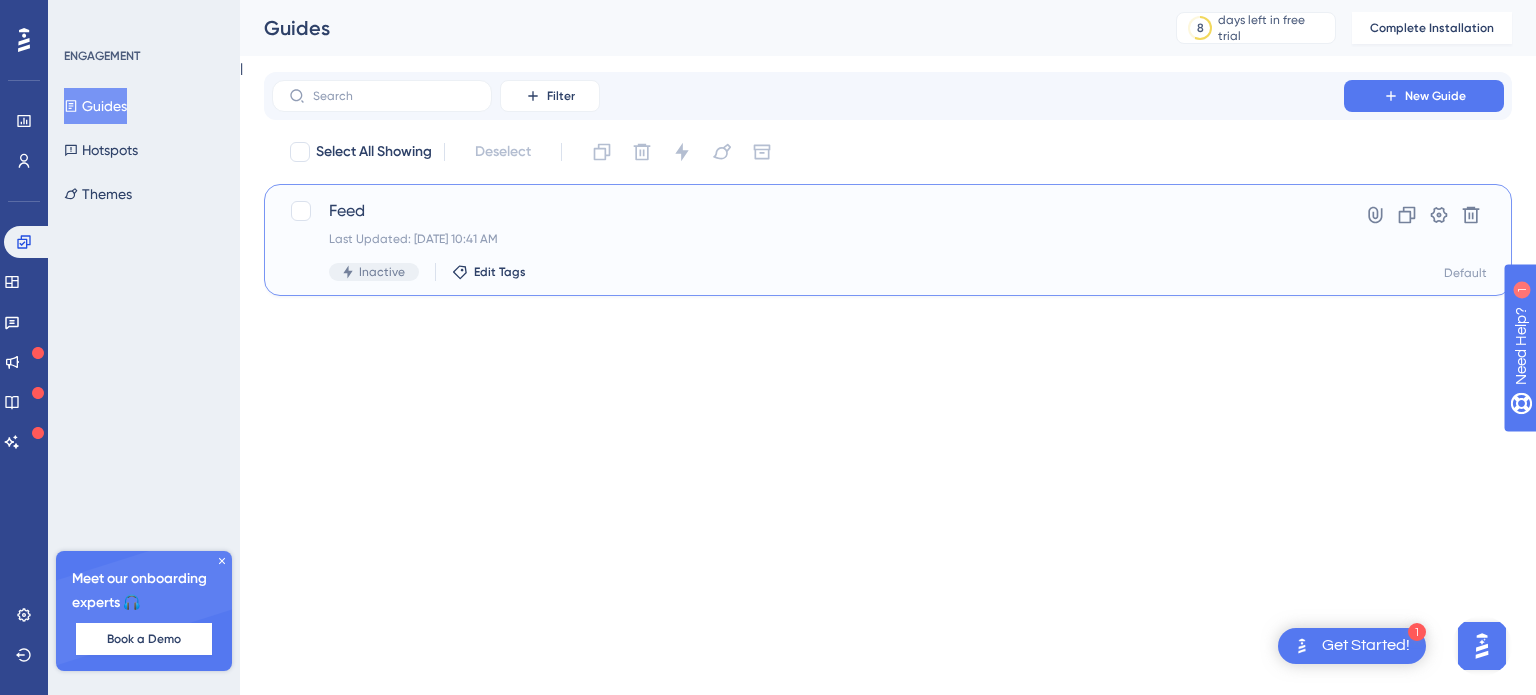 click on "Last Updated: Jul 13 2025, 10:41 AM" at bounding box center (808, 239) 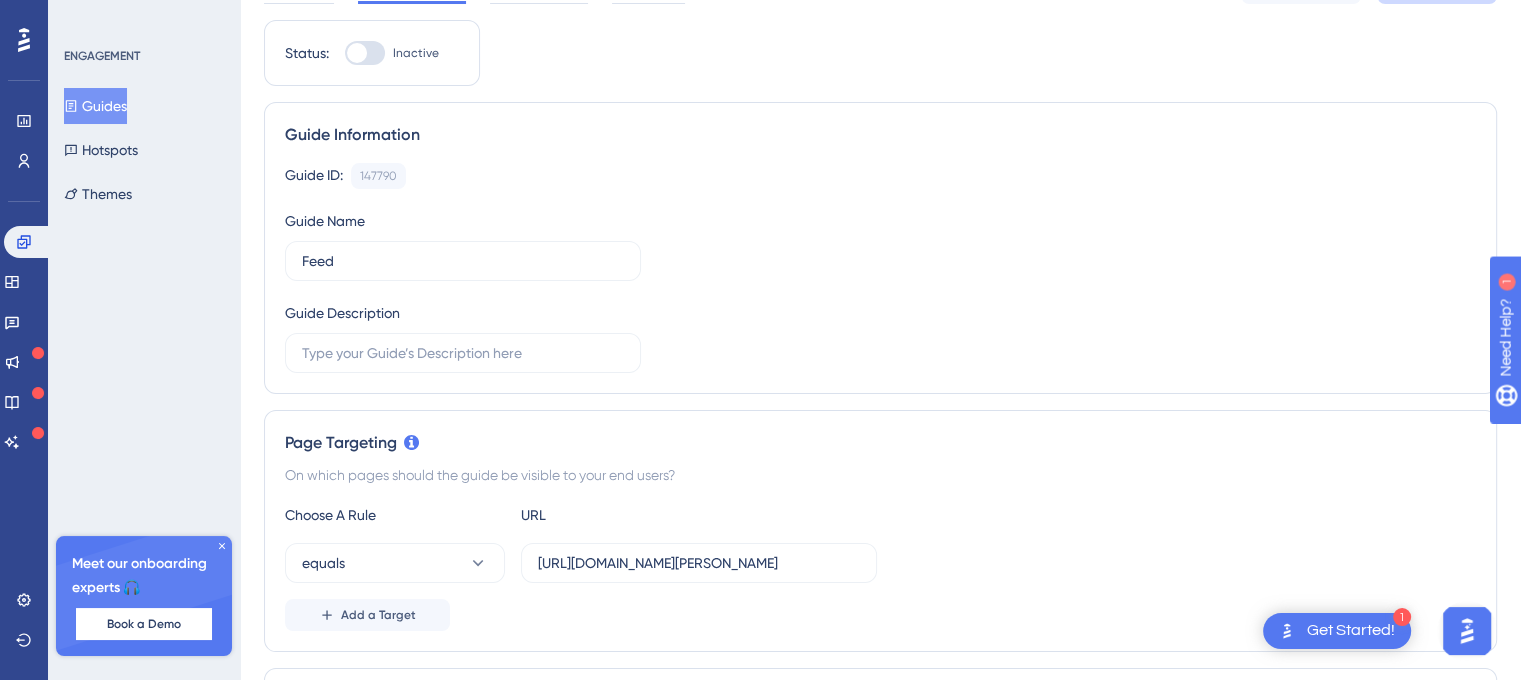 scroll, scrollTop: 0, scrollLeft: 0, axis: both 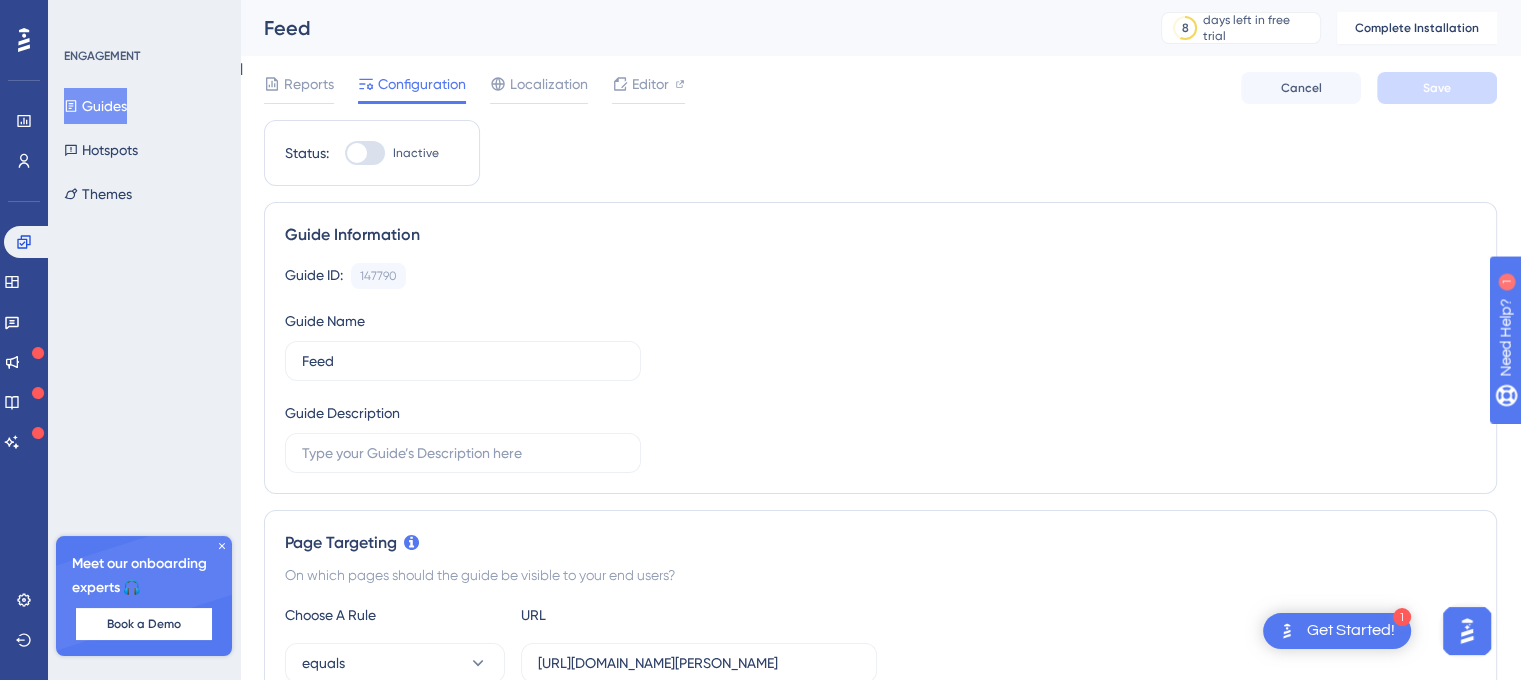 click at bounding box center (357, 153) 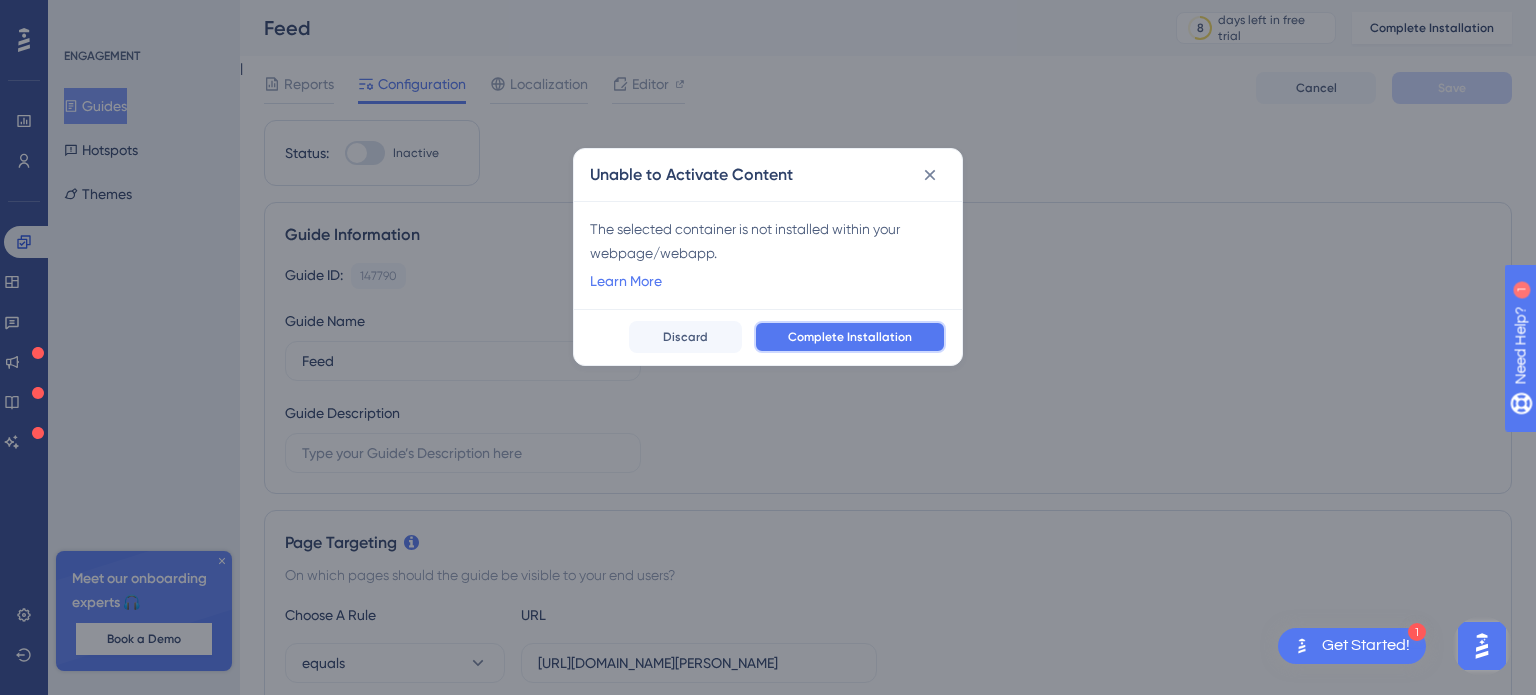 click on "Complete Installation" at bounding box center (850, 337) 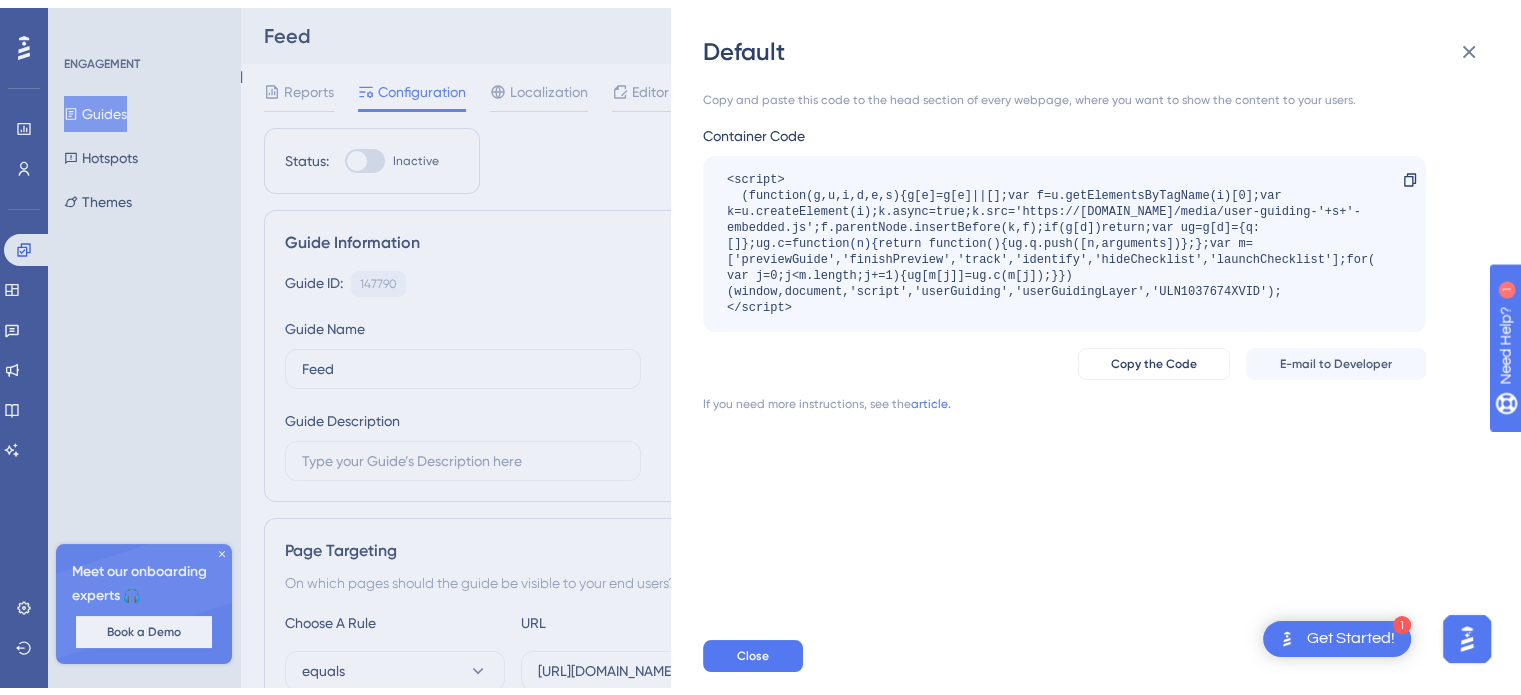 scroll, scrollTop: 0, scrollLeft: 0, axis: both 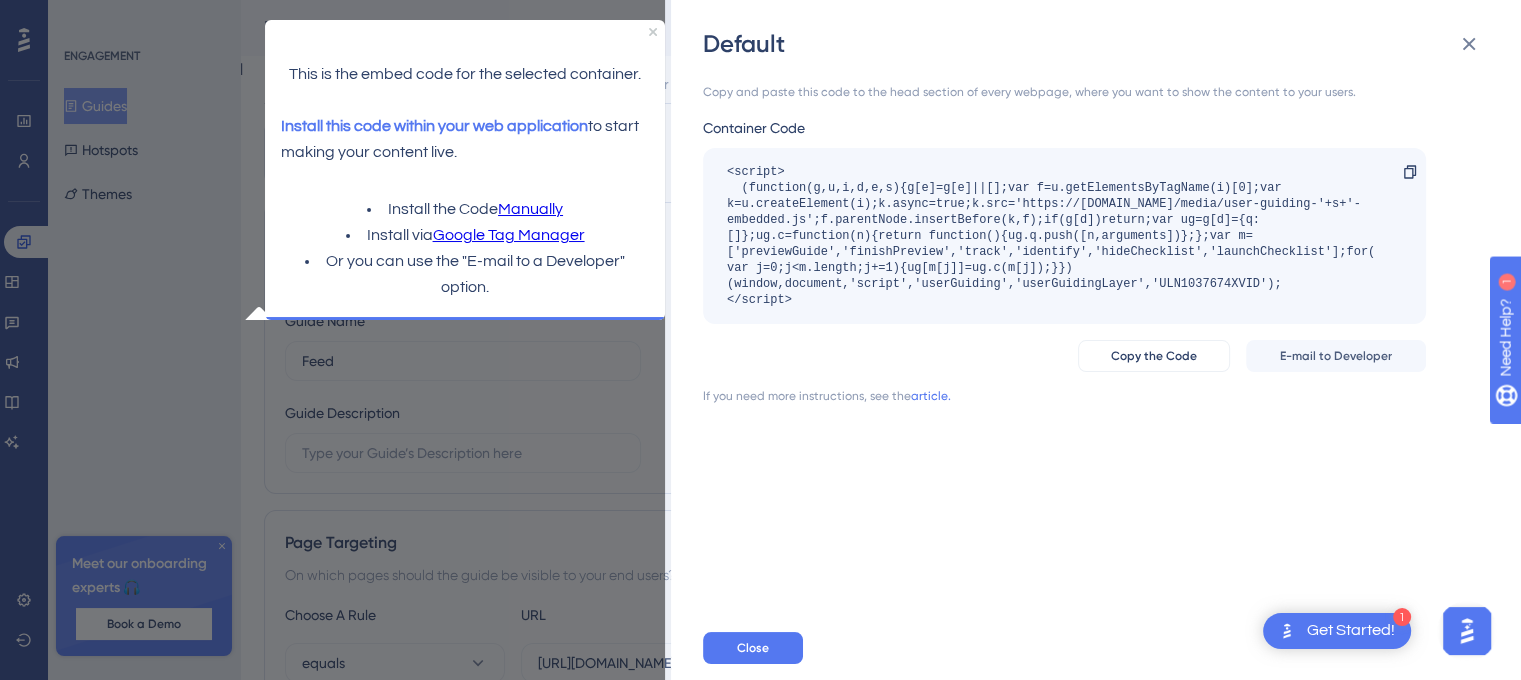 click on "Google Tag Manager" at bounding box center (508, 236) 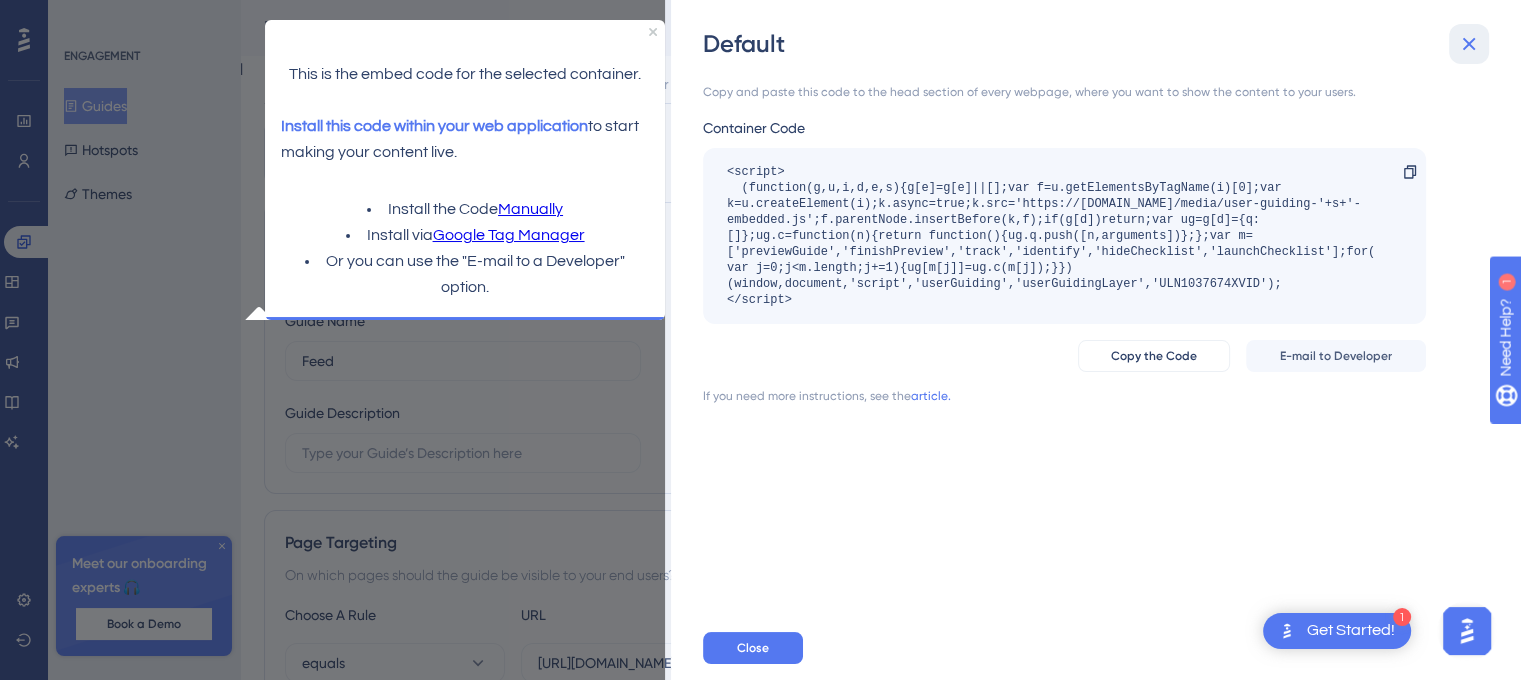 click 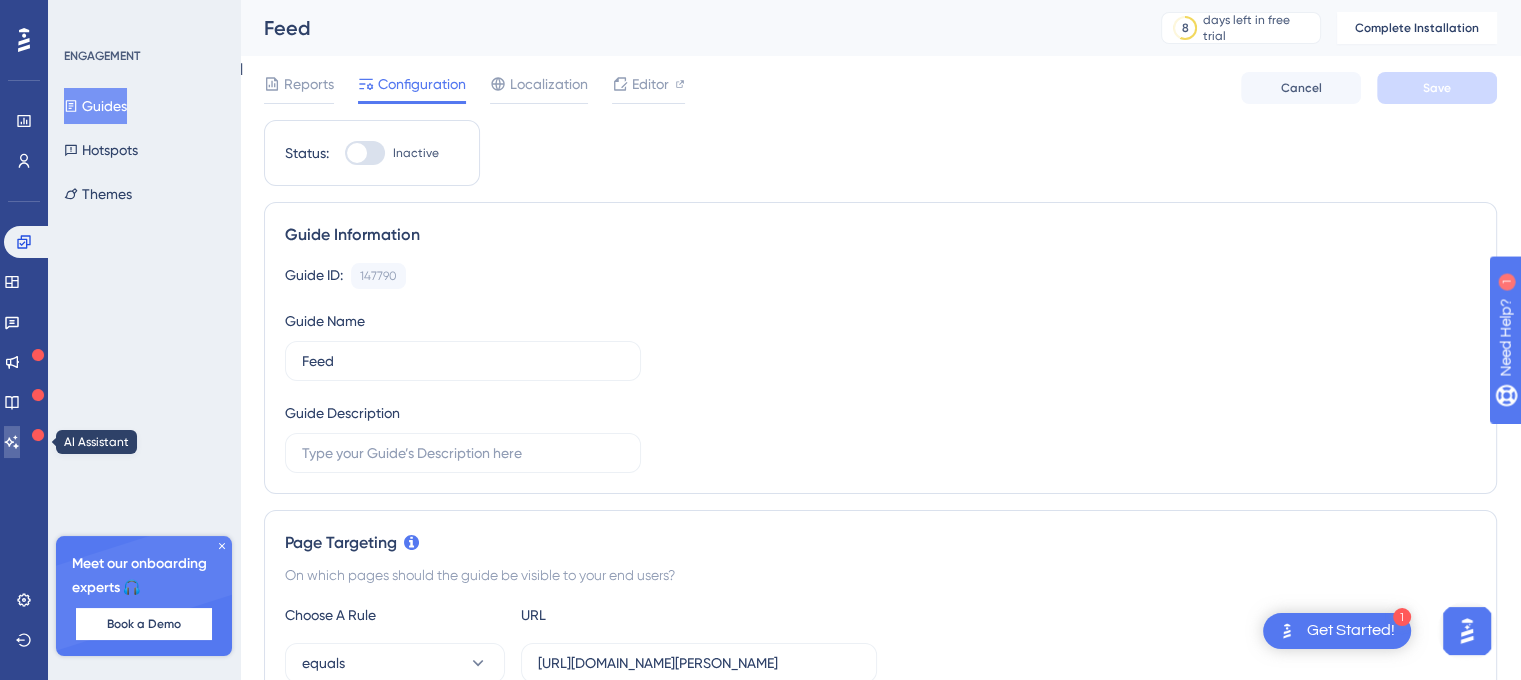 click 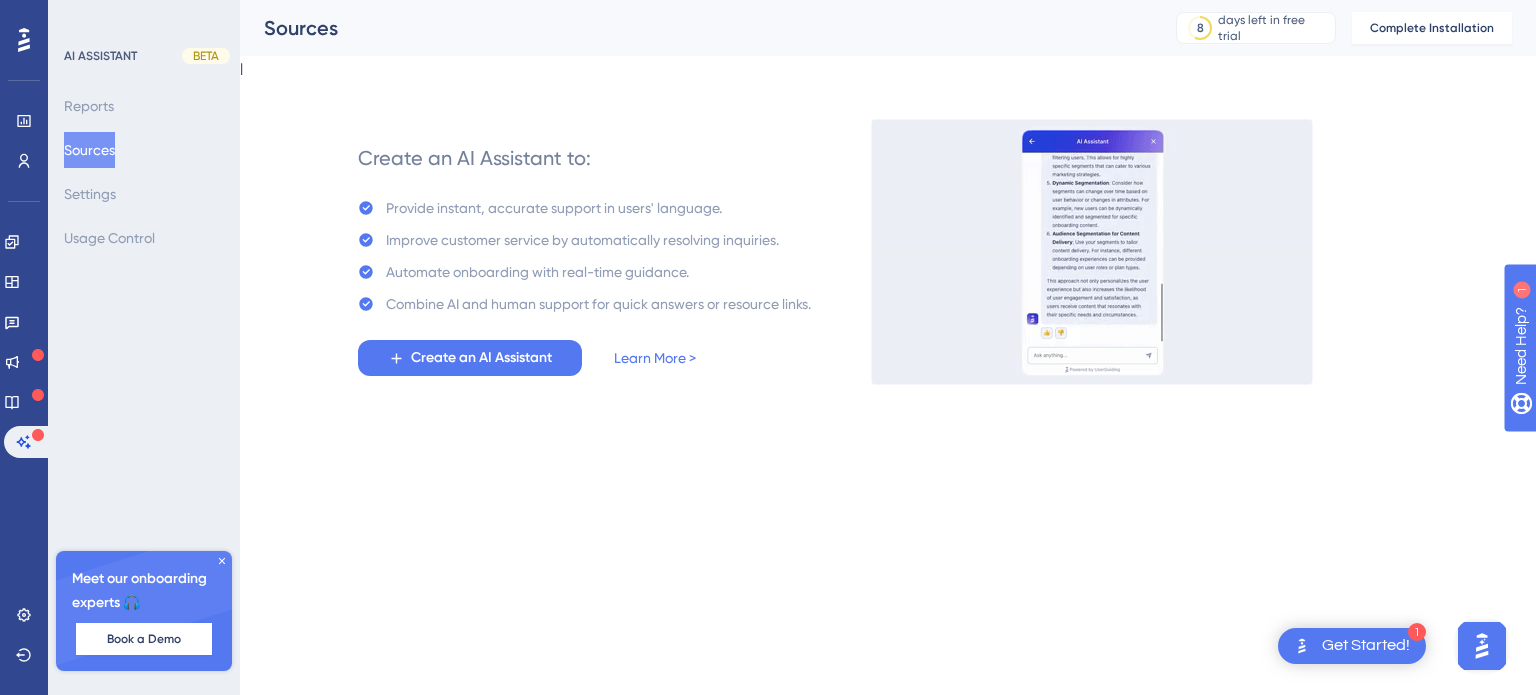 click on "AI ASSISTANT BETA Reports Sources Settings Usage Control Meet our onboarding experts 🎧 Book a Demo Upgrade Plan" at bounding box center (144, 347) 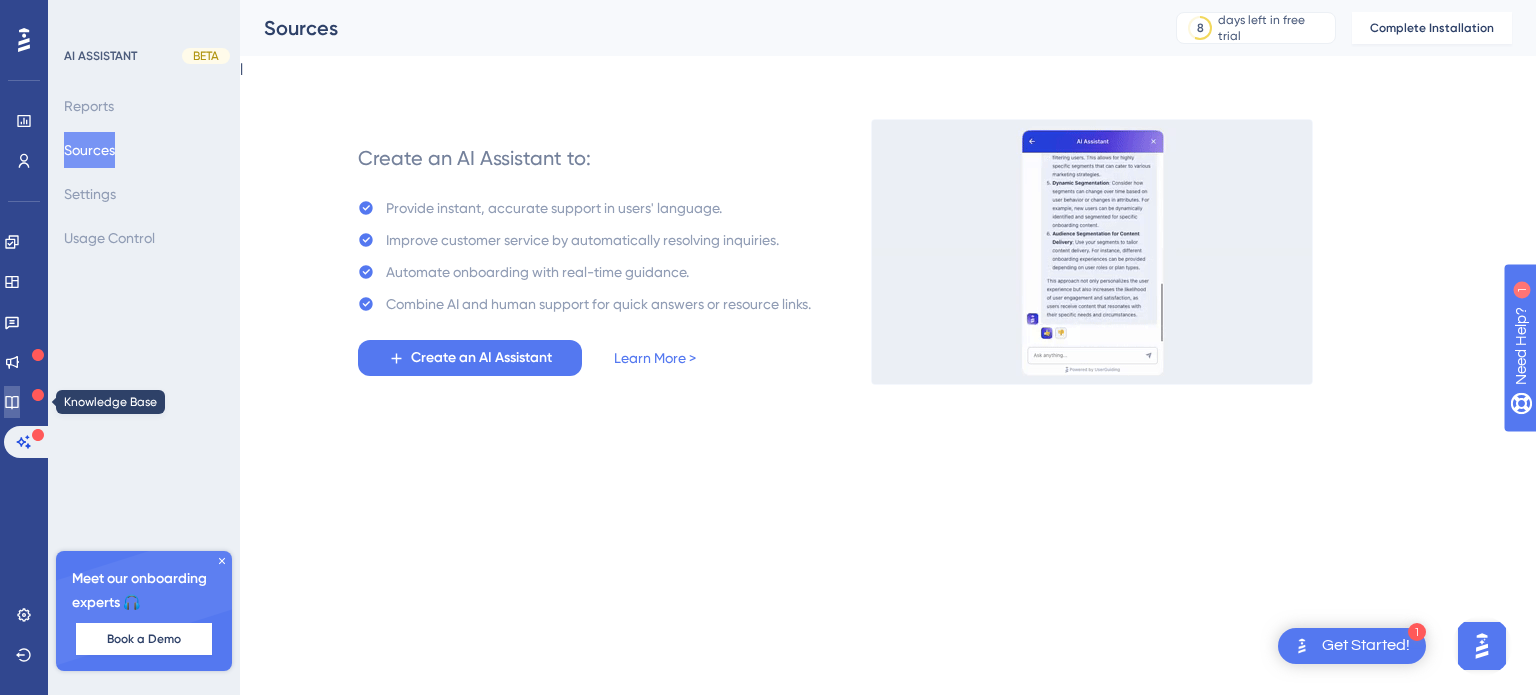 click 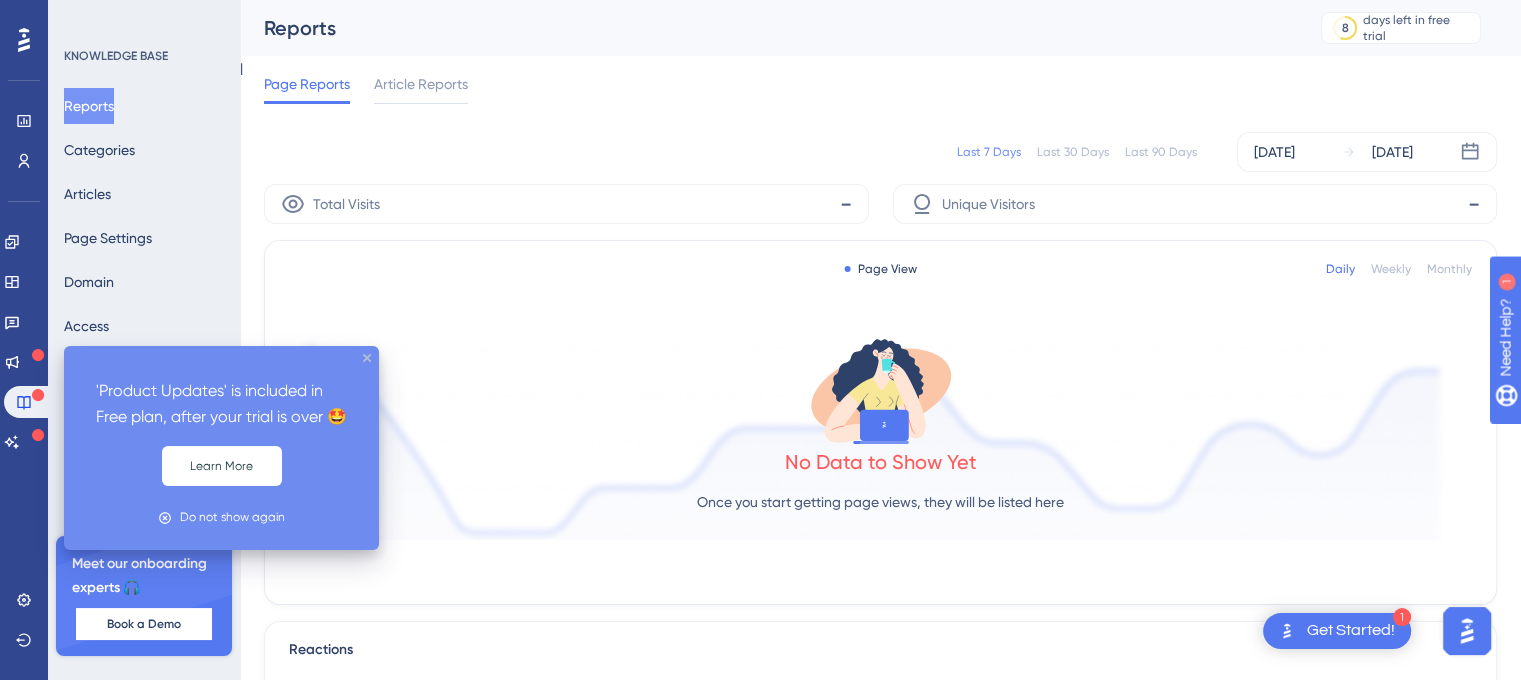 click 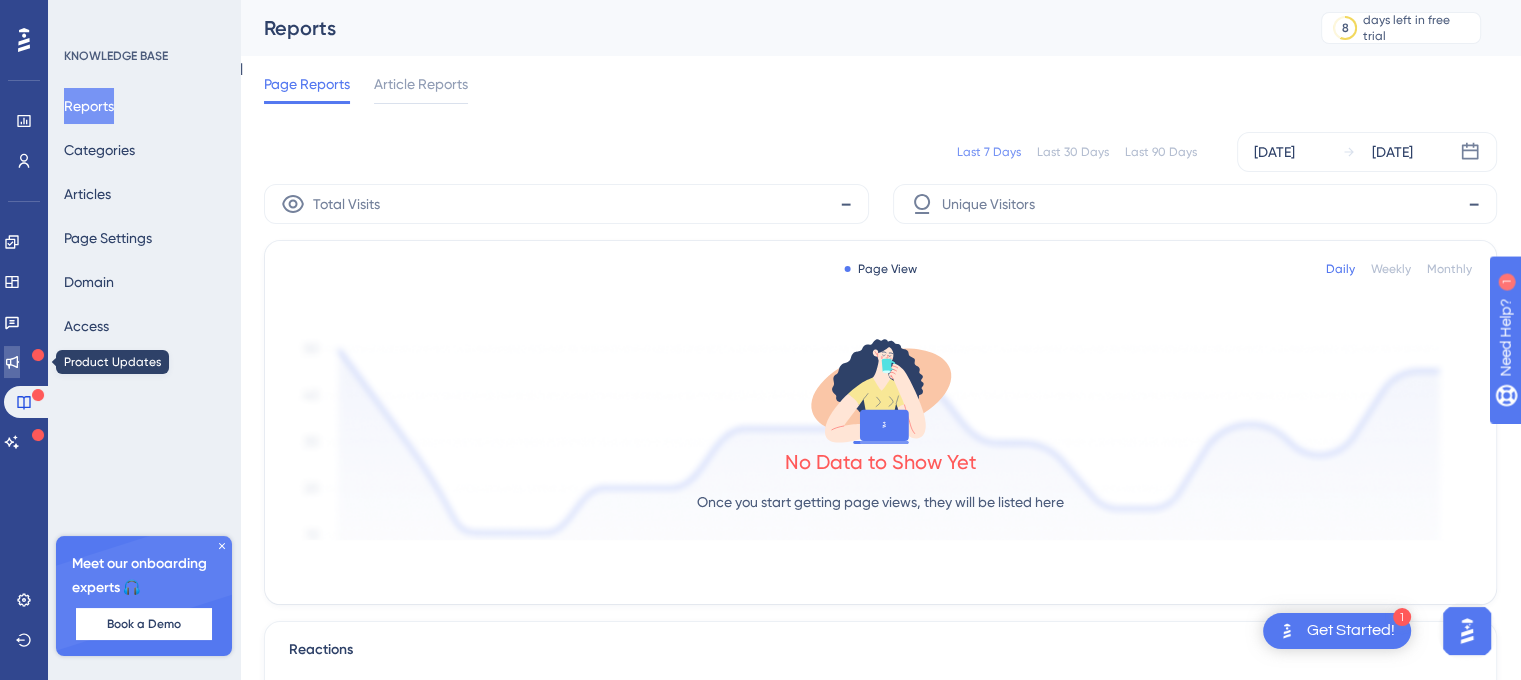 click 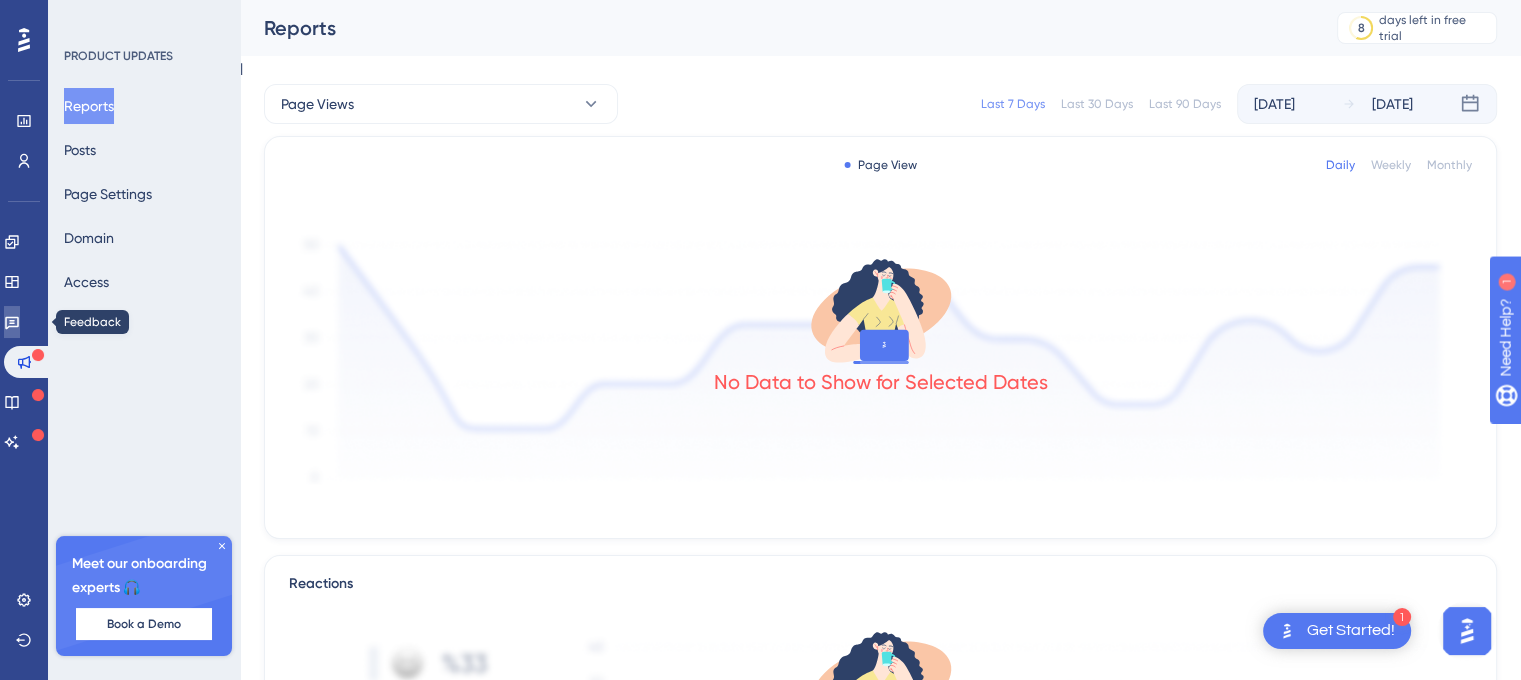 click 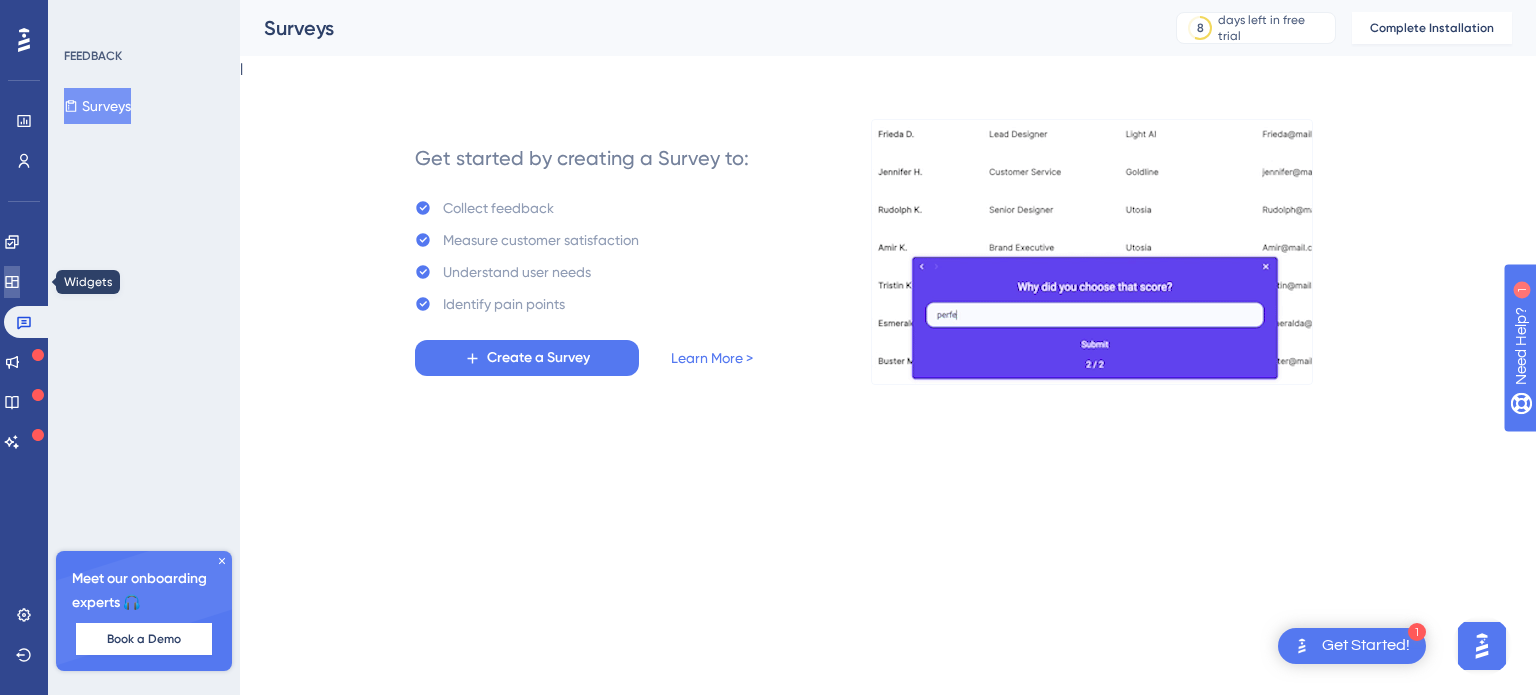 click 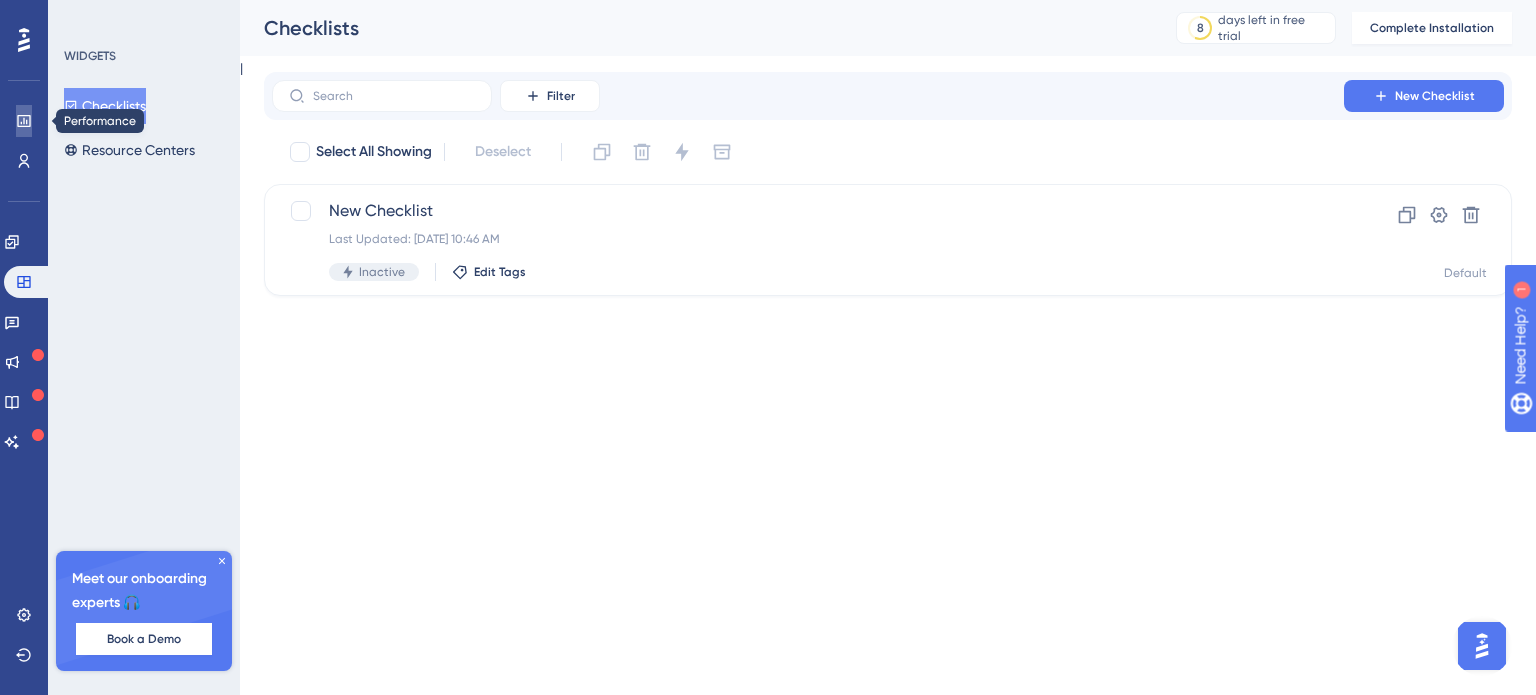 click 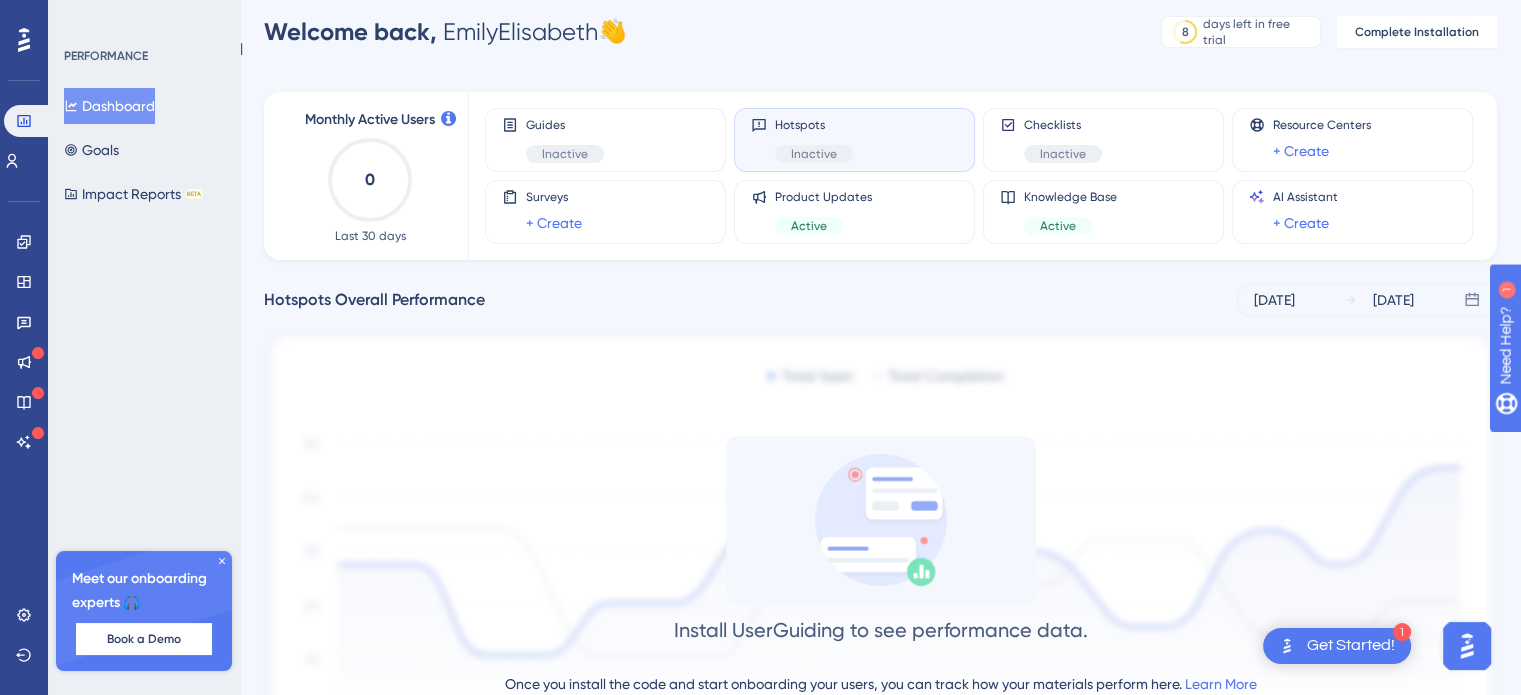 scroll, scrollTop: 0, scrollLeft: 0, axis: both 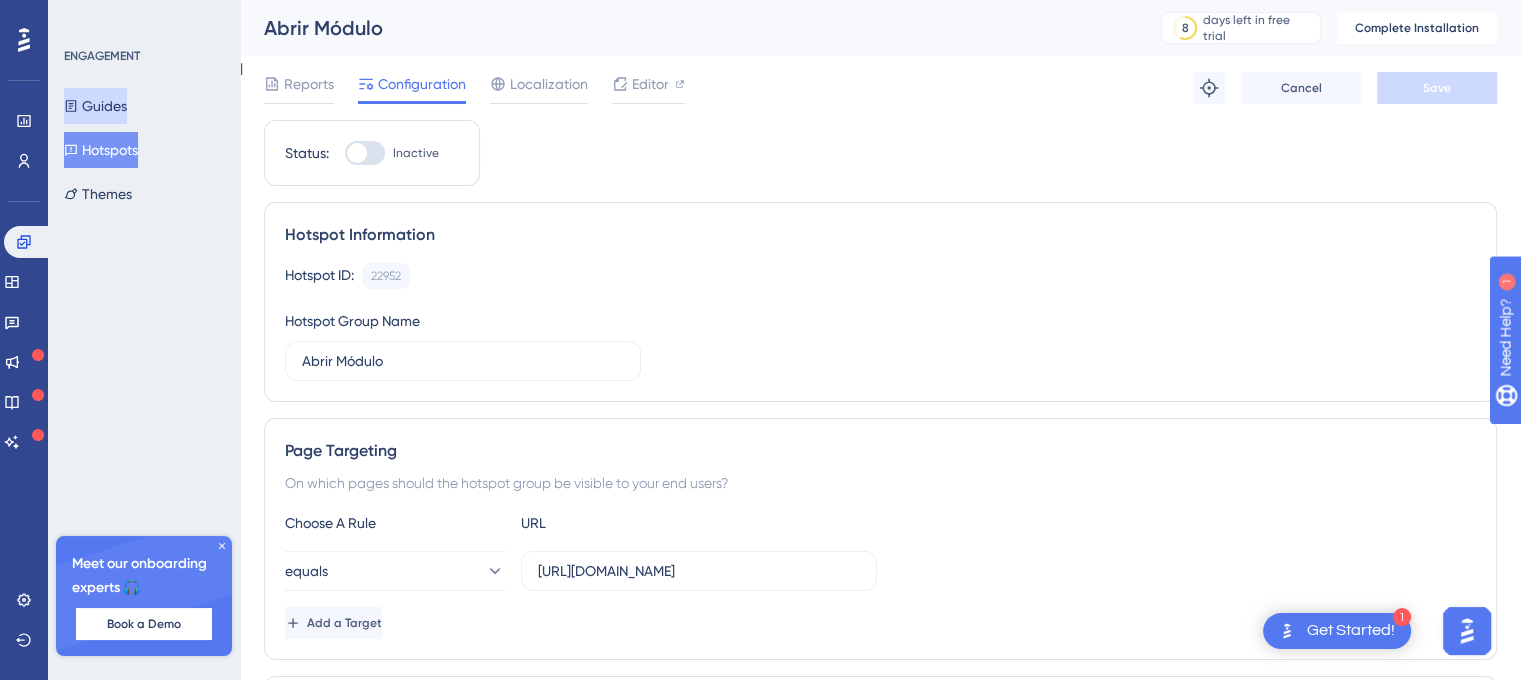 click on "Guides" at bounding box center [95, 106] 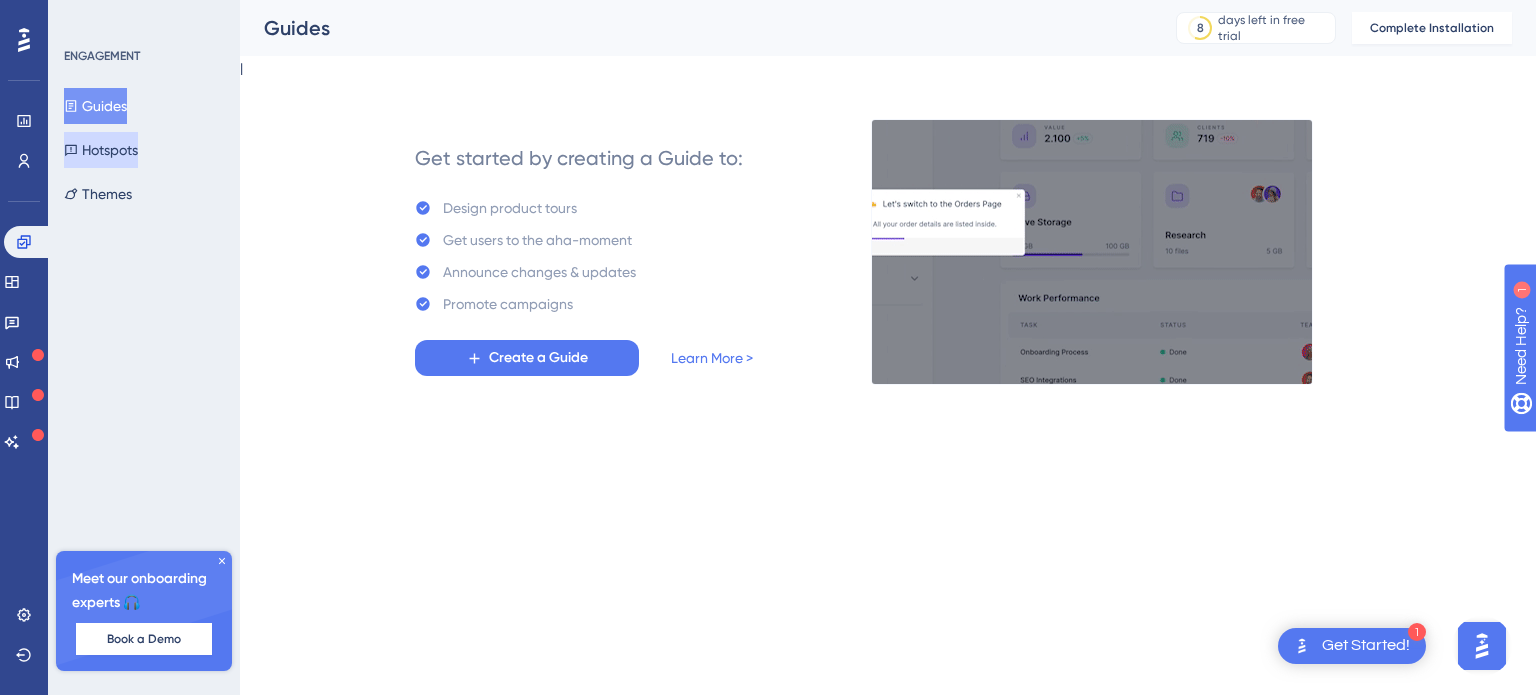 click on "Hotspots" at bounding box center [101, 150] 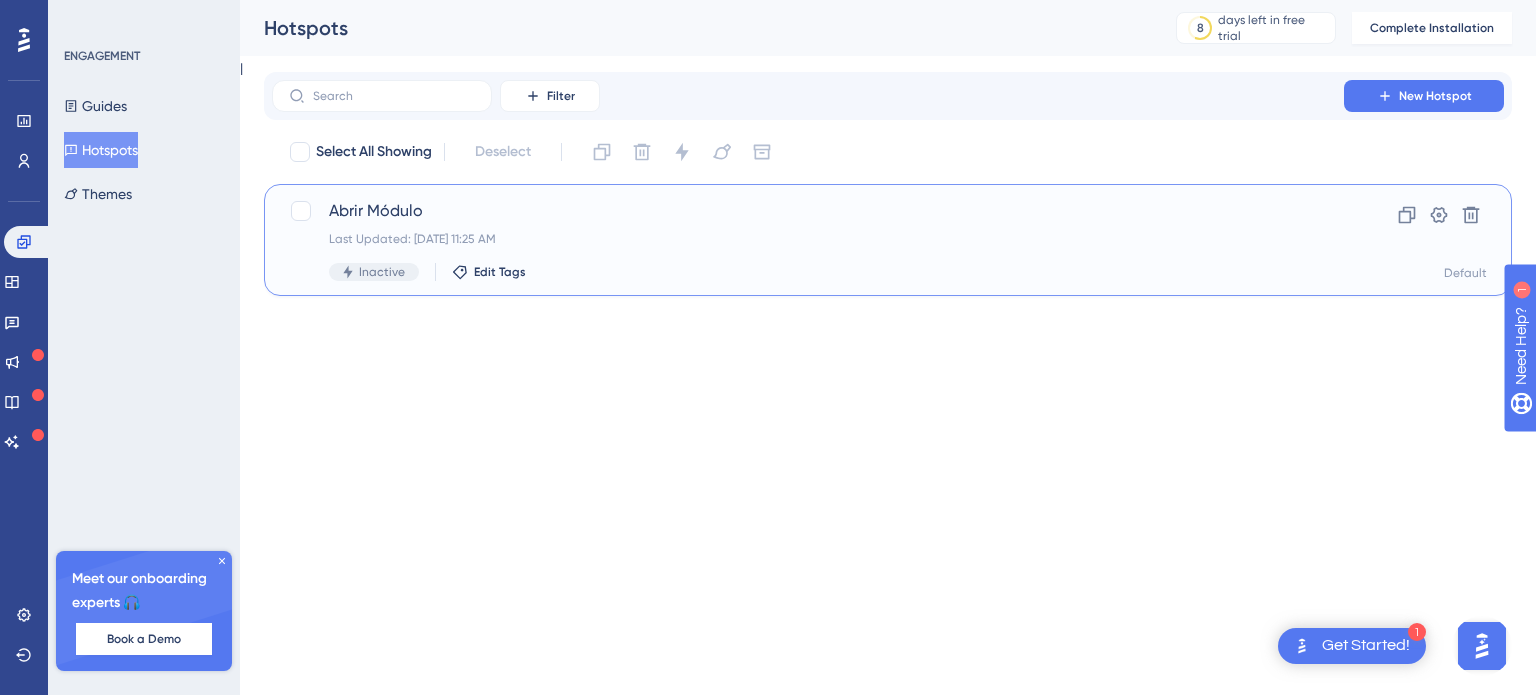 click on "Last Updated: Jul 13 2025, 11:25 AM" at bounding box center (808, 239) 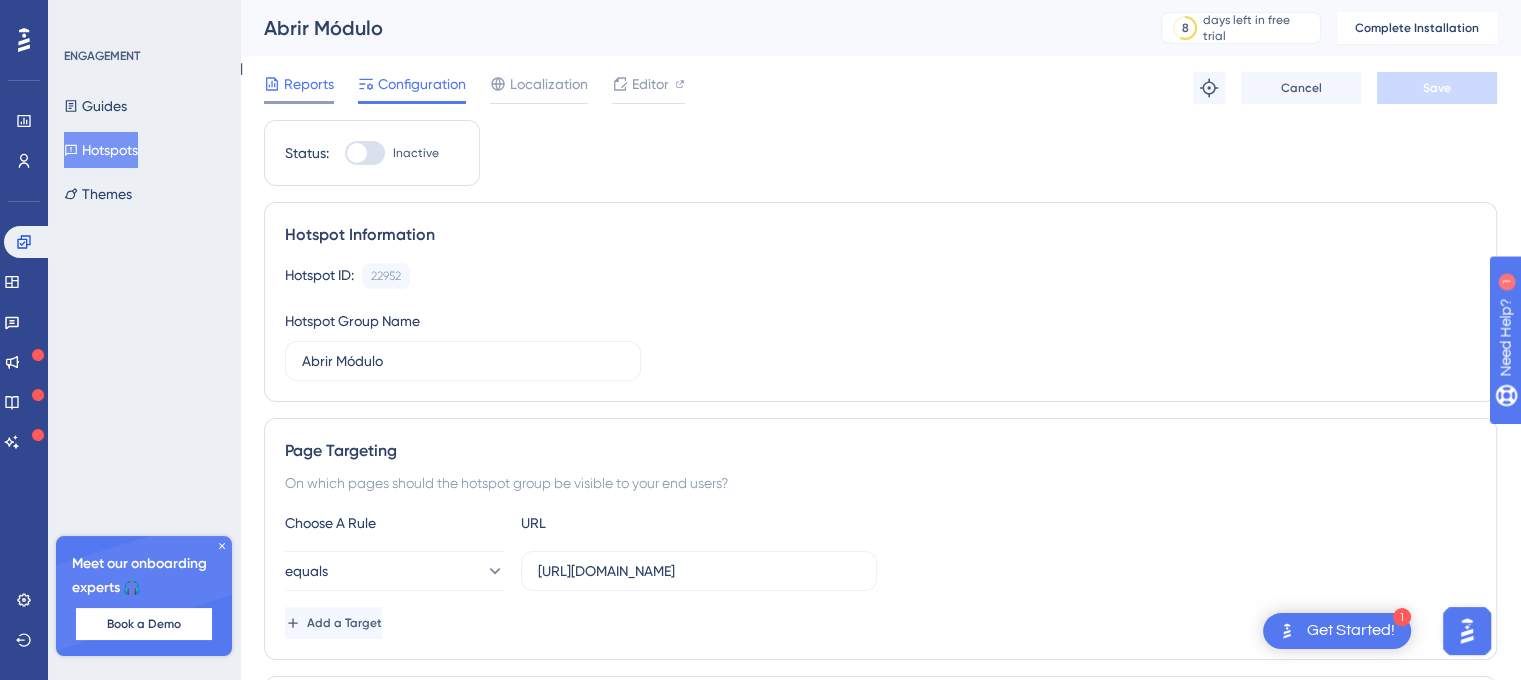 click on "Reports" at bounding box center [299, 88] 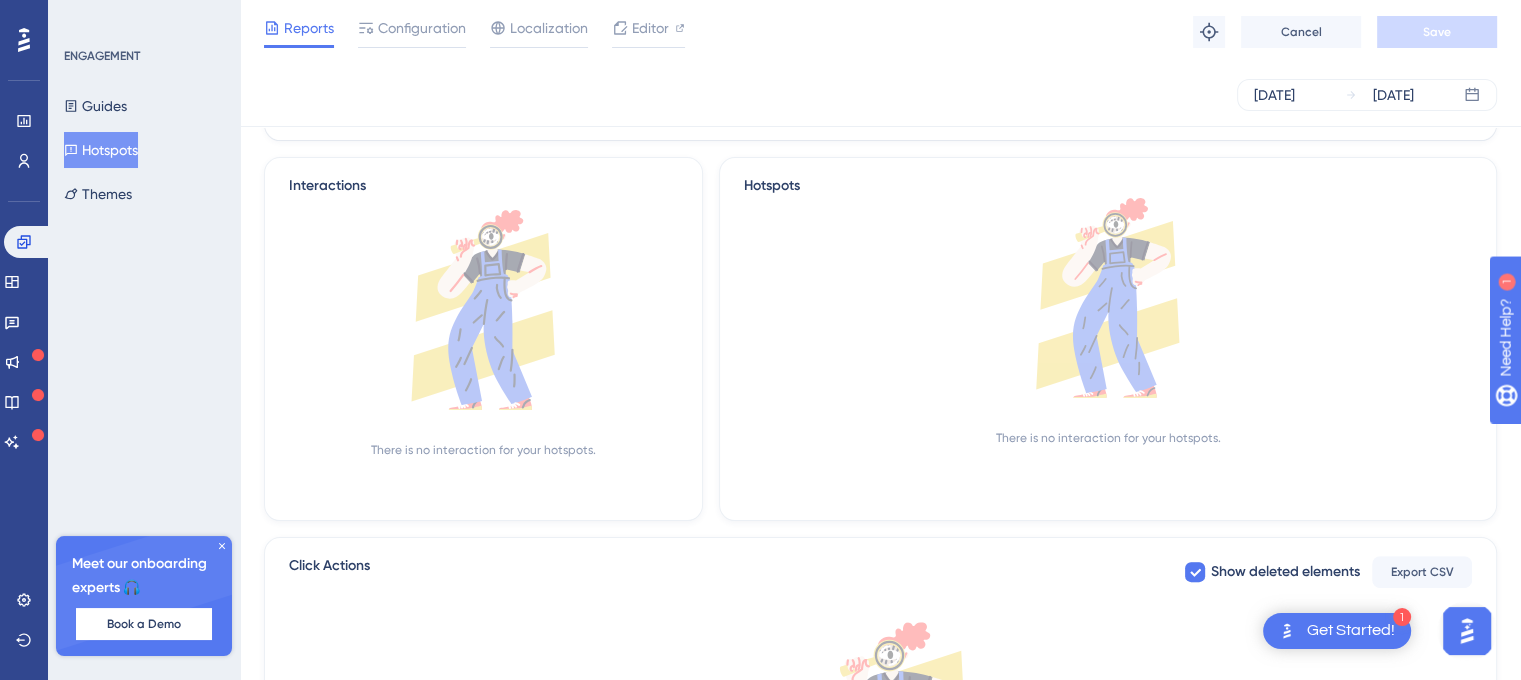 scroll, scrollTop: 0, scrollLeft: 0, axis: both 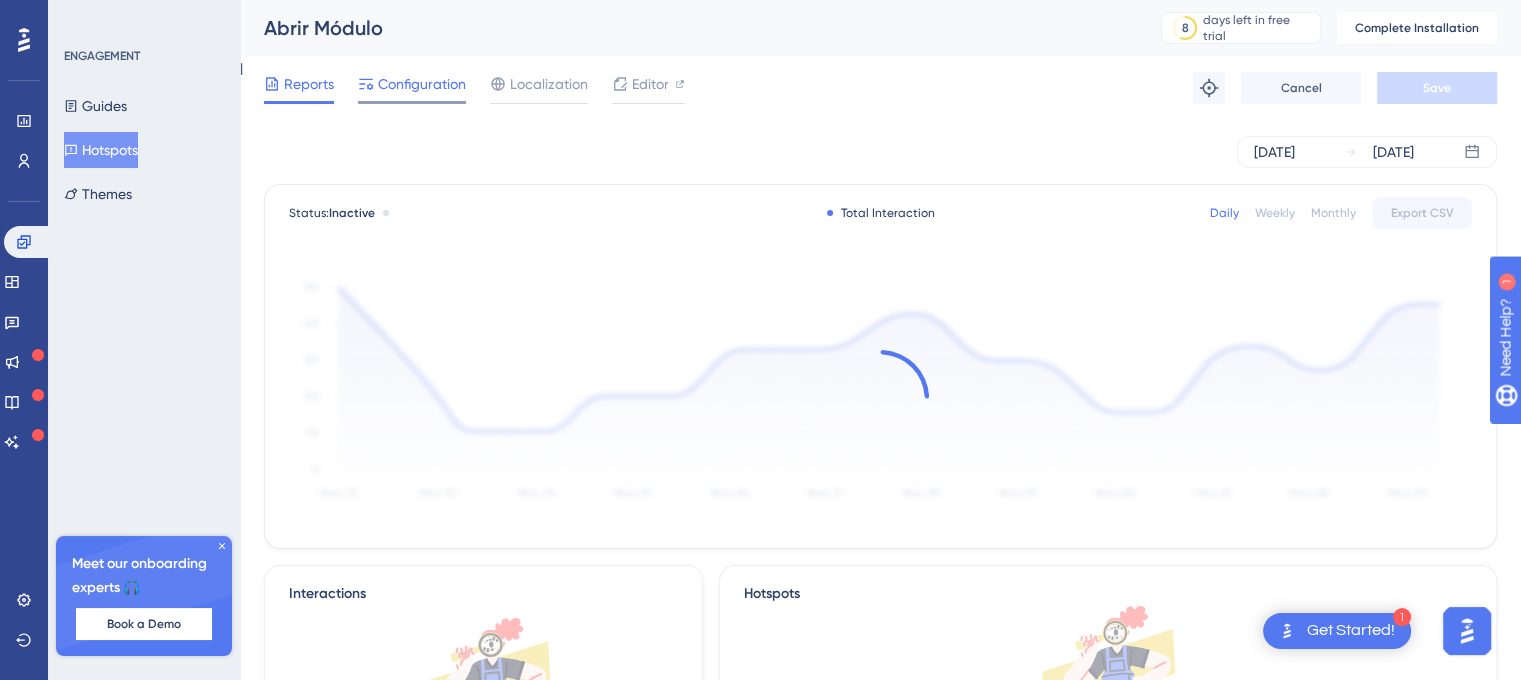 click on "Configuration" at bounding box center (422, 84) 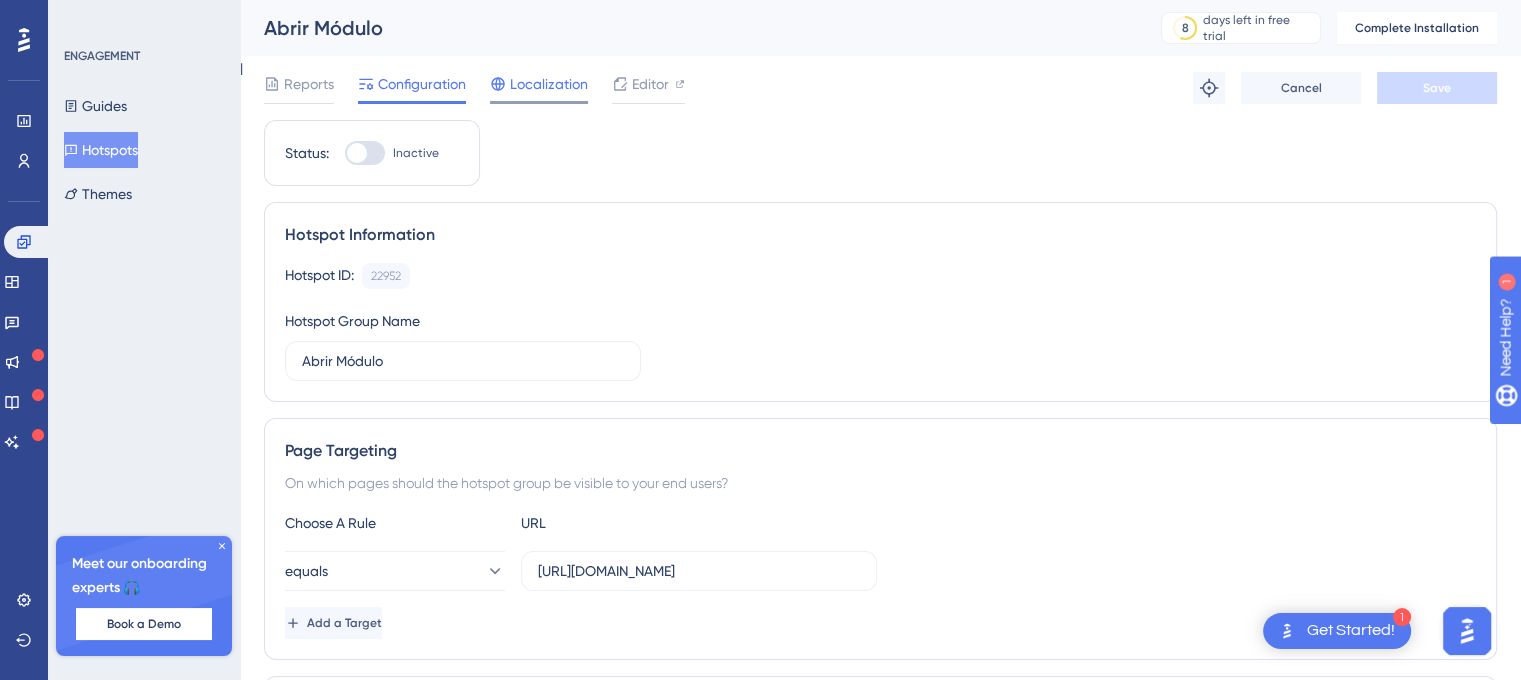 click on "Localization" at bounding box center (549, 84) 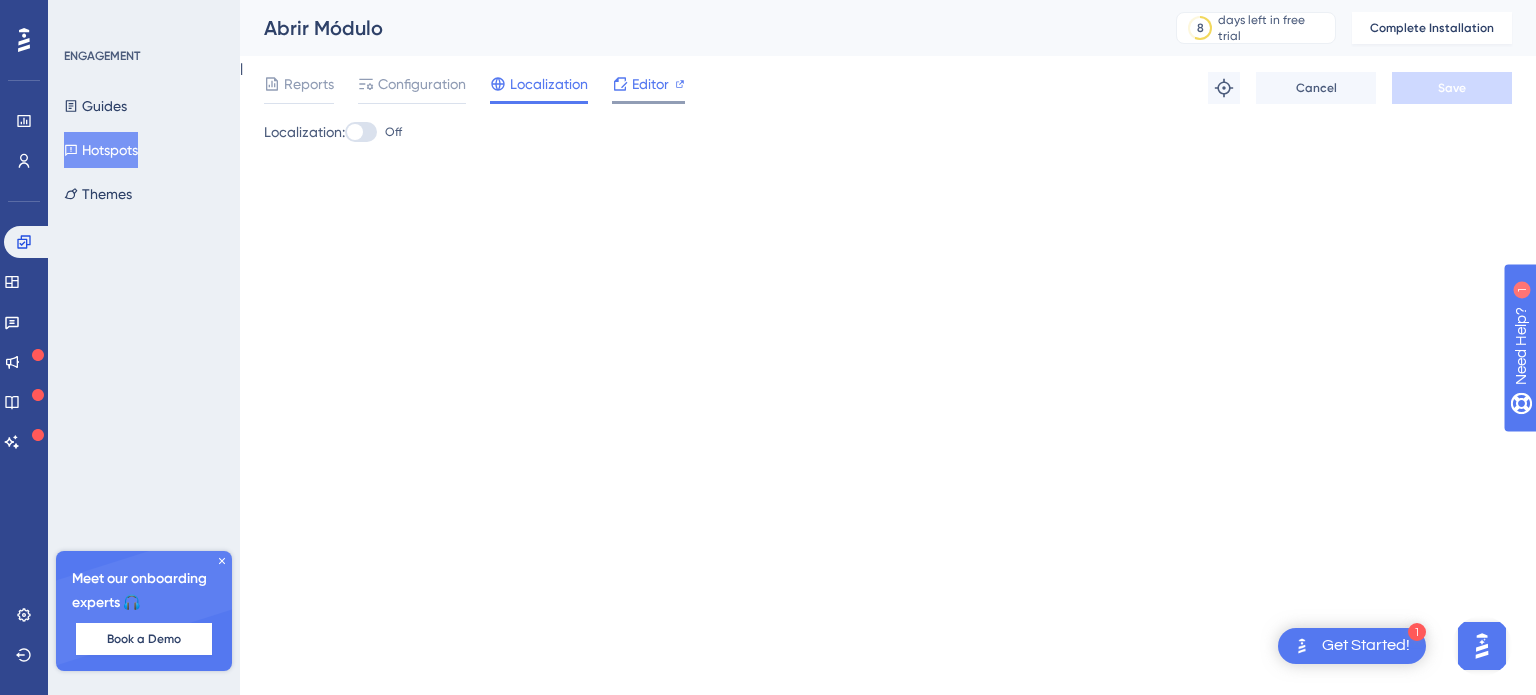 click on "Editor" at bounding box center (650, 84) 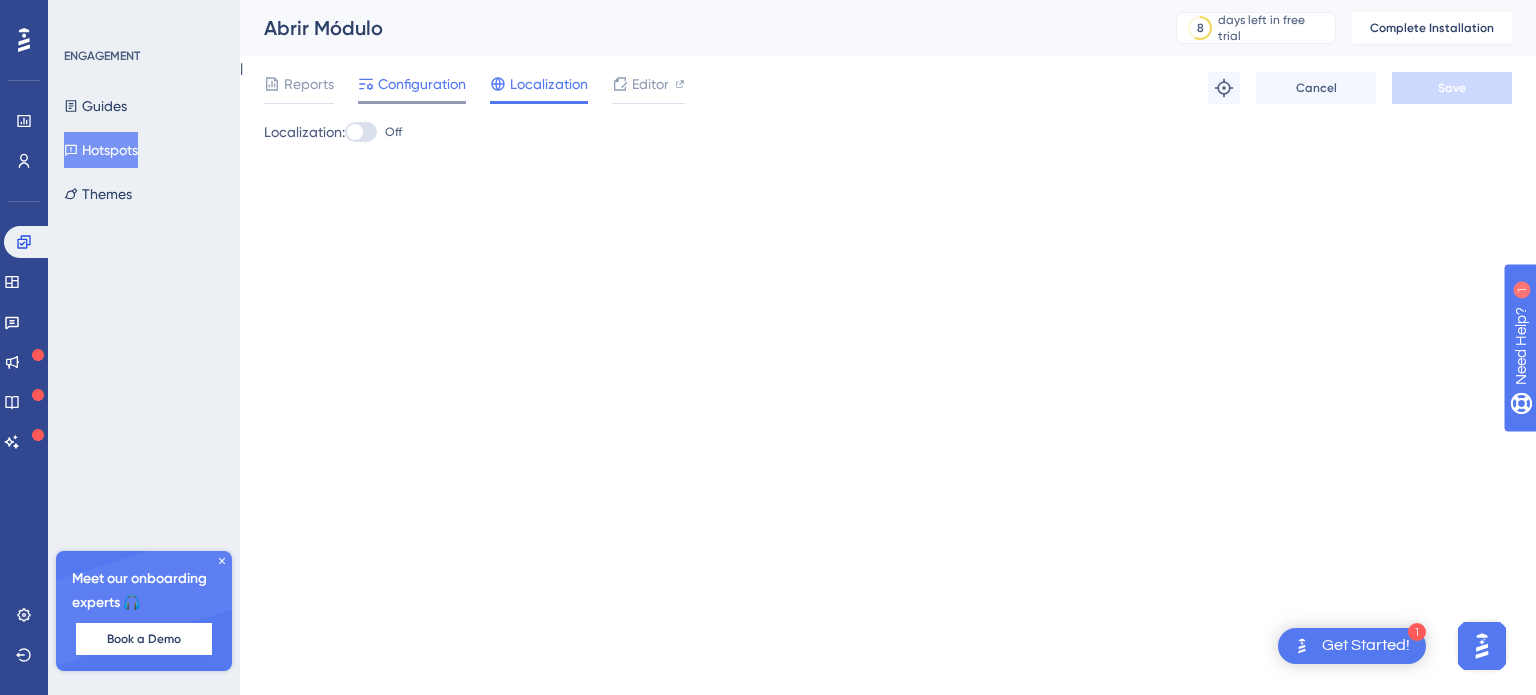 click on "Configuration" at bounding box center [422, 84] 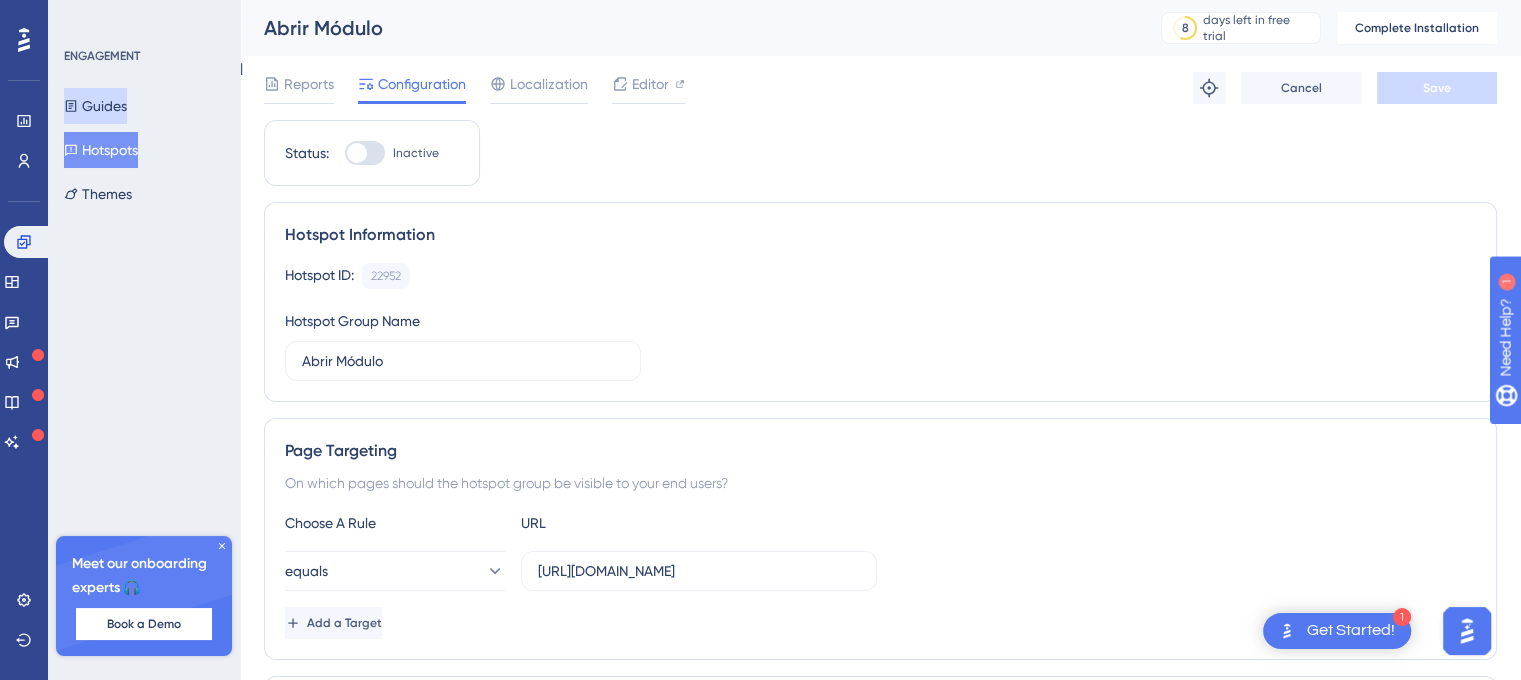 click on "Guides" at bounding box center (95, 106) 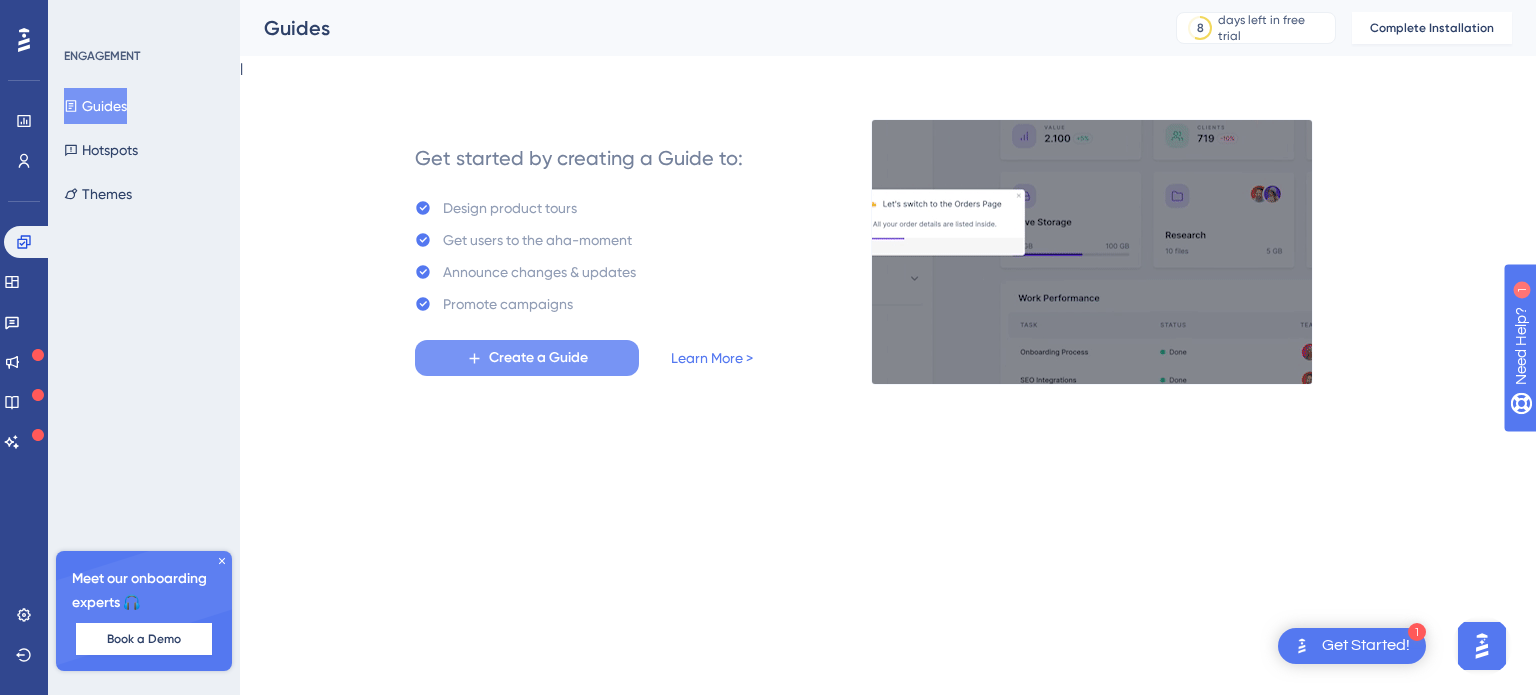 click on "Create a Guide" at bounding box center (527, 358) 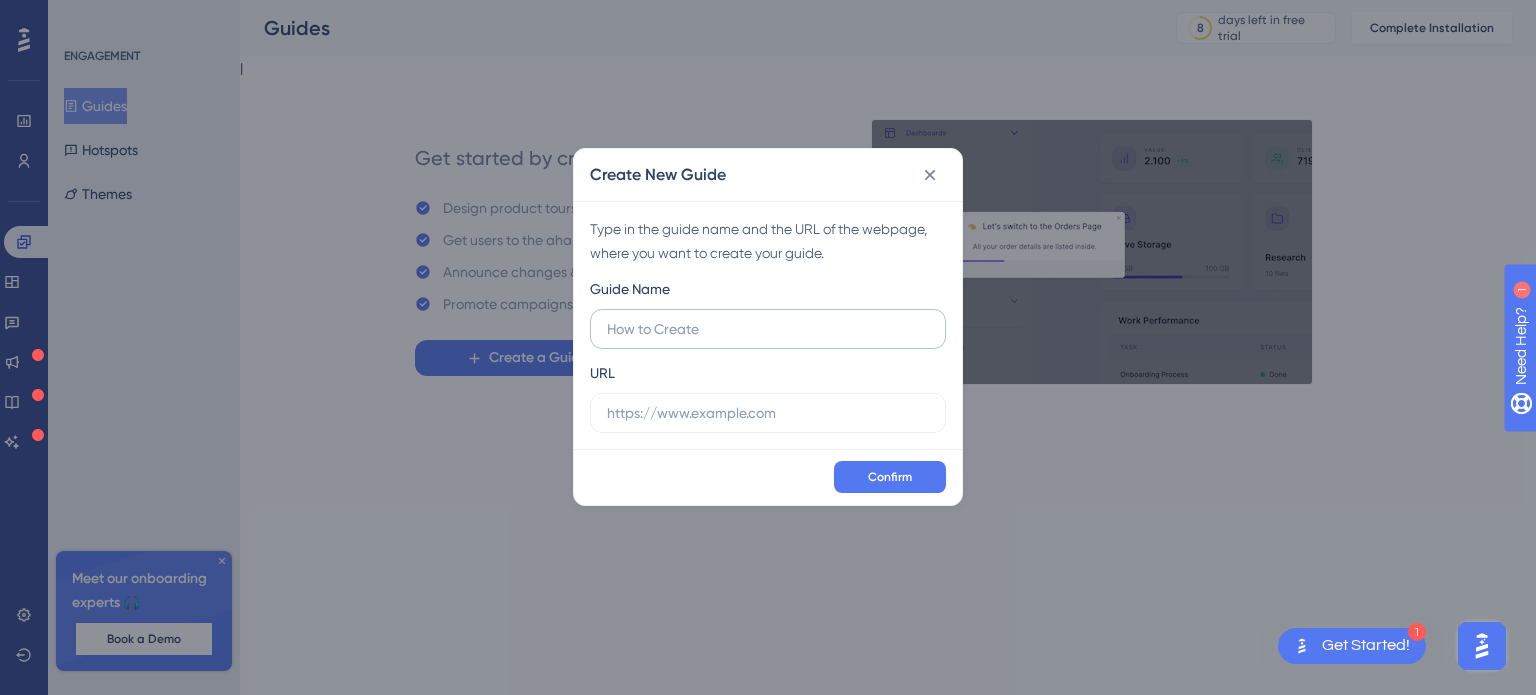click at bounding box center (768, 329) 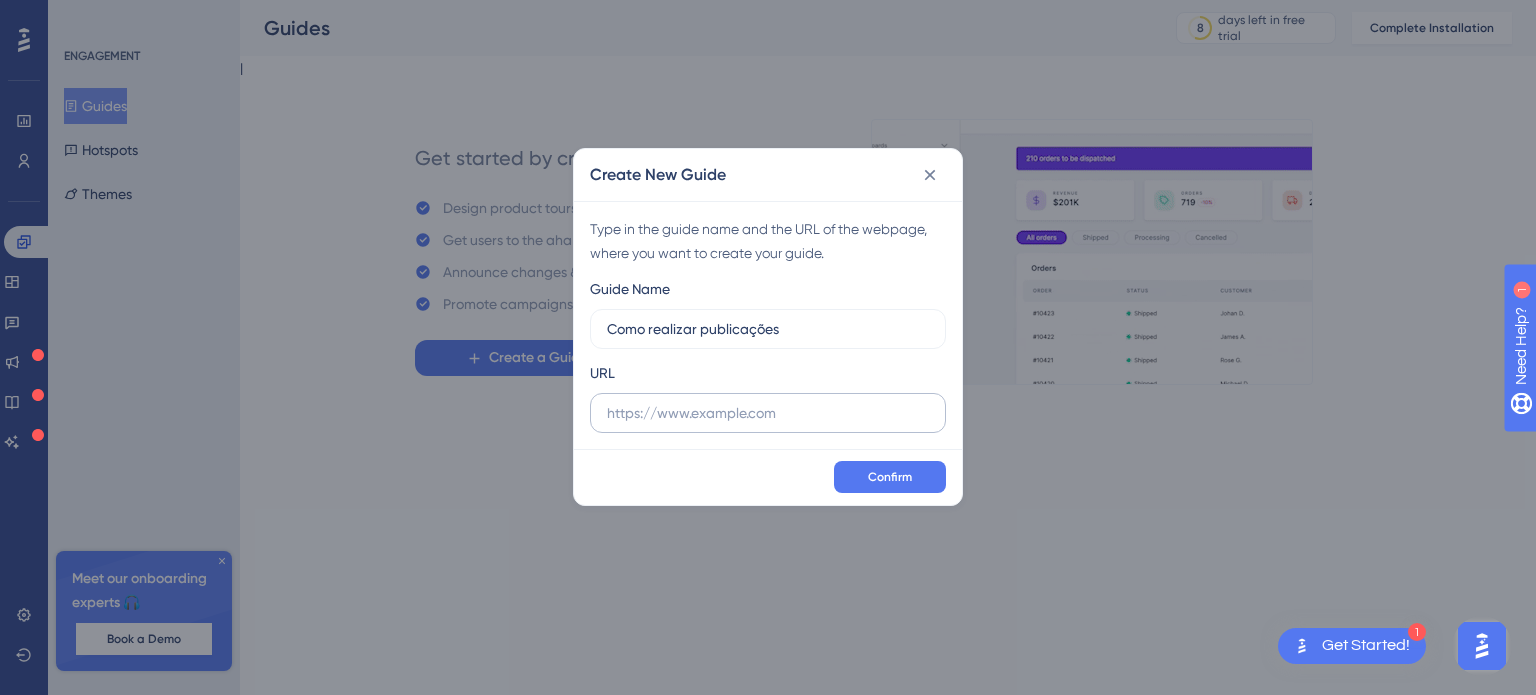 type on "Como realizar publicações" 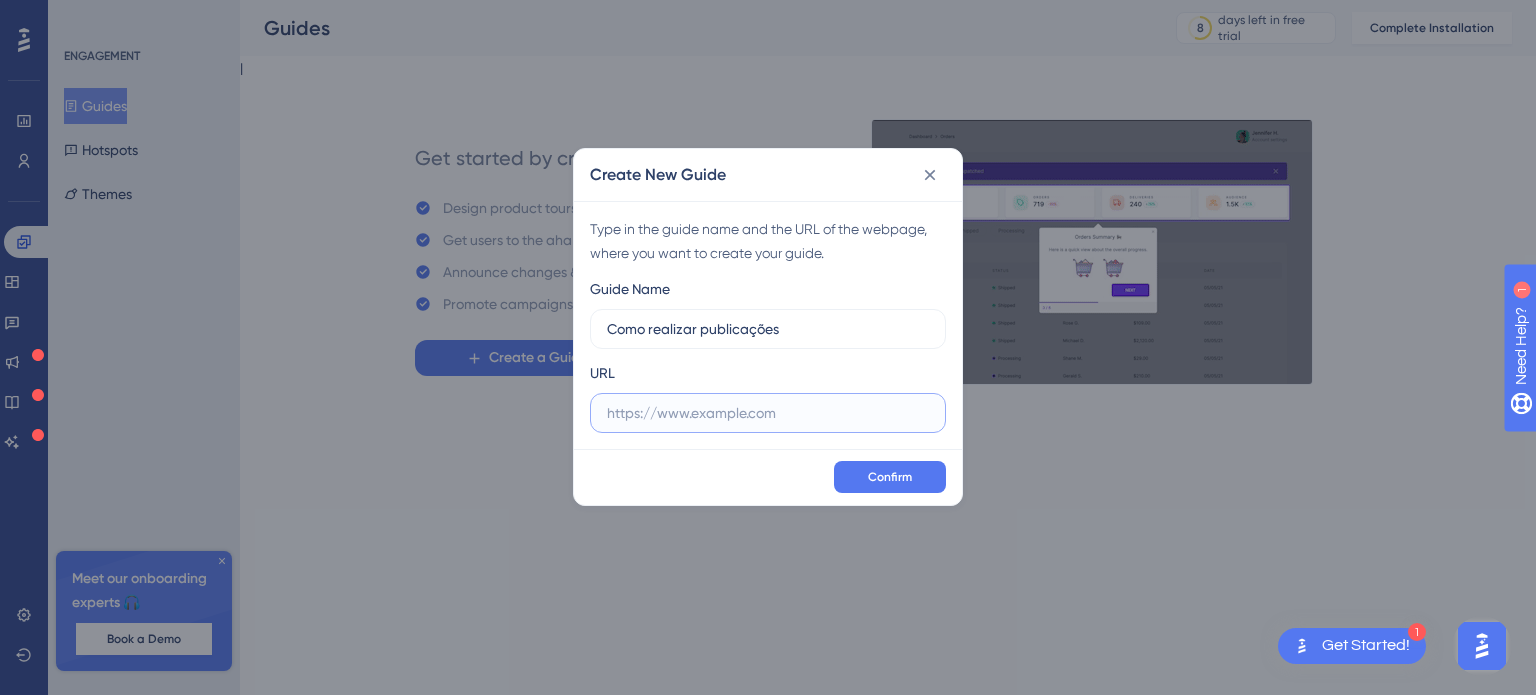 click at bounding box center [768, 413] 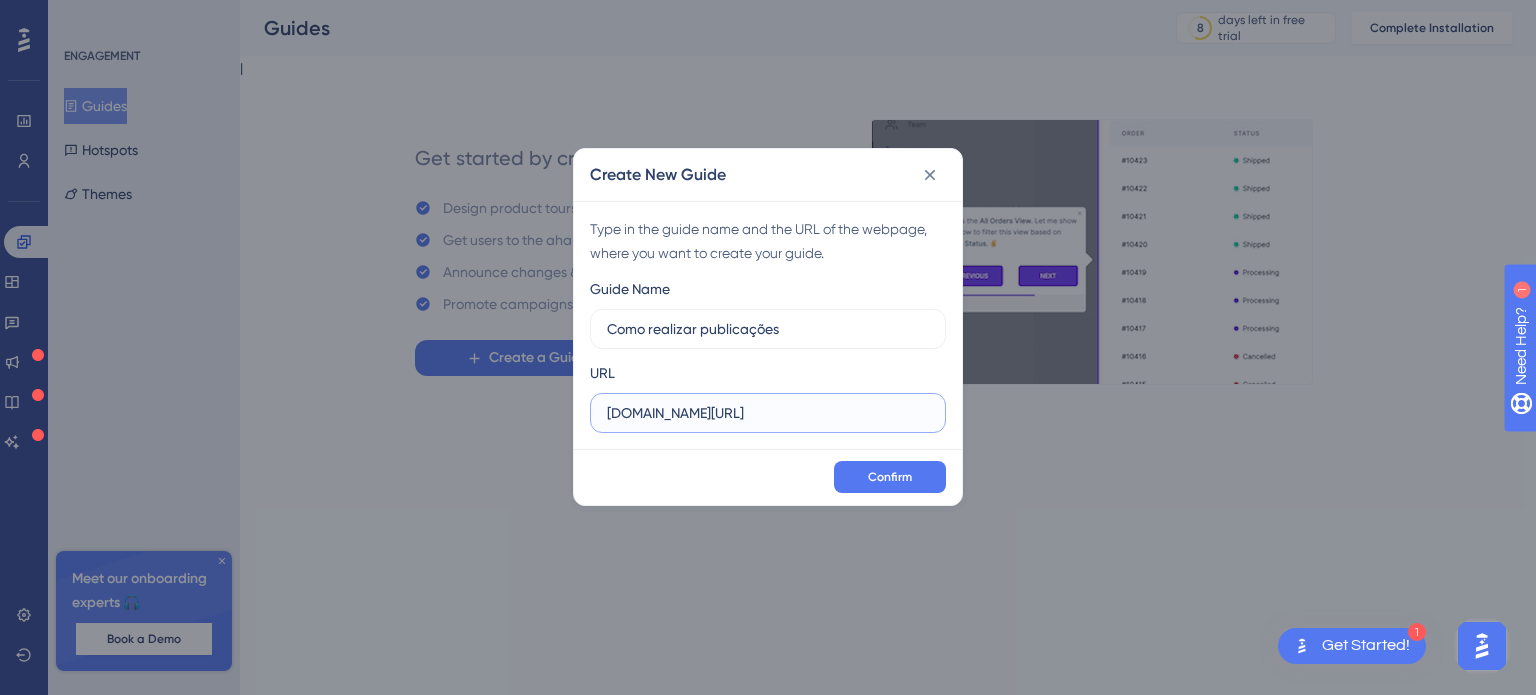 click on "syync.com.br/admin" at bounding box center [768, 413] 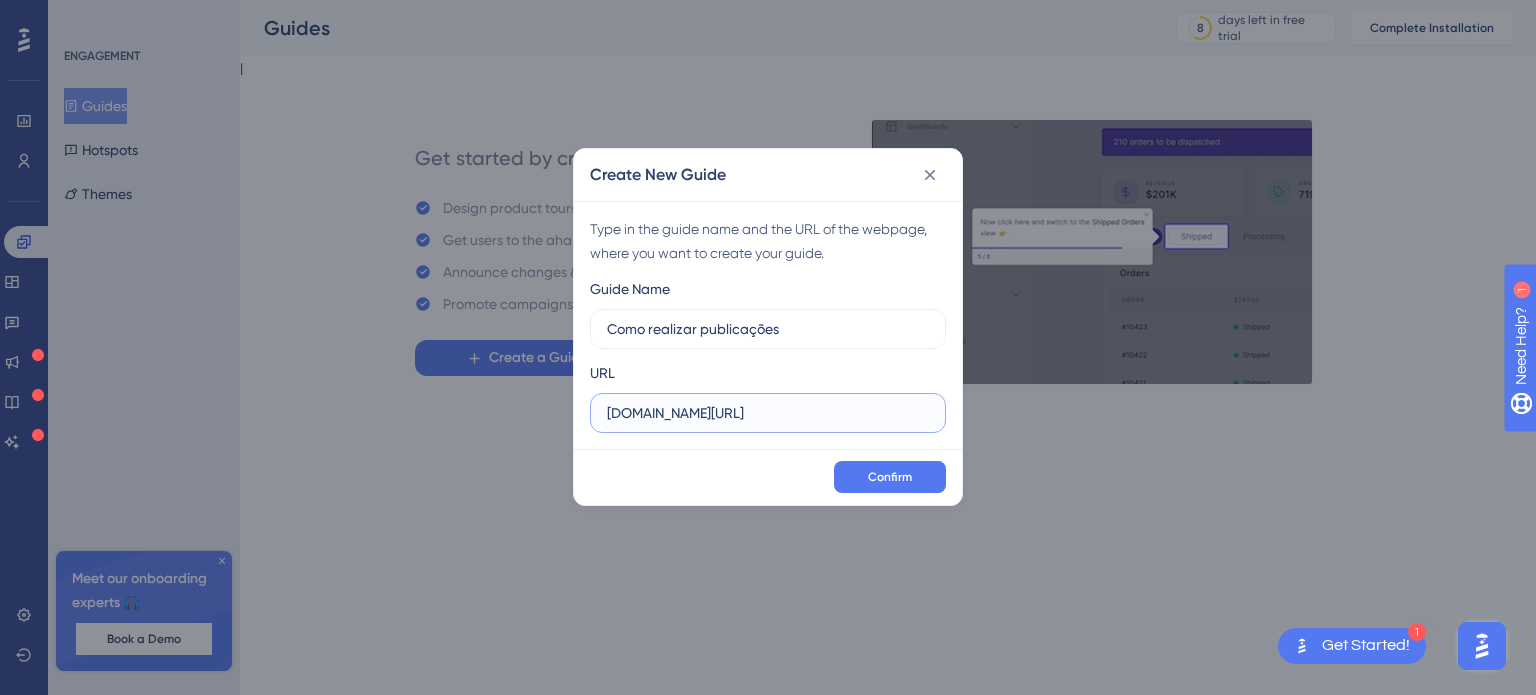 type on "syyncdev.lince.com.br/admin" 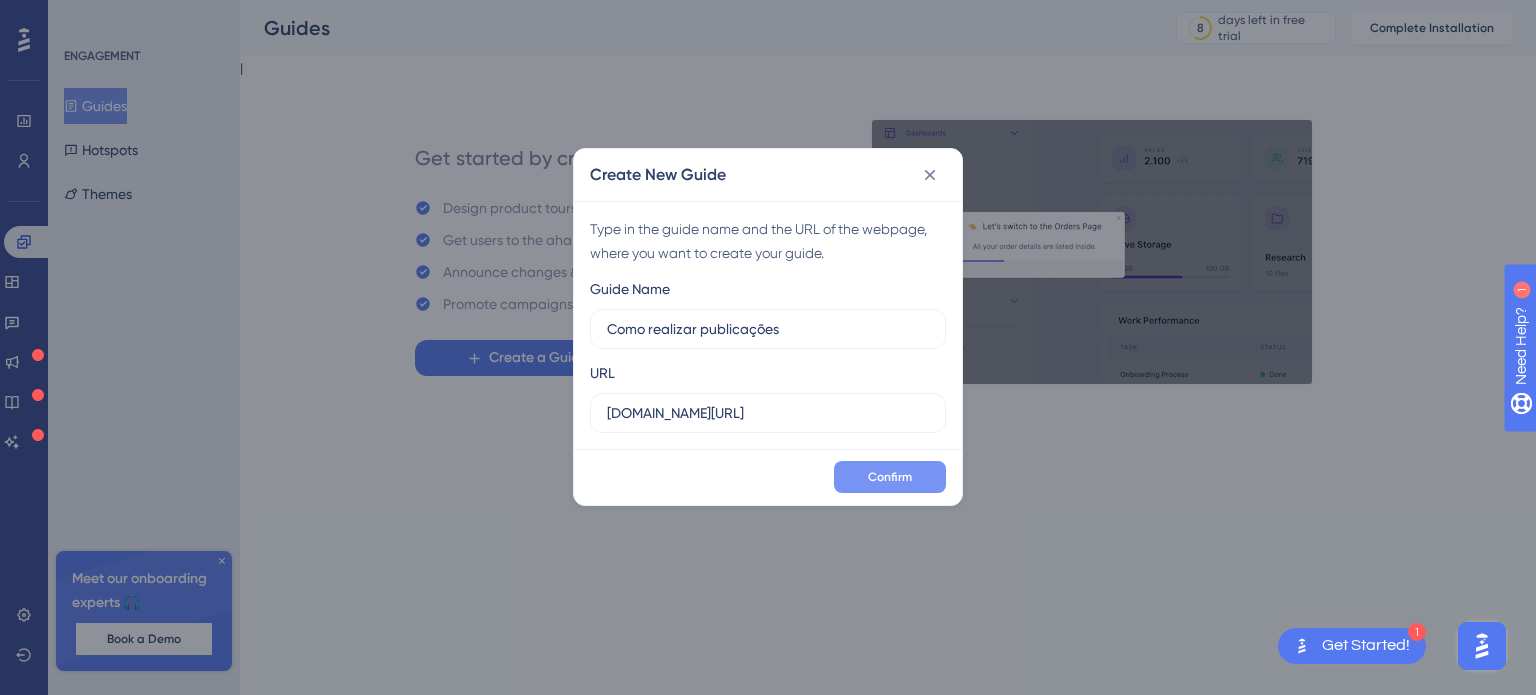 click on "Confirm" at bounding box center [890, 477] 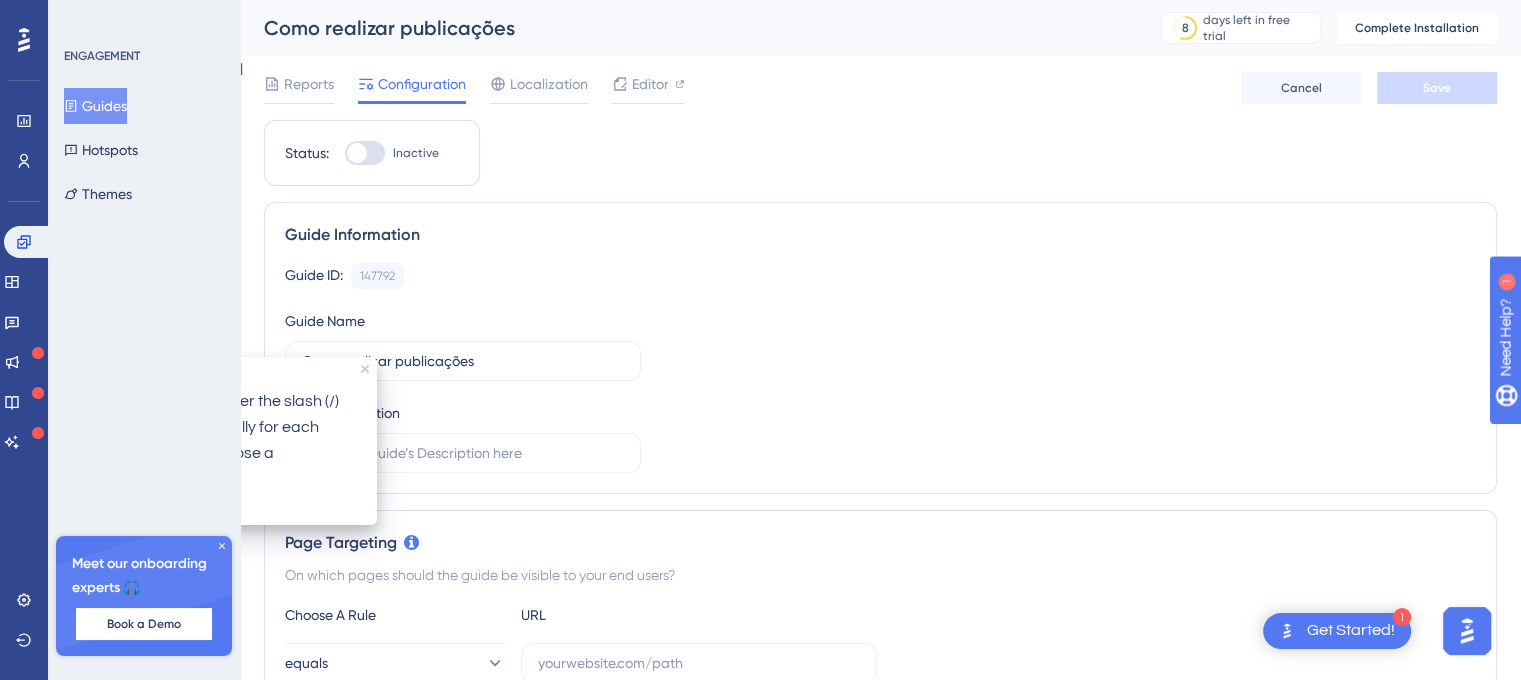 scroll, scrollTop: 500, scrollLeft: 0, axis: vertical 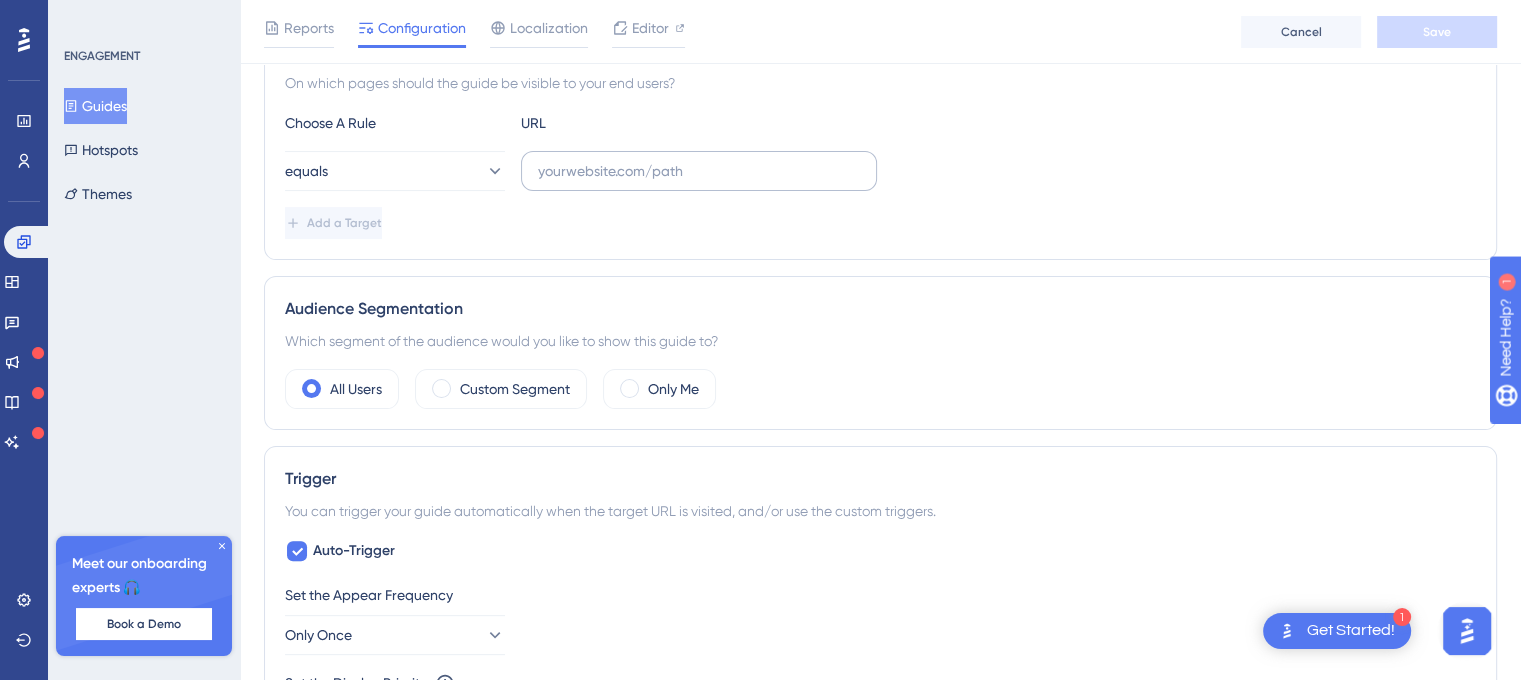 click at bounding box center (699, 171) 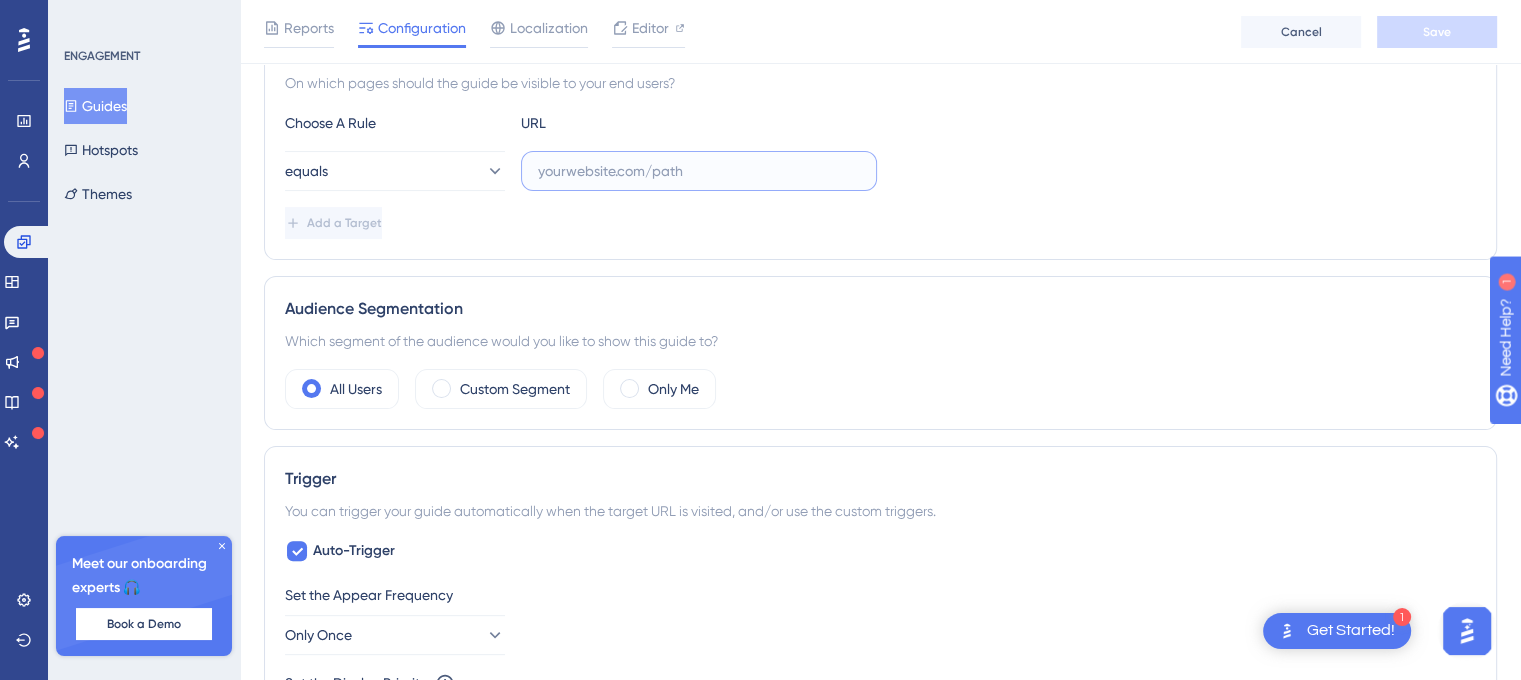 click at bounding box center (699, 171) 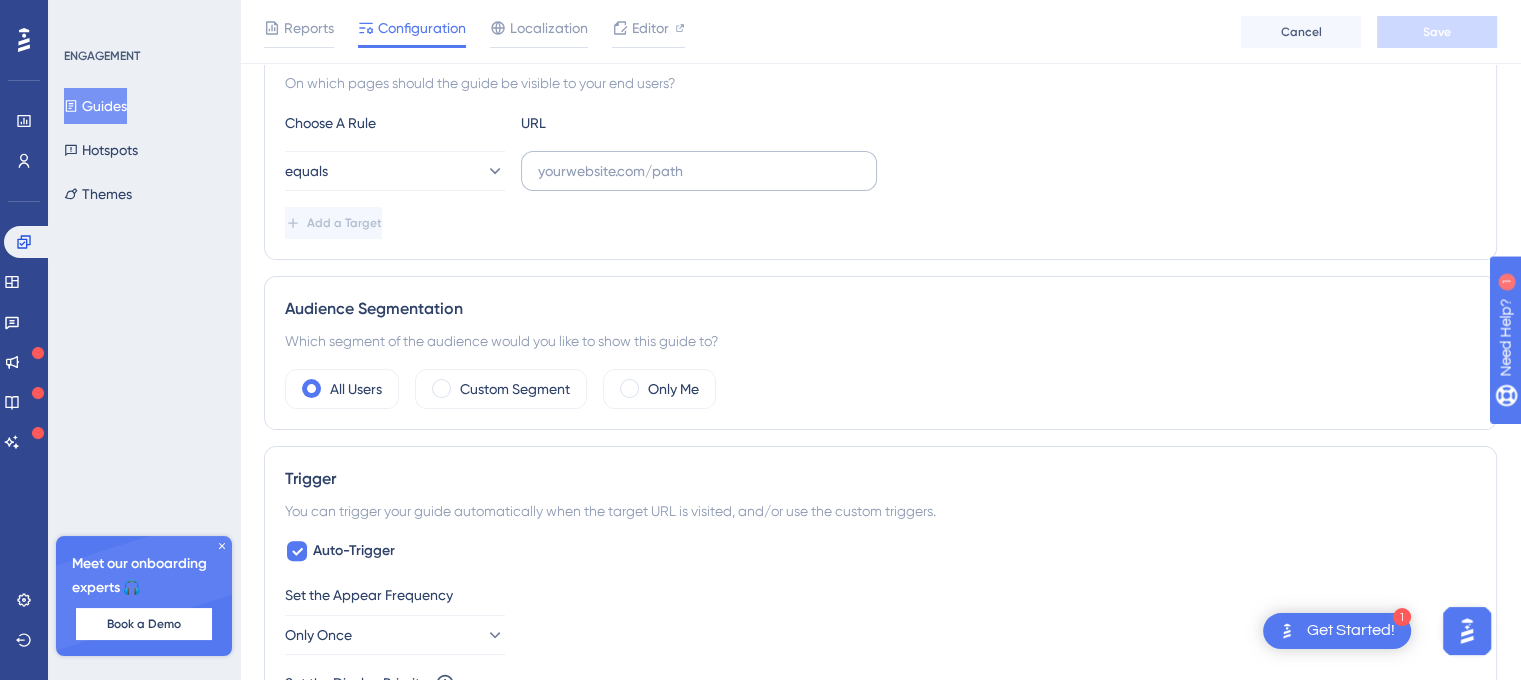 click at bounding box center [699, 171] 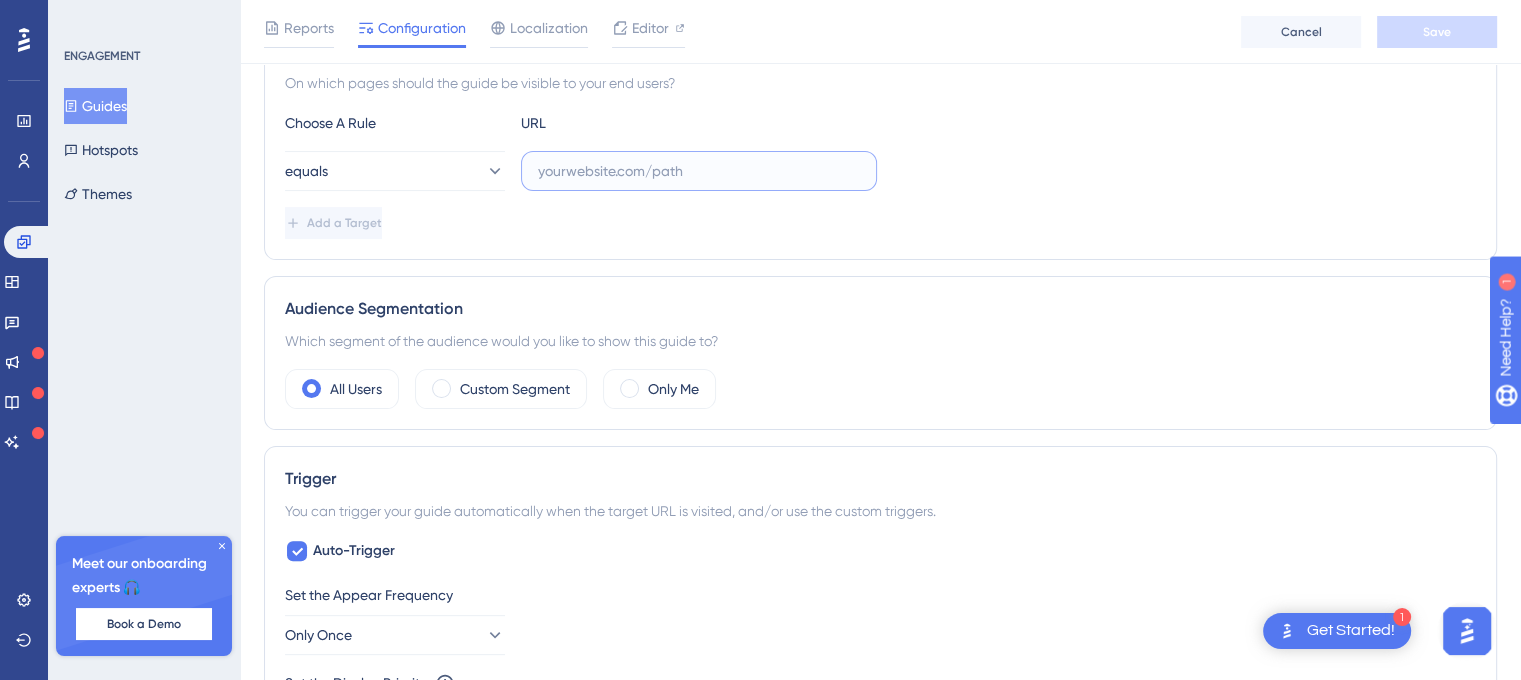 click at bounding box center (699, 171) 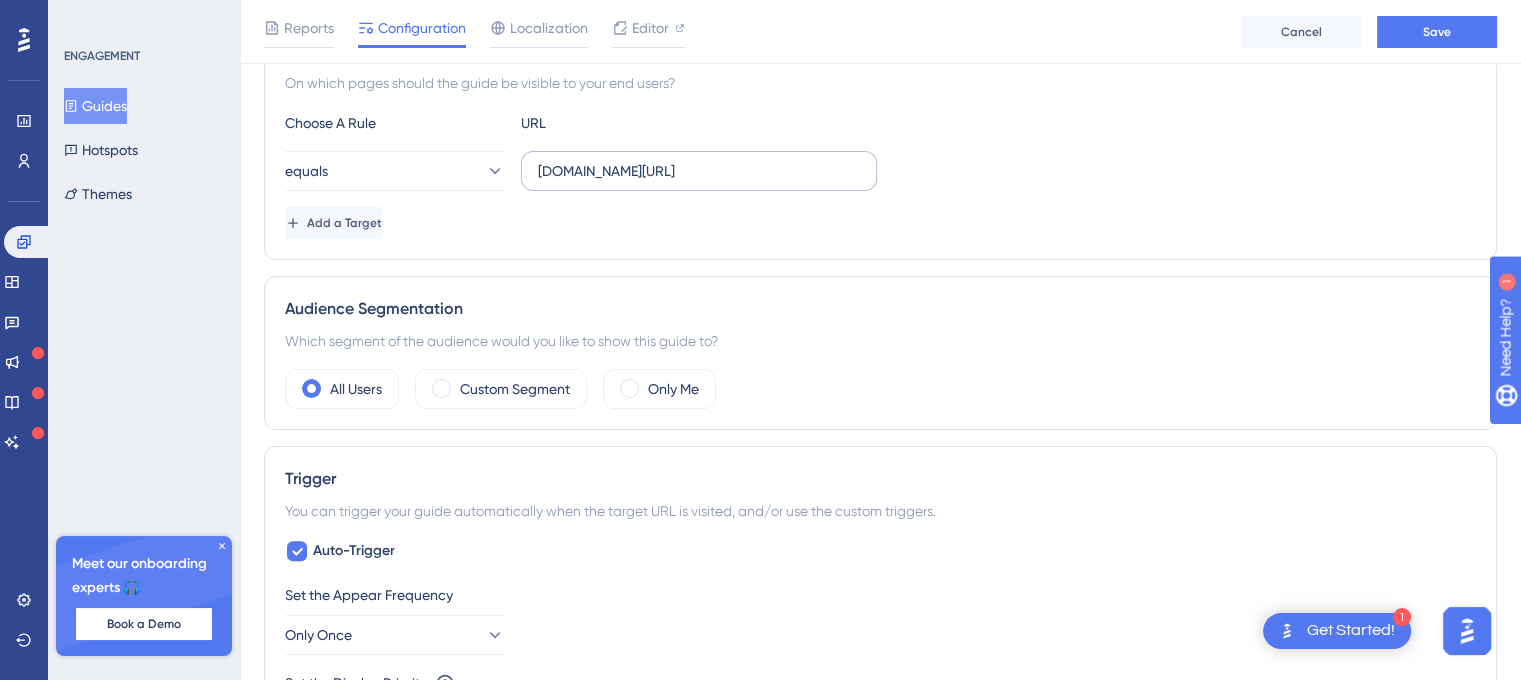 click on "syyncdev.lince.com.br/admin" at bounding box center (699, 171) 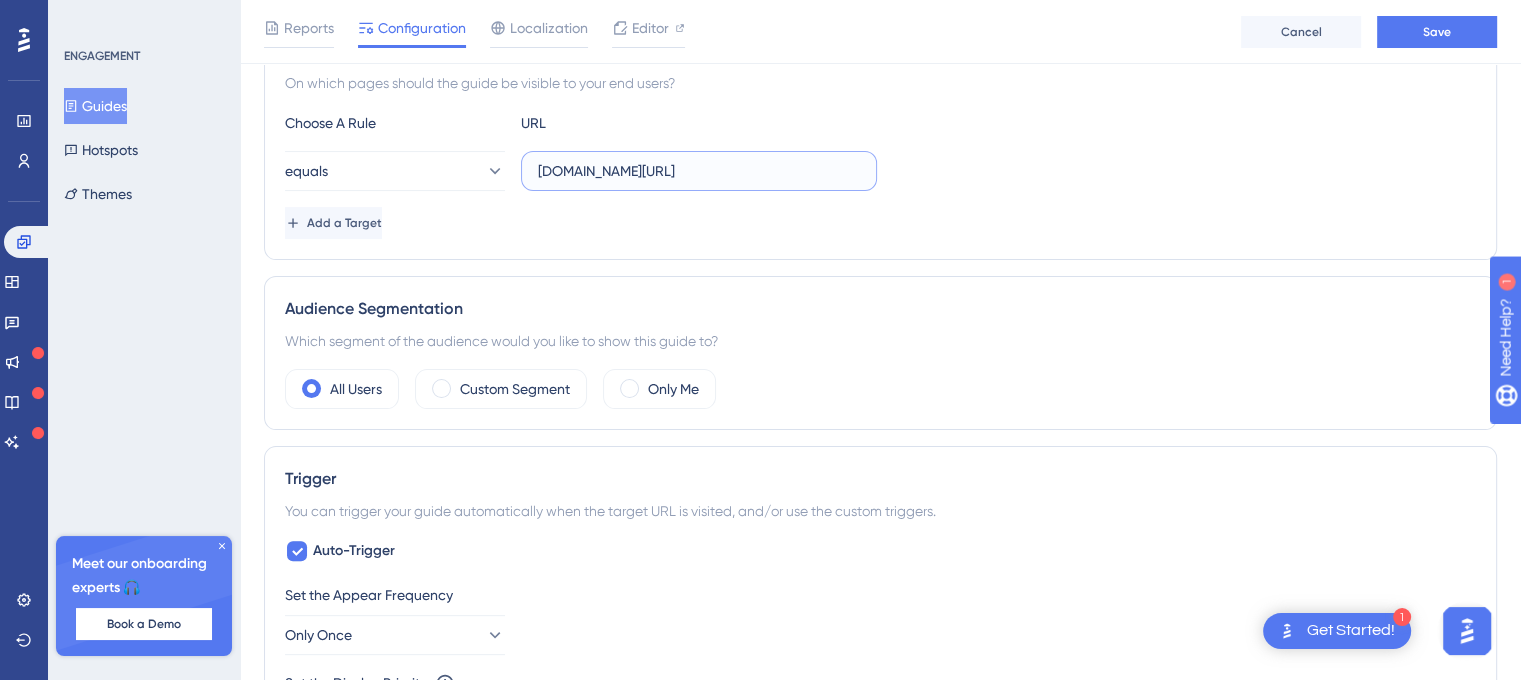 click on "syyncdev.lince.com.br/admin" at bounding box center (699, 171) 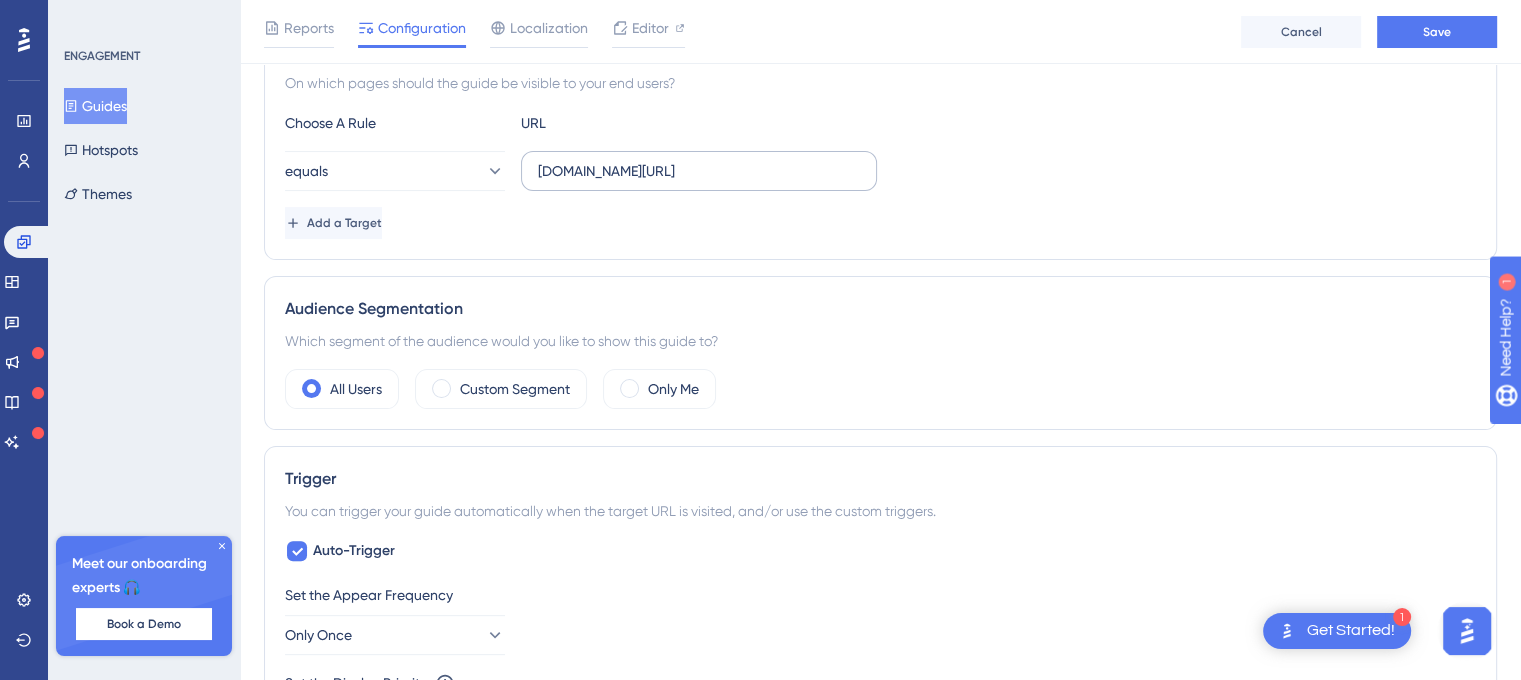click on "syyncdev.lince.com.br/admin" at bounding box center [699, 171] 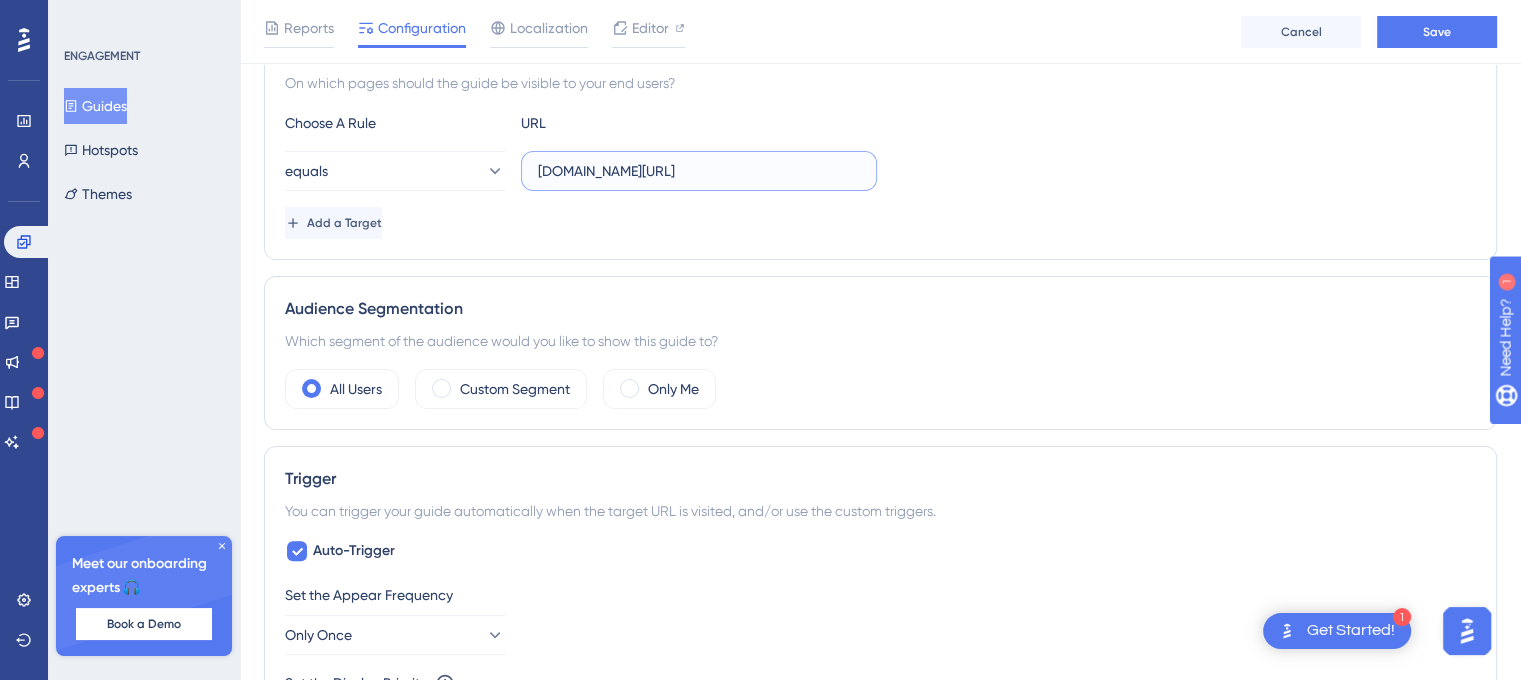 click on "syyncdev.lince.com.br/admin" at bounding box center (699, 171) 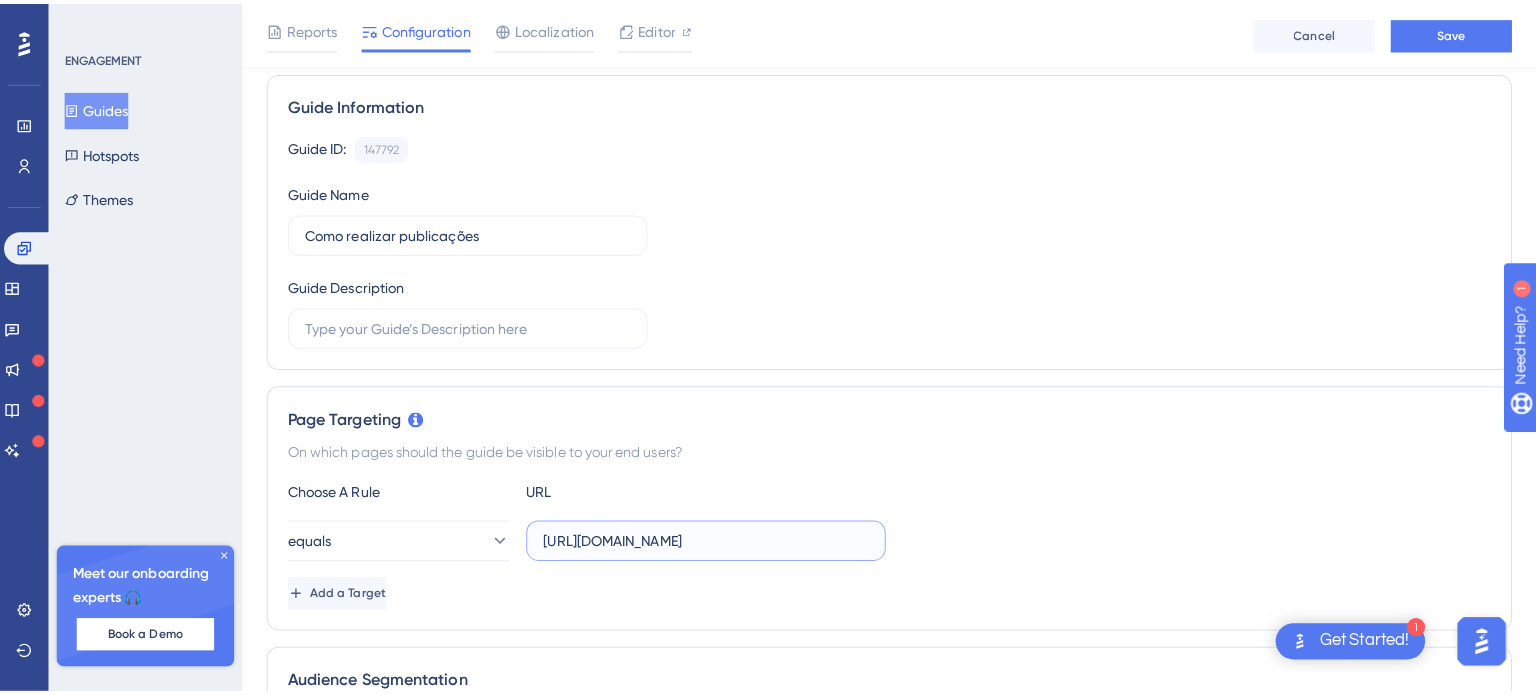 scroll, scrollTop: 0, scrollLeft: 0, axis: both 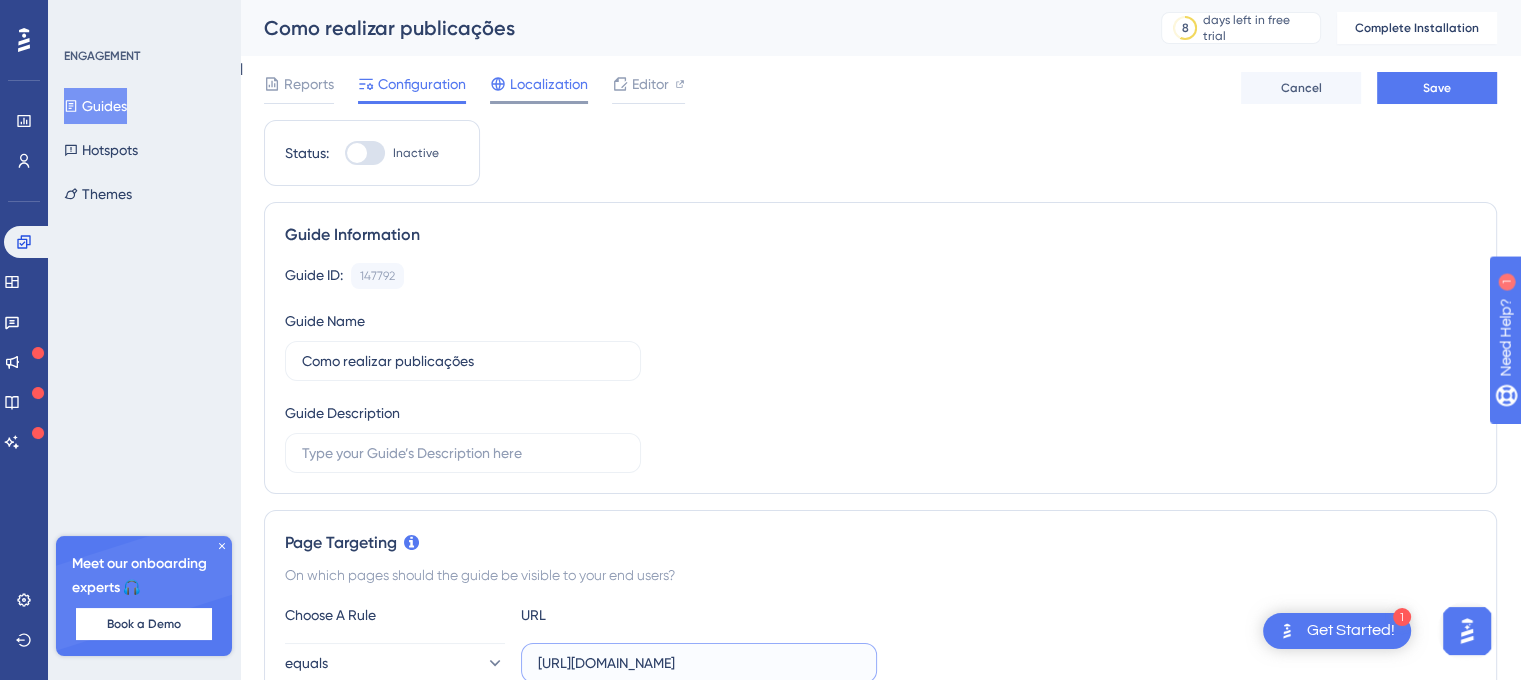 type on "https://syyncdev.lince.com.br/admin/feed" 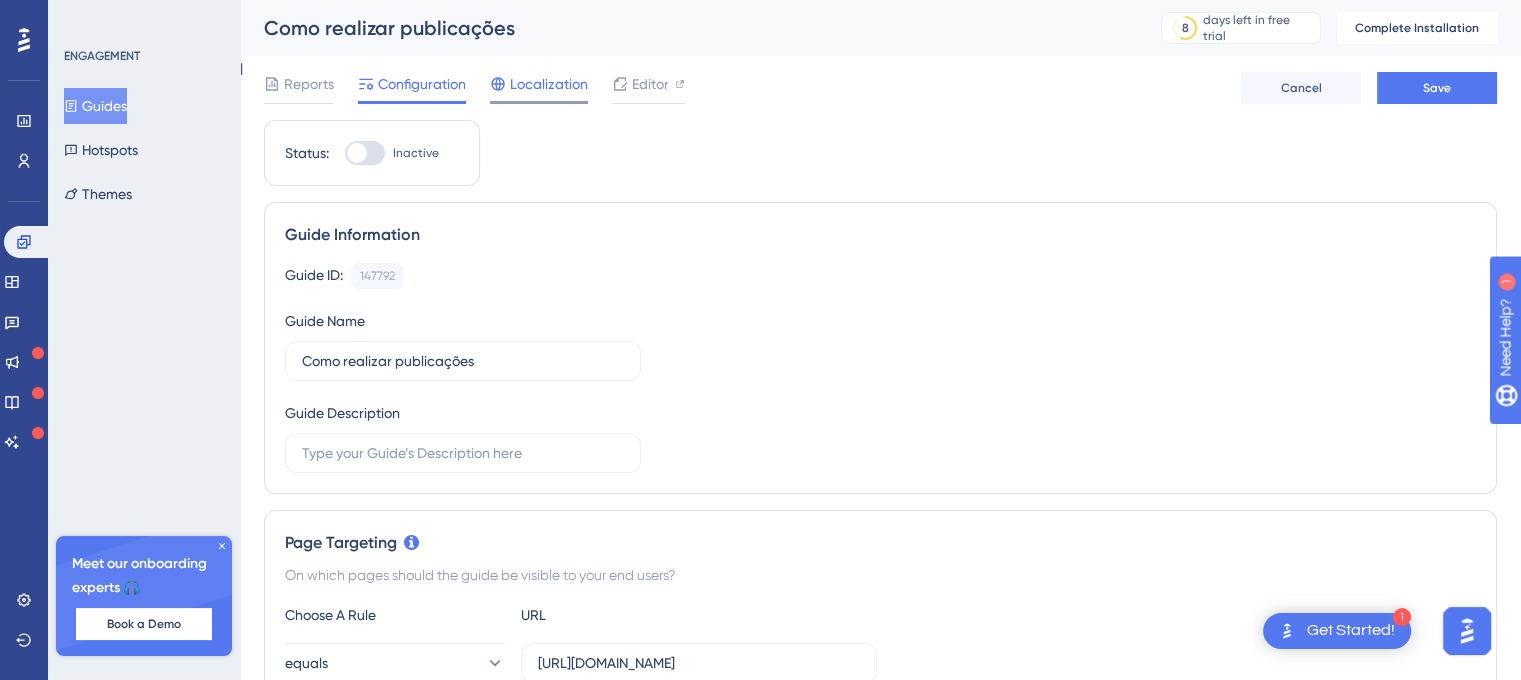 click on "Localization" at bounding box center (539, 84) 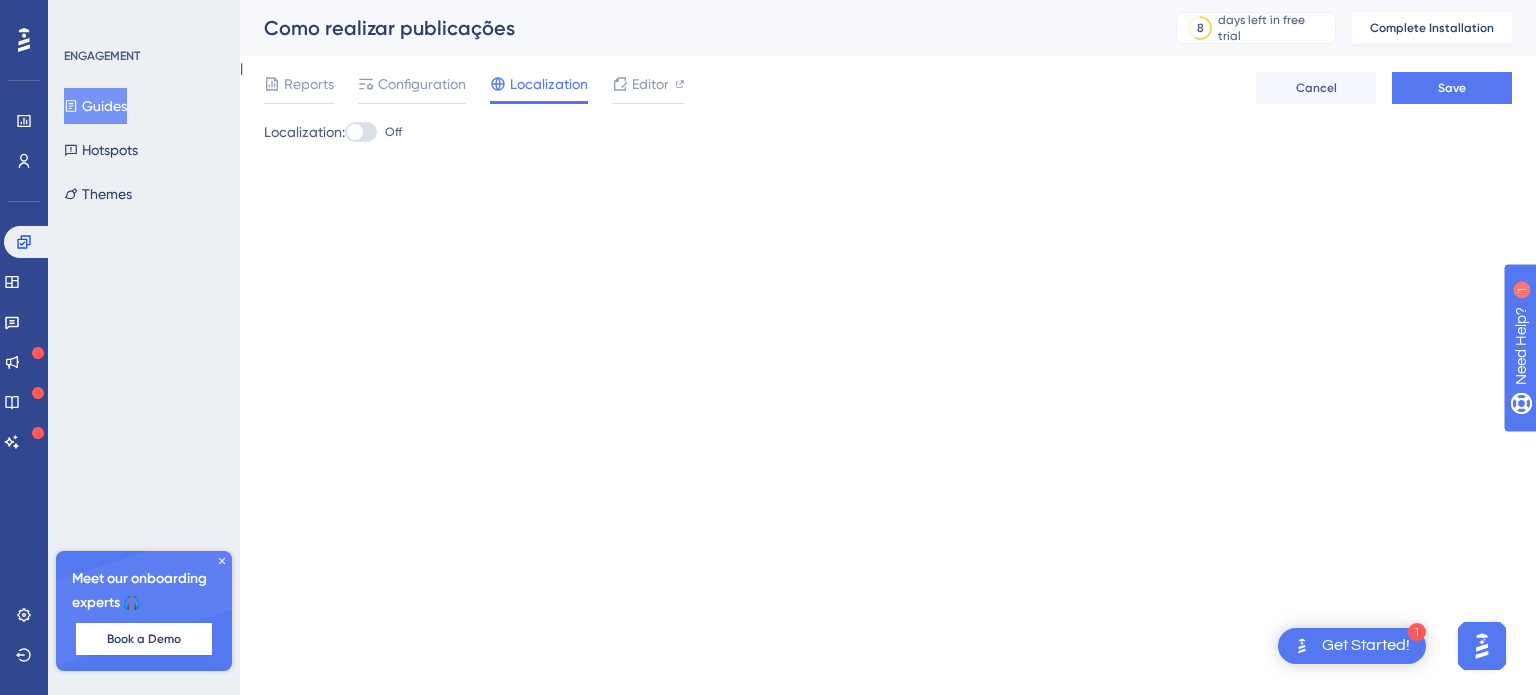 click at bounding box center [361, 132] 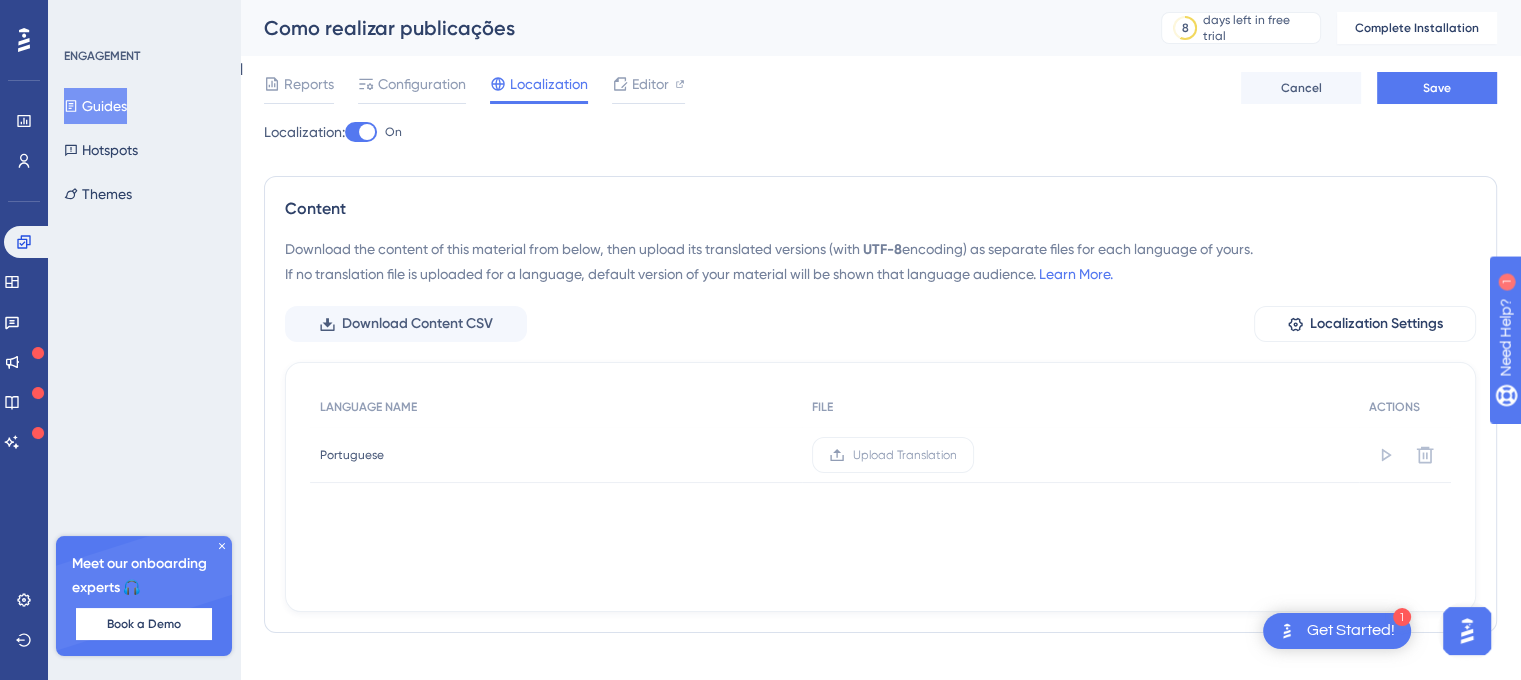 click at bounding box center (367, 132) 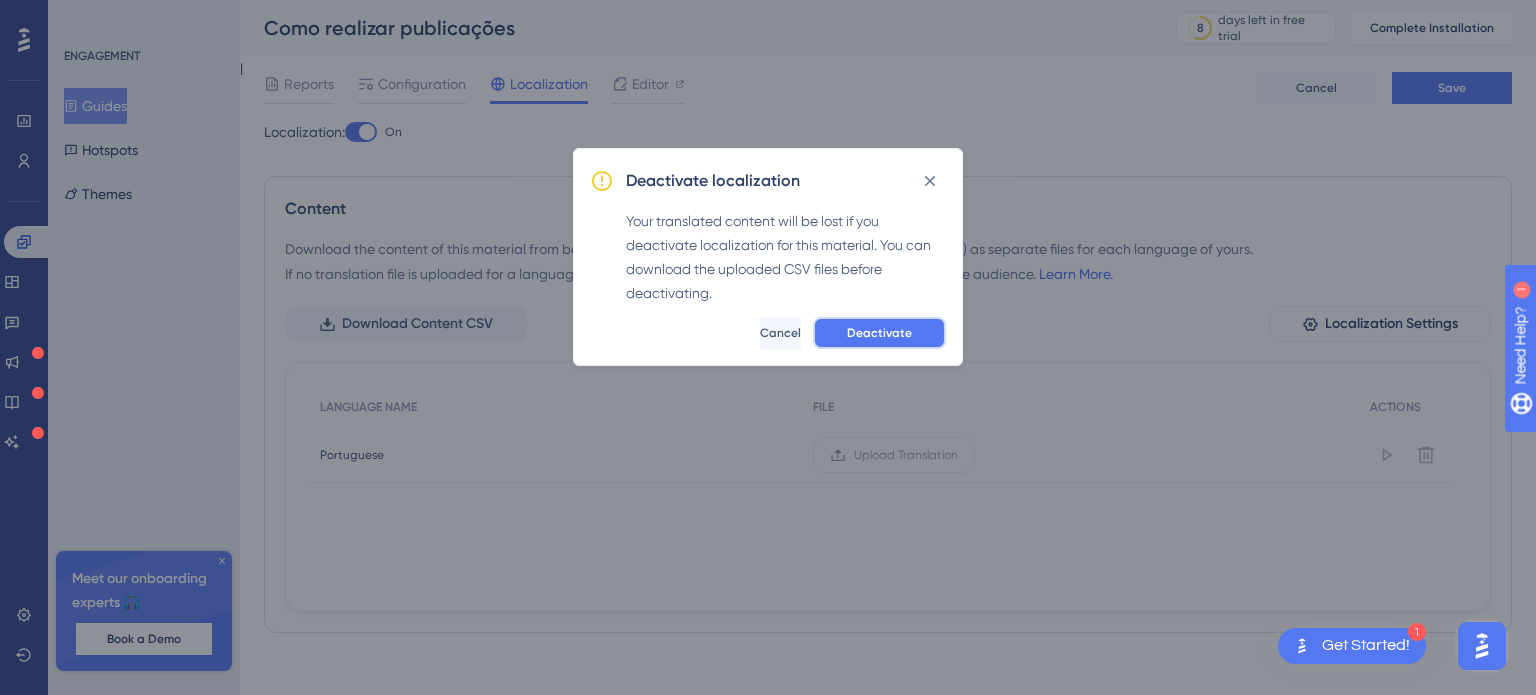 click on "Deactivate" at bounding box center [879, 333] 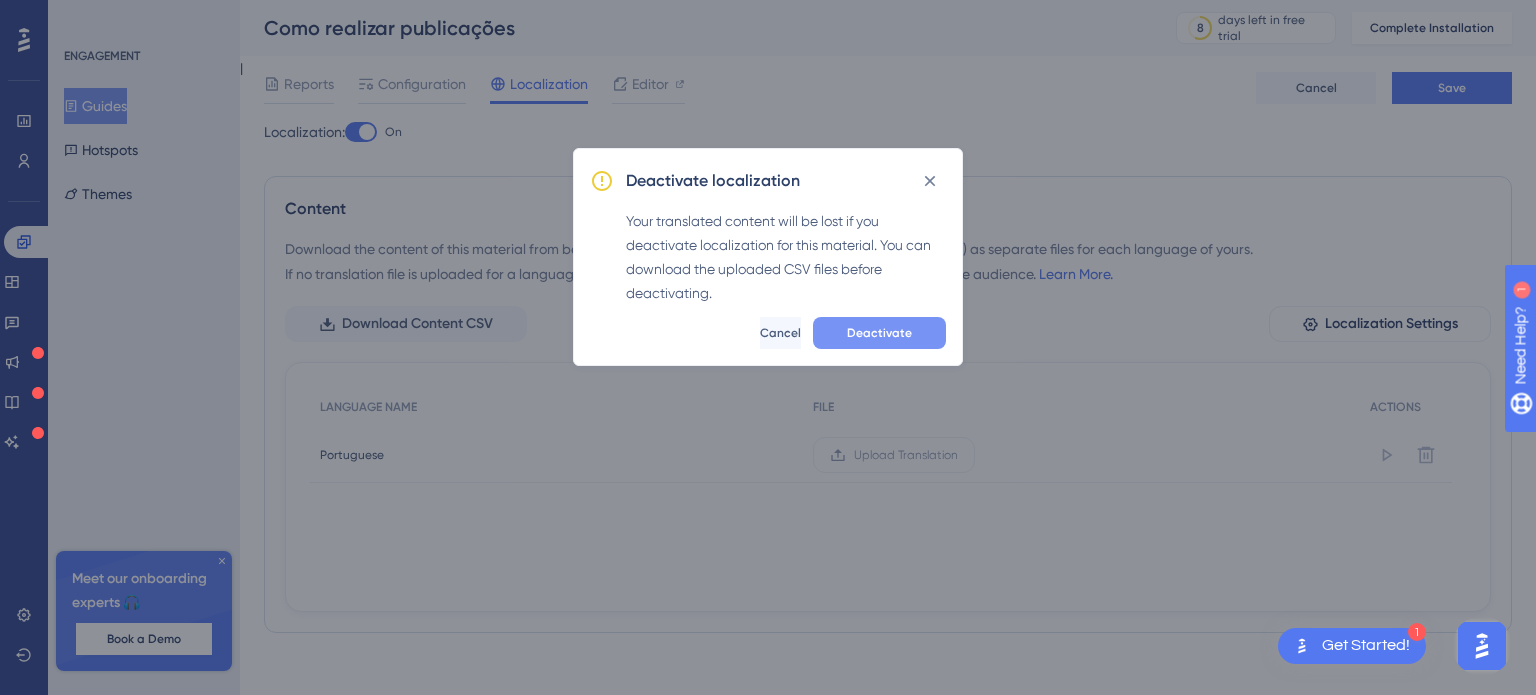 checkbox on "false" 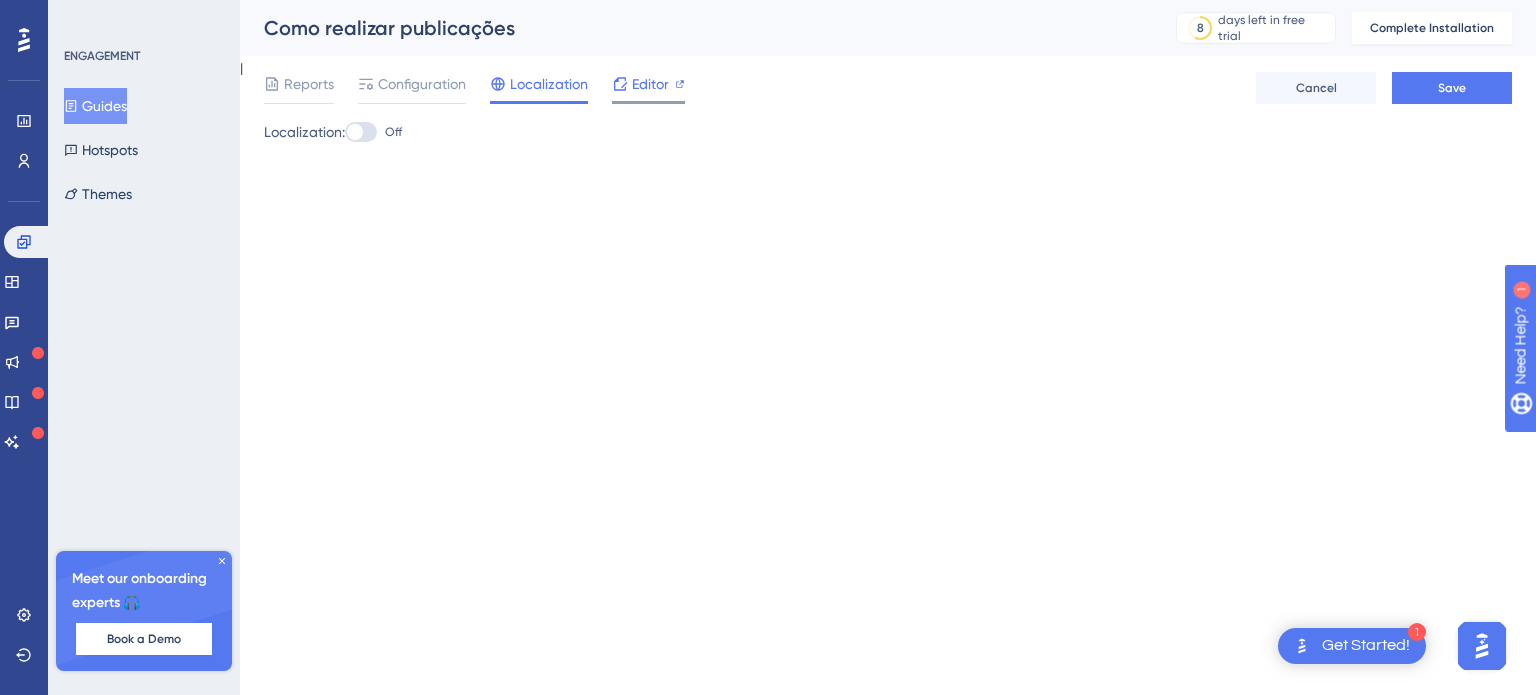 click on "Editor" at bounding box center (650, 84) 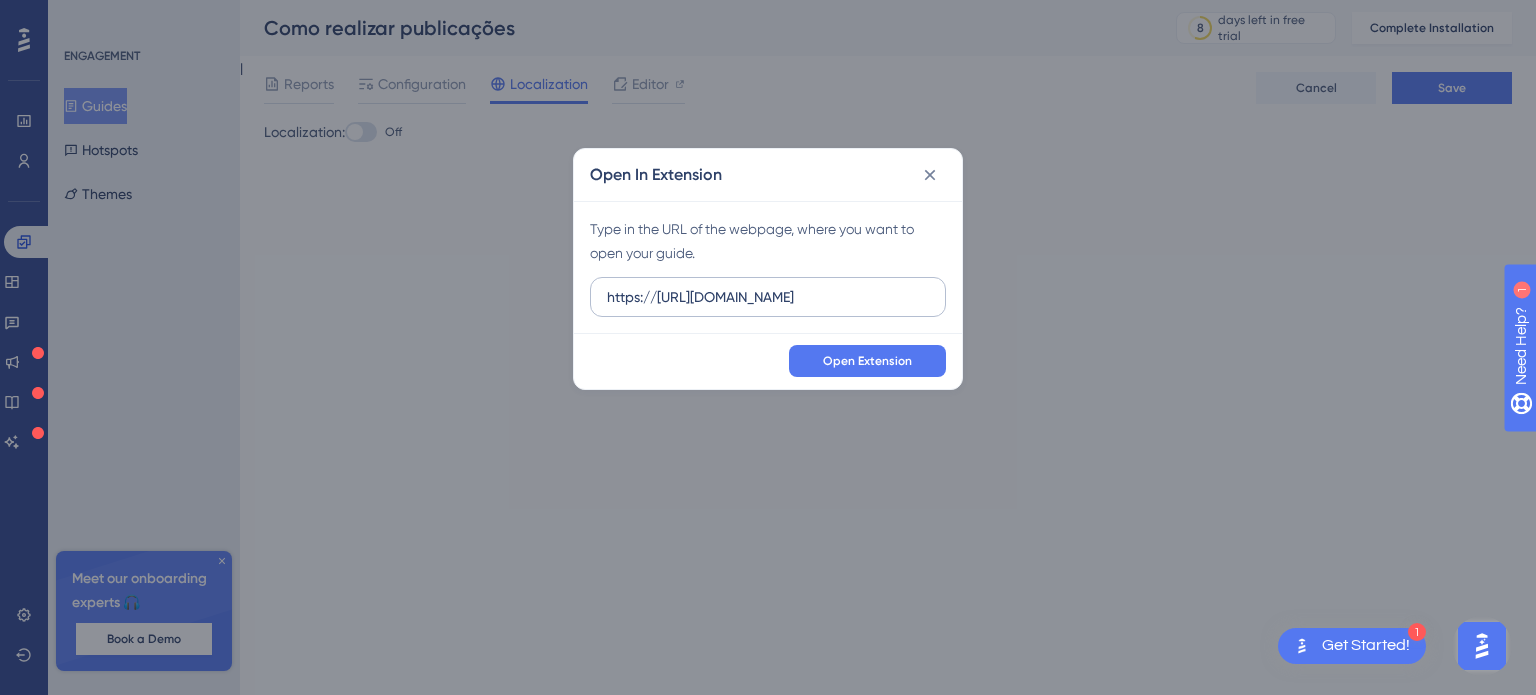 scroll, scrollTop: 0, scrollLeft: 3, axis: horizontal 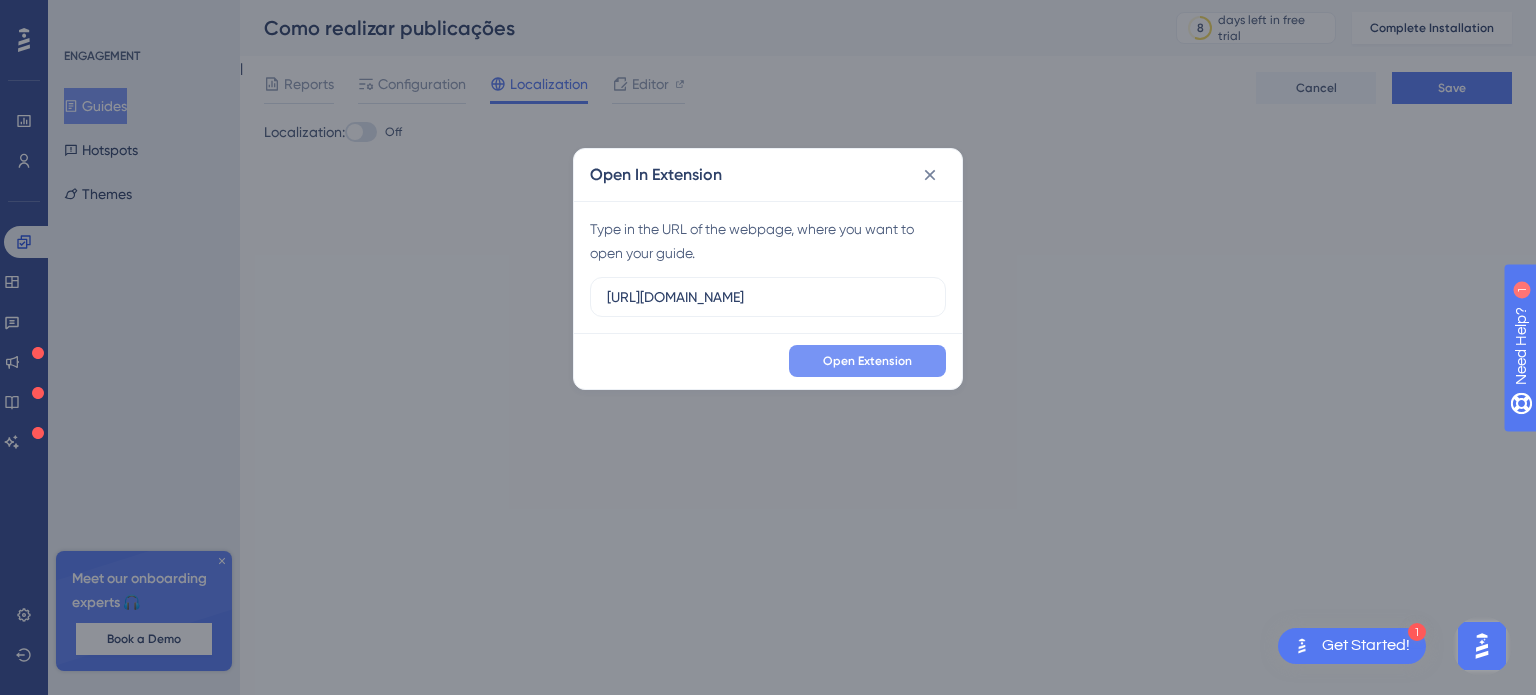 type on "https://syyncdev.lince.com.br/admin/feed" 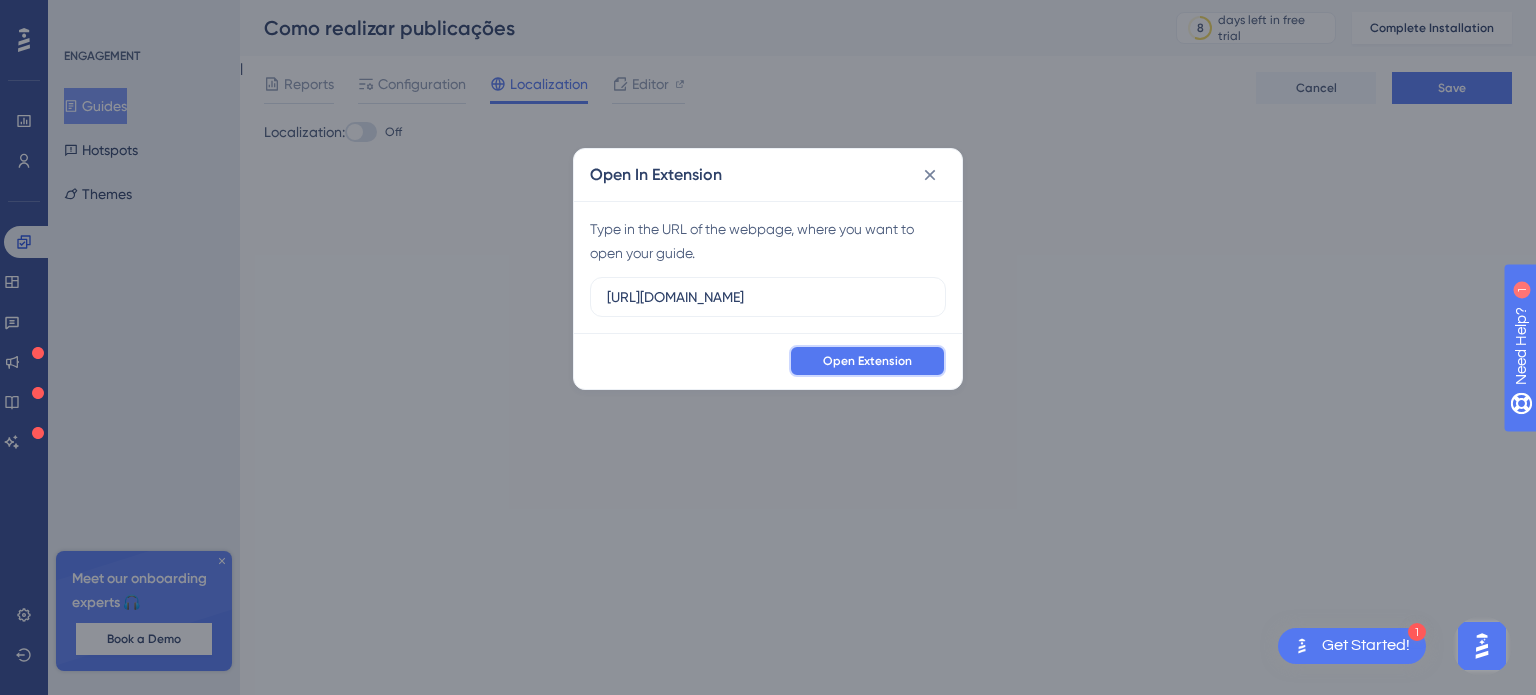 click on "Open Extension" at bounding box center (867, 361) 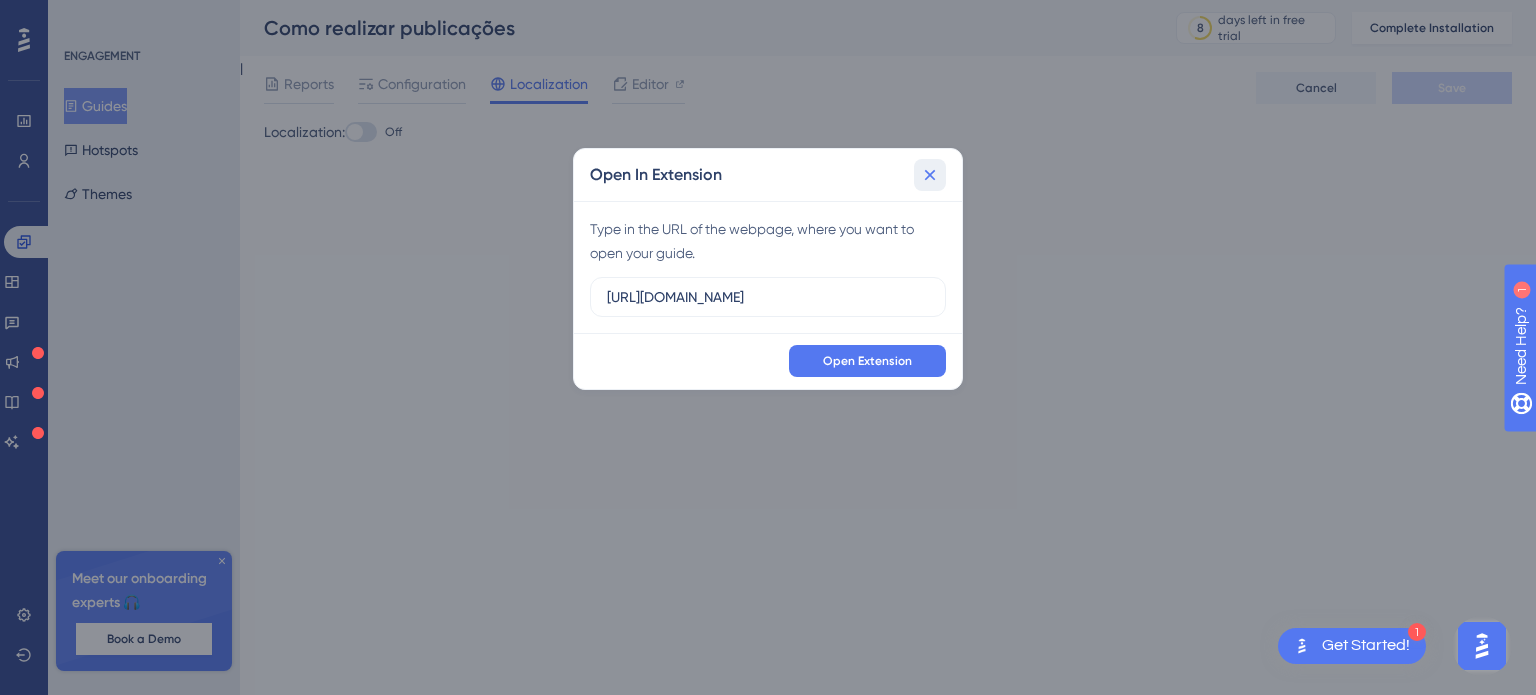 click 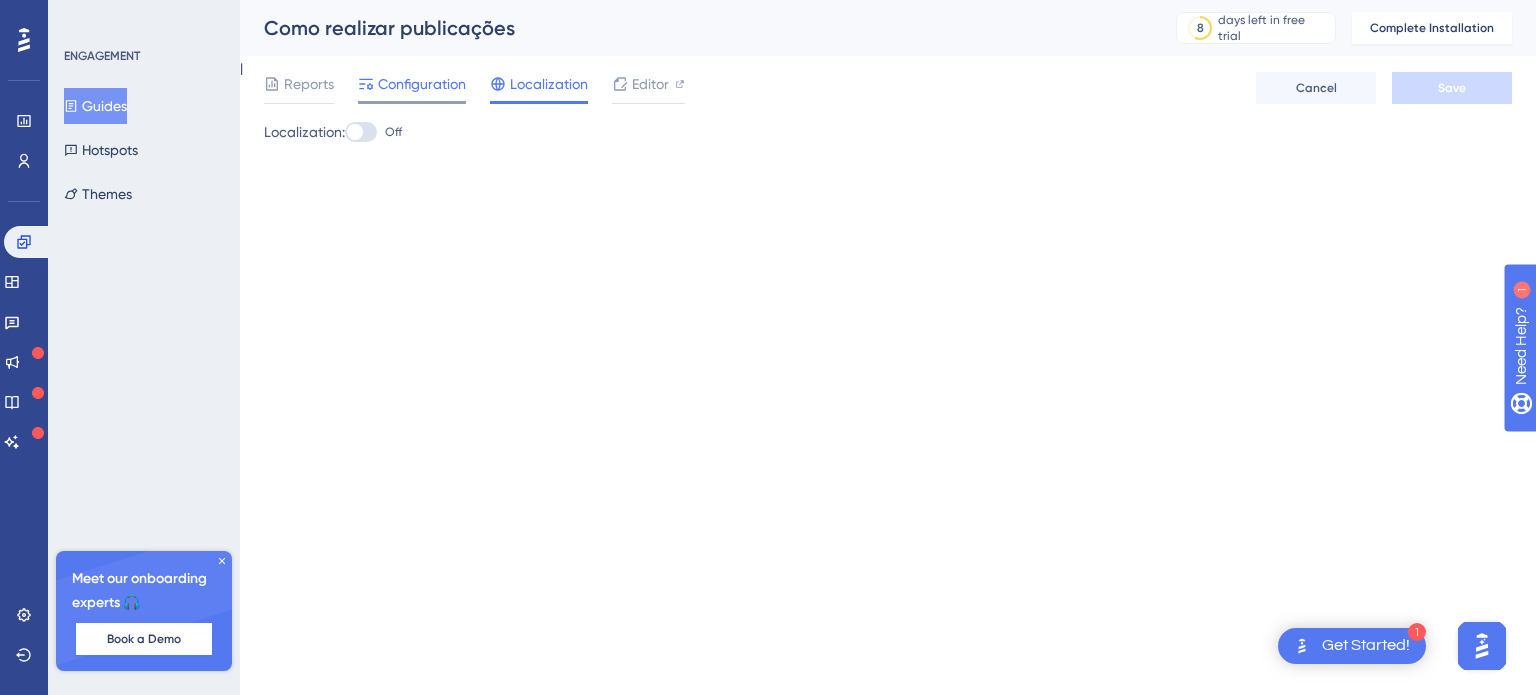 click 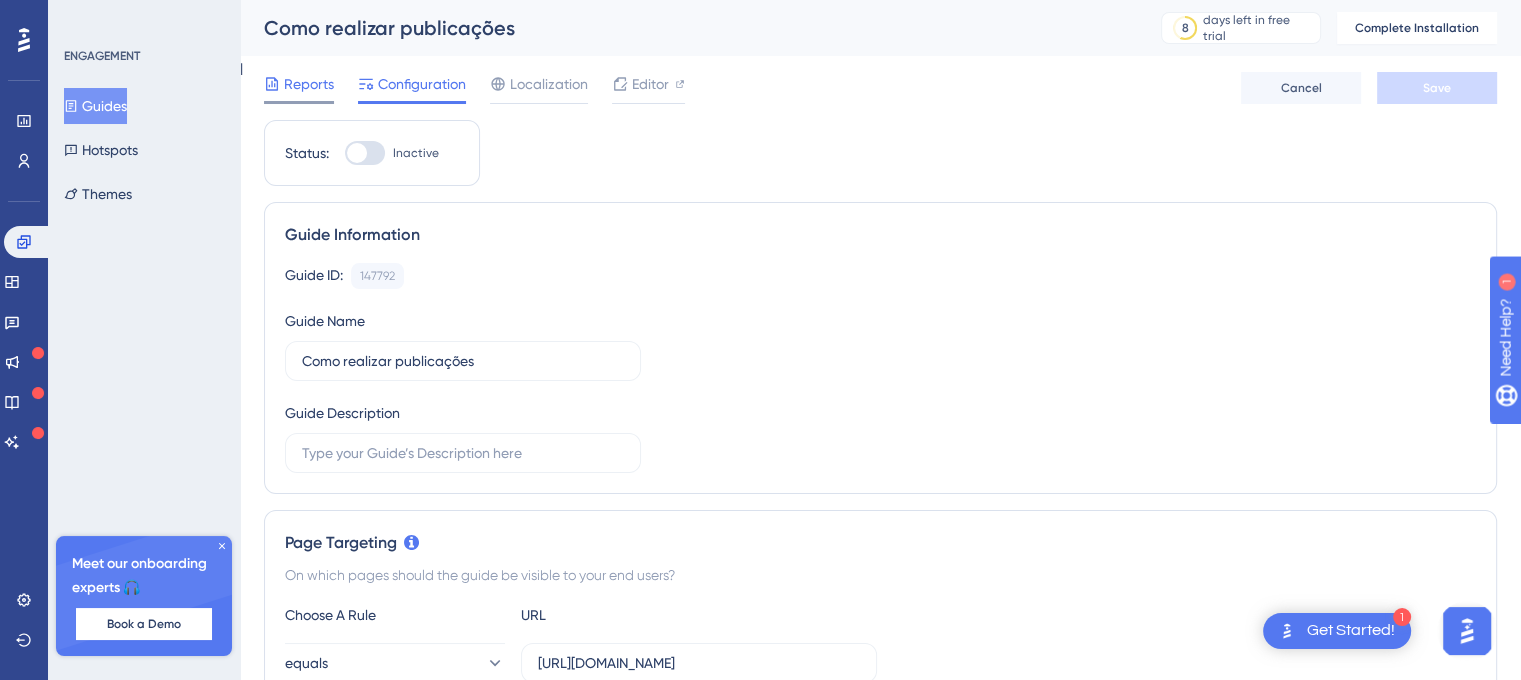 click on "Reports" at bounding box center (299, 84) 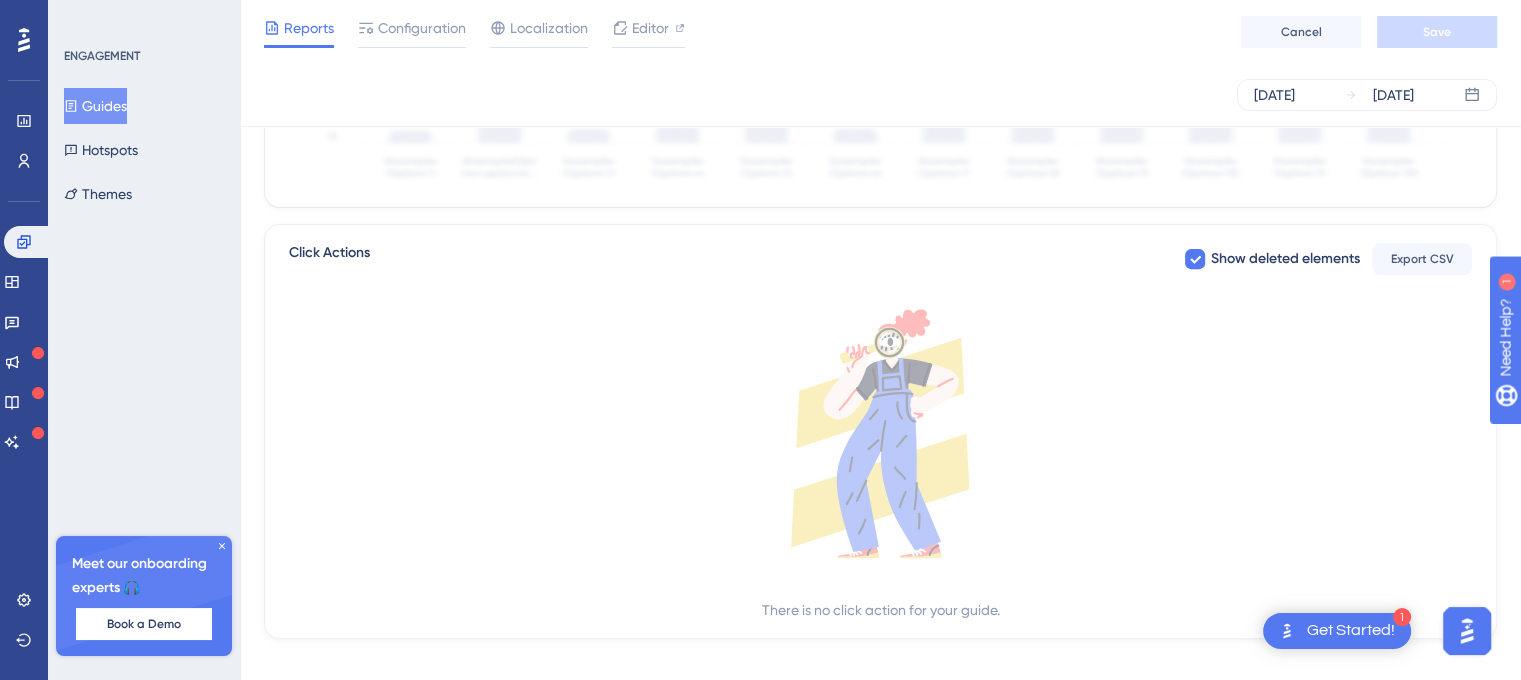 scroll, scrollTop: 716, scrollLeft: 0, axis: vertical 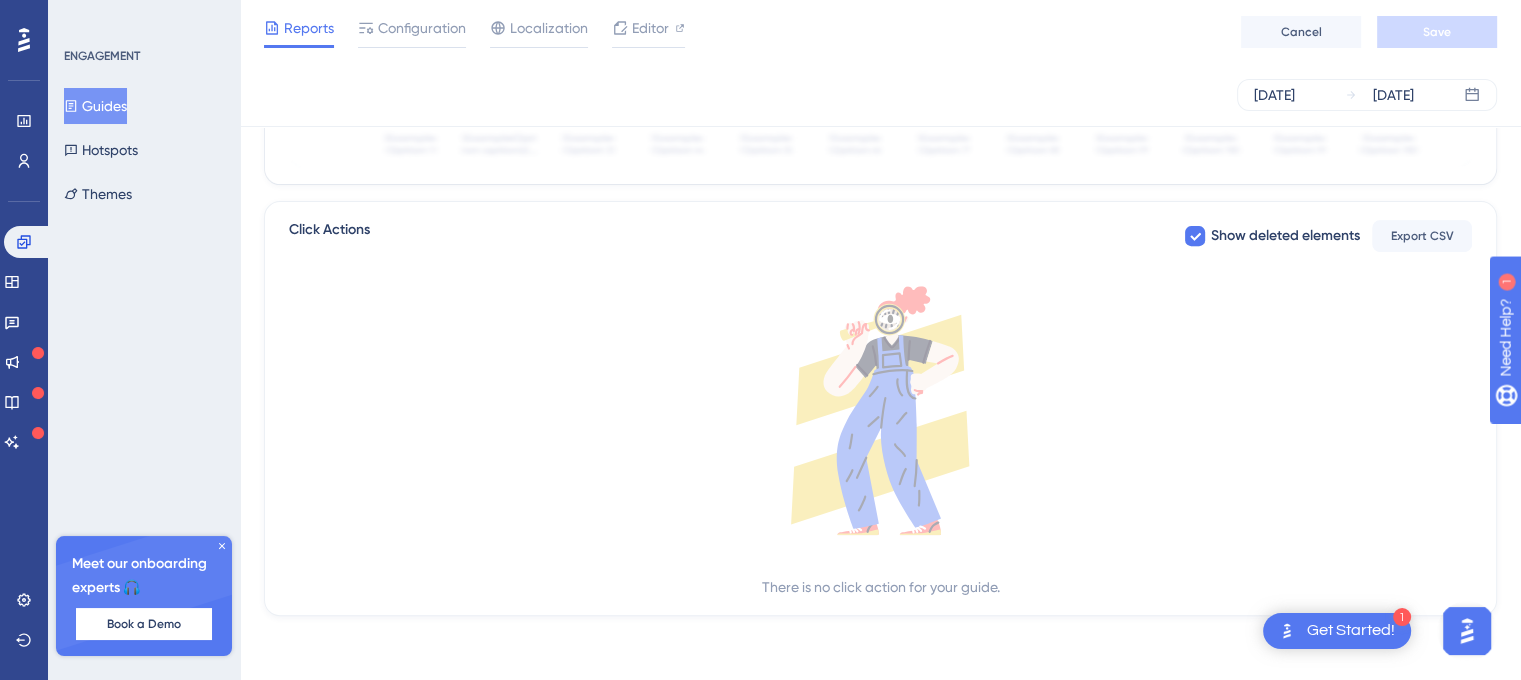 click 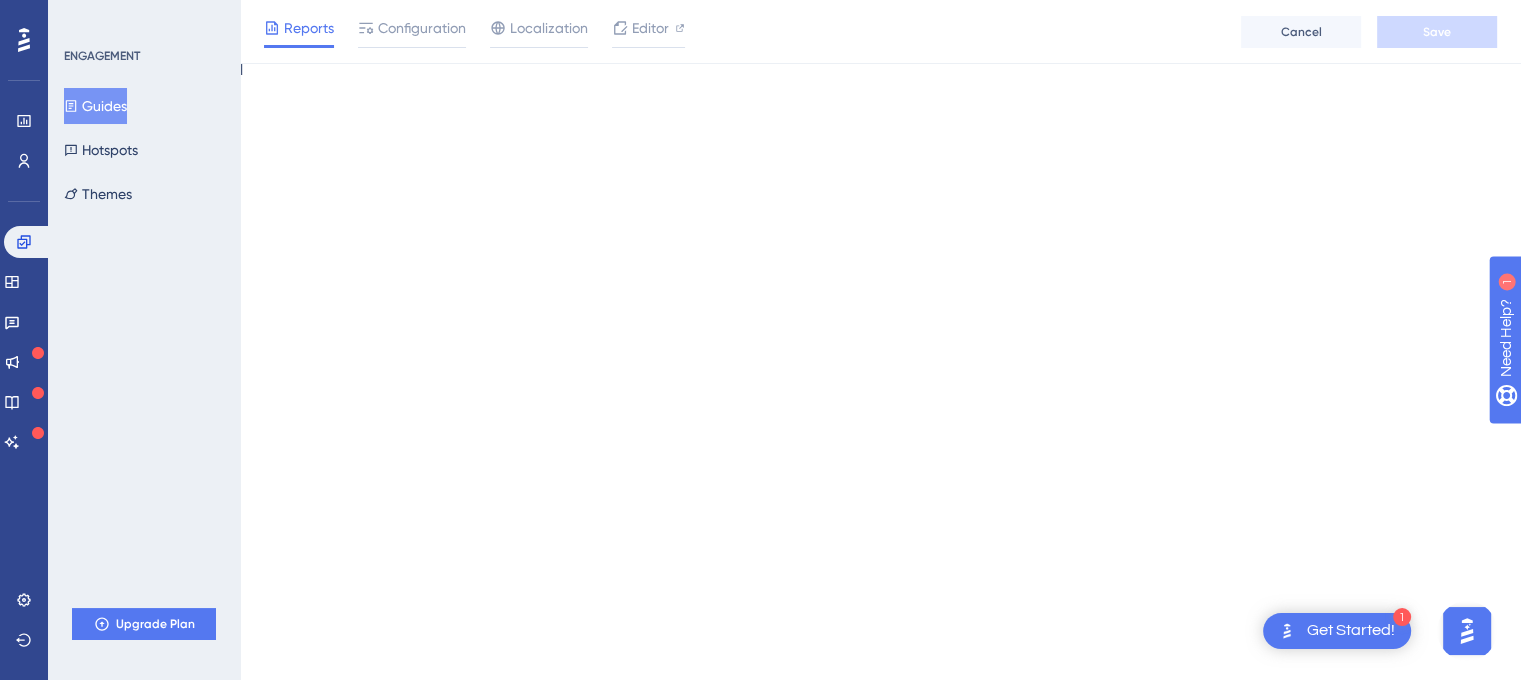 scroll, scrollTop: 0, scrollLeft: 0, axis: both 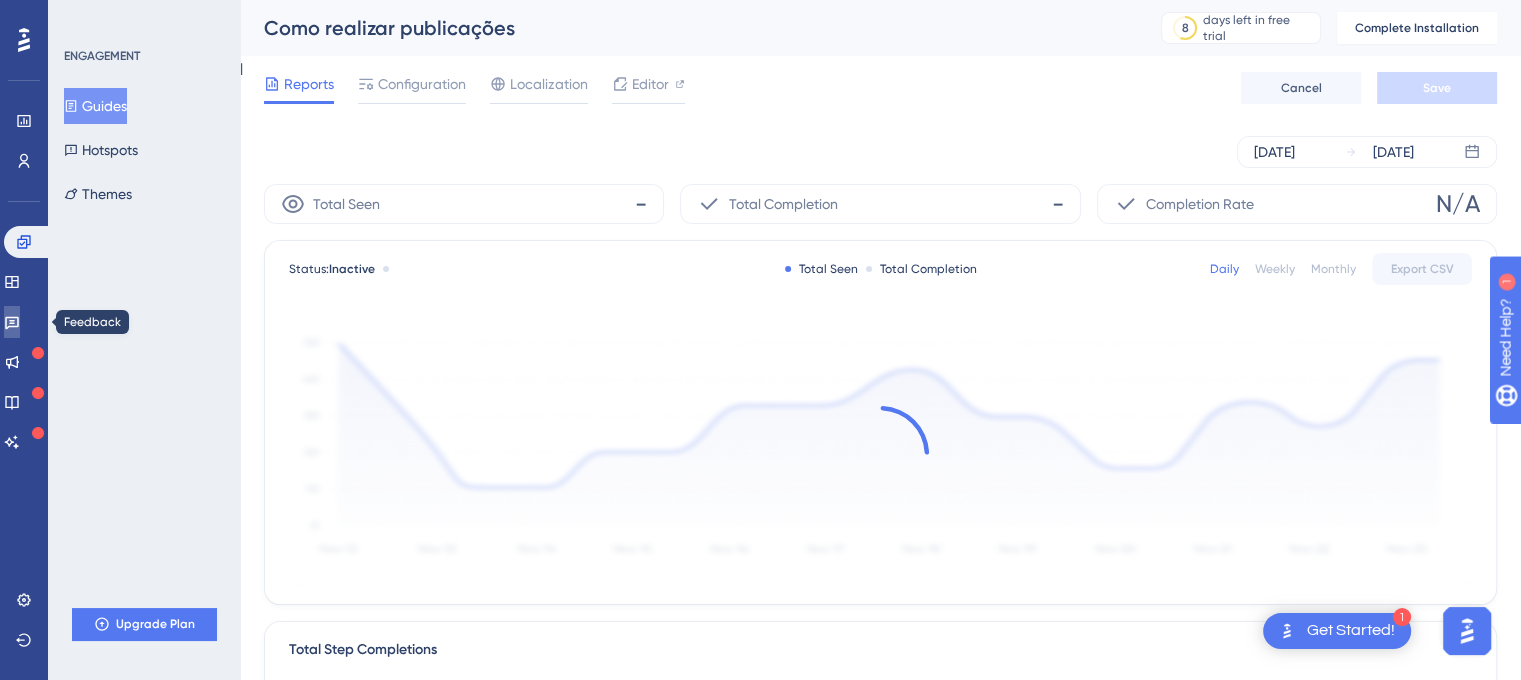 click 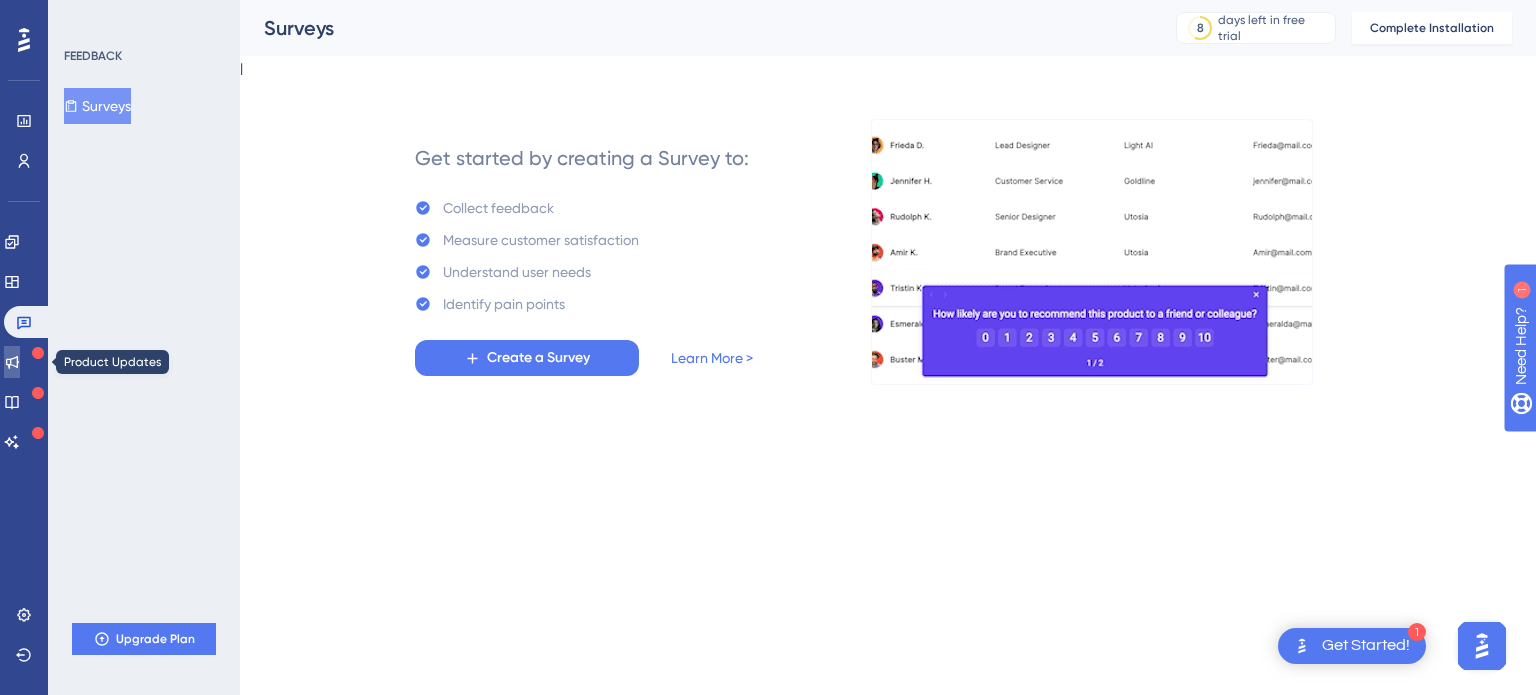 click at bounding box center (12, 362) 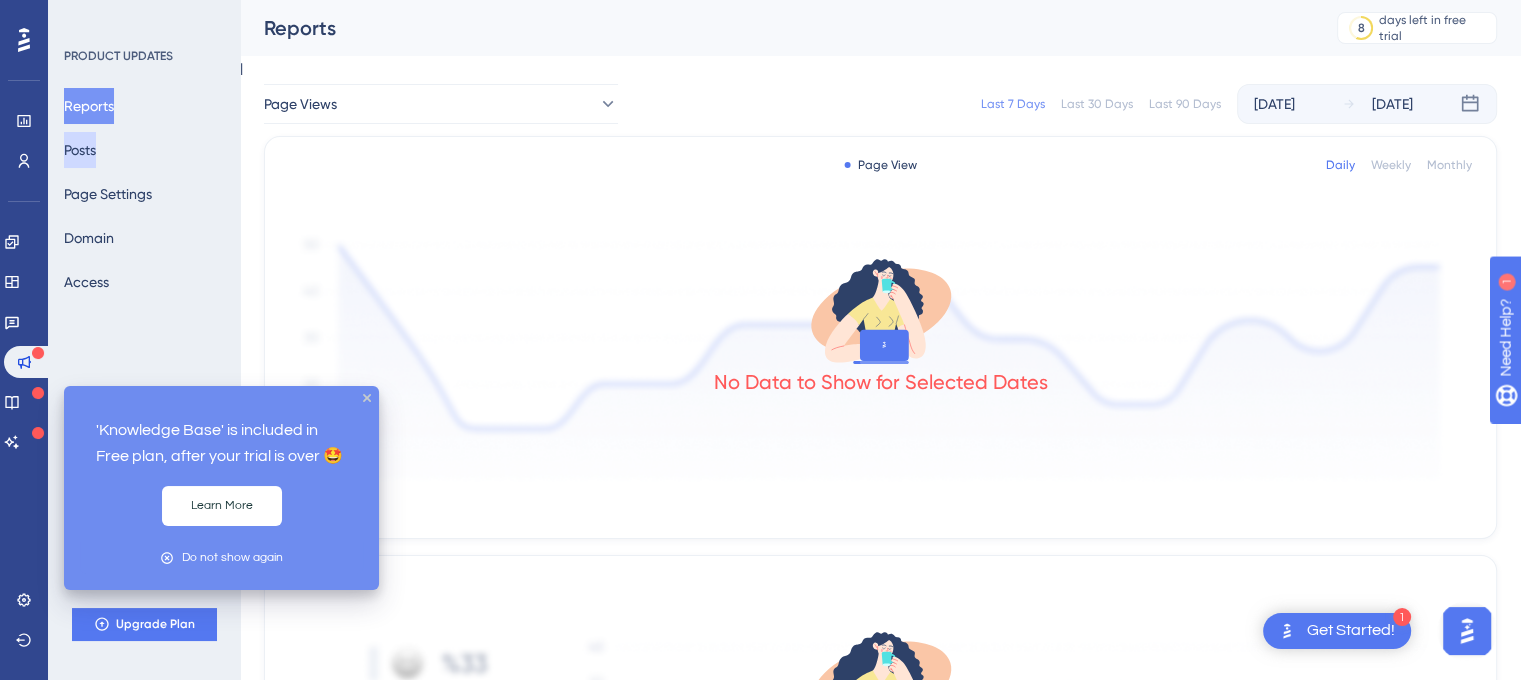 click on "Posts" at bounding box center (80, 150) 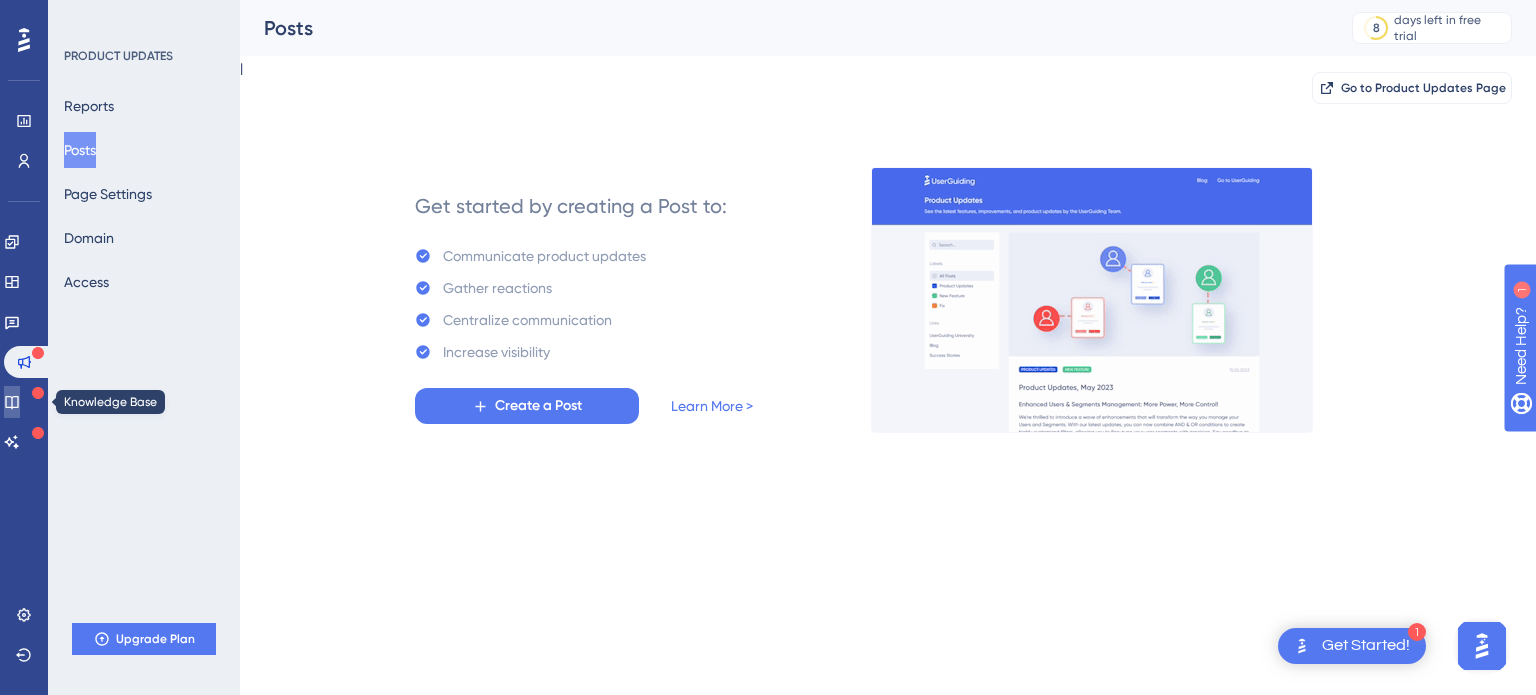click 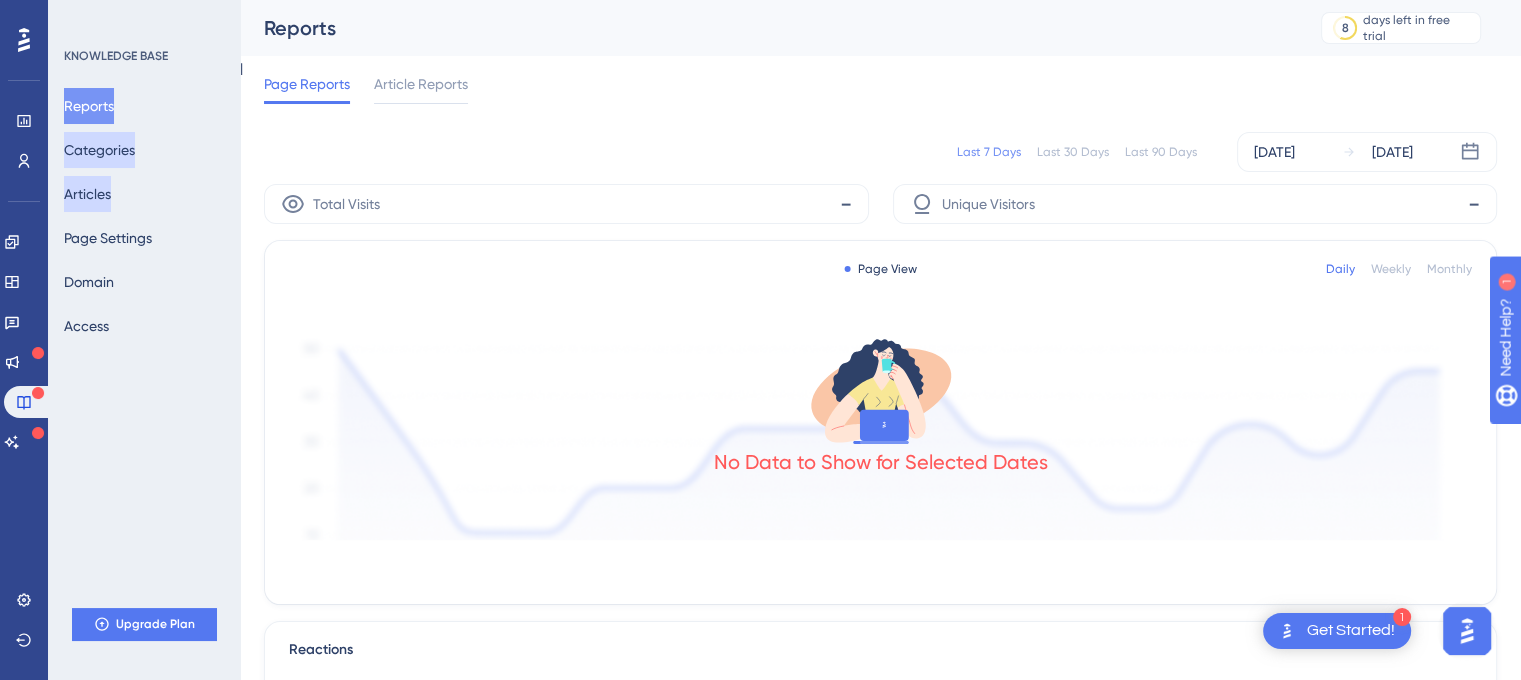 click on "Categories" at bounding box center (99, 150) 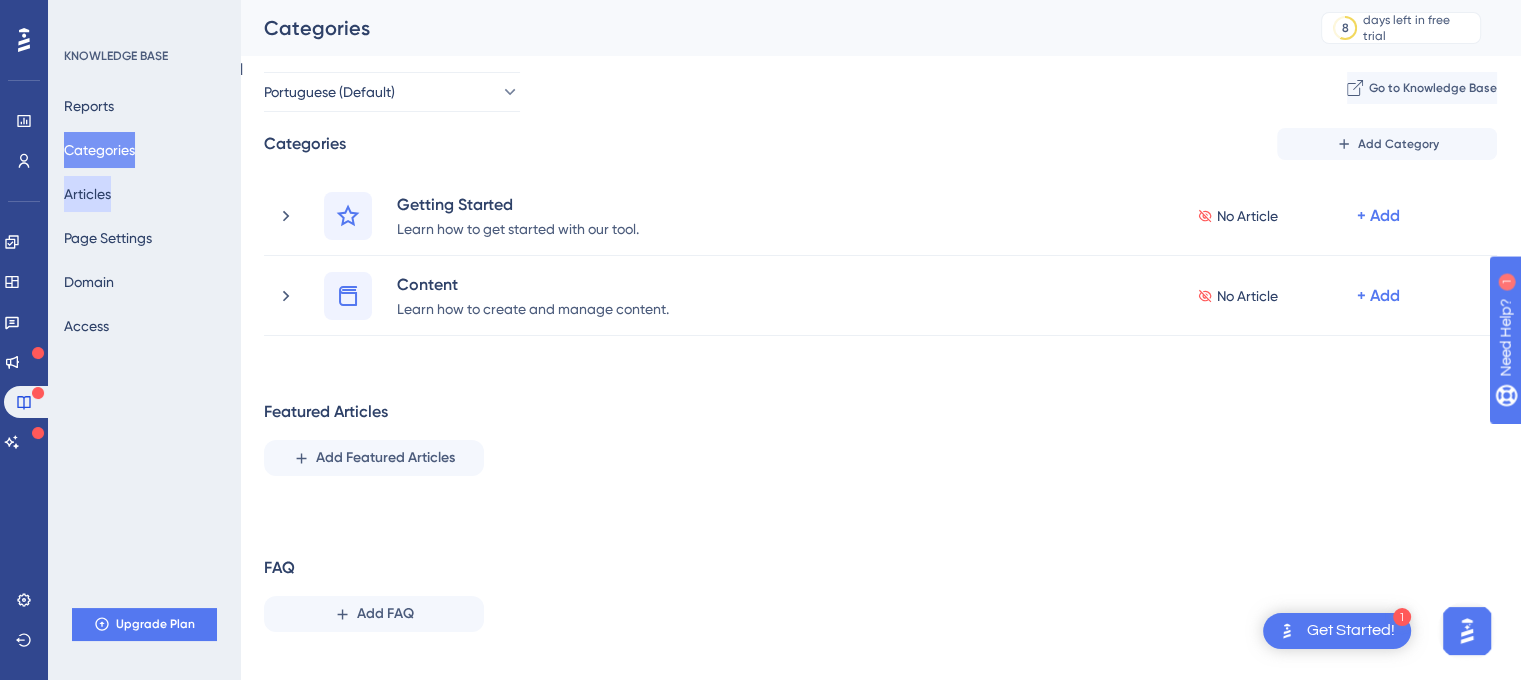 click on "Articles" at bounding box center [87, 194] 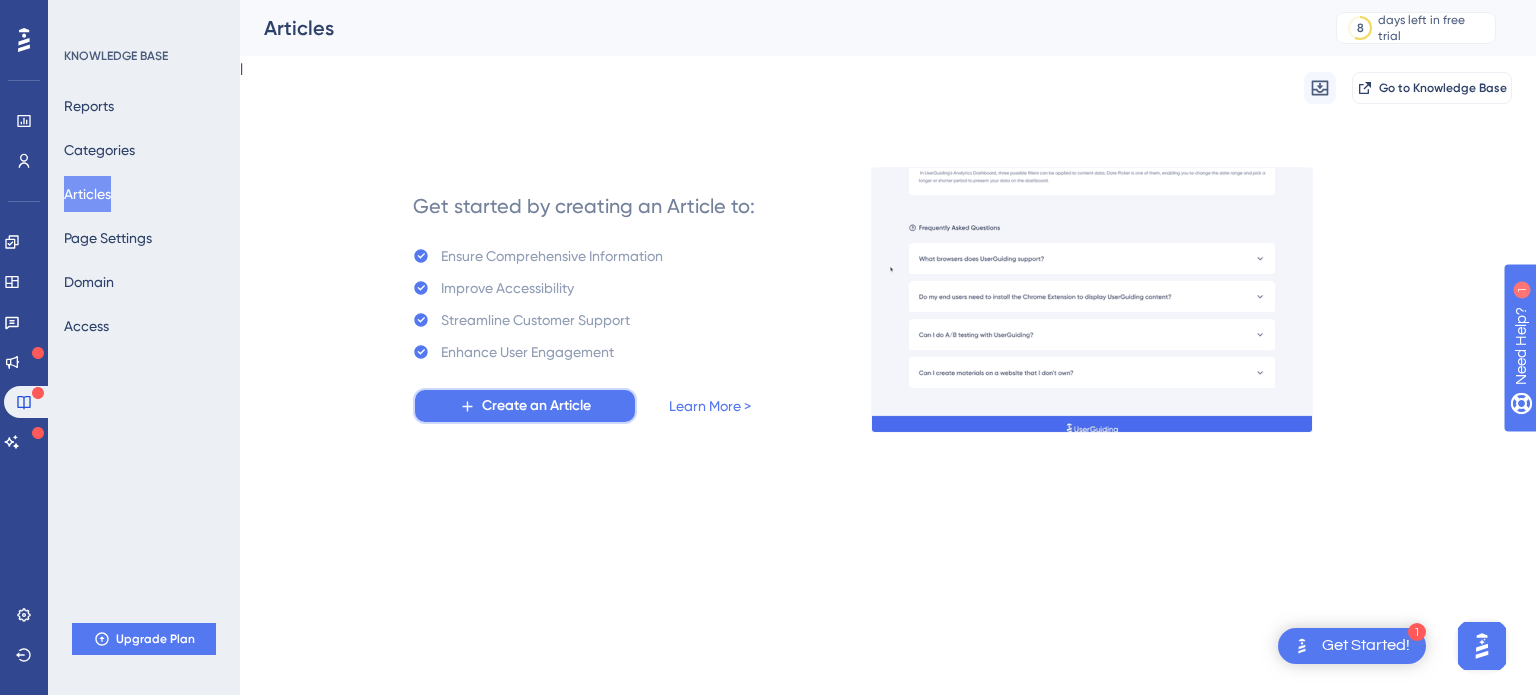 click on "Create an Article" at bounding box center (536, 406) 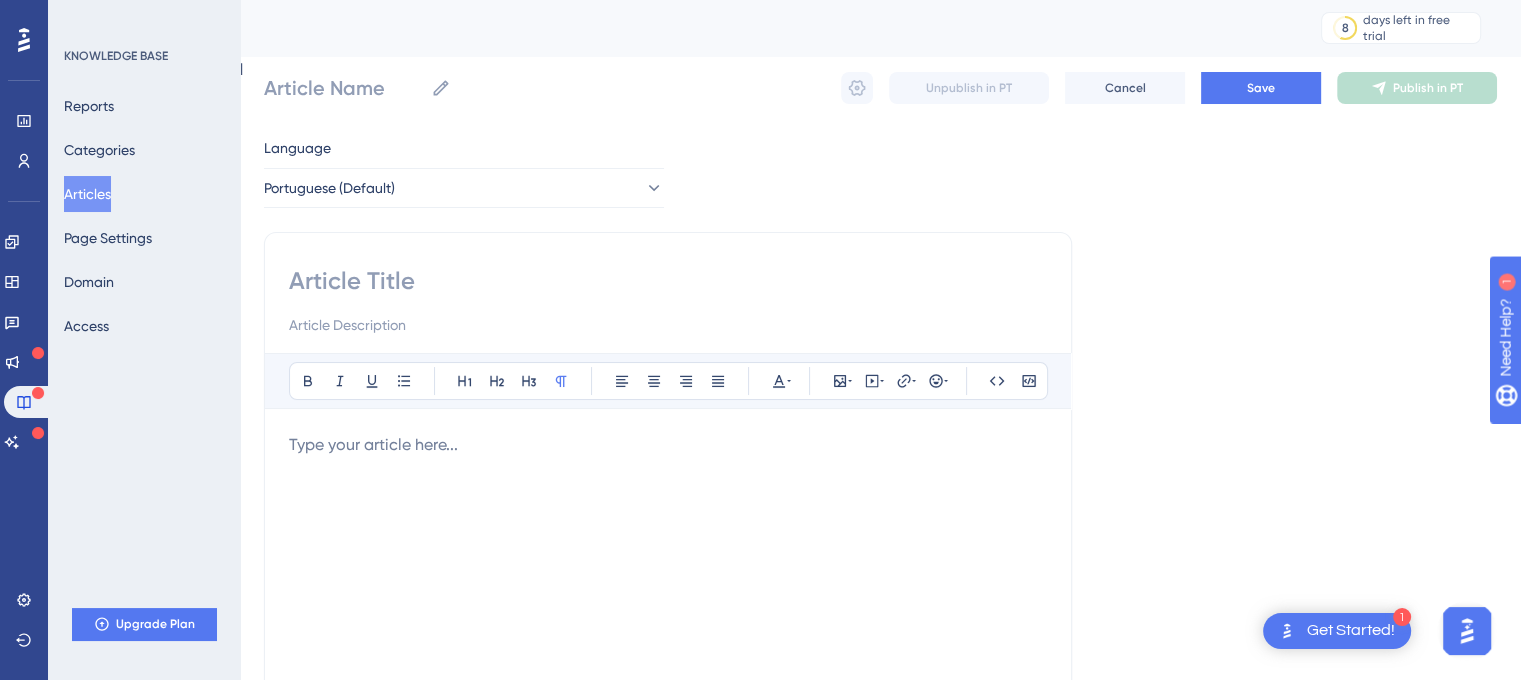 click at bounding box center (668, 281) 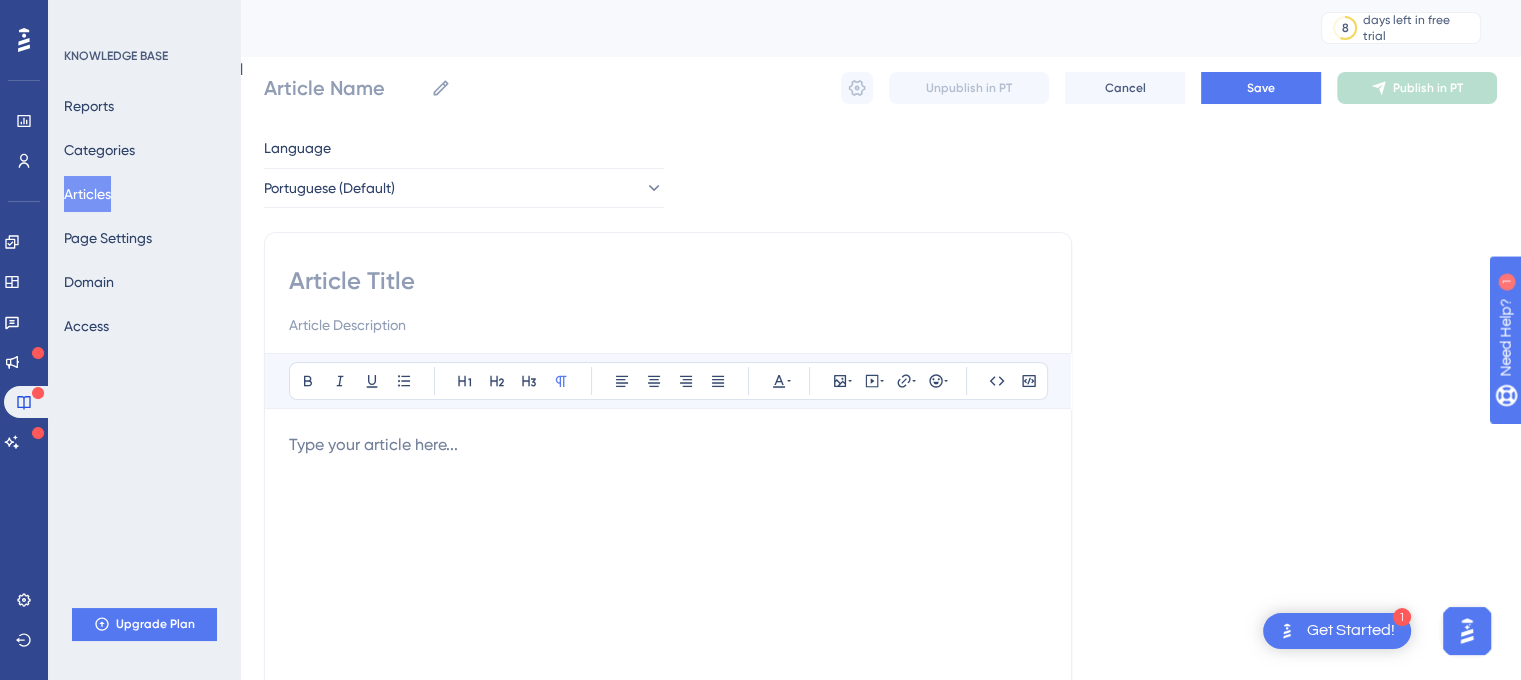 type on "m" 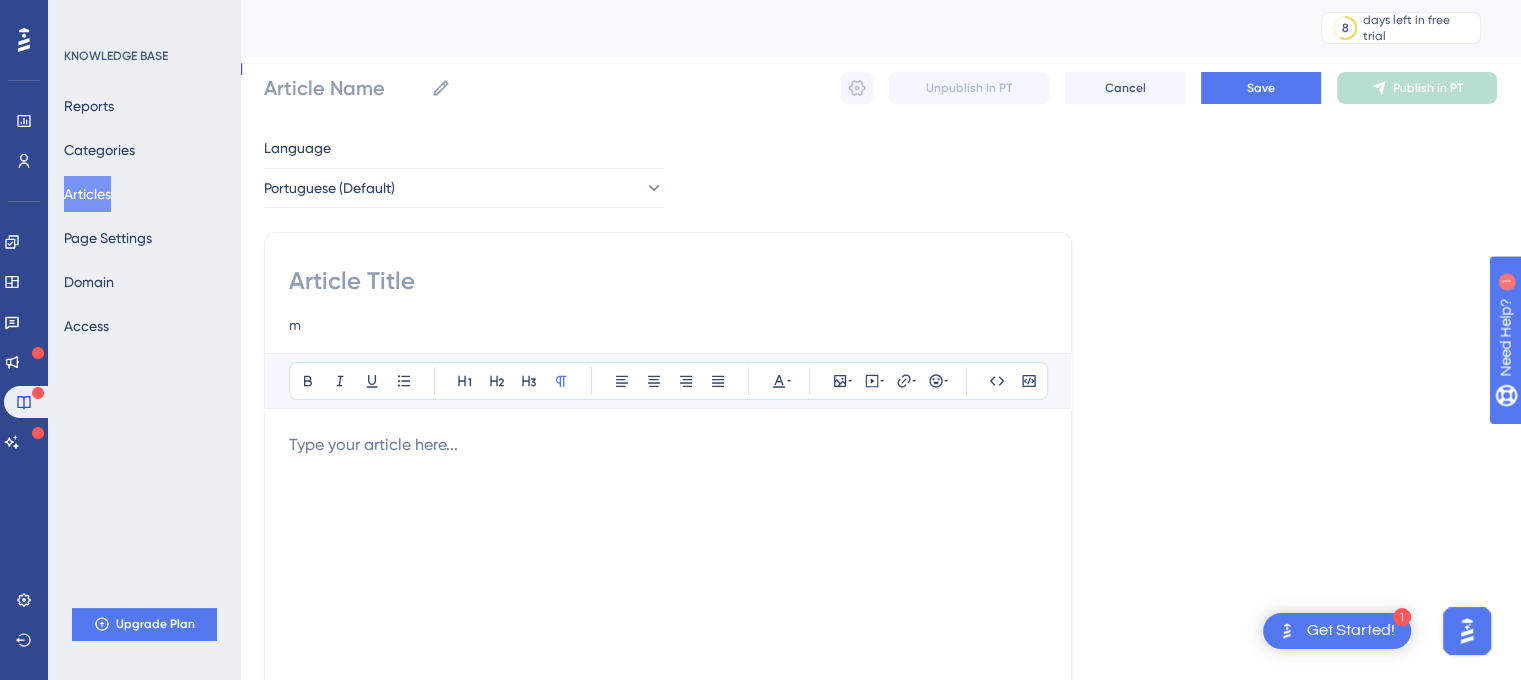 type 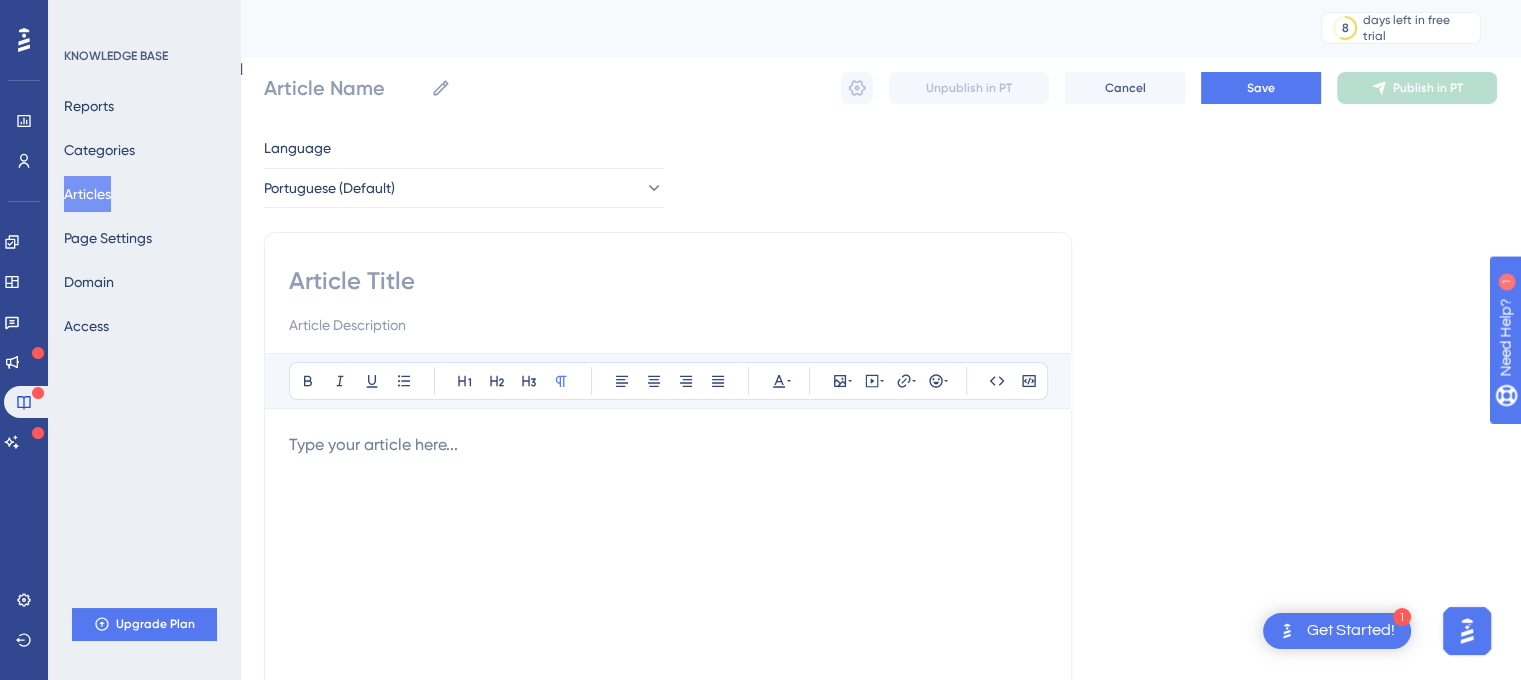 click at bounding box center (668, 281) 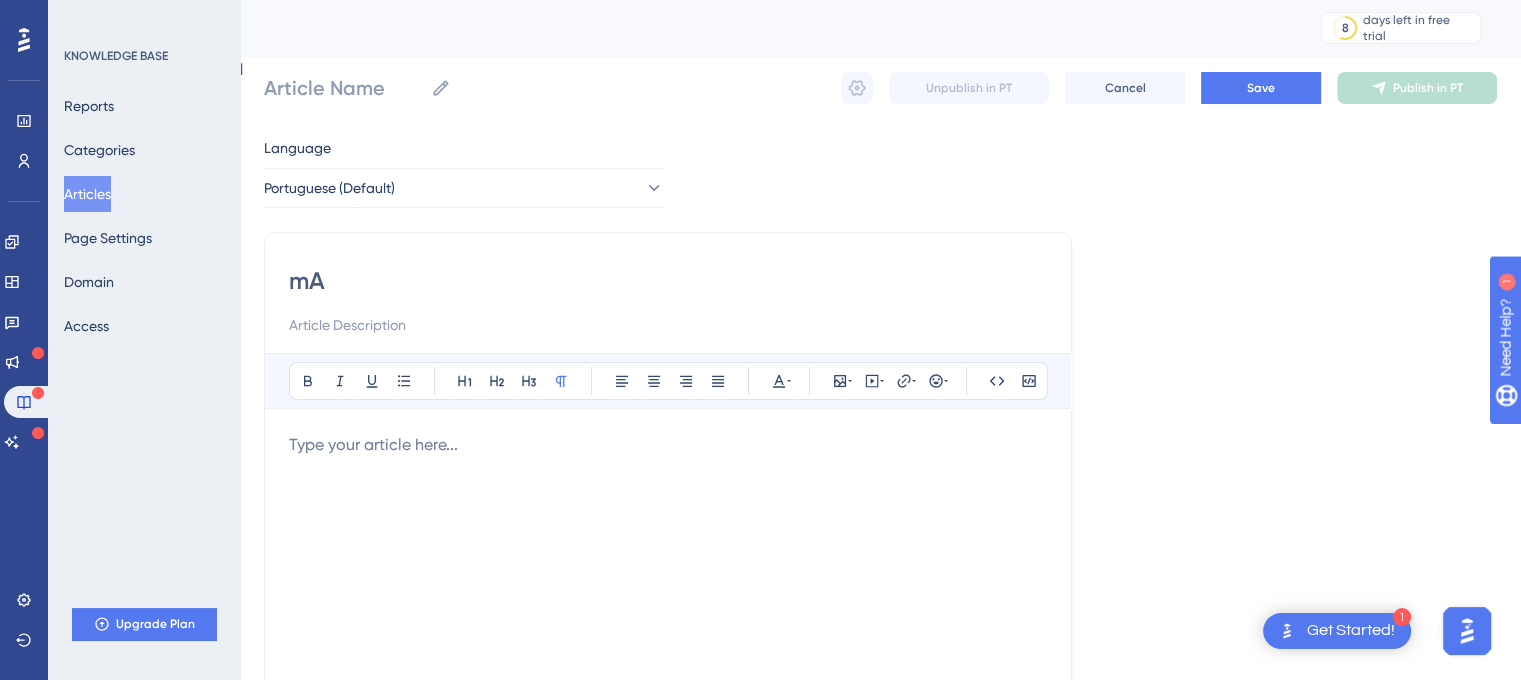 type on "m" 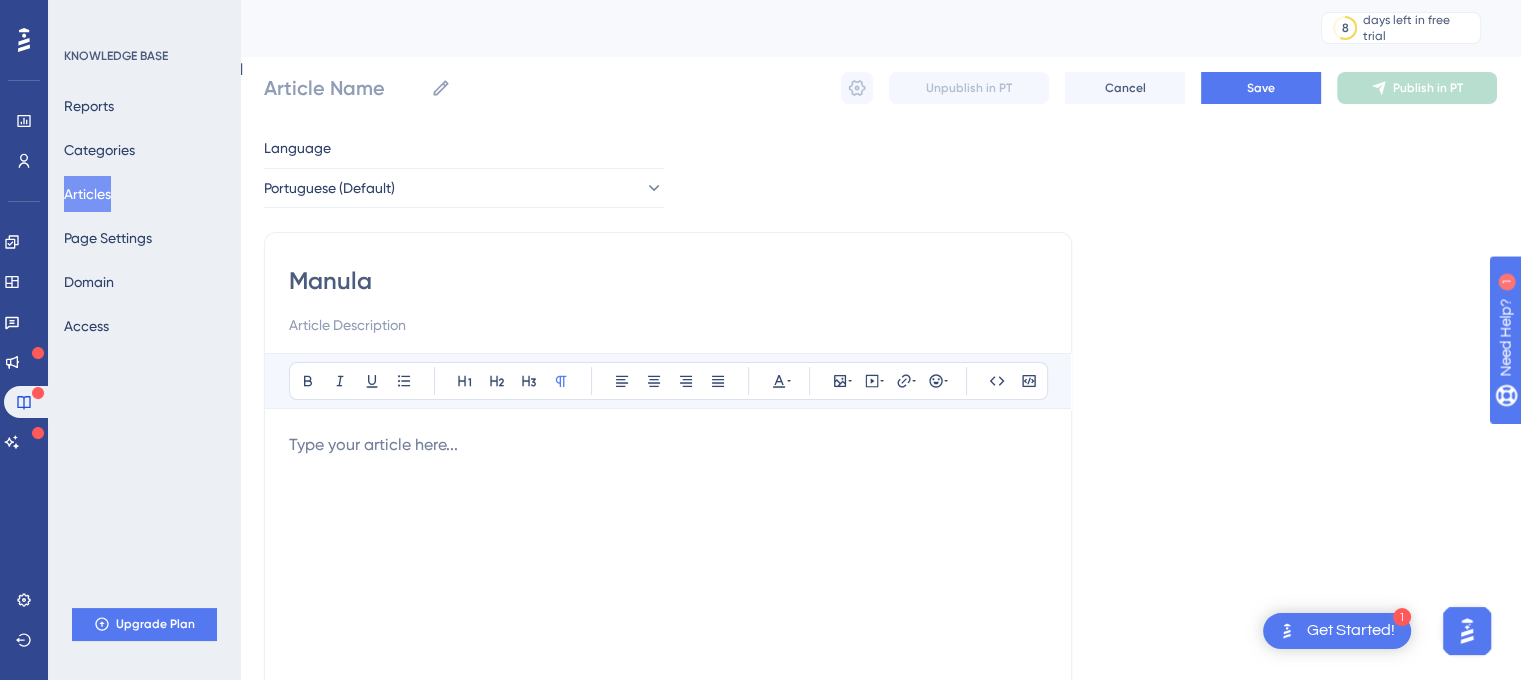 type on "Manul" 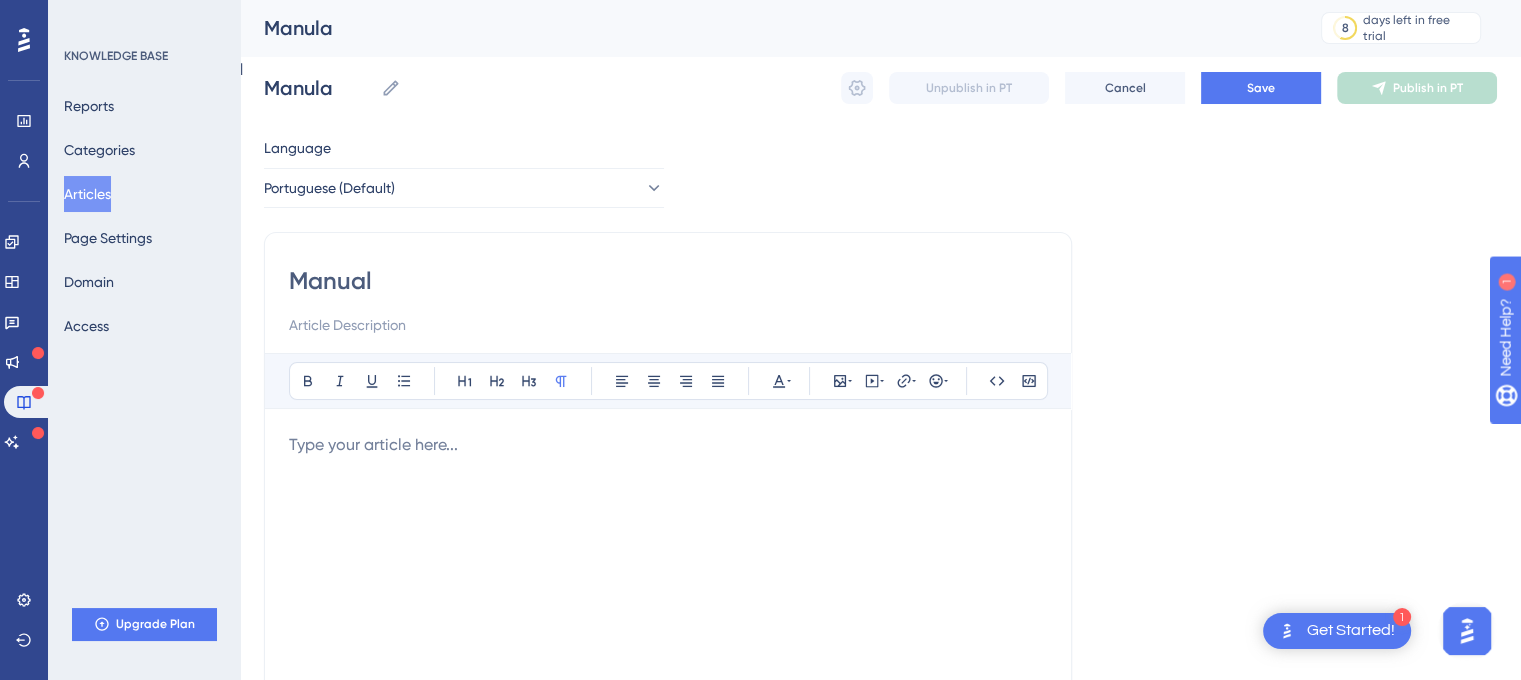 type on "Manual" 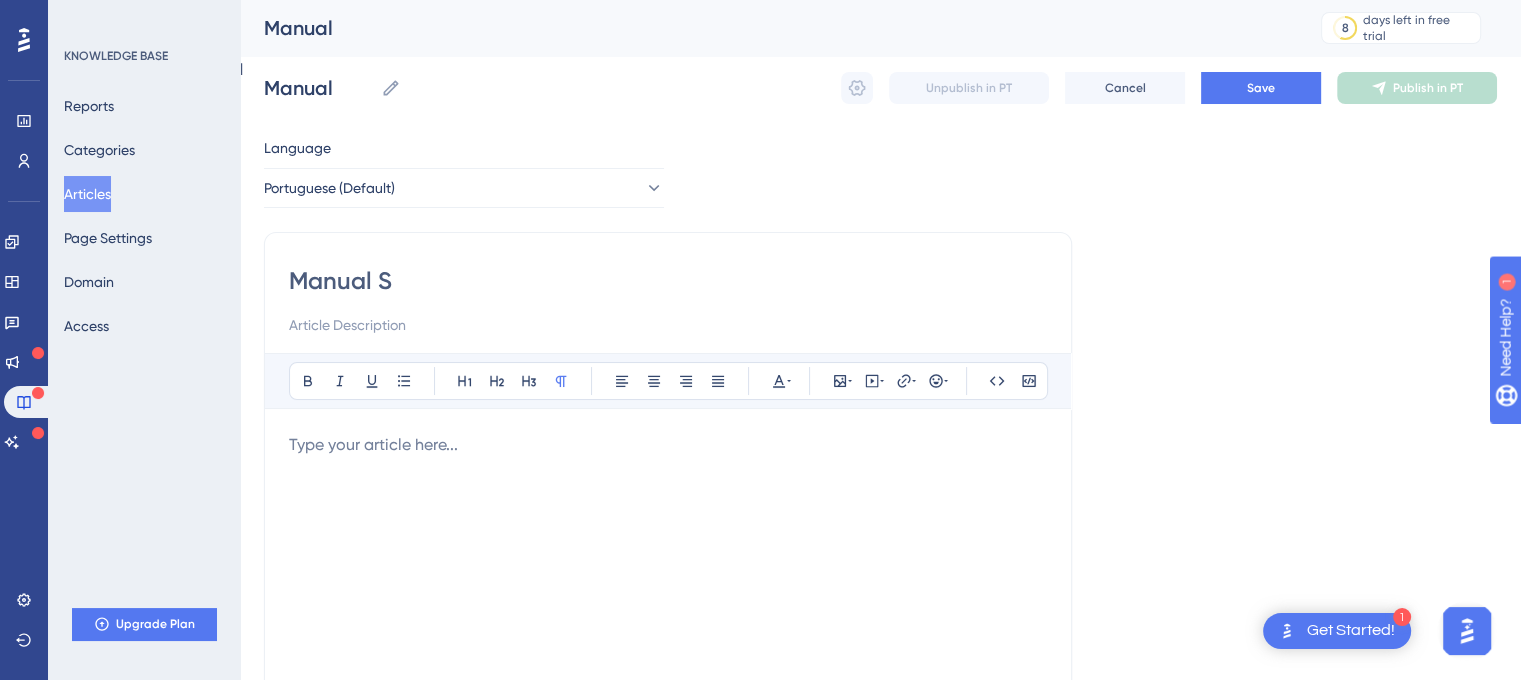 type on "Manual Sy" 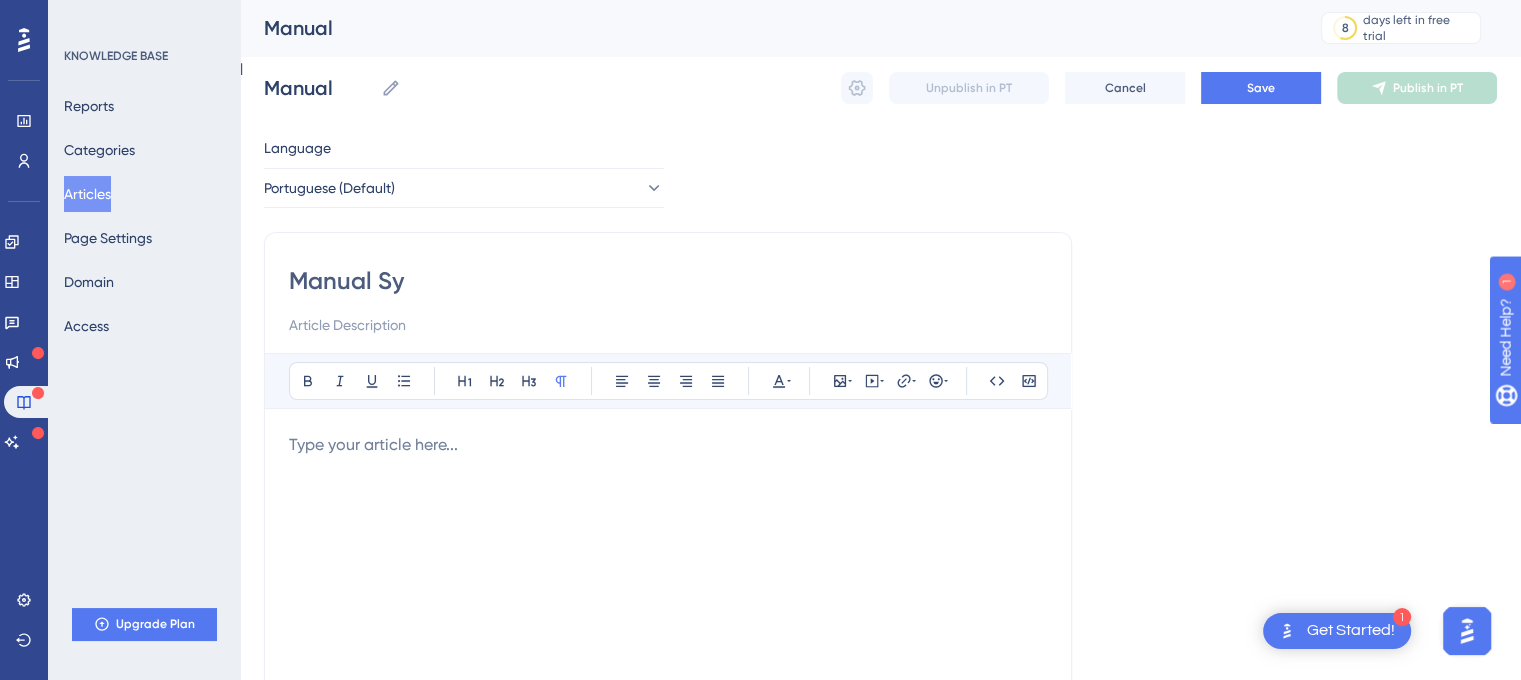type on "Manual Sy" 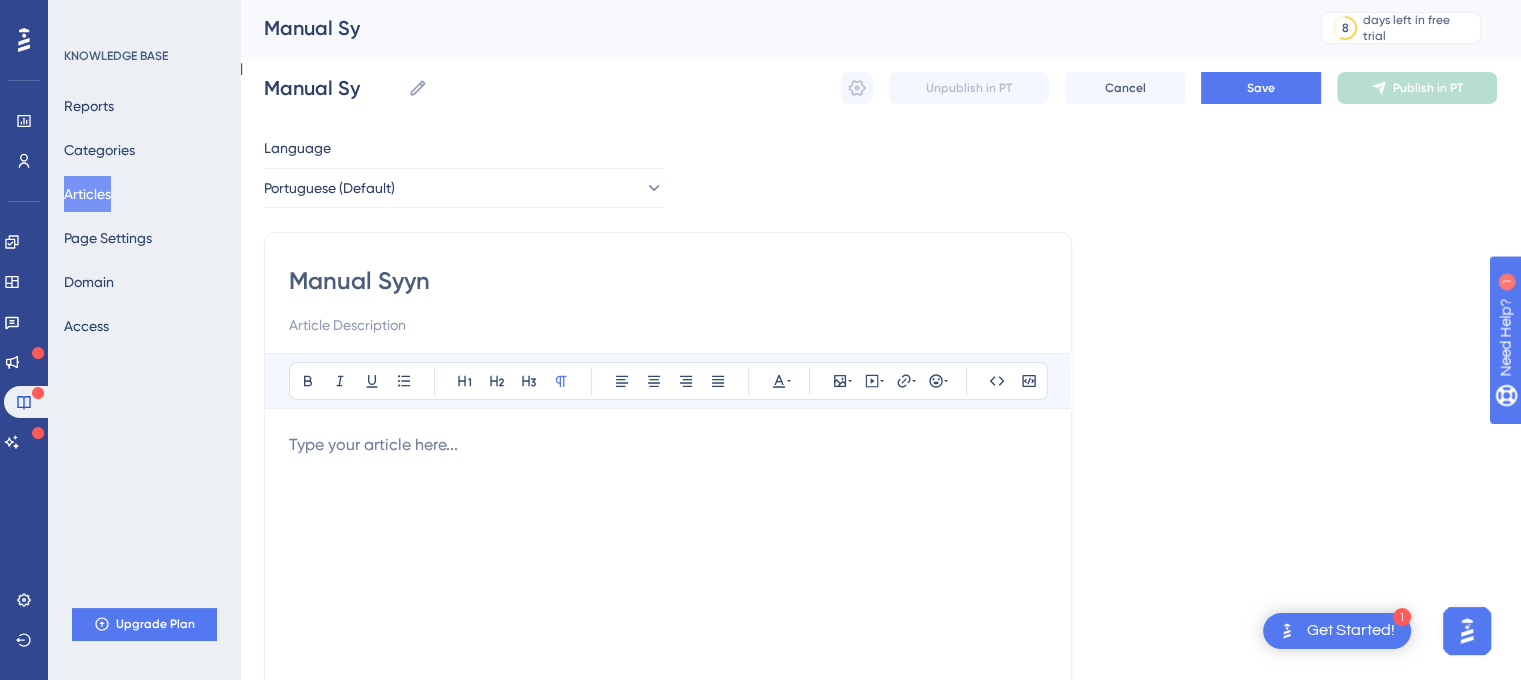 type on "Manual Syync" 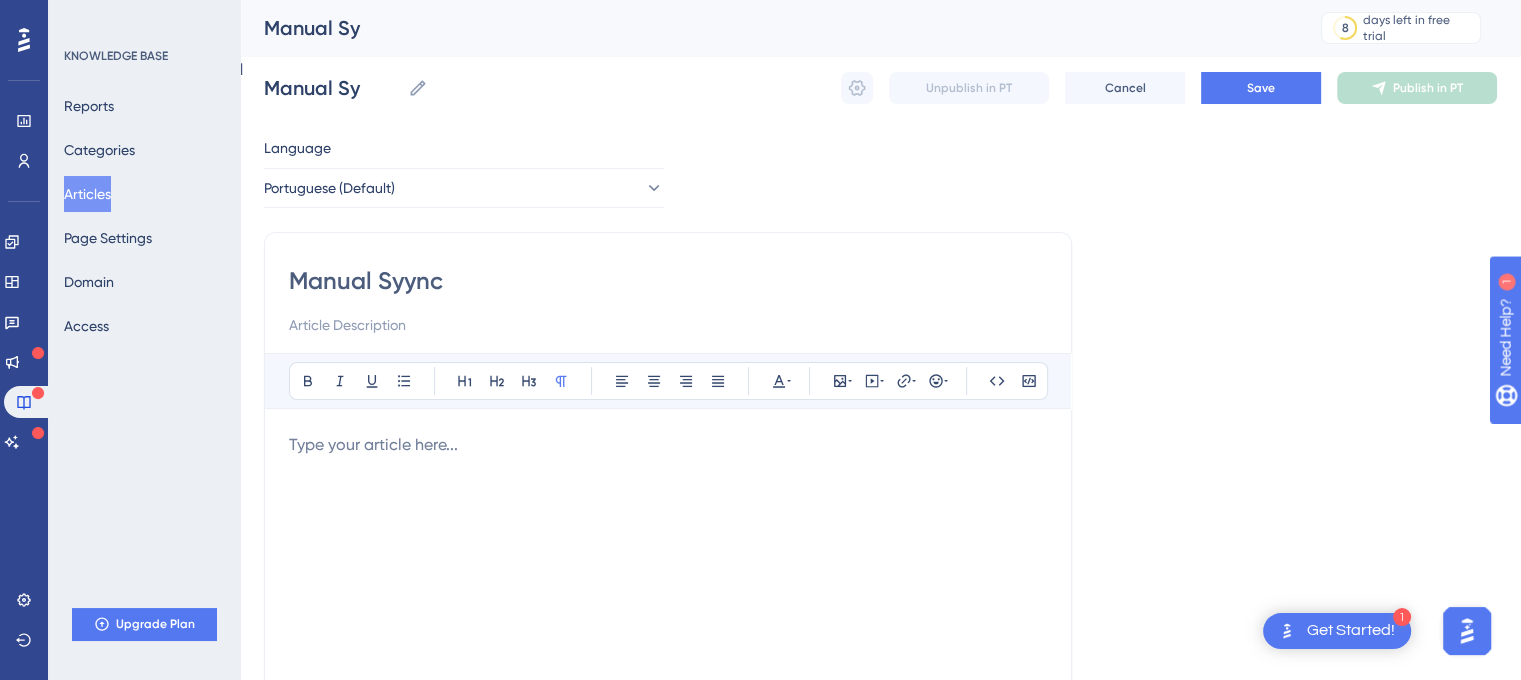 type on "Manual Syync" 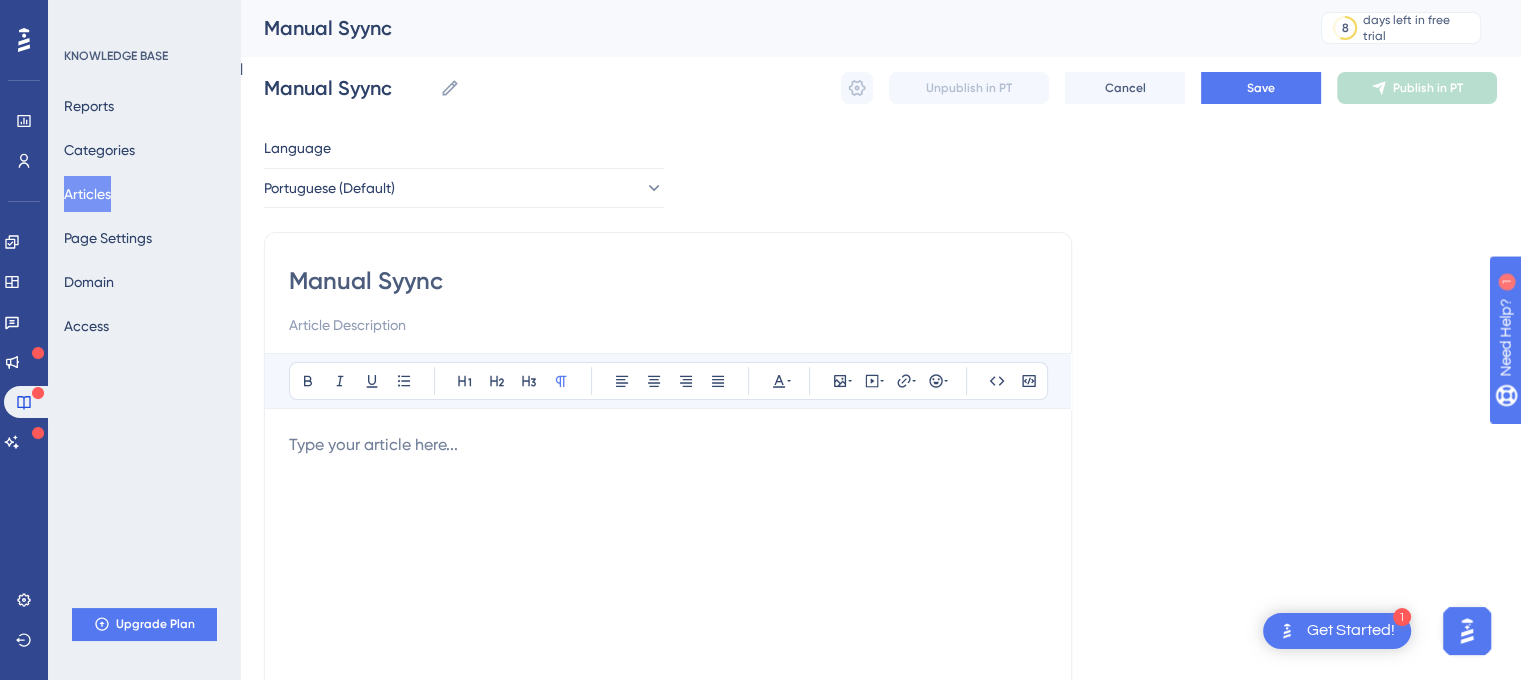 type on "Manual Syync" 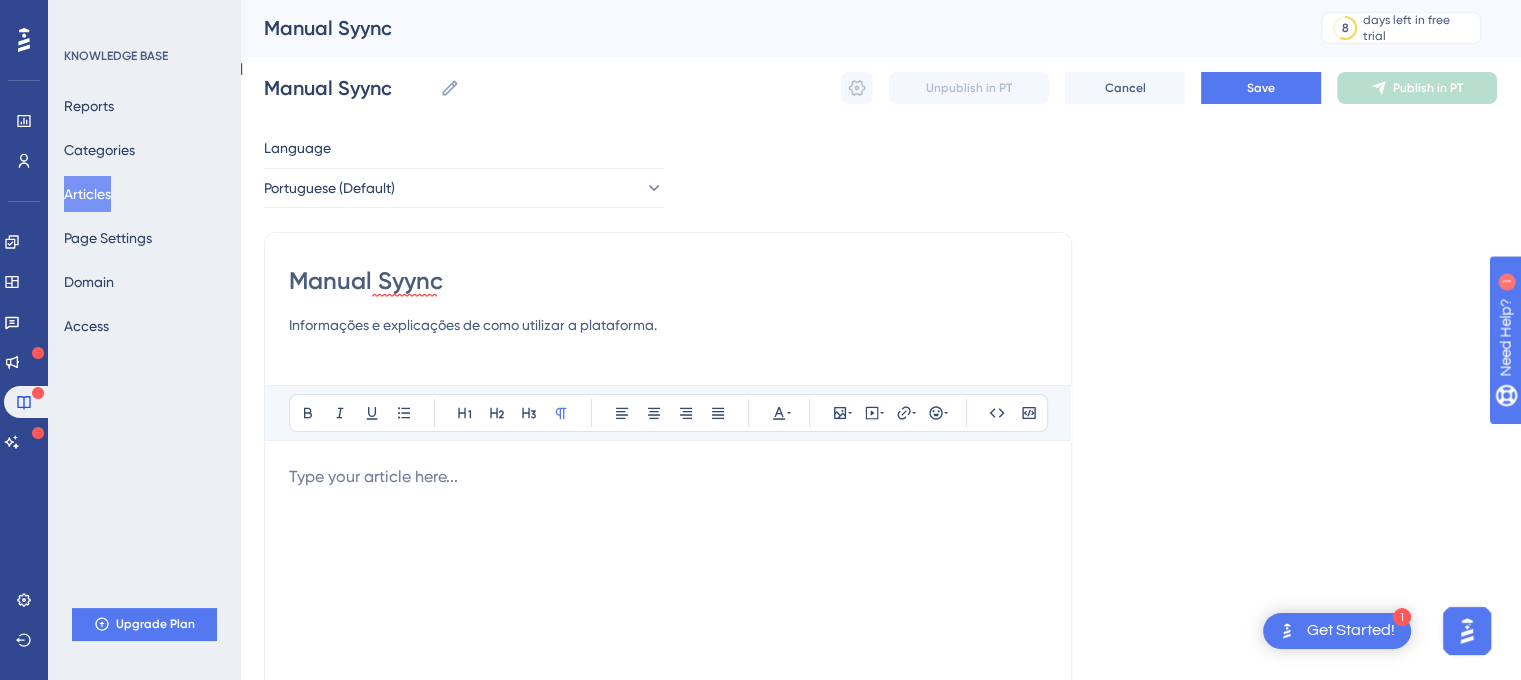 type on "Informações e explicações de como utilizar a plataforma." 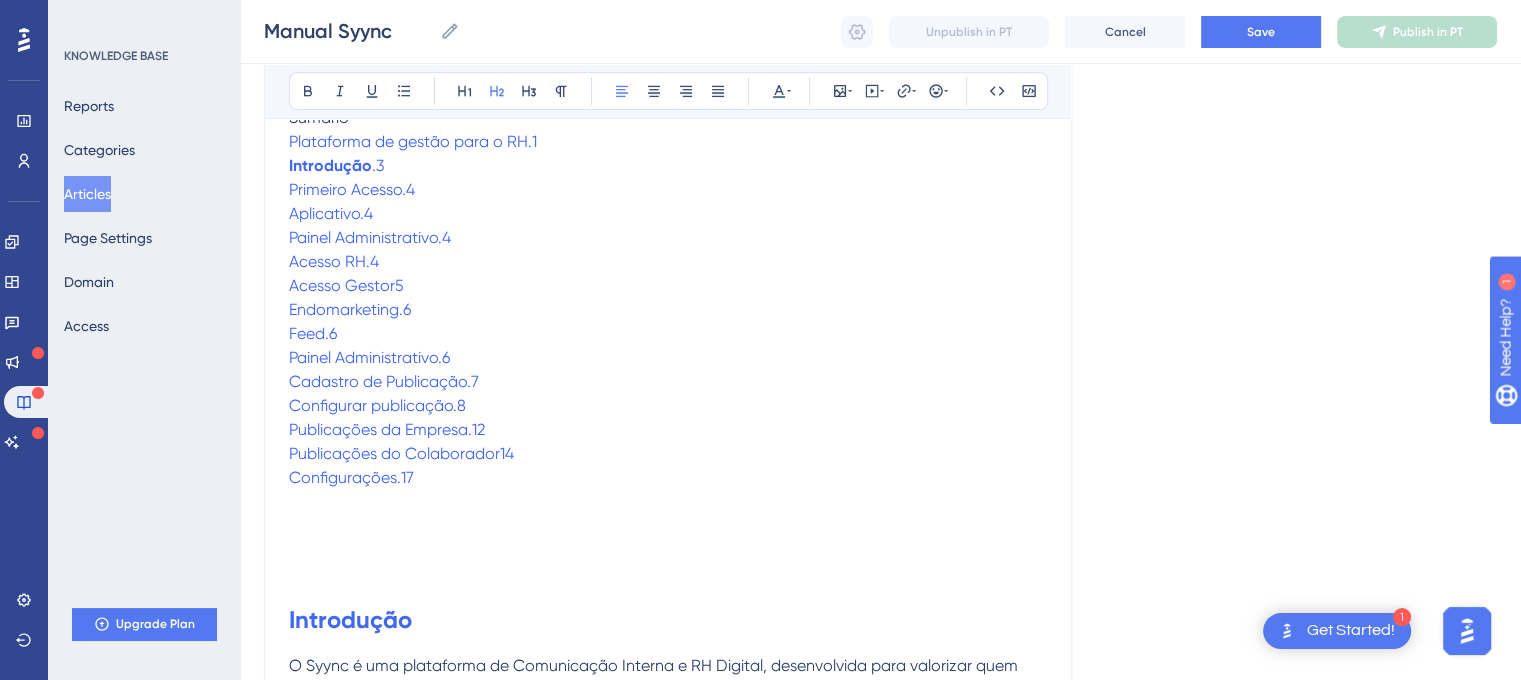 scroll, scrollTop: 566, scrollLeft: 0, axis: vertical 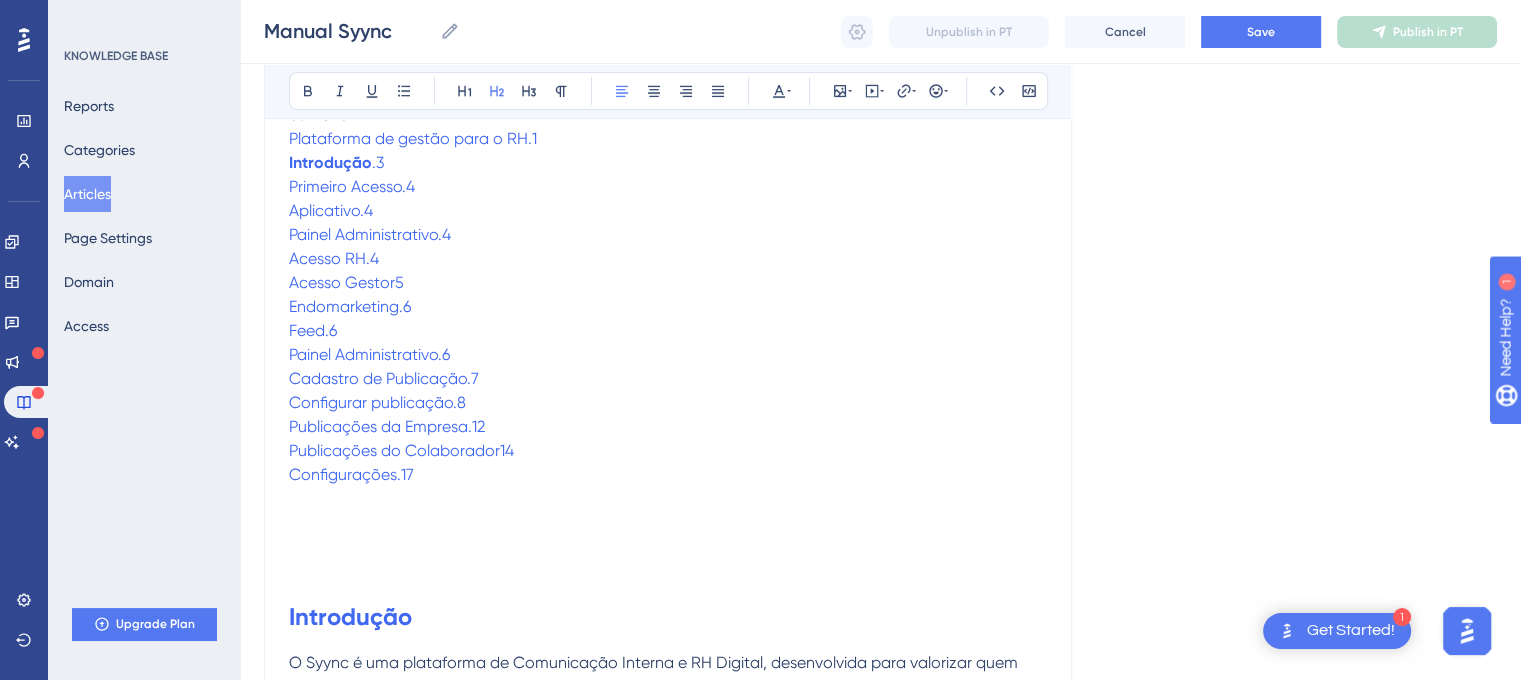 click at bounding box center (668, 499) 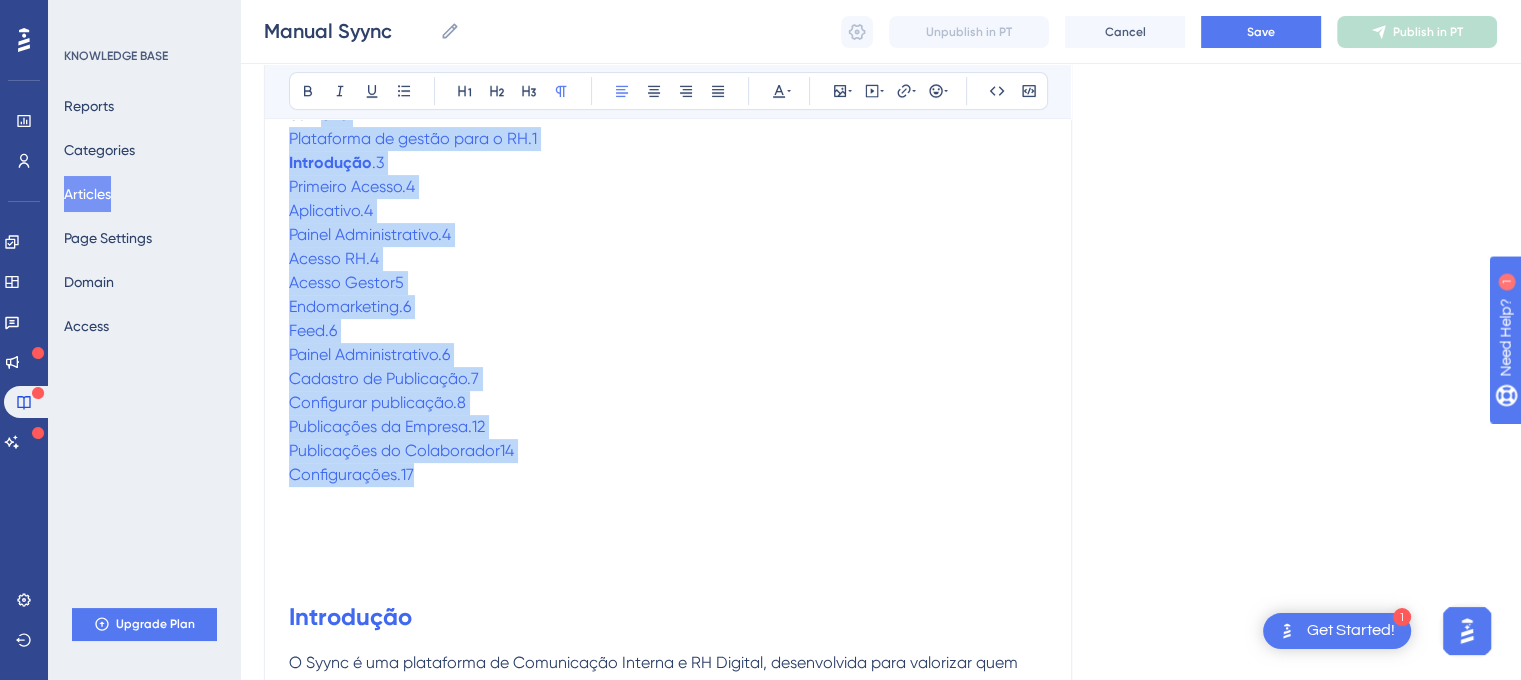 drag, startPoint x: 460, startPoint y: 478, endPoint x: 308, endPoint y: 175, distance: 338.9882 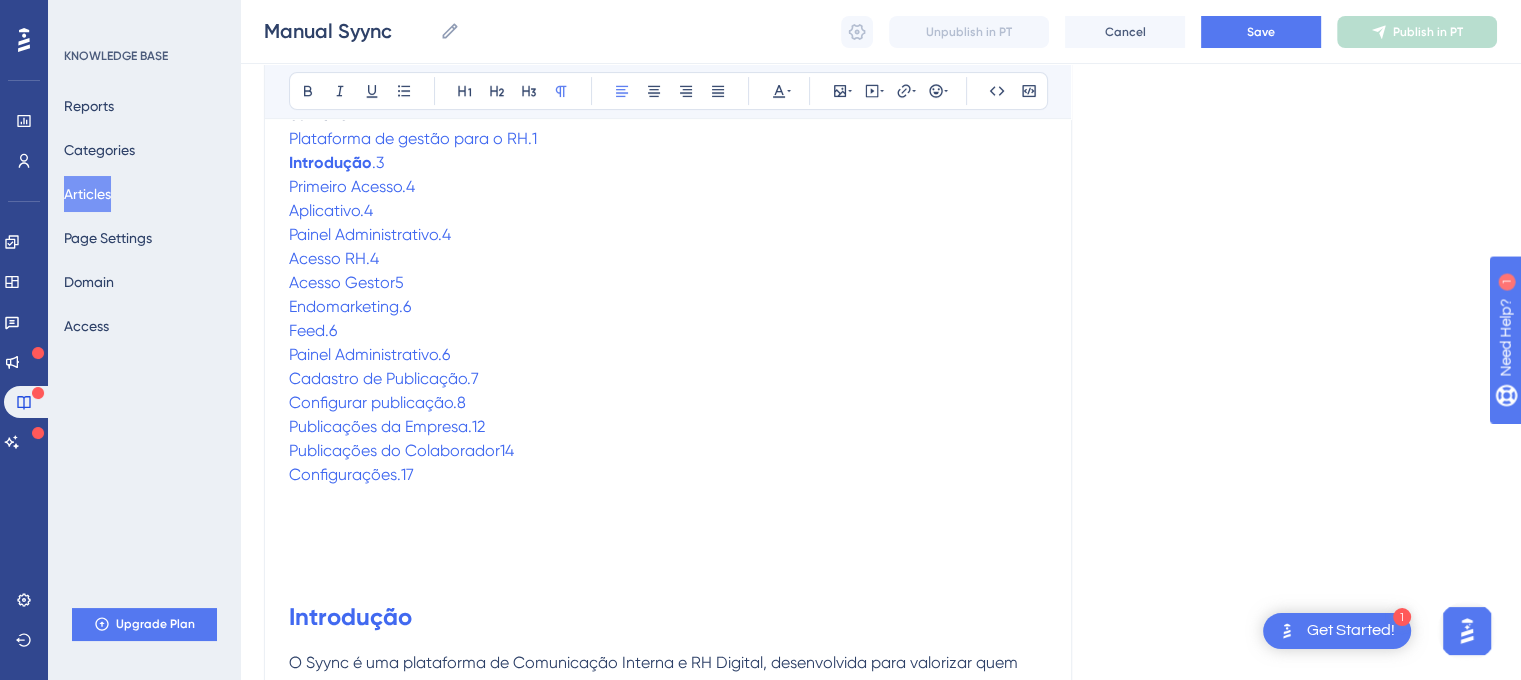 click on "Manual Syync Informações e explicações de como utilizar a plataforma. Bold Italic Underline Bullet Point Heading 1 Heading 2 Heading 3 Normal Align Left Align Center Align Right Align Justify Text Color Insert Image Embed Video Hyperlink Emojis Code Code Block       MANUAL DO SYYNC Plataforma de gestão para o RH Tutorial v1.0 – junho 2025   Sumário Plataforma de gestão para o RH.1 Introdução .3 Primeiro Acesso.4 Aplicativo.4 Painel Administrativo.4 Acesso RH.4 Acesso Gestor5 Endomarketing.6 Feed.6 Painel Administrativo.6 Cadastro de Publicação.7 Configurar publicação.8 Publicações da Empresa.12 Publicações do Colaborador14 Configurações.17       Introdução             O Syync é uma plataforma de Comunicação Interna e RH Digital, desenvolvida para valorizar quem realmente importa: as pessoas. Este manual apresenta as principais funcionalidades da plataforma, que é composta por dois ambientes:   Primeiro Acesso Aplicativo a.      Nome completo;   Acesso RH" at bounding box center [668, 3374] 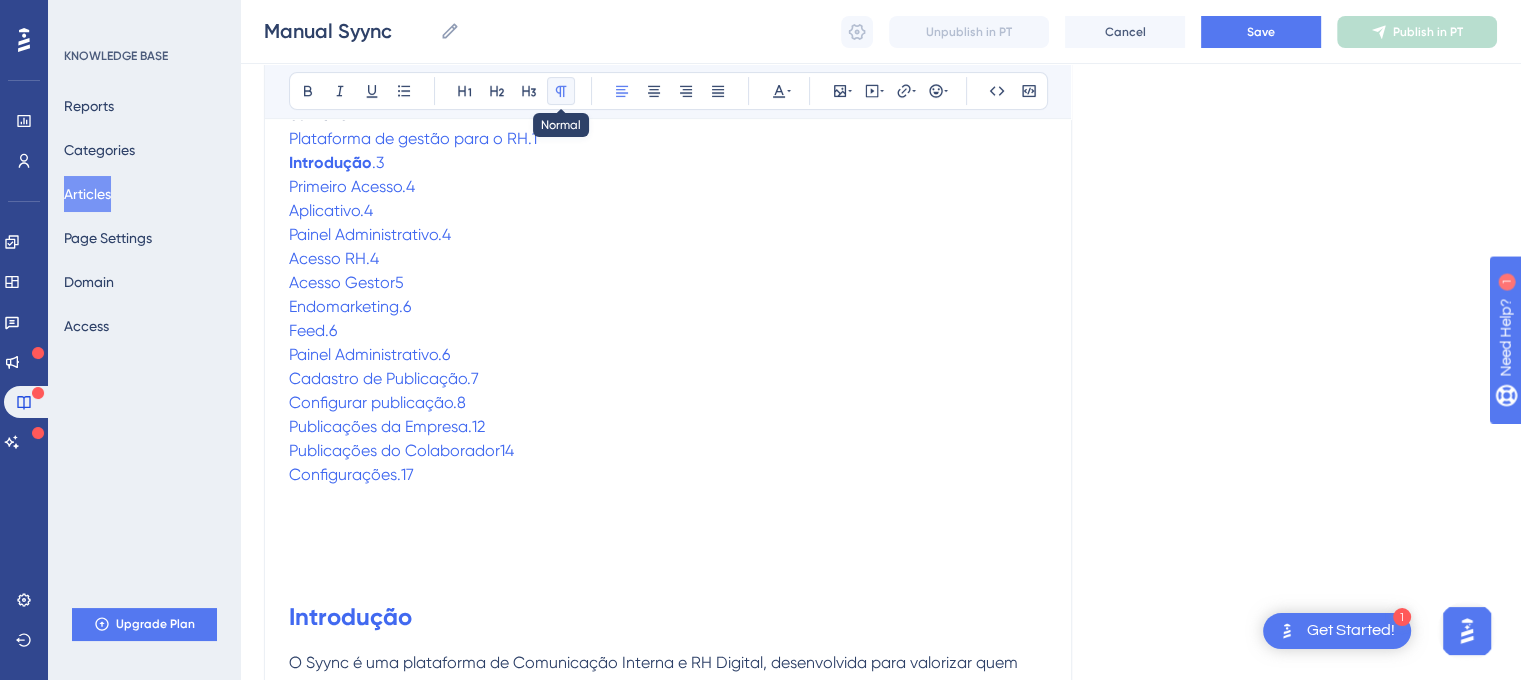 click 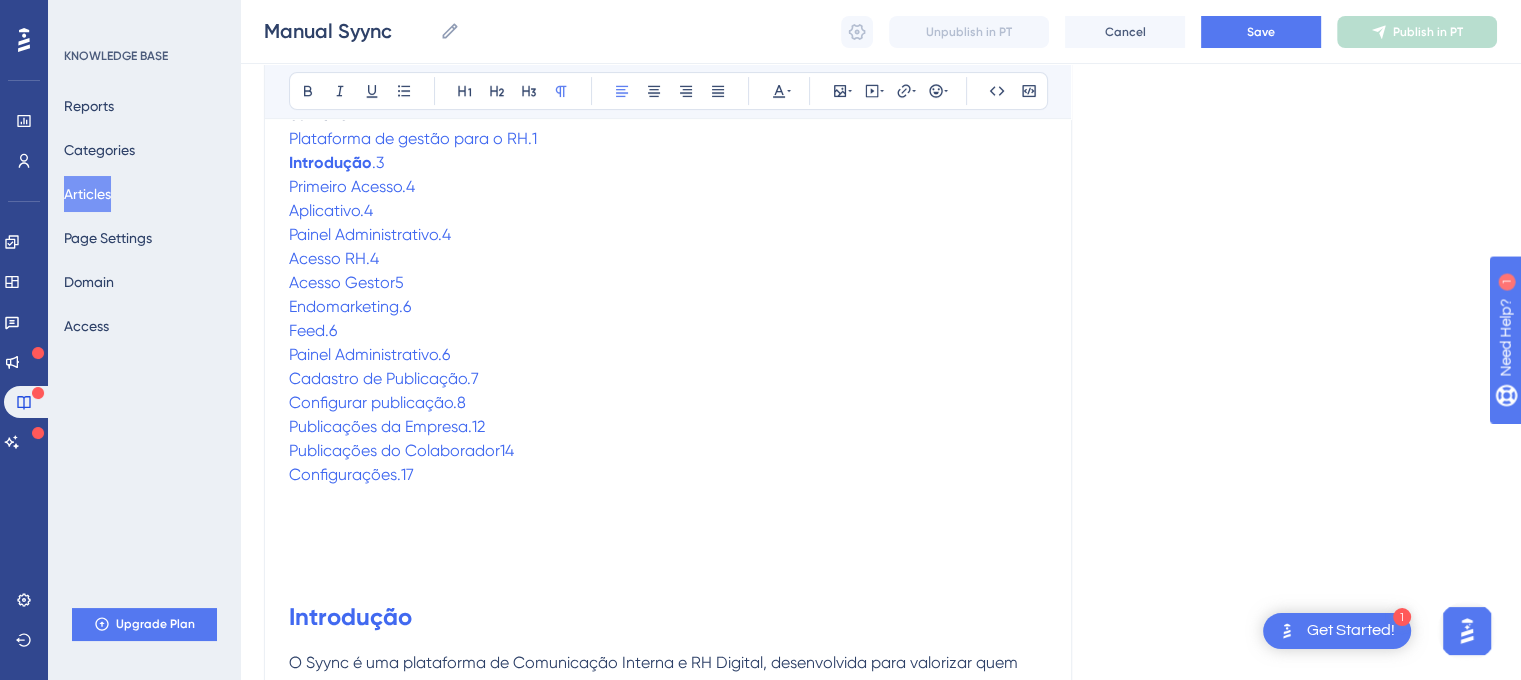 click at bounding box center [668, 523] 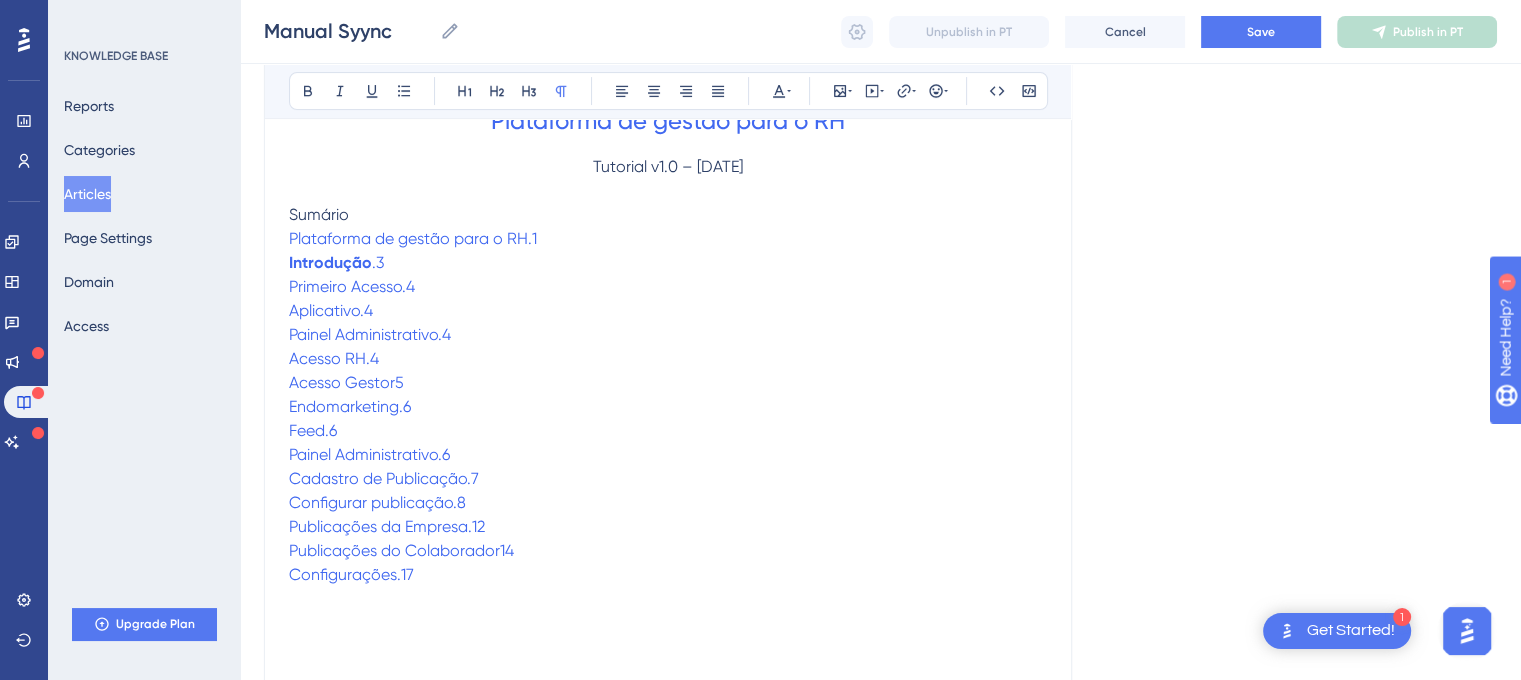 scroll, scrollTop: 66, scrollLeft: 0, axis: vertical 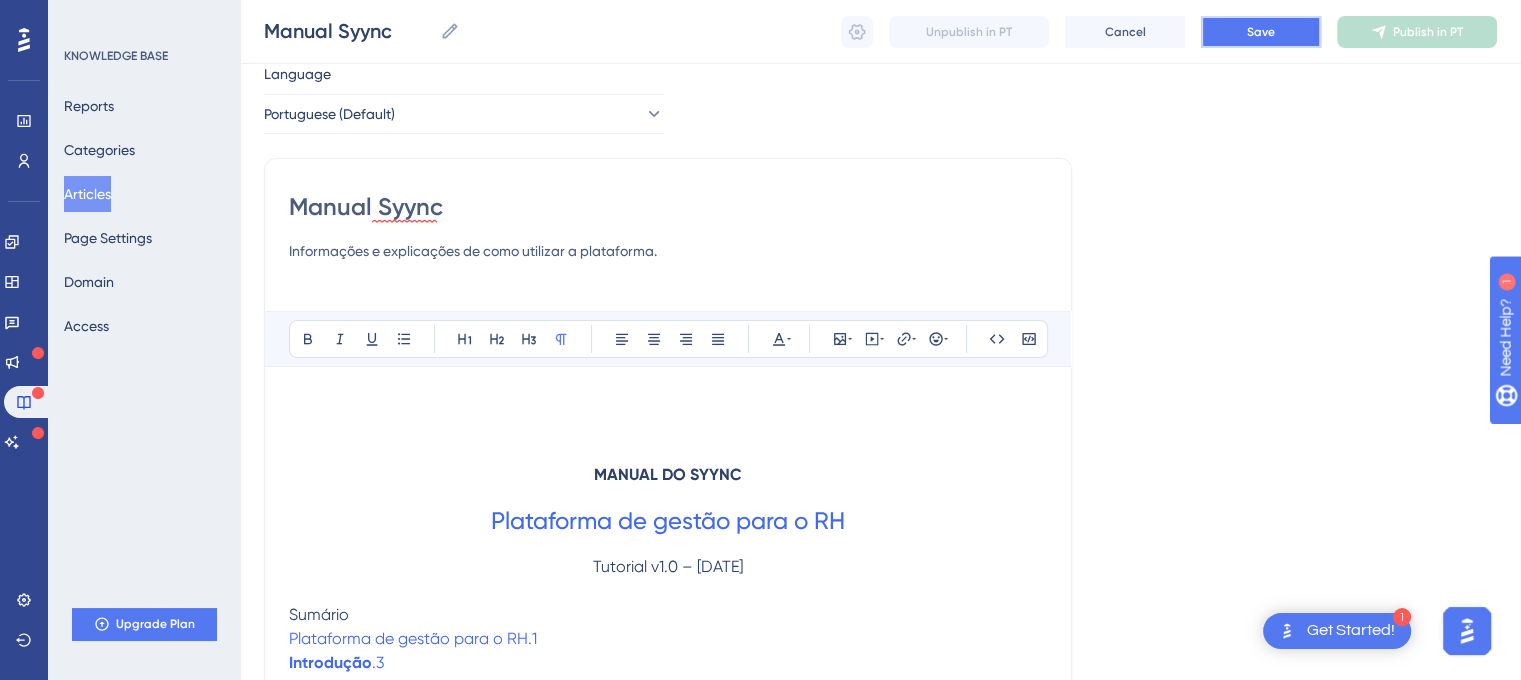 click on "Save" at bounding box center [1261, 32] 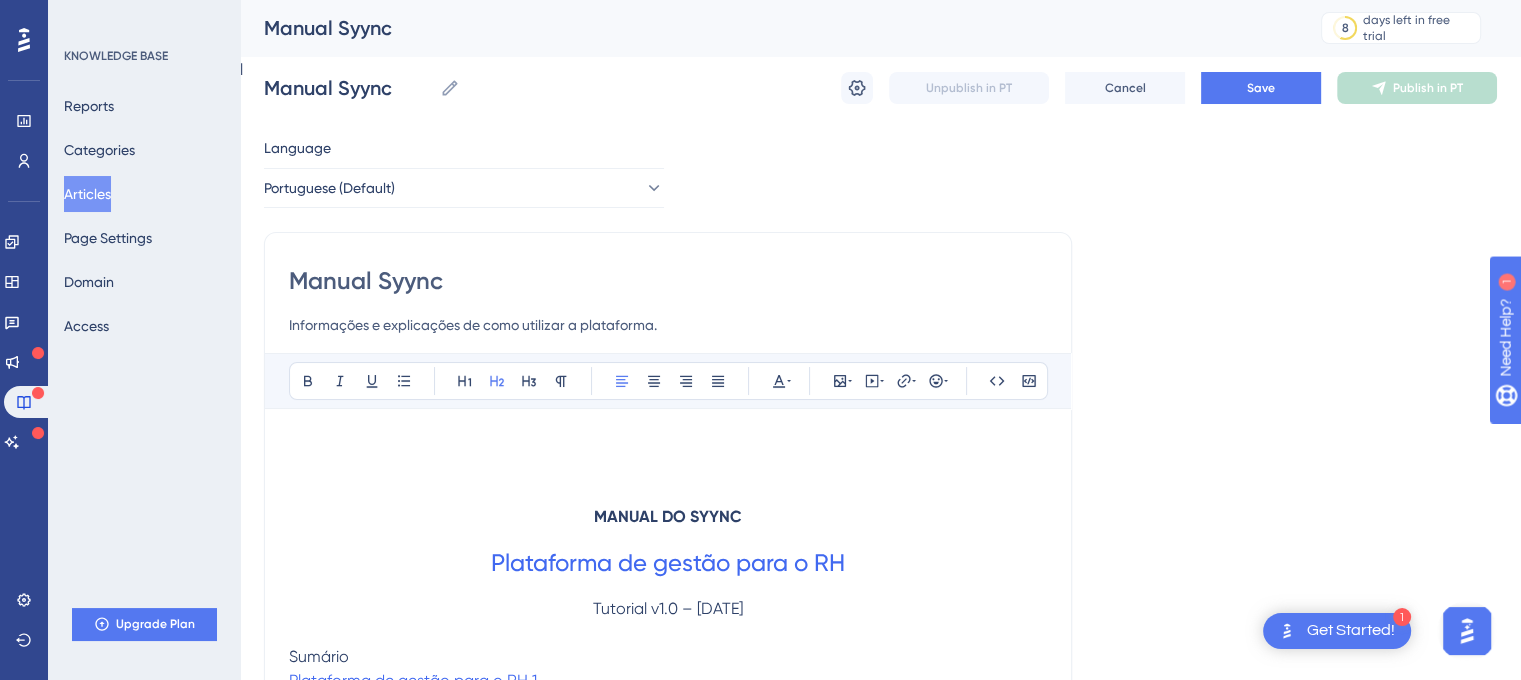scroll, scrollTop: 500, scrollLeft: 0, axis: vertical 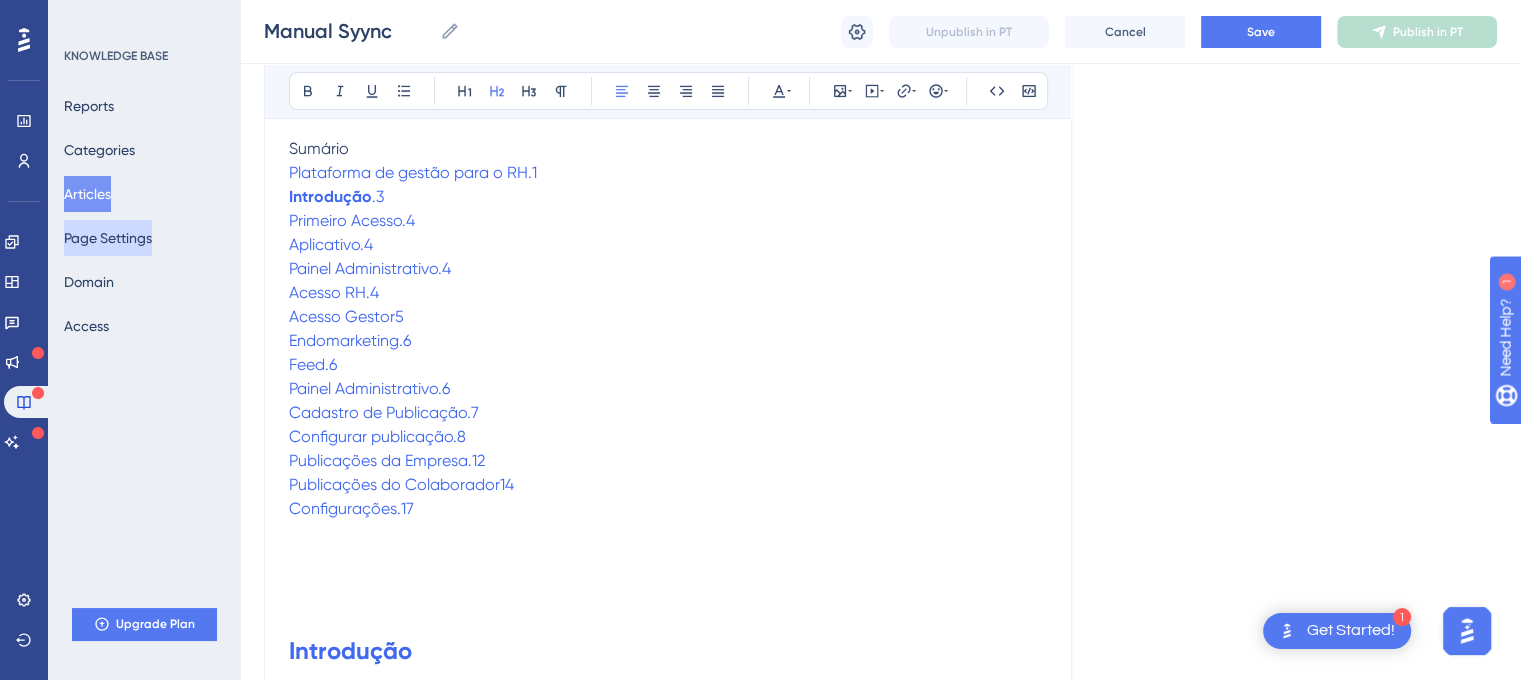 click on "Page Settings" at bounding box center (108, 238) 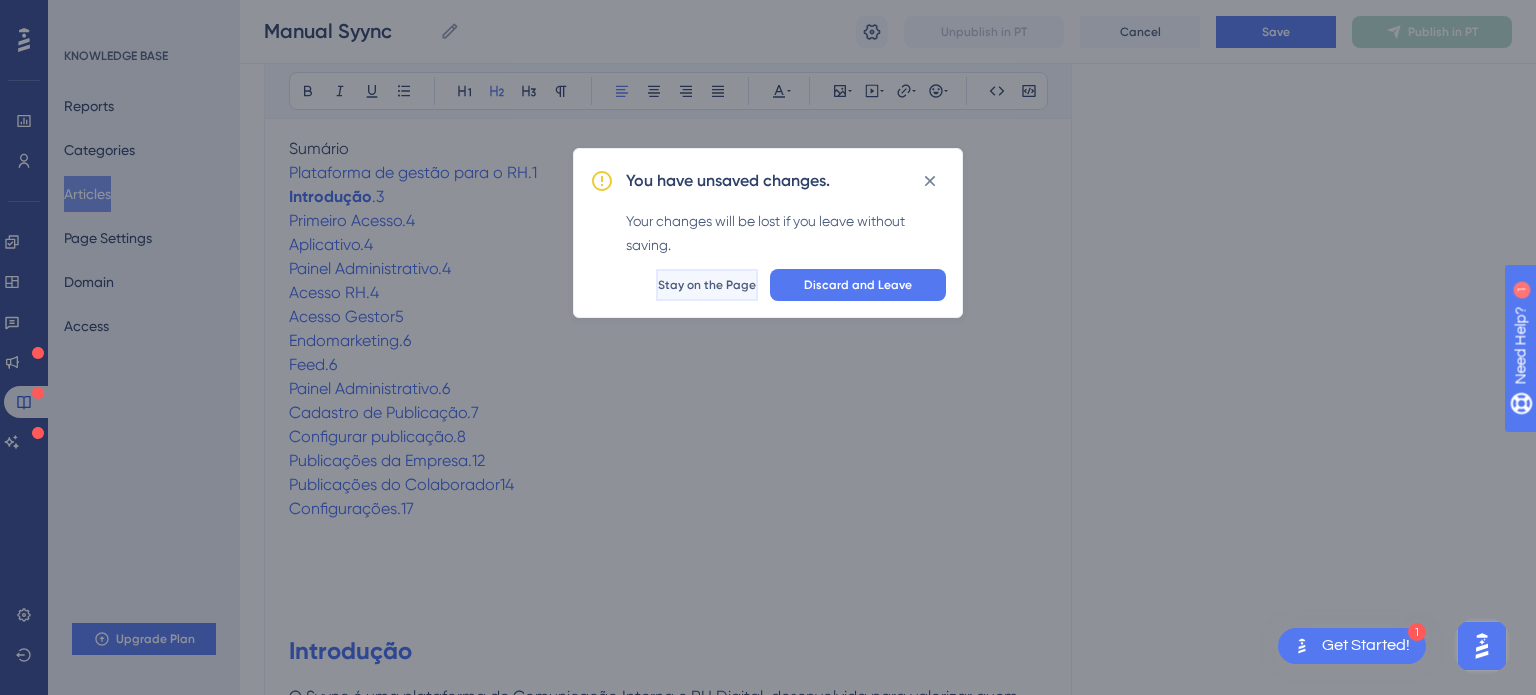 click on "Stay on the Page" at bounding box center (707, 285) 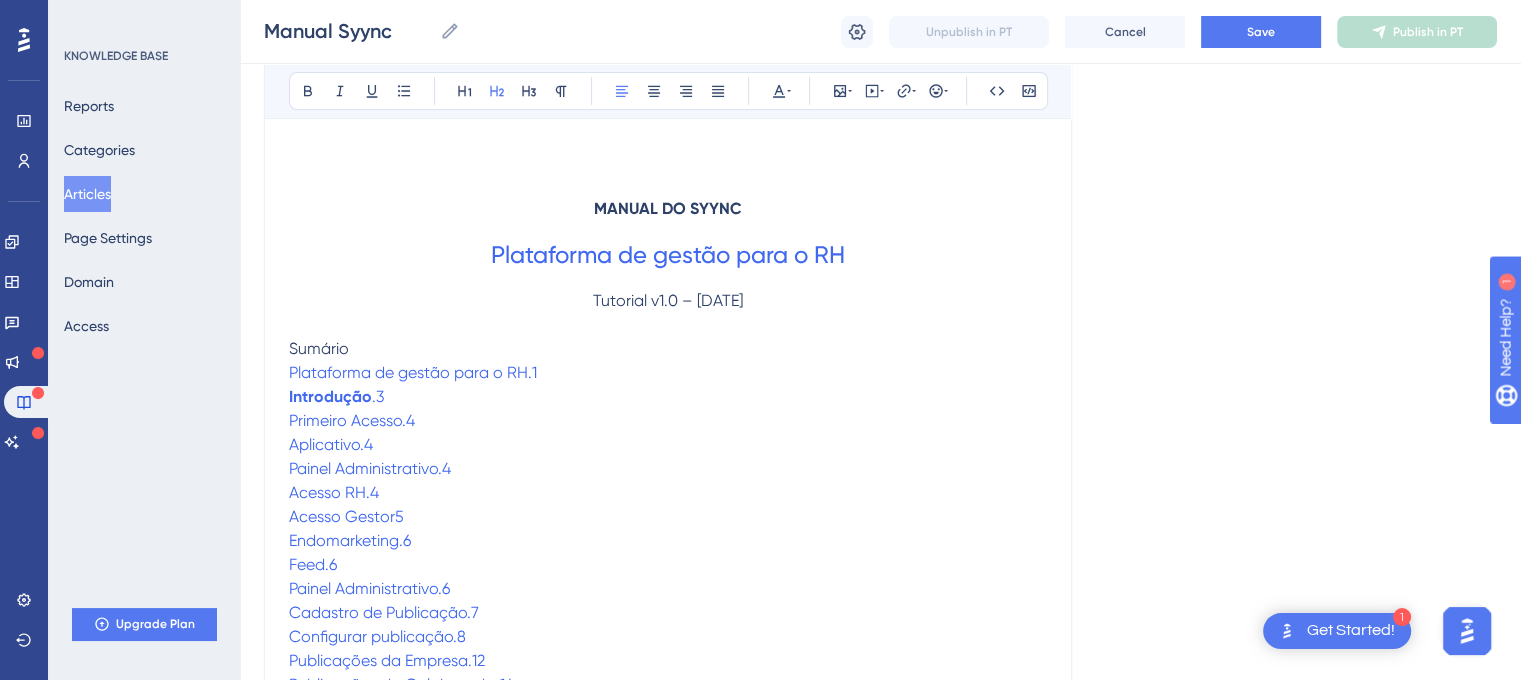 scroll, scrollTop: 500, scrollLeft: 0, axis: vertical 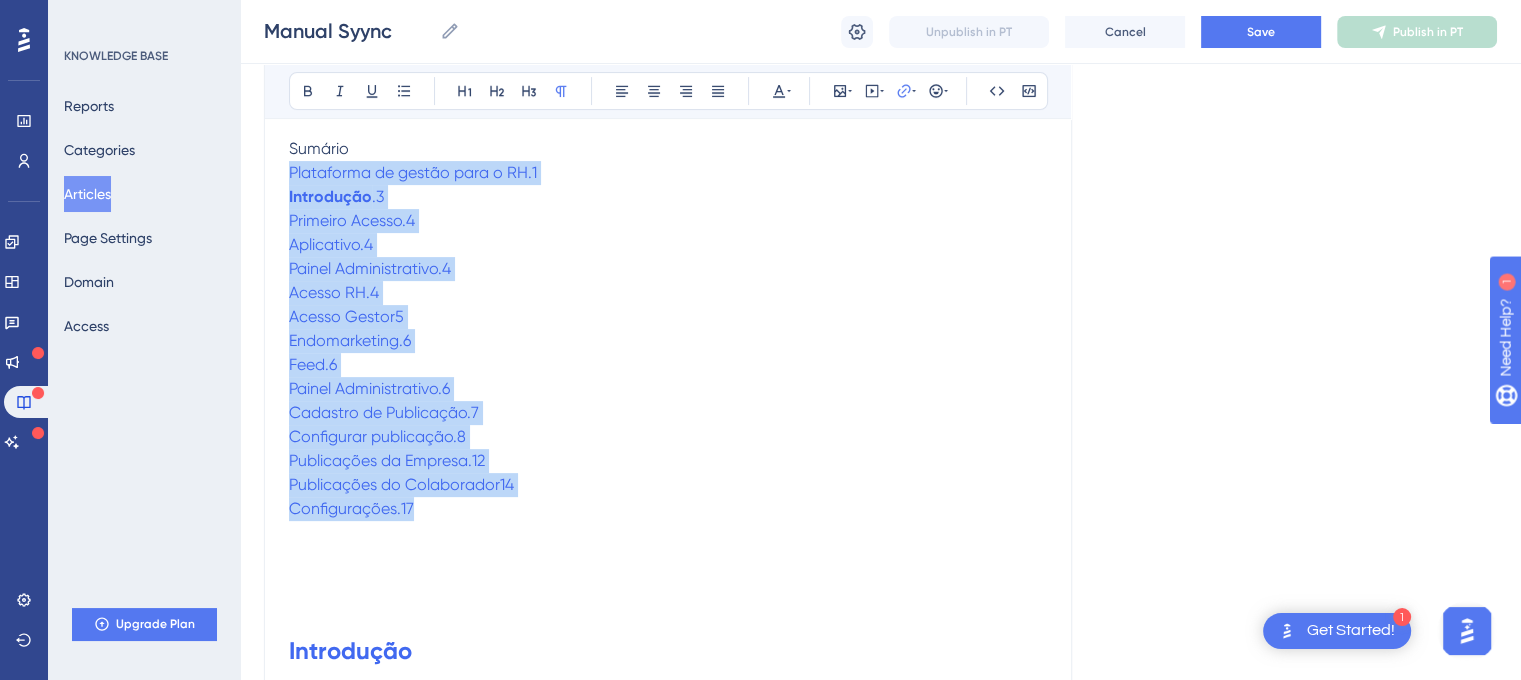 drag, startPoint x: 547, startPoint y: 508, endPoint x: 284, endPoint y: 179, distance: 421.20065 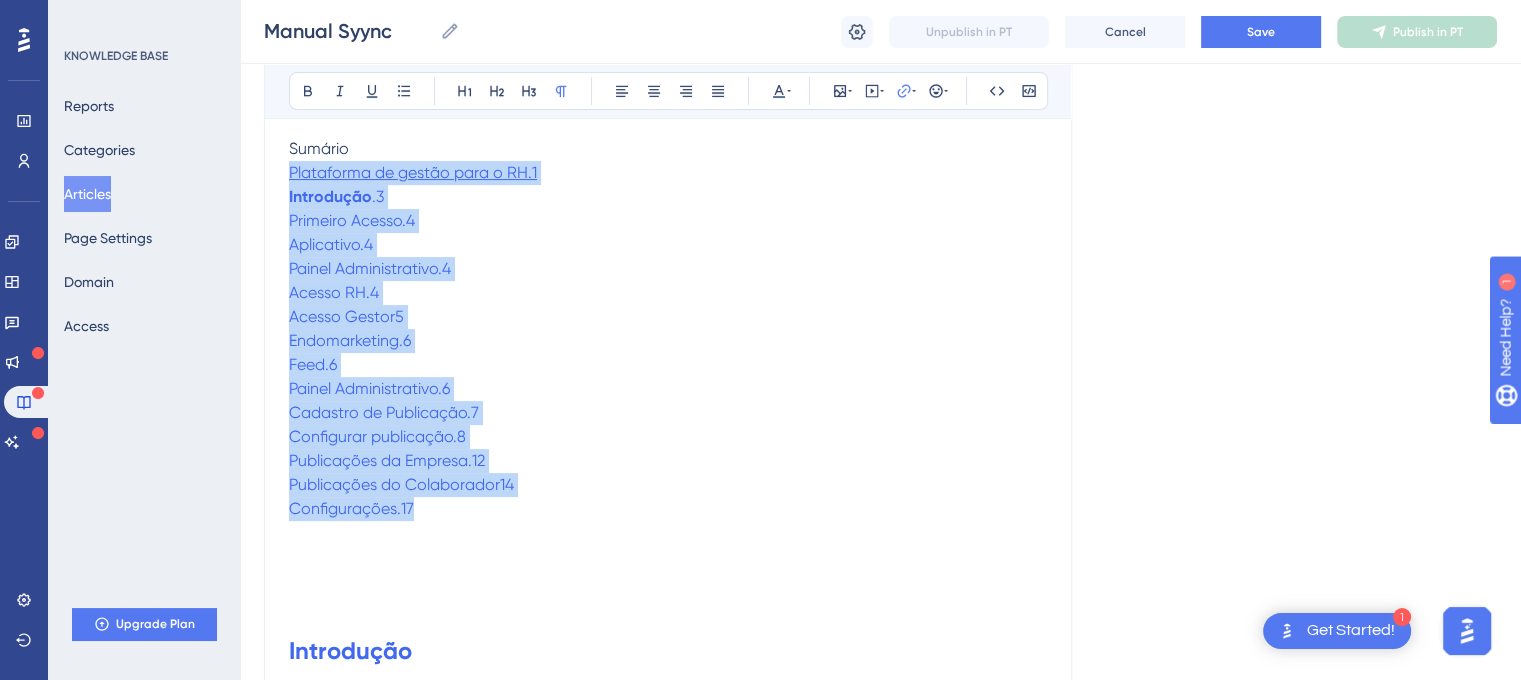 drag, startPoint x: 336, startPoint y: 178, endPoint x: 315, endPoint y: 178, distance: 21 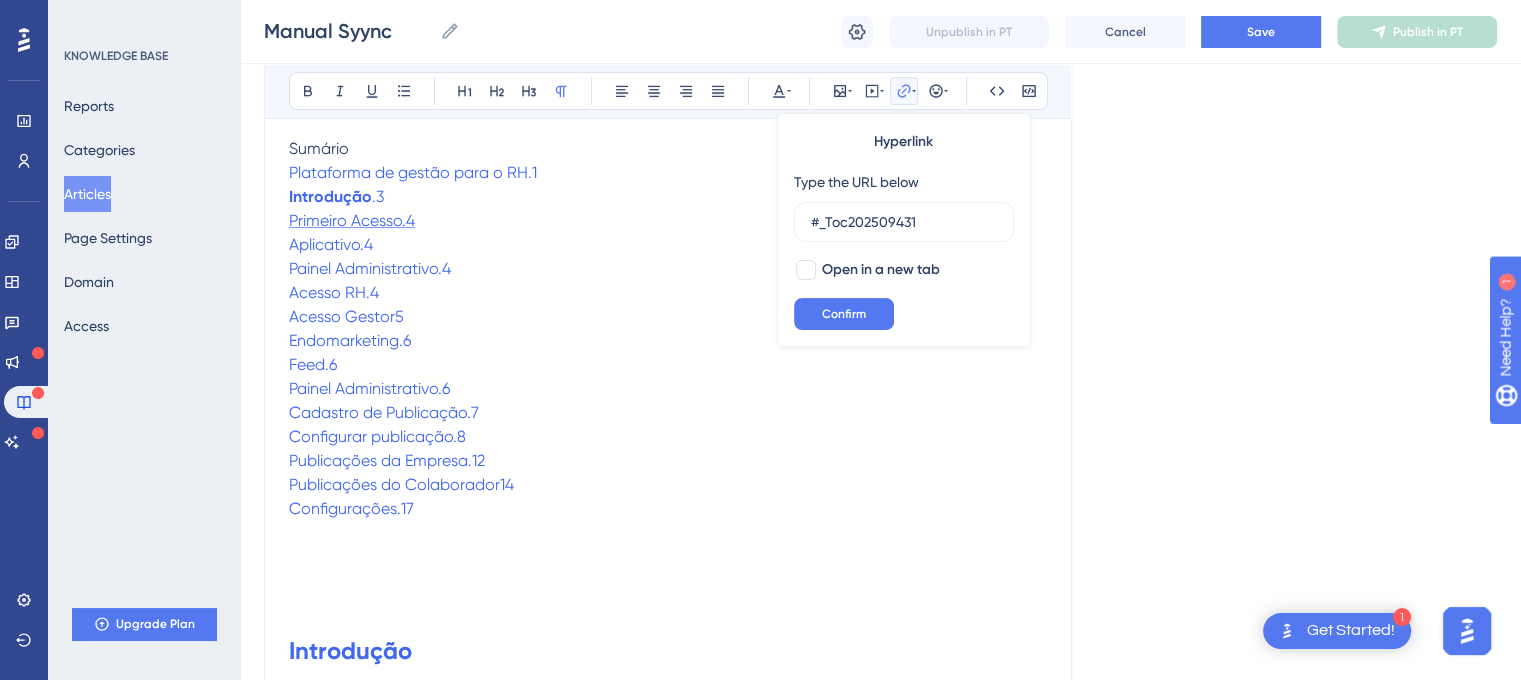 click on "Primeiro Acesso.4" at bounding box center (352, 220) 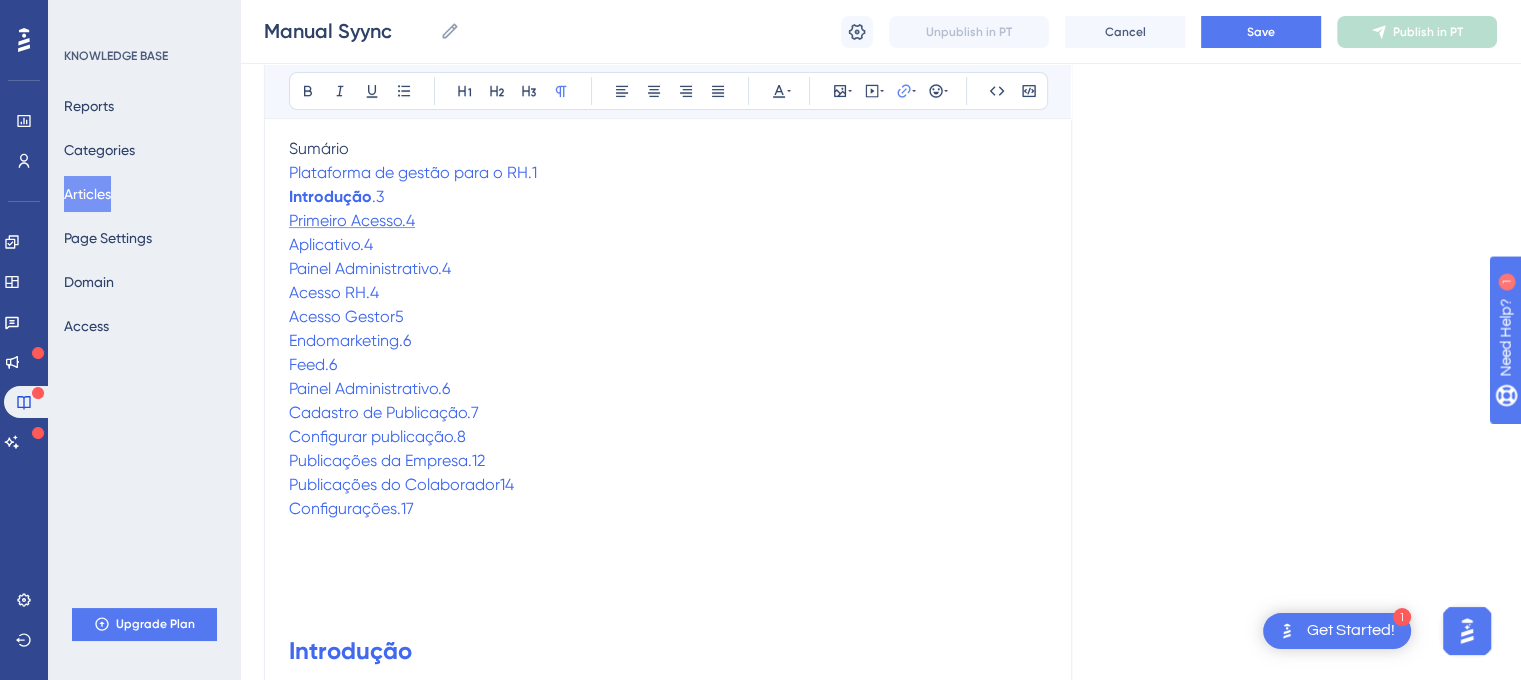 click on "Primeiro Acesso.4" at bounding box center [352, 220] 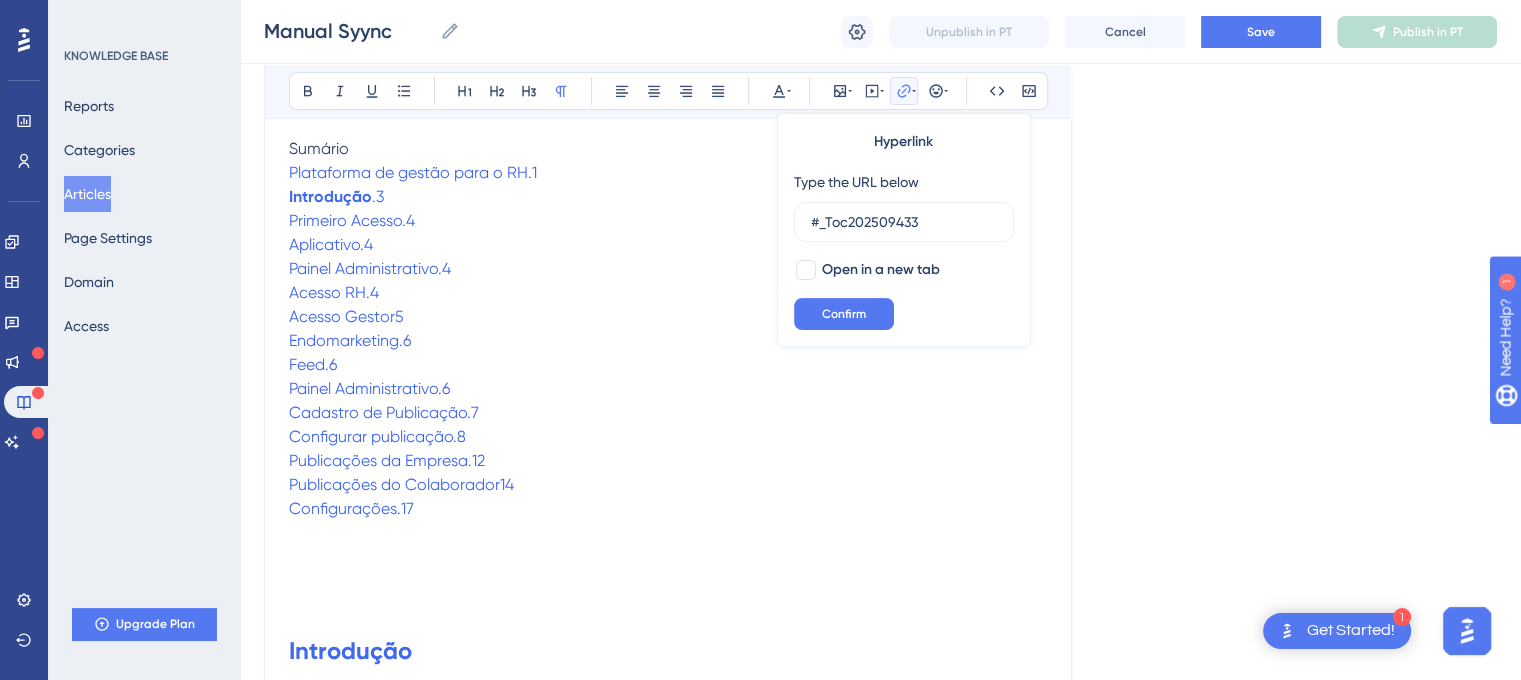 click on "Primeiro Acesso.4" at bounding box center [668, 221] 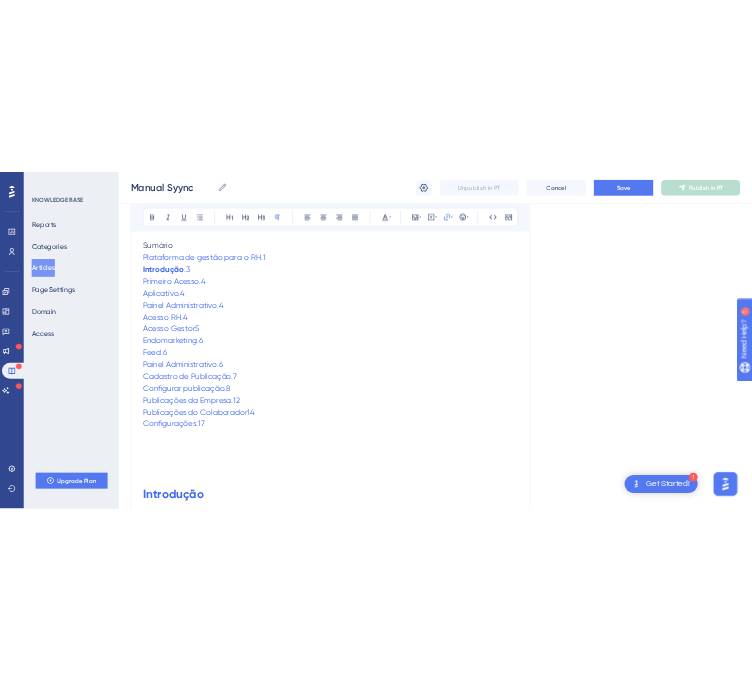 scroll, scrollTop: 1000, scrollLeft: 0, axis: vertical 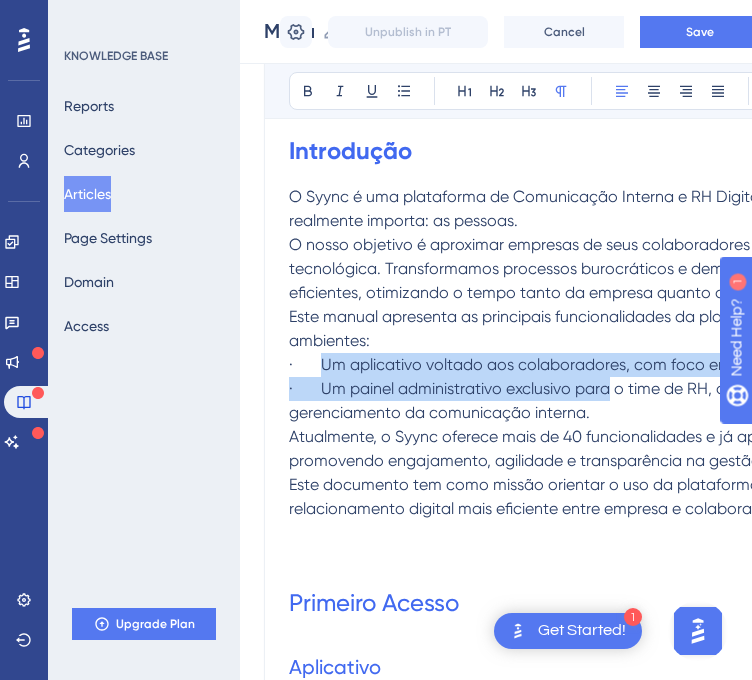 drag, startPoint x: 320, startPoint y: 357, endPoint x: 625, endPoint y: 390, distance: 306.78006 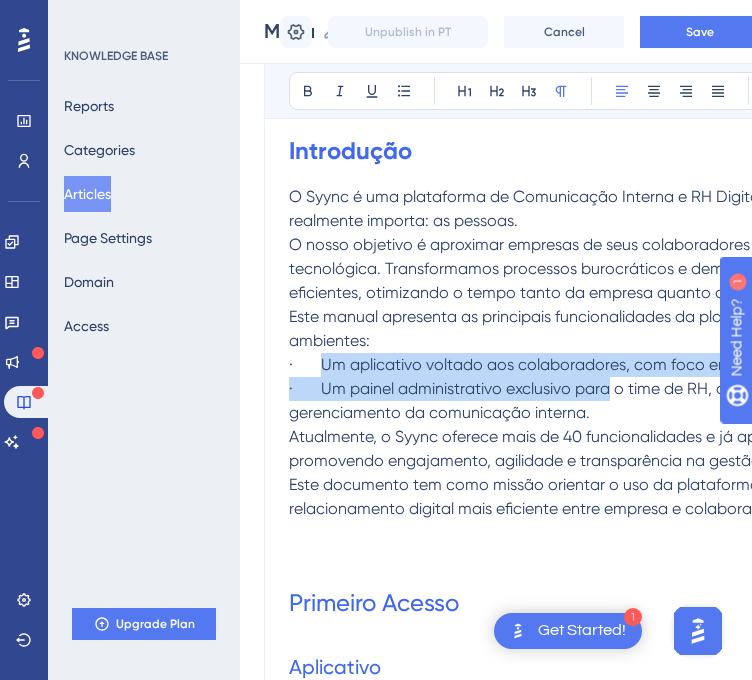 click on "MANUAL DO SYYNC Plataforma de gestão para o RH Tutorial v1.0 – junho 2025   Sumário Plataforma de gestão para o RH.1 Introdução .3 Primeiro Acesso.4 Aplicativo.4 Painel Administrativo.4 Acesso RH.4 Acesso Gestor5 Endomarketing.6 Feed.6 Painel Administrativo.6 Cadastro de Publicação.7 Configurar publicação.8 Publicações da Empresa.12 Publicações do Colaborador14 Configurações.17       Introdução             O Syync é uma plataforma de Comunicação Interna e RH Digital, desenvolvida para valorizar quem realmente importa: as pessoas.             O nosso objetivo é aproximar empresas de seus colaboradores de forma simples, moderna e tecnológica. Transformamos processos burocráticos e demorados em atividades mais ágeis, práticas e eficientes, otimizando o tempo tanto da empresa quanto do colaborador. Este manual apresenta as principais funcionalidades da plataforma, que é composta por dois ambientes:   Primeiro Acesso Aplicativo c.      CPF;" at bounding box center (668, 3012) 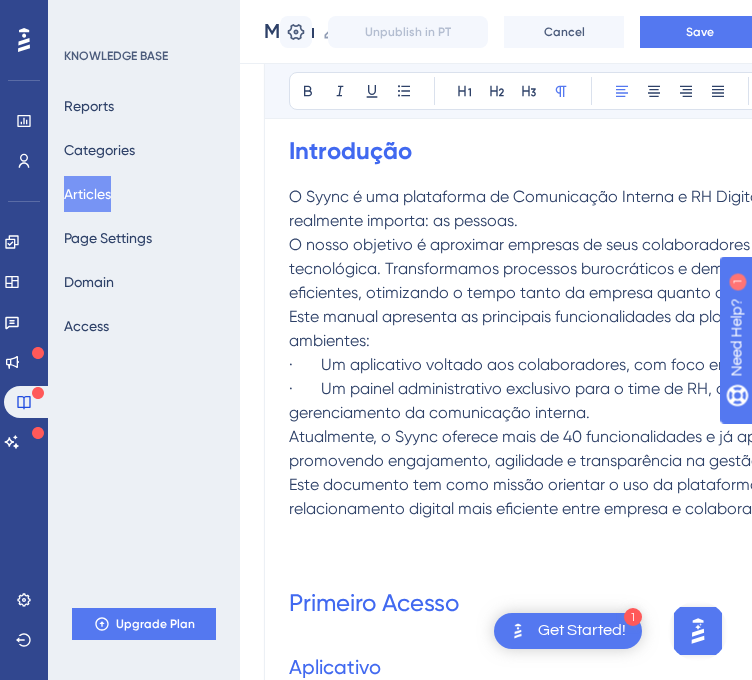 click on "·       Um painel administrativo exclusivo para o time de RH, onde são realizados as configurações e o gerenciamento da comunicação interna." at bounding box center [657, 400] 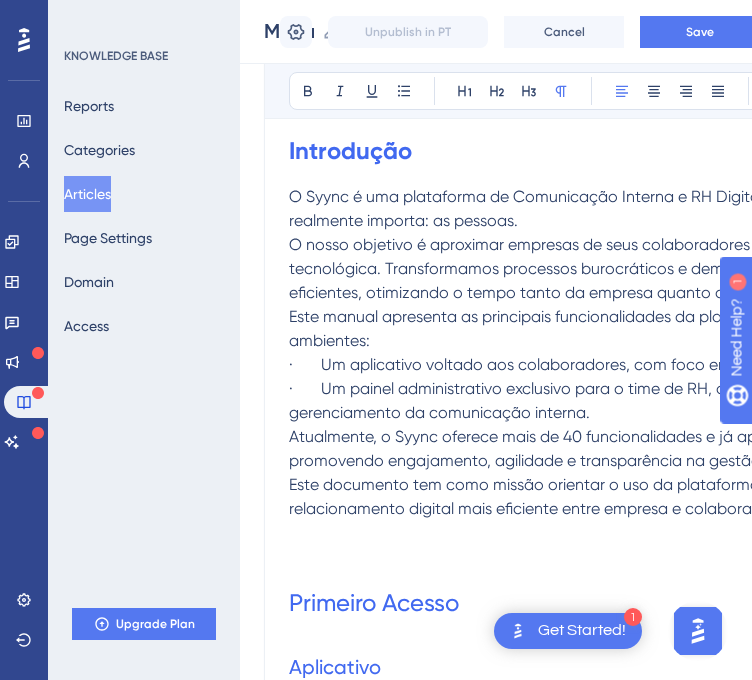 drag, startPoint x: 442, startPoint y: 384, endPoint x: 619, endPoint y: 406, distance: 178.36198 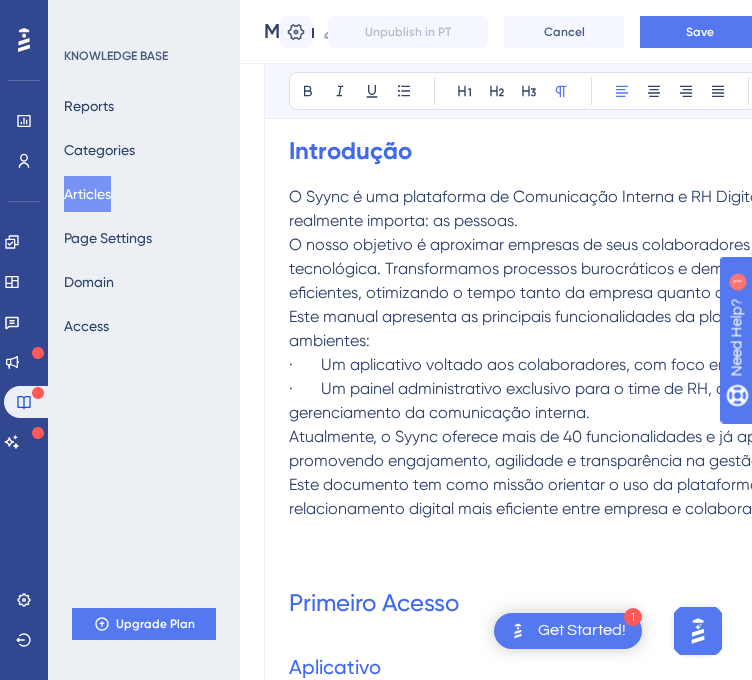 click on "Manual Syync Informações e explicações de como utilizar a plataforma. Bold Italic Underline Bullet Point Heading 1 Heading 2 Heading 3 Normal Align Left Align Center Align Right Align Justify Text Color Insert Image Embed Video Hyperlink Emojis Code Code Block       MANUAL DO SYYNC Plataforma de gestão para o RH Tutorial v1.0 – junho 2025   Sumário Plataforma de gestão para o RH.1 Introdução .3 Primeiro Acesso.4 Aplicativo.4 Painel Administrativo.4 Acesso RH.4 Acesso Gestor5 Endomarketing.6 Feed.6 Painel Administrativo.6 Cadastro de Publicação.7 Configurar publicação.8 Publicações da Empresa.12 Publicações do Colaborador14 Configurações.17       Introdução             O Syync é uma plataforma de Comunicação Interna e RH Digital, desenvolvida para valorizar quem realmente importa: as pessoas. Este manual apresenta as principais funcionalidades da plataforma, que é composta por dois ambientes:   Primeiro Acesso Aplicativo a.      Nome completo;   Acesso RH" at bounding box center (668, 2924) 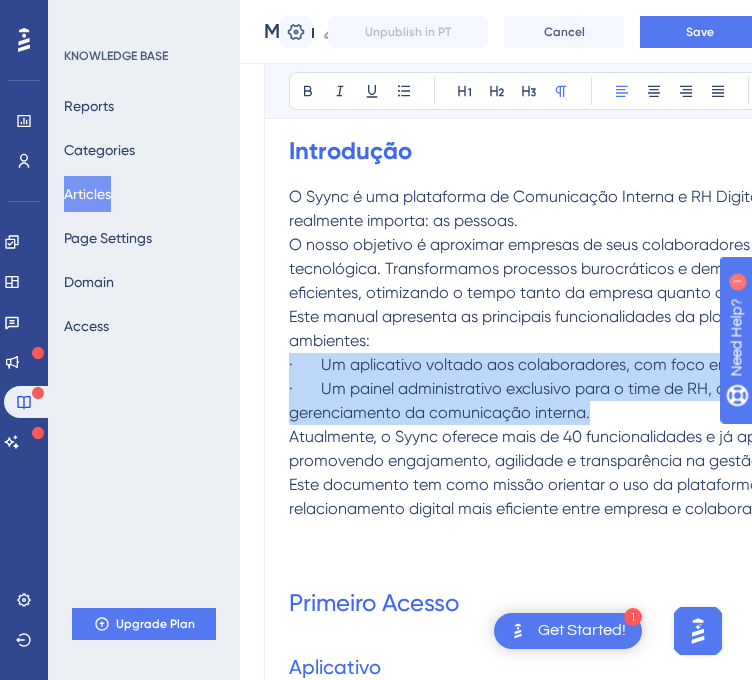 drag, startPoint x: 592, startPoint y: 413, endPoint x: 280, endPoint y: 371, distance: 314.81424 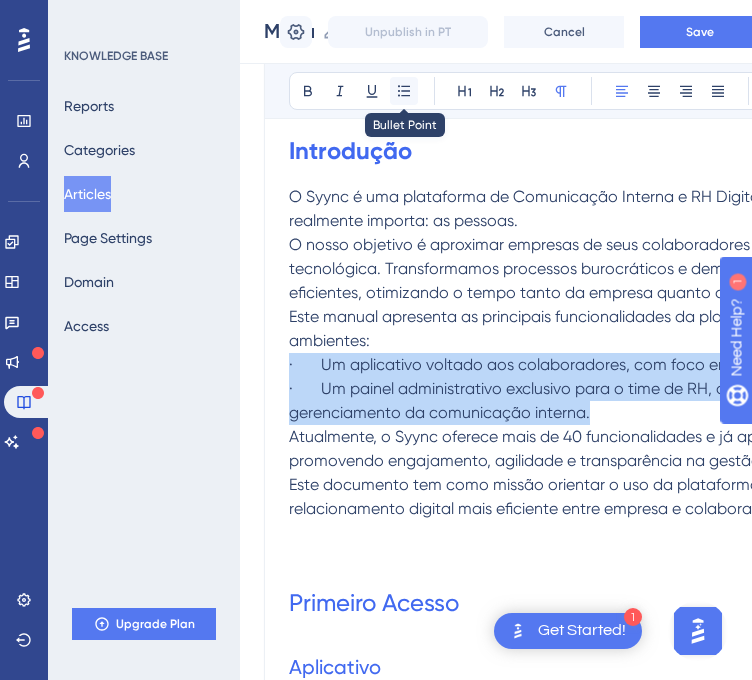 click at bounding box center (404, 91) 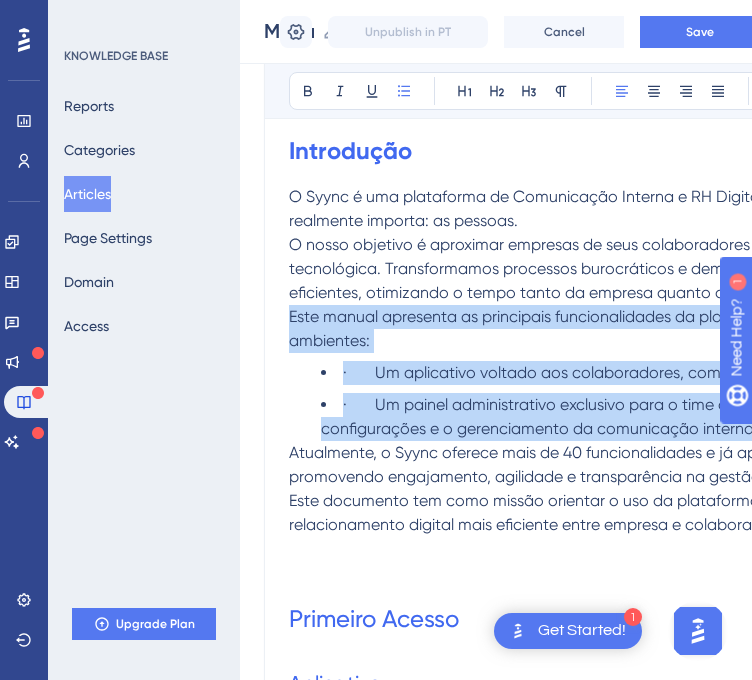 click on "·       Um aplicativo voltado aos colaboradores, com foco em comunicação e integração;" at bounding box center (668, 372) 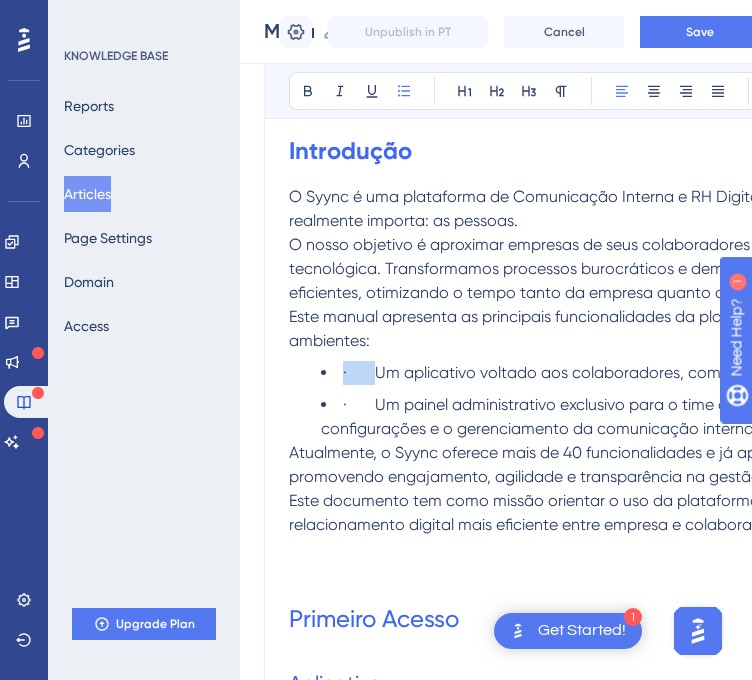 drag, startPoint x: 376, startPoint y: 374, endPoint x: 339, endPoint y: 375, distance: 37.01351 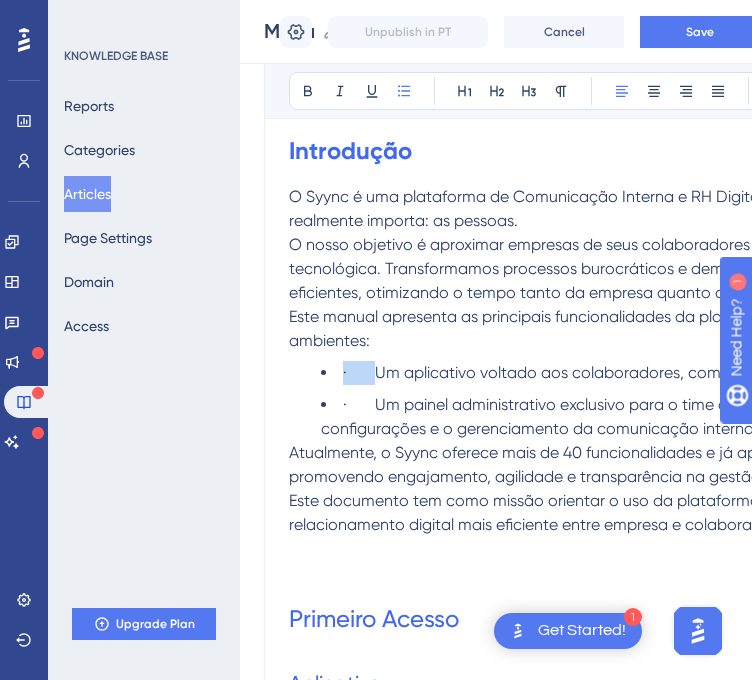 click on "·       Um aplicativo voltado aos colaboradores, com foco em comunicação e integração;" at bounding box center [684, 373] 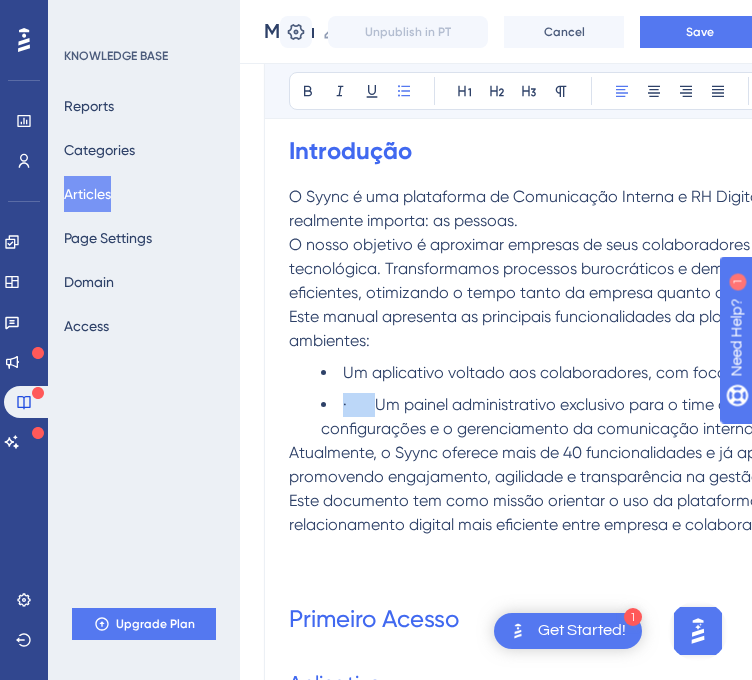 drag, startPoint x: 377, startPoint y: 403, endPoint x: 340, endPoint y: 404, distance: 37.01351 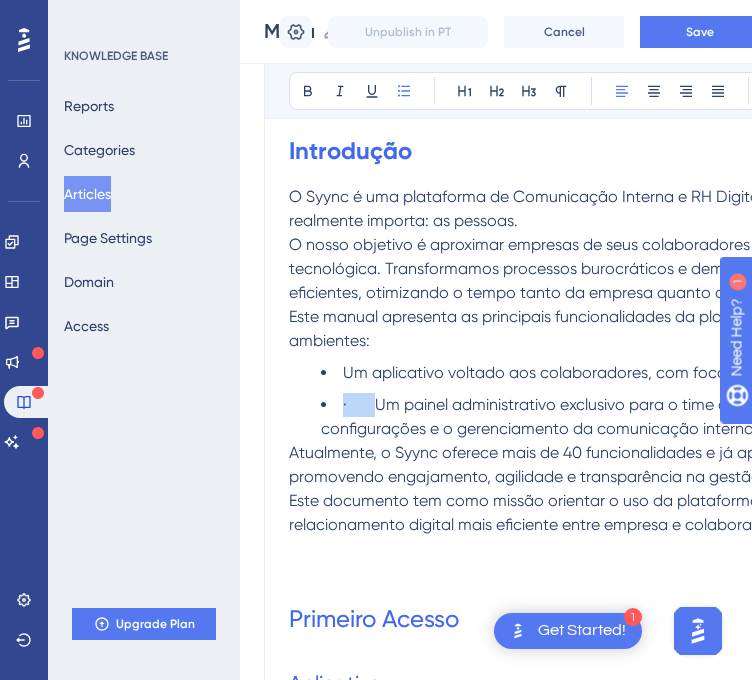 click on "·       Um painel administrativo exclusivo para o time de RH, onde são realizados as configurações e o gerenciamento da comunicação interna." at bounding box center (684, 417) 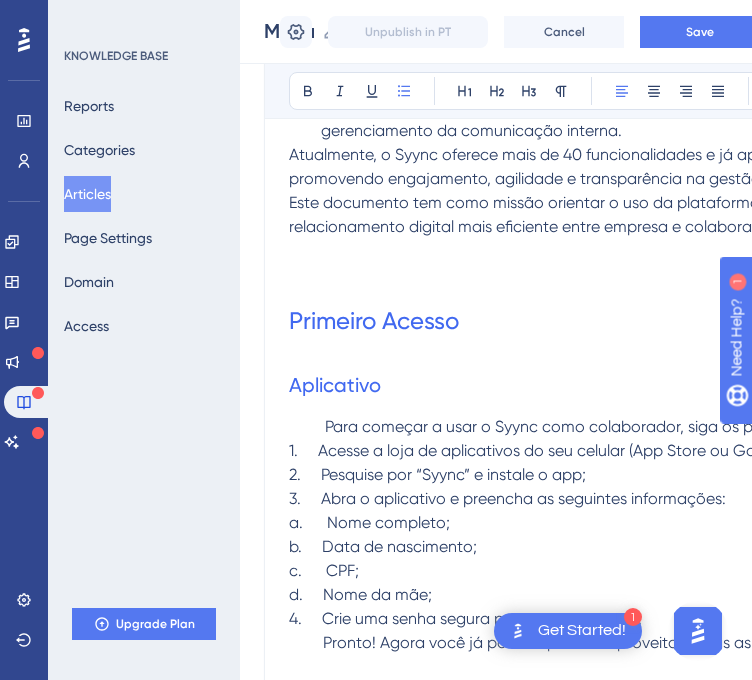 scroll, scrollTop: 1300, scrollLeft: 0, axis: vertical 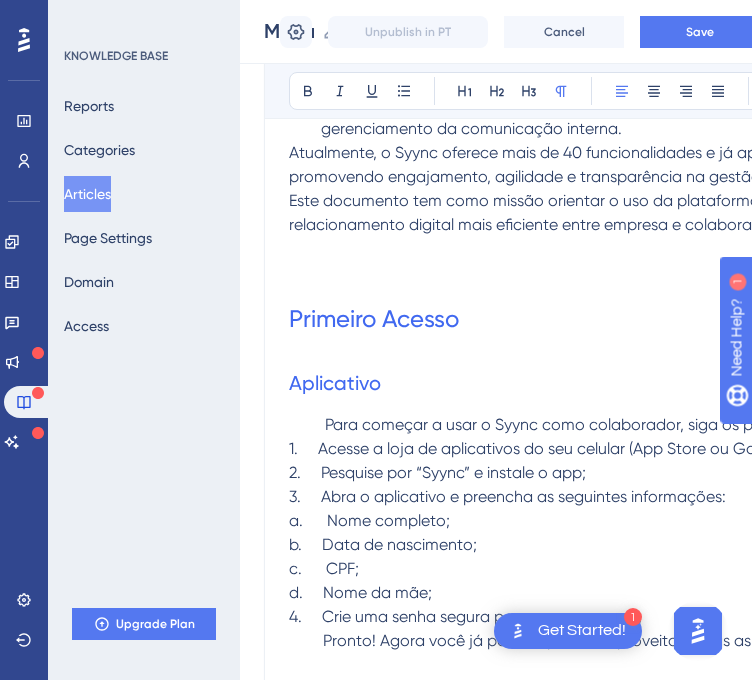 click on "Atualmente, o Syync oferece mais de 40 funcionalidades e já apoia a operação de 53 empresas, promovendo engajamento, agilidade e transparência na gestão de pessoas." at bounding box center [643, 164] 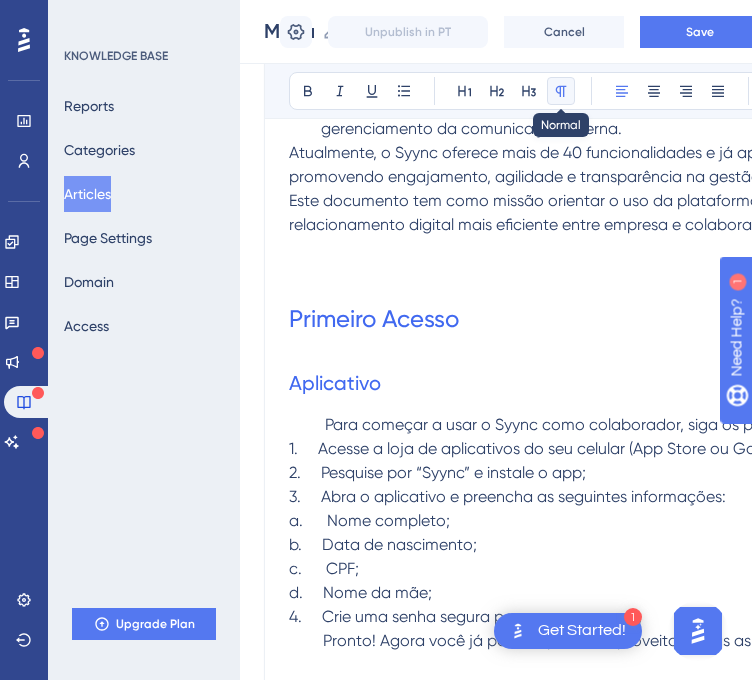 click 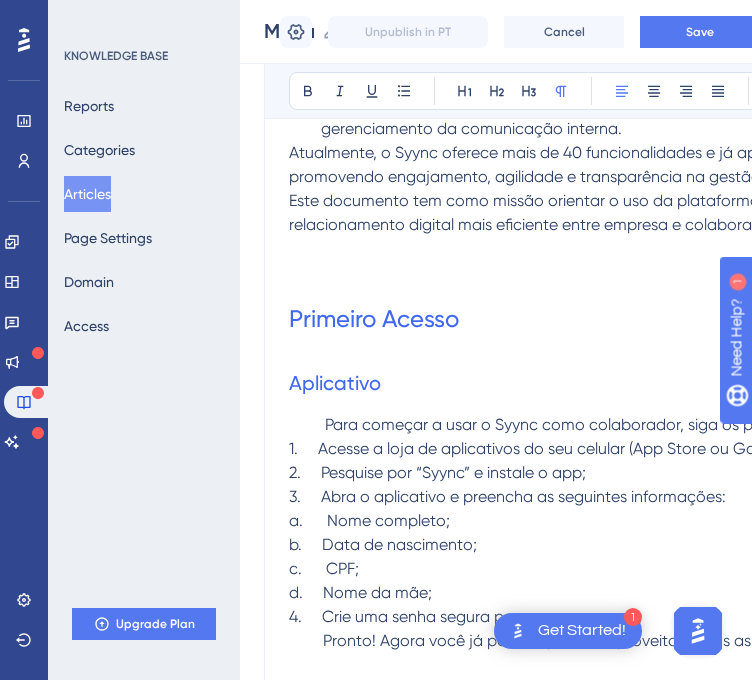 click on "Atualmente, o Syync oferece mais de 40 funcionalidades e já apoia a operação de 53 empresas, promovendo engajamento, agilidade e transparência na gestão de pessoas." at bounding box center [643, 164] 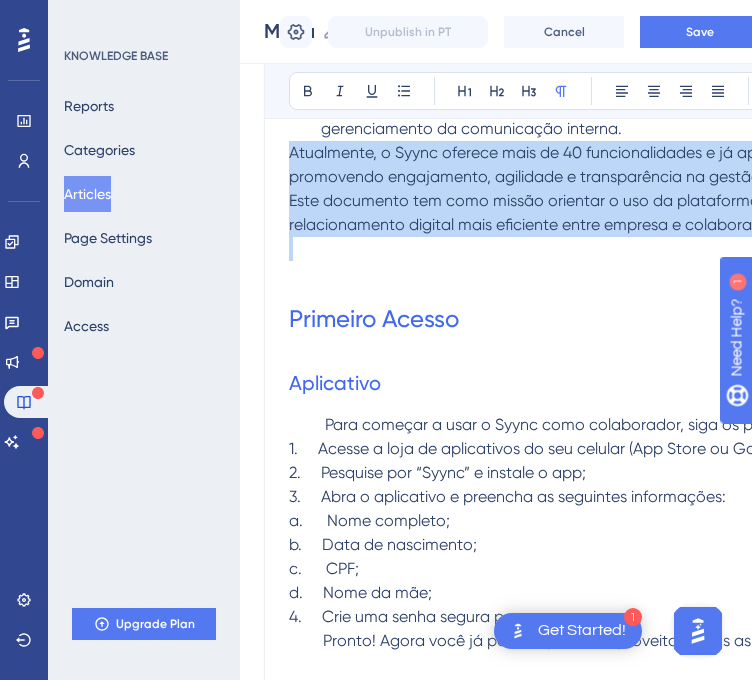 drag, startPoint x: 288, startPoint y: 152, endPoint x: 640, endPoint y: 245, distance: 364.07828 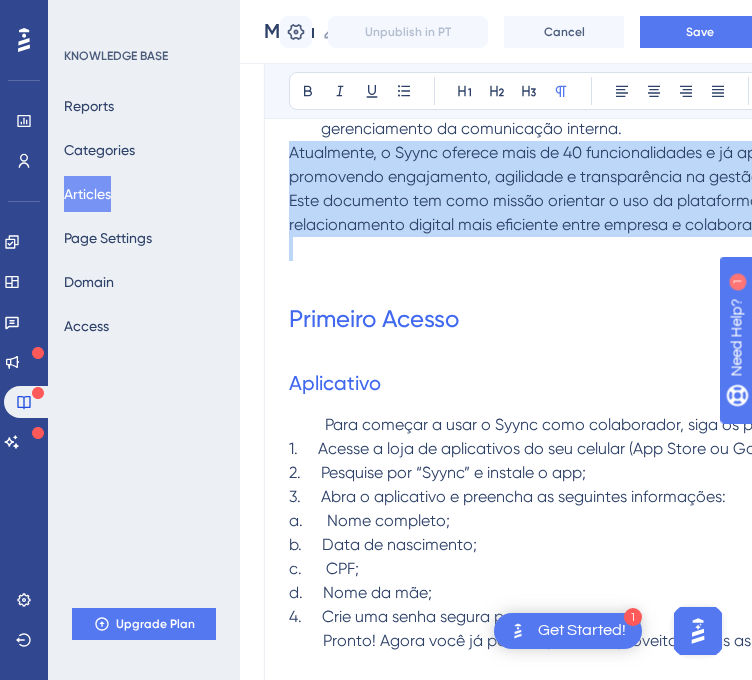 click on "MANUAL DO SYYNC Plataforma de gestão para o RH Tutorial v1.0 – junho 2025   Sumário Plataforma de gestão para o RH.1 Introdução .3 Primeiro Acesso.4 Aplicativo.4 Painel Administrativo.4 Acesso RH.4 Acesso Gestor5 Endomarketing.6 Feed.6 Painel Administrativo.6 Cadastro de Publicação.7 Configurar publicação.8 Publicações da Empresa.12 Publicações do Colaborador14 Configurações.17       Introdução             O Syync é uma plataforma de Comunicação Interna e RH Digital, desenvolvida para valorizar quem realmente importa: as pessoas.             O nosso objetivo é aproximar empresas de seus colaboradores de forma simples, moderna e tecnológica. Transformamos processos burocráticos e demorados em atividades mais ágeis, práticas e eficientes, otimizando o tempo tanto da empresa quanto do colaborador. Este manual apresenta as principais funcionalidades da plataforma, que é composta por dois ambientes:   Primeiro Acesso Aplicativo c.      CPF;" at bounding box center [668, 2720] 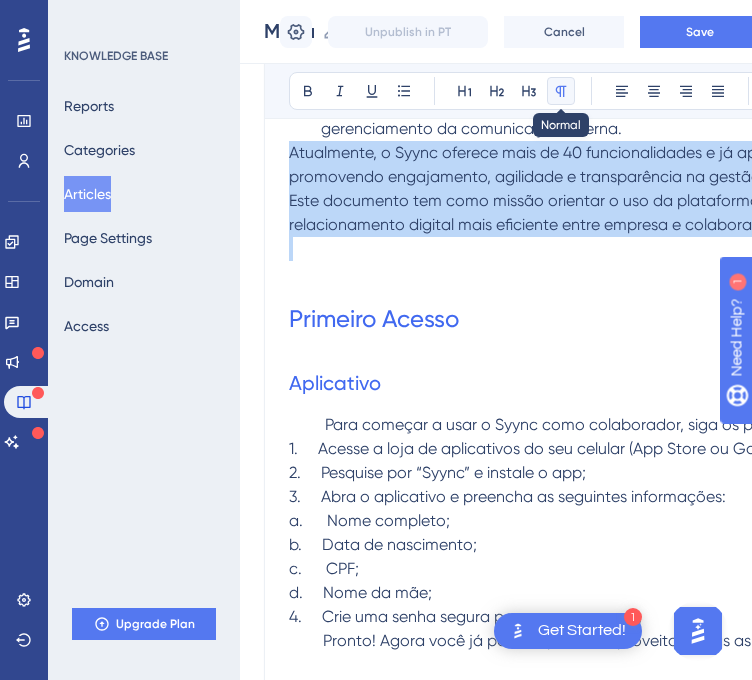 click 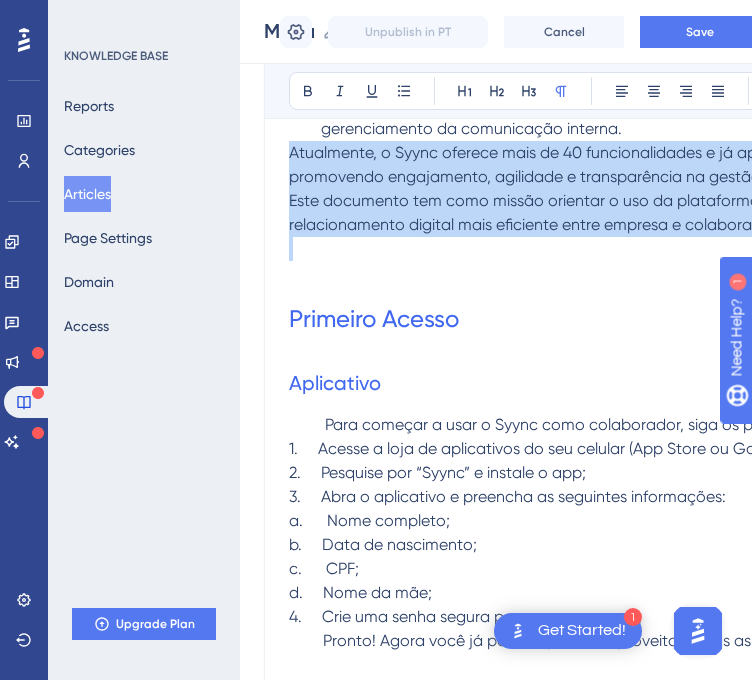click on "Atualmente, o Syync oferece mais de 40 funcionalidades e já apoia a operação de 53 empresas, promovendo engajamento, agilidade e transparência na gestão de pessoas." at bounding box center (668, 165) 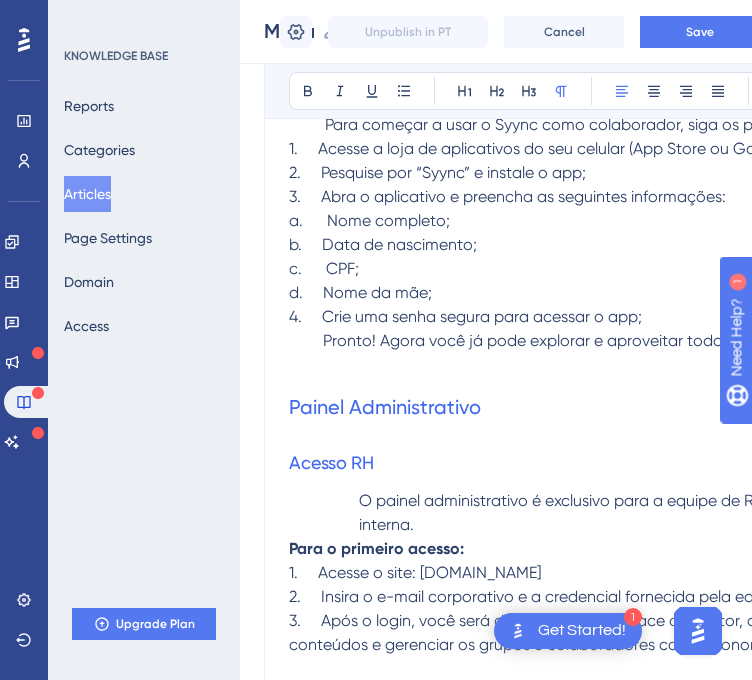 scroll, scrollTop: 1500, scrollLeft: 0, axis: vertical 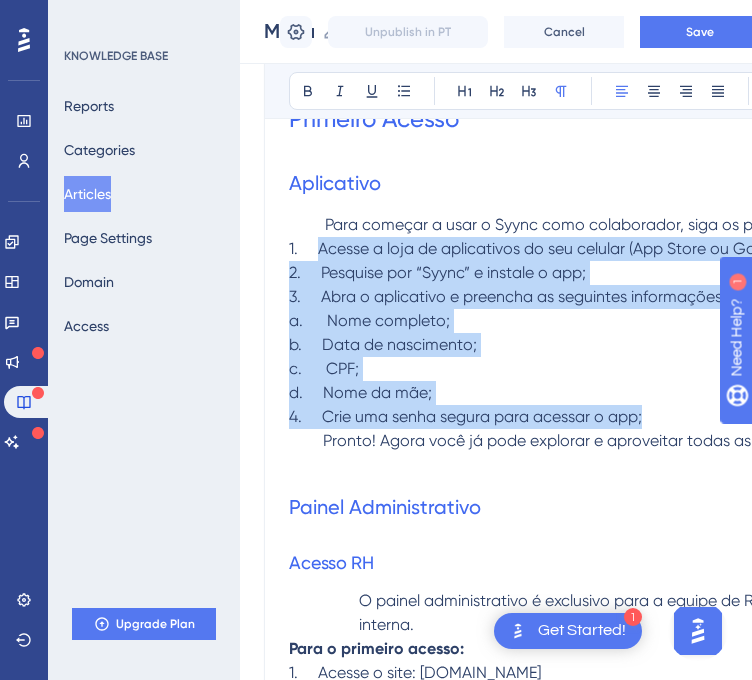 drag, startPoint x: 318, startPoint y: 247, endPoint x: 596, endPoint y: 379, distance: 307.74664 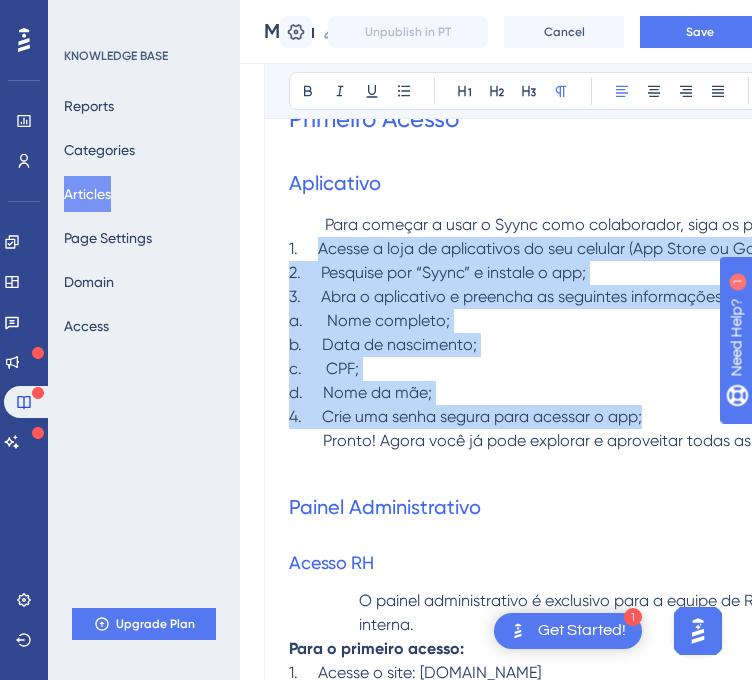 click on "MANUAL DO SYYNC Plataforma de gestão para o RH Tutorial v1.0 – junho 2025   Sumário Plataforma de gestão para o RH.1 Introdução .3 Primeiro Acesso.4 Aplicativo.4 Painel Administrativo.4 Acesso RH.4 Acesso Gestor5 Endomarketing.6 Feed.6 Painel Administrativo.6 Cadastro de Publicação.7 Configurar publicação.8 Publicações da Empresa.12 Publicações do Colaborador14 Configurações.17       Introdução             O Syync é uma plataforma de Comunicação Interna e RH Digital, desenvolvida para valorizar quem realmente importa: as pessoas.             O nosso objetivo é aproximar empresas de seus colaboradores de forma simples, moderna e tecnológica. Transformamos processos burocráticos e demorados em atividades mais ágeis, práticas e eficientes, otimizando o tempo tanto da empresa quanto do colaborador. Este manual apresenta as principais funcionalidades da plataforma, que é composta por dois ambientes:   Primeiro Acesso Aplicativo c.      CPF;" at bounding box center [668, 2520] 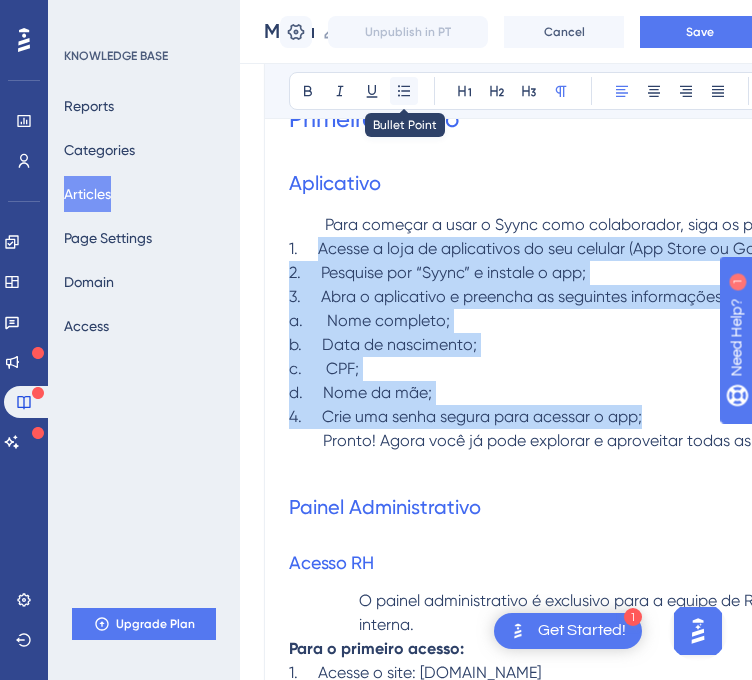 click 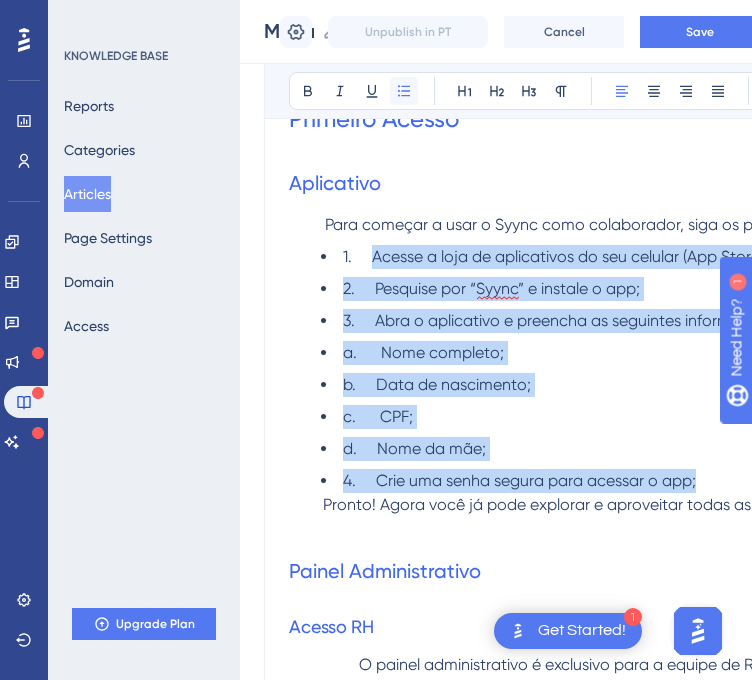 click 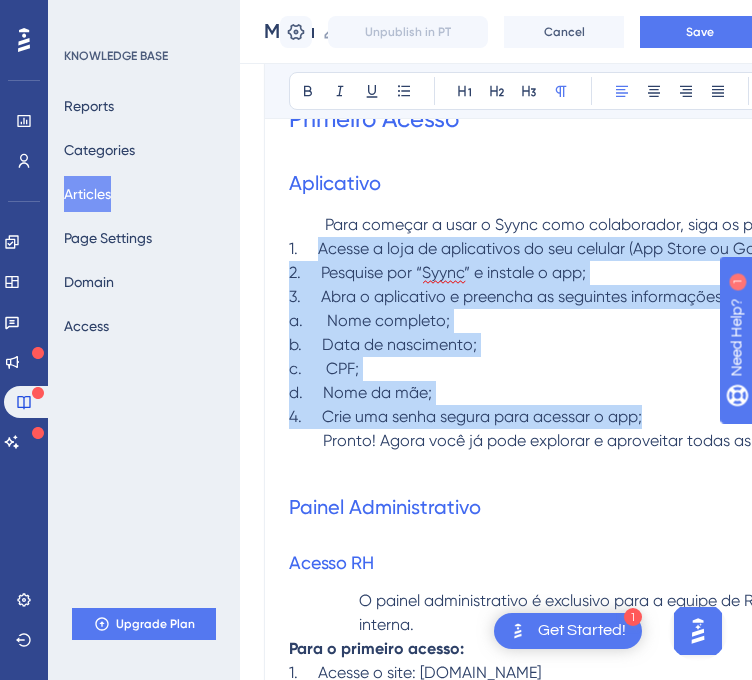 click on "d.     Nome da mãe;" at bounding box center (668, 393) 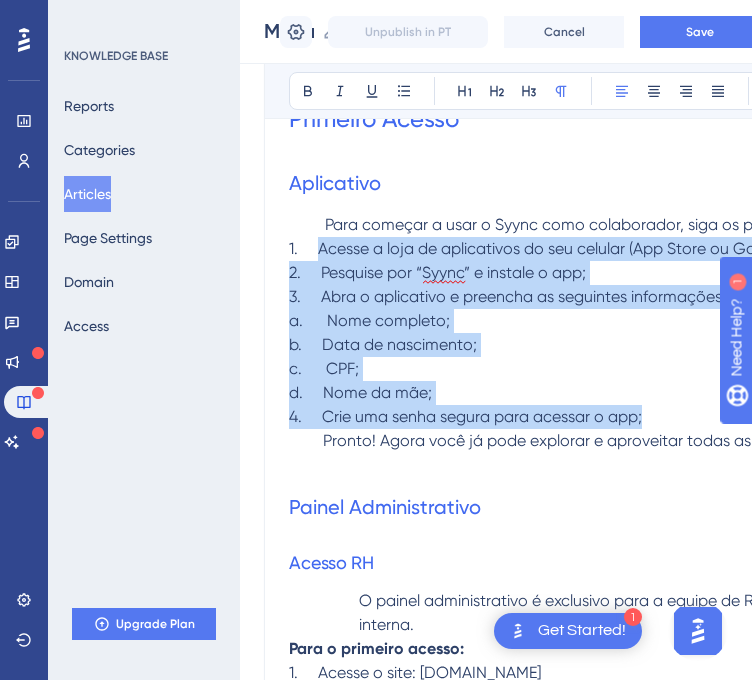 click on "1.     Acesse a loja de aplicativos do seu celular (App Store ou Google Play);" at bounding box center [559, 248] 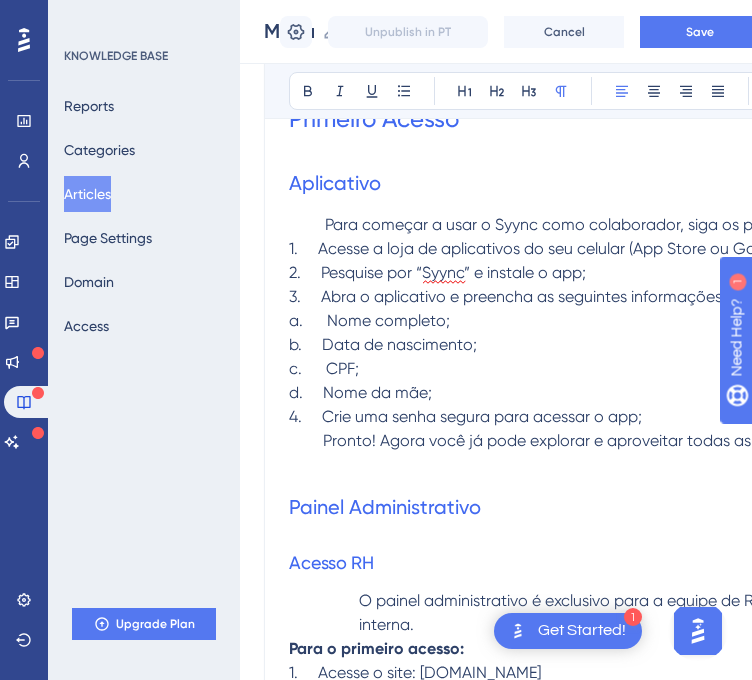 click on "1.     Acesse a loja de aplicativos do seu celular (App Store ou Google Play);" at bounding box center [559, 248] 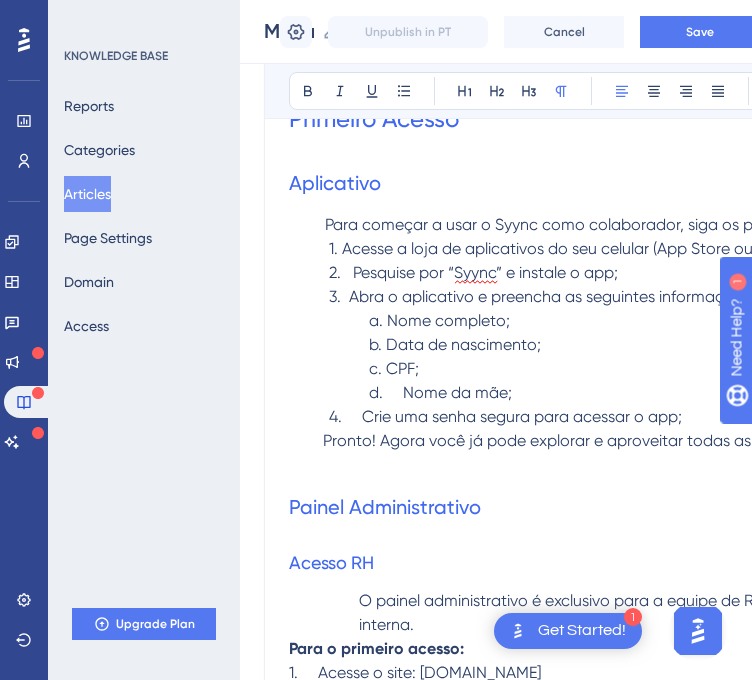 type 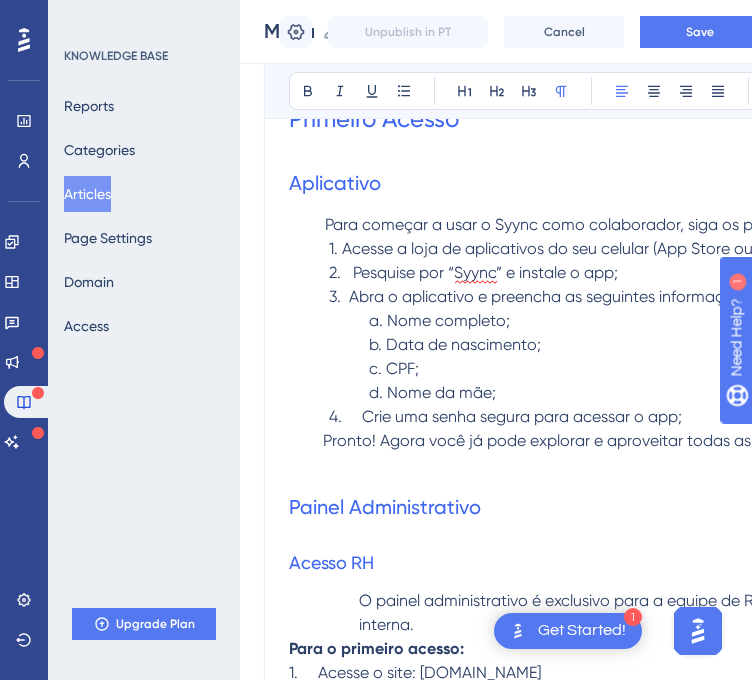 click on "1. Acesse a loja de aplicativos do seu celular (App Store ou Google Play);" at bounding box center (591, 248) 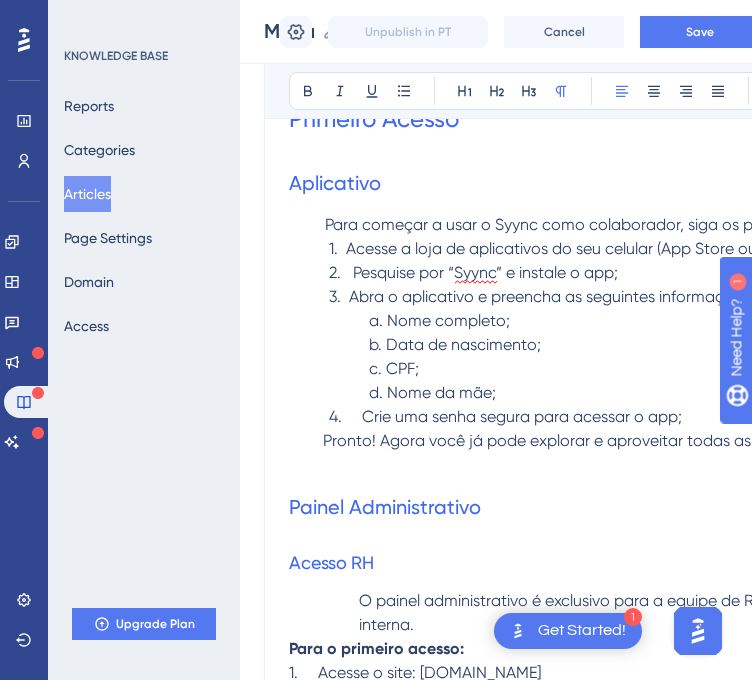 click on "2.   Pesquise por “Syync” e instale o app;" at bounding box center [473, 272] 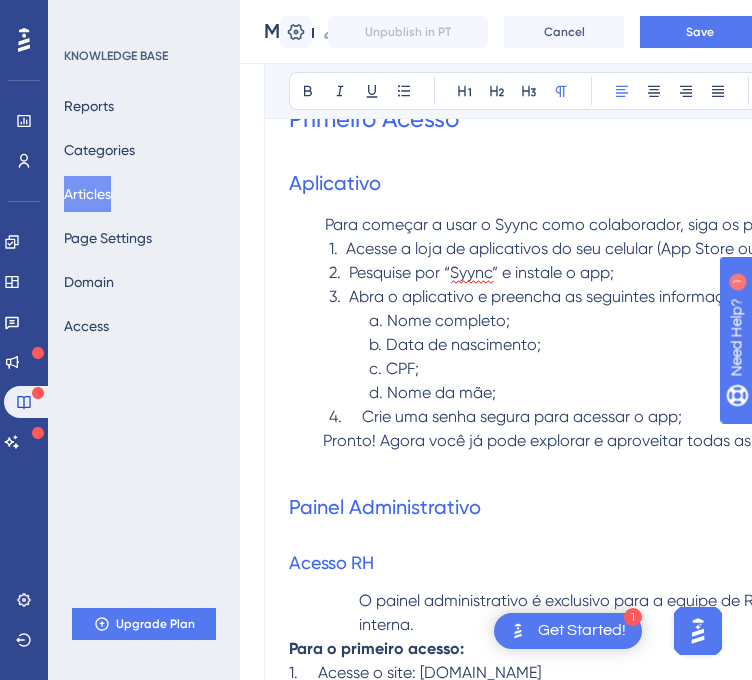click on "4.     Crie uma senha segura para acessar o app;" at bounding box center [505, 416] 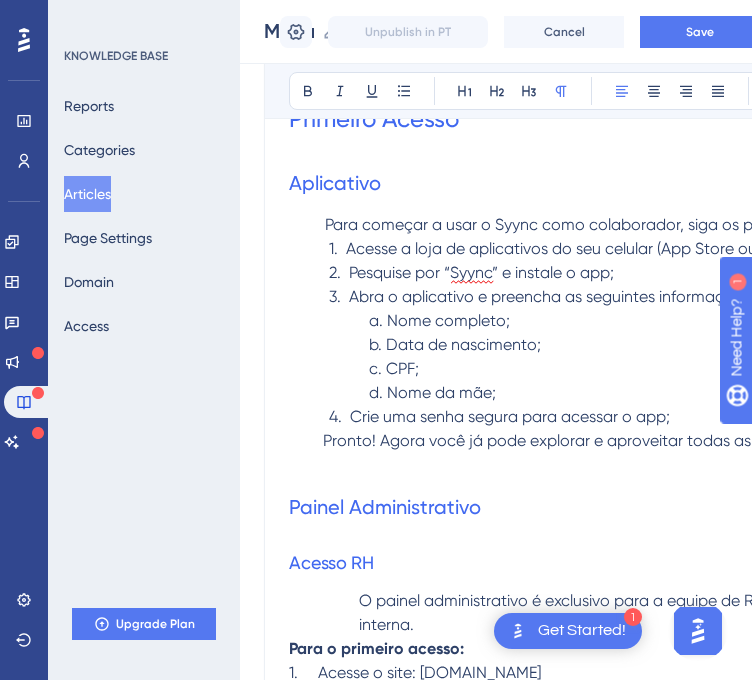 click on "Para começar a usar o Syync como colaborador, siga os passos abaixo:" at bounding box center [588, 224] 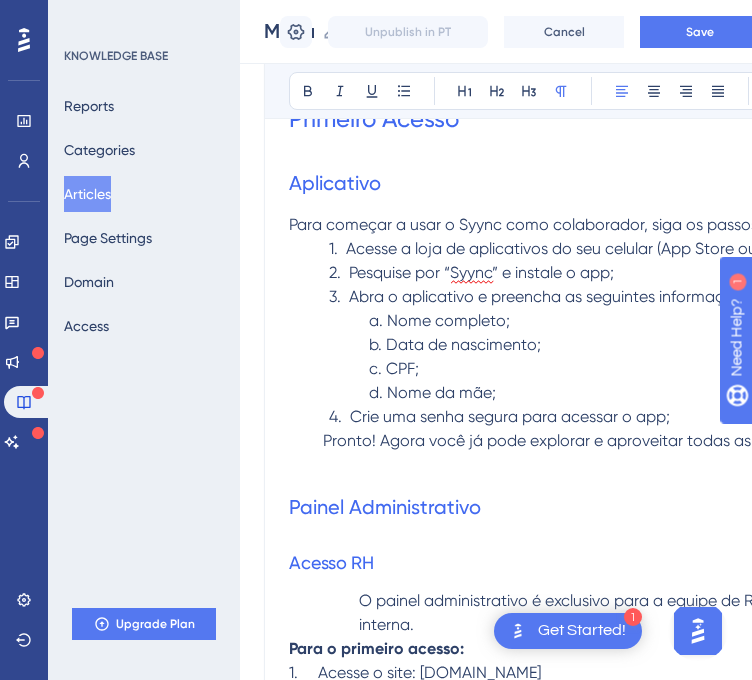 drag, startPoint x: 476, startPoint y: 275, endPoint x: 428, endPoint y: 332, distance: 74.518456 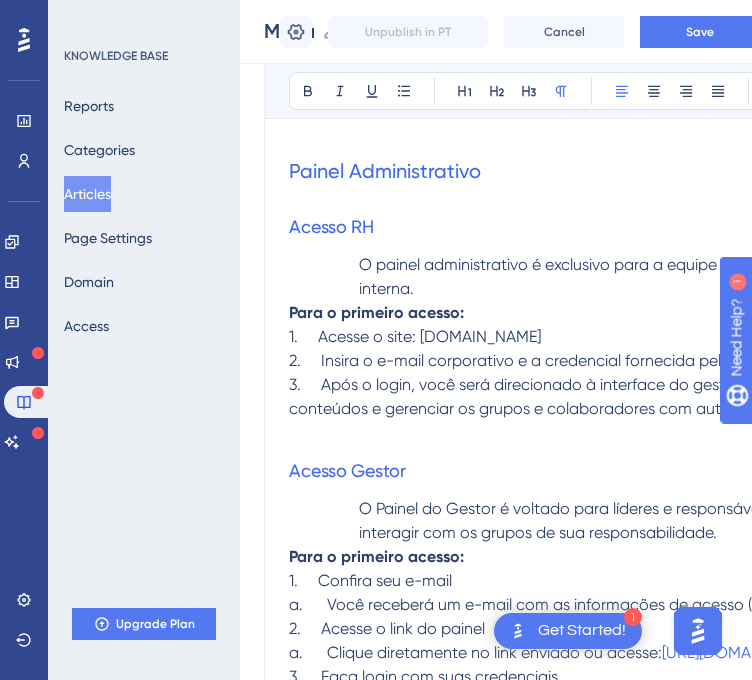 scroll, scrollTop: 1839, scrollLeft: 0, axis: vertical 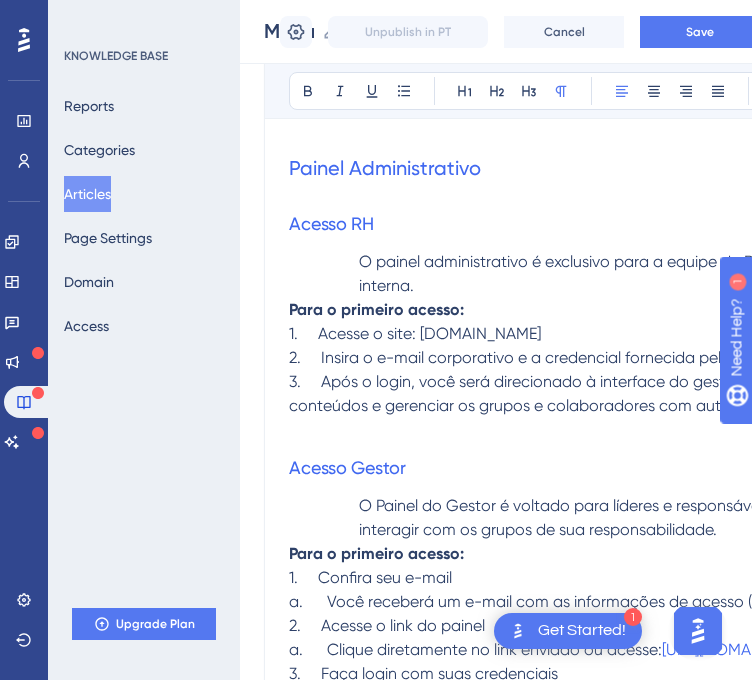 click on "O painel administrativo é exclusivo para a equipe de RH e responsáveis pela comunicação interna." at bounding box center (668, 274) 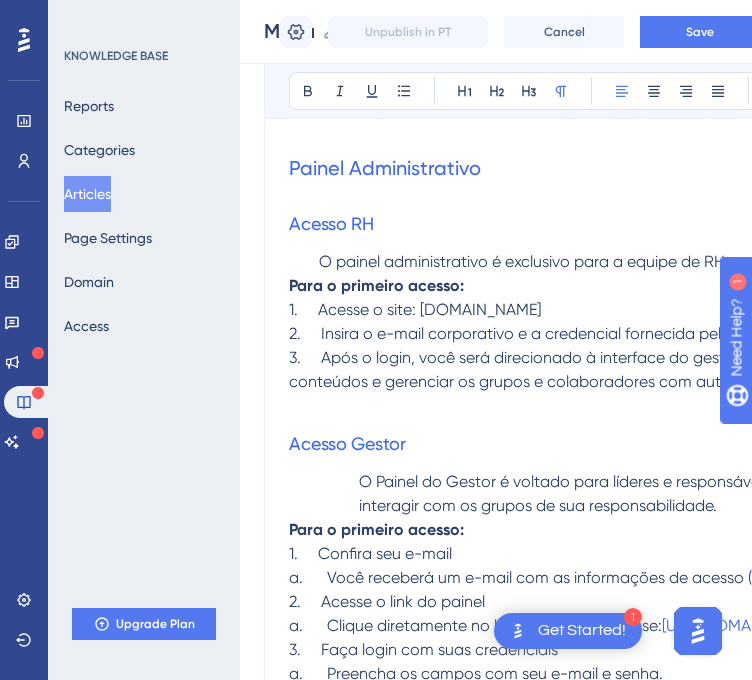 click on "1.     Acesse o site: syync.lince.com.br" at bounding box center (415, 309) 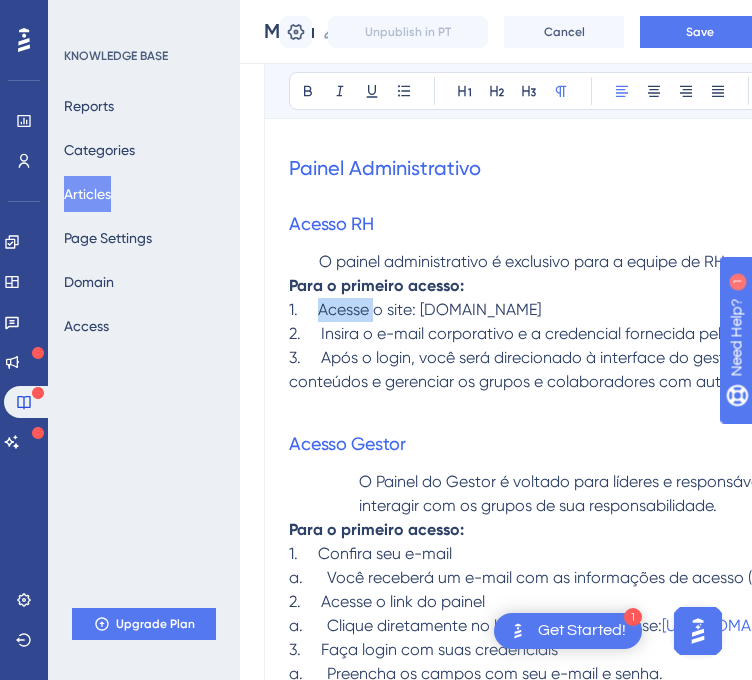 click on "1.     Acesse o site: syync.lince.com.br" at bounding box center (415, 309) 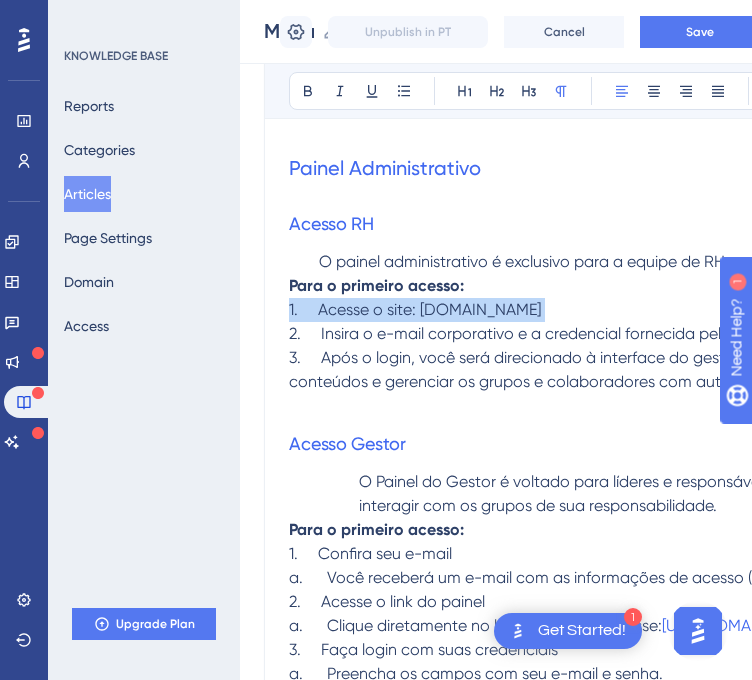 click on "1.     Acesse o site: syync.lince.com.br" at bounding box center (415, 309) 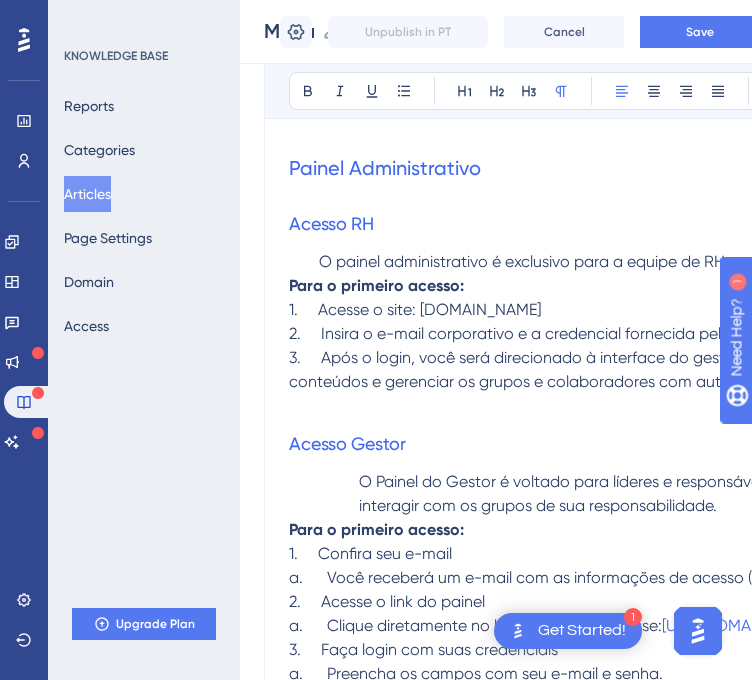 click on "1.     Acesse o site: syync.lince.com.br" at bounding box center (415, 309) 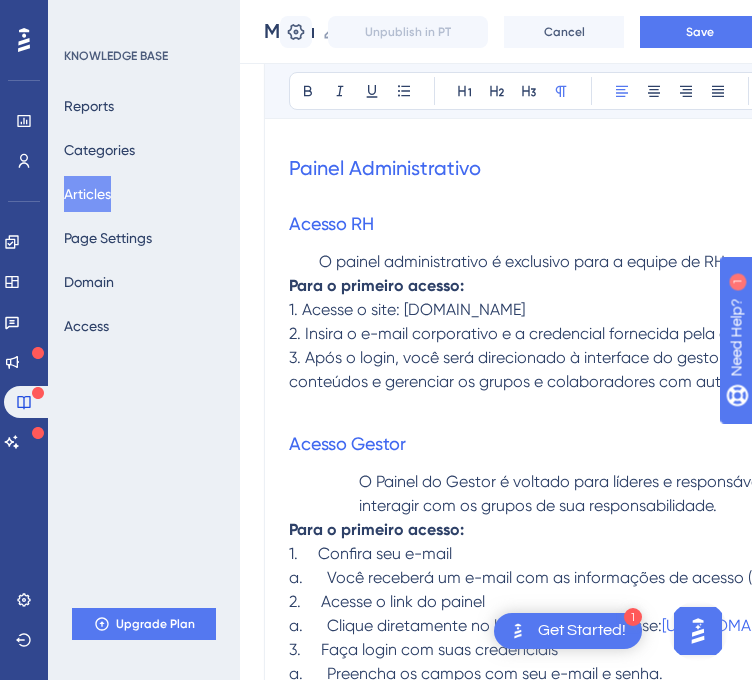 click on "Manual Syync Informações e explicações de como utilizar a plataforma. Bold Italic Underline Bullet Point Heading 1 Heading 2 Heading 3 Normal Align Left Align Center Align Right Align Justify Text Color Insert Image Embed Video Hyperlink Emojis Code Code Block       MANUAL DO SYYNC Plataforma de gestão para o RH Tutorial v1.0 – junho 2025   Sumário Plataforma de gestão para o RH.1 Introdução .3 Primeiro Acesso.4 Aplicativo.4 Painel Administrativo.4 Acesso RH.4 Acesso Gestor5 Endomarketing.6 Feed.6 Painel Administrativo.6 Cadastro de Publicação.7 Configurar publicação.8 Publicações da Empresa.12 Publicações do Colaborador14 Configurações.17       Introdução             O Syync é uma plataforma de Comunicação Interna e RH Digital, desenvolvida para valorizar quem realmente importa: as pessoas. Este manual apresenta as principais funcionalidades da plataforma, que é composta por dois ambientes:   Primeiro Acesso Aplicativo a. Nome completo; b. Data de nascimento;" at bounding box center [668, 2081] 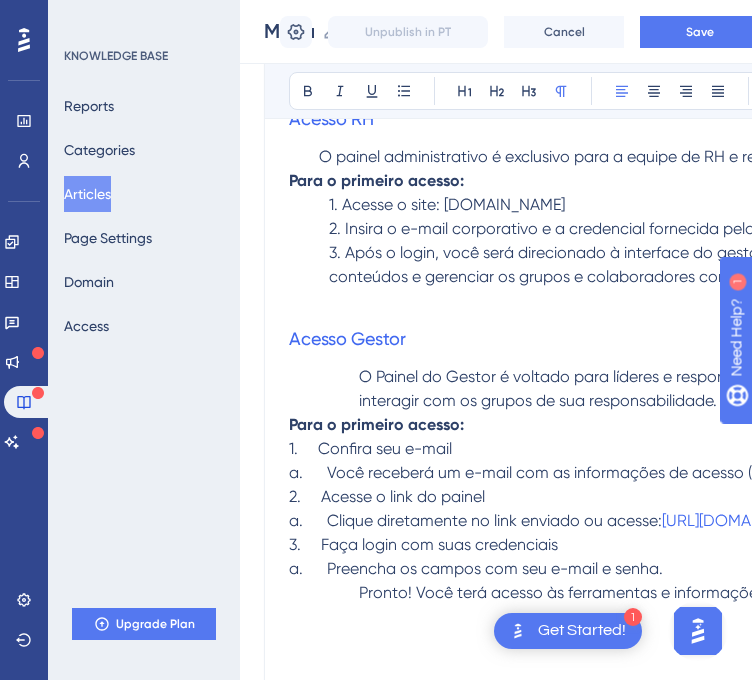 scroll, scrollTop: 1982, scrollLeft: 0, axis: vertical 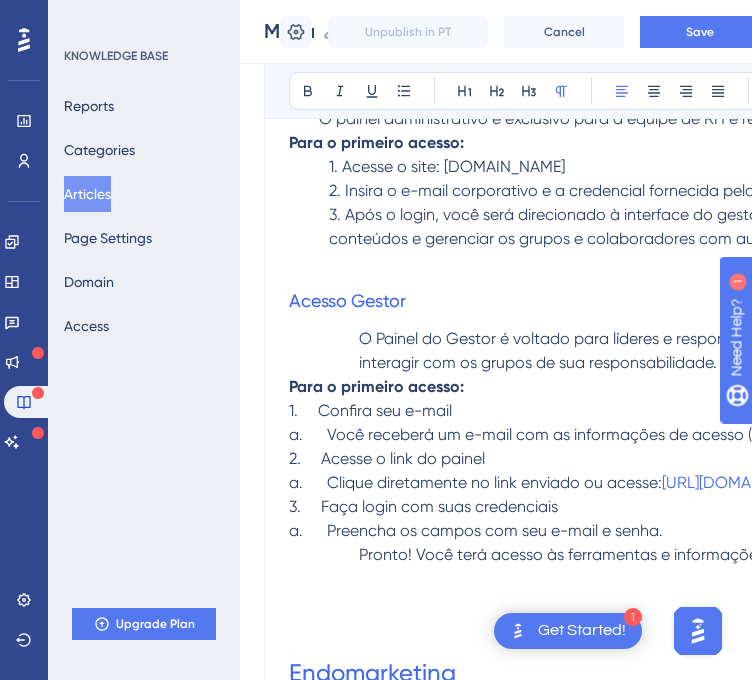 click on "O Painel do Gestor é voltado para líderes e responsáveis por setores, permitindo visualizar e interagir com os grupos de sua responsabilidade." at bounding box center [694, 350] 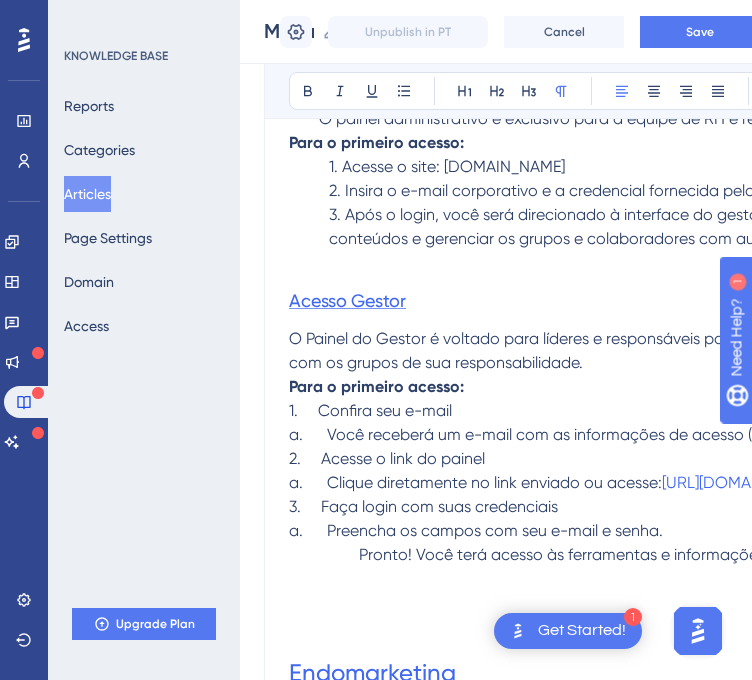 click on "Acesso Gestor" at bounding box center [347, 300] 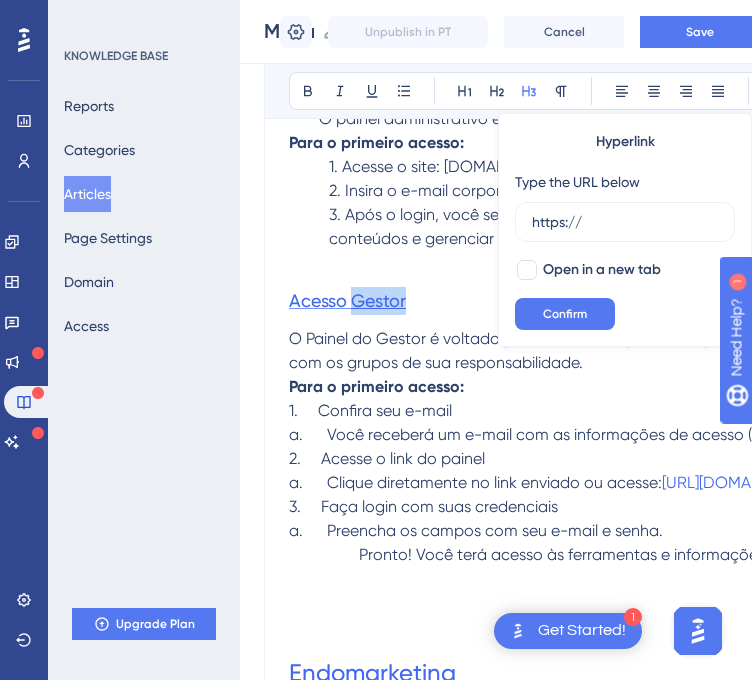 click on "Acesso Gestor" at bounding box center [347, 300] 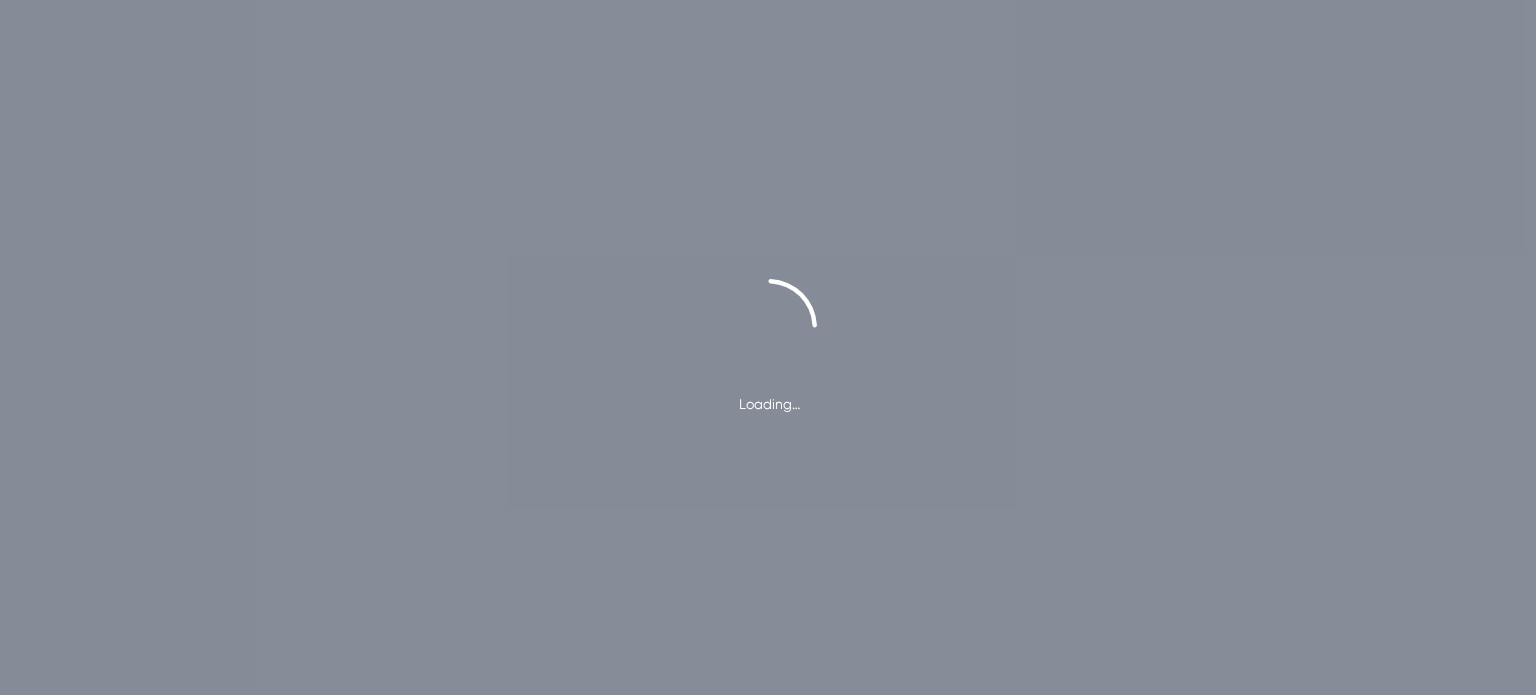 scroll, scrollTop: 0, scrollLeft: 0, axis: both 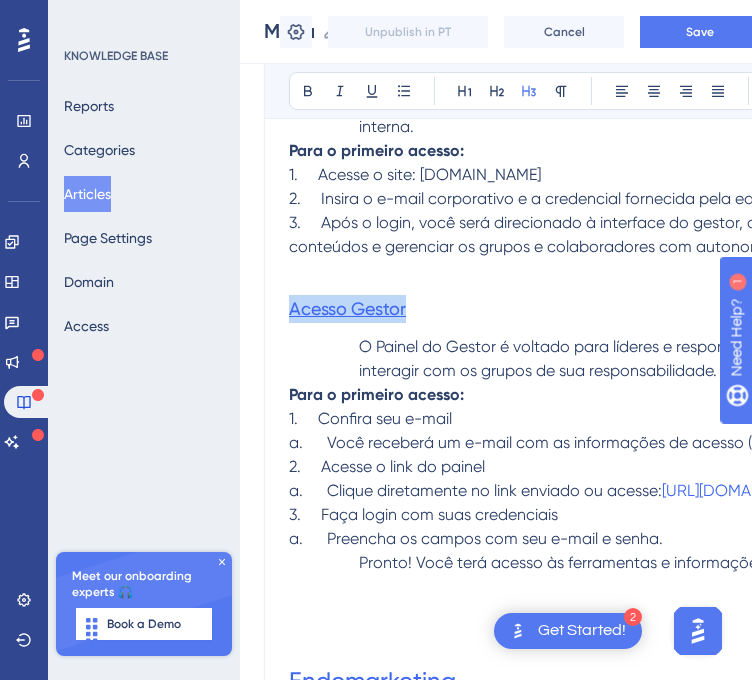 drag, startPoint x: 378, startPoint y: 309, endPoint x: 289, endPoint y: 313, distance: 89.08984 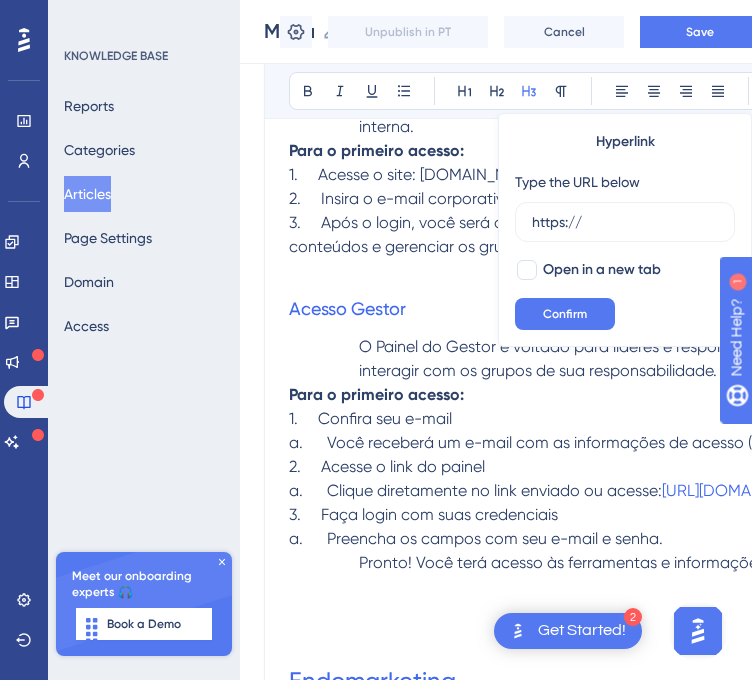 click at bounding box center [668, 271] 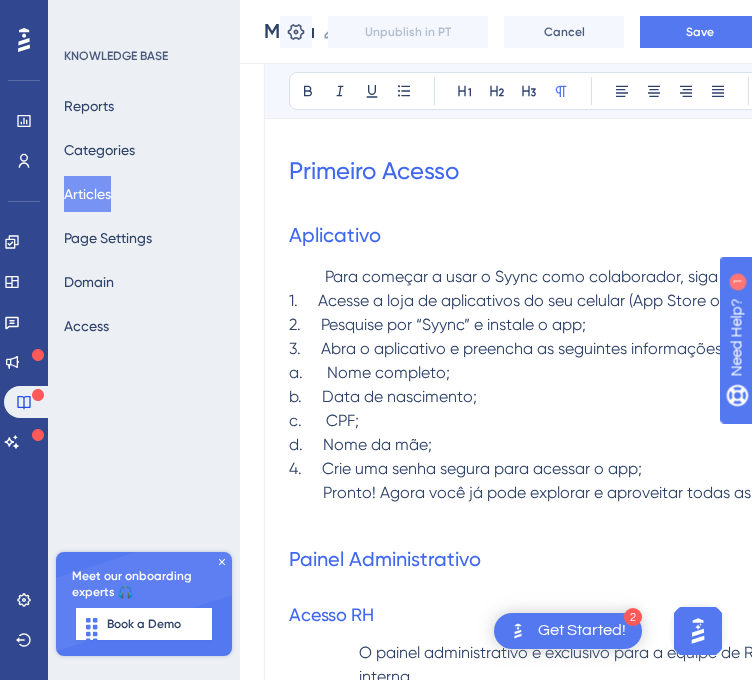 scroll, scrollTop: 1382, scrollLeft: 0, axis: vertical 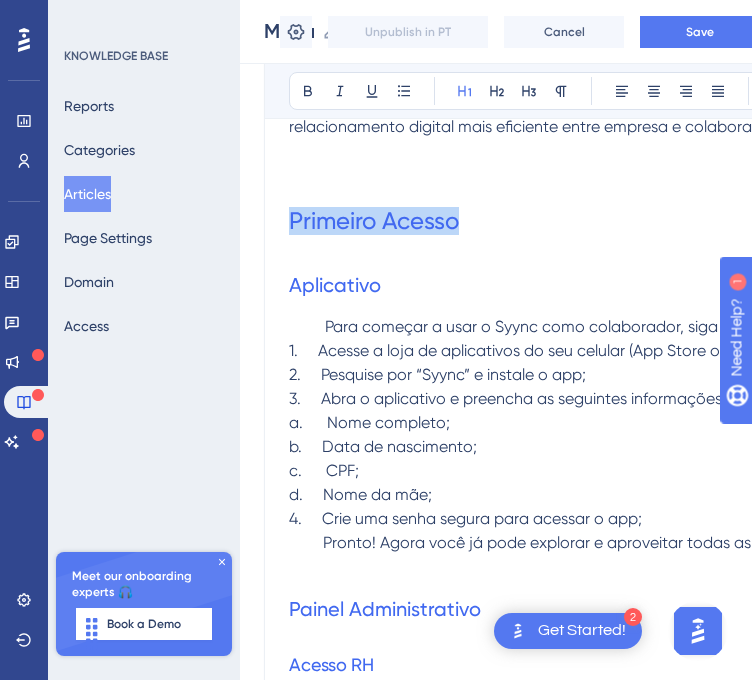 drag, startPoint x: 465, startPoint y: 217, endPoint x: 285, endPoint y: 227, distance: 180.27756 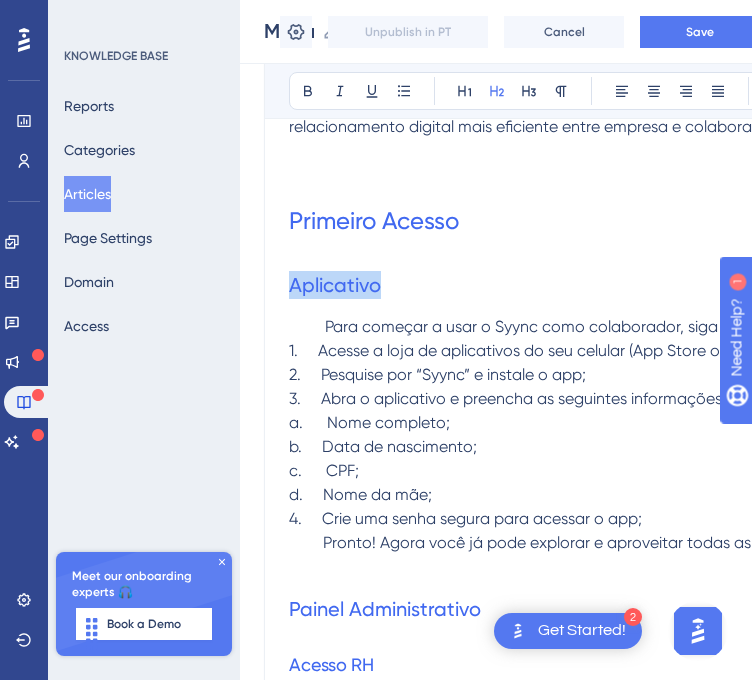 drag, startPoint x: 401, startPoint y: 279, endPoint x: 272, endPoint y: 275, distance: 129.062 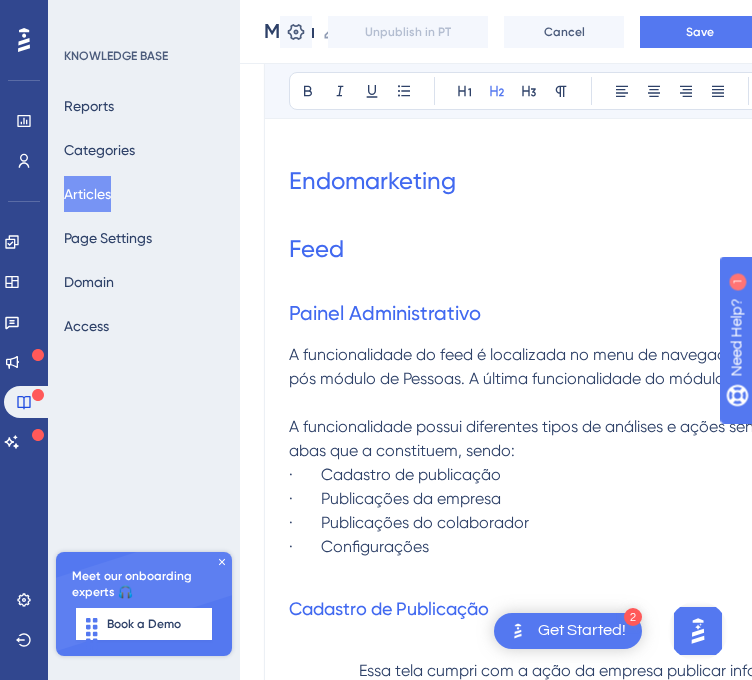 scroll, scrollTop: 2582, scrollLeft: 0, axis: vertical 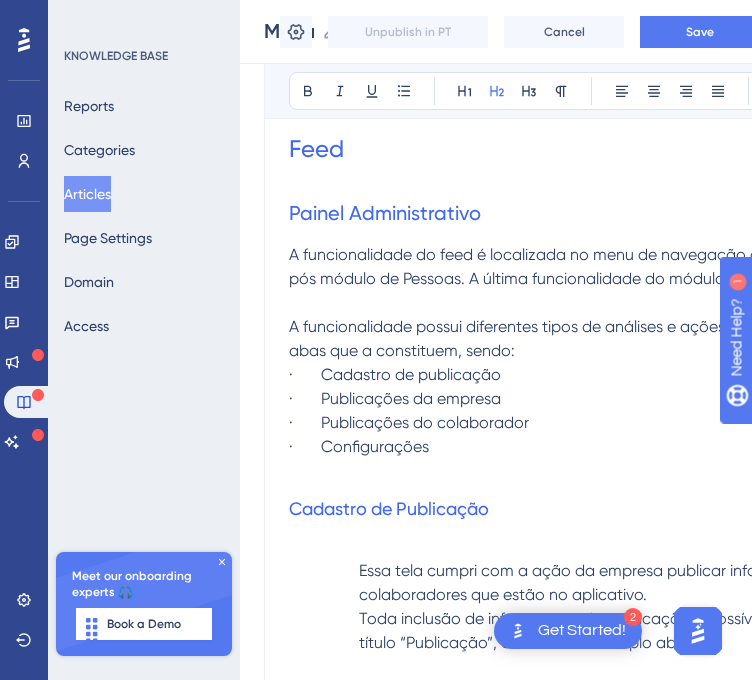 click at bounding box center (668, 303) 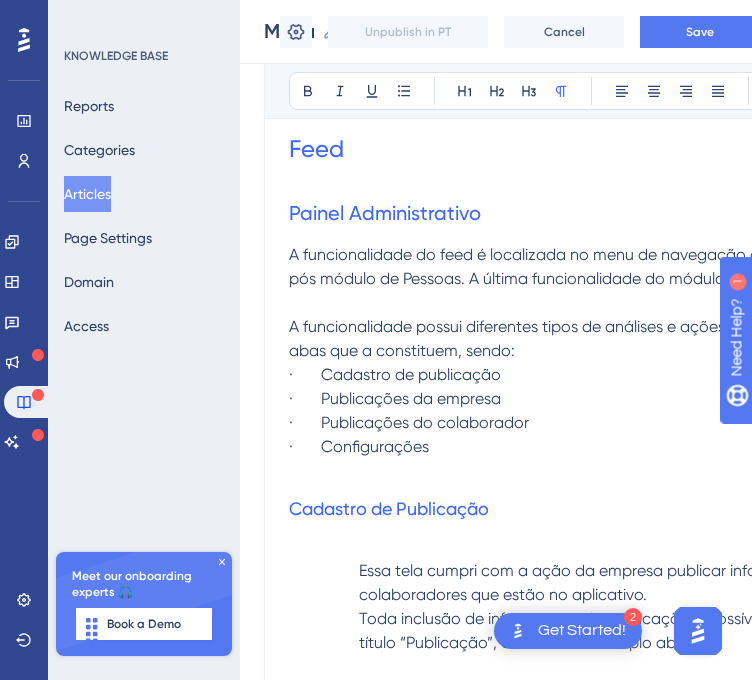 click at bounding box center (668, 303) 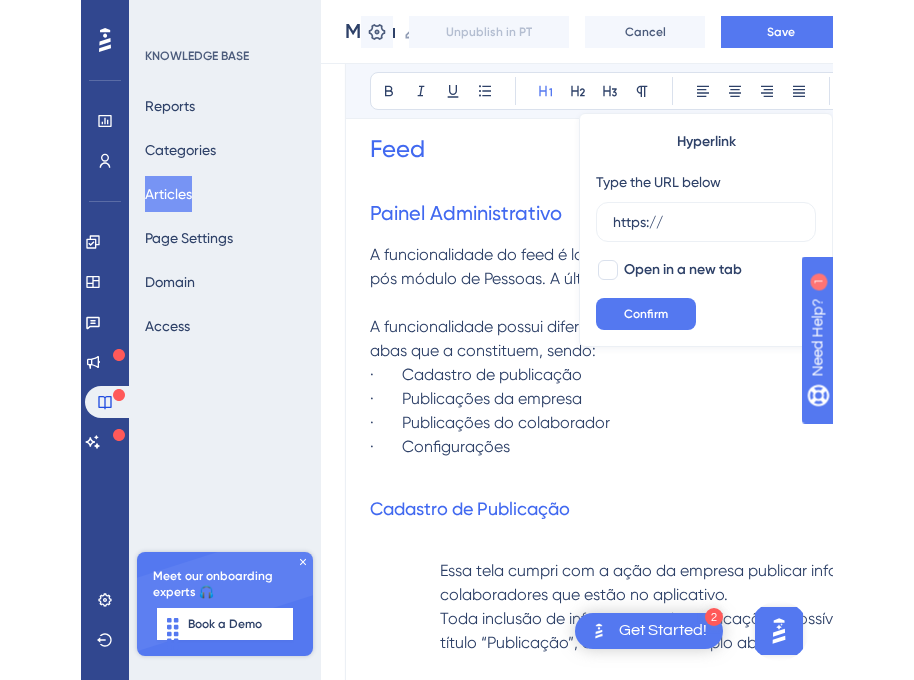 scroll, scrollTop: 1988, scrollLeft: 0, axis: vertical 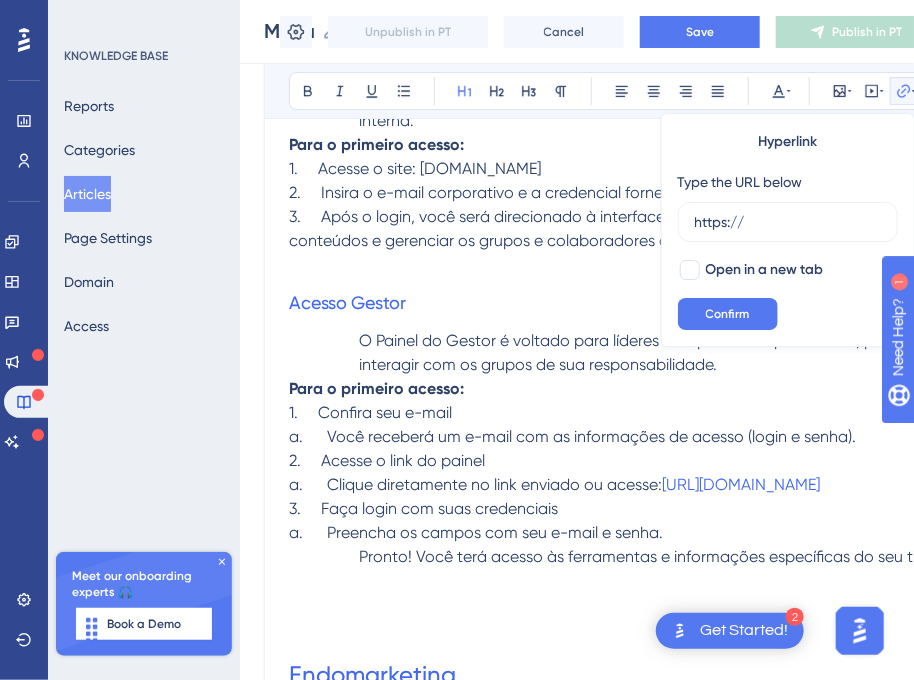 click on "Acesso Gestor" at bounding box center (668, 303) 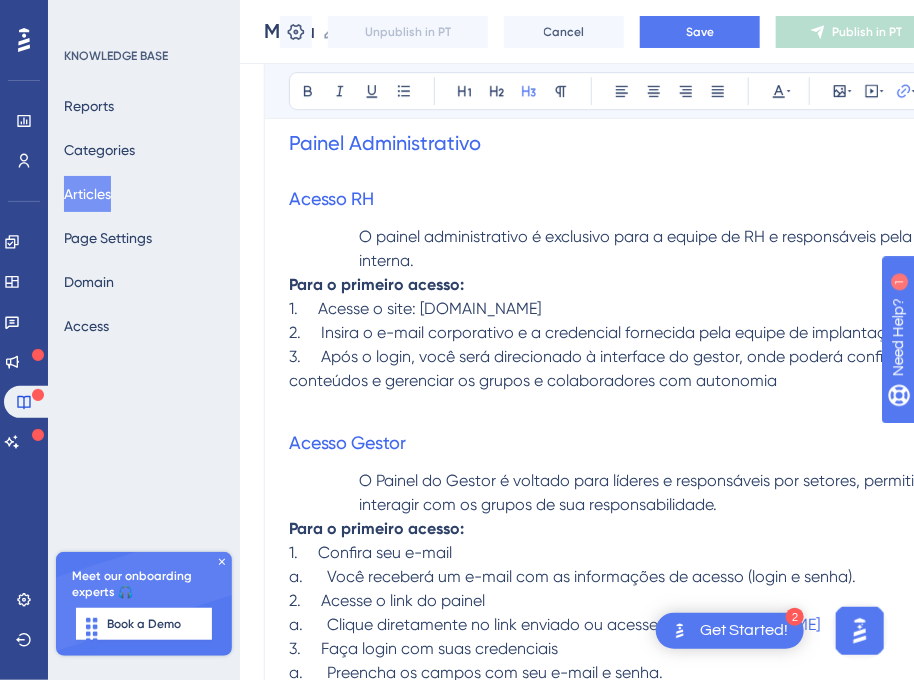 scroll, scrollTop: 2388, scrollLeft: 0, axis: vertical 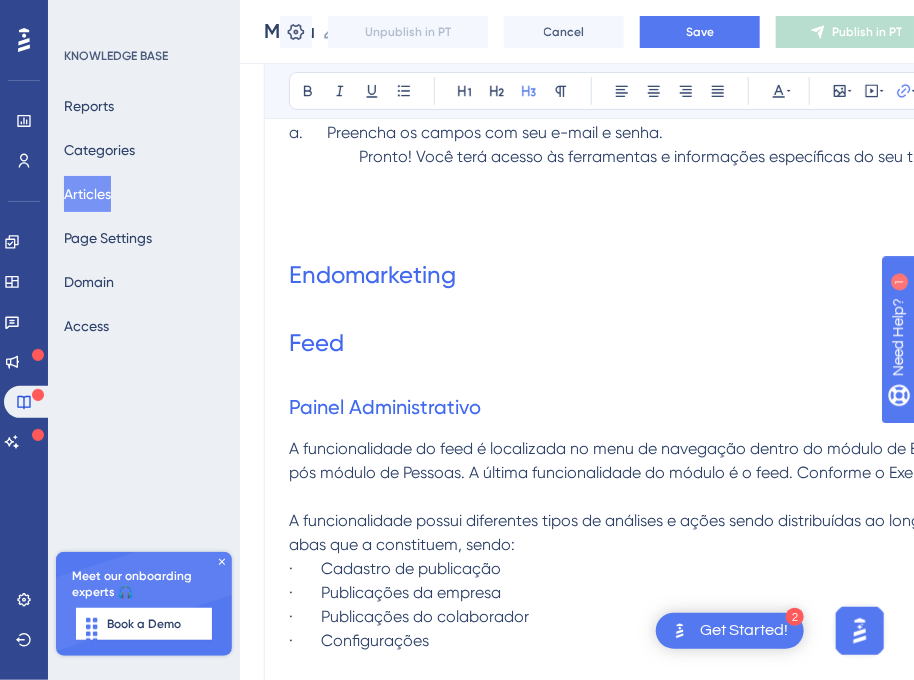 click on "Painel Administrativo" at bounding box center (668, 407) 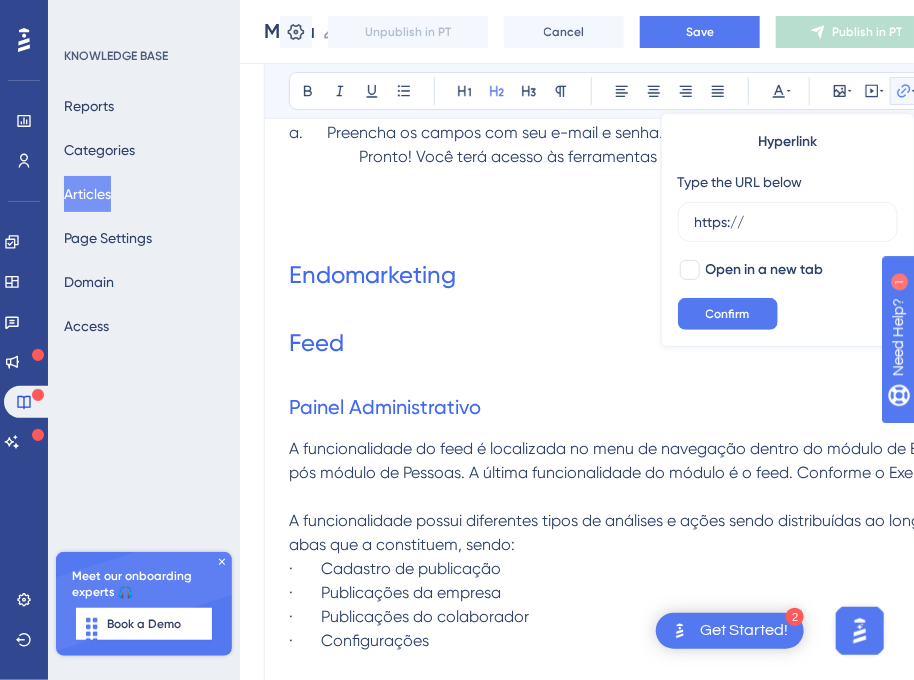scroll, scrollTop: 2588, scrollLeft: 0, axis: vertical 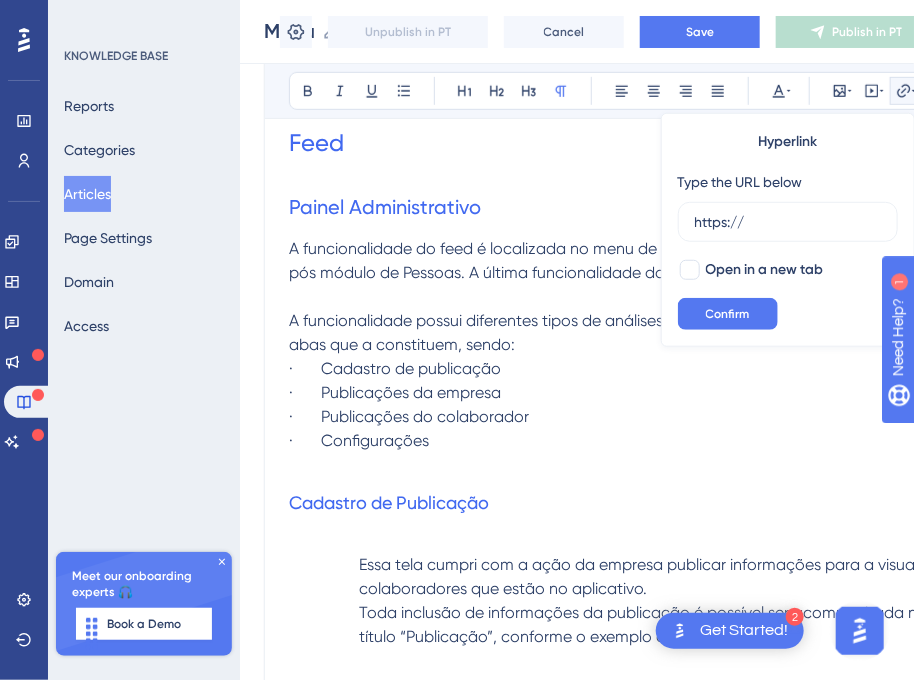 click at bounding box center [668, 297] 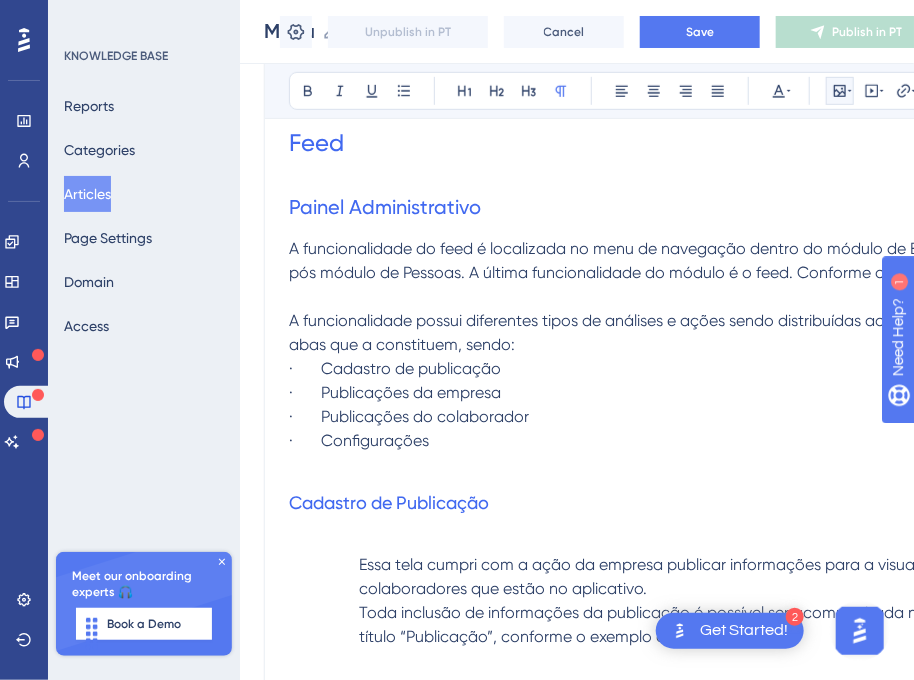 click 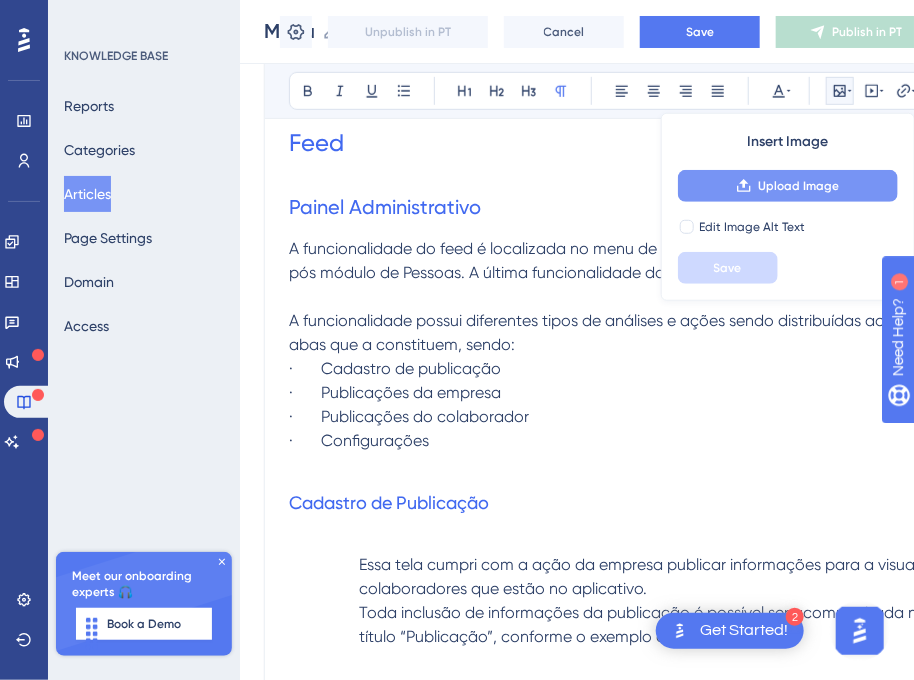 click on "Upload Image" at bounding box center (788, 186) 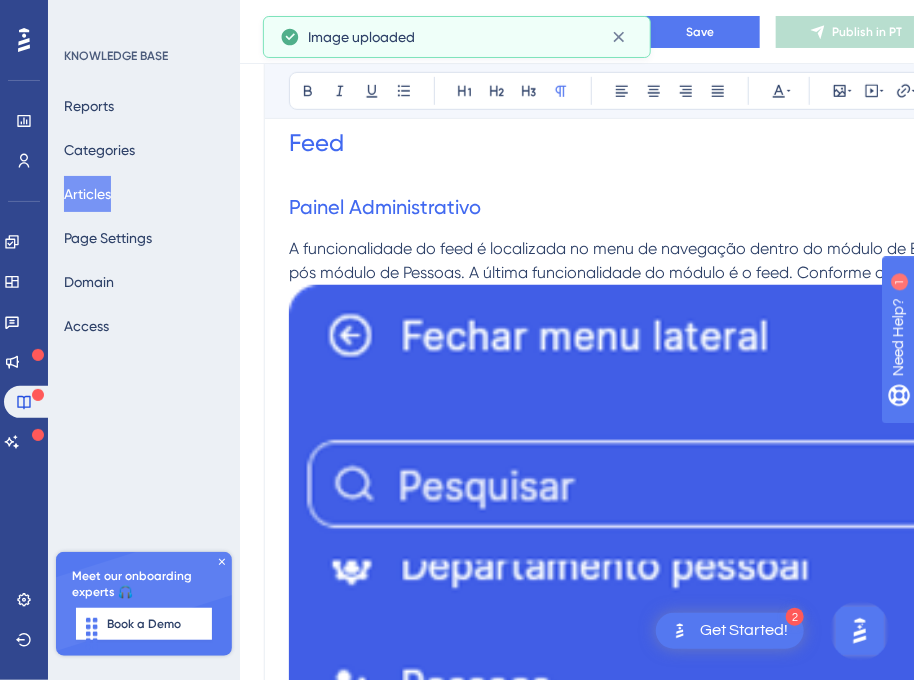 click at bounding box center (668, 853) 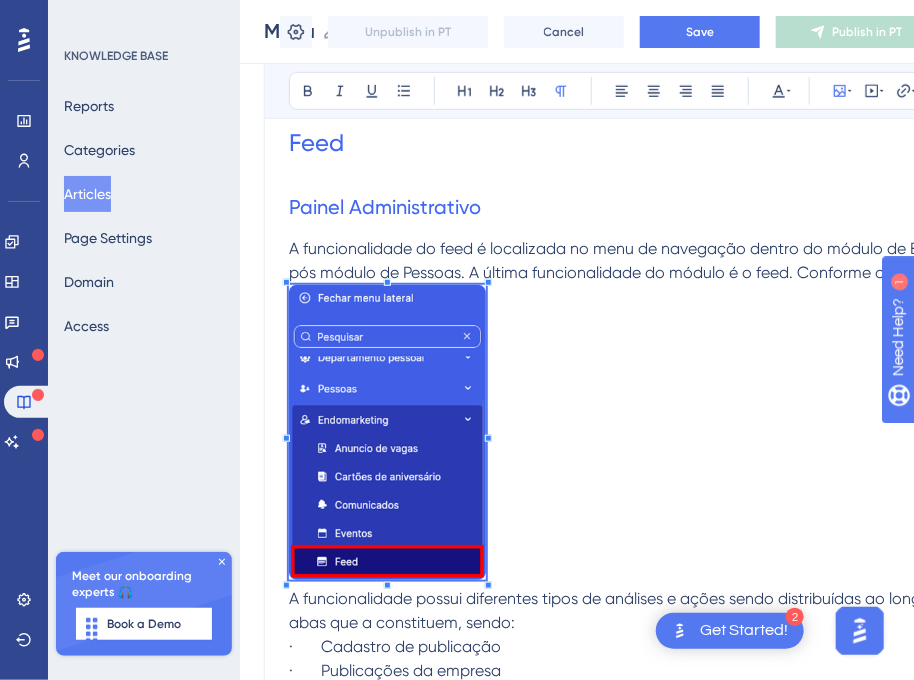 click at bounding box center [668, 436] 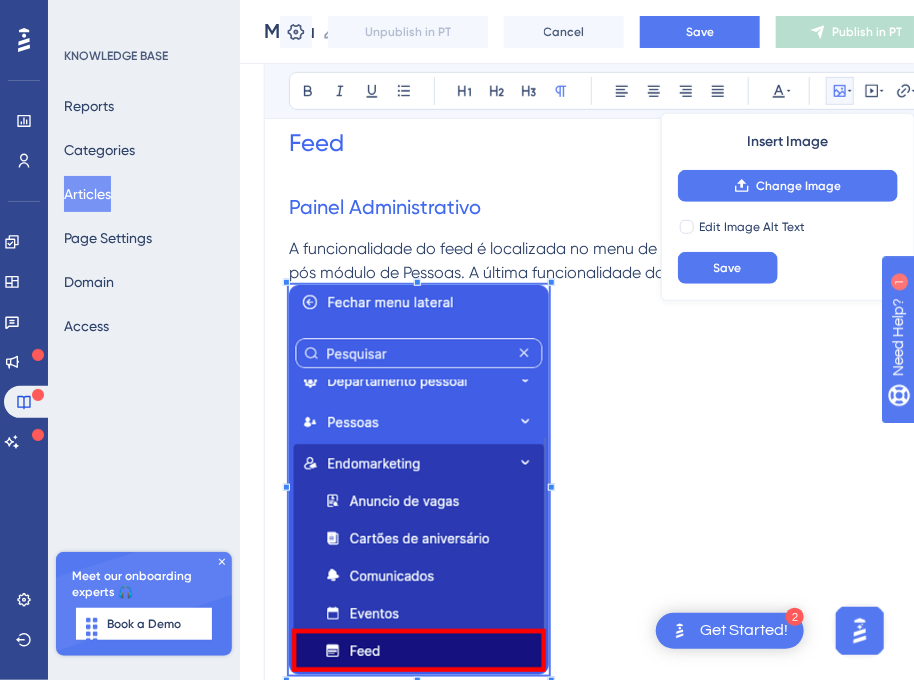 click on "MANUAL DO SYYNC Plataforma de gestão para o RH Tutorial v1.0 – junho 2025   Sumário Plataforma de gestão para o RH.1 Introdução .3 Primeiro Acesso.4 Aplicativo.4 Painel Administrativo.4 Acesso RH.4 Acesso Gestor5 Endomarketing.6 Feed.6 Painel Administrativo.6 Cadastro de Publicação.7 Configurar publicação.8 Publicações da Empresa.12 Publicações do Colaborador14 Configurações.17       Introdução             O Syync é uma plataforma de Comunicação Interna e RH Digital, desenvolvida para valorizar quem realmente importa: as pessoas.             O nosso objetivo é aproximar empresas de seus colaboradores de forma simples, moderna e tecnológica. Transformamos processos burocráticos e demorados em atividades mais ágeis, práticas e eficientes, otimizando o tempo tanto da empresa quanto do colaborador. Este manual apresenta as principais funcionalidades da plataforma, que é composta por dois ambientes:   Primeiro Acesso Aplicativo c.      CPF;" at bounding box center (668, 1610) 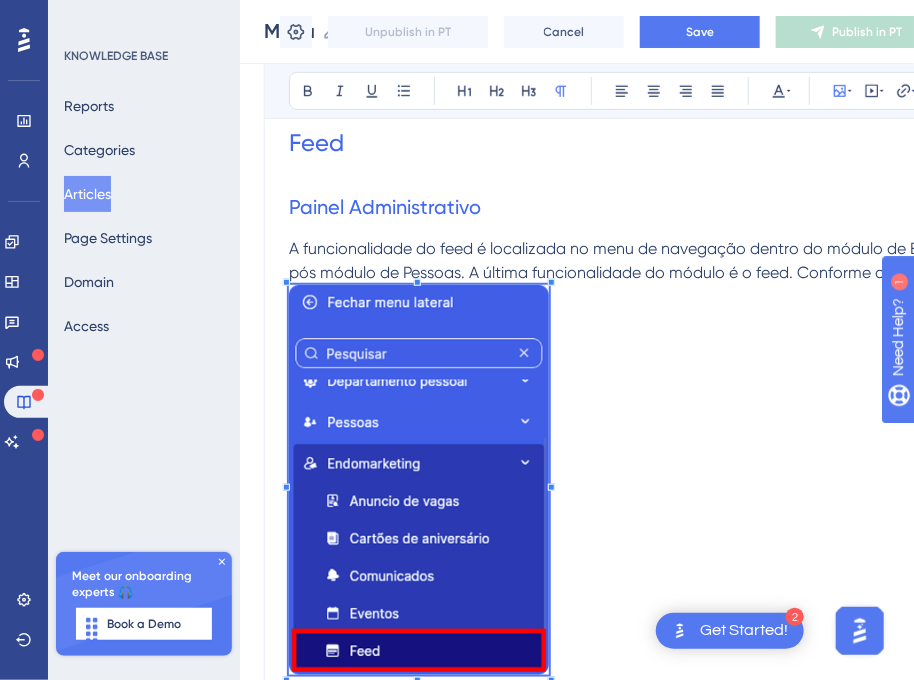 click at bounding box center [668, 483] 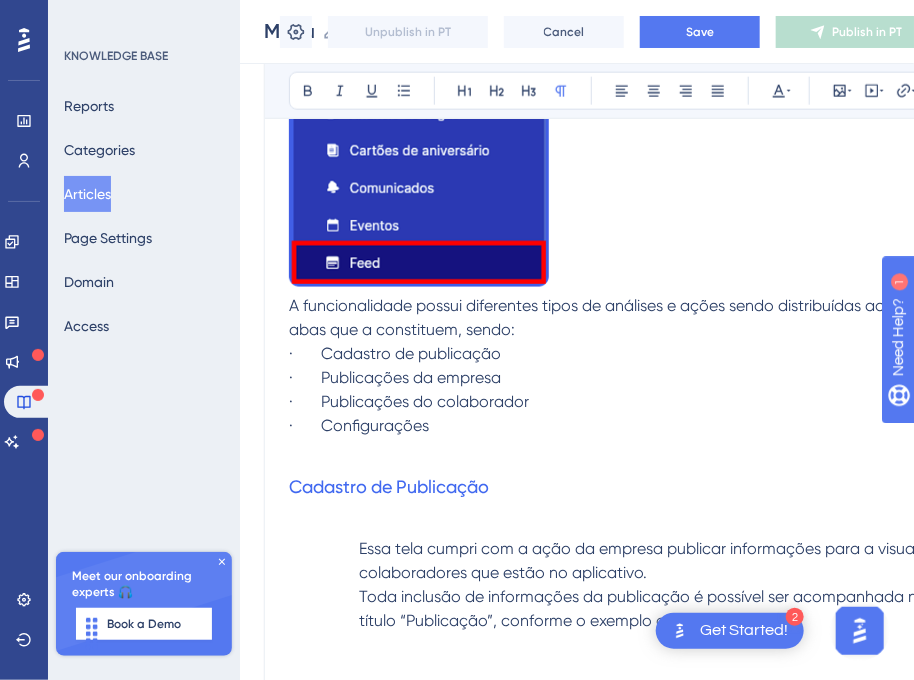 scroll, scrollTop: 3098, scrollLeft: 0, axis: vertical 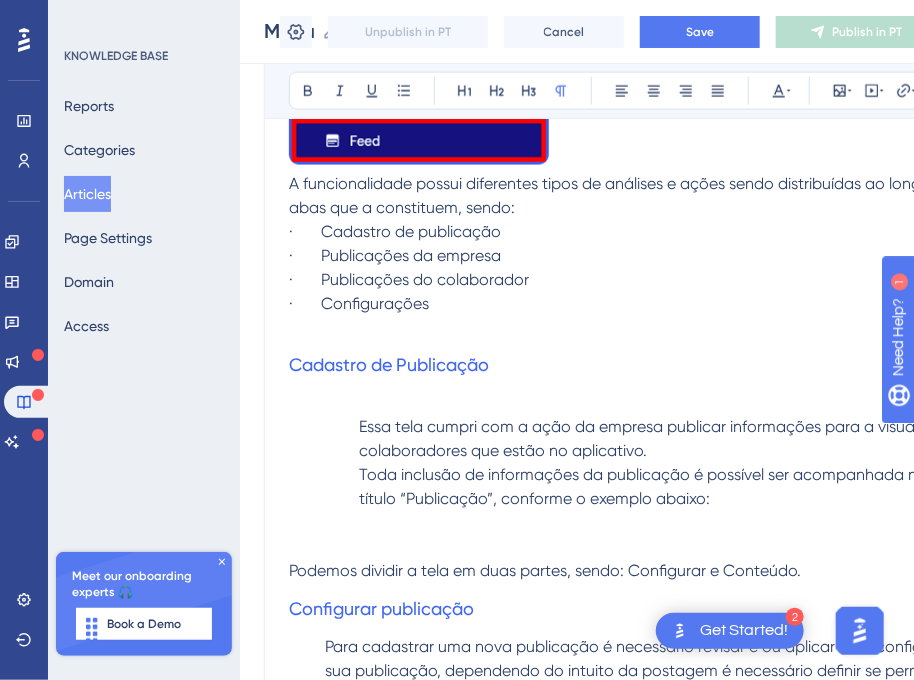 click on "Cadastro de Publicação" at bounding box center (668, 366) 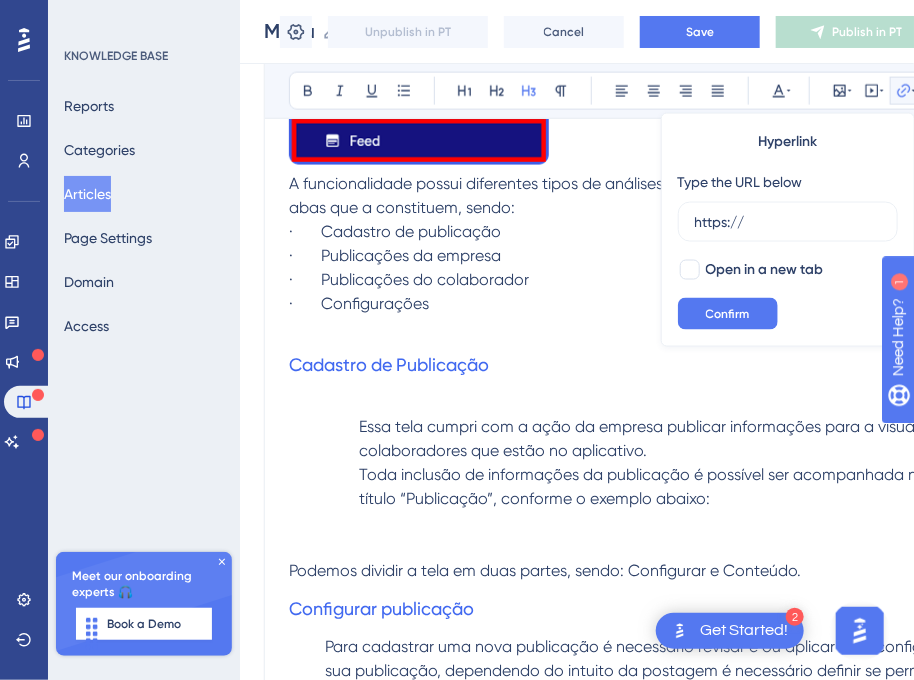 click at bounding box center [668, 404] 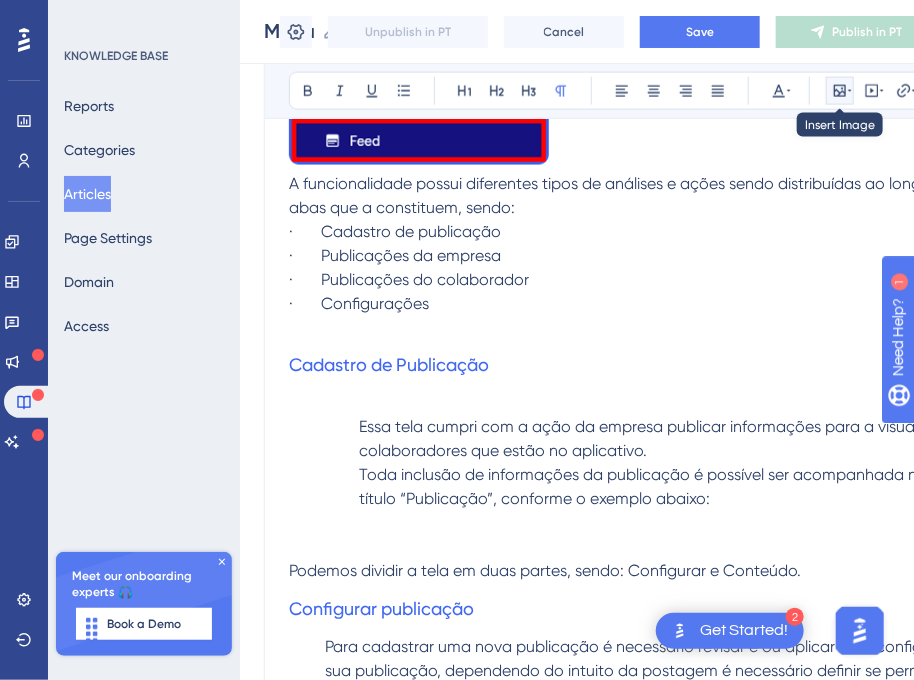 click 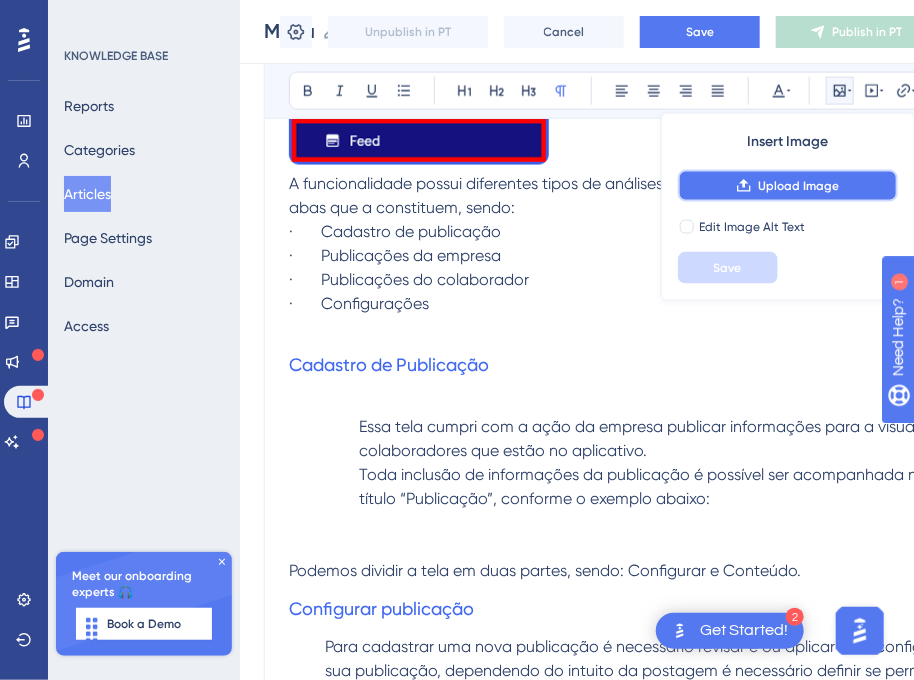 click on "Upload Image" at bounding box center (798, 186) 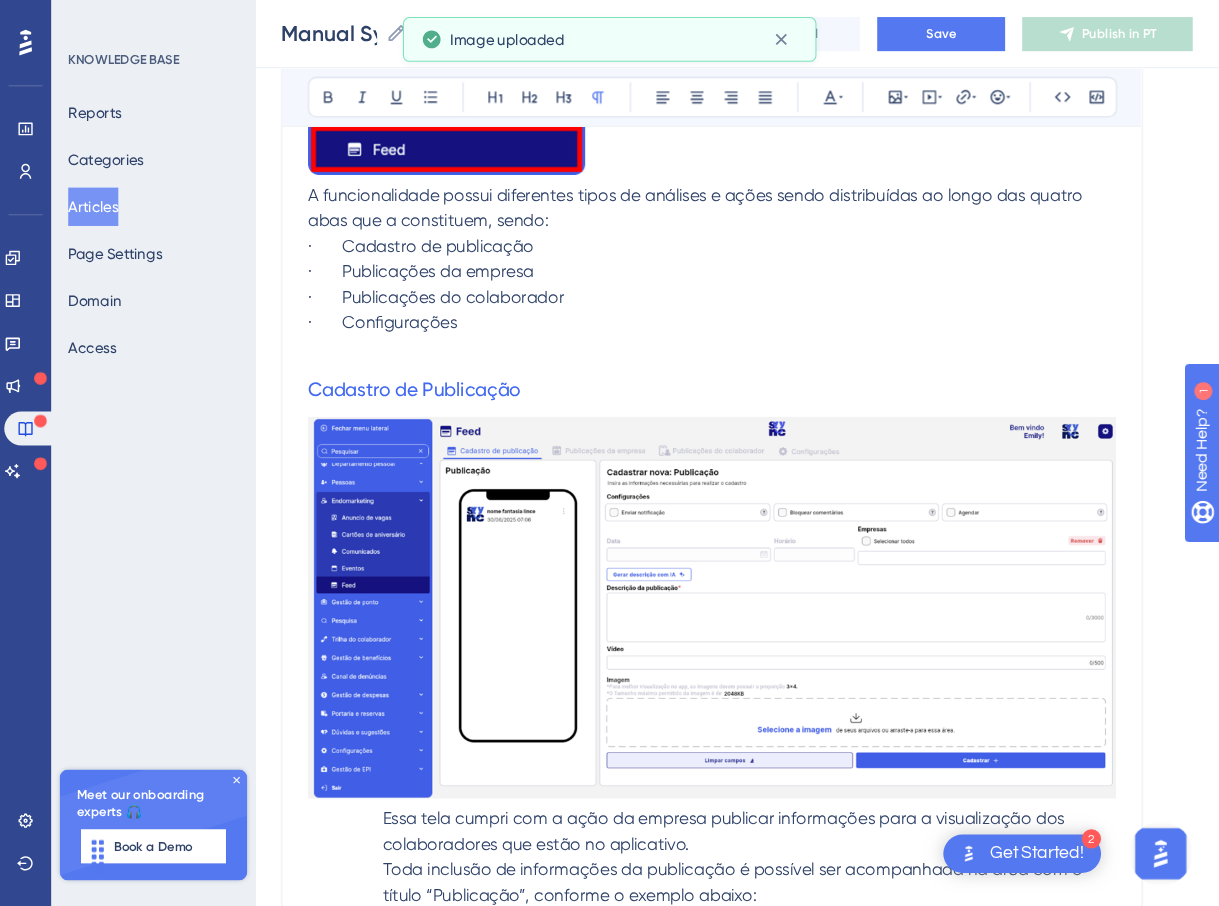 scroll, scrollTop: 3098, scrollLeft: 0, axis: vertical 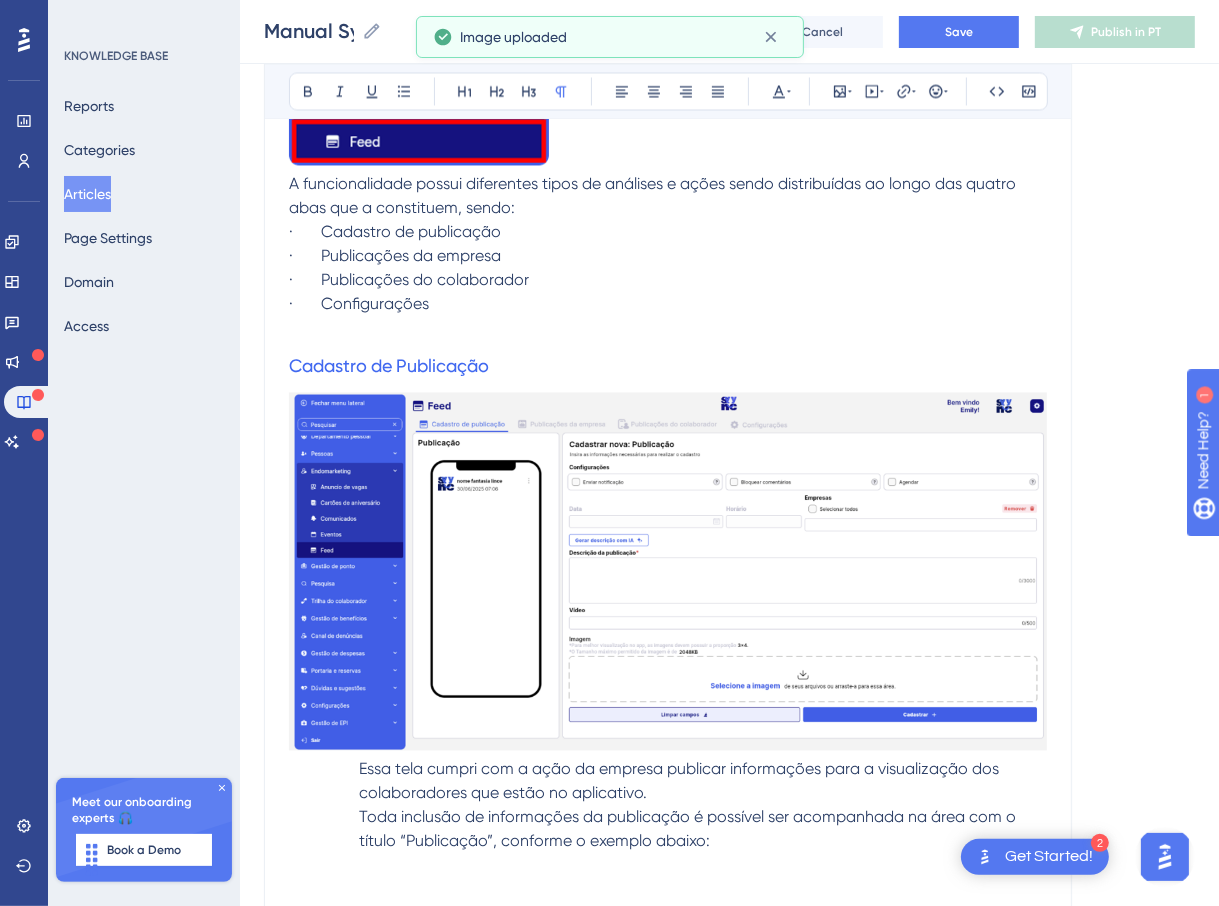 drag, startPoint x: 808, startPoint y: 0, endPoint x: 502, endPoint y: 361, distance: 473.24097 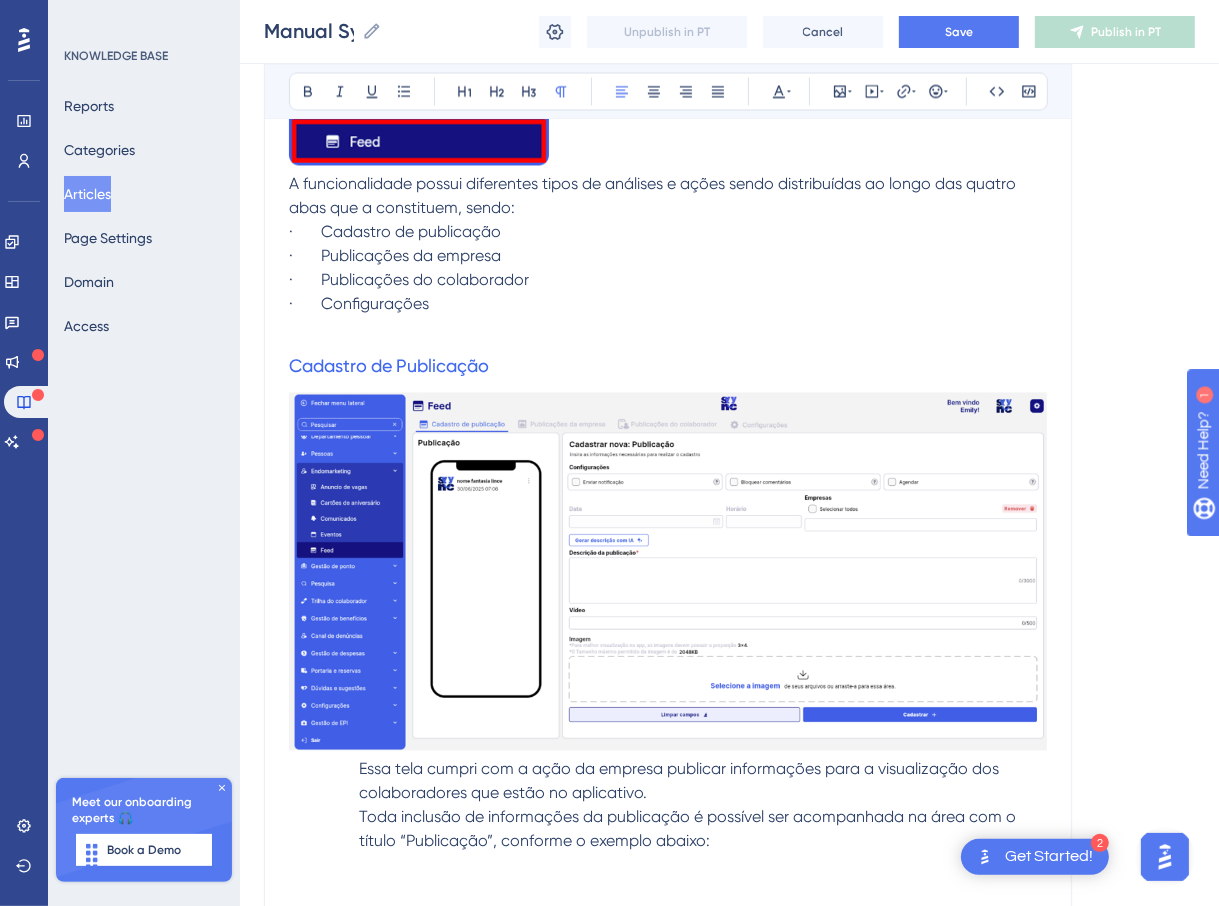 scroll, scrollTop: 3365, scrollLeft: 0, axis: vertical 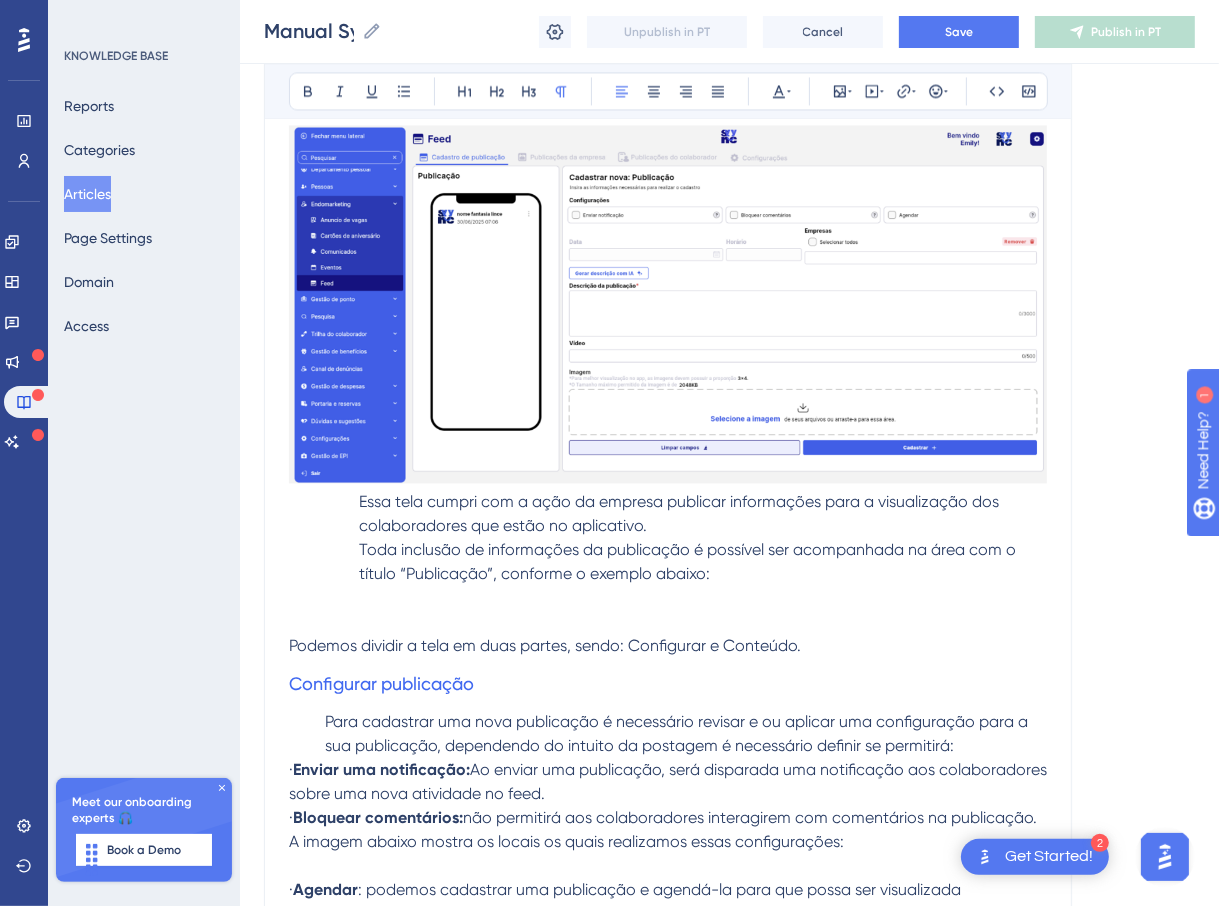click at bounding box center [668, 598] 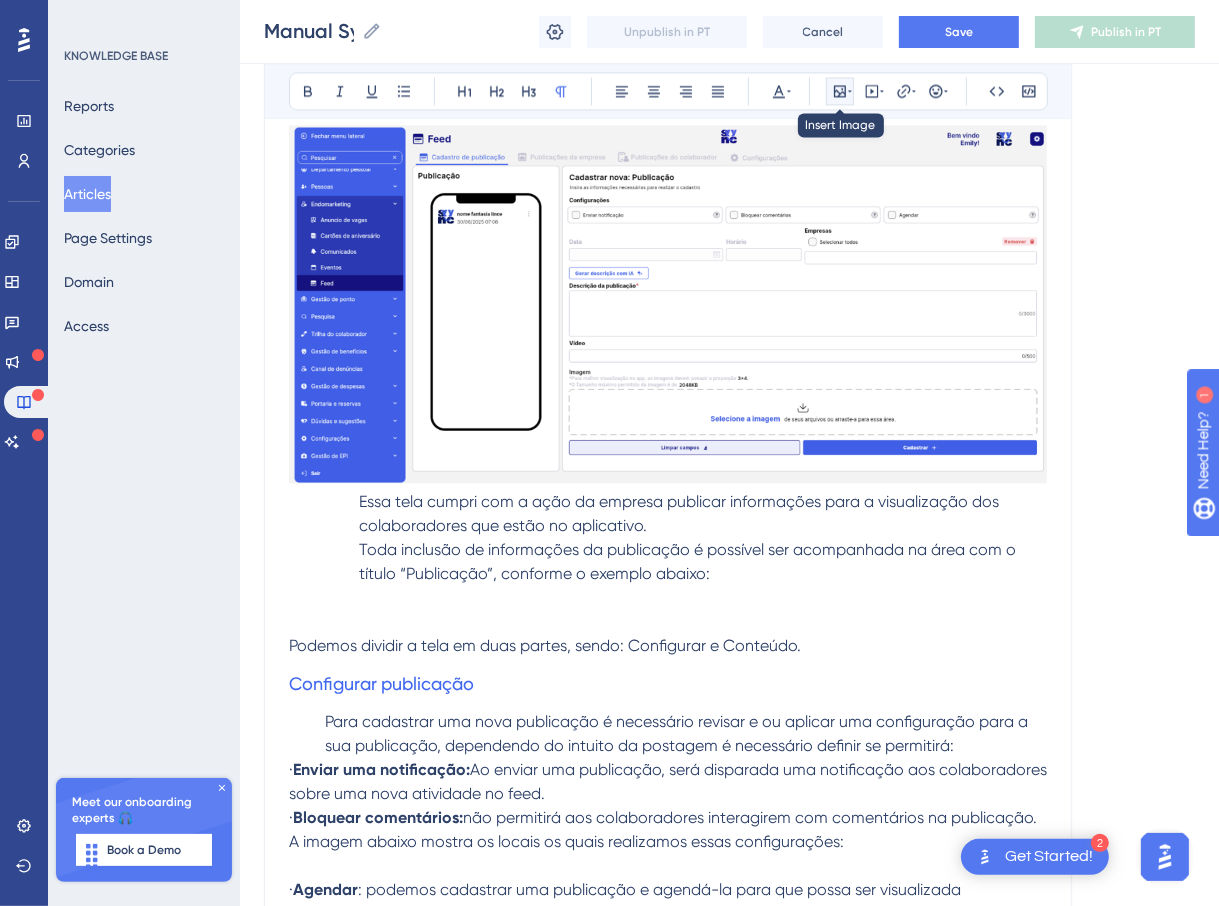 click 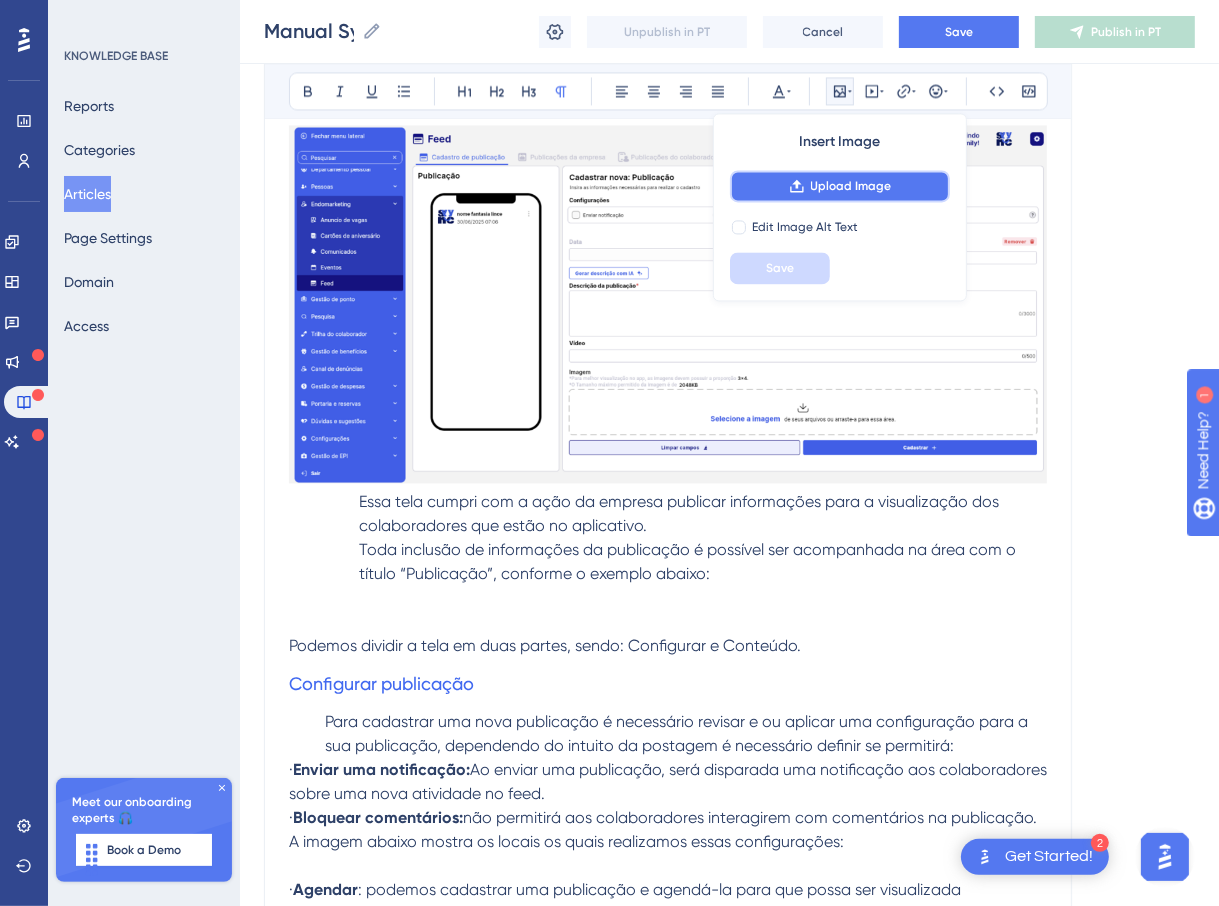click on "Upload Image" at bounding box center [851, 186] 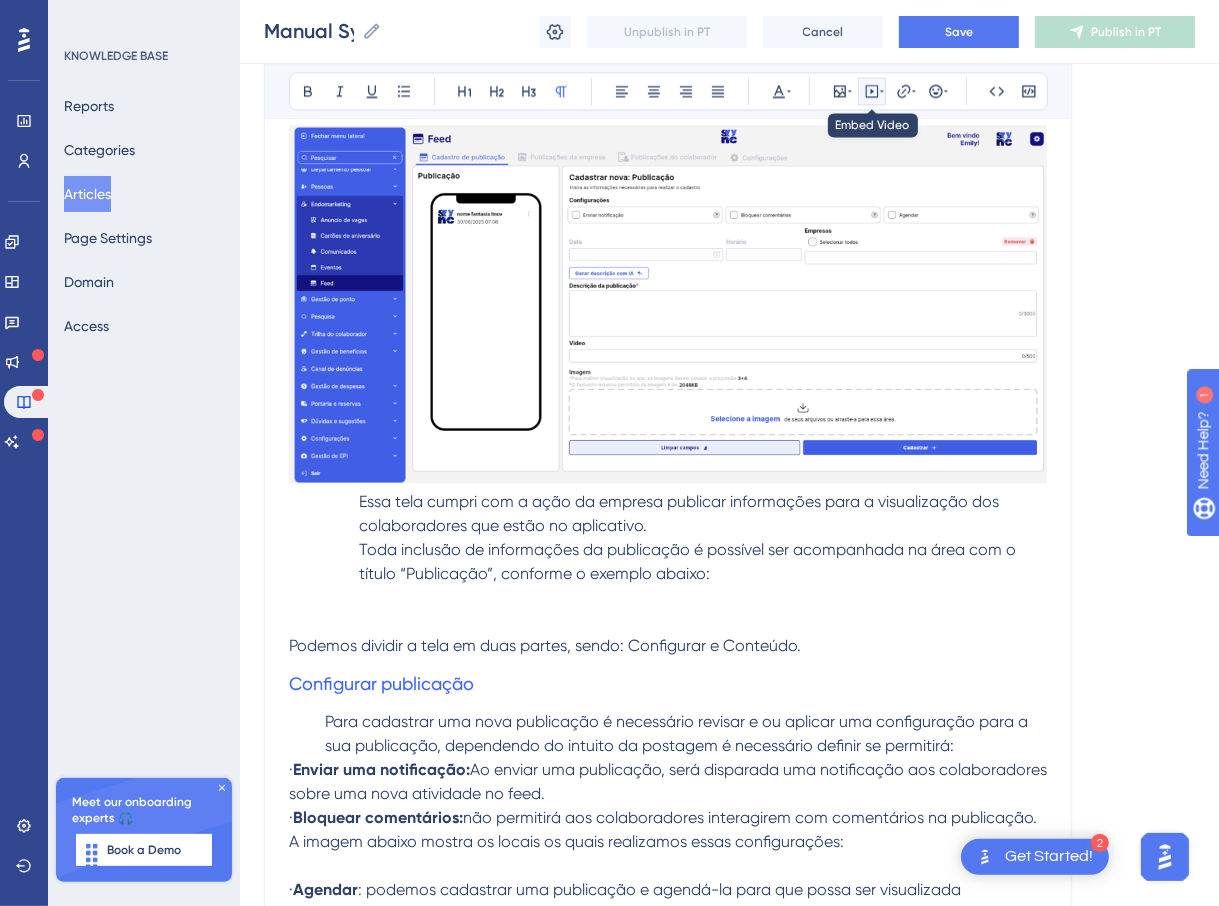 click 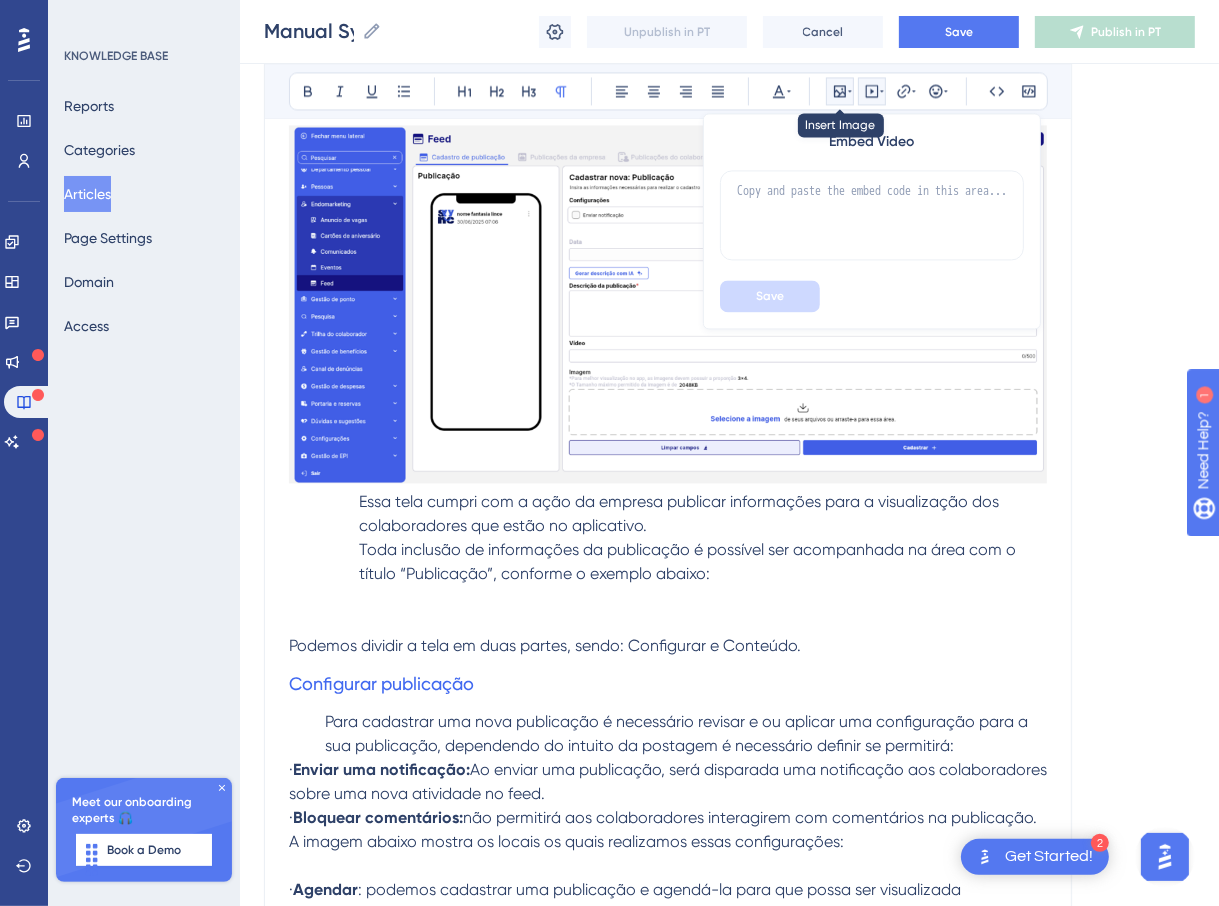 click 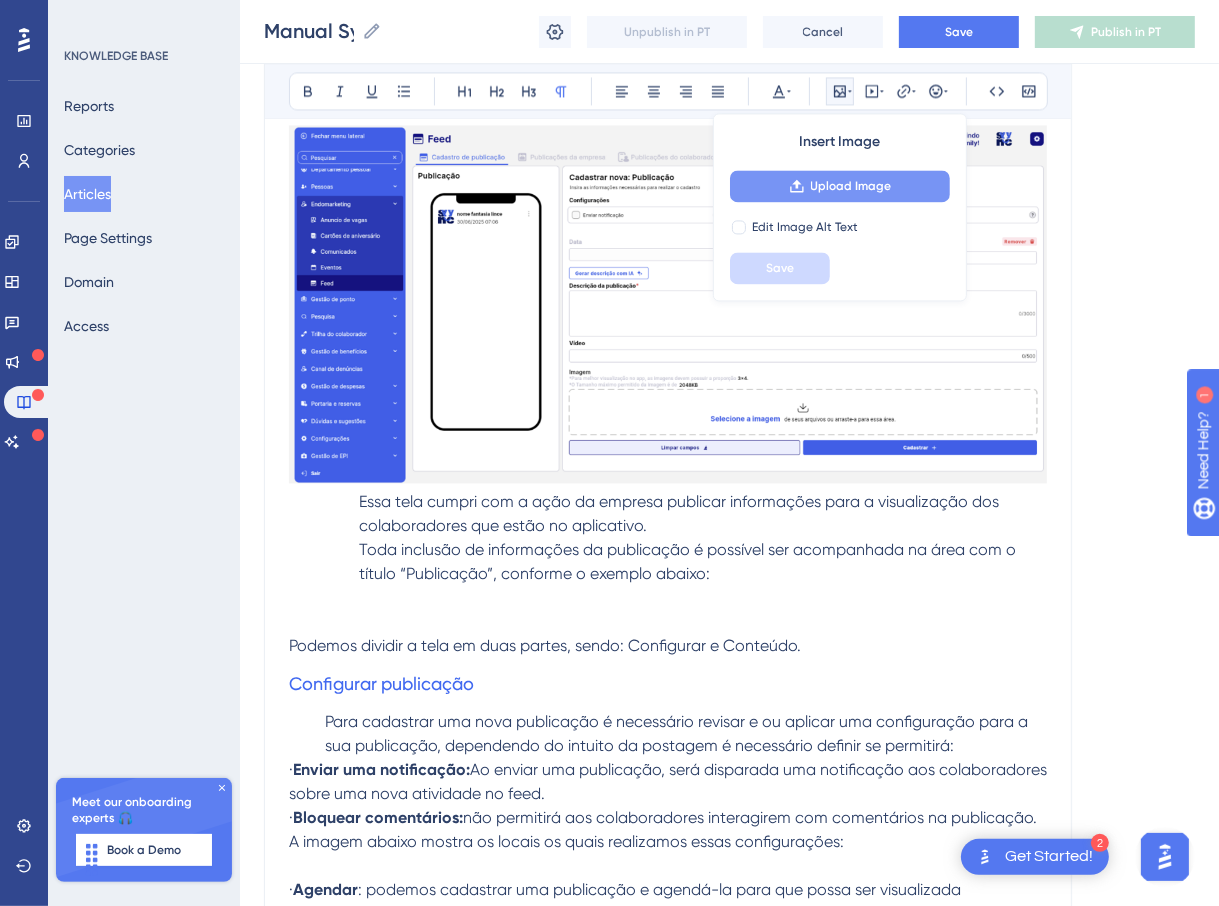 click on "Upload Image" at bounding box center [840, 186] 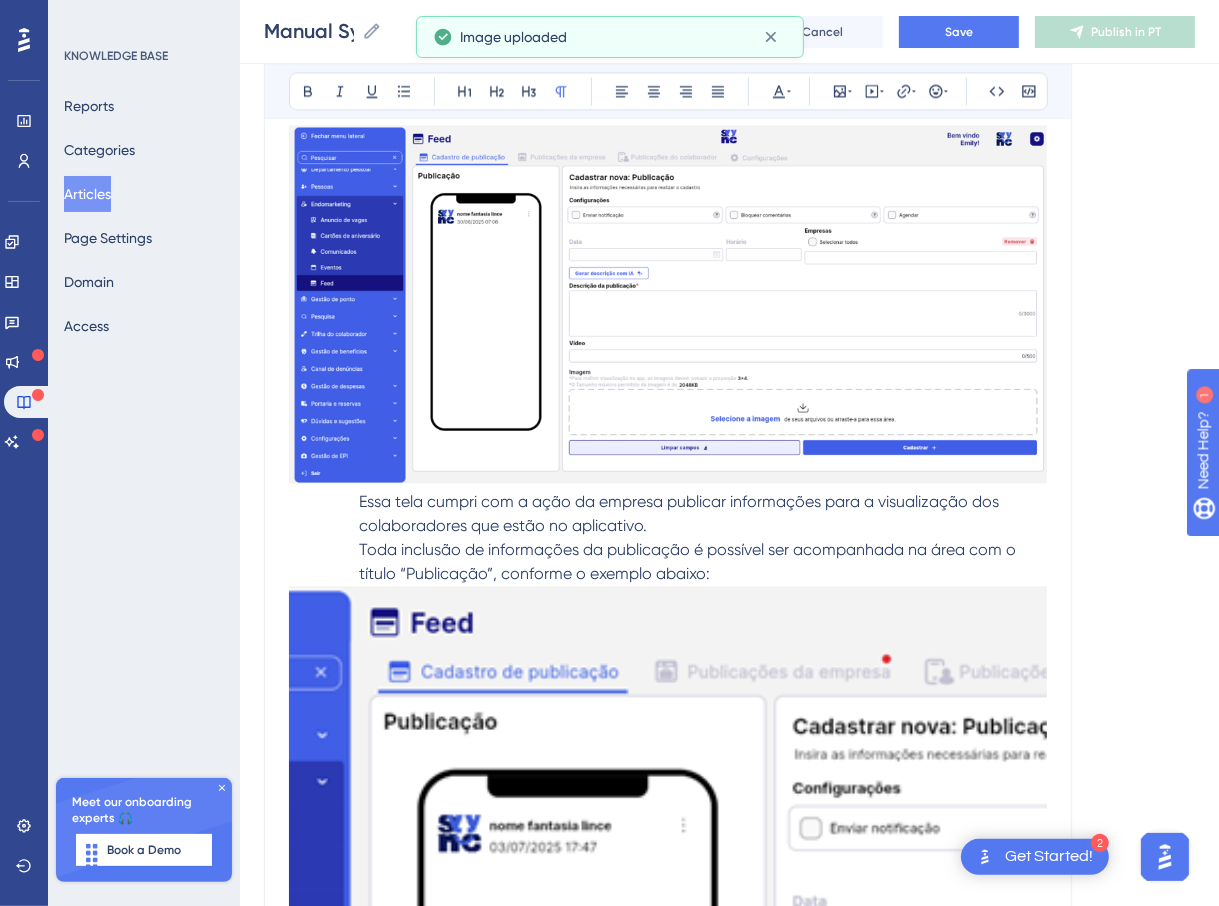 scroll, scrollTop: 3632, scrollLeft: 0, axis: vertical 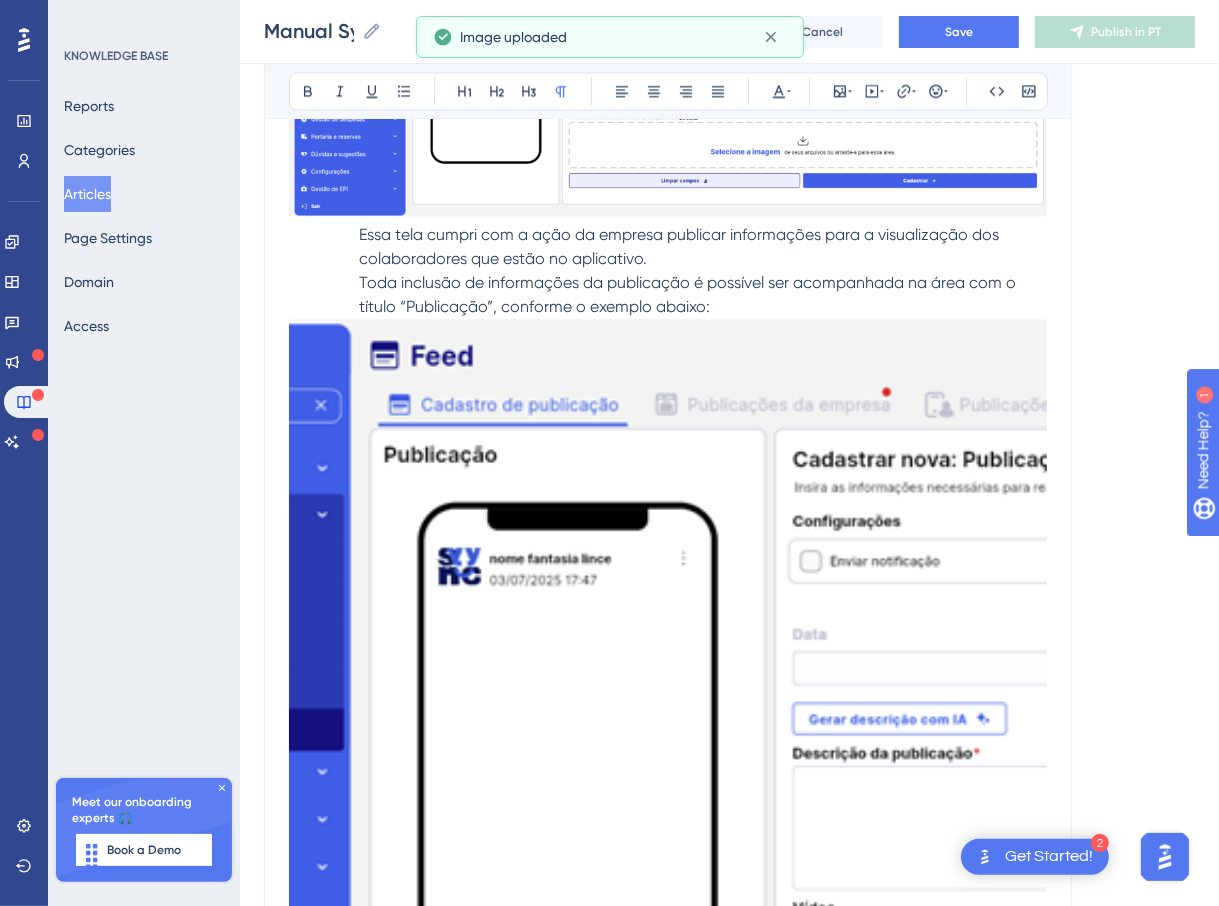 drag, startPoint x: 649, startPoint y: 535, endPoint x: 502, endPoint y: 465, distance: 162.81584 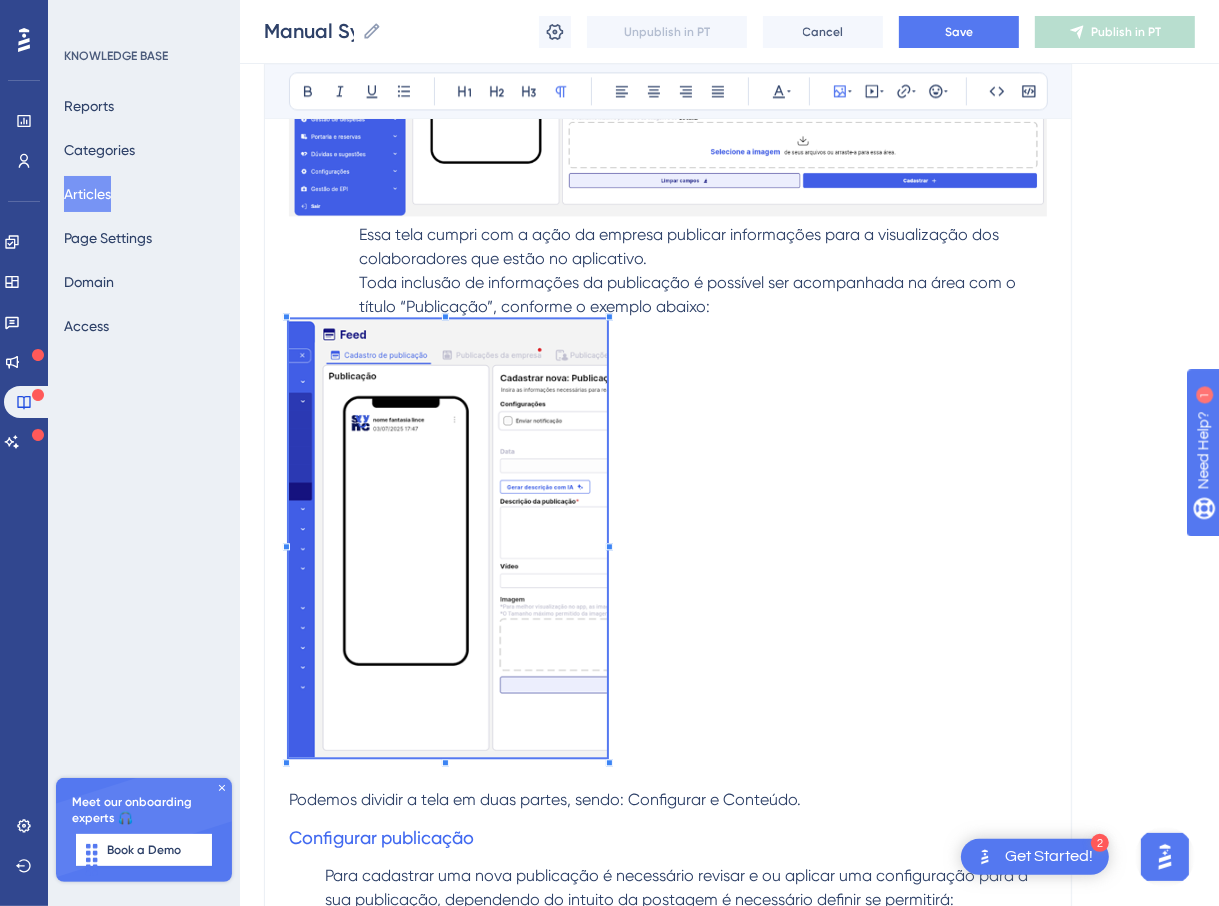 click on "MANUAL DO SYYNC Plataforma de gestão para o RH Tutorial v1.0 – [DATE]   Sumário Plataforma de gestão para o RH.1 Introdução .3 Primeiro Acesso.4 Aplicativo.4 Painel Administrativo.4 Acesso RH.4 Acesso Gestor5 Endomarketing.6 Feed.6 Painel Administrativo.6 Cadastro de Publicação.7 Configurar publicação.8 Publicações da Empresa.12 Publicações do Colaborador14 Configurações.17       Introdução             O Syync é uma plataforma de Comunicação Interna e RH Digital, desenvolvida para valorizar quem realmente importa: as pessoas.             O nosso objetivo é aproximar empresas de seus colaboradores de forma simples, moderna e tecnológica. Transformamos processos burocráticos e demorados em atividades mais ágeis, práticas e eficientes, otimizando o tempo tanto da empresa quanto do colaborador. Este manual apresenta as principais funcionalidades da plataforma, que é composta por dois ambientes:   Primeiro Acesso Aplicativo c.      CPF;" at bounding box center (668, 947) 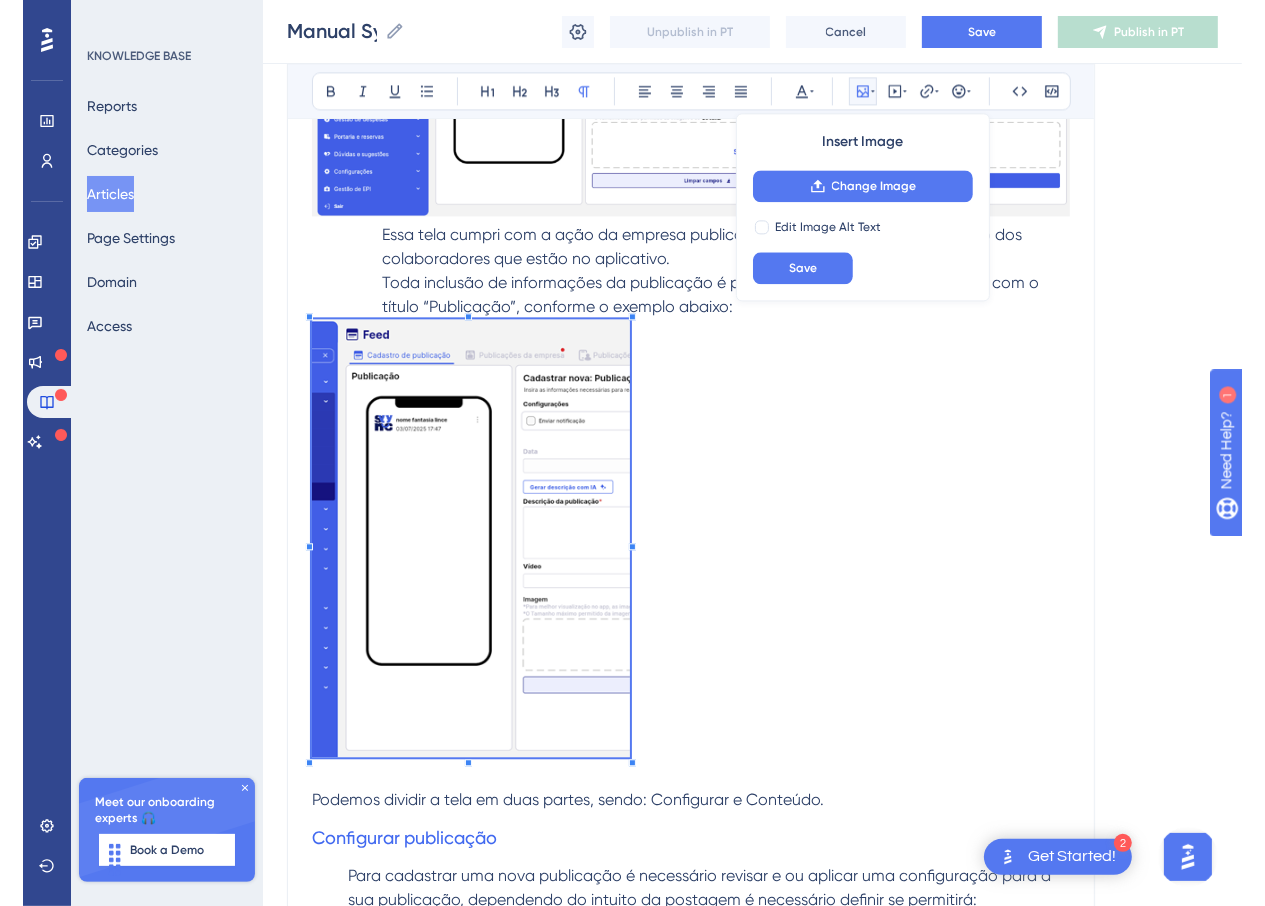 scroll, scrollTop: 4165, scrollLeft: 0, axis: vertical 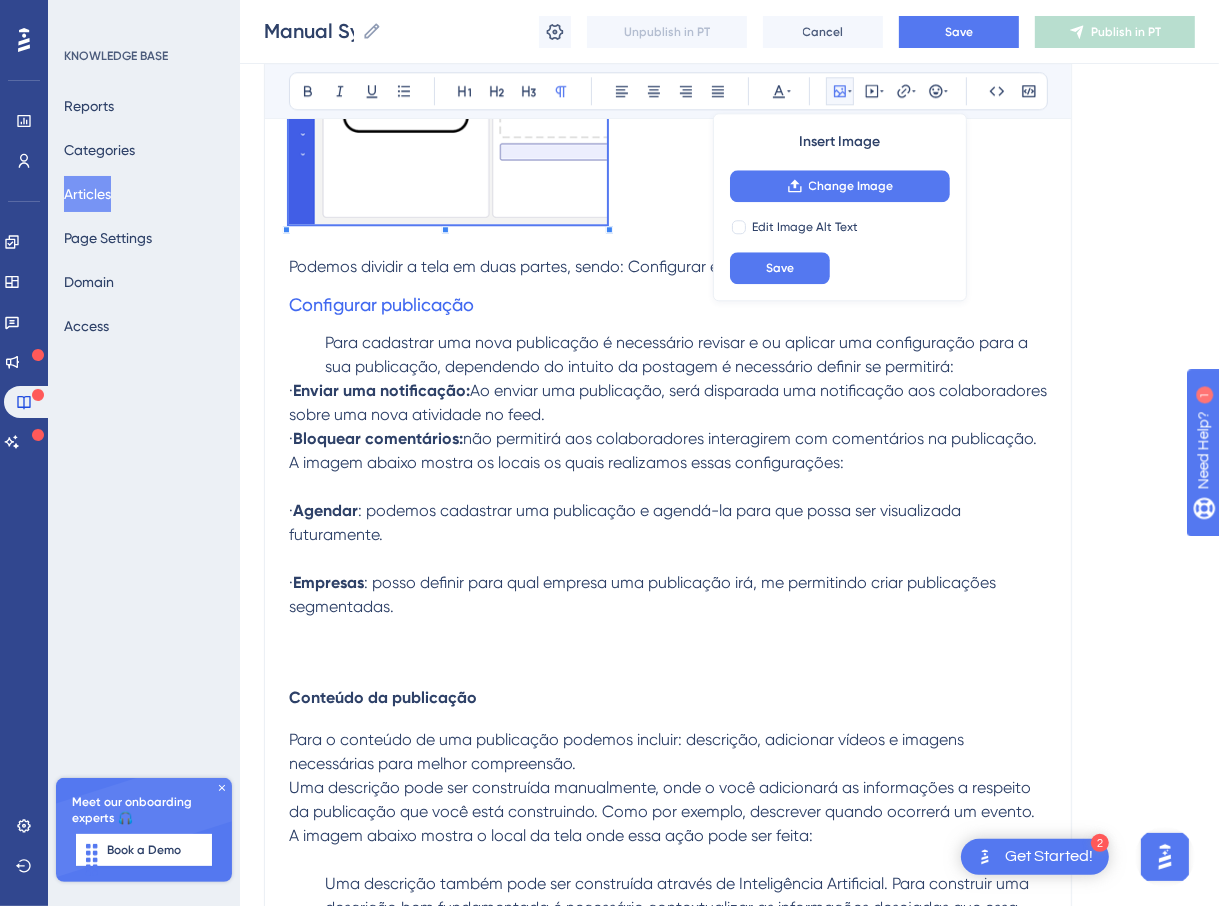 click on "Bloquear comentários:" at bounding box center (378, 438) 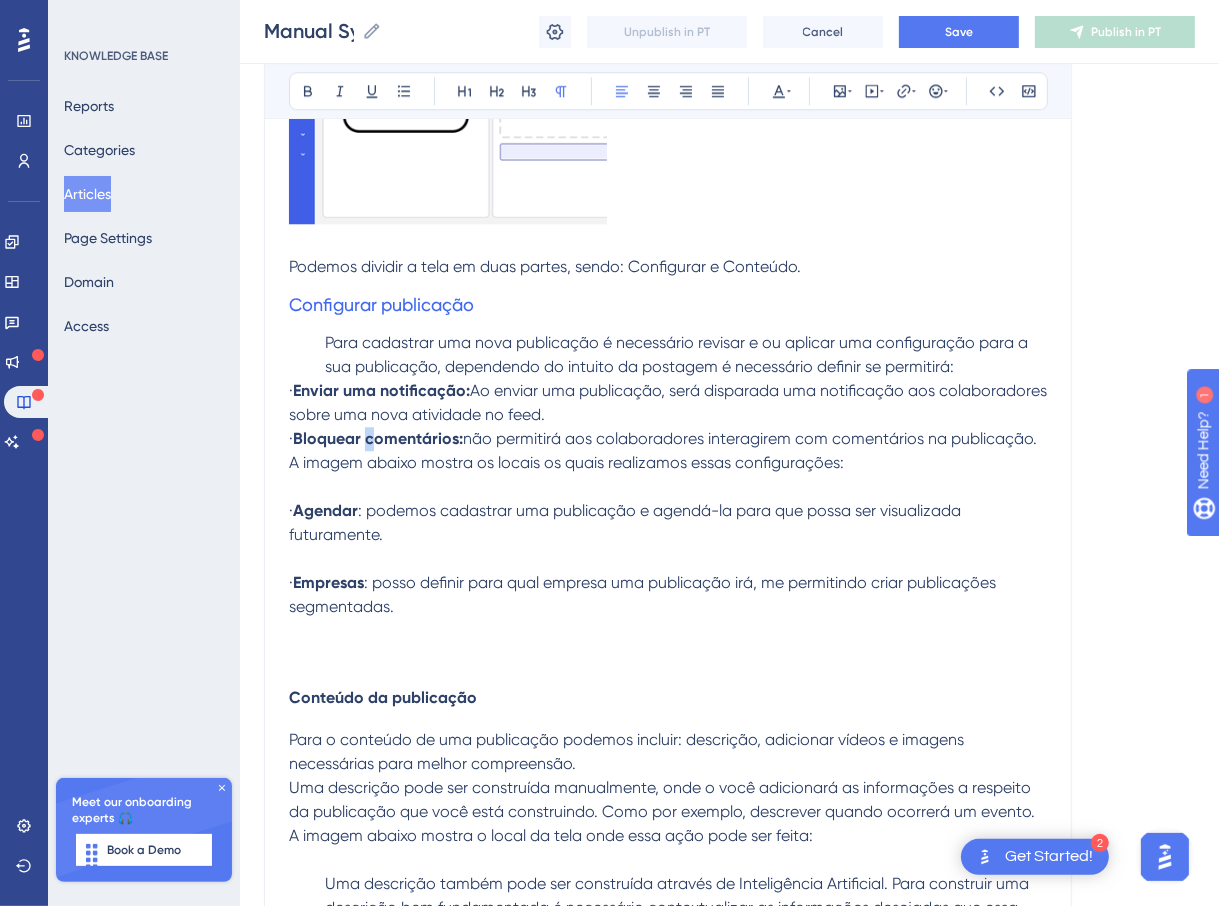 drag, startPoint x: 316, startPoint y: 413, endPoint x: 272, endPoint y: 414, distance: 44.011364 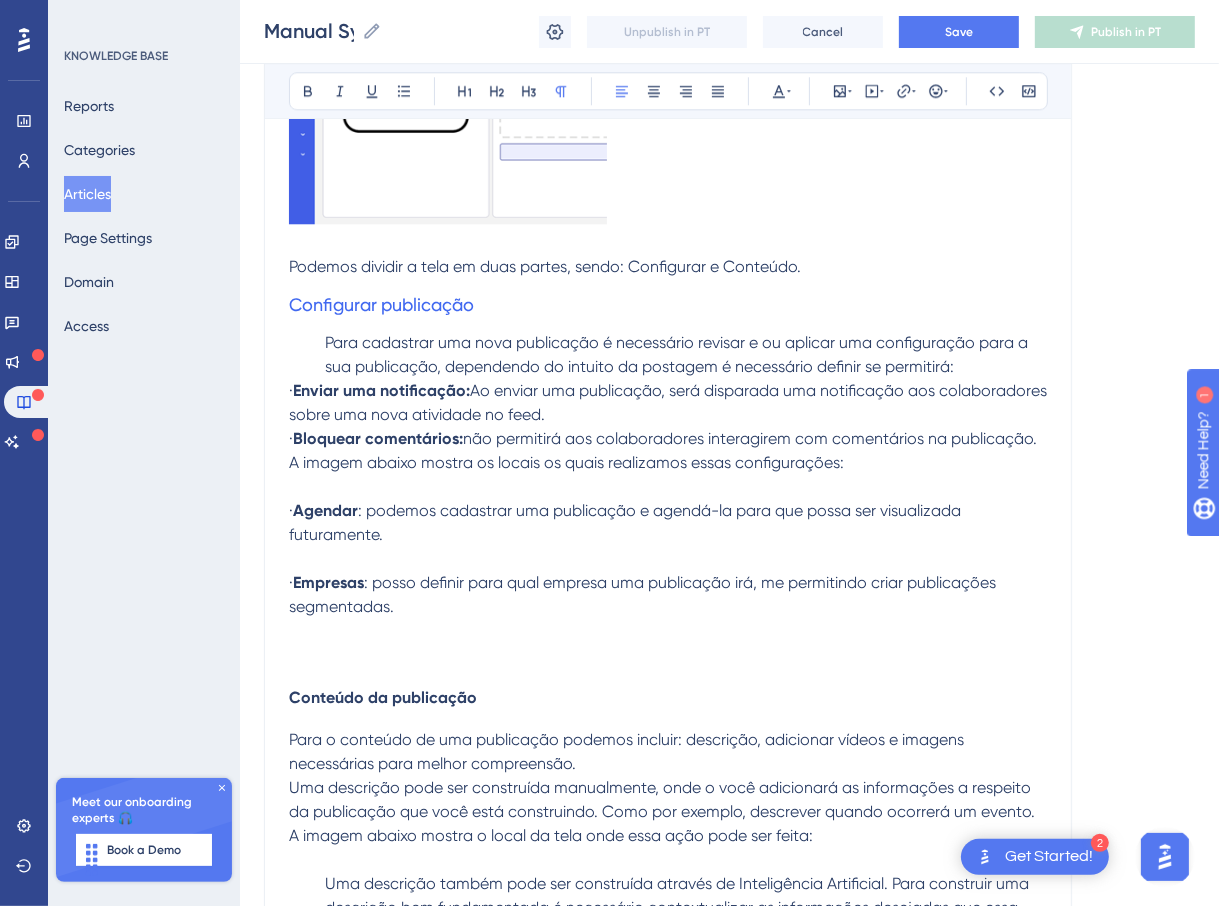 click on "·" at bounding box center (291, 390) 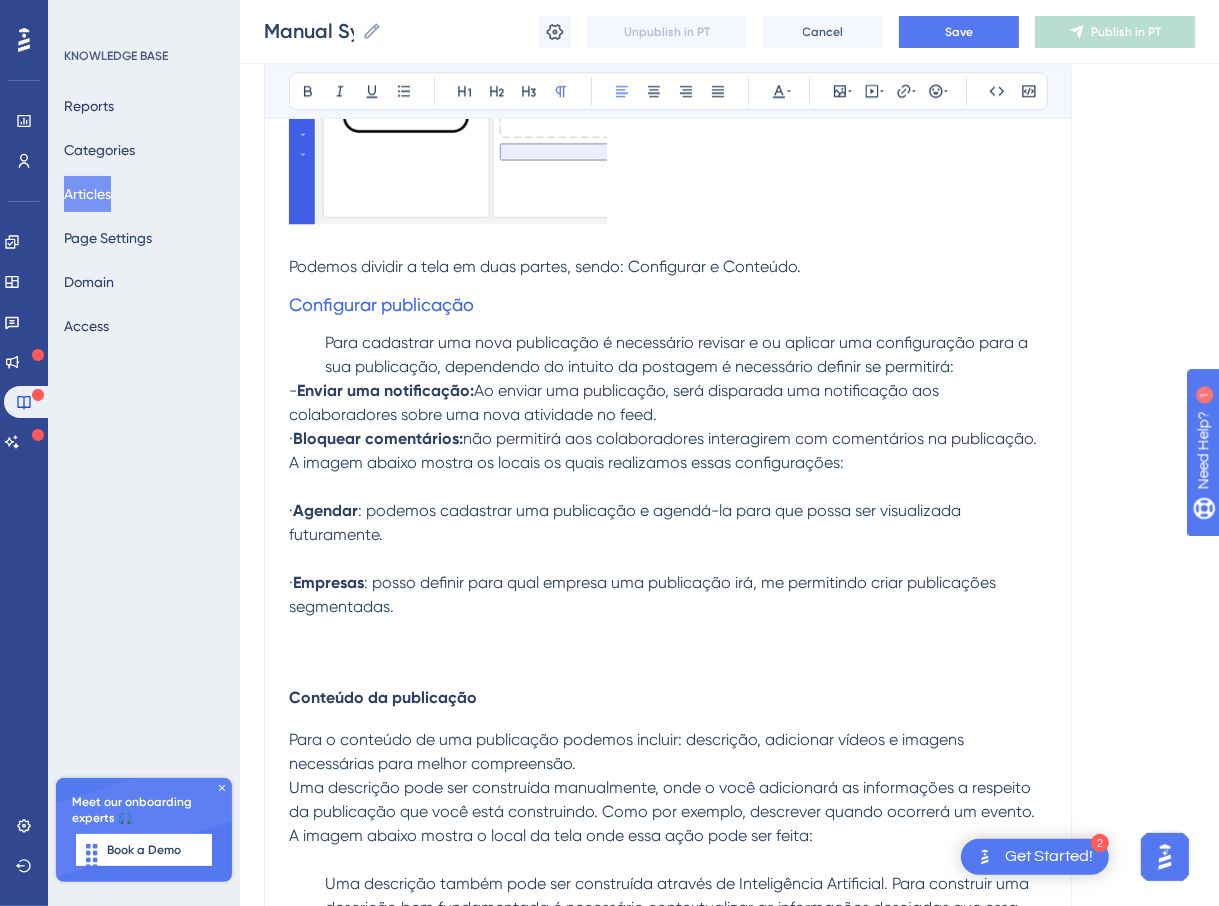 type 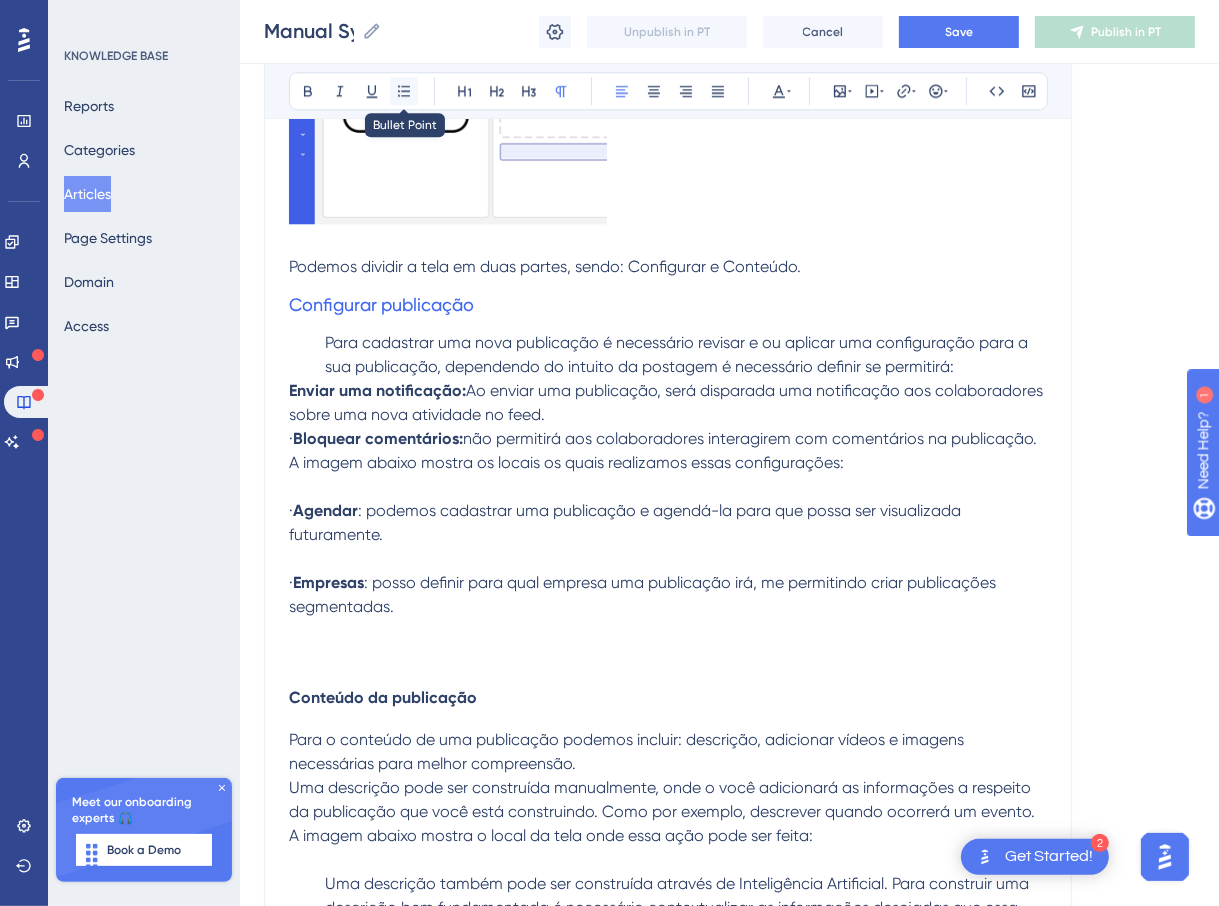 click 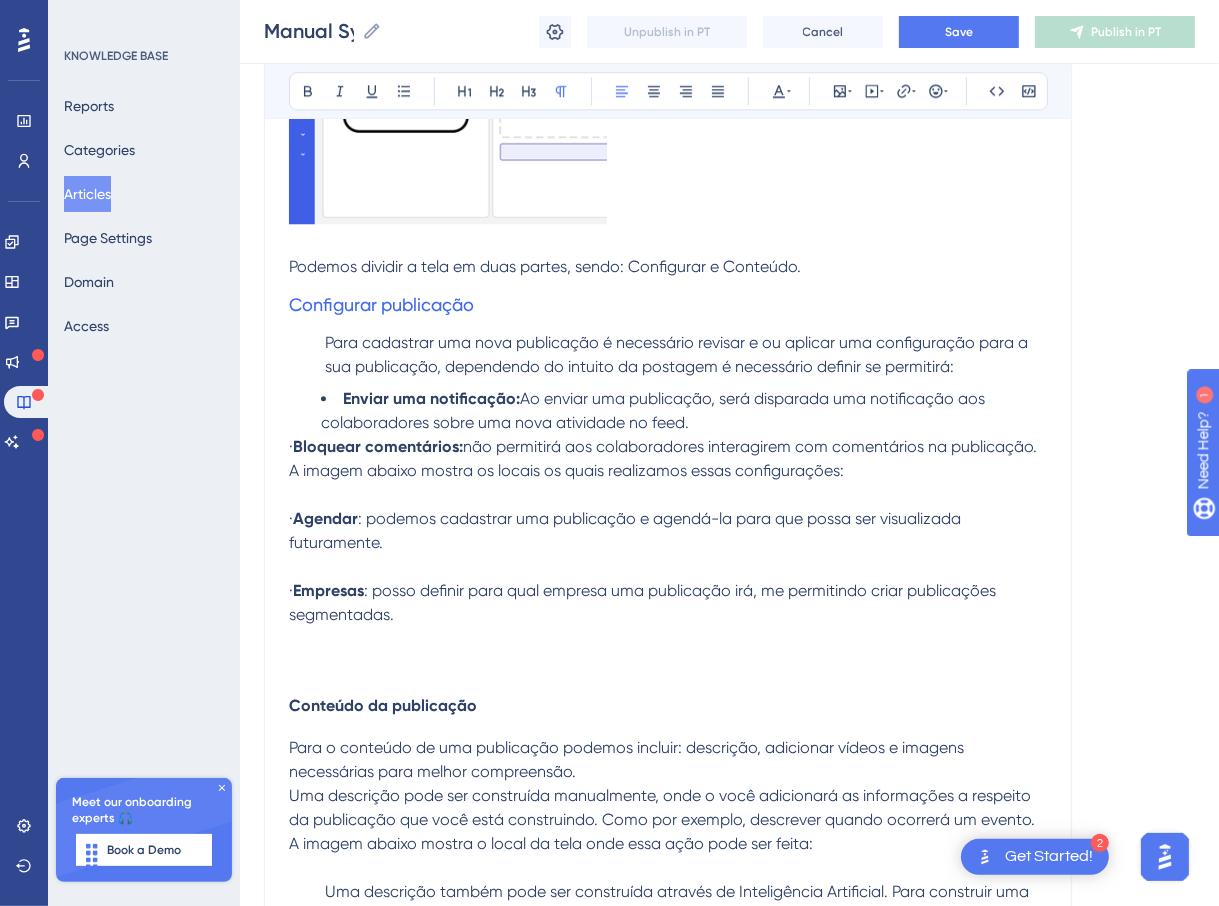drag, startPoint x: 322, startPoint y: 468, endPoint x: 282, endPoint y: 472, distance: 40.1995 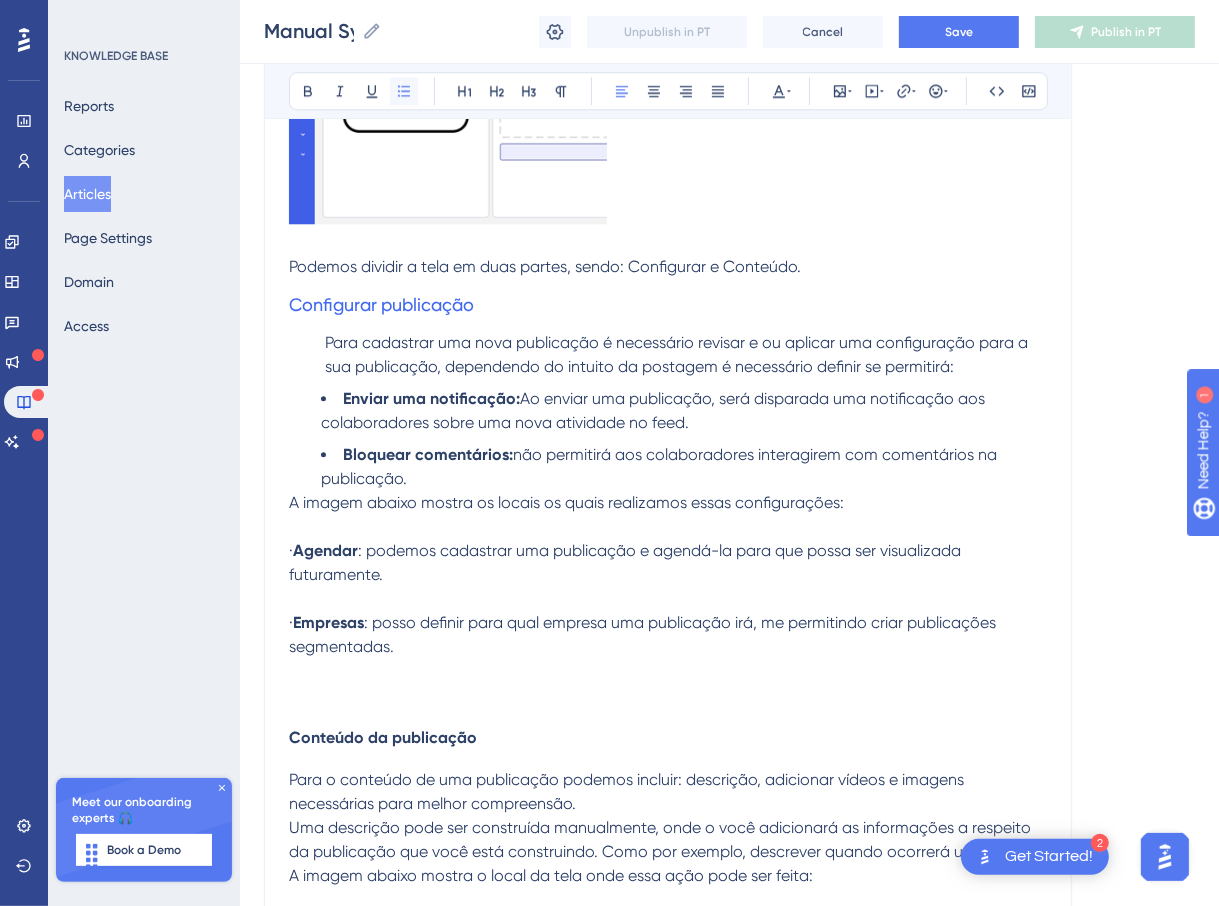 click 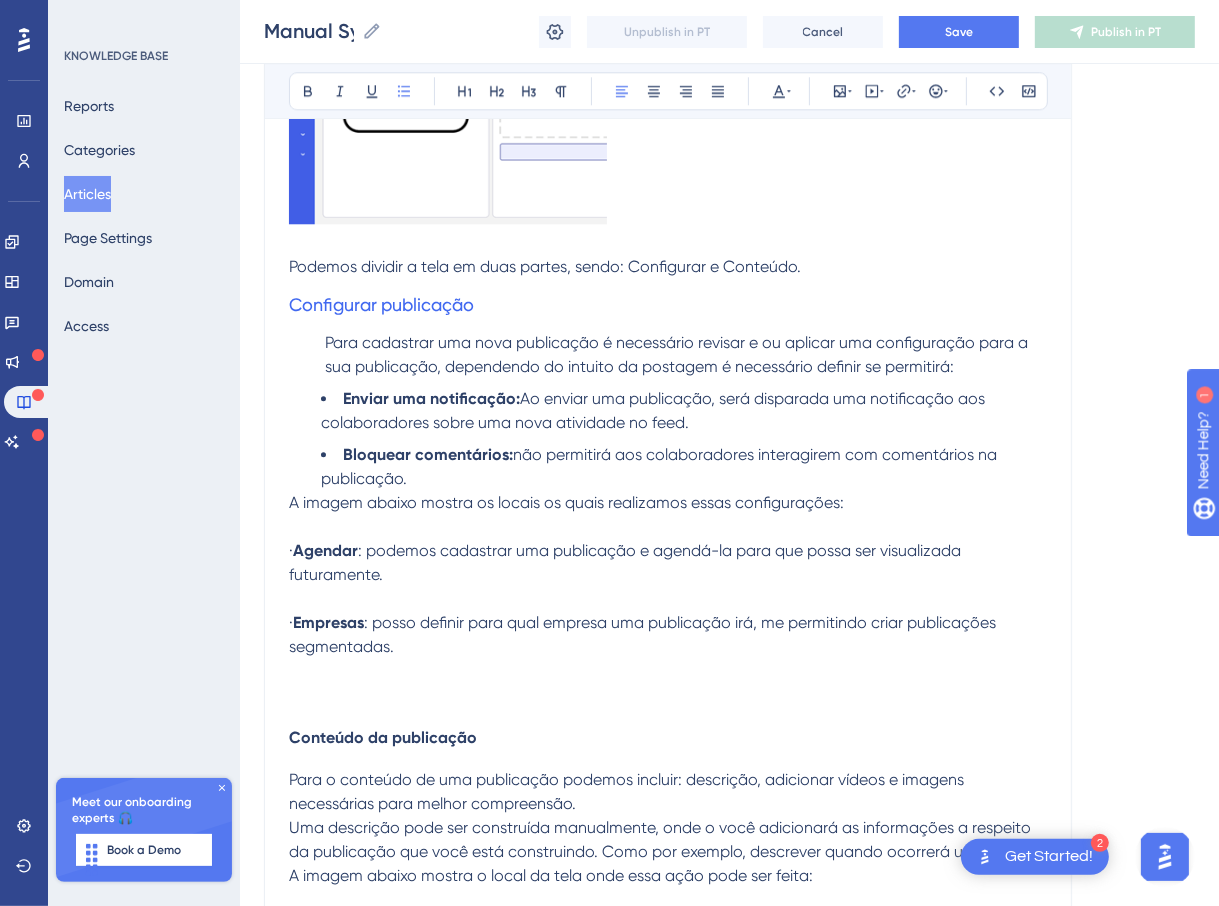 click at bounding box center [668, 527] 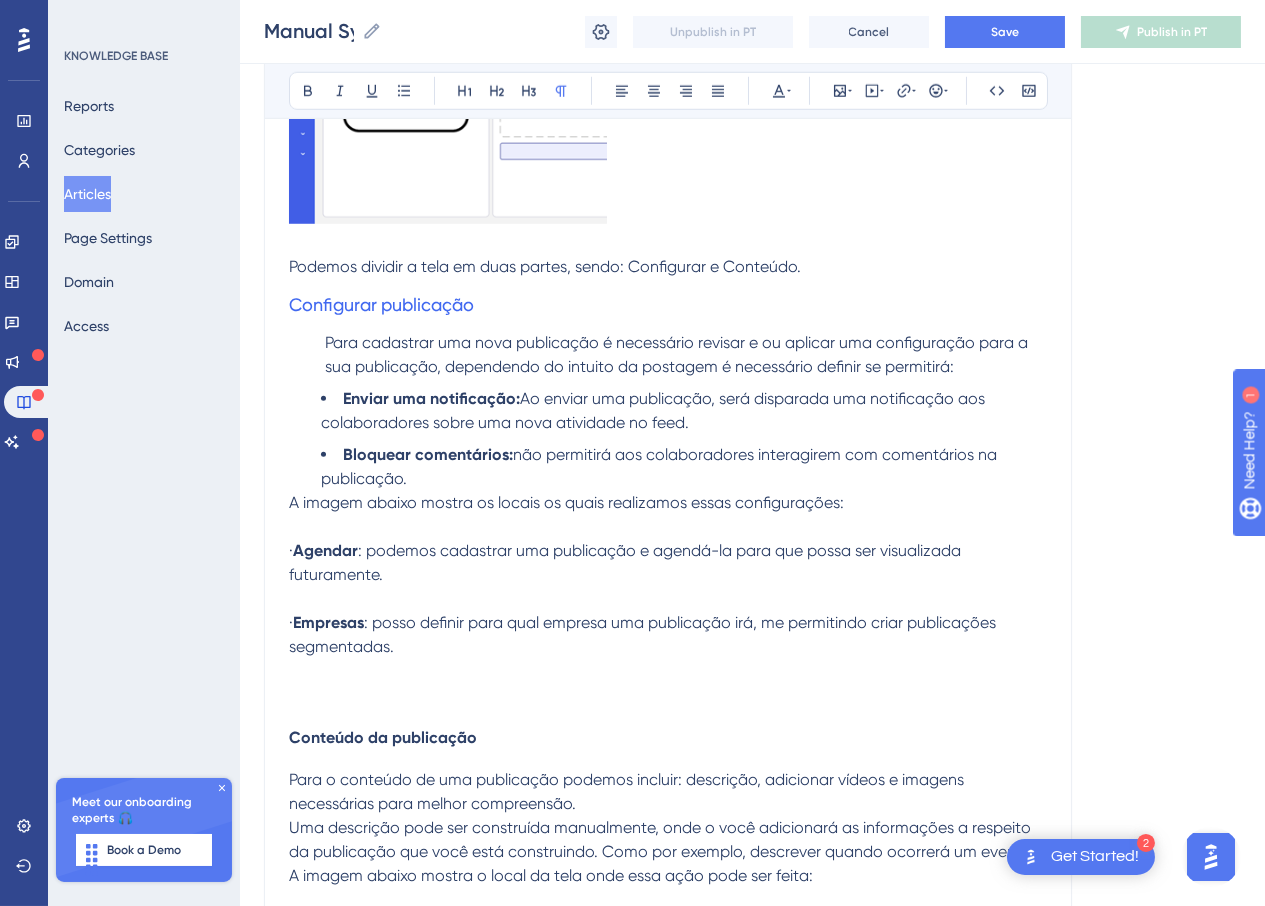 click on "Para cadastrar uma nova publicação é necessário revisar e ou aplicar uma configuração para a sua publicação, dependendo do intuito da postagem é necessário definir se permitirá:" at bounding box center (678, 354) 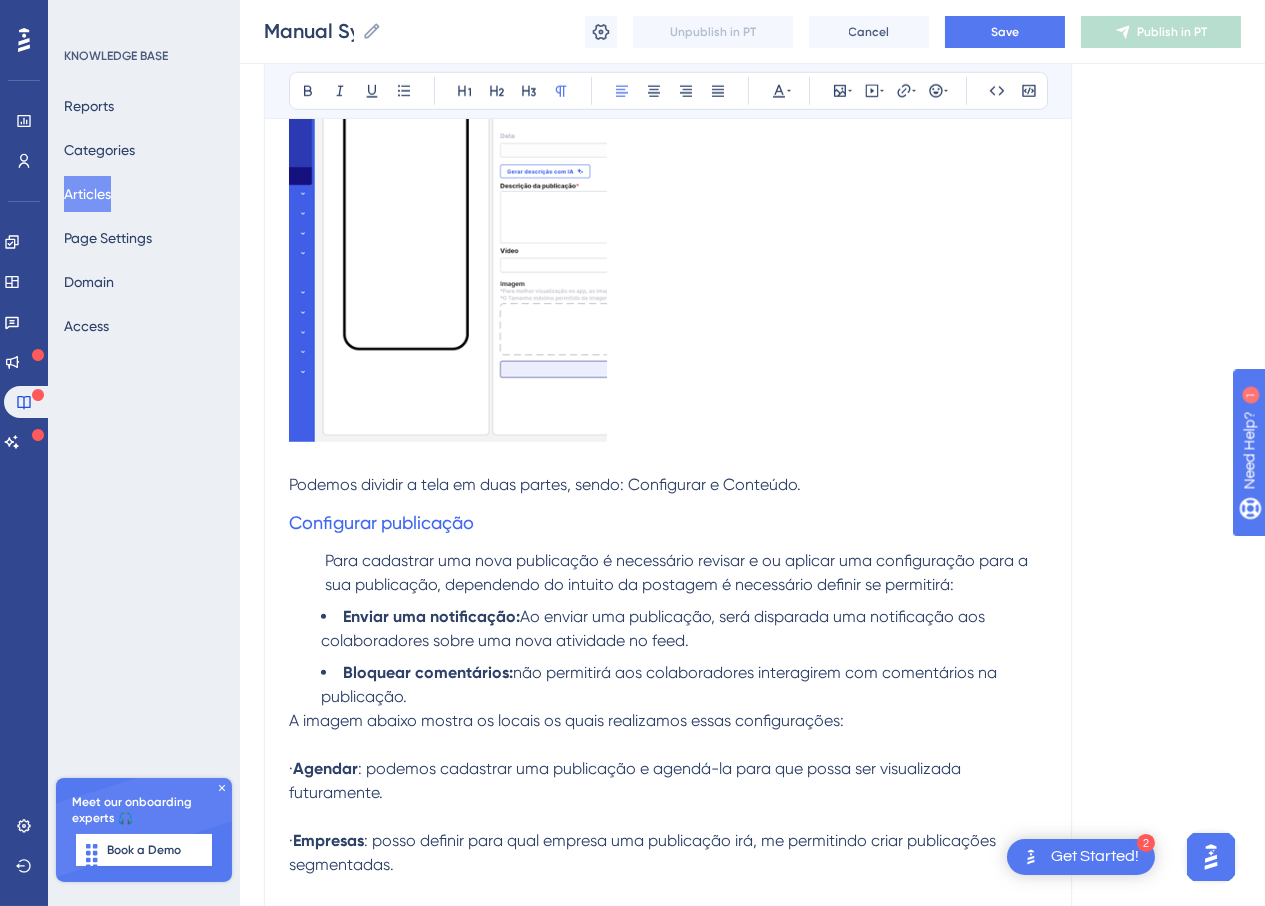 scroll, scrollTop: 4040, scrollLeft: 0, axis: vertical 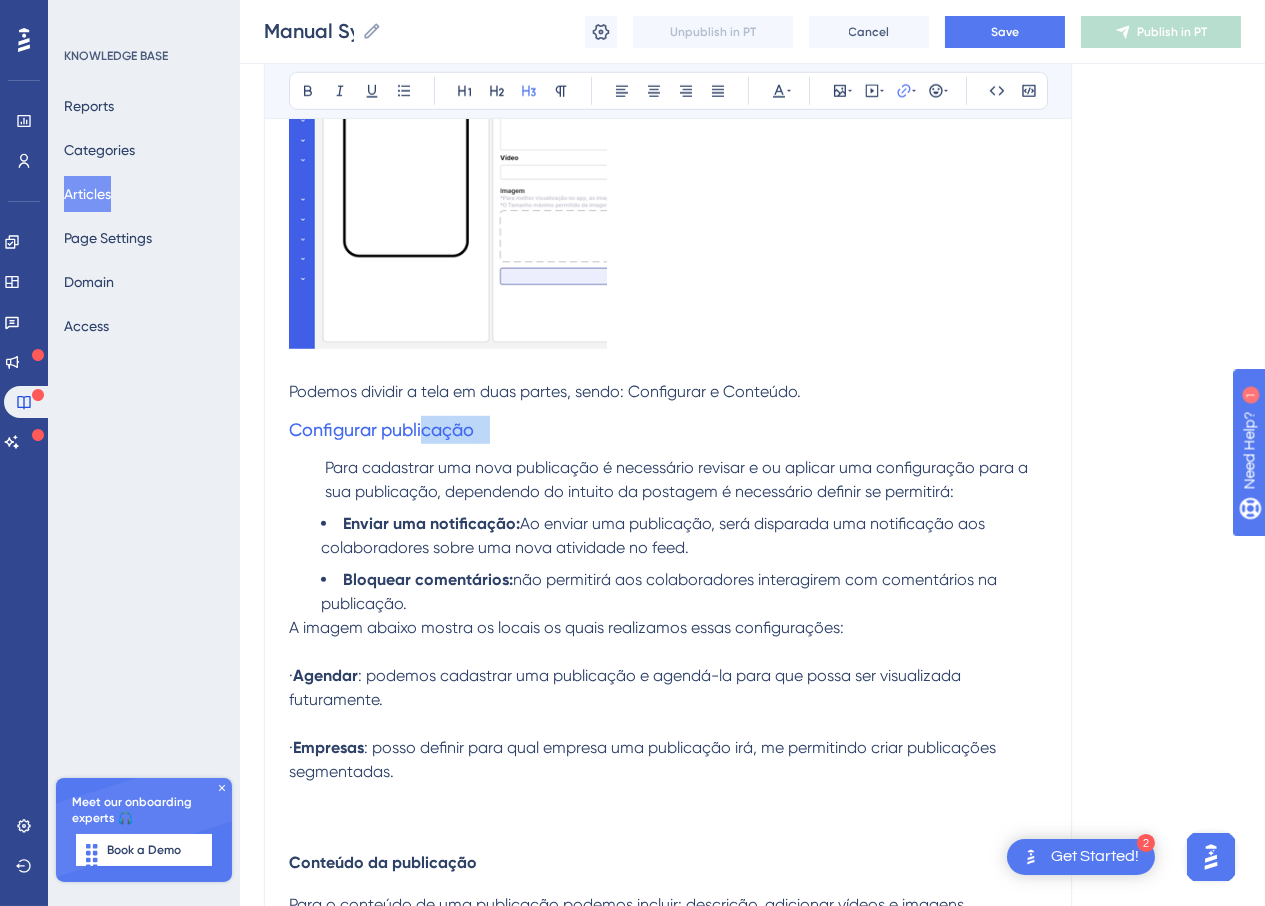 drag, startPoint x: 494, startPoint y: 446, endPoint x: 426, endPoint y: 441, distance: 68.18358 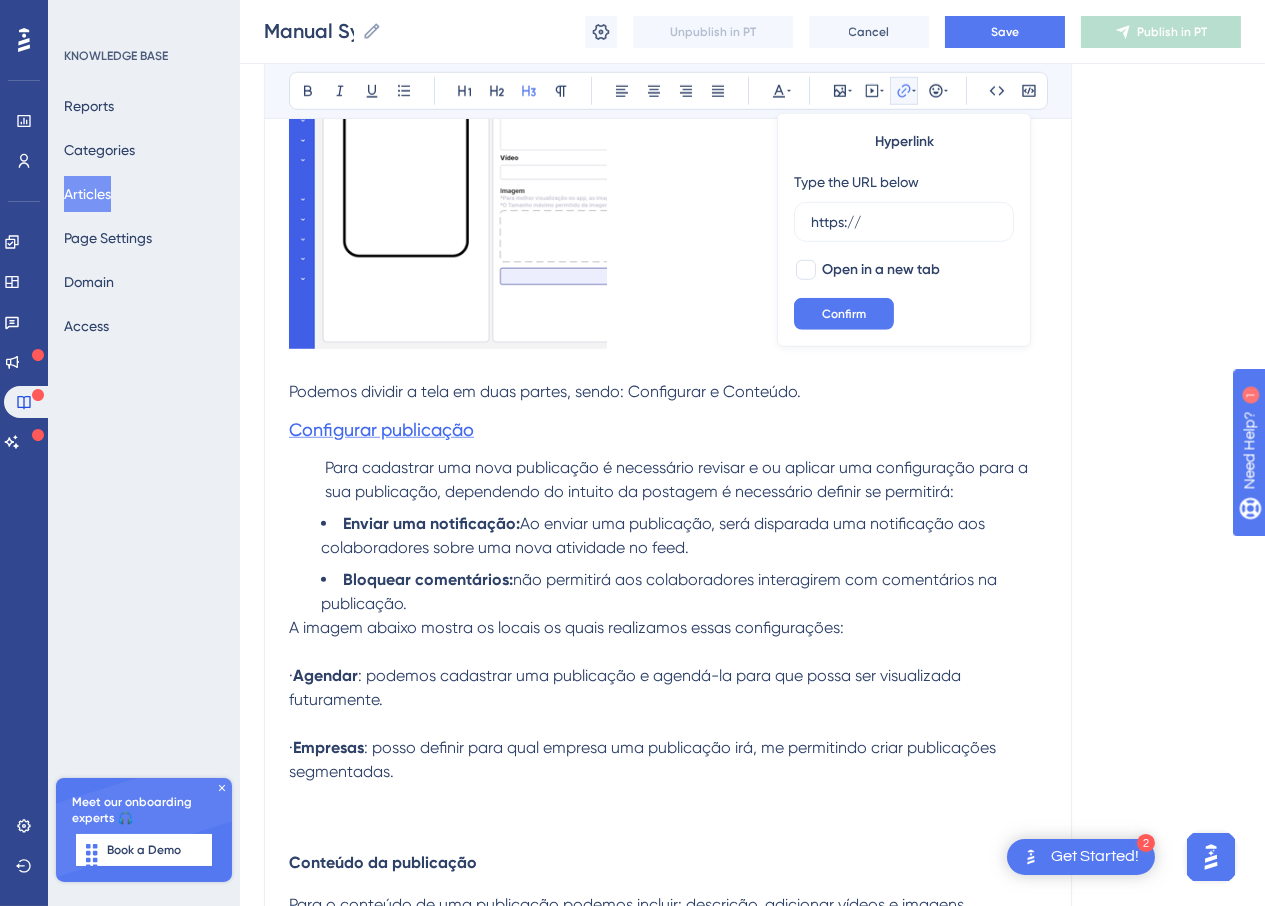 click on "Configurar publicação" at bounding box center [381, 429] 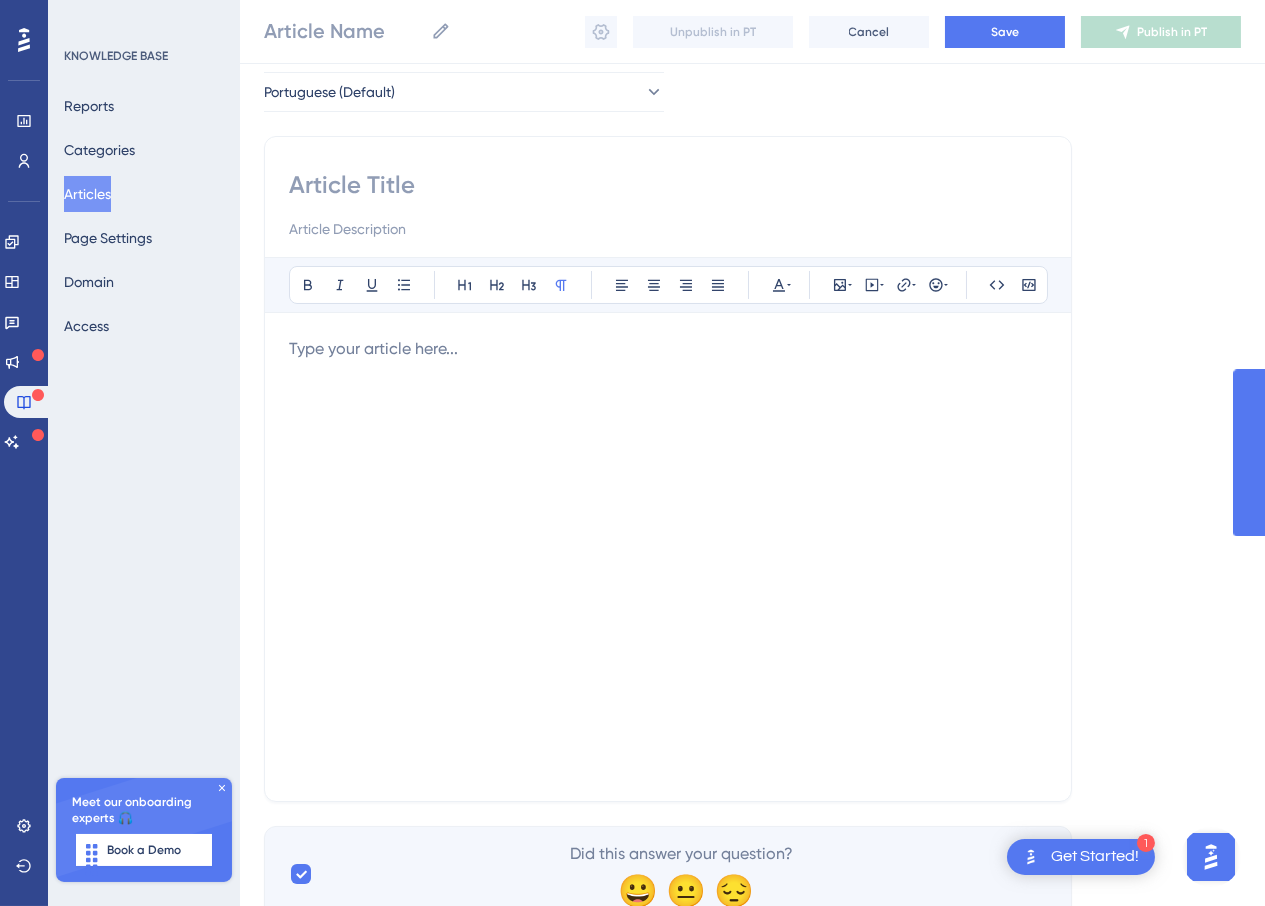 scroll, scrollTop: 0, scrollLeft: 0, axis: both 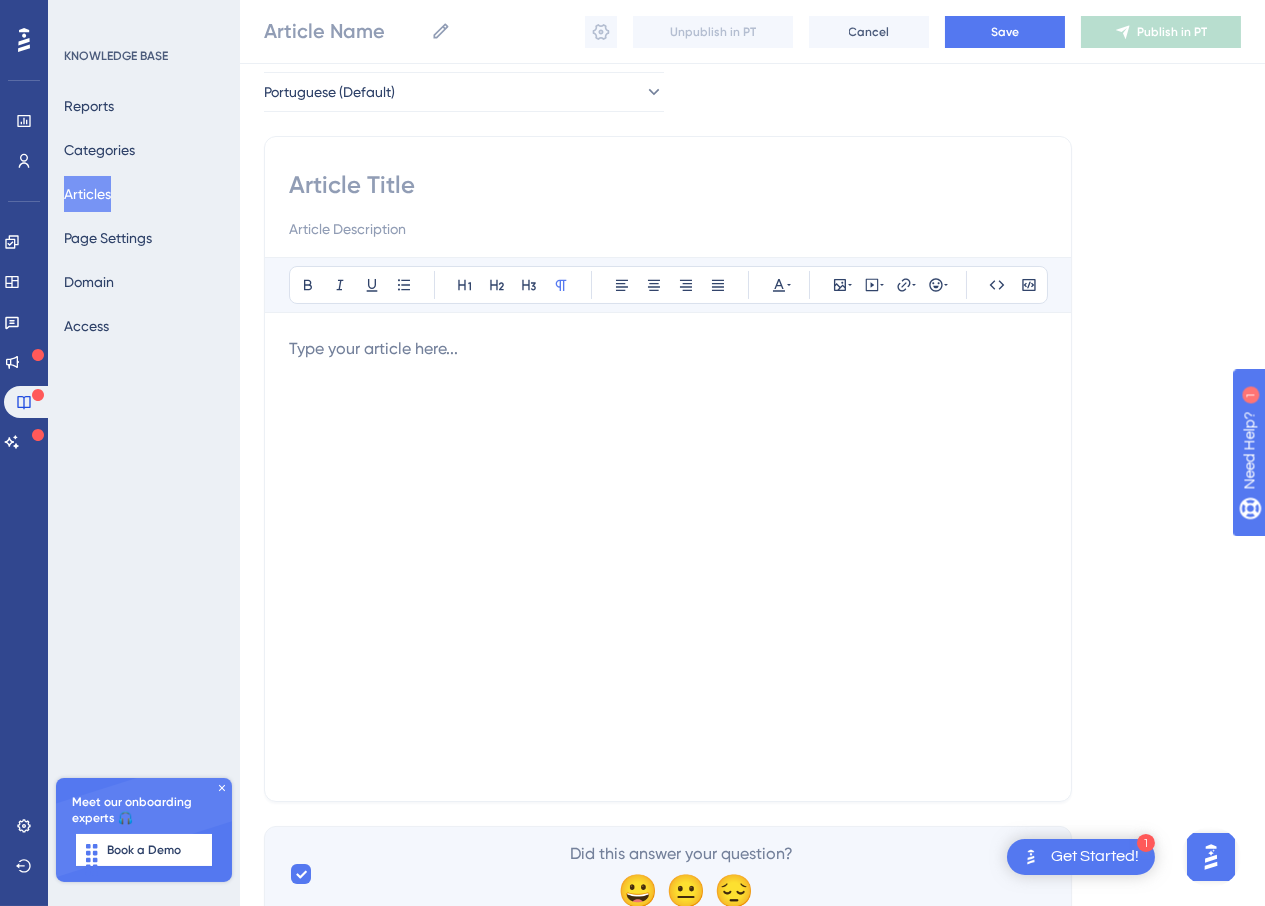 click at bounding box center (668, 557) 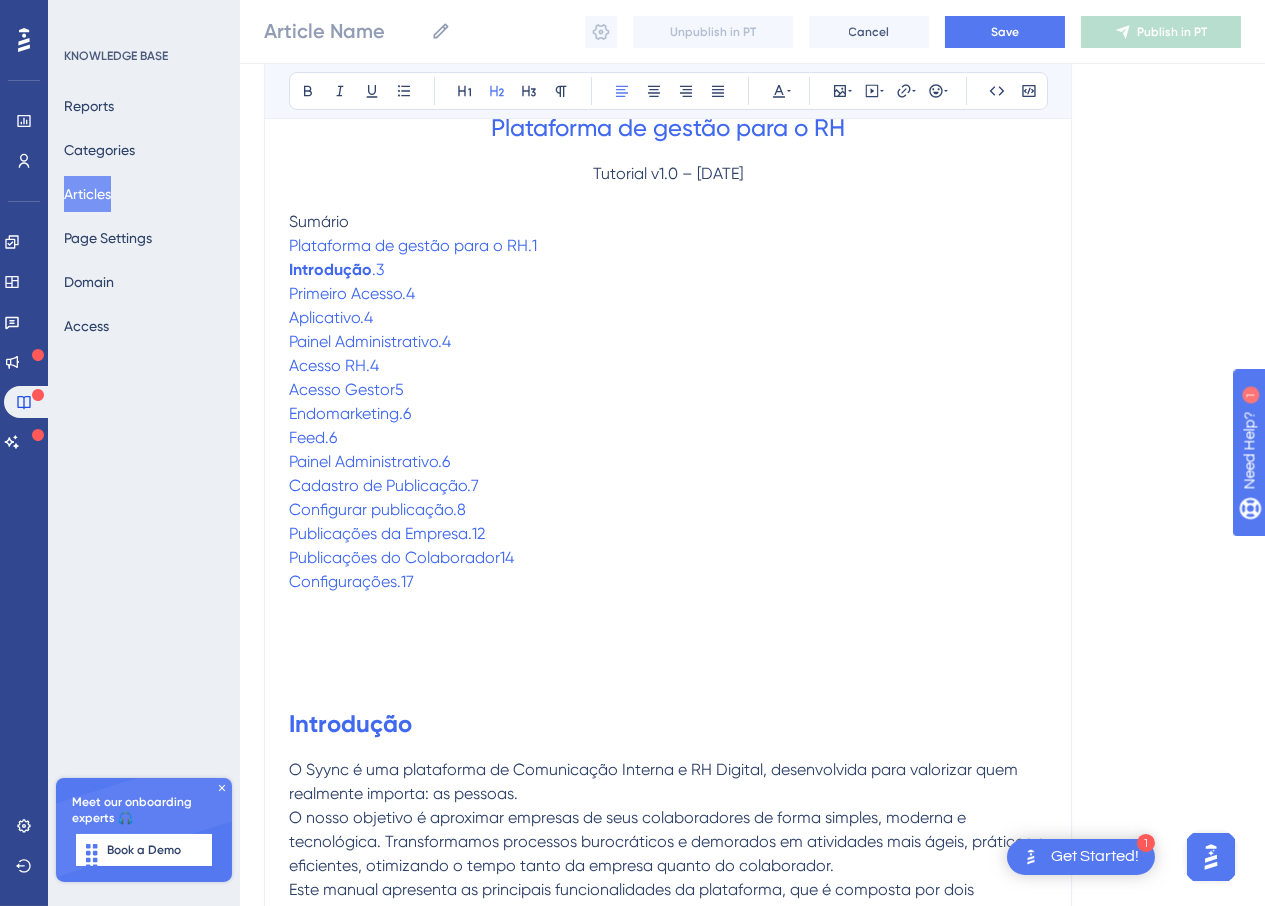 scroll, scrollTop: 0, scrollLeft: 0, axis: both 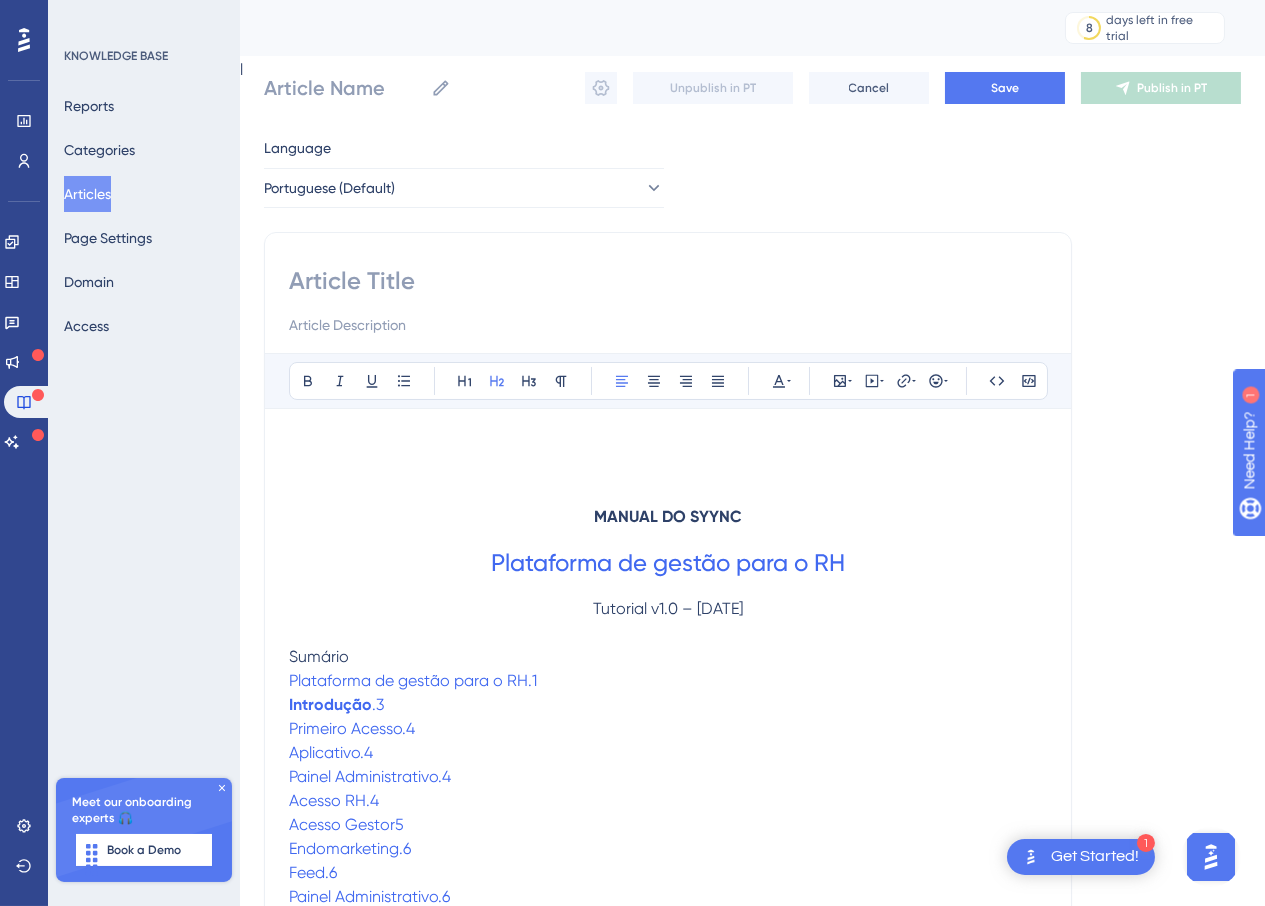 click at bounding box center [668, 281] 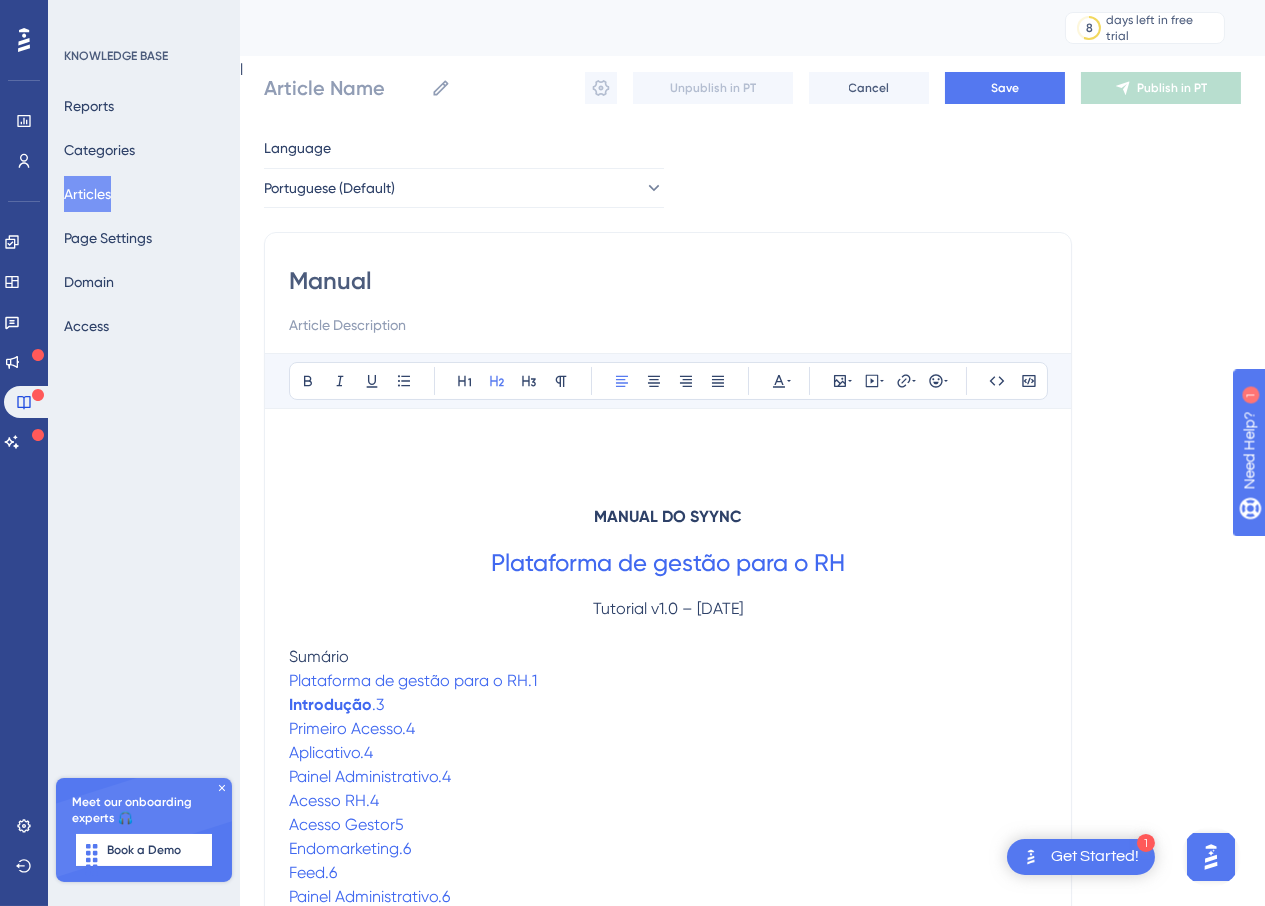 type on "Manual" 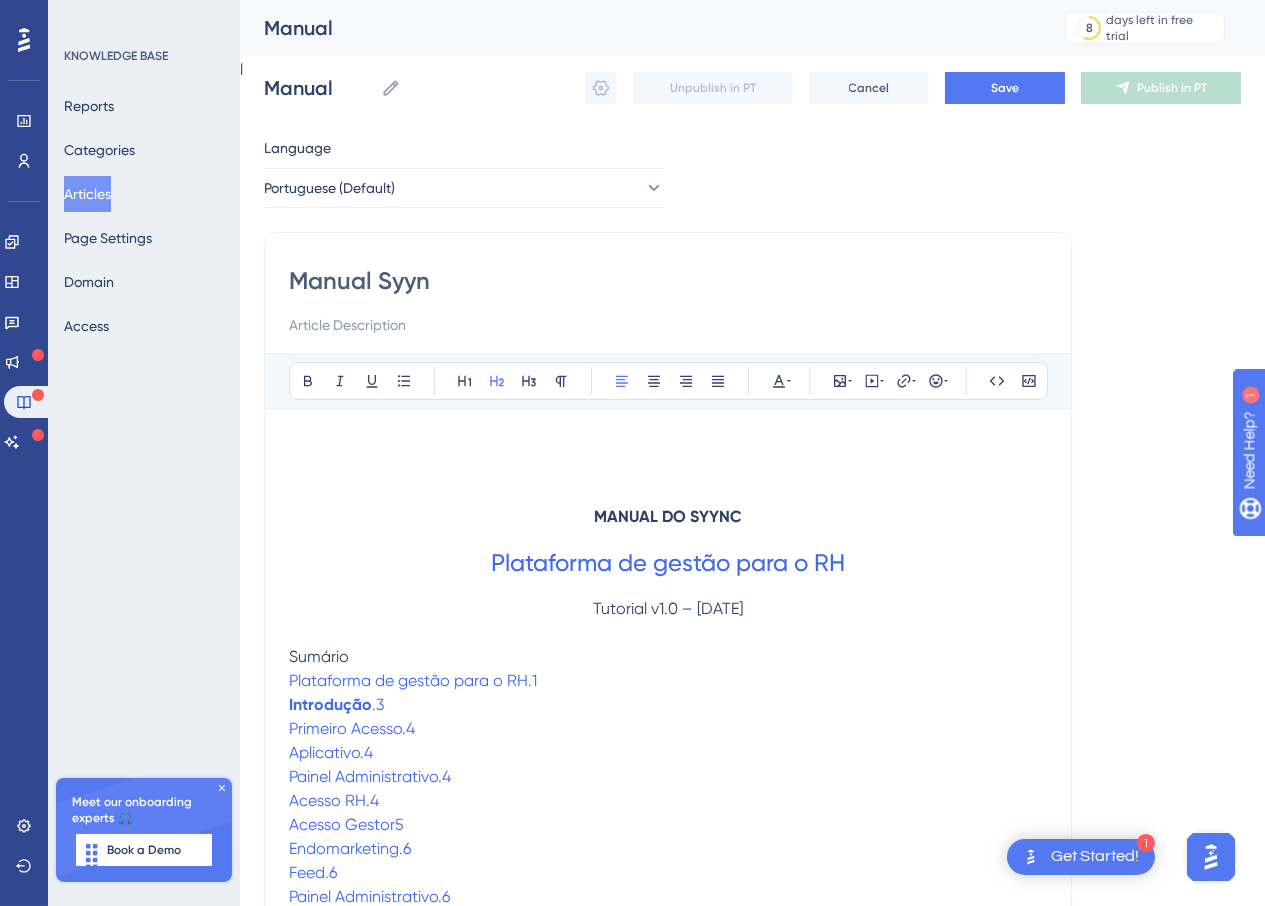 type on "Manual Syync" 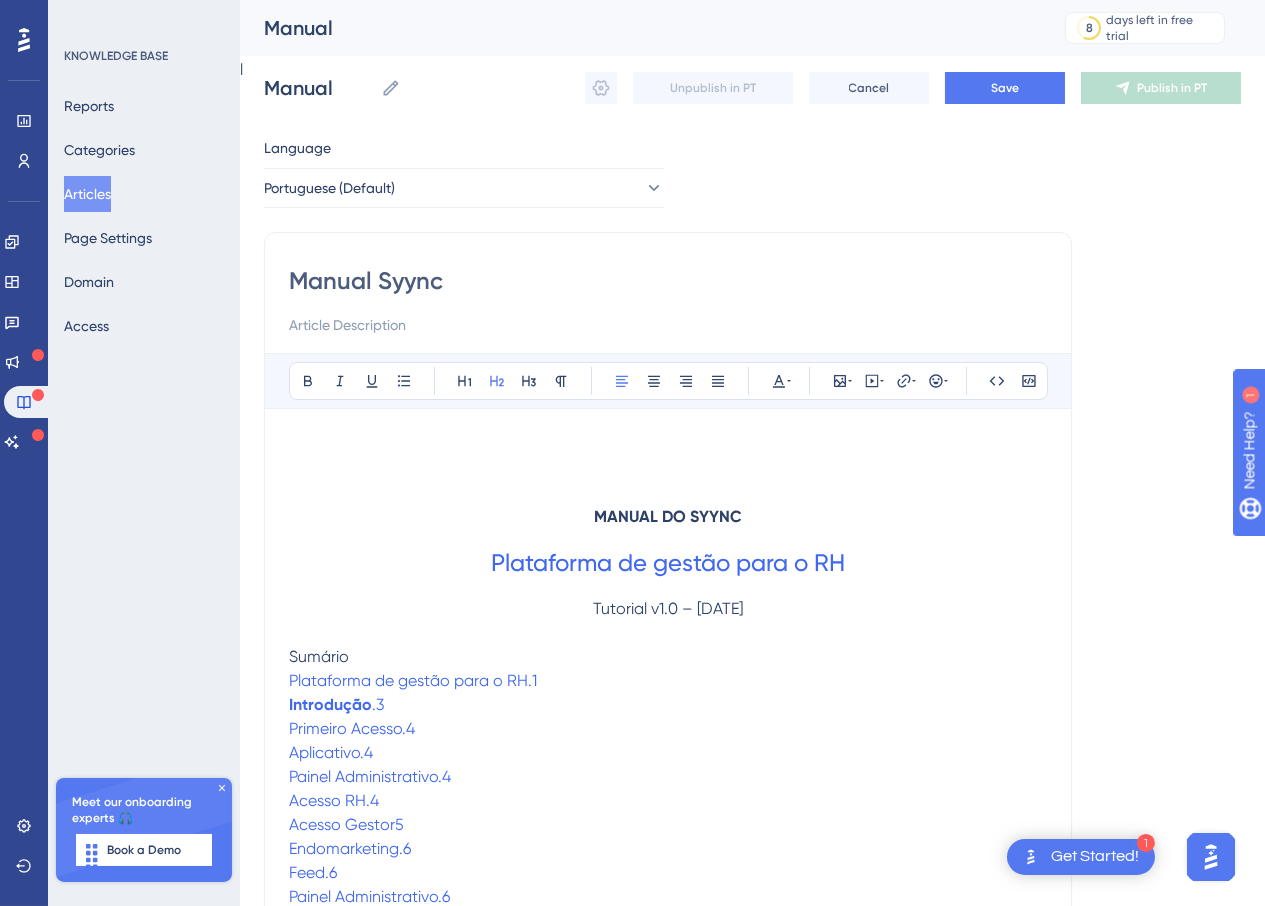 type on "Manual Syync" 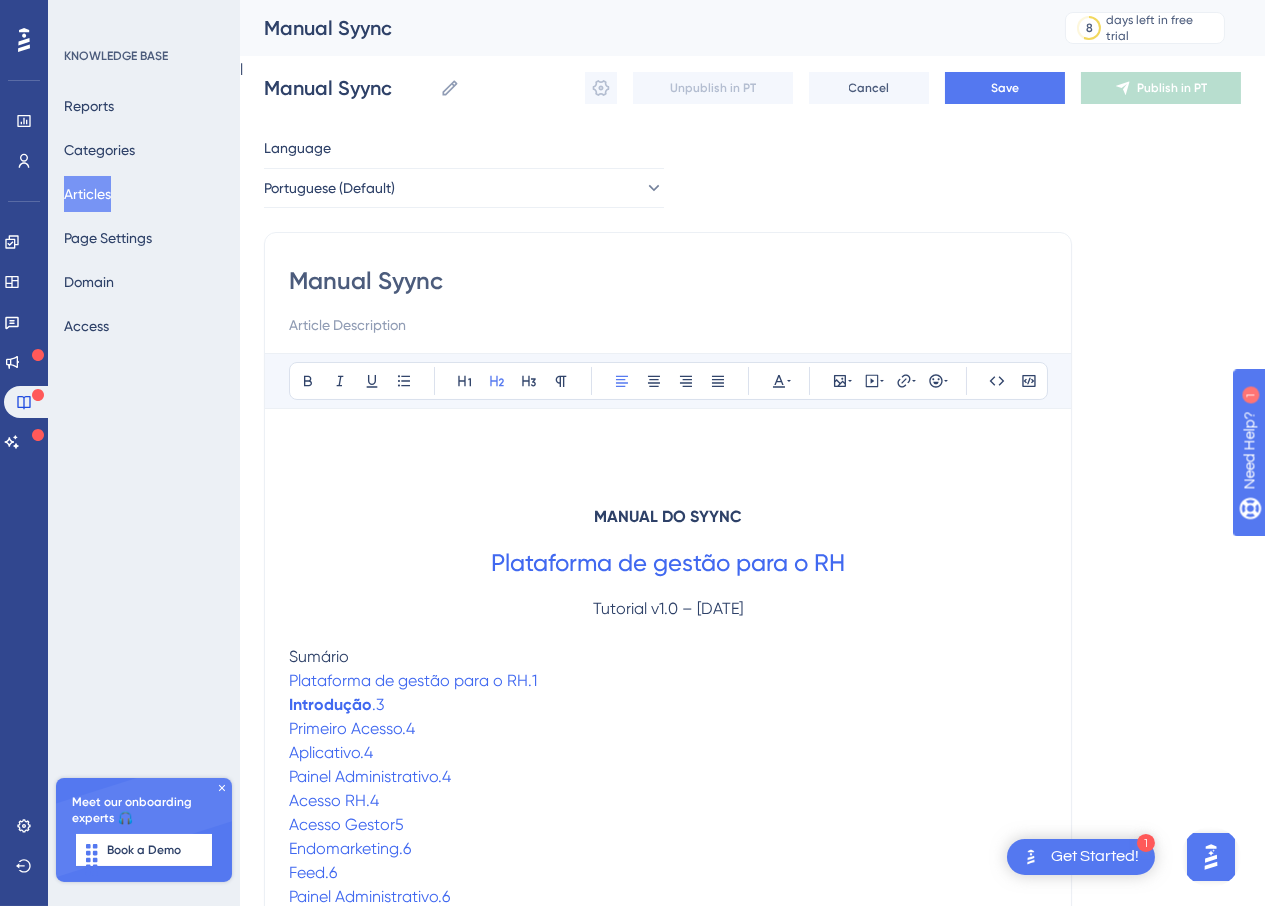 type on "Manual Syync" 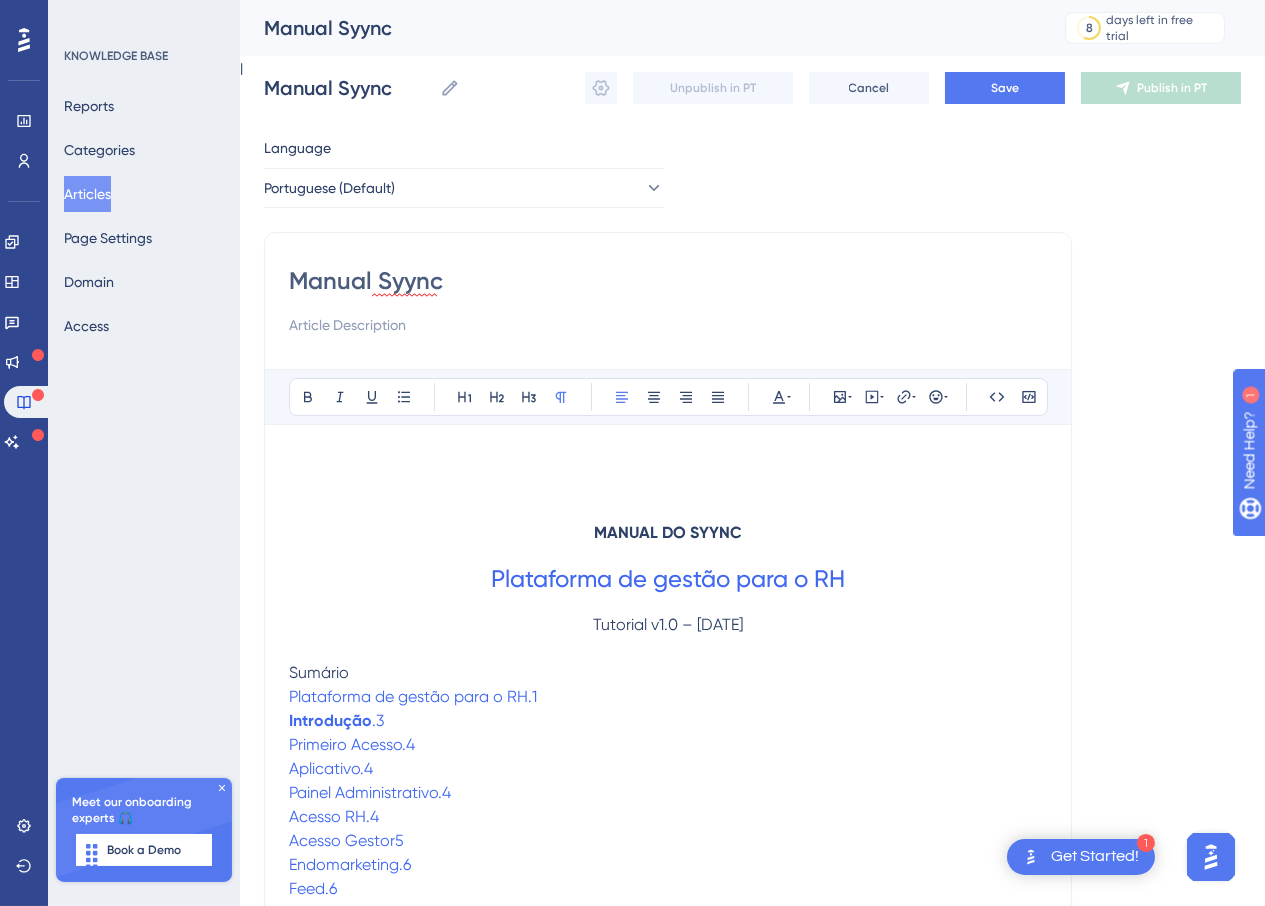 click at bounding box center (668, 485) 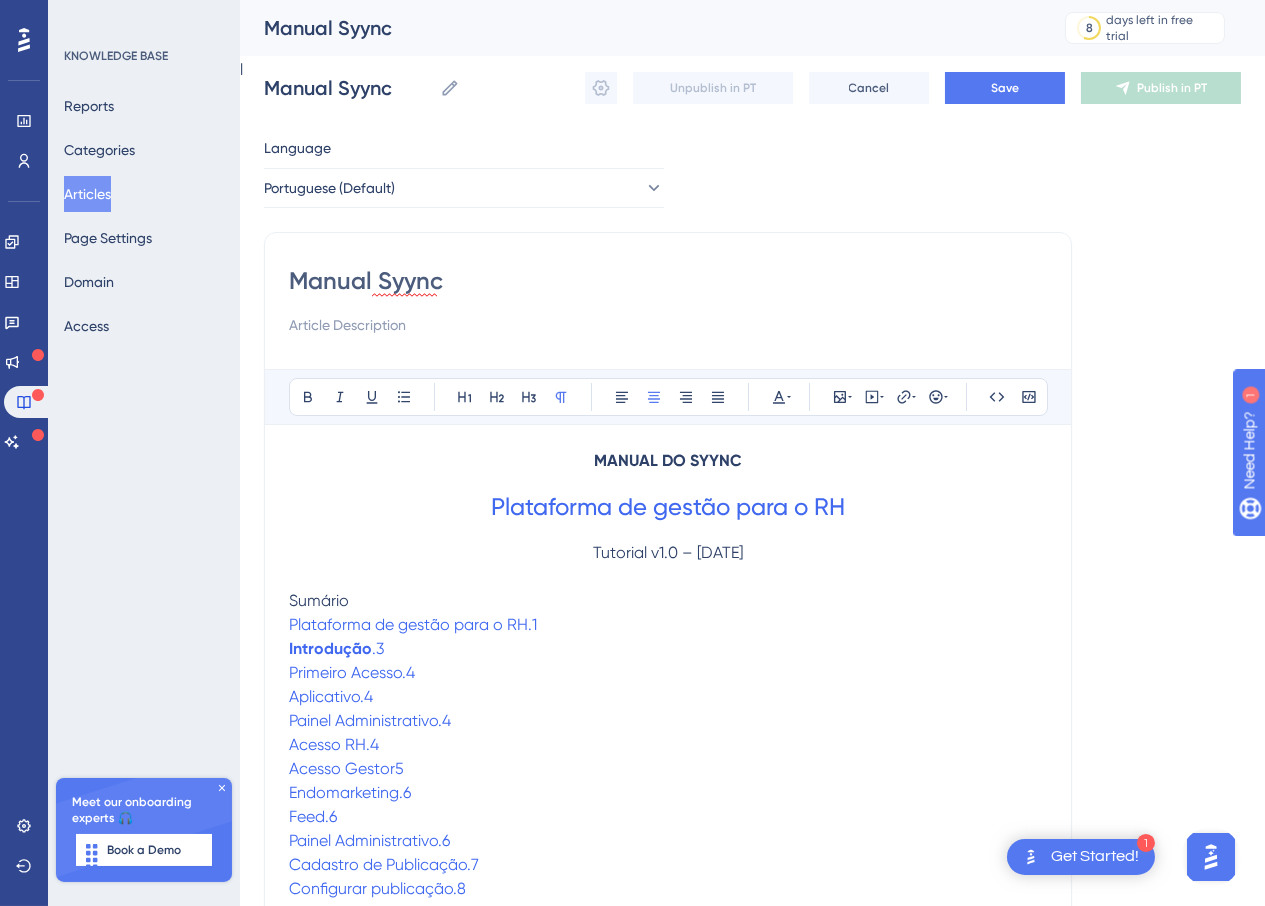 click on "MANUAL DO SYYNC" at bounding box center (668, 460) 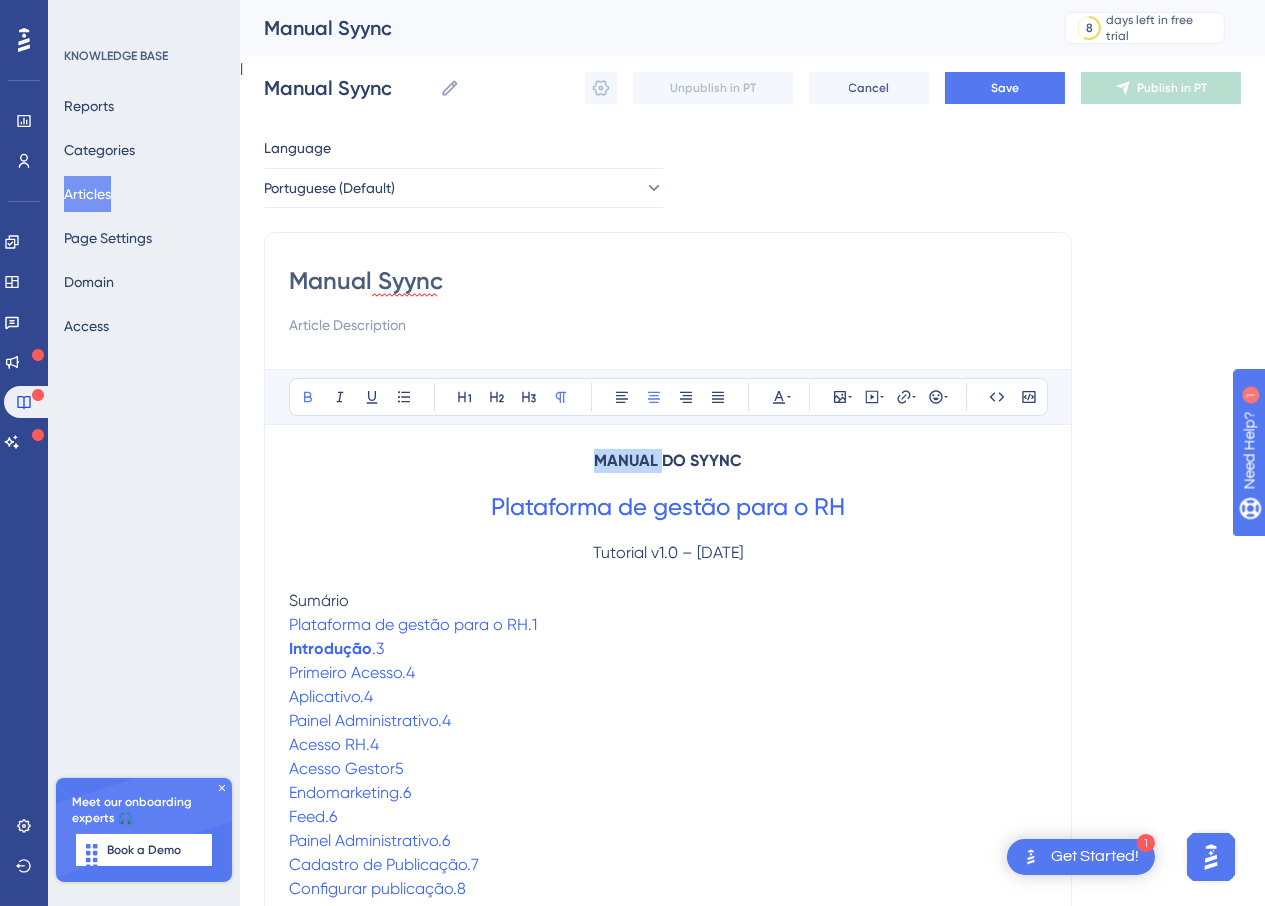 click on "MANUAL DO SYYNC" at bounding box center (668, 460) 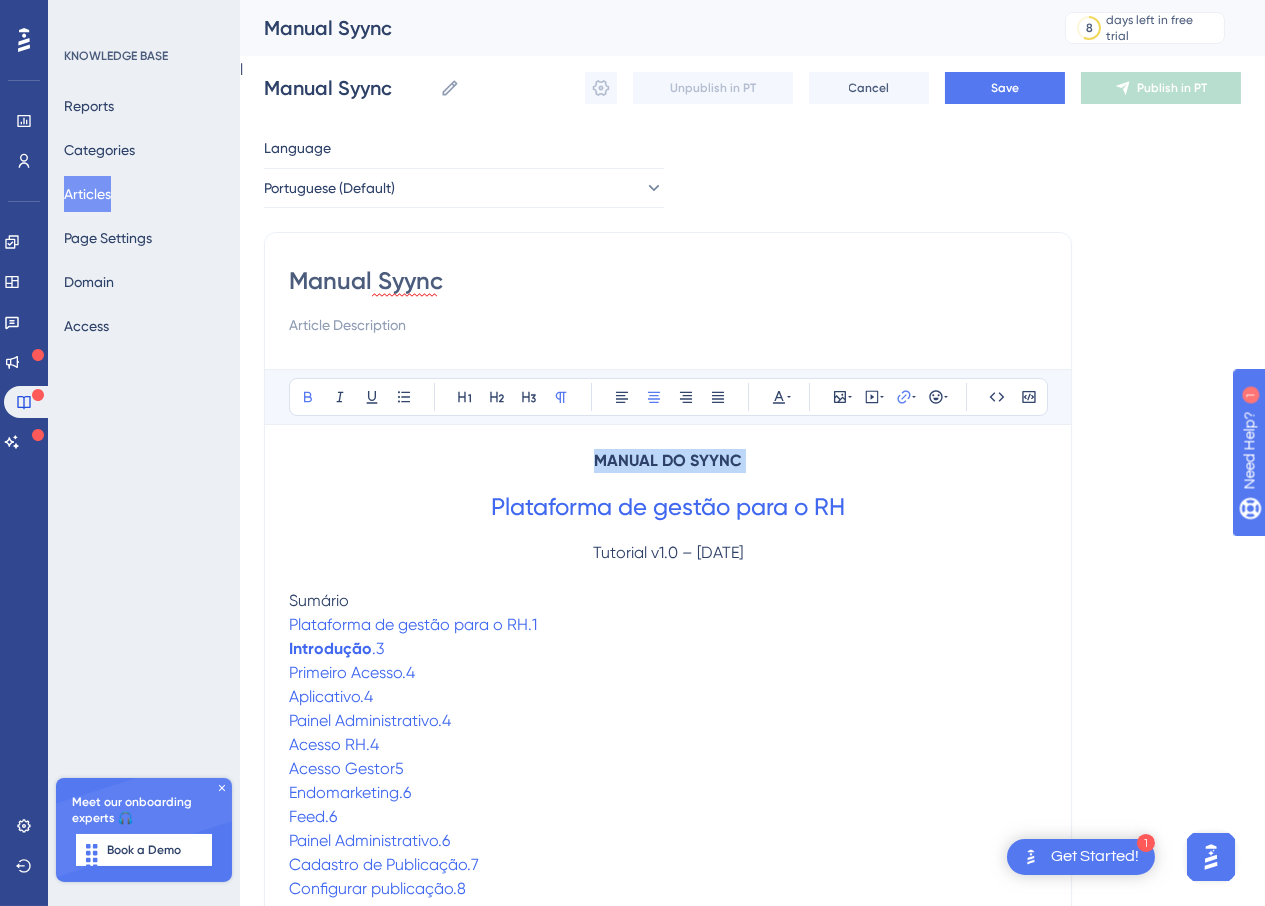 click on "MANUAL DO SYYNC" at bounding box center (668, 460) 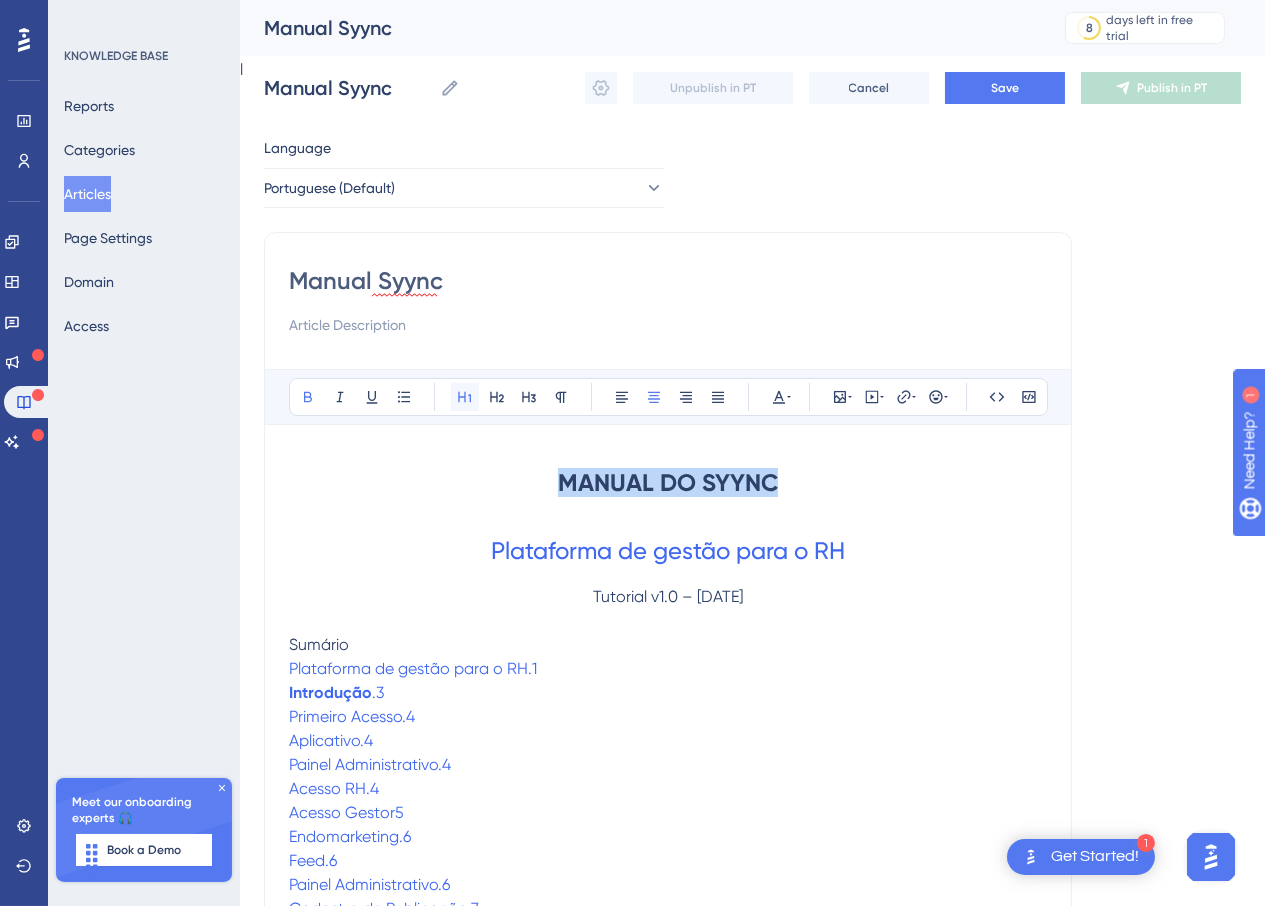 click 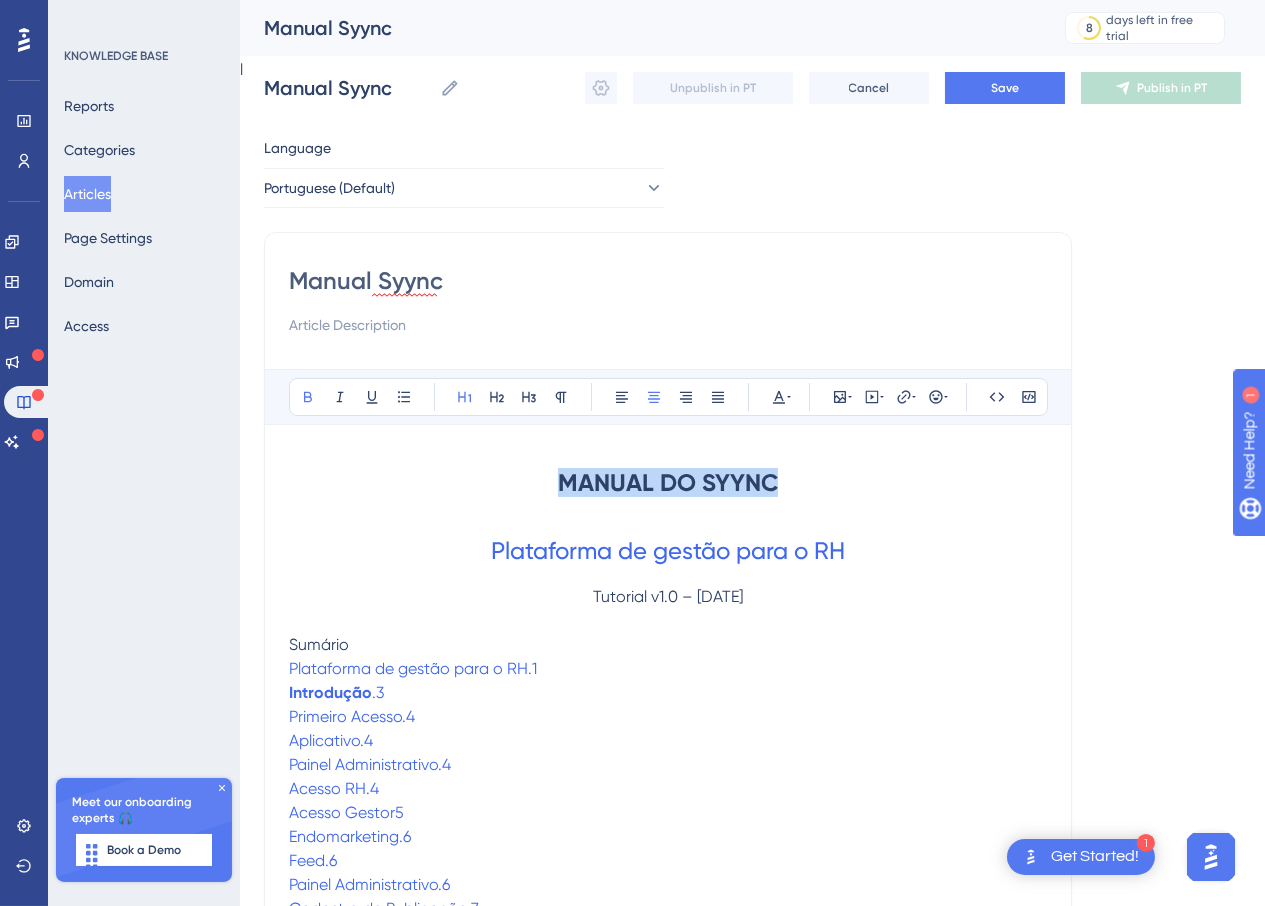 click on "MANUAL DO SYYNC" at bounding box center (668, 483) 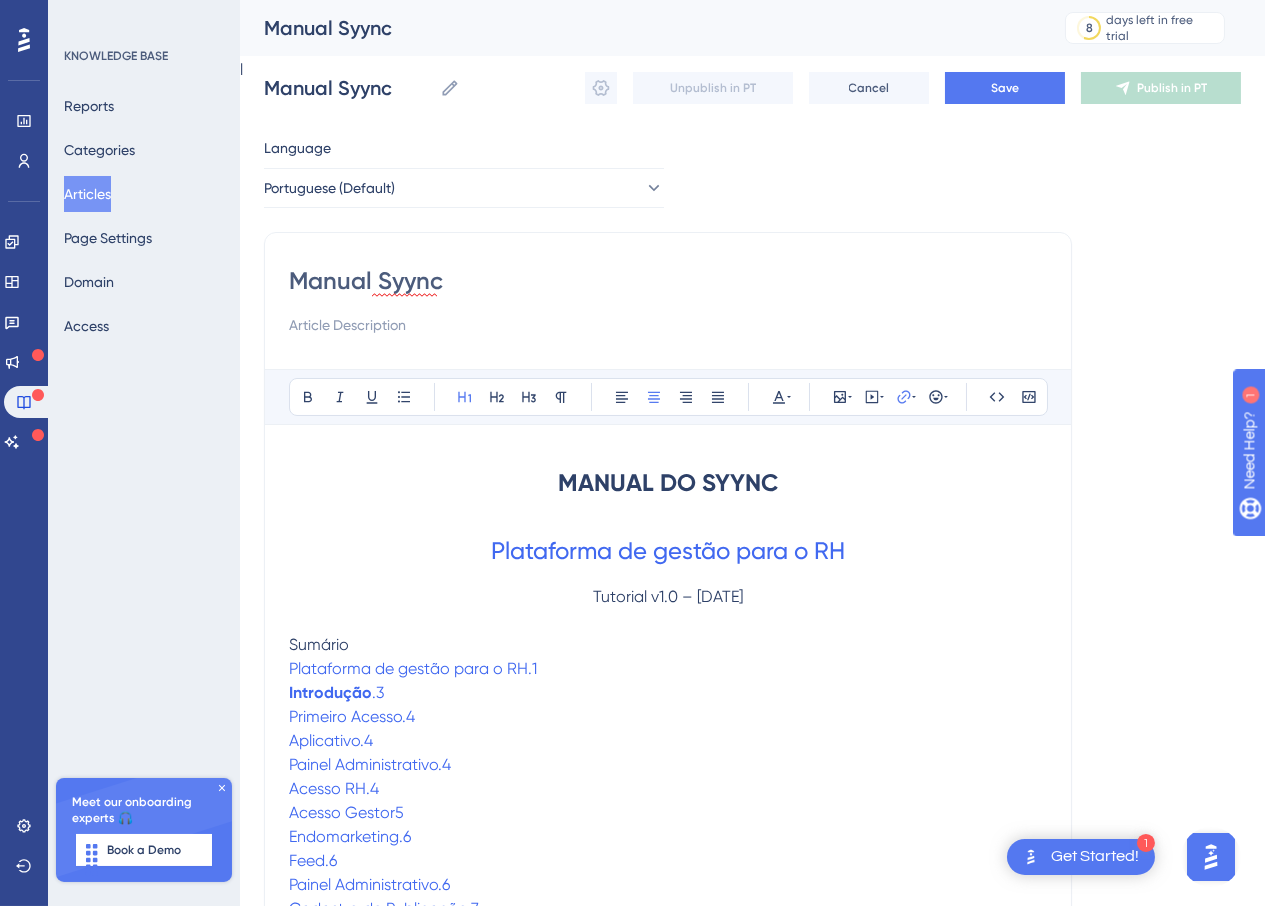 drag, startPoint x: 796, startPoint y: 554, endPoint x: 682, endPoint y: 520, distance: 118.96218 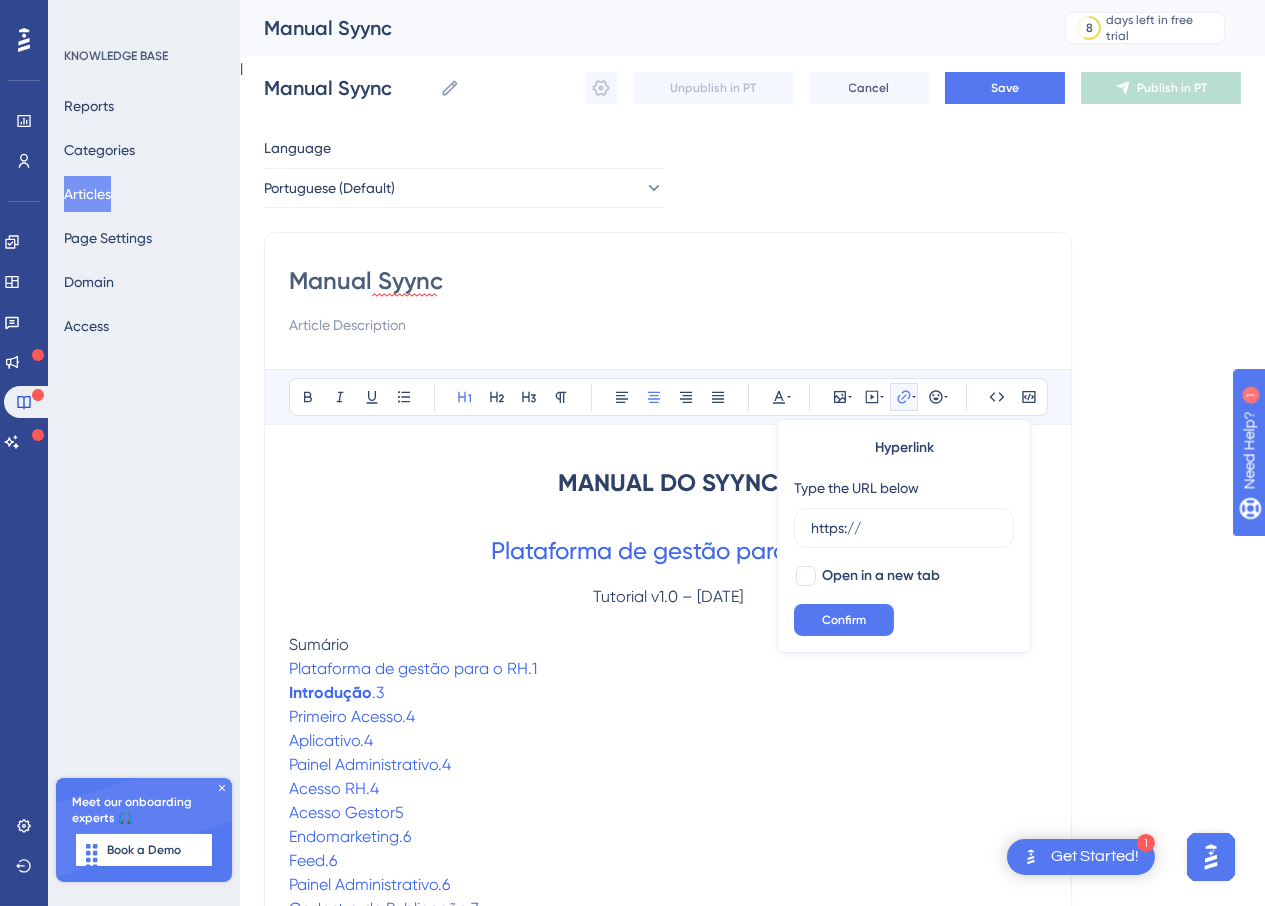 drag, startPoint x: 656, startPoint y: 557, endPoint x: 582, endPoint y: 529, distance: 79.12016 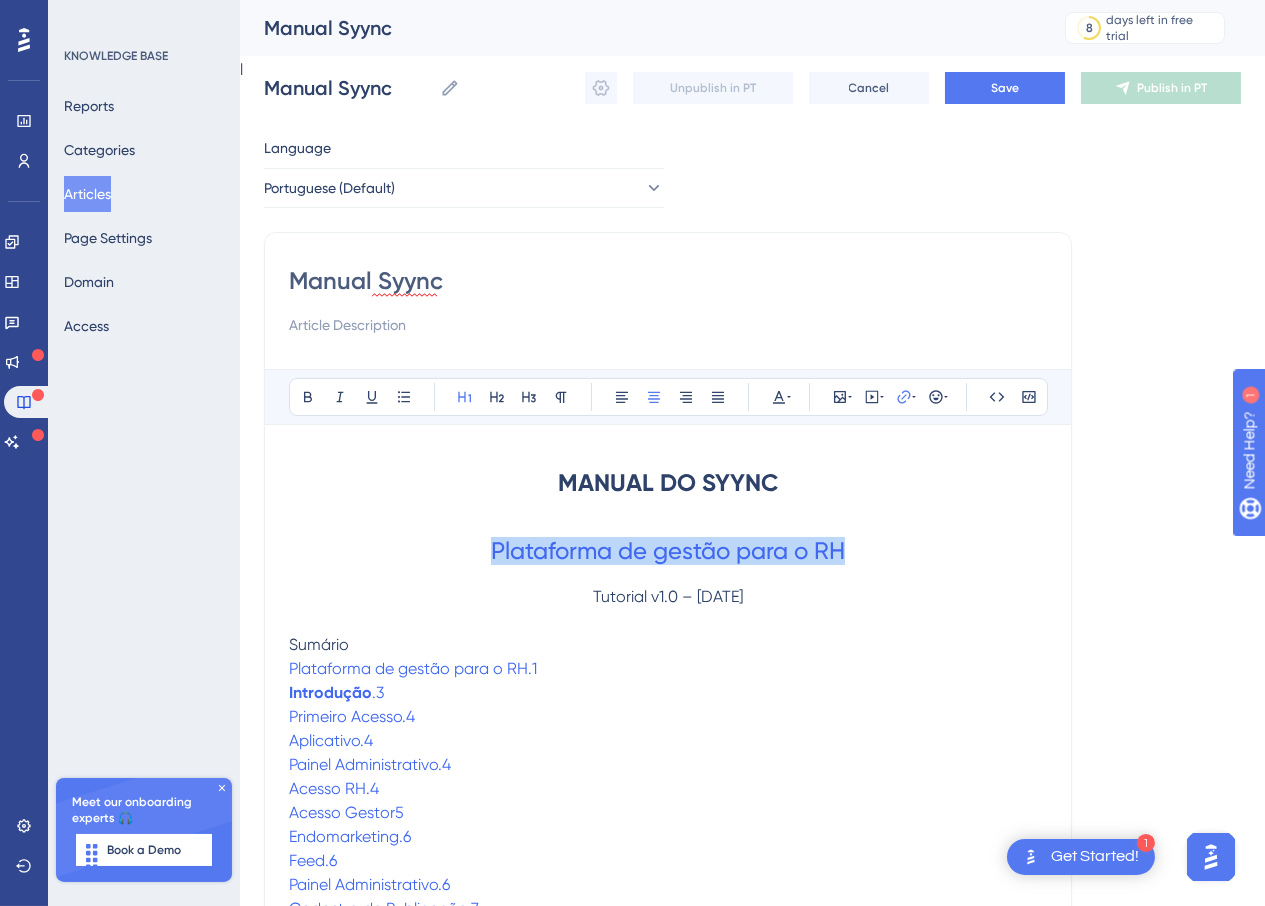 drag, startPoint x: 476, startPoint y: 536, endPoint x: 870, endPoint y: 534, distance: 394.00507 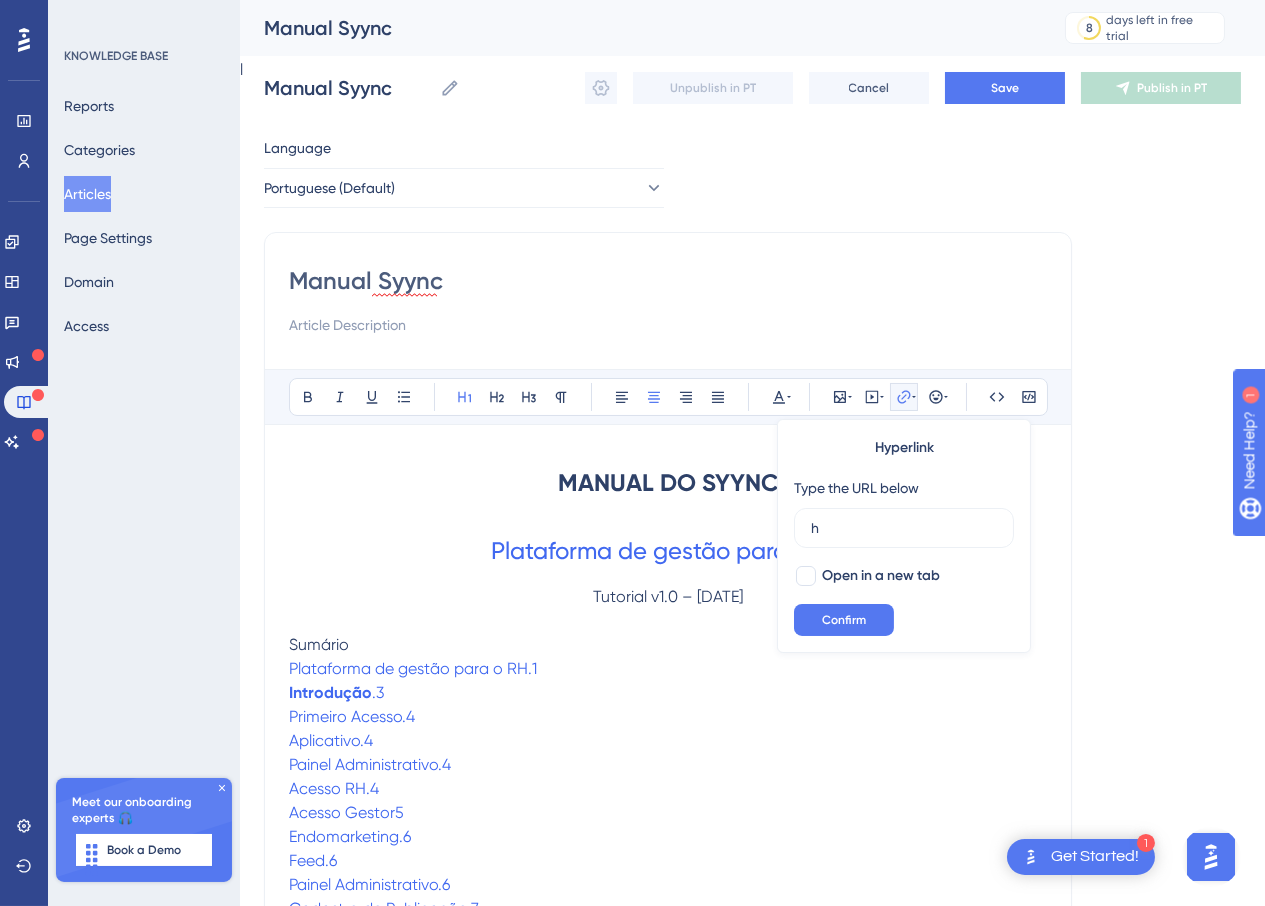 type on "h" 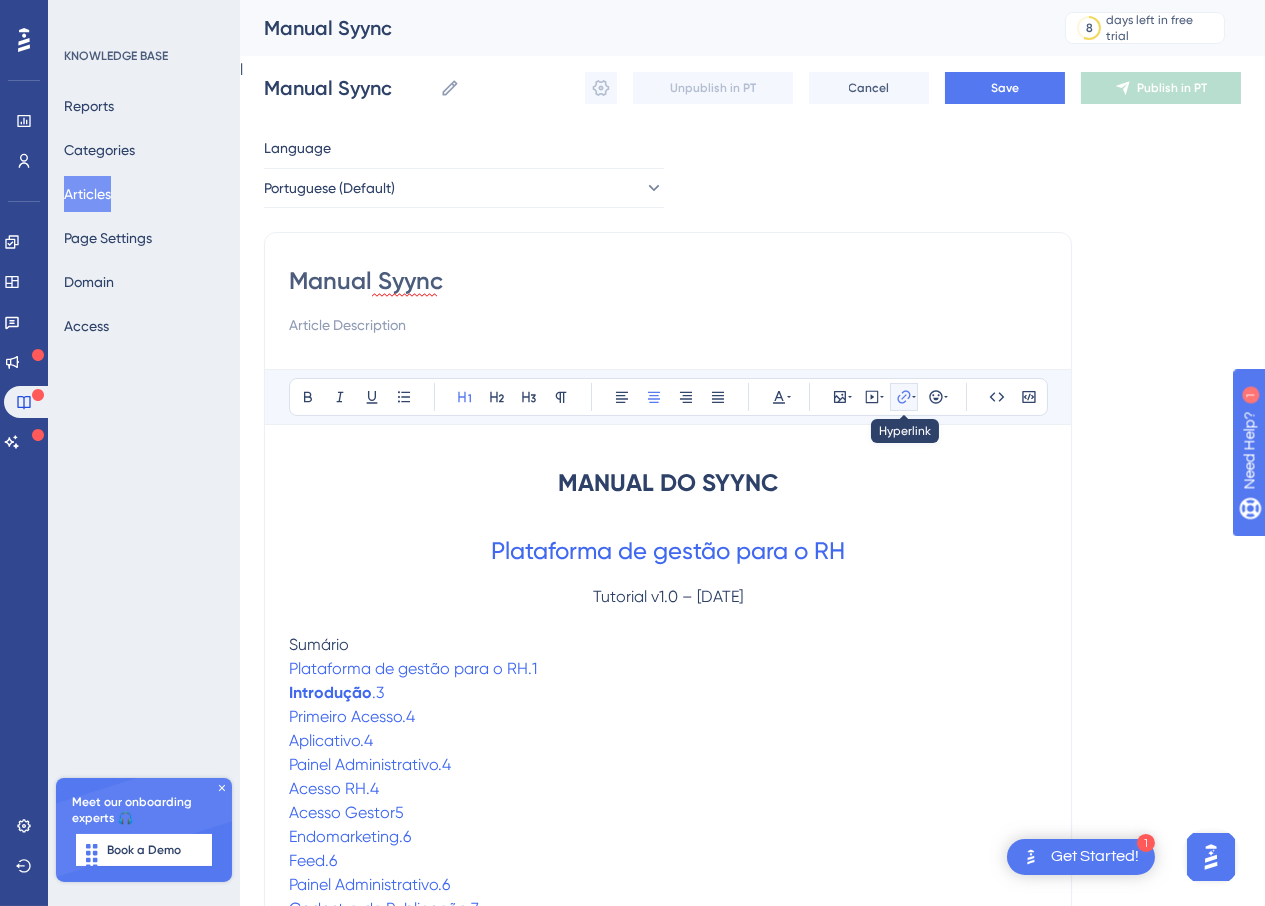 click at bounding box center (904, 397) 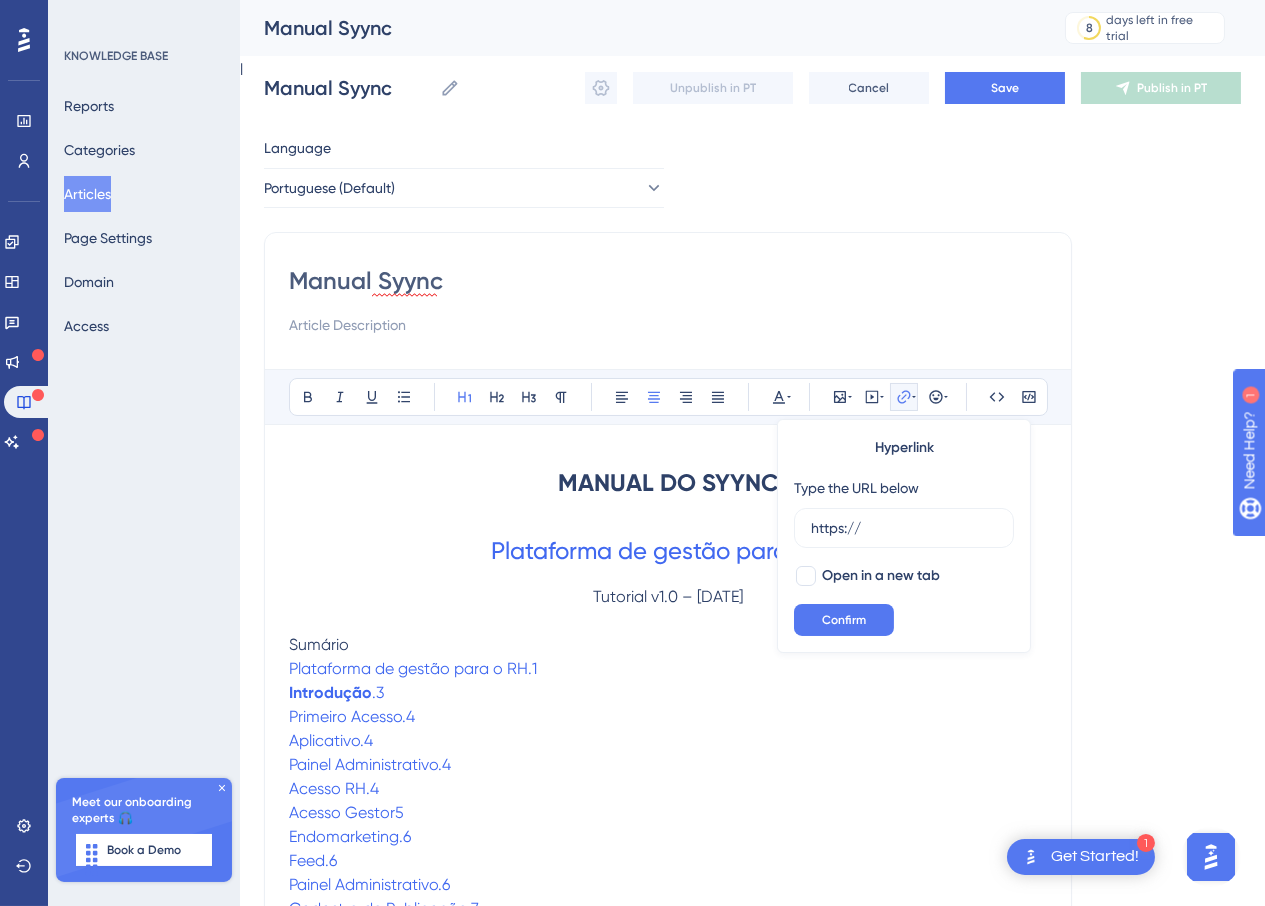 click on "MANUAL DO SYYNC" at bounding box center [668, 482] 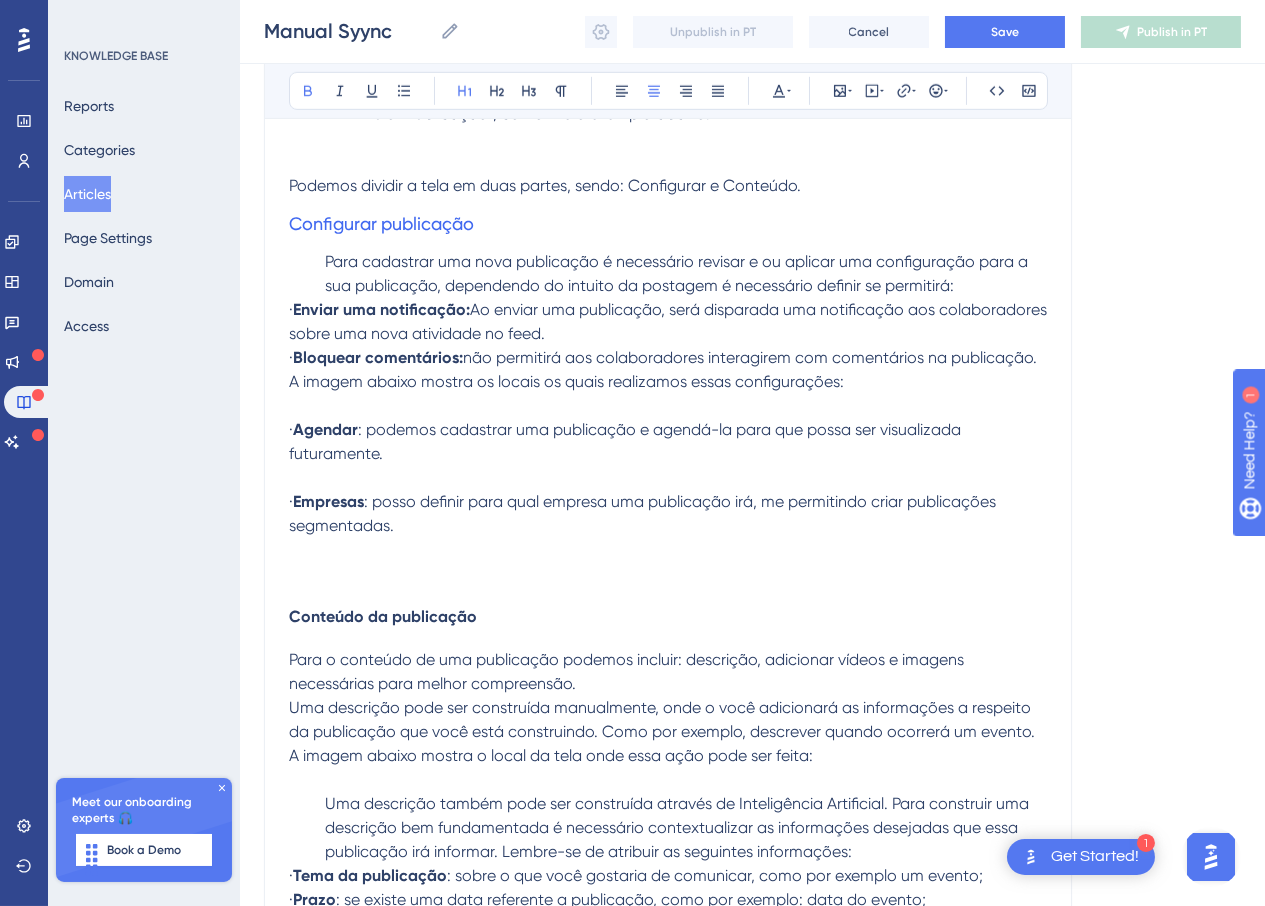 scroll, scrollTop: 3105, scrollLeft: 0, axis: vertical 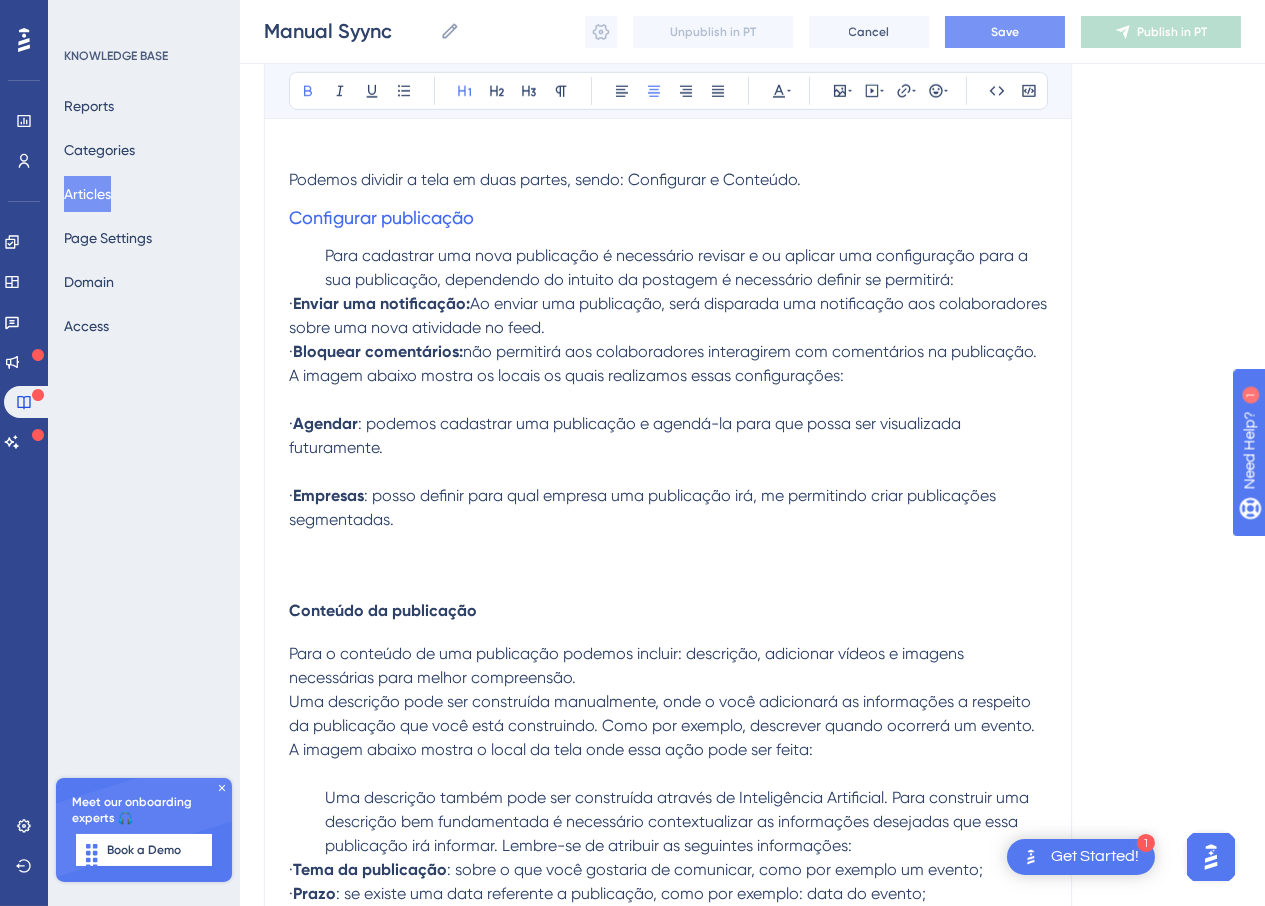 click on "Save" at bounding box center [1005, 32] 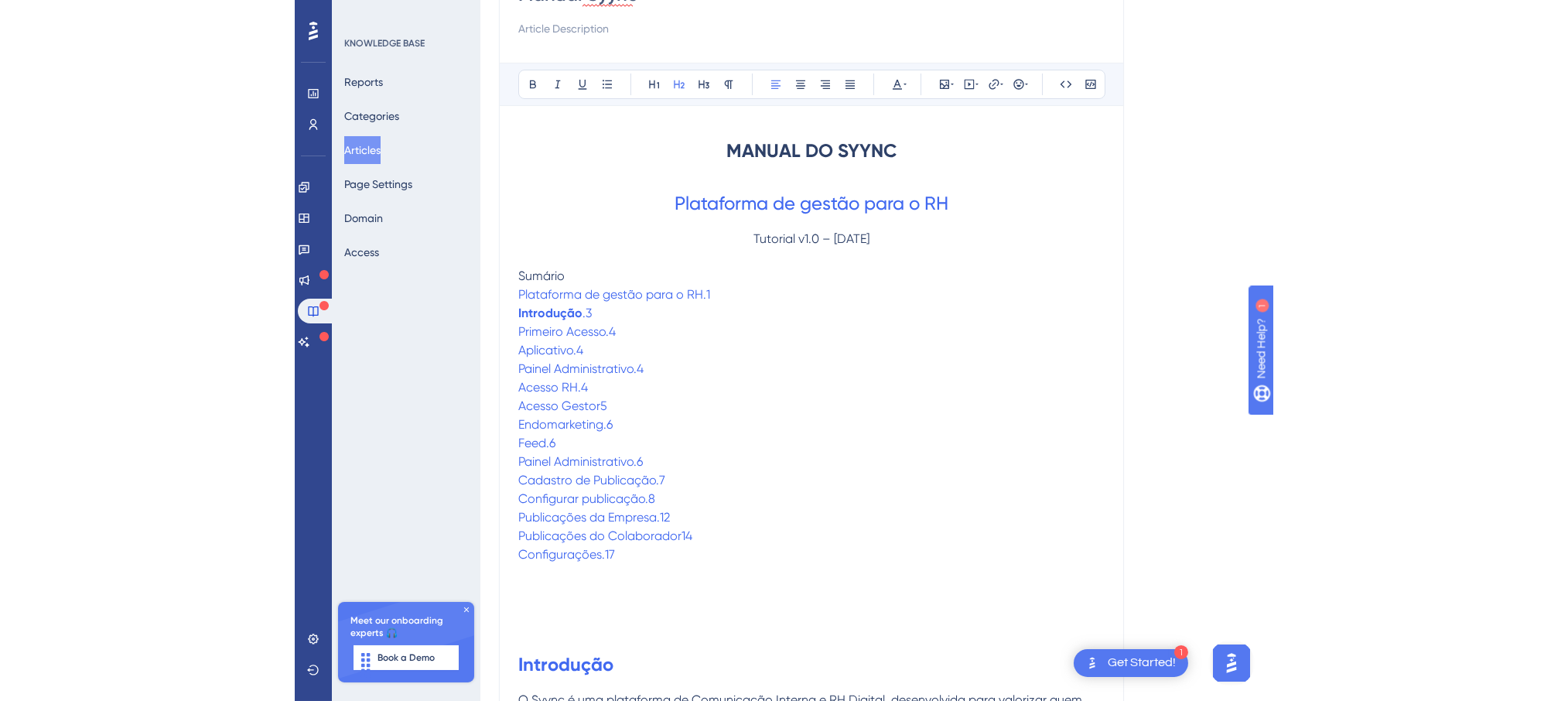 scroll, scrollTop: 0, scrollLeft: 0, axis: both 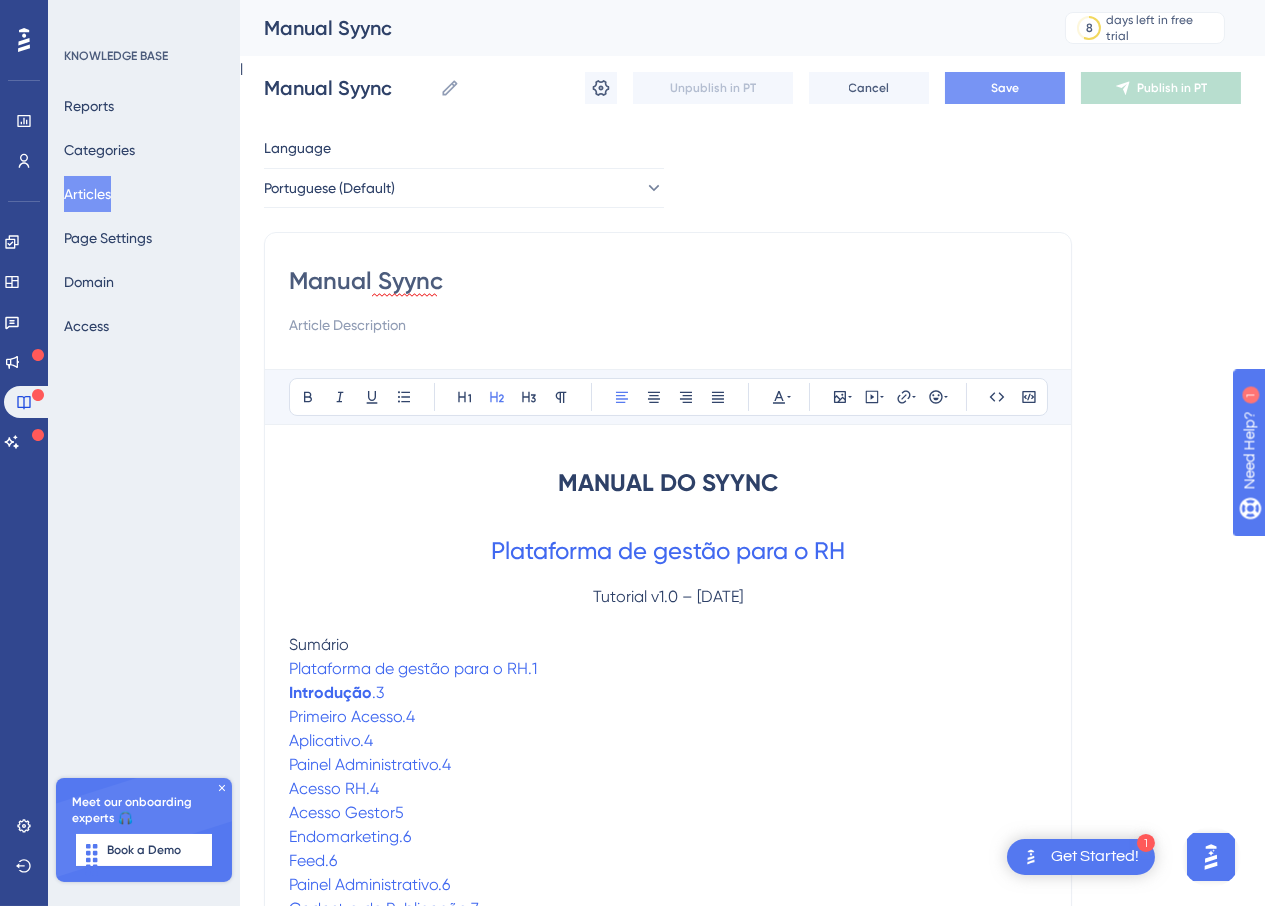 click on "Save" at bounding box center (1005, 88) 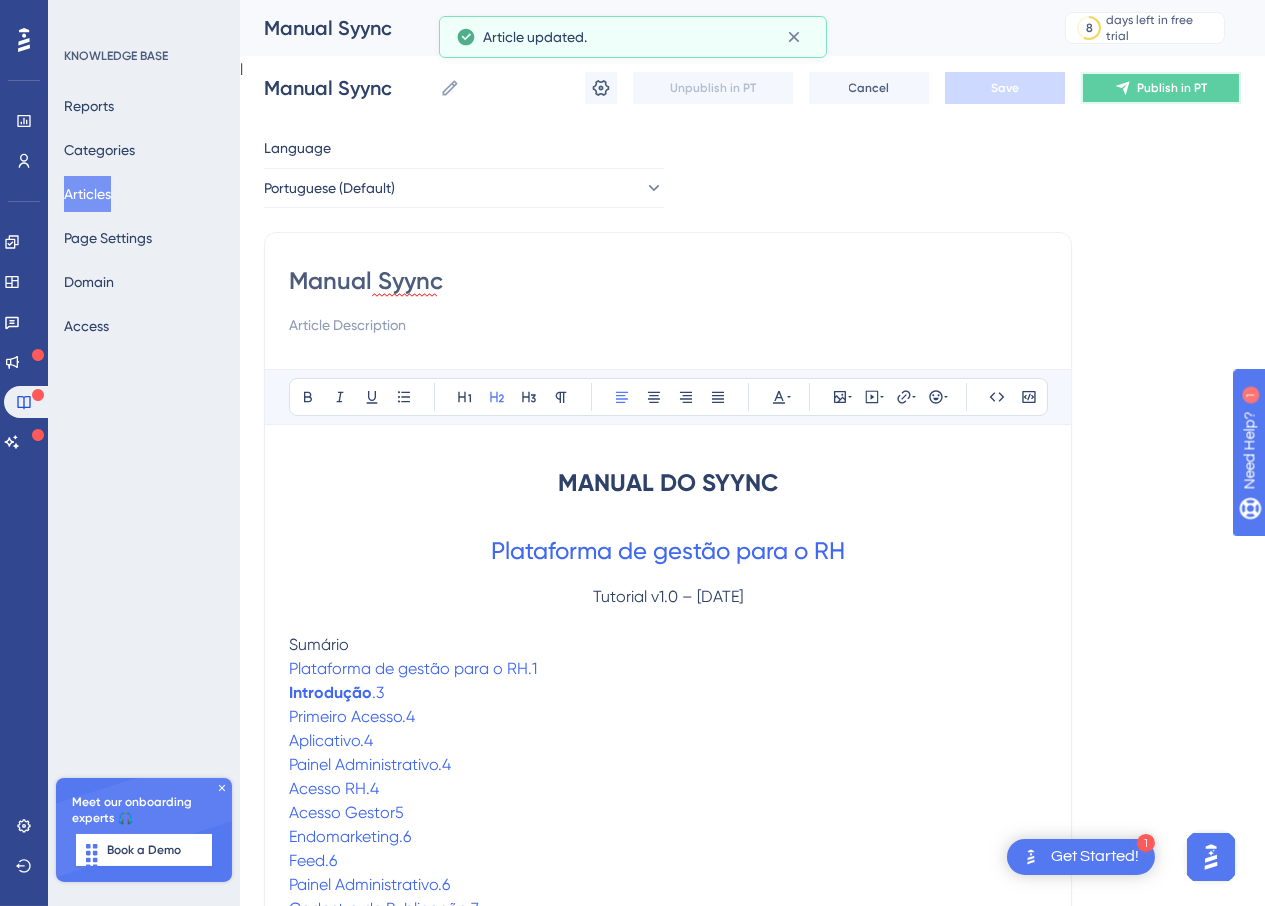click on "Publish in PT" at bounding box center [1172, 88] 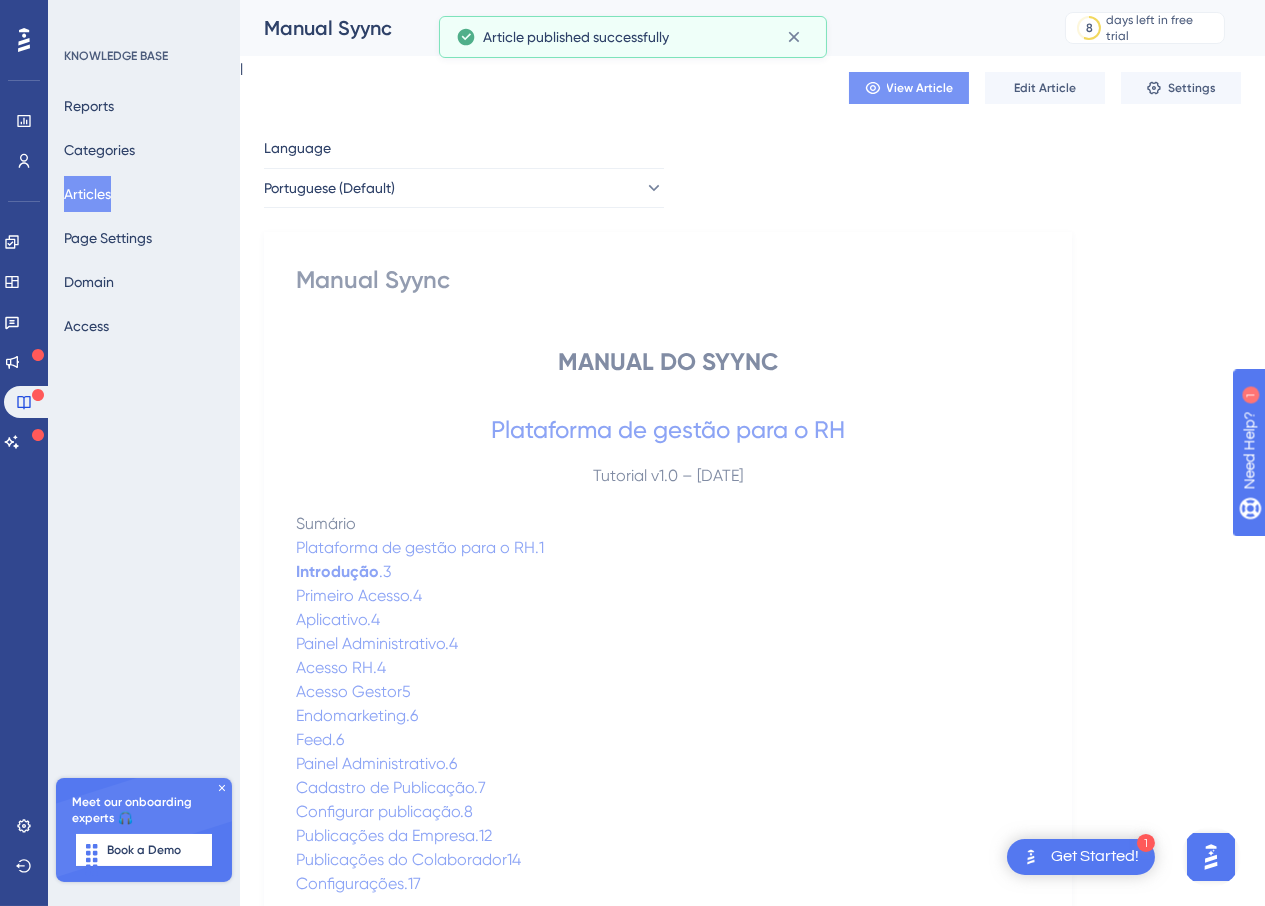 click on "View Article" at bounding box center [920, 88] 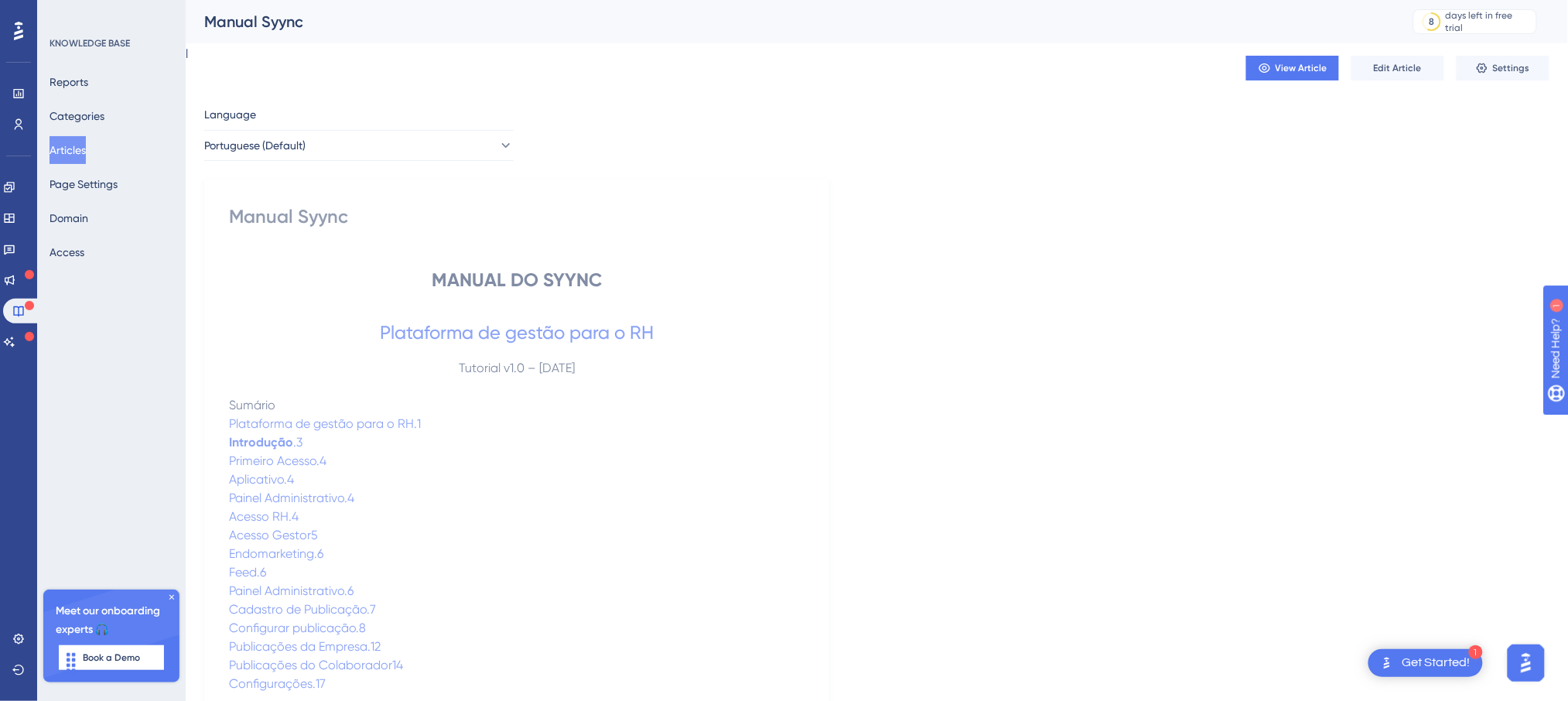 click on "MANUAL DO SYYNC" at bounding box center (517, 280) 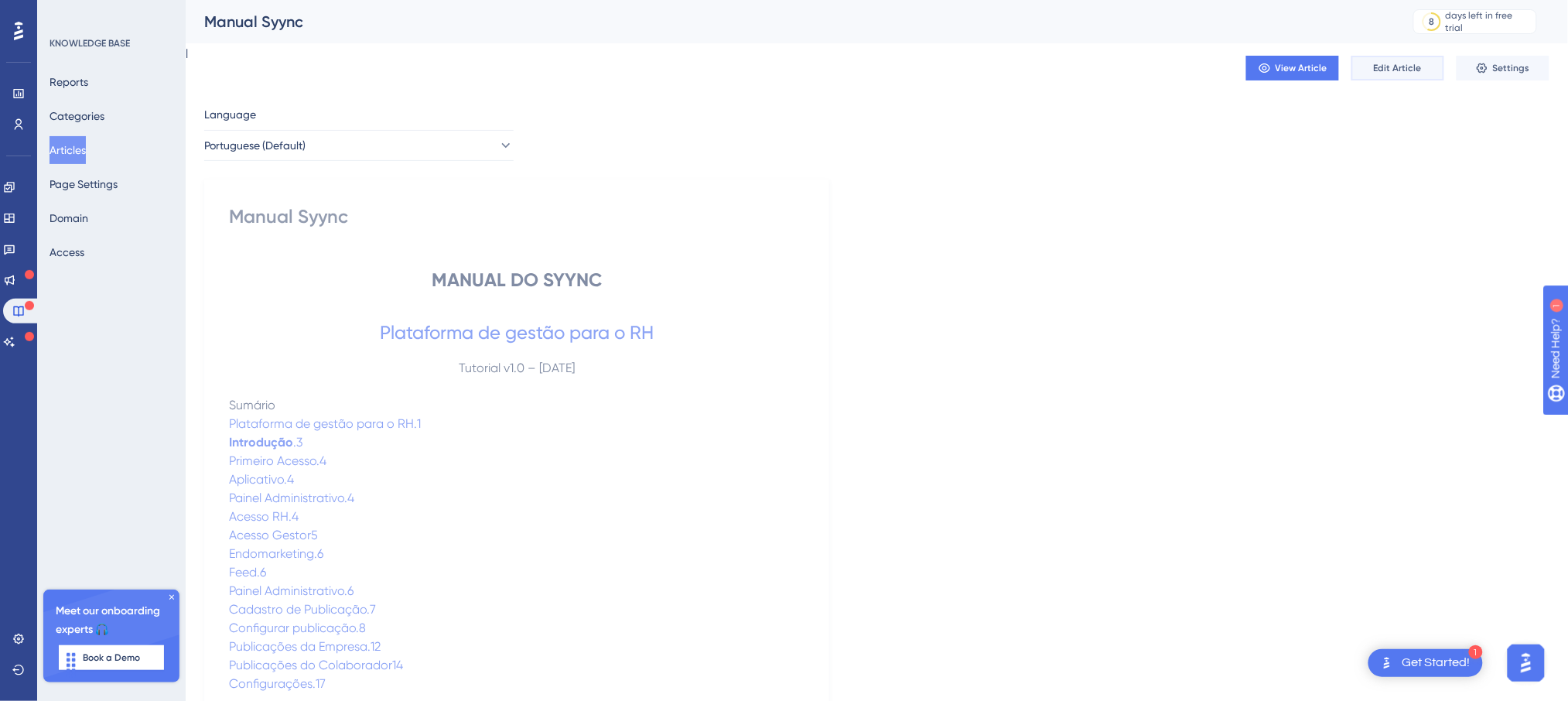 click on "Edit Article" at bounding box center [1398, 68] 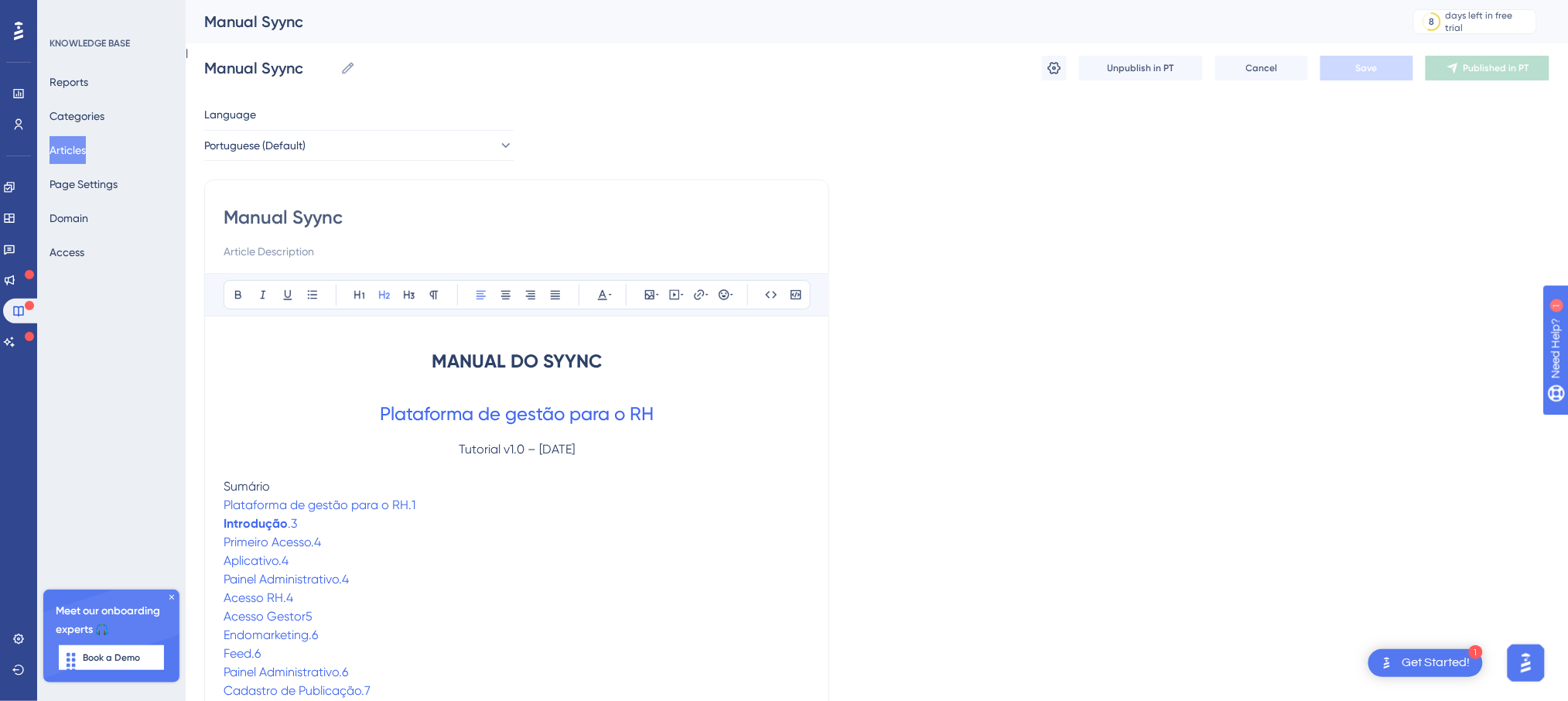 scroll, scrollTop: 5207, scrollLeft: 0, axis: vertical 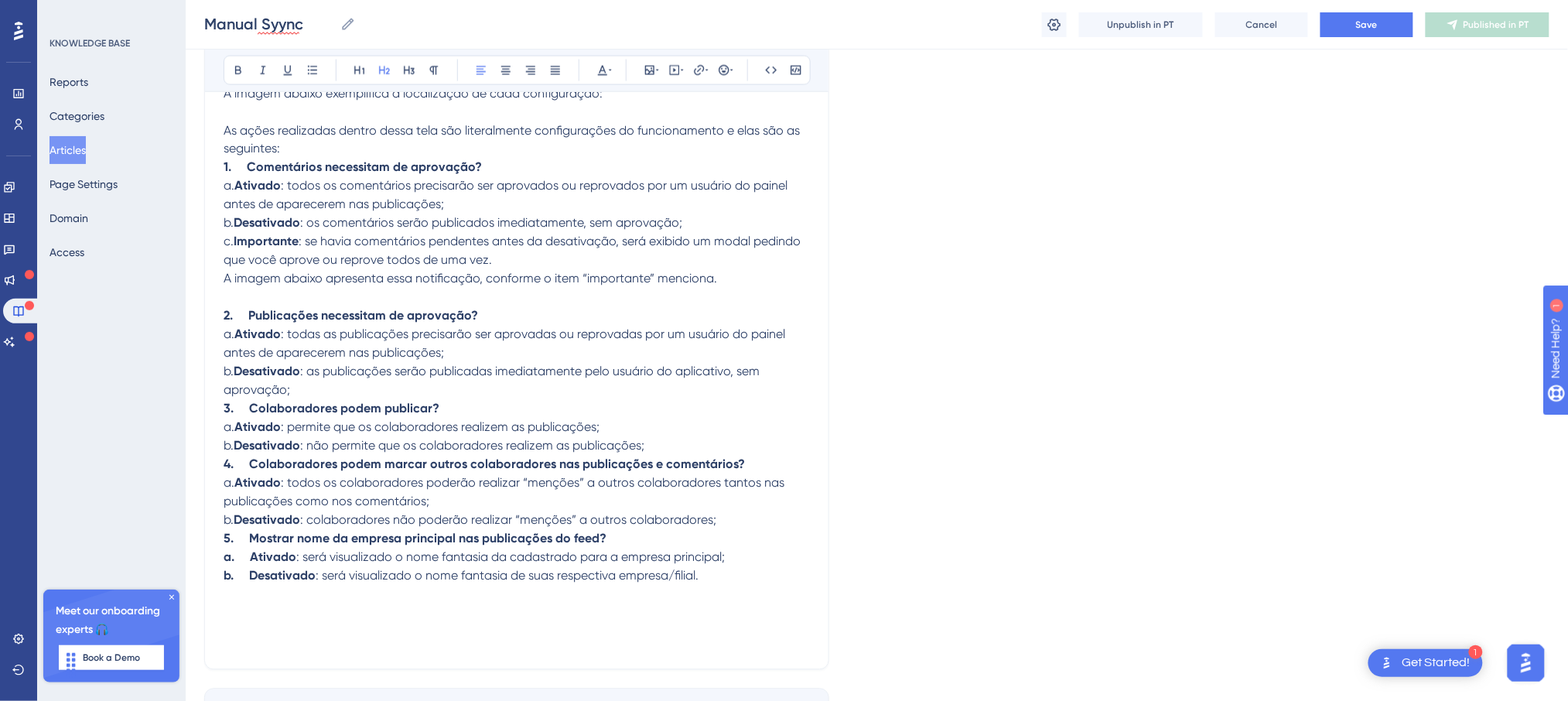 click on "1.     Comentários necessitam de aprovação?" at bounding box center [353, 167] 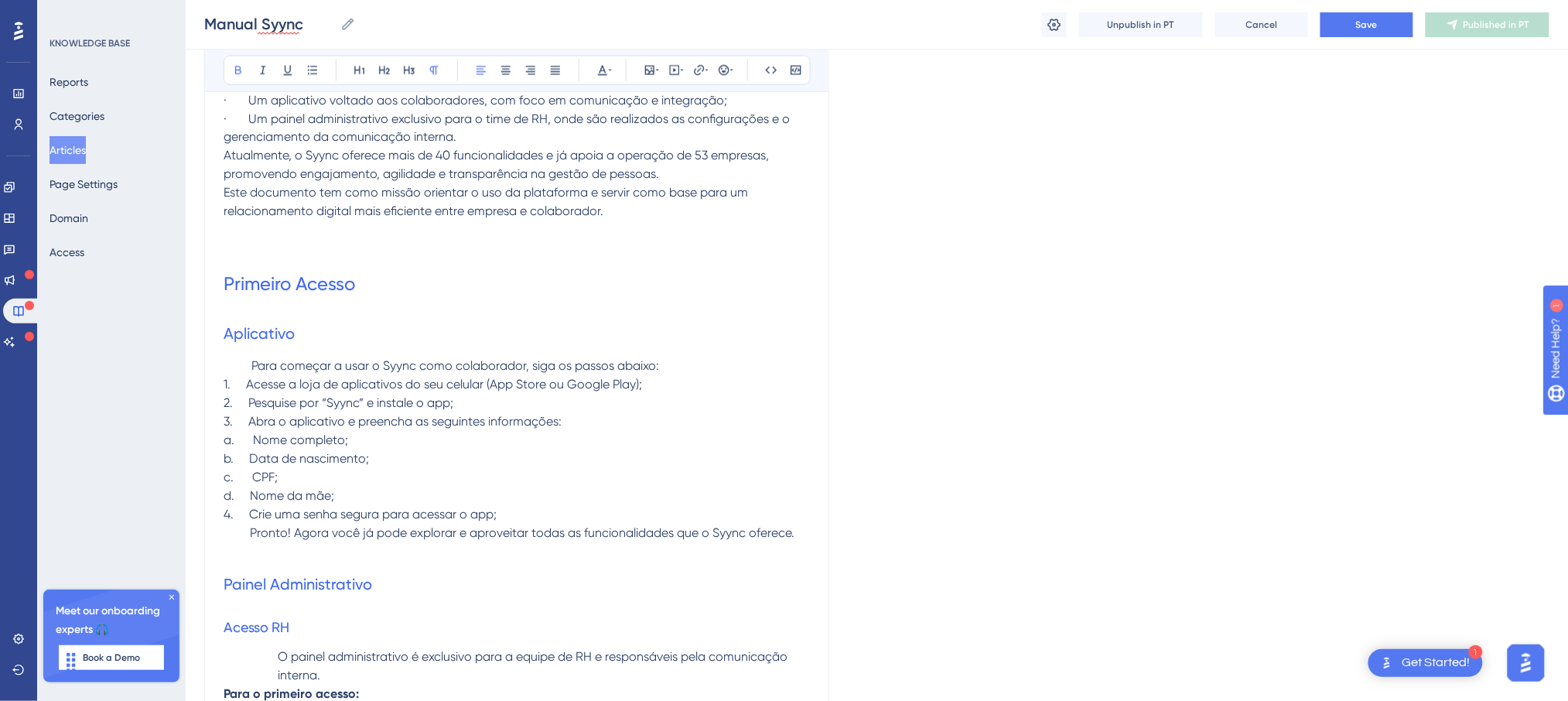 scroll, scrollTop: 725, scrollLeft: 15, axis: both 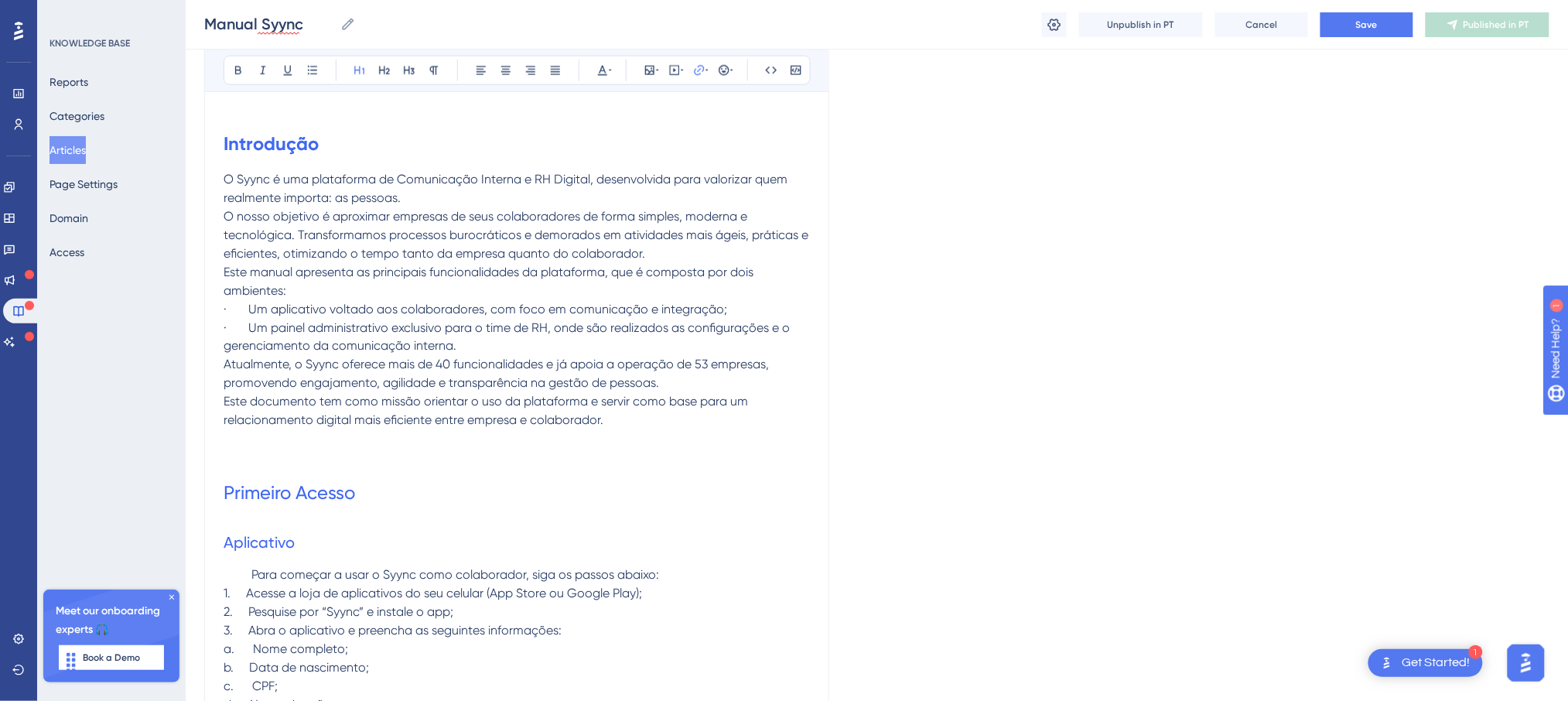 click on "Primeiro Acesso" at bounding box center [517, 494] 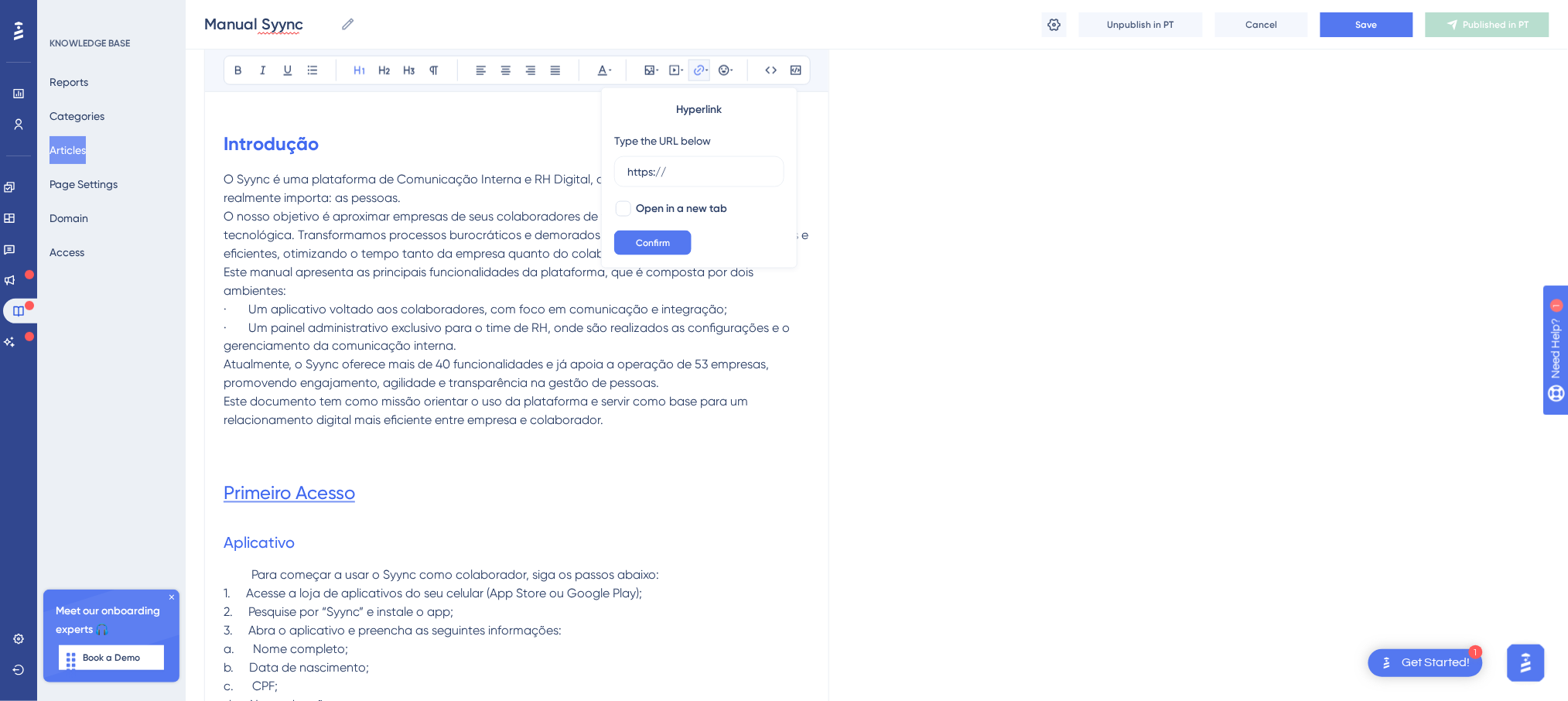 click on "Primeiro Acesso" at bounding box center [289, 494] 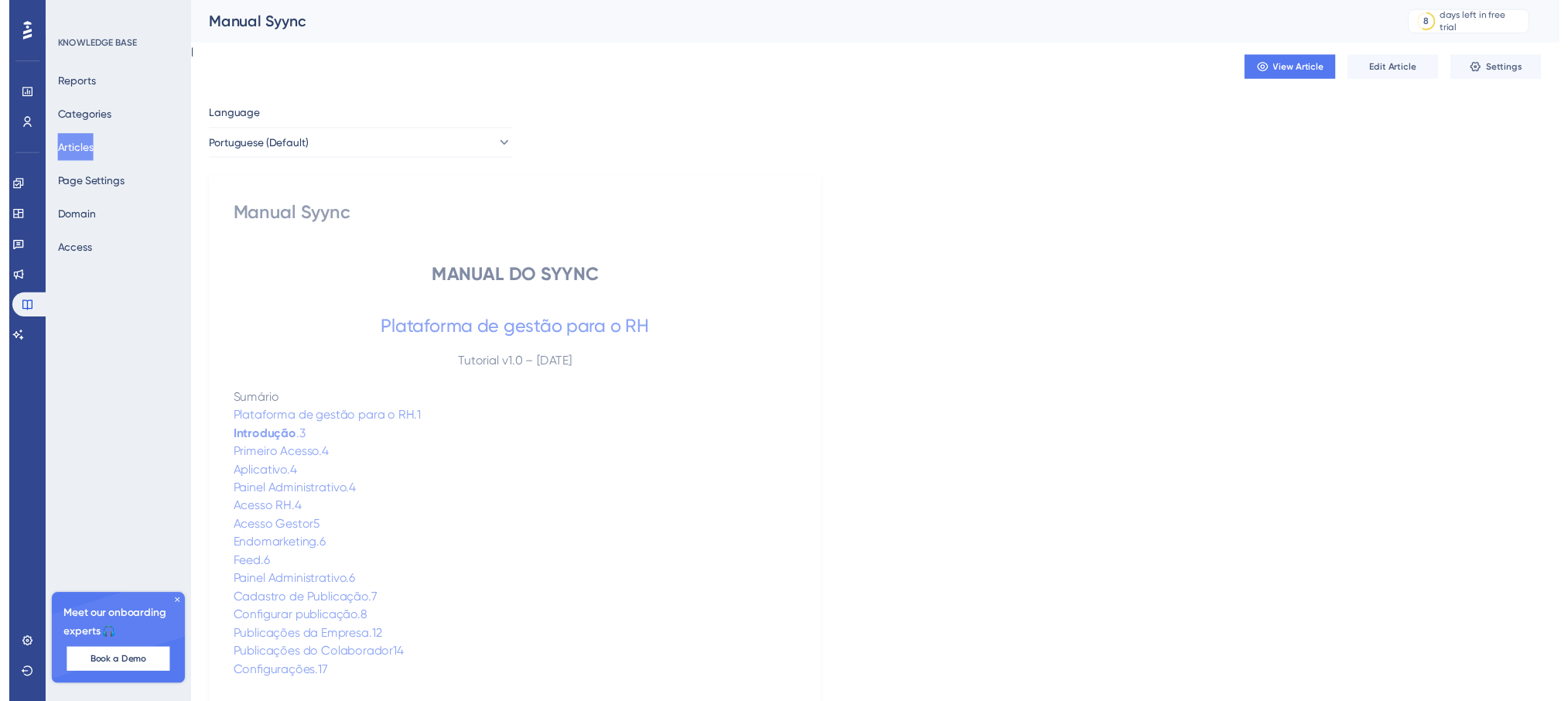 scroll, scrollTop: 0, scrollLeft: 0, axis: both 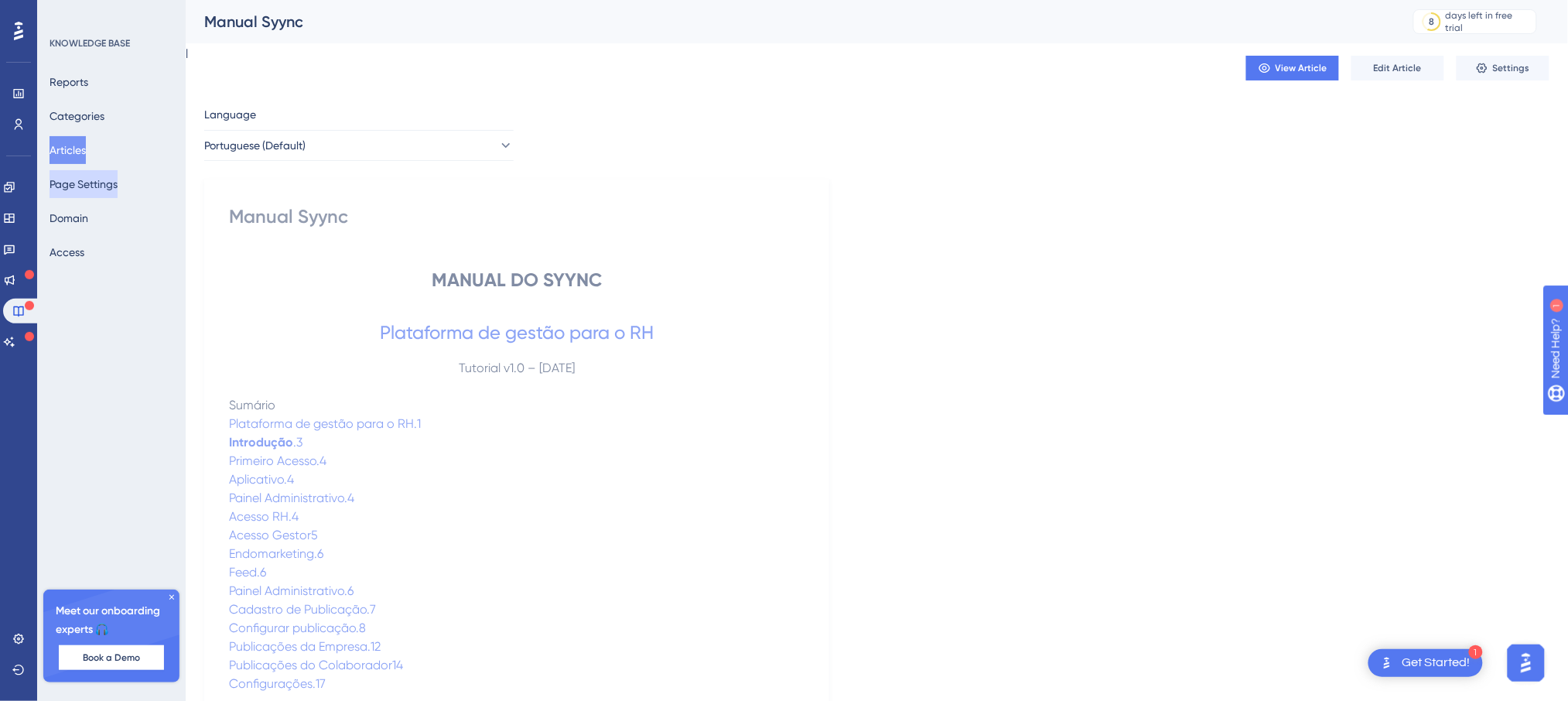 click on "Page Settings" at bounding box center (84, 184) 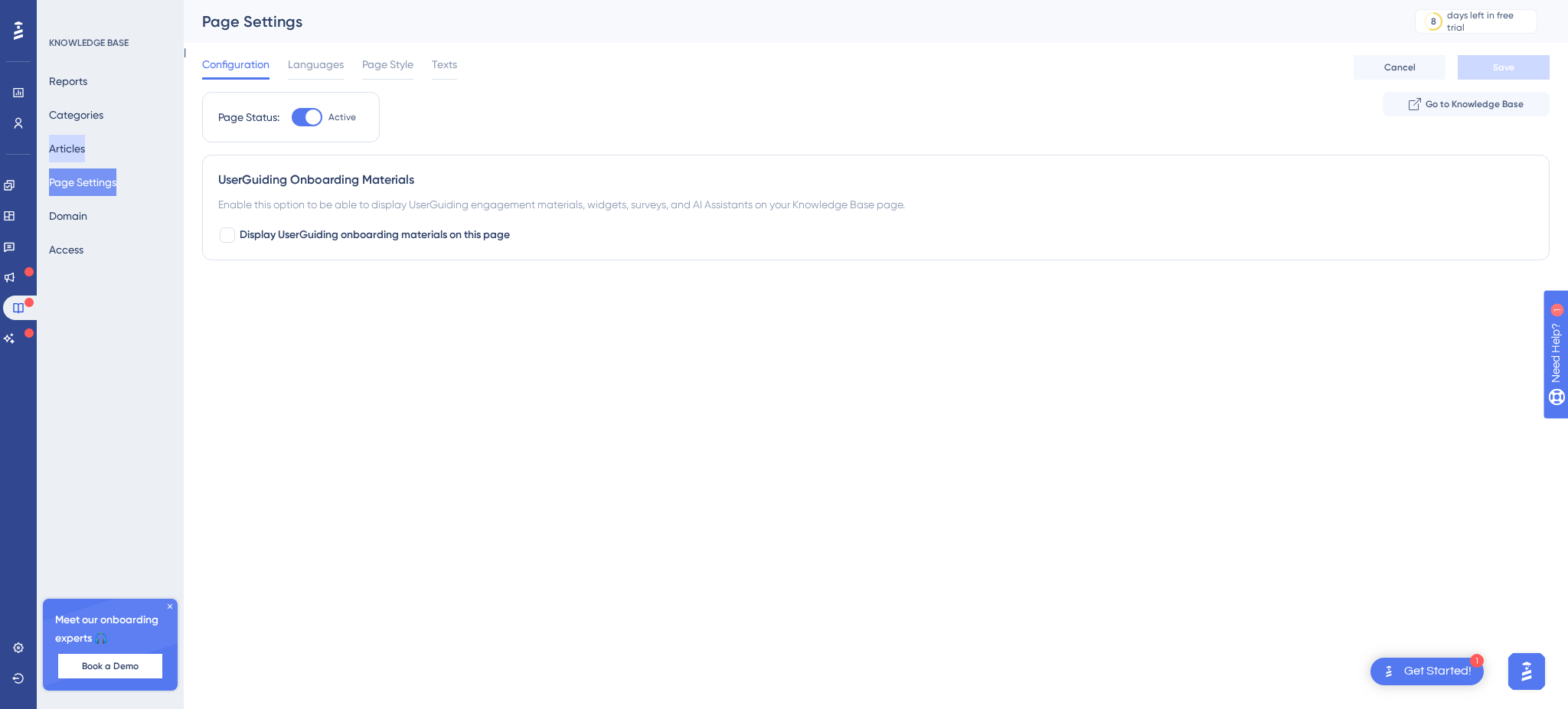 click on "Articles" at bounding box center (67, 149) 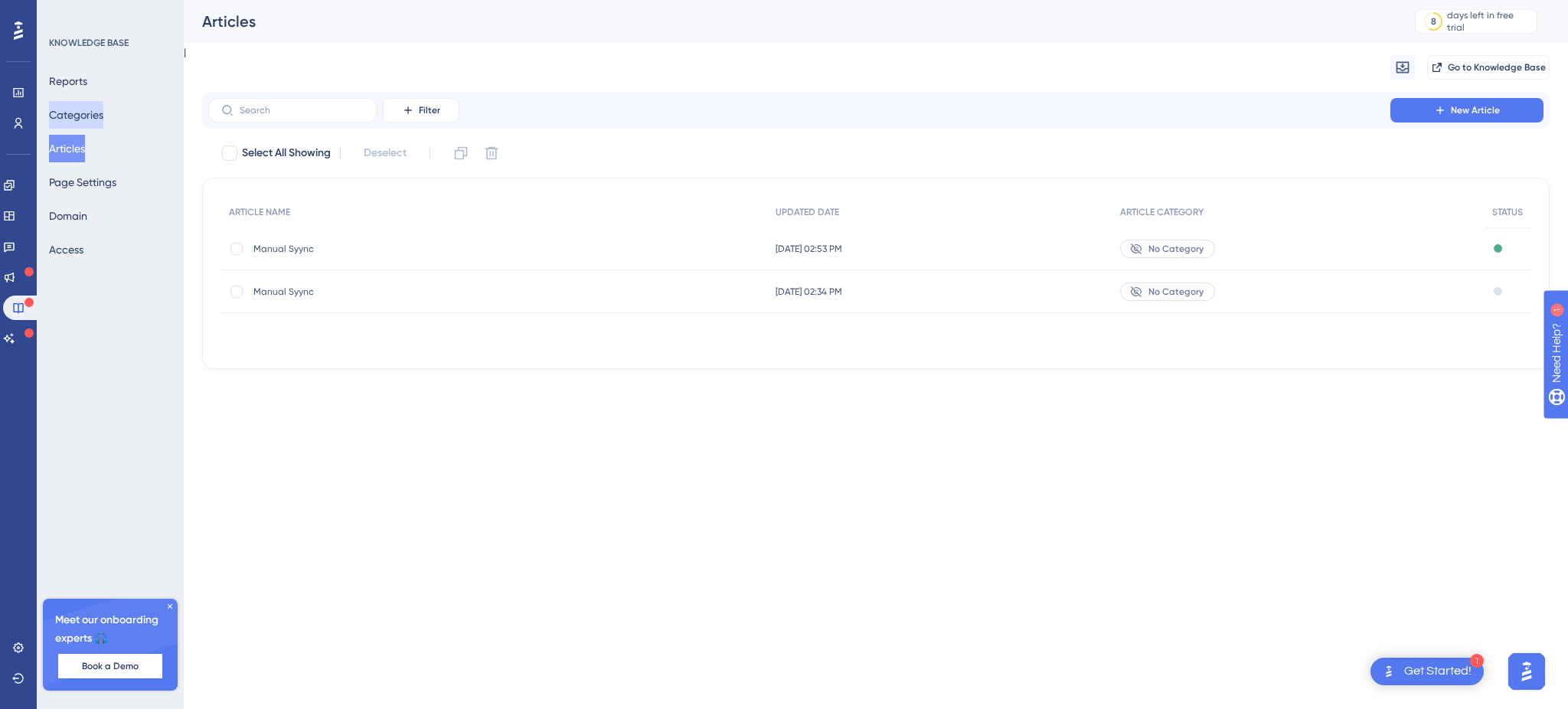 click on "Categories" at bounding box center (76, 115) 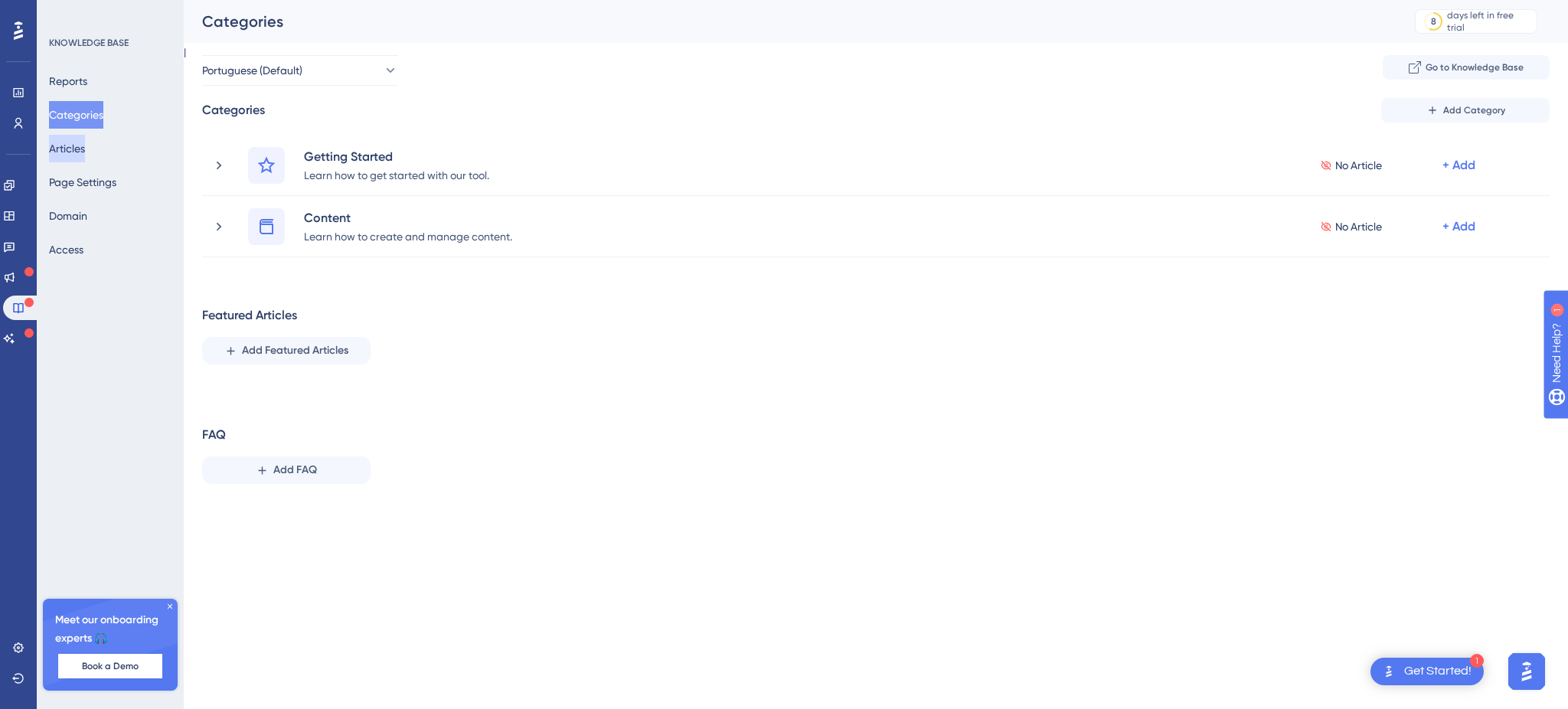 click on "Articles" at bounding box center (67, 149) 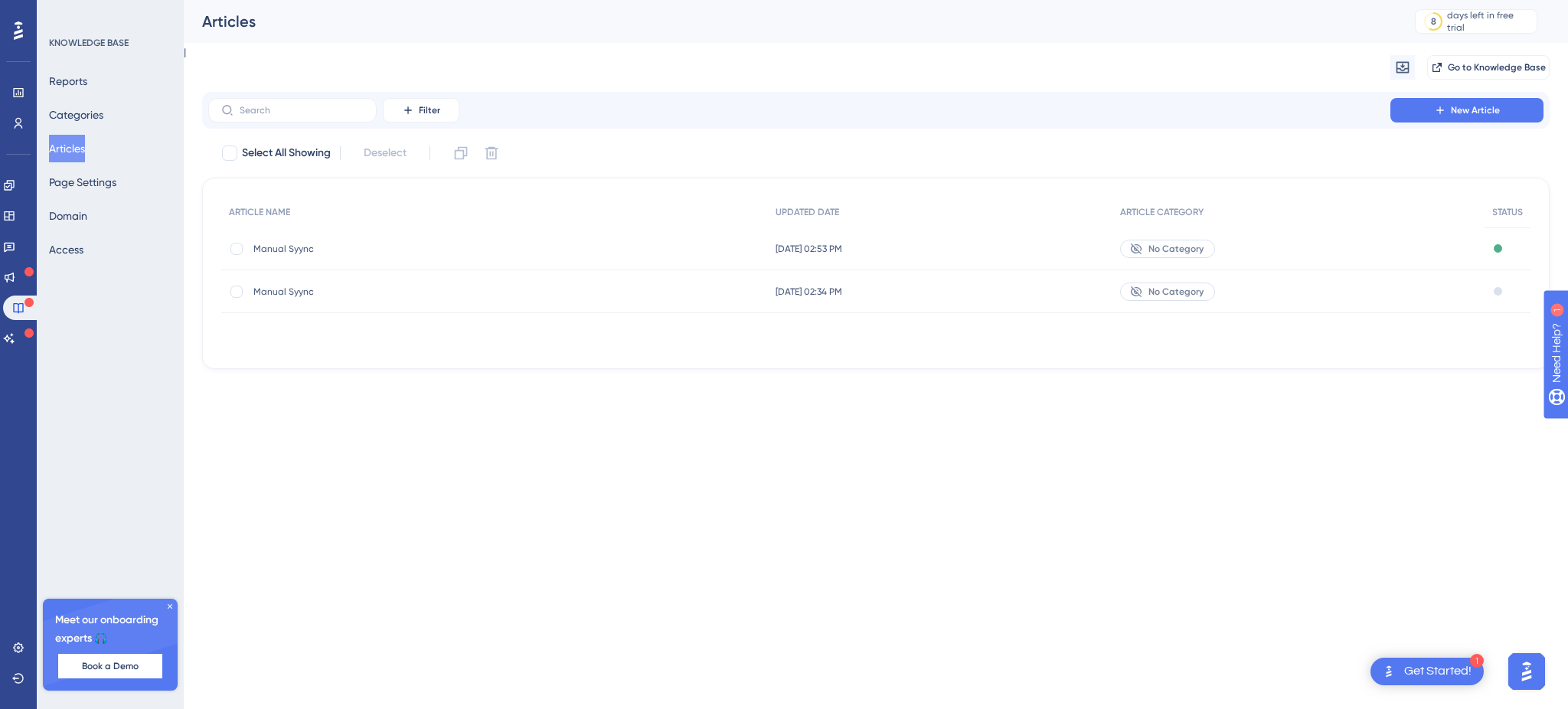 click on "Manual Syync" at bounding box center (376, 249) 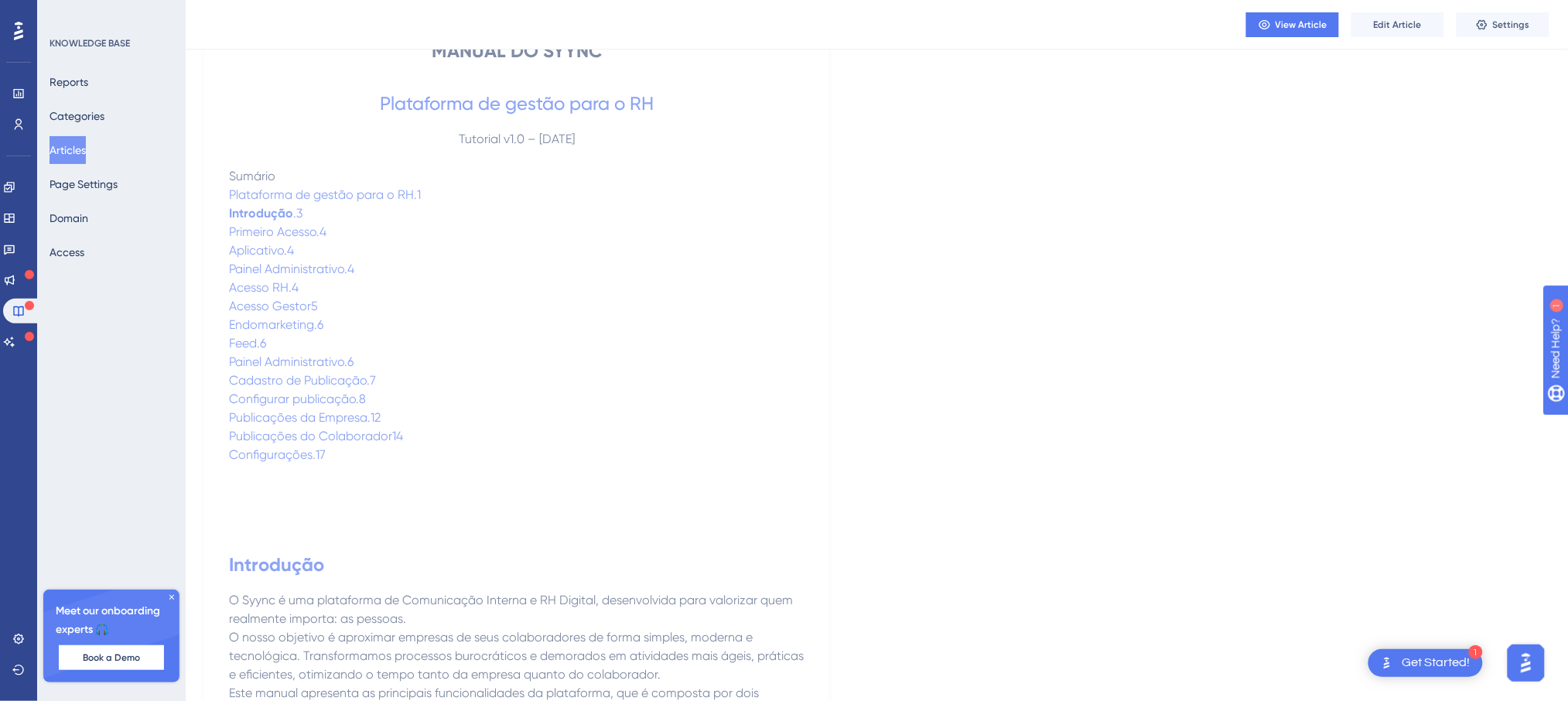 scroll, scrollTop: 78, scrollLeft: 0, axis: vertical 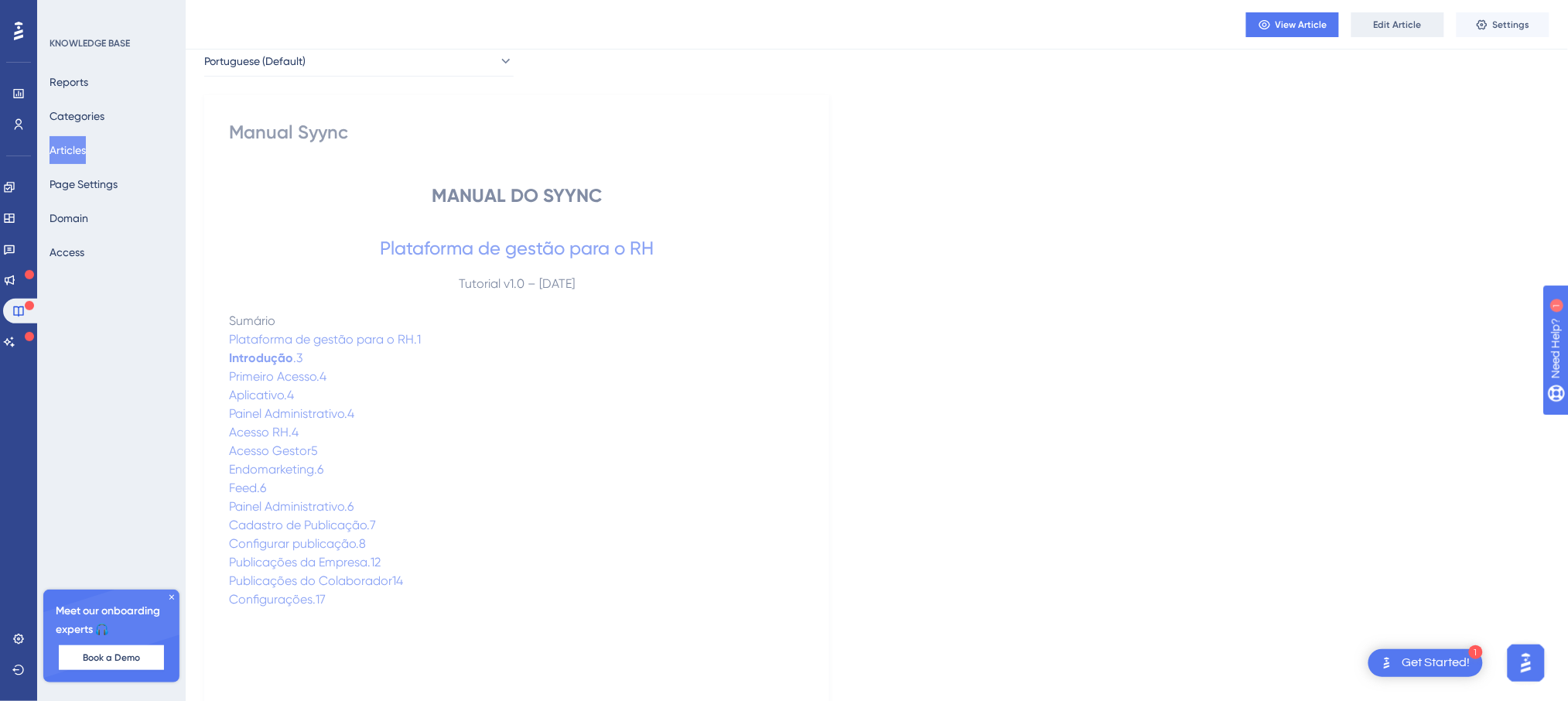click on "Edit Article" at bounding box center (1398, 25) 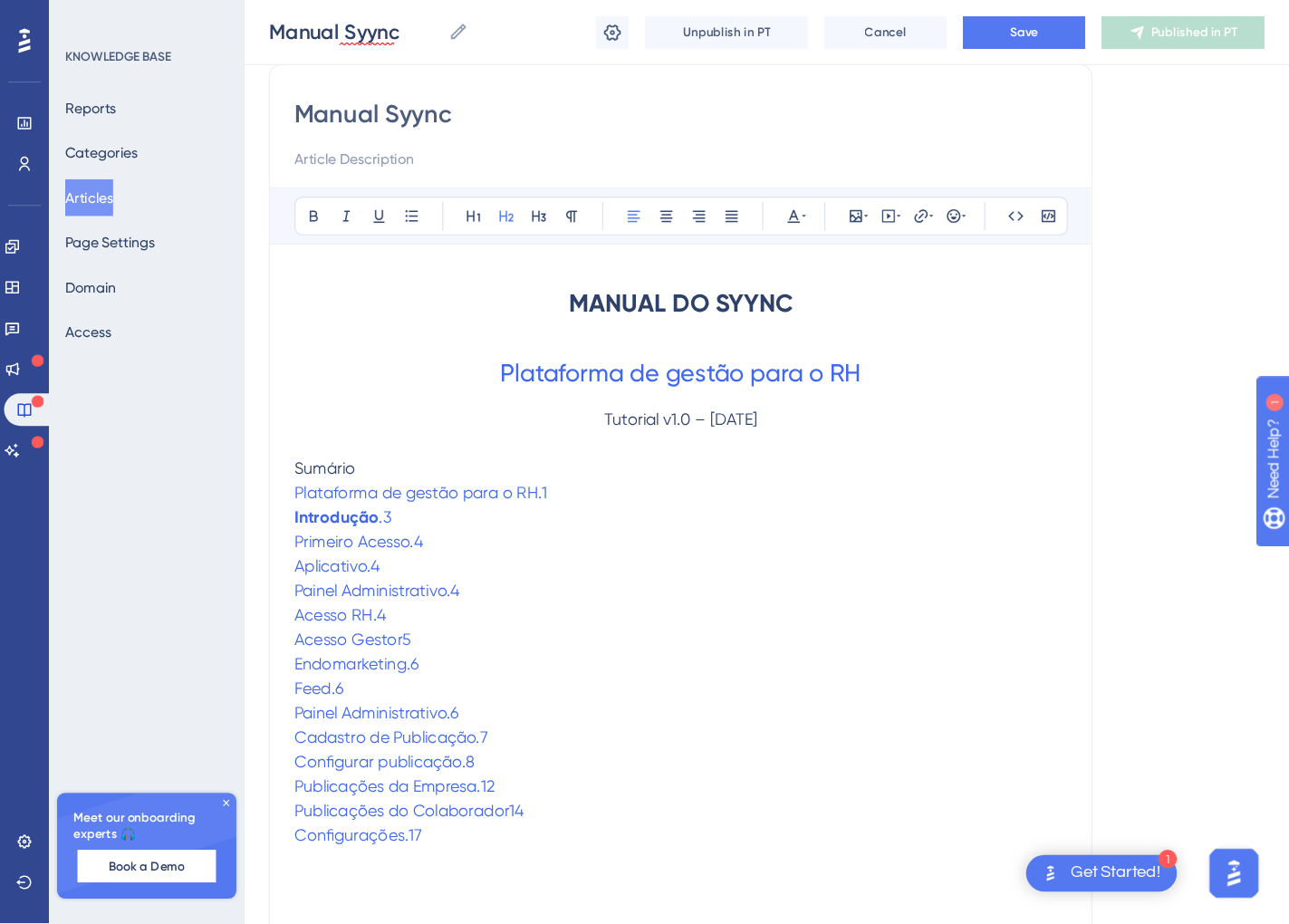 scroll, scrollTop: 145, scrollLeft: 0, axis: vertical 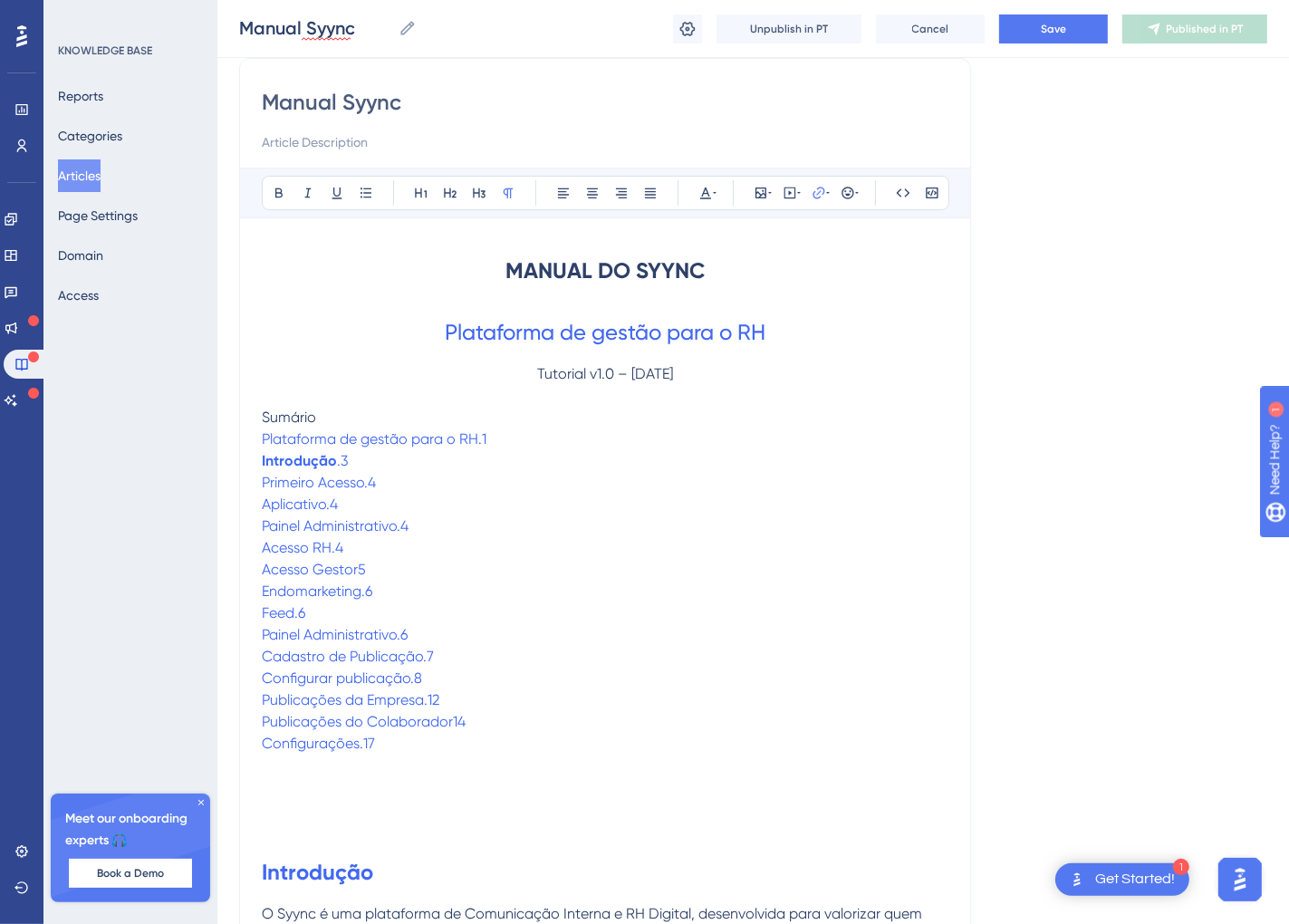 drag, startPoint x: 1105, startPoint y: 0, endPoint x: 778, endPoint y: 518, distance: 612.579 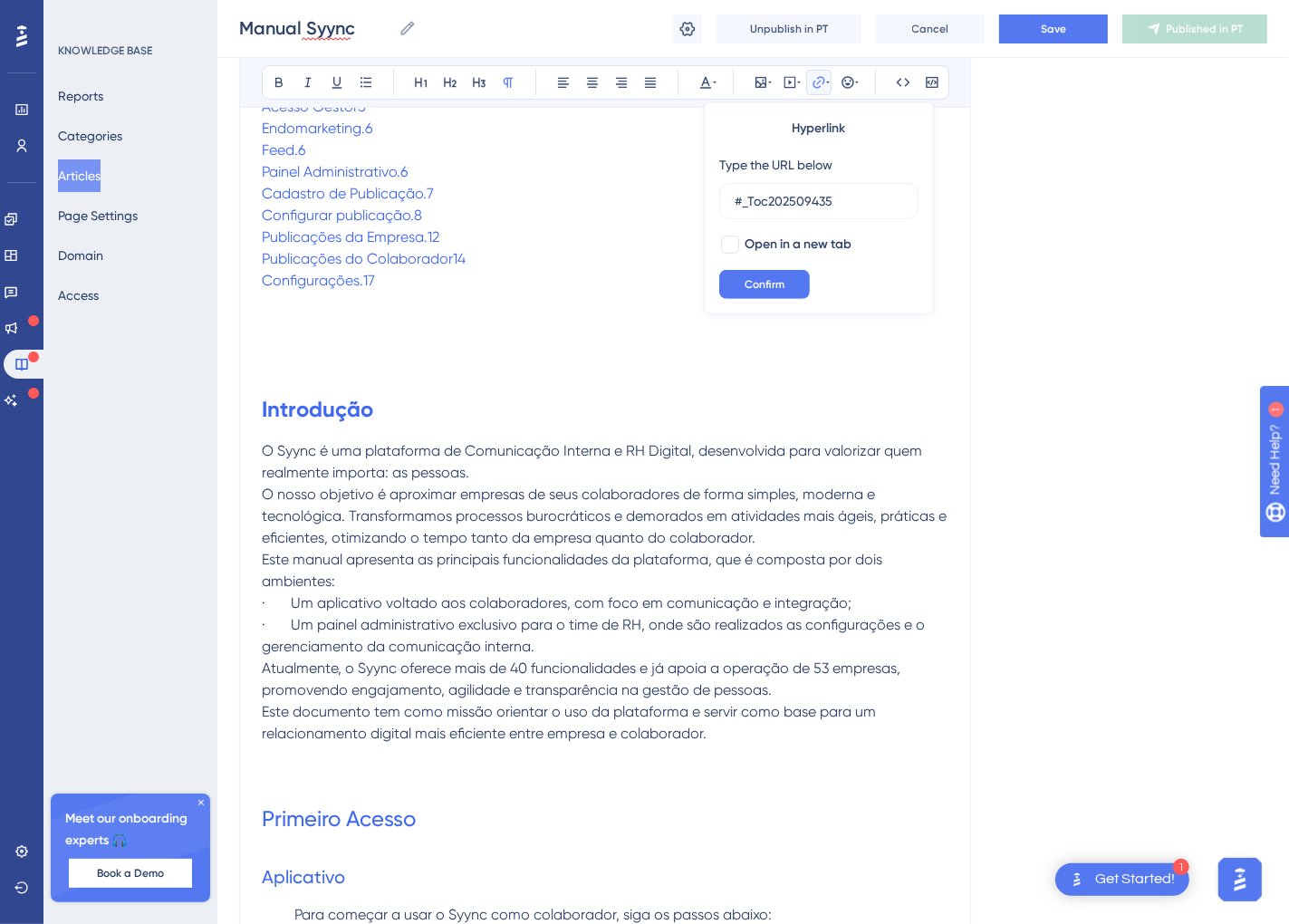scroll, scrollTop: 615, scrollLeft: 0, axis: vertical 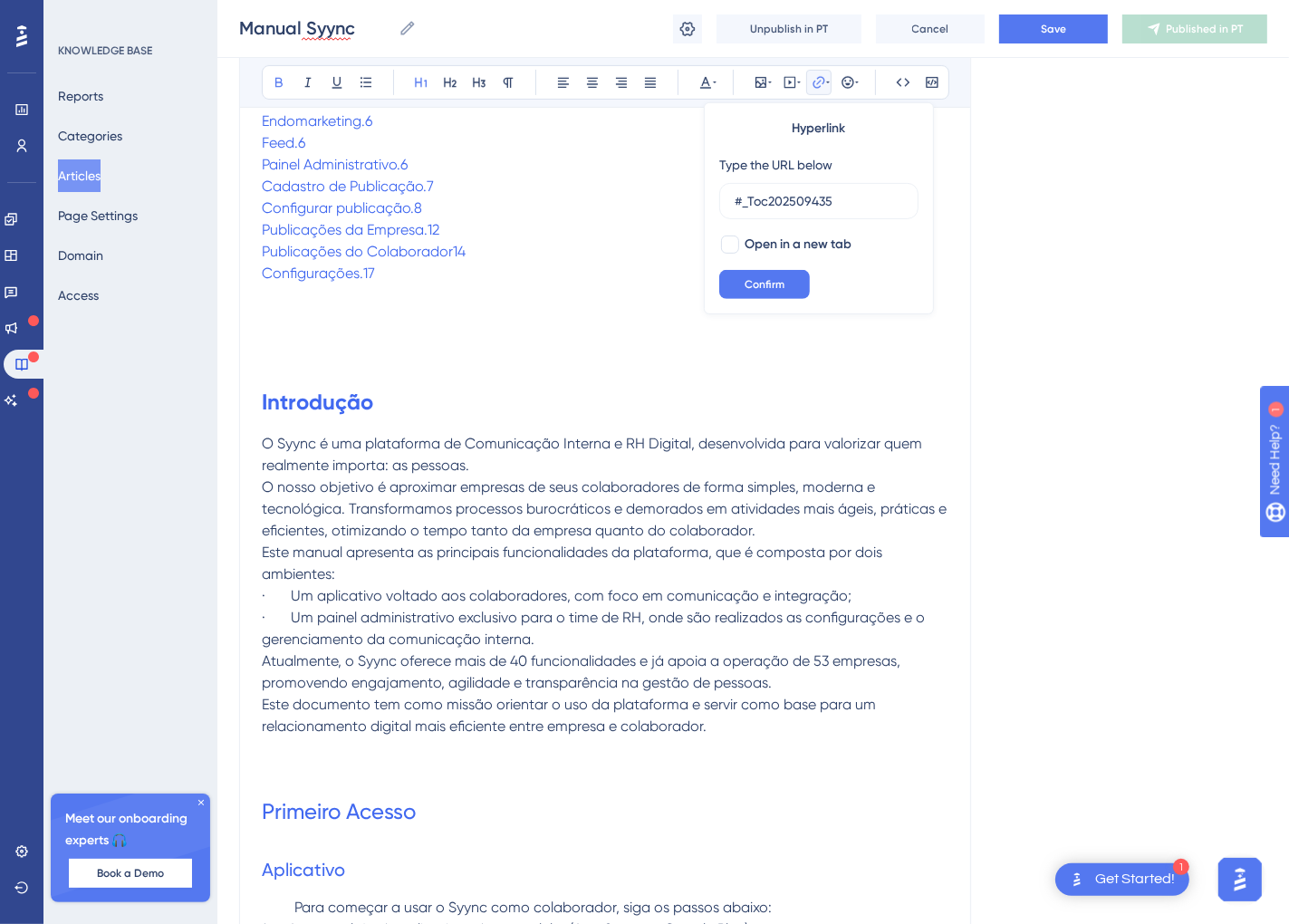 click on "Introdução" at bounding box center (605, 402) 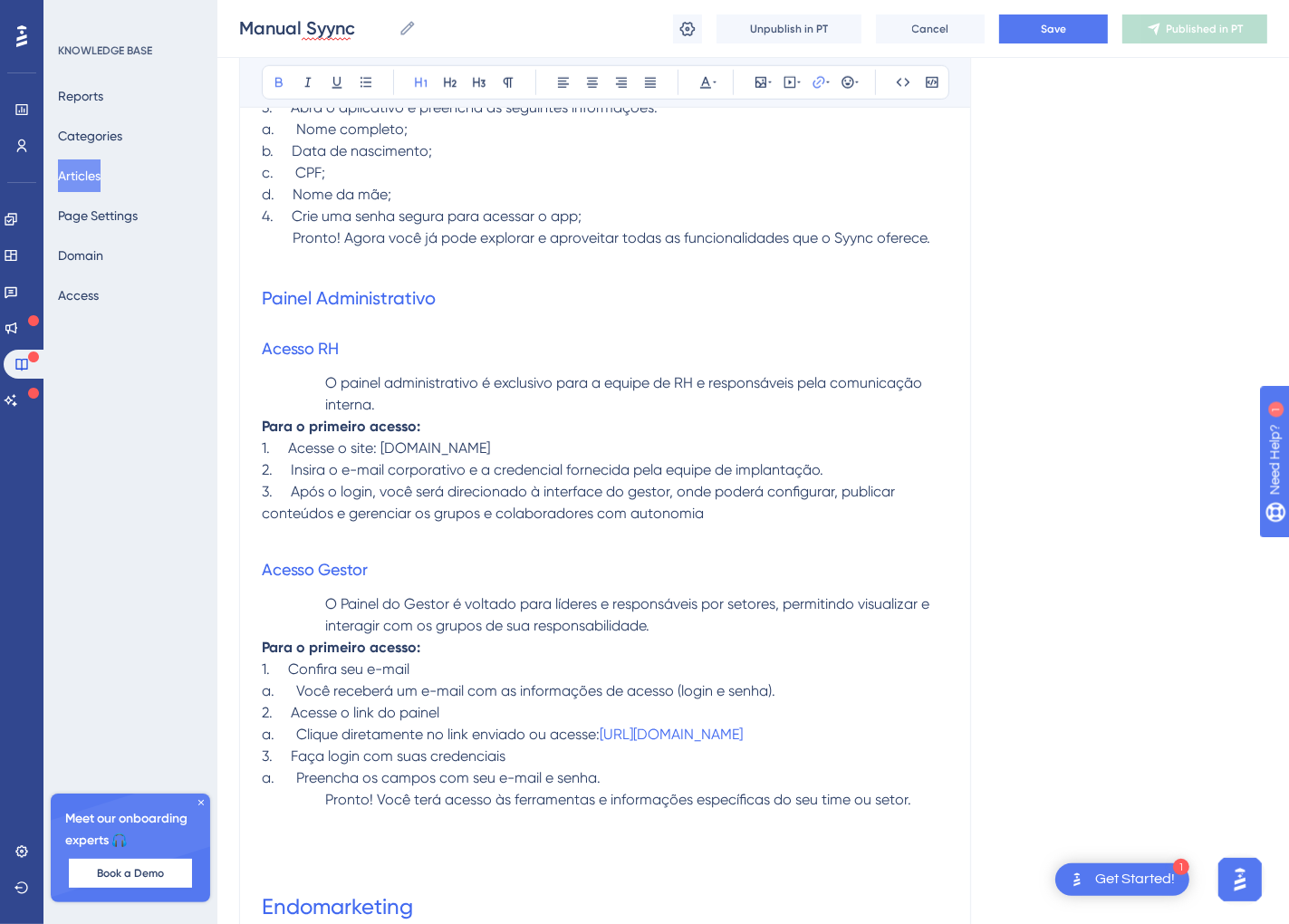 scroll, scrollTop: 1319, scrollLeft: 0, axis: vertical 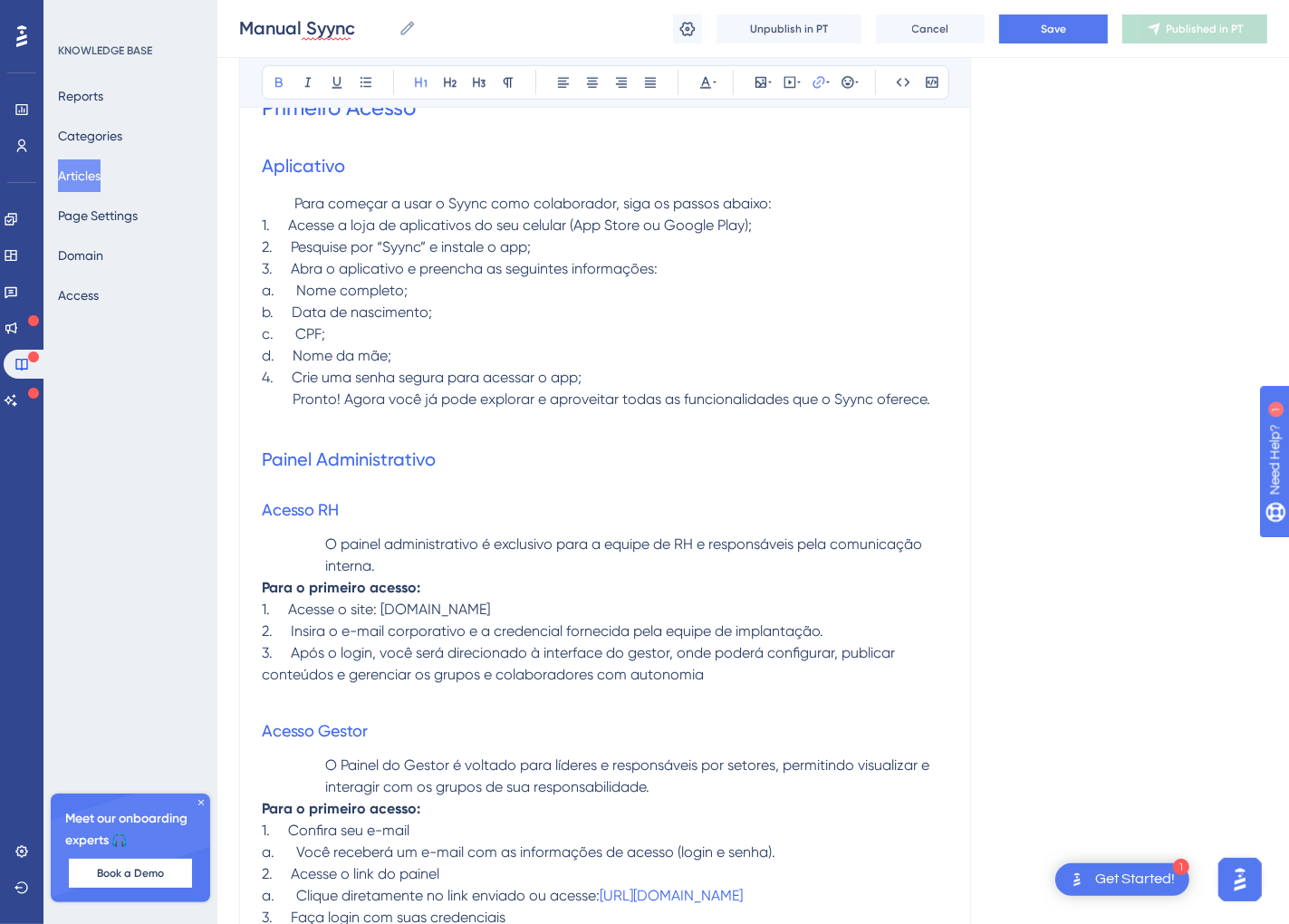 click at bounding box center [605, 697] 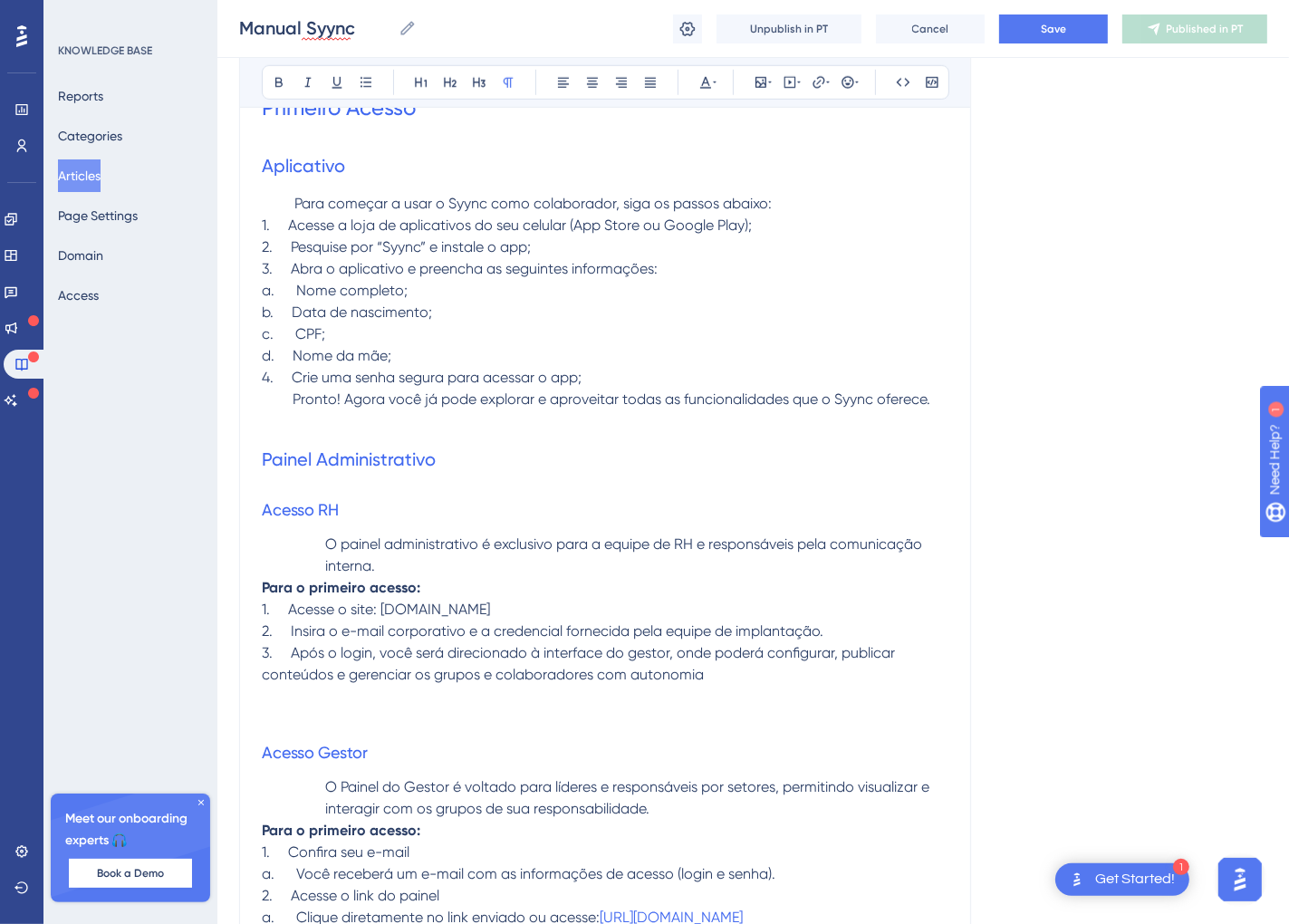 click at bounding box center [605, 697] 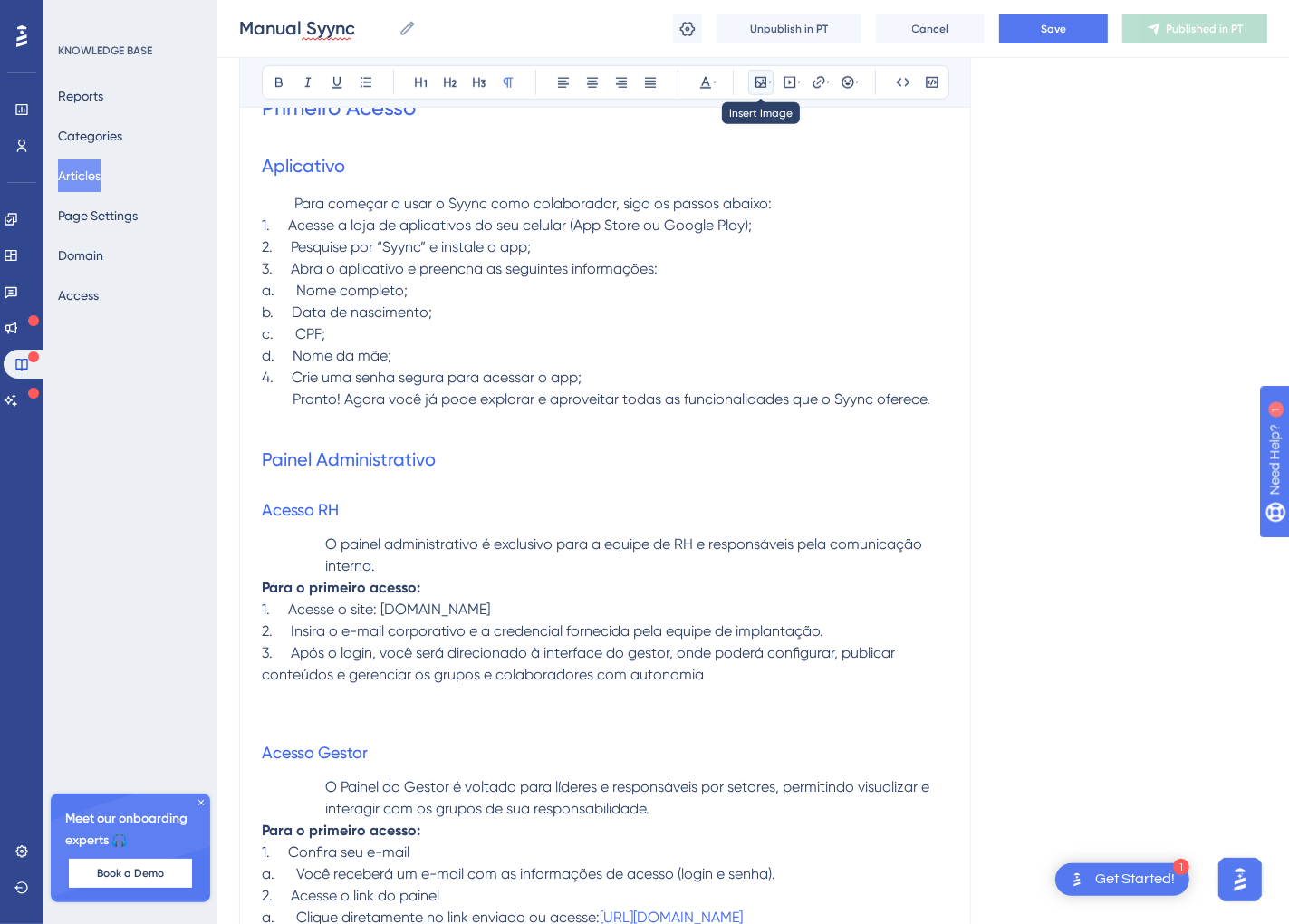 click at bounding box center [761, 82] 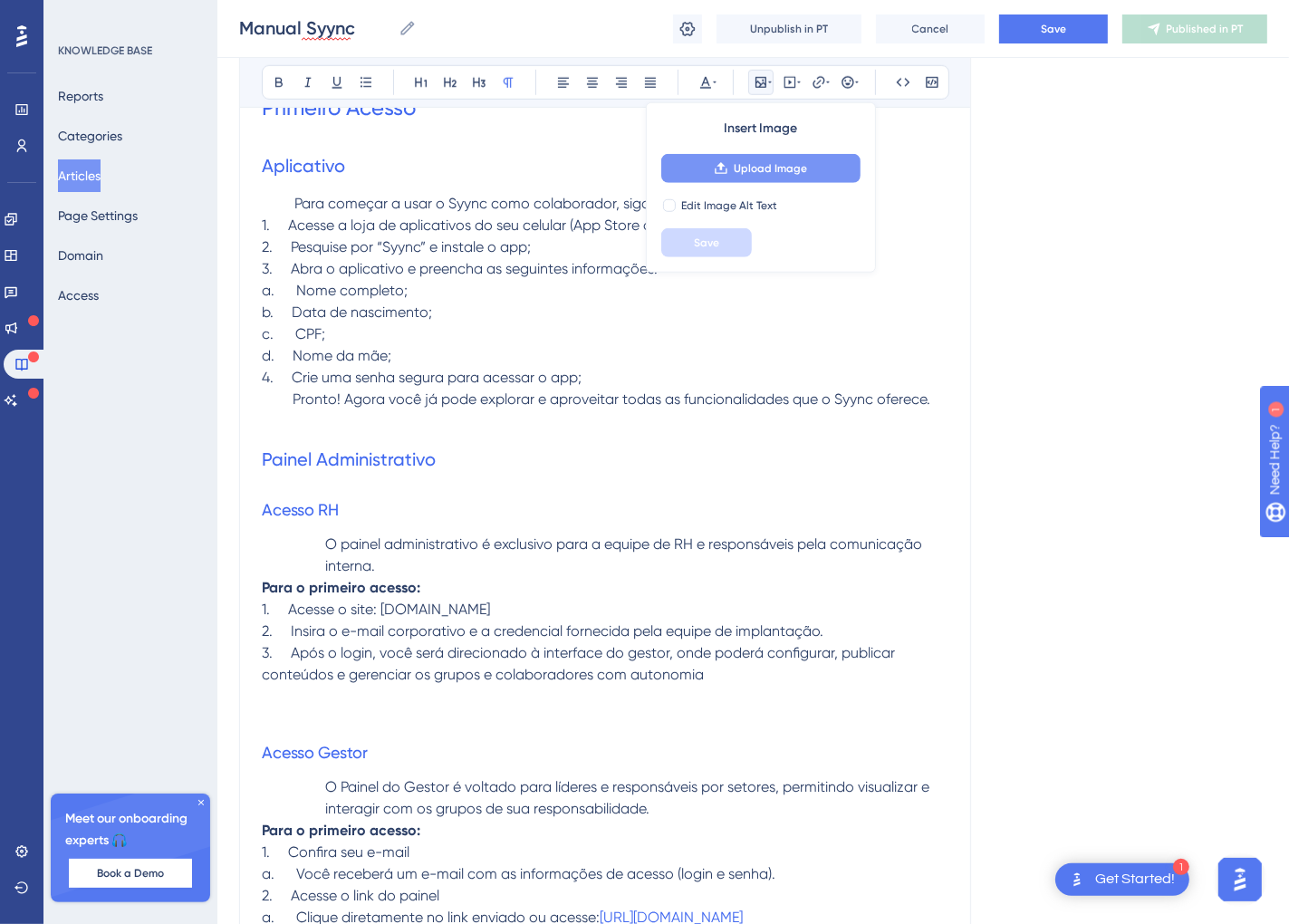 click on "Upload Image" at bounding box center (770, 168) 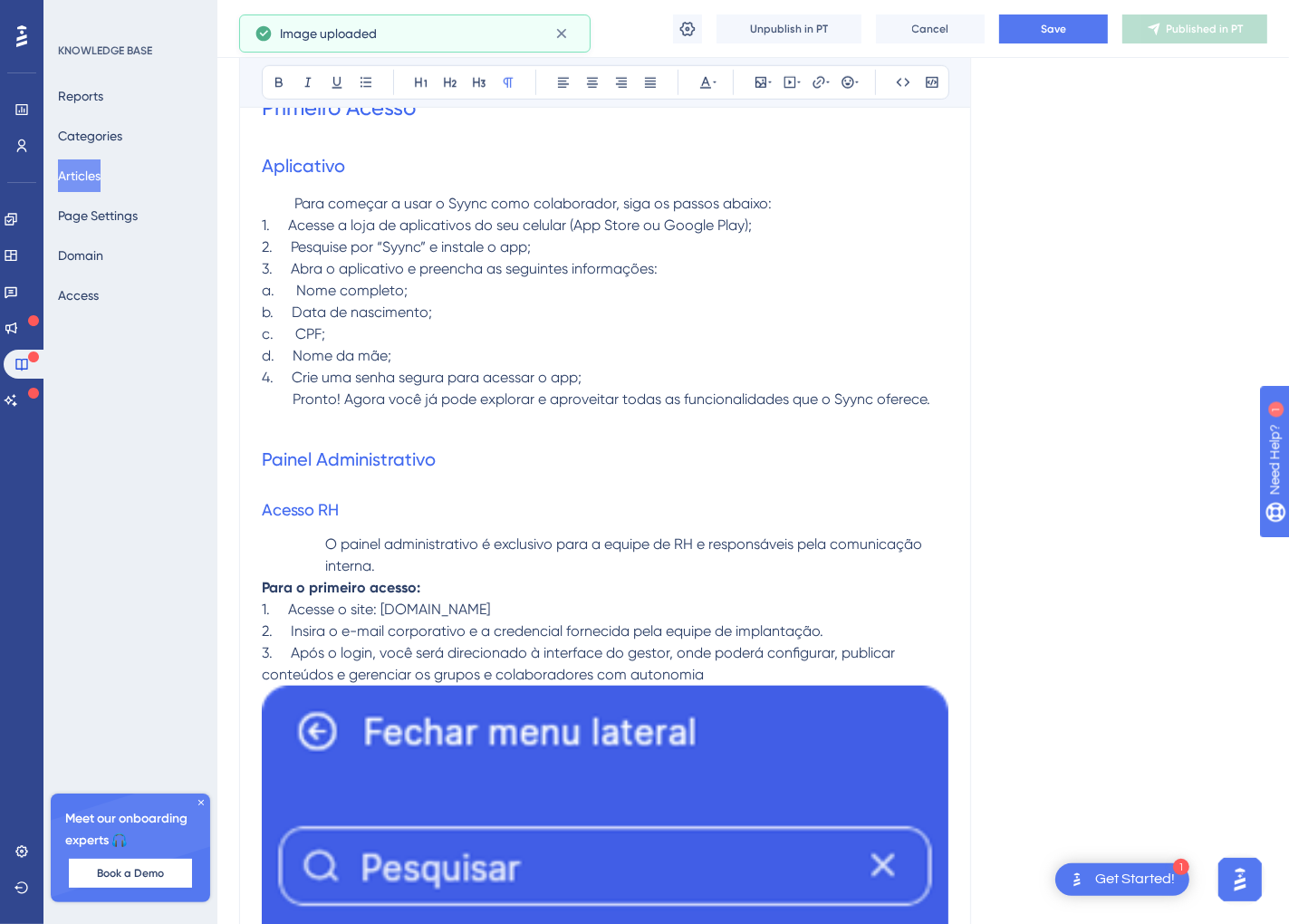 click at bounding box center (605, 1200) 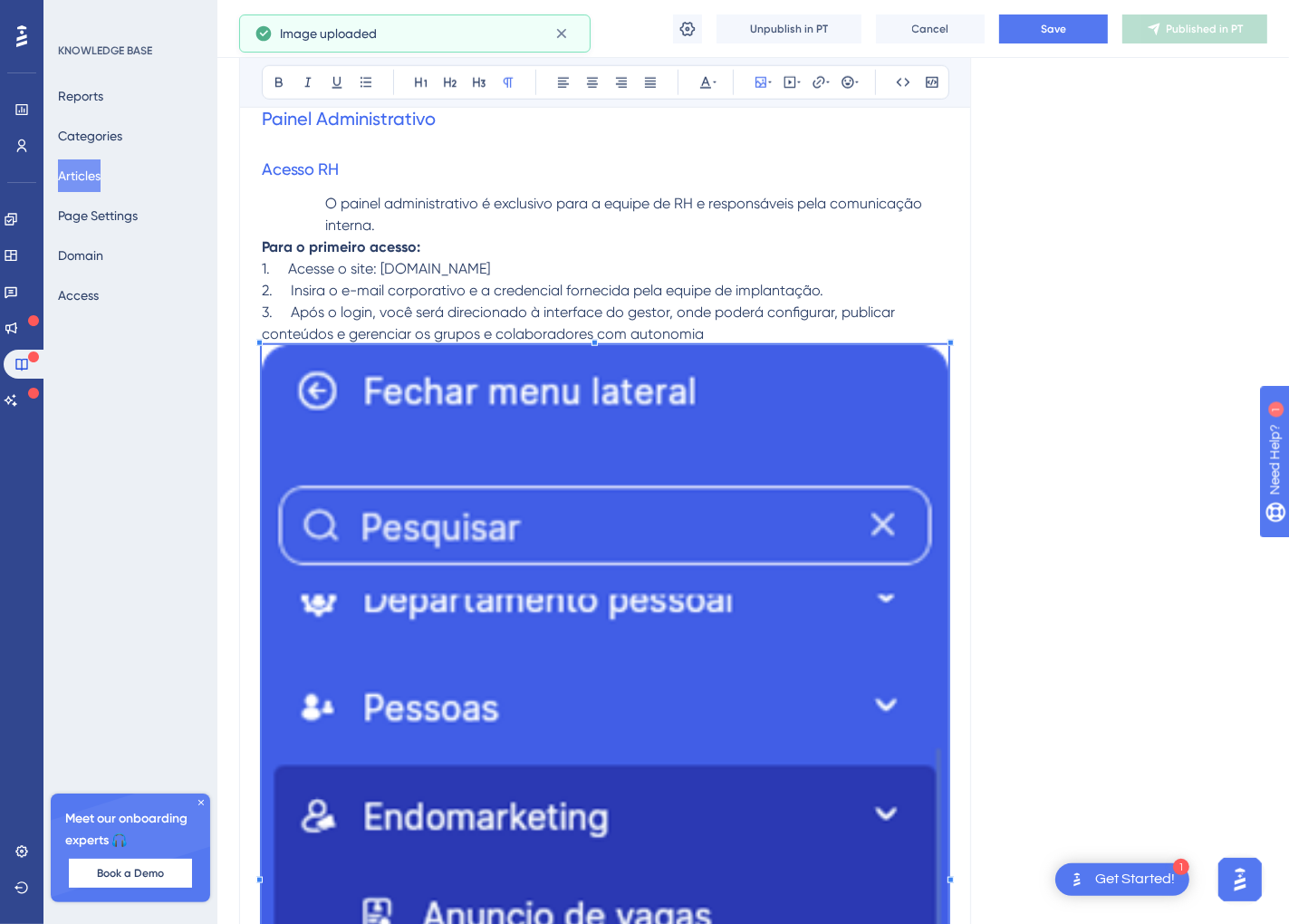 scroll, scrollTop: 1737, scrollLeft: 0, axis: vertical 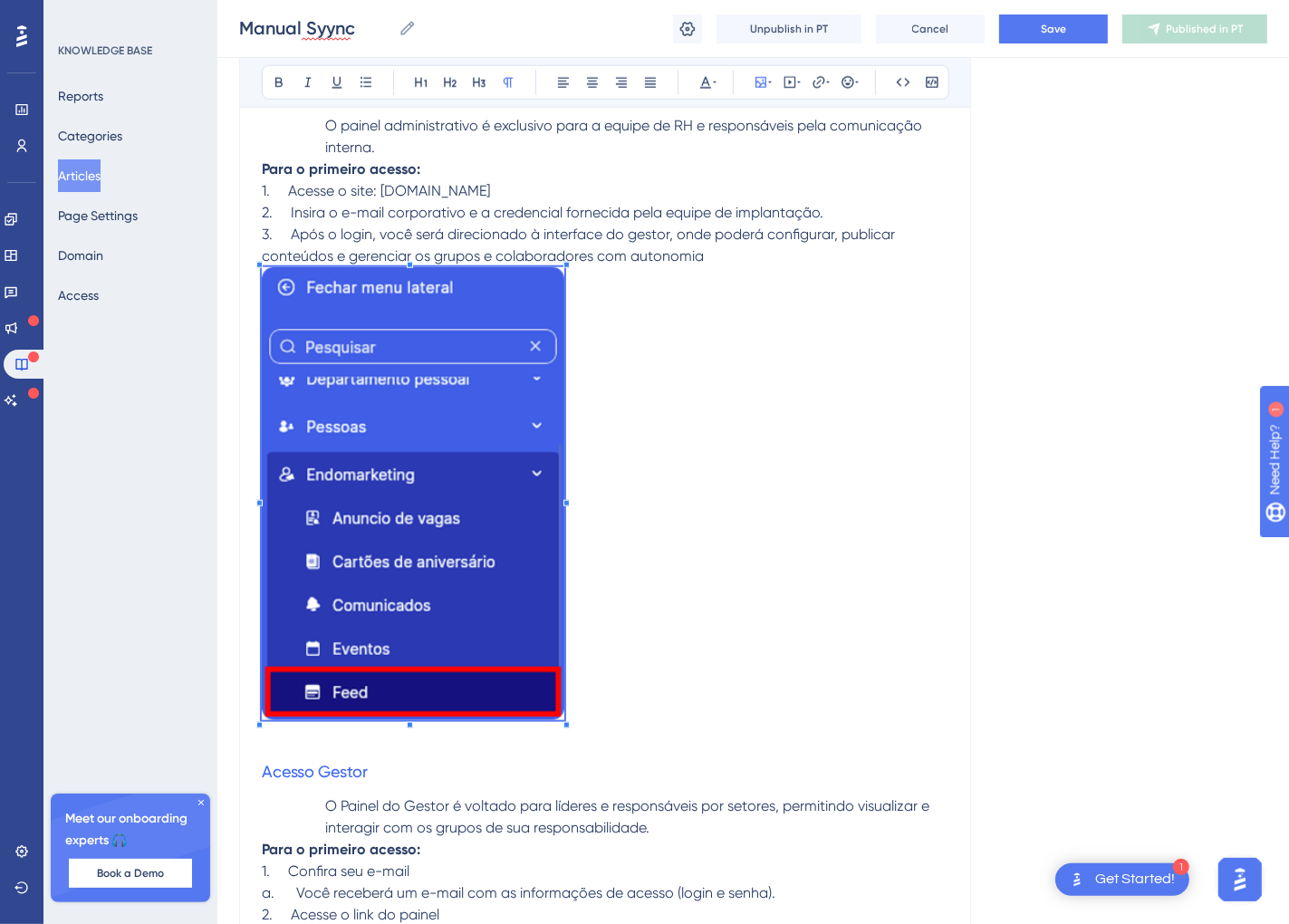 click on "MANUAL DO SYYNC Plataforma de gestão para o RH Tutorial v1.0 – junho 2025   Sumário Plataforma de gestão para o RH.1 Introdução .3 Primeiro Acesso.4 Aplicativo.4 Painel Administrativo.4 Acesso RH.4 Acesso Gestor5 Endomarketing.6 Feed.6 Painel Administrativo.6 Cadastro de Publicação.7 Configurar publicação.8 Publicações da Empresa.12 Publicações do Colaborador14 Configurações.17       Introdução             O Syync é uma plataforma de Comunicação Interna e RH Digital, desenvolvida para valorizar quem realmente importa: as pessoas.             O nosso objetivo é aproximar empresas de seus colaboradores de forma simples, moderna e tecnológica. Transformamos processos burocráticos e demorados em atividades mais ágeis, práticas e eficientes, otimizando o tempo tanto da empresa quanto do colaborador. Este manual apresenta as principais funcionalidades da plataforma, que é composta por dois ambientes:   Primeiro Acesso Aplicativo a.      Nome completo;" at bounding box center [605, 2113] 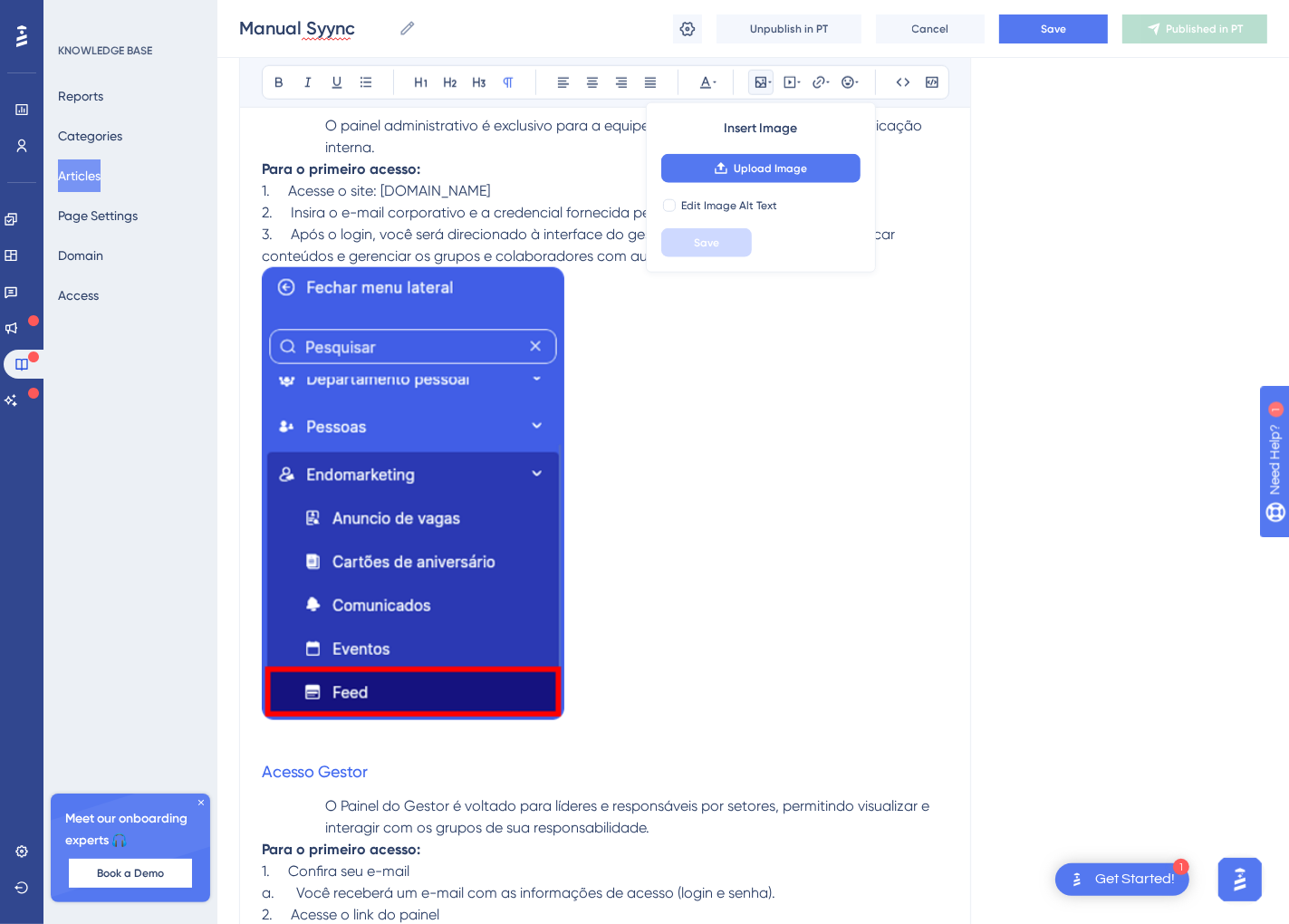 click at bounding box center (605, 496) 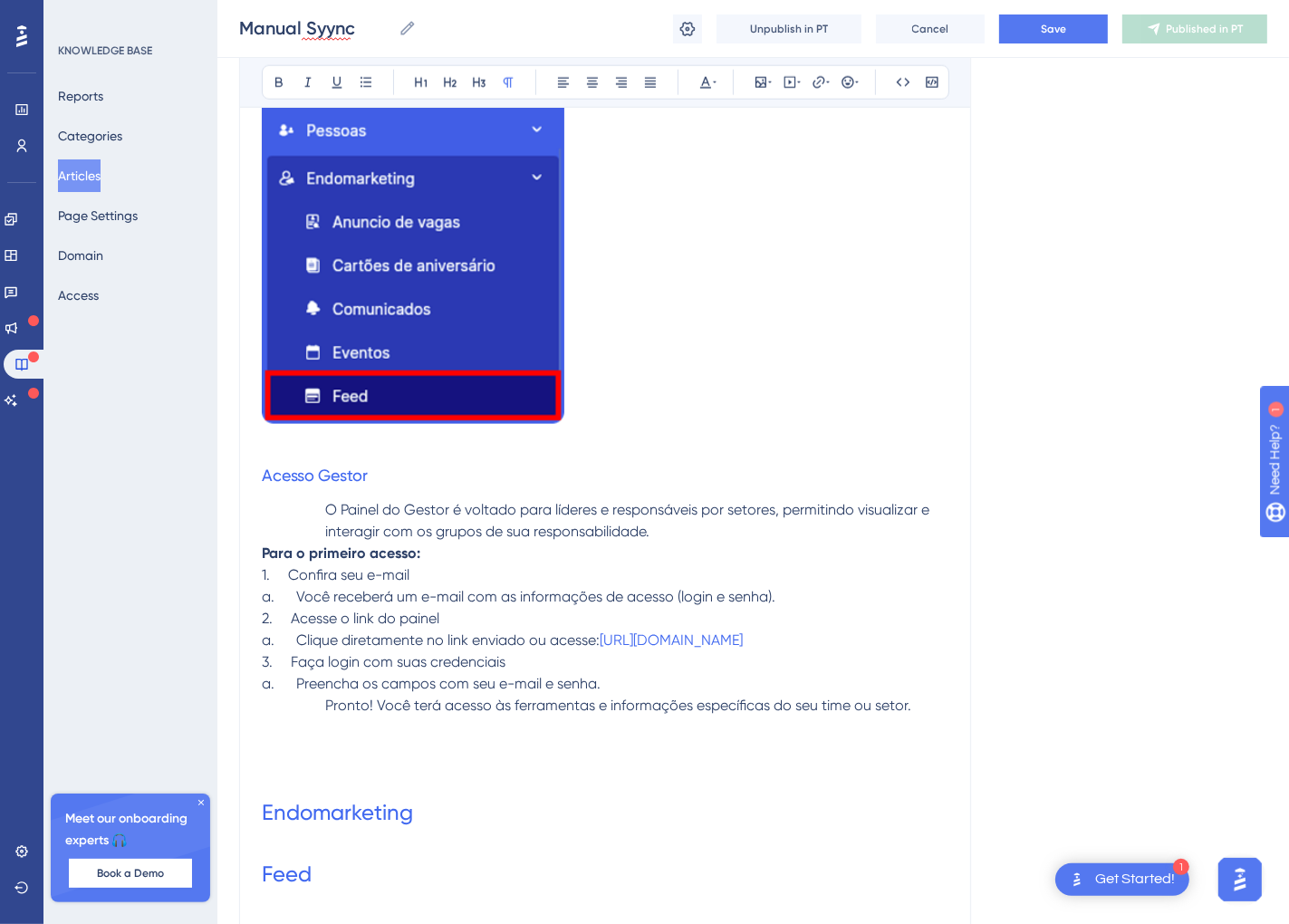 scroll, scrollTop: 2056, scrollLeft: 0, axis: vertical 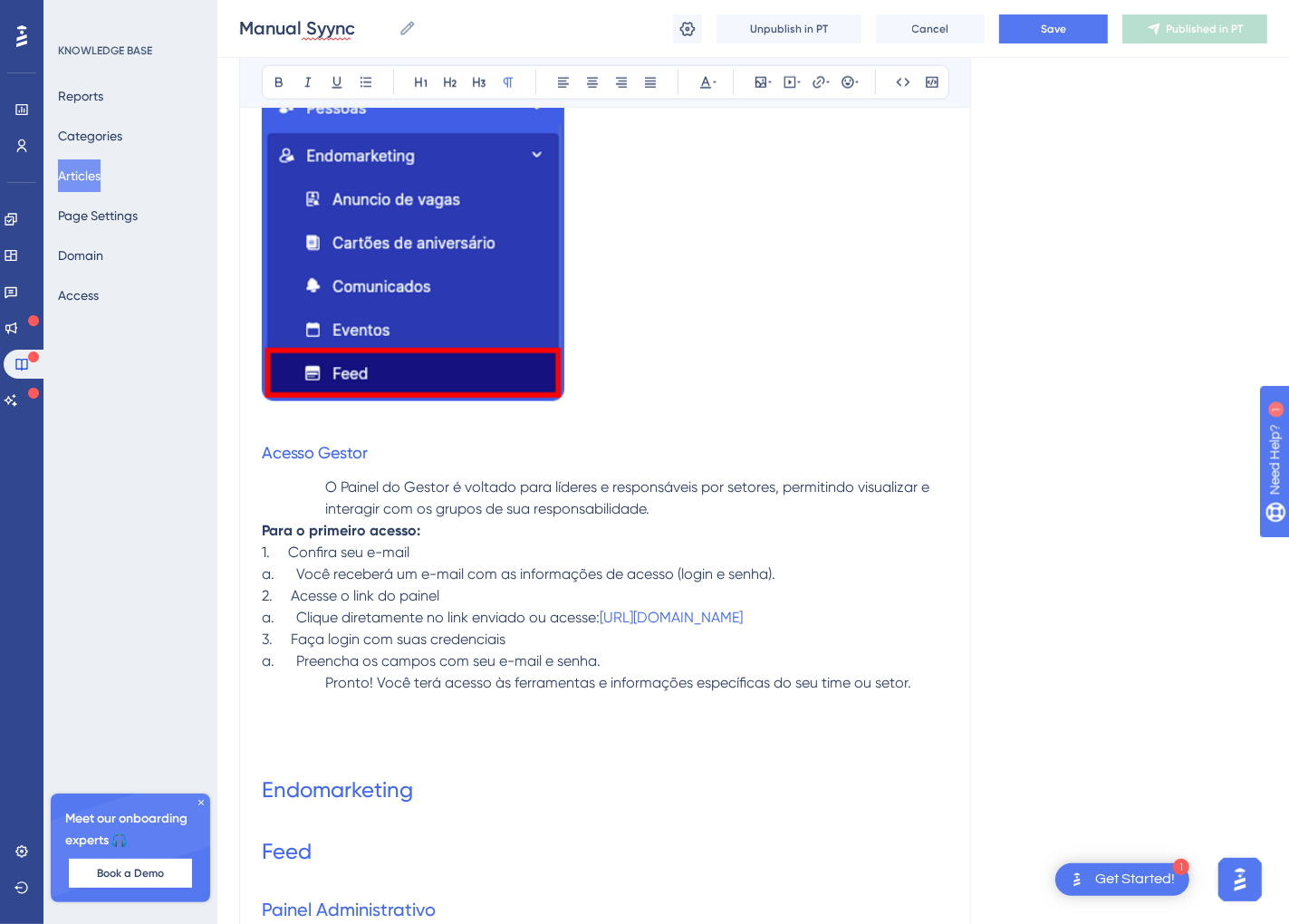 click at bounding box center (413, 175) 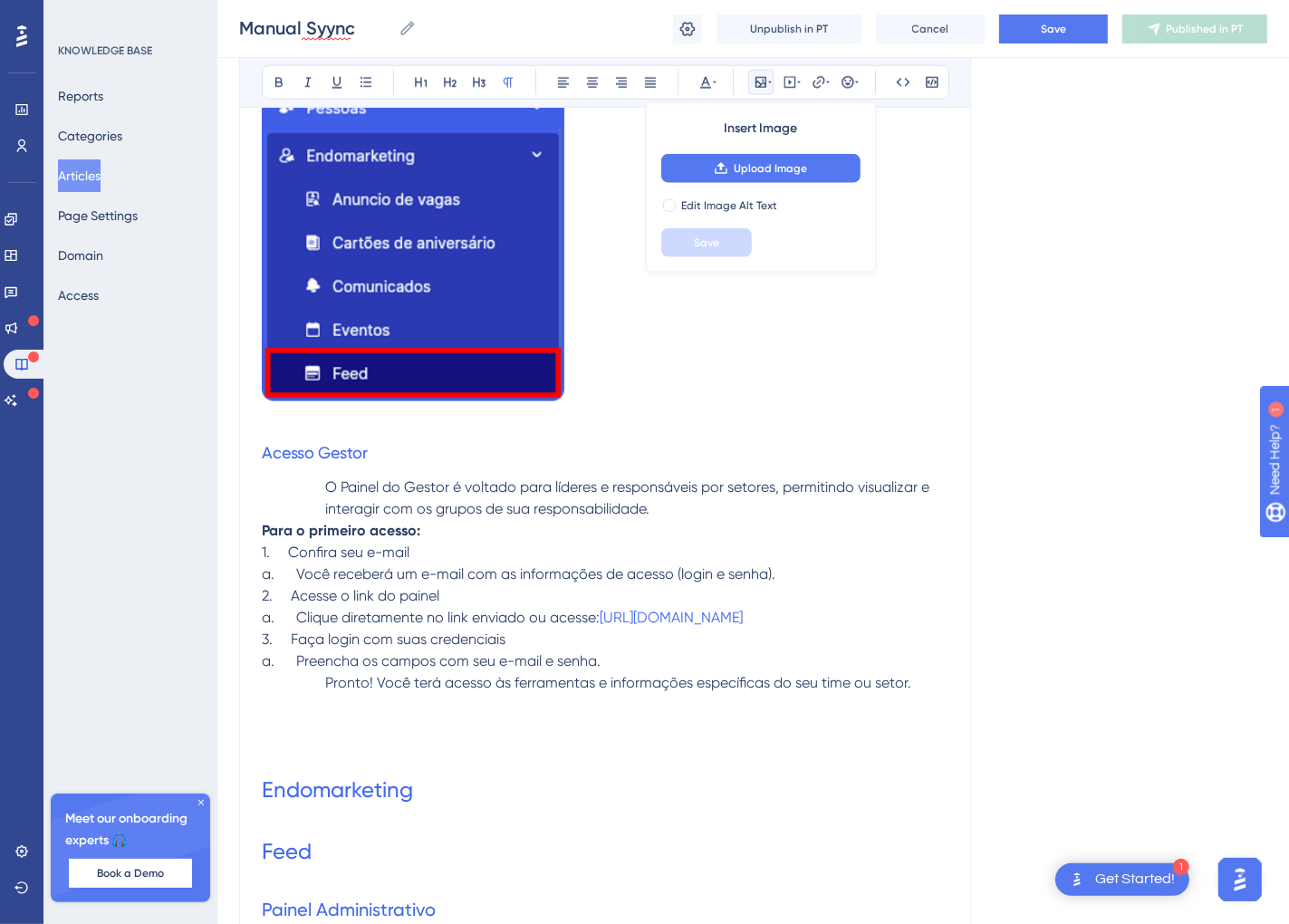 drag, startPoint x: 383, startPoint y: 380, endPoint x: 623, endPoint y: 310, distance: 250 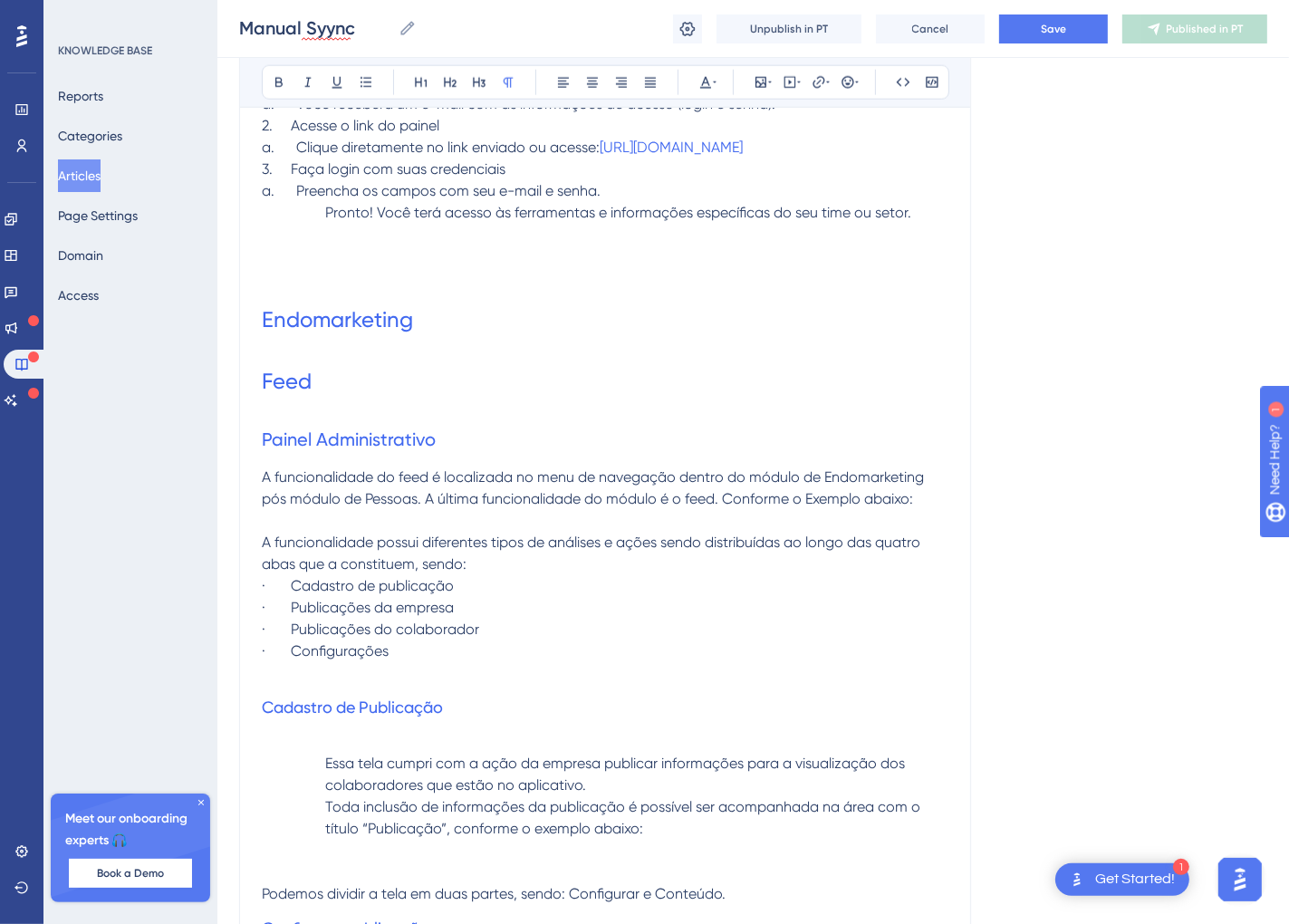 scroll, scrollTop: 2088, scrollLeft: 0, axis: vertical 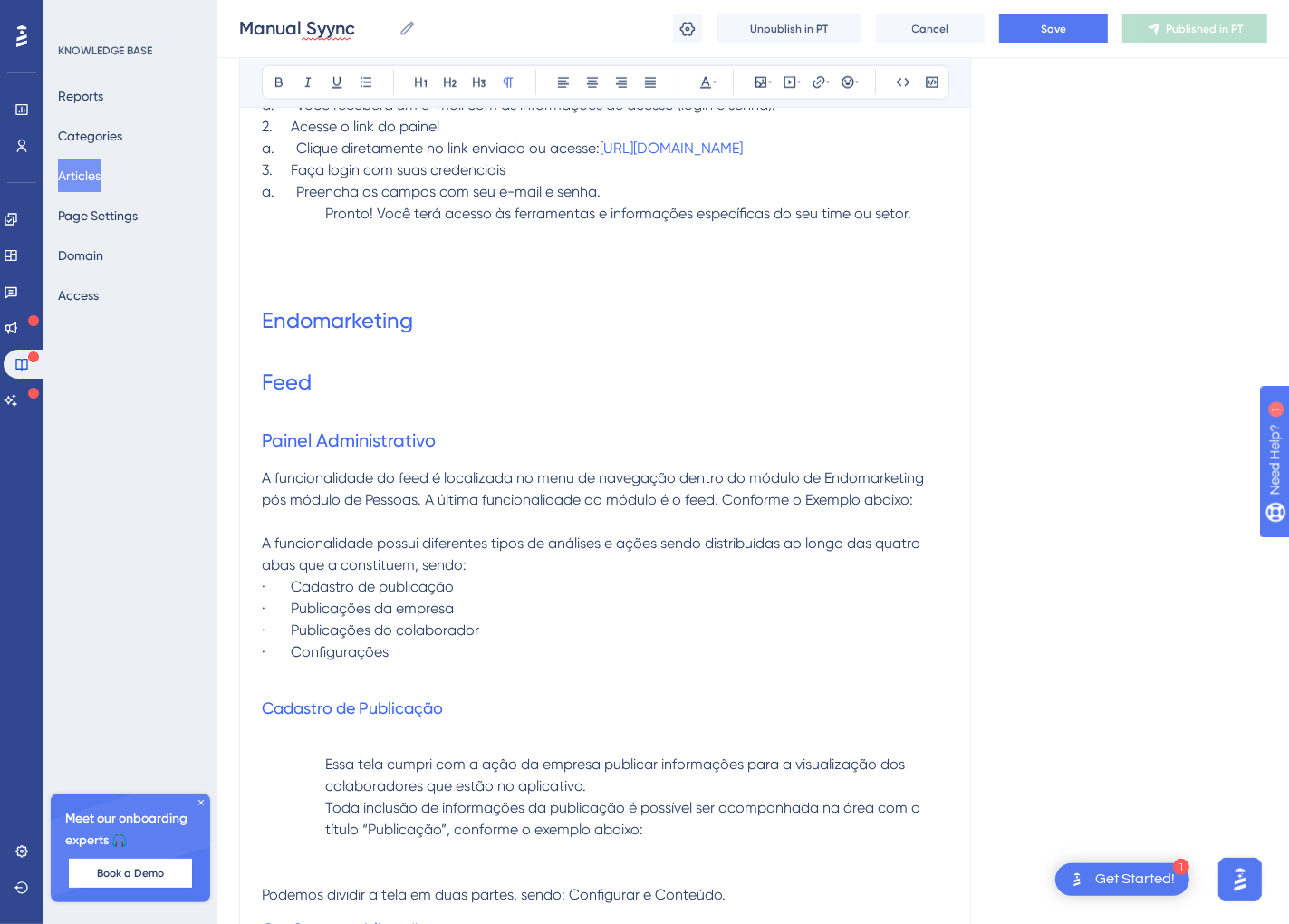 click at bounding box center [605, 522] 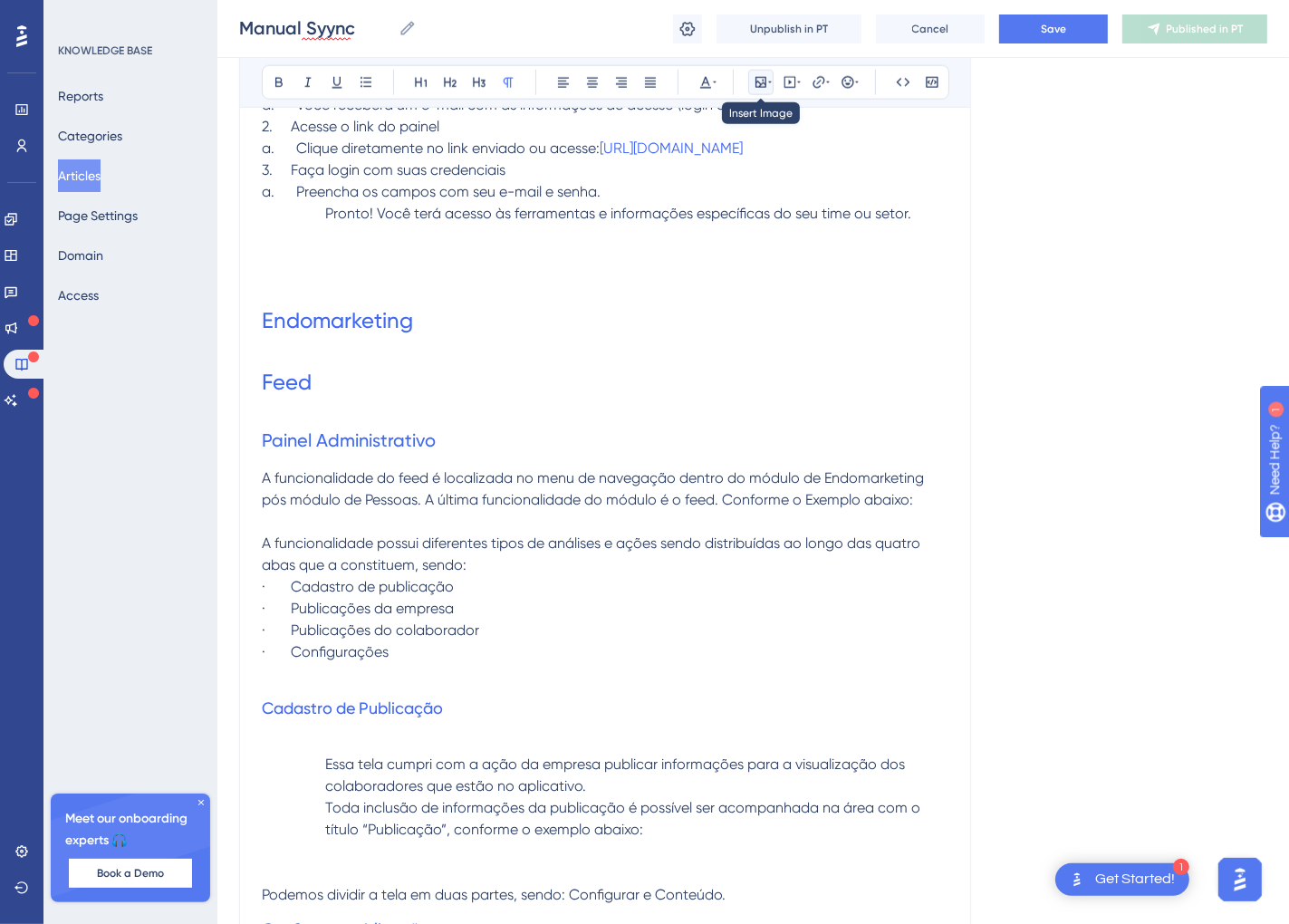 click 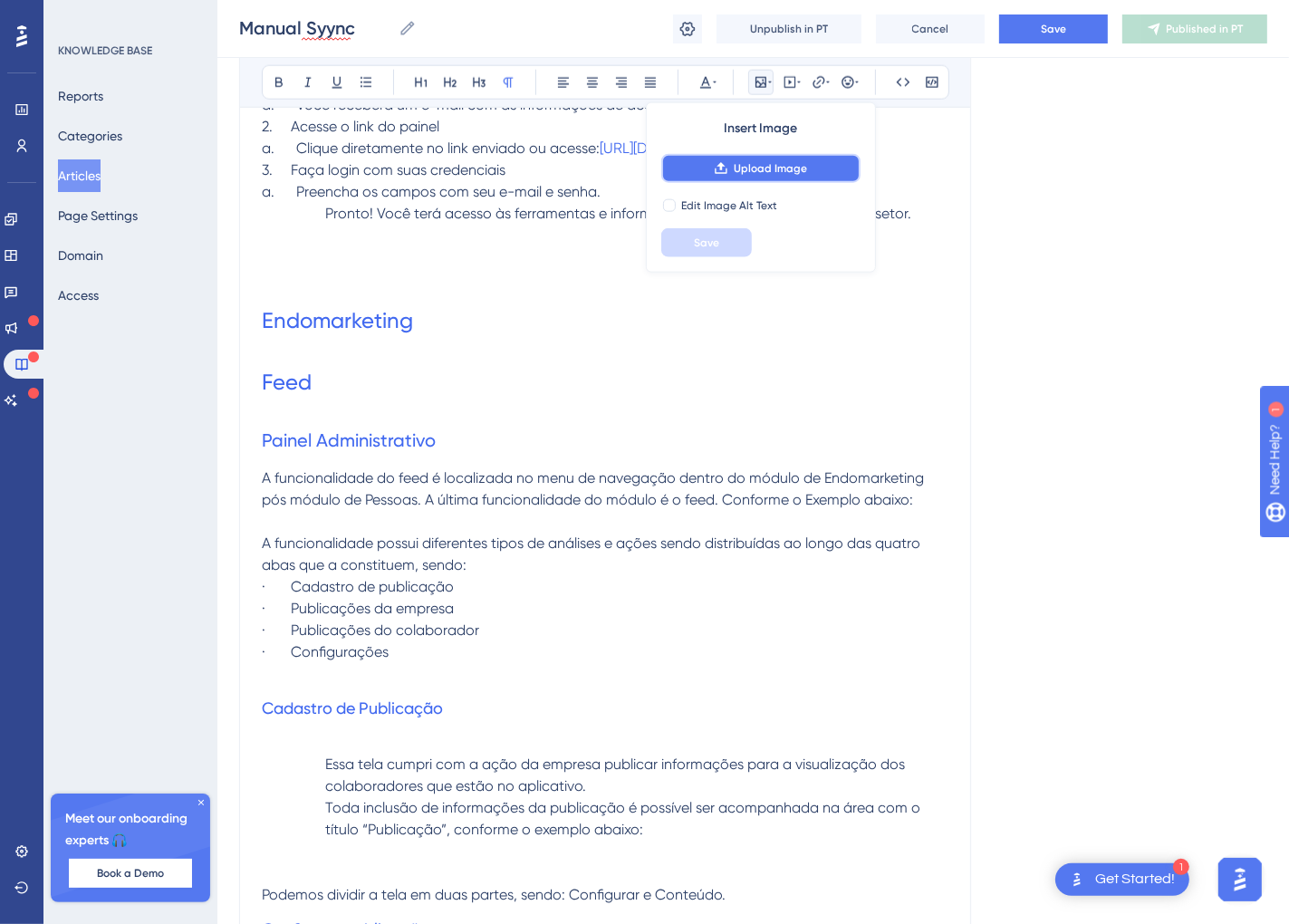 click 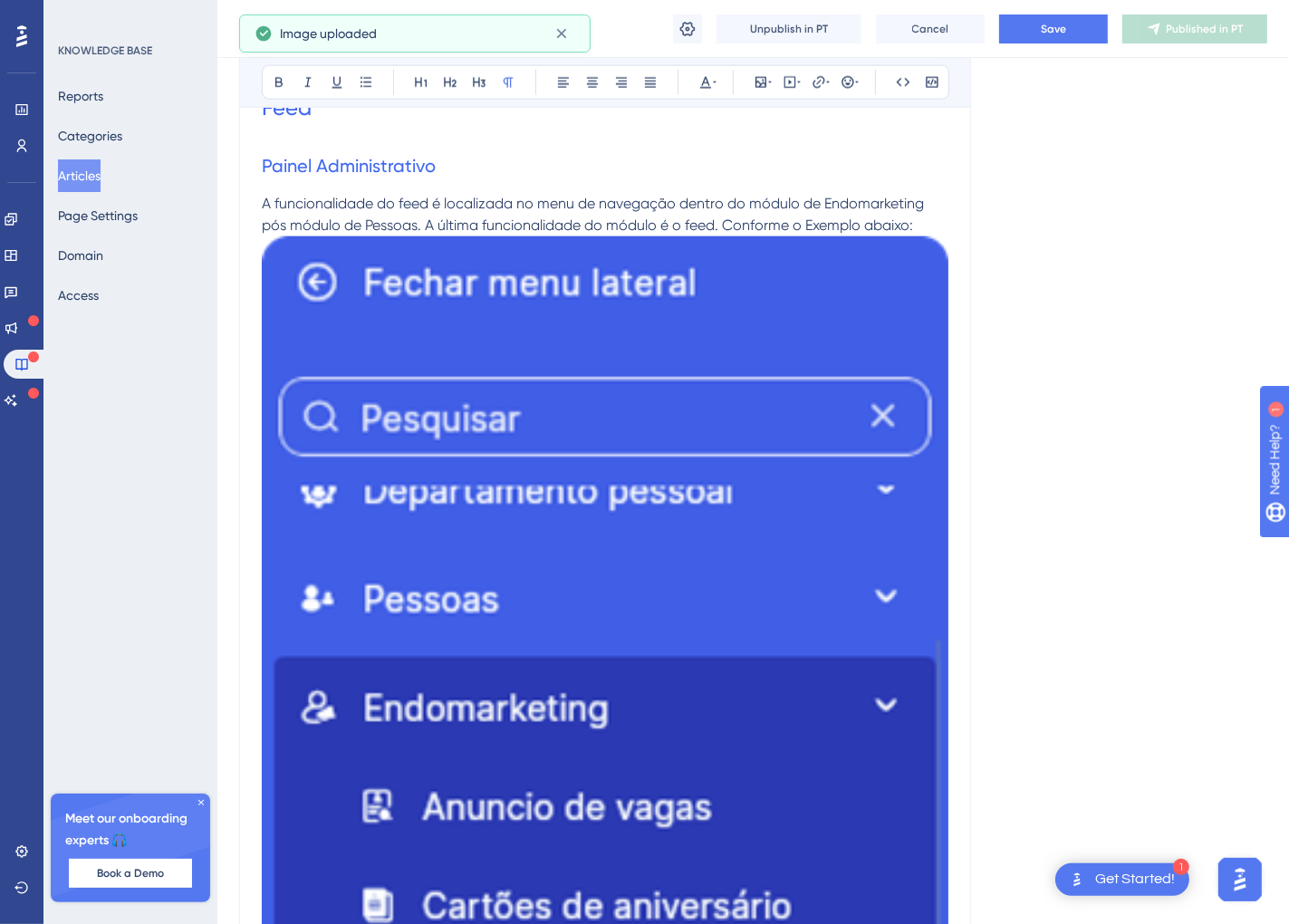 scroll, scrollTop: 2363, scrollLeft: 0, axis: vertical 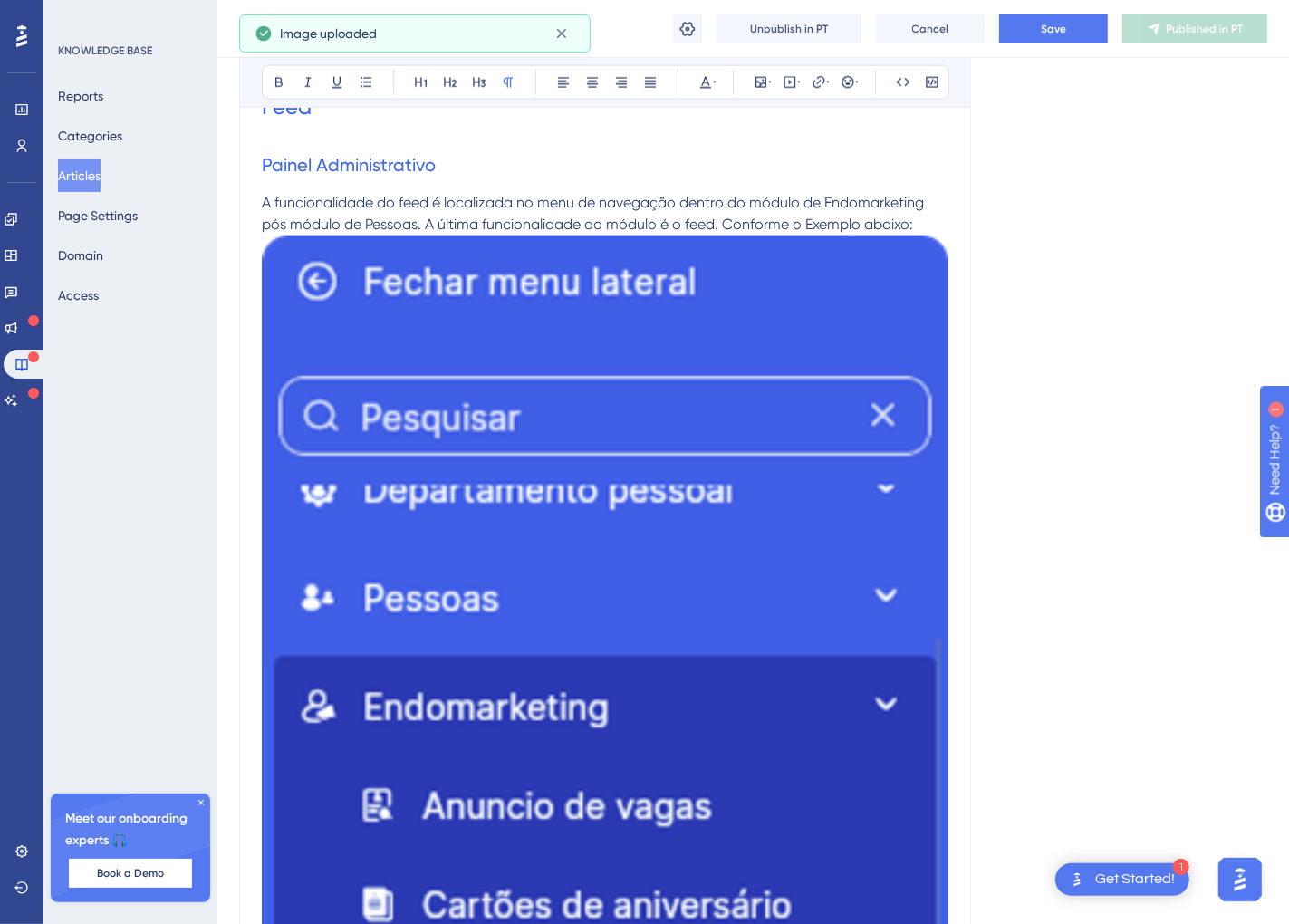 click at bounding box center [605, 750] 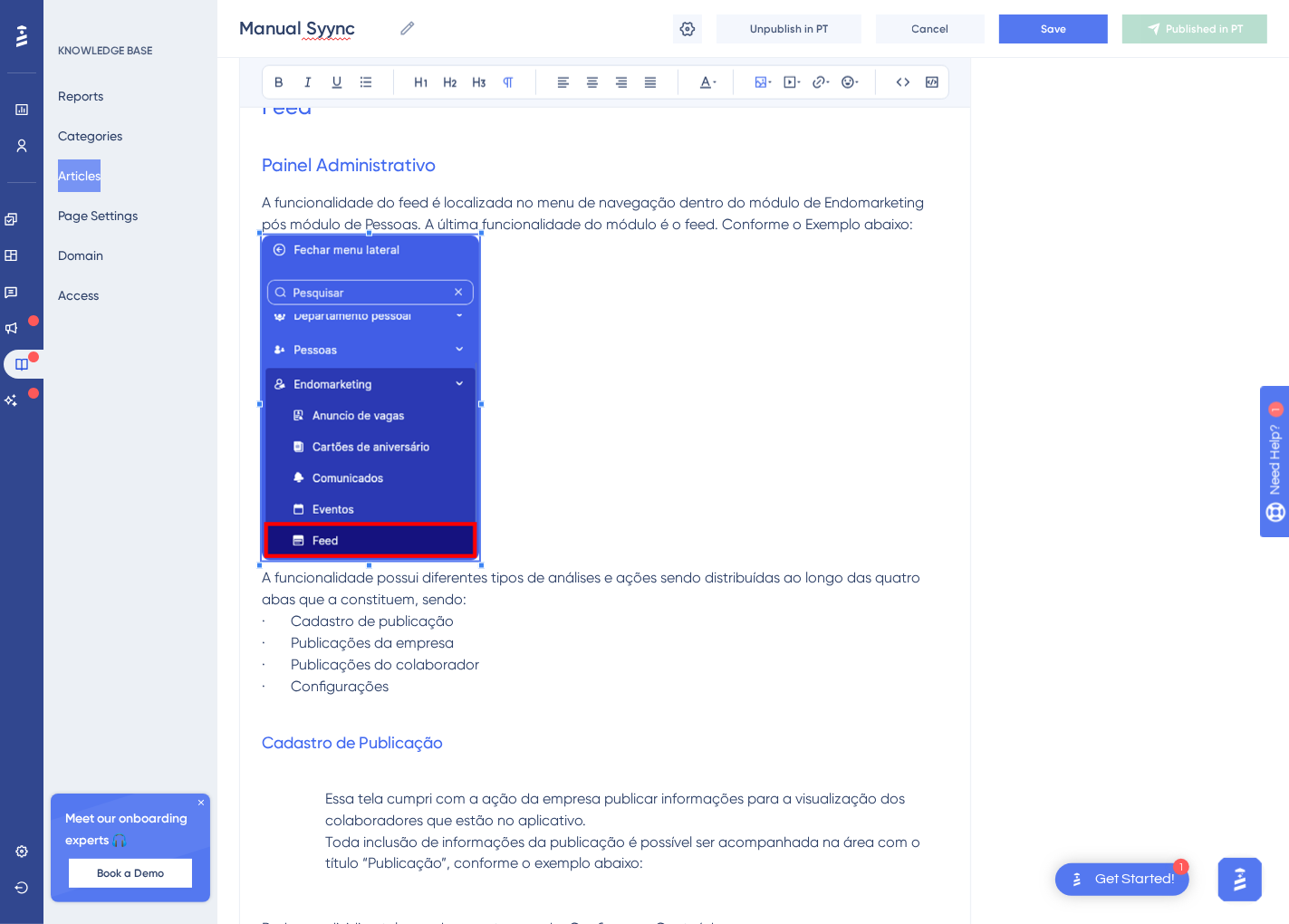 click on "1 Get Started!
Performance Users Engagement Widgets Feedback Product Updates Knowledge Base AI Assistant Settings Logout KNOWLEDGE BASE Reports Categories Articles Page Settings Domain Access Meet our onboarding experts 🎧 Book a Demo Upgrade Plan Manual Syync 8 days left in free trial Click to see  upgrade options Manual Syync Manual Syync Unpublish in PT Cancel Save Published in PT Language Portuguese (Default) Manual Syync Bold Italic Underline Bullet Point Heading 1 Heading 2 Heading 3 Normal Align Left Align Center Align Right Align Justify Text Color Insert Image Embed Video Hyperlink Emojis Code Code Block MANUAL DO SYYNC Plataforma de gestão para o RH Tutorial v1.0 – junho 2025   Sumário Plataforma de gestão para o RH.1 Introdução .3 Primeiro Acesso.4 Aplicativo.4 Painel Administrativo.4 Acesso RH.4 Acesso Gestor5 Endomarketing.6 Feed.6 Painel Administrativo.6 Cadastro de Publicação.7 Configurar publicação.8 Publicações da Empresa.12" at bounding box center (644, -2328) 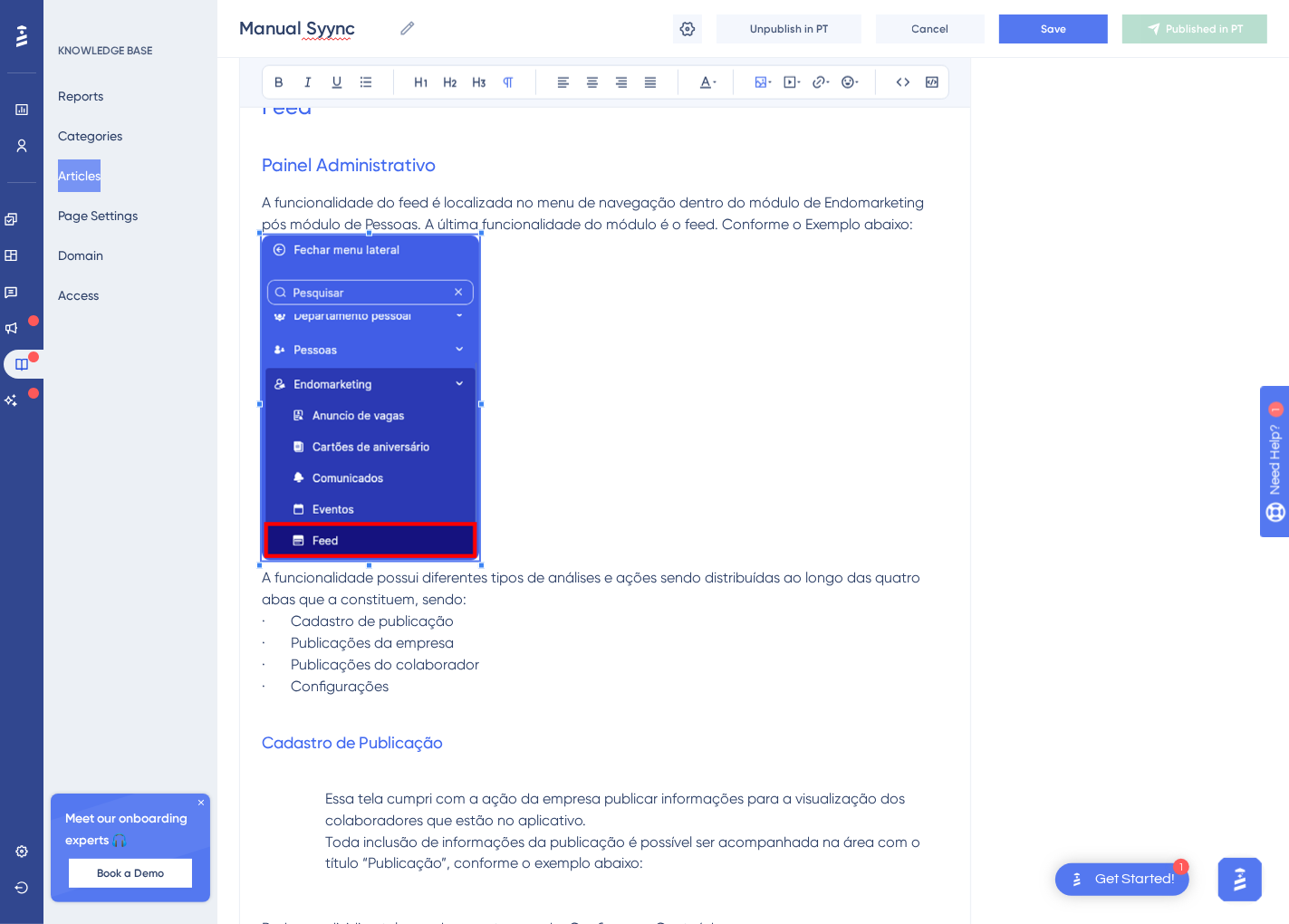 click on "Cadastro de Publicação" at bounding box center [605, 743] 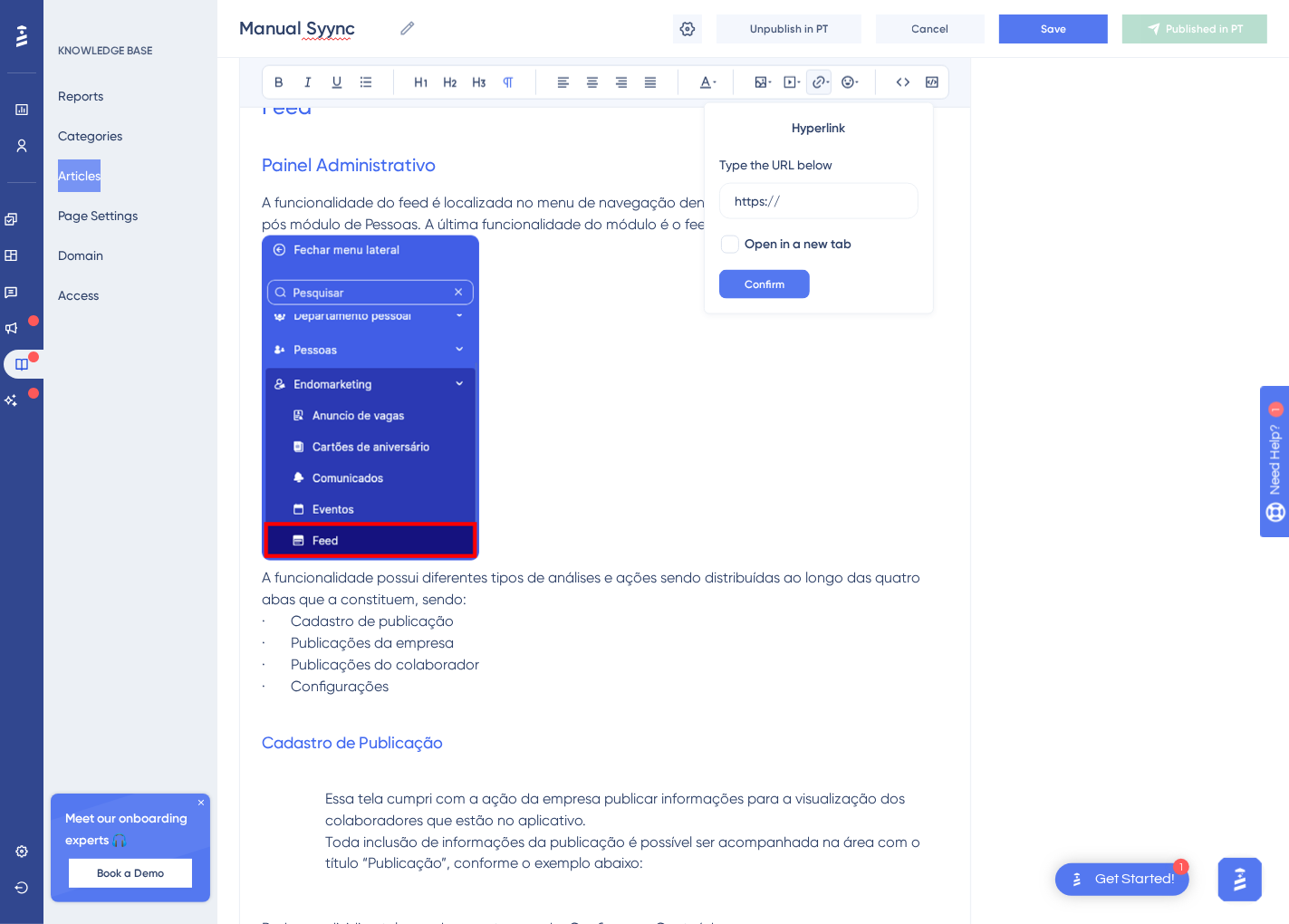 click at bounding box center (605, 777) 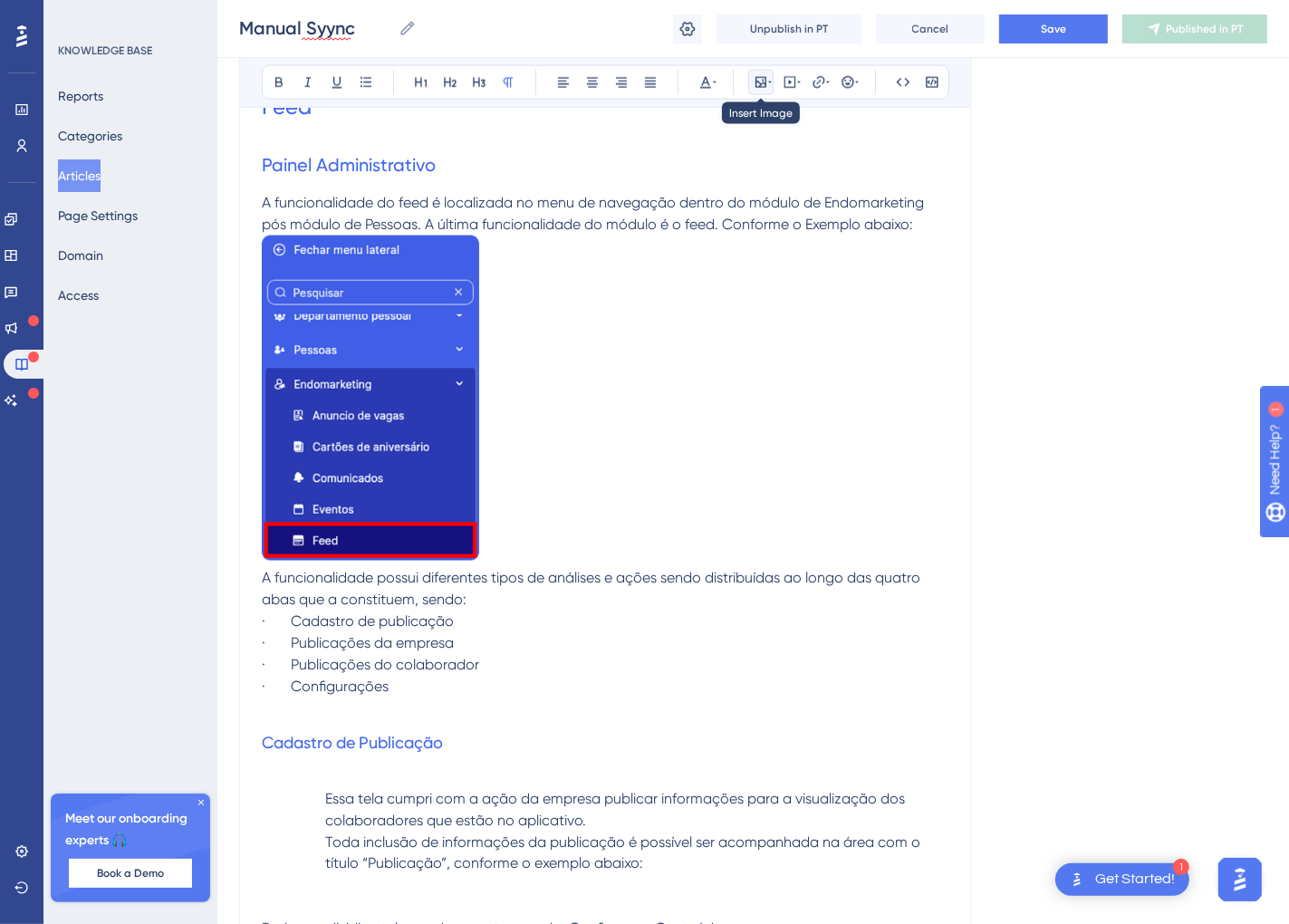 click 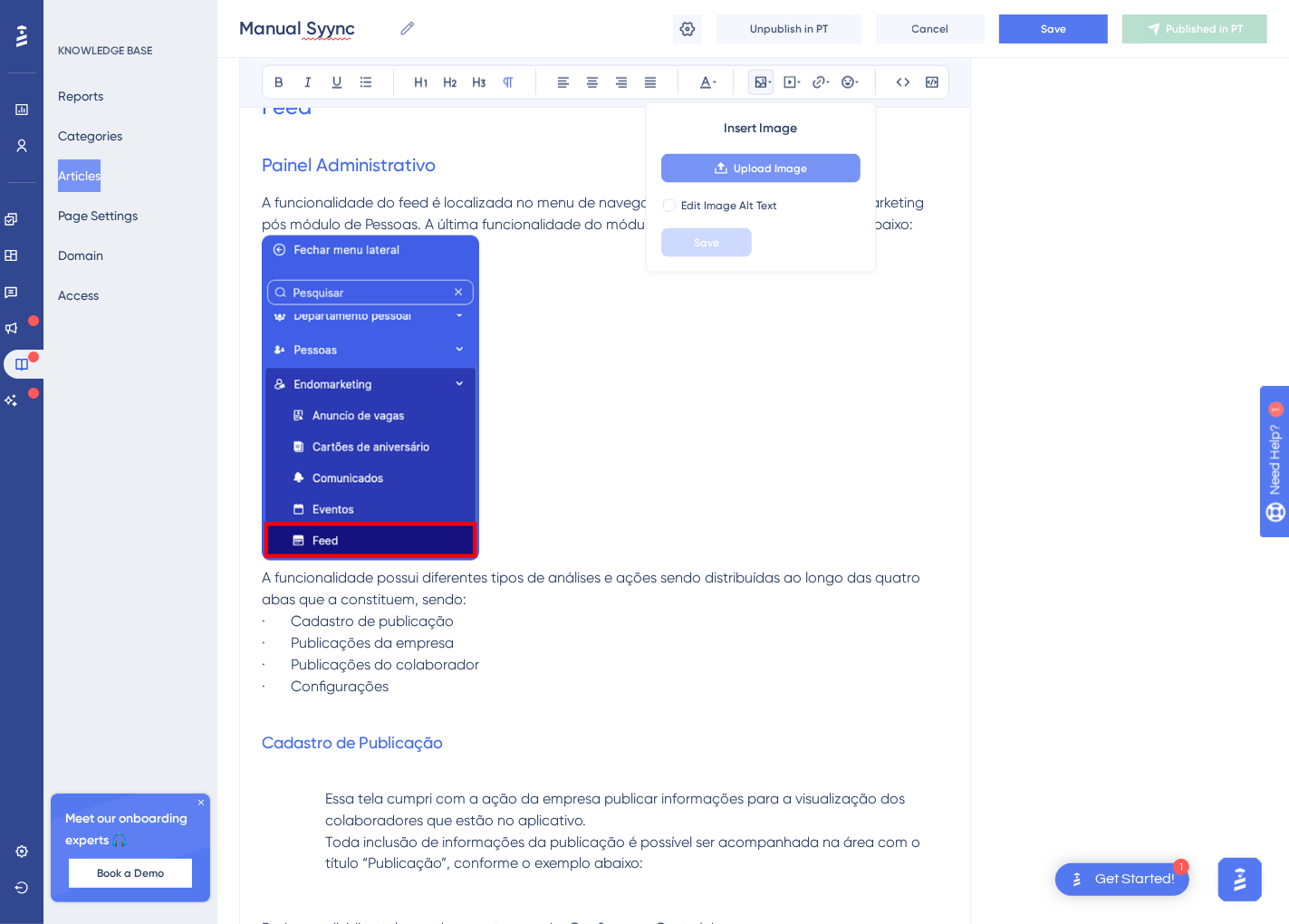 click on "Upload Image" at bounding box center [770, 168] 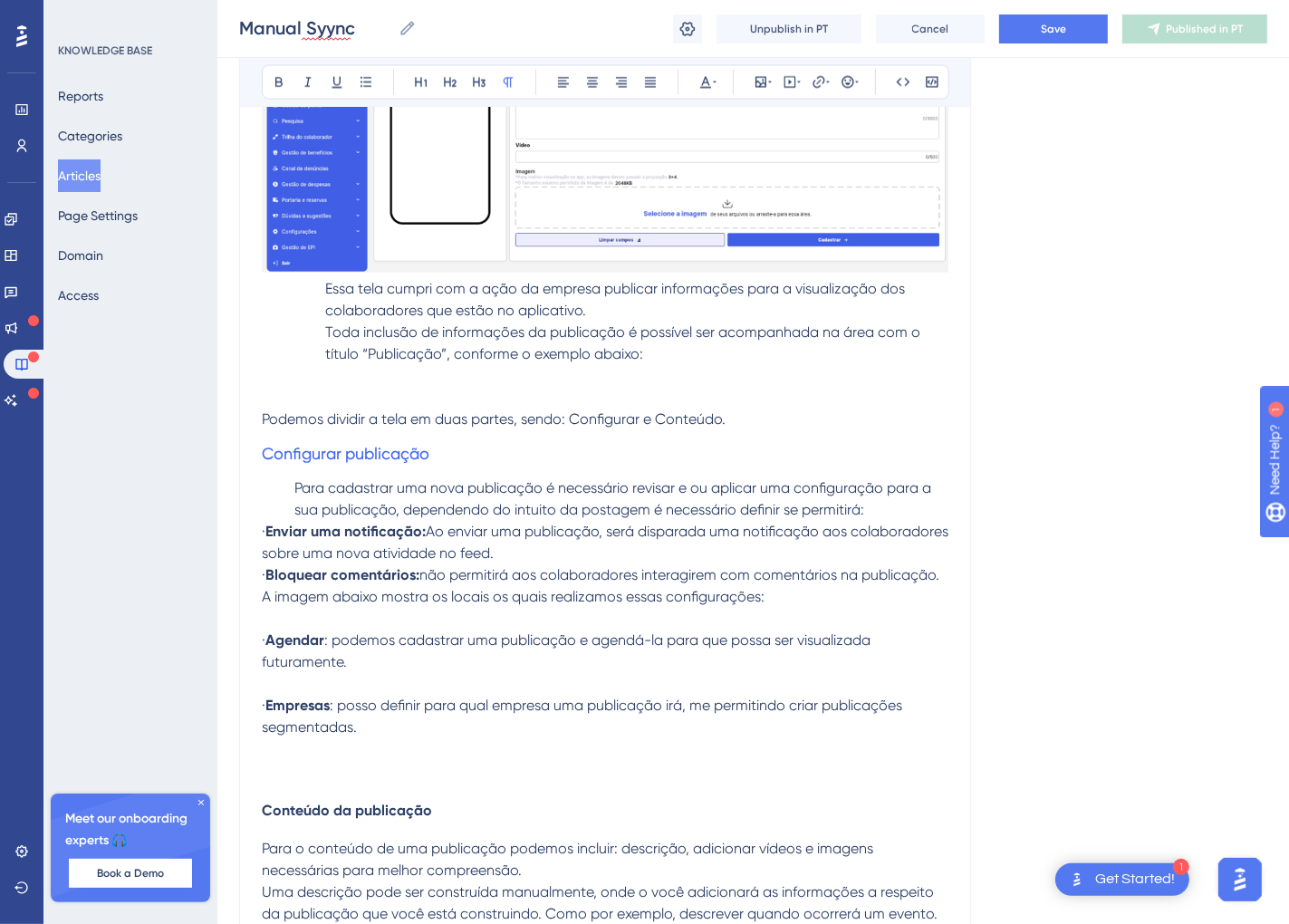 scroll, scrollTop: 3208, scrollLeft: 0, axis: vertical 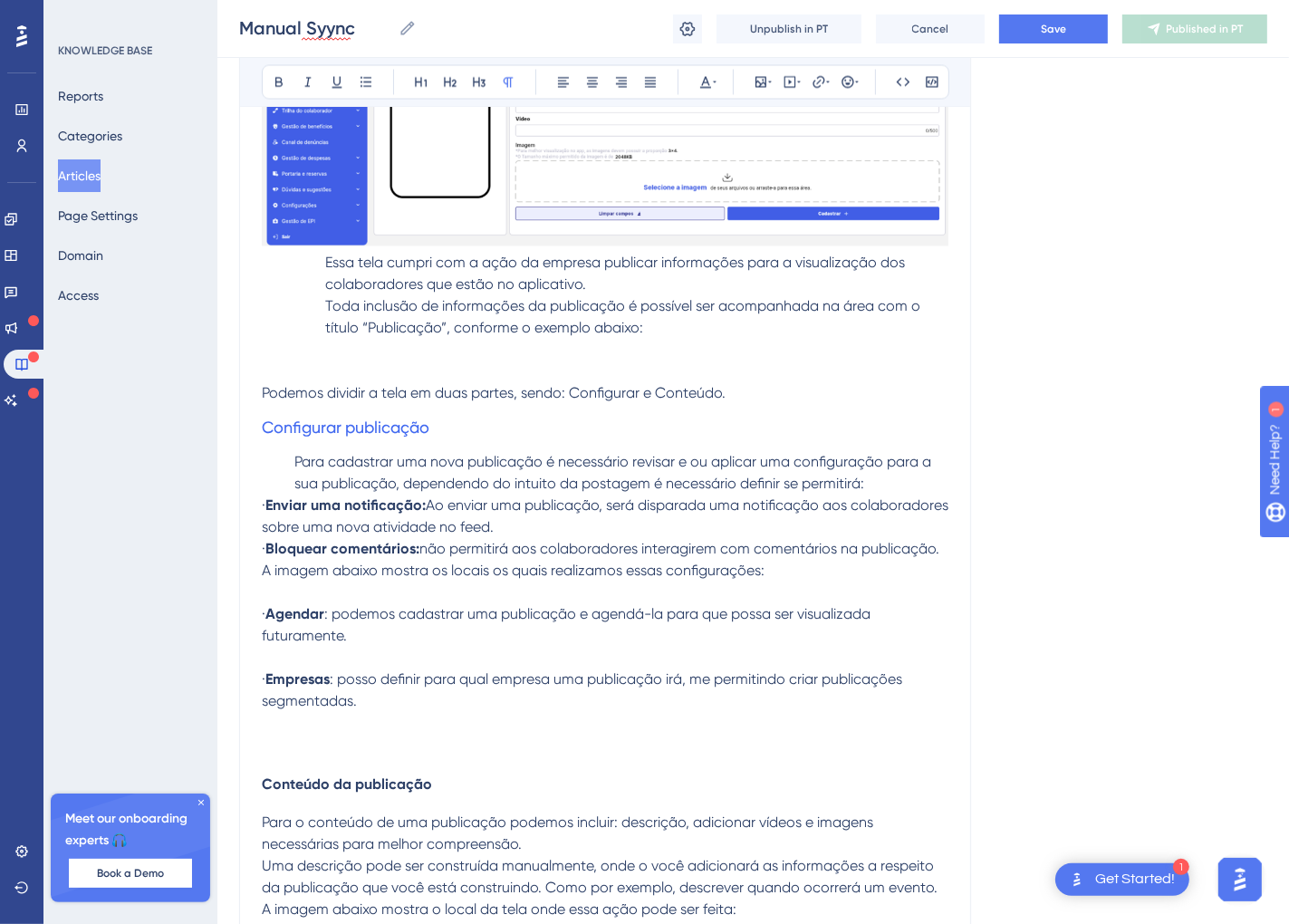 click at bounding box center (605, 351) 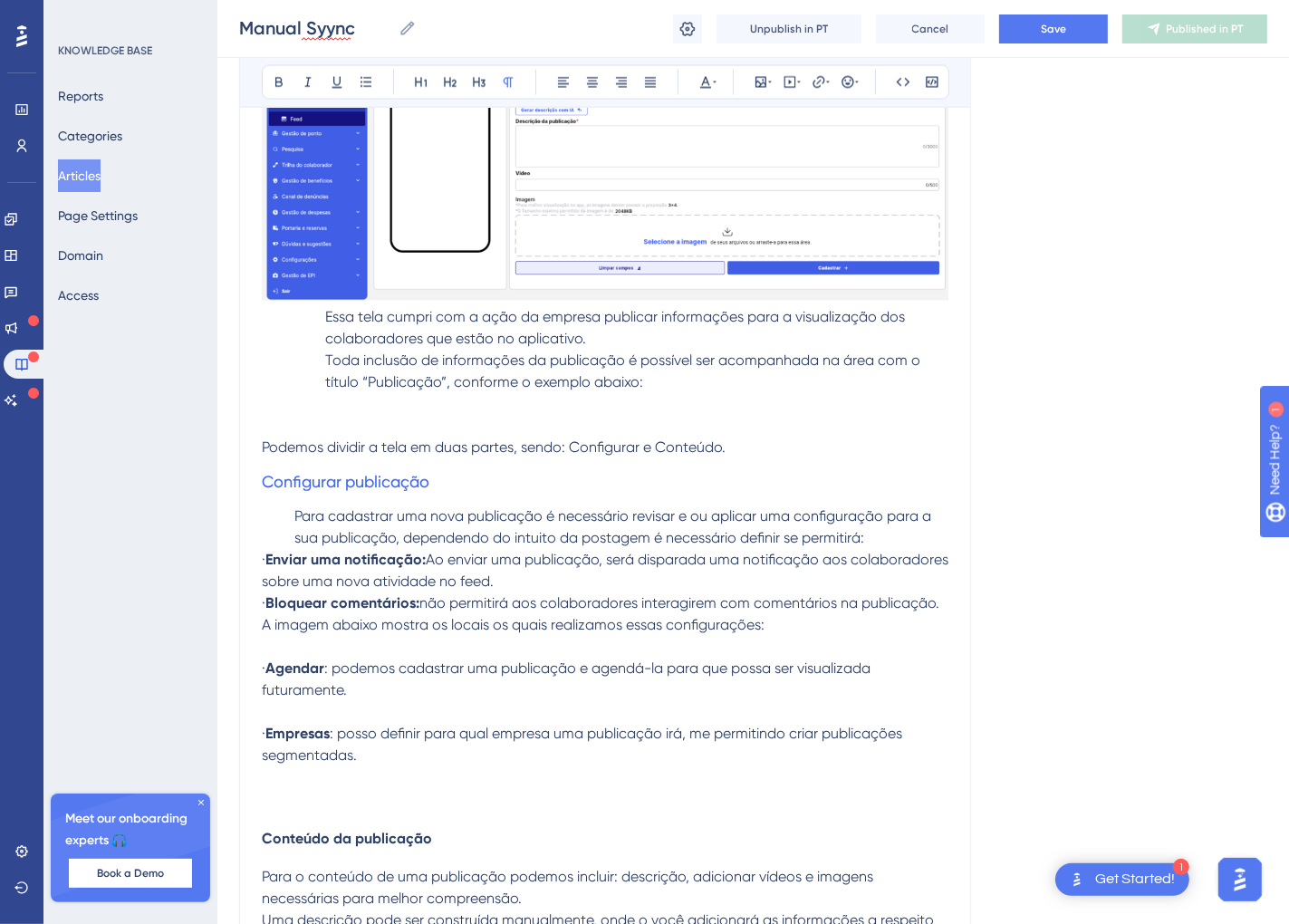 scroll, scrollTop: 3165, scrollLeft: 0, axis: vertical 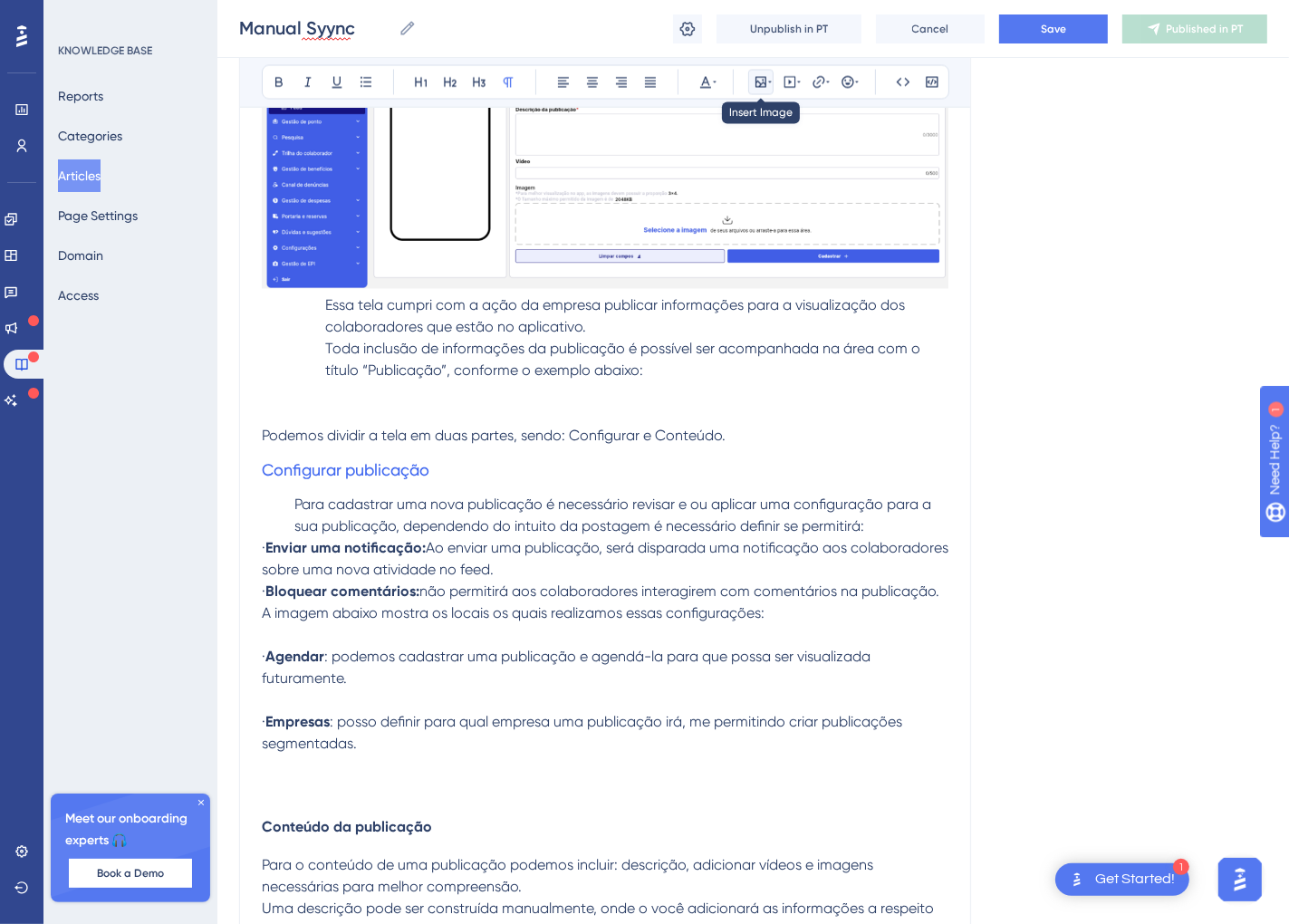 click 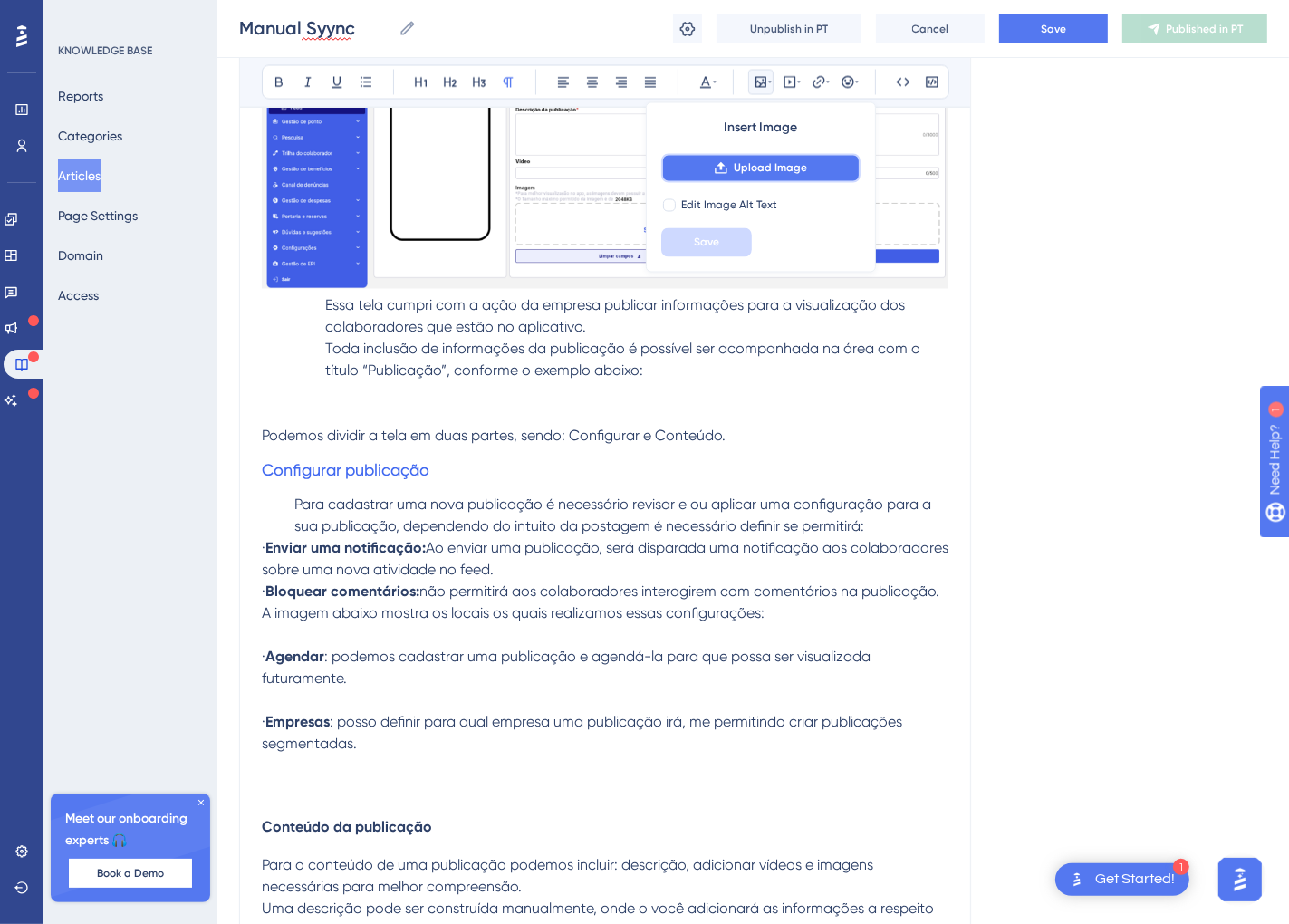 click on "Upload Image" at bounding box center (770, 168) 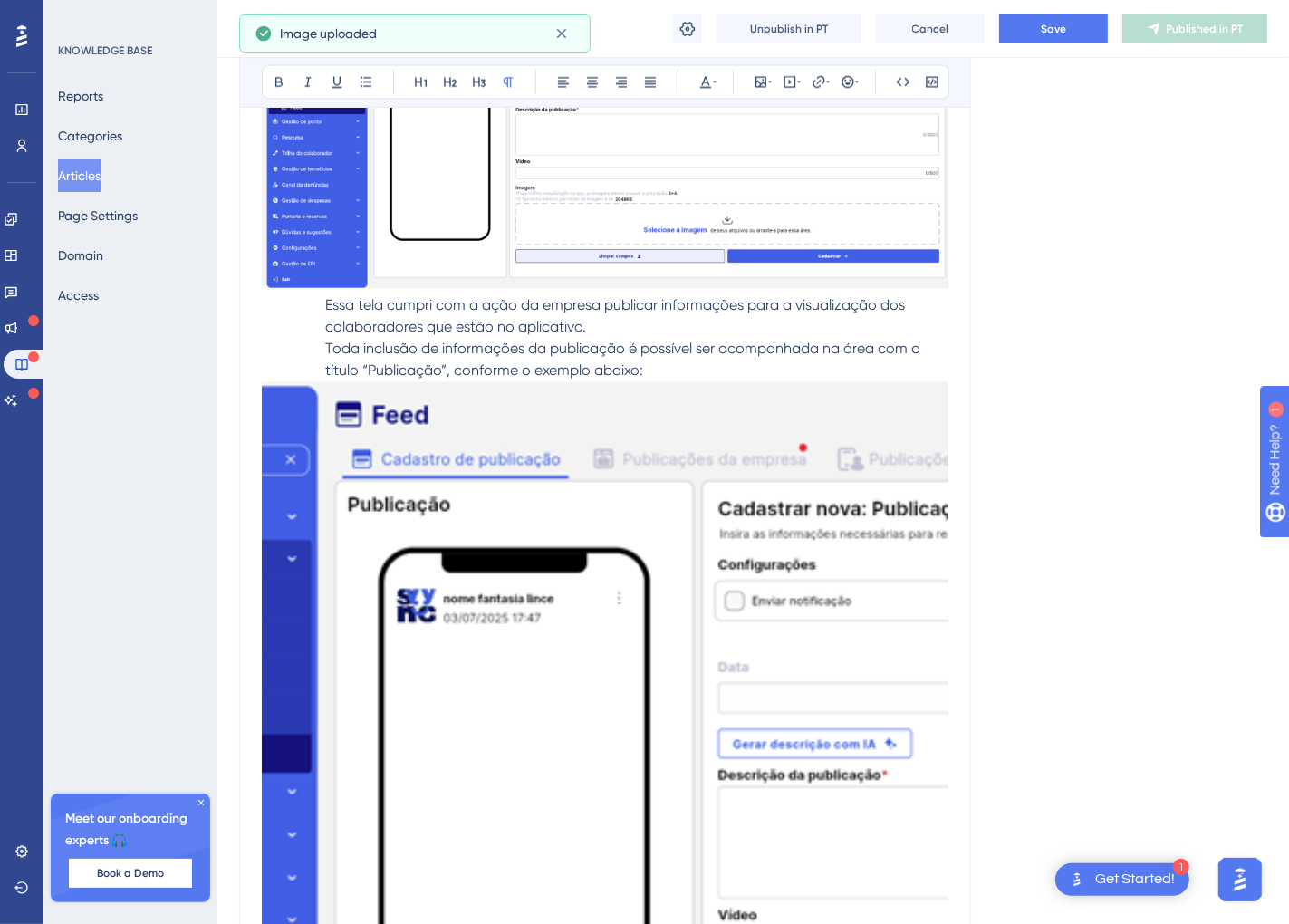 click at bounding box center [605, 855] 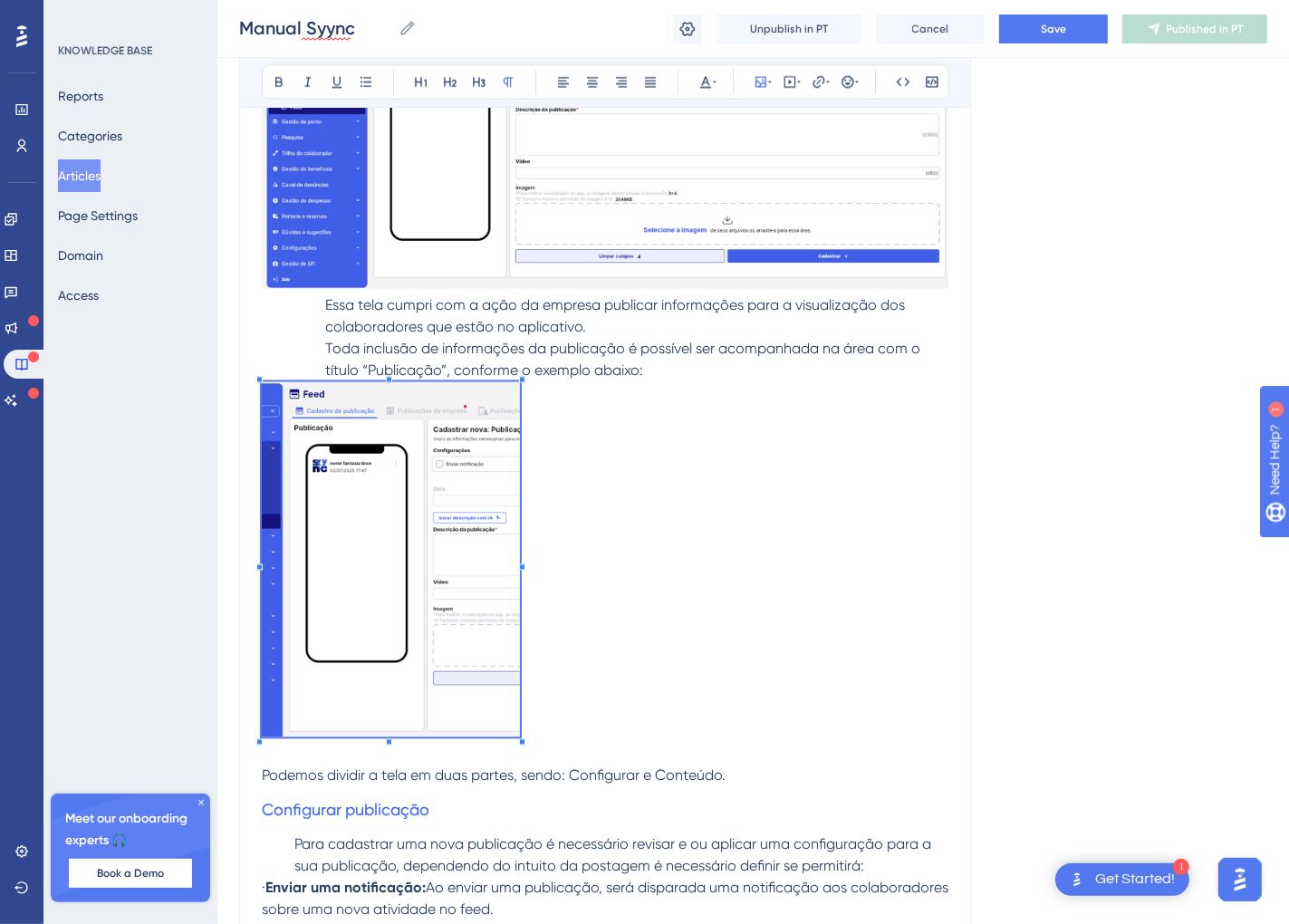 click on "1 Get Started!
Performance Users Engagement Widgets Feedback Product Updates Knowledge Base AI Assistant Settings Logout KNOWLEDGE BASE Reports Categories Articles Page Settings Domain Access Meet our onboarding experts 🎧 Book a Demo Upgrade Plan Manual Syync 8 days left in free trial Click to see  upgrade options Manual Syync Manual Syync Unpublish in PT Cancel Save Published in PT Language Portuguese (Default) Manual Syync Bold Italic Underline Bullet Point Heading 1 Heading 2 Heading 3 Normal Align Left Align Center Align Right Align Justify Text Color Insert Image Embed Video Hyperlink Emojis Code Code Block MANUAL DO SYYNC Plataforma de gestão para o RH Tutorial v1.0 – junho 2025   Sumário Plataforma de gestão para o RH.1 Introdução .3 Primeiro Acesso.4 Aplicativo.4 Painel Administrativo.4 Acesso RH.4 Acesso Gestor5 Endomarketing.6 Feed.6 Painel Administrativo.6 Cadastro de Publicação.7 Configurar publicação.8 Publicações da Empresa.12" at bounding box center (644, -3130) 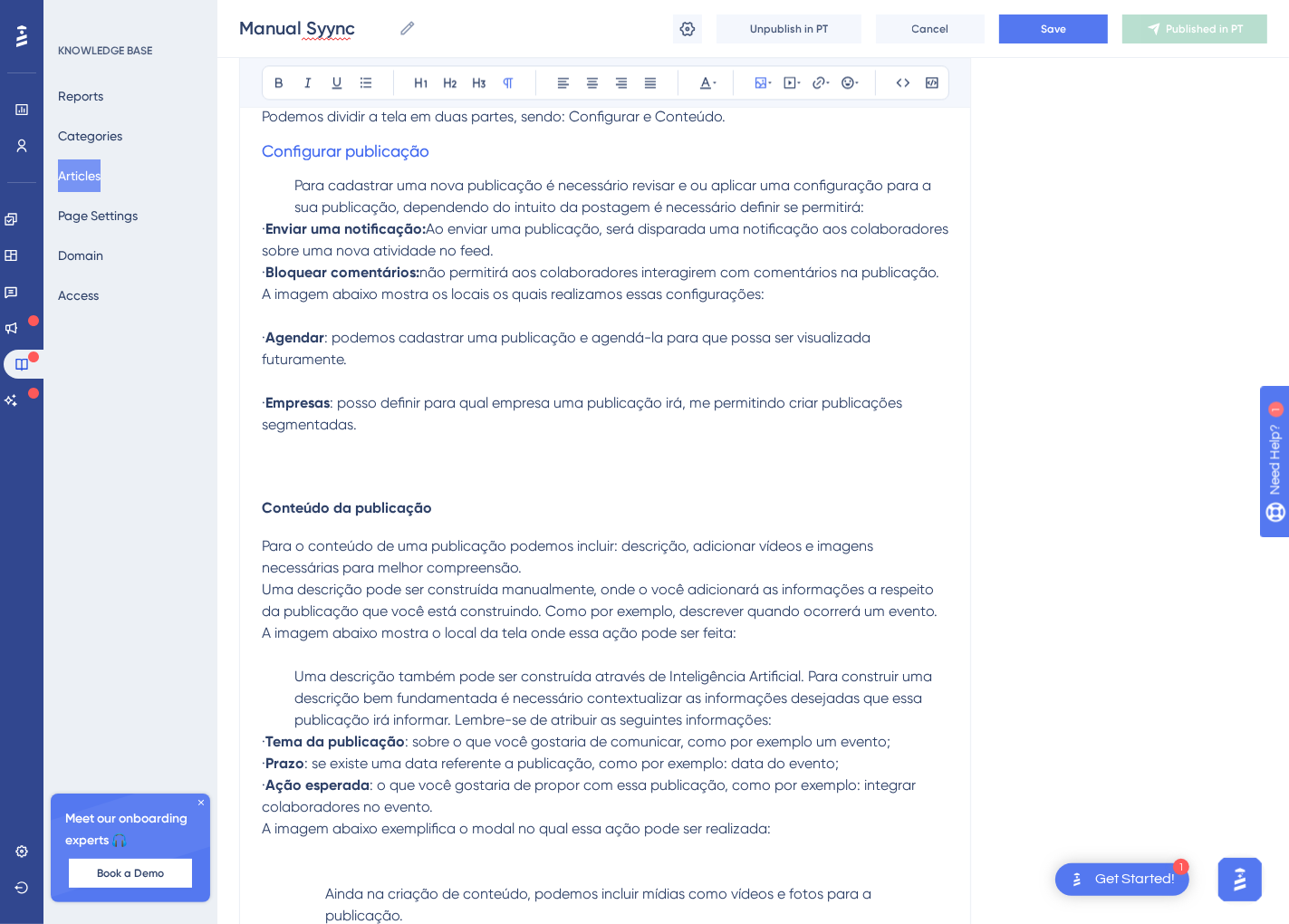 scroll, scrollTop: 3741, scrollLeft: 10, axis: both 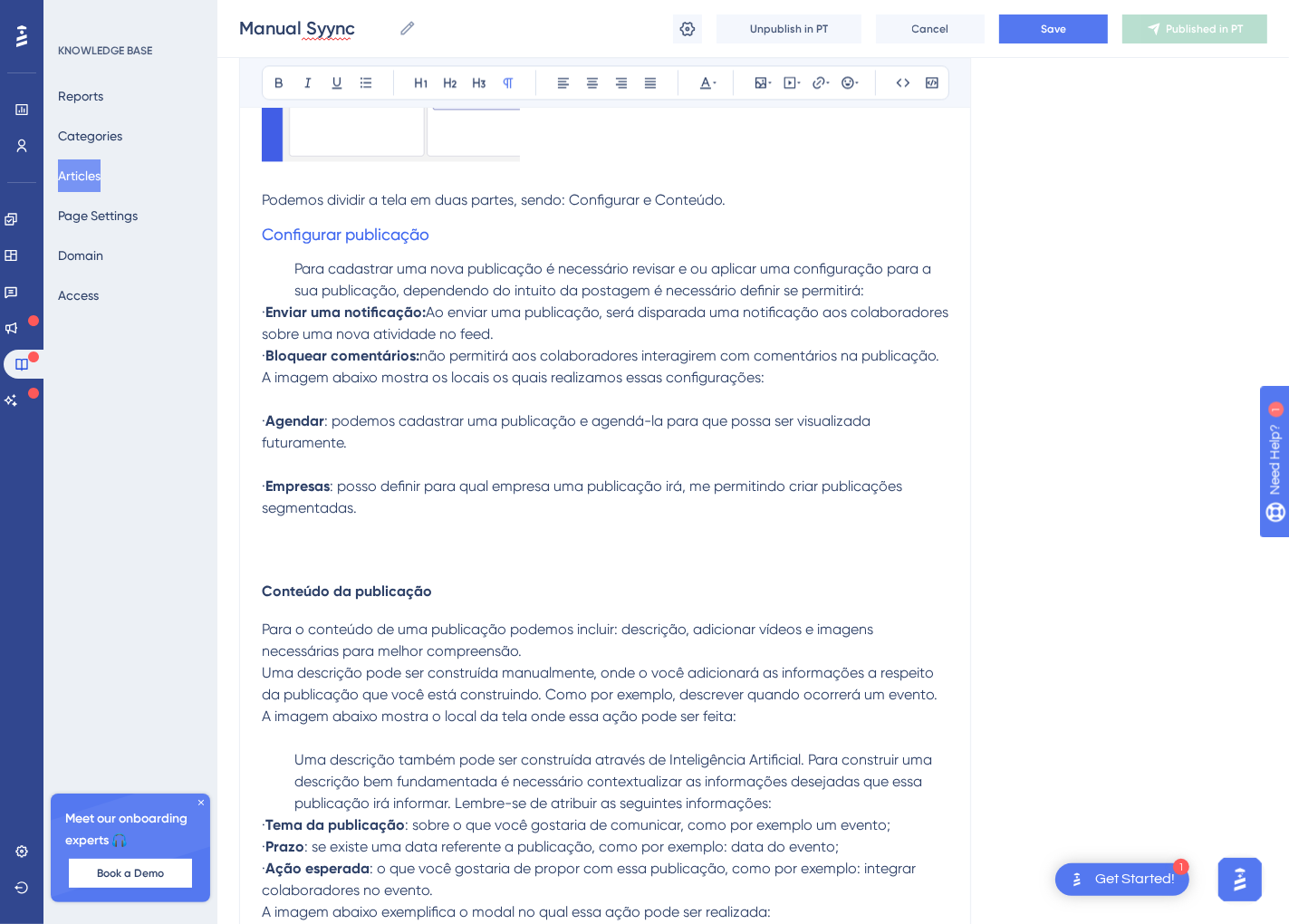 click at bounding box center [605, 399] 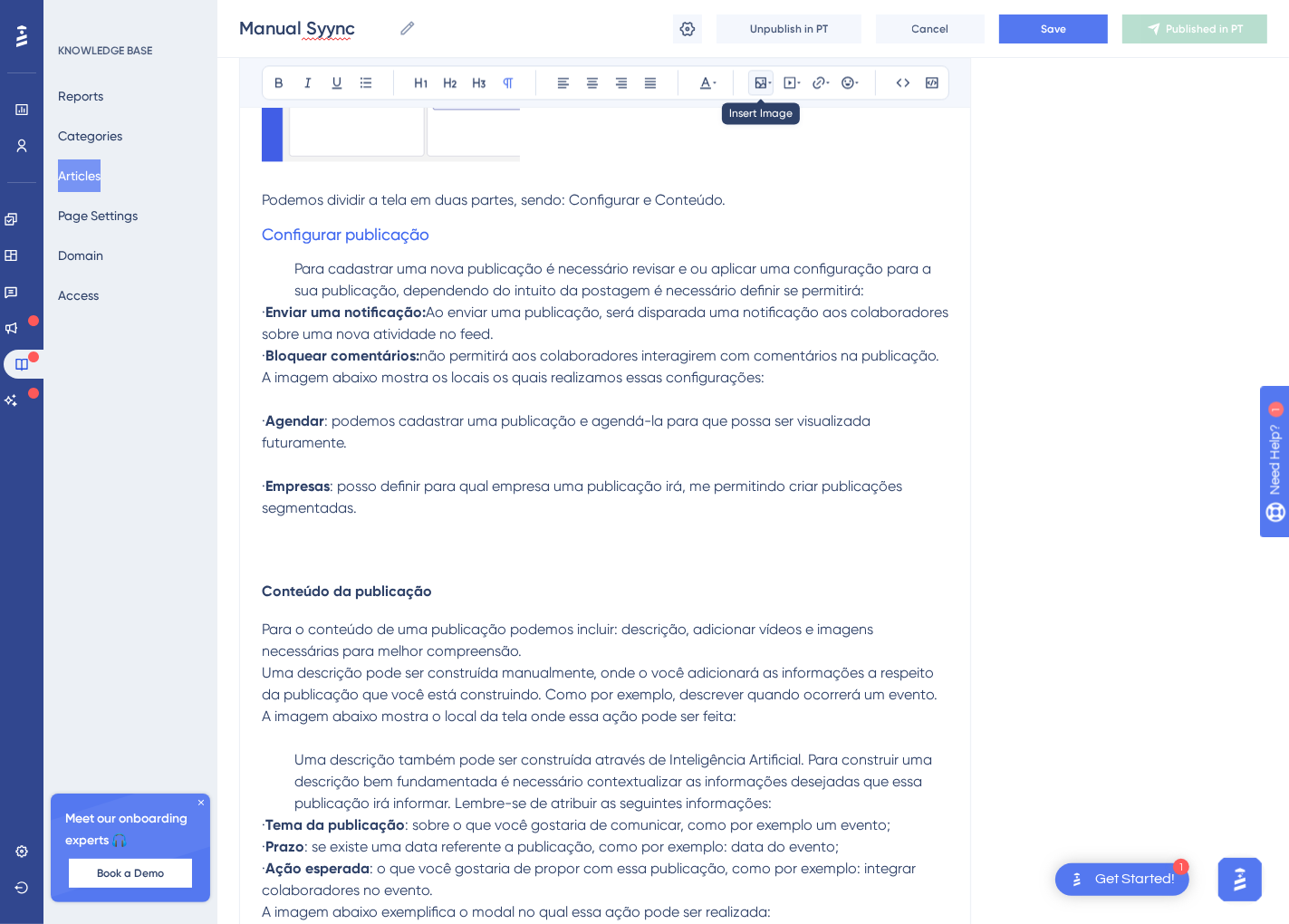 click at bounding box center (761, 82) 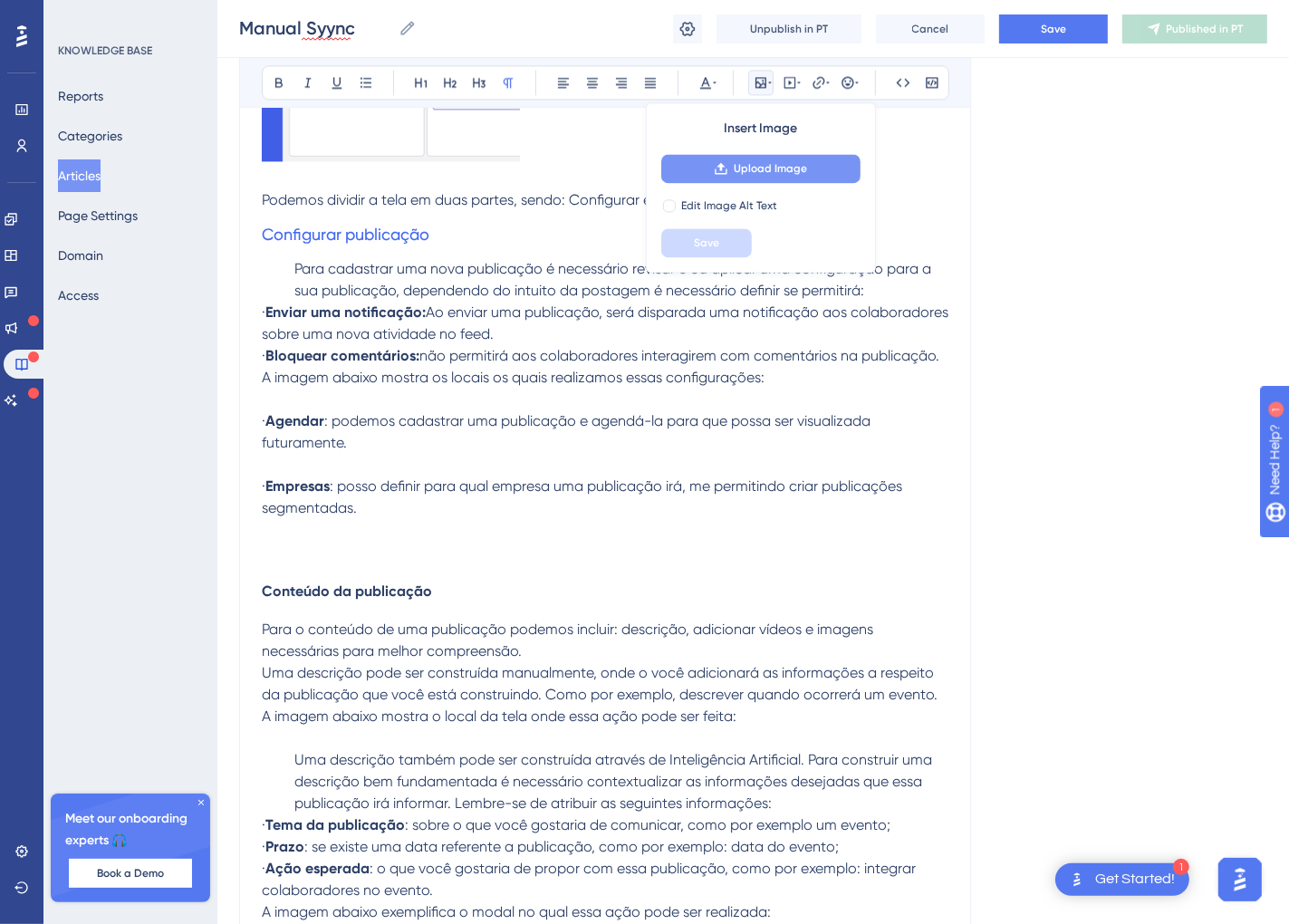 click on "Upload Image" at bounding box center (761, 168) 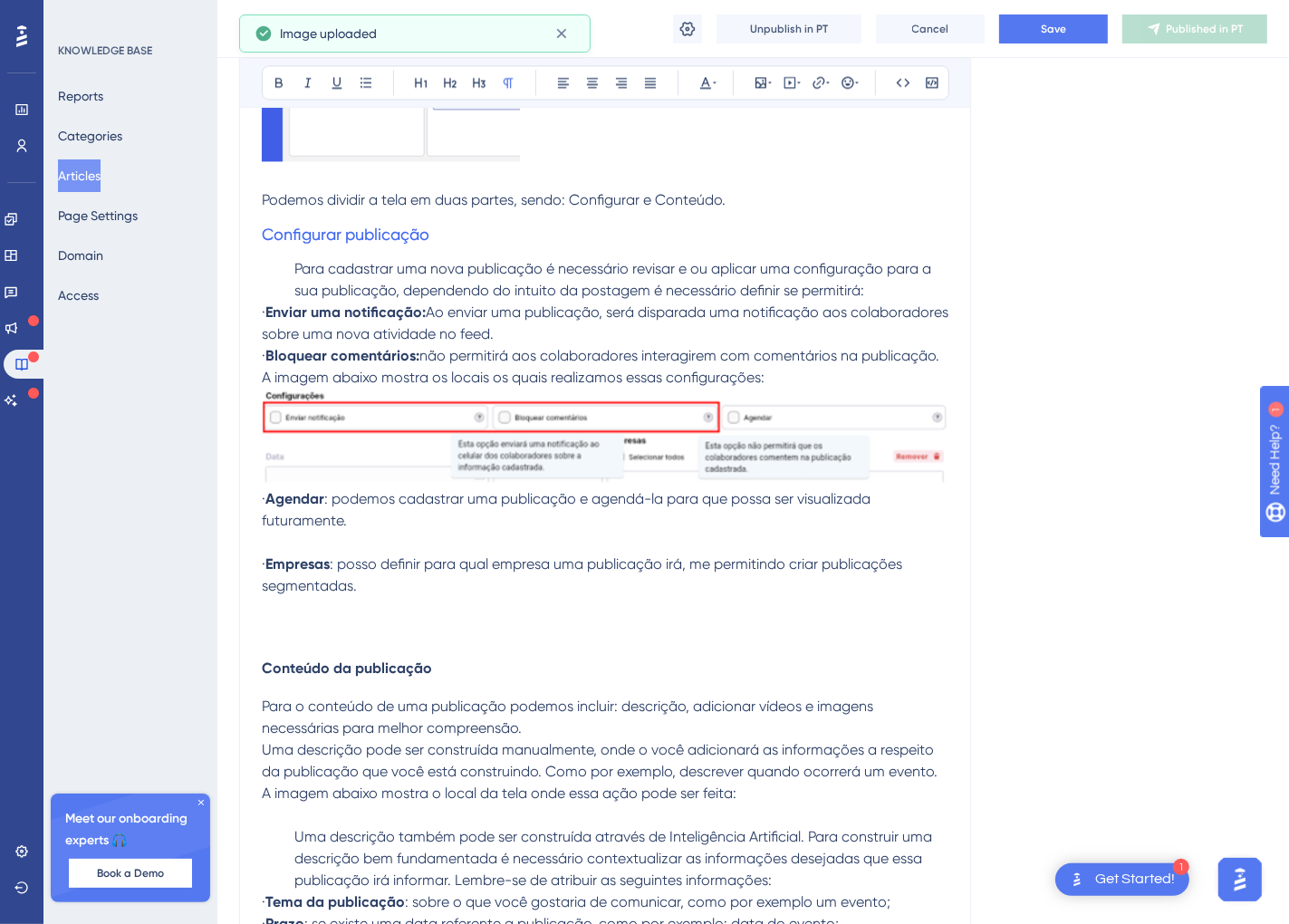 click at bounding box center [605, 435] 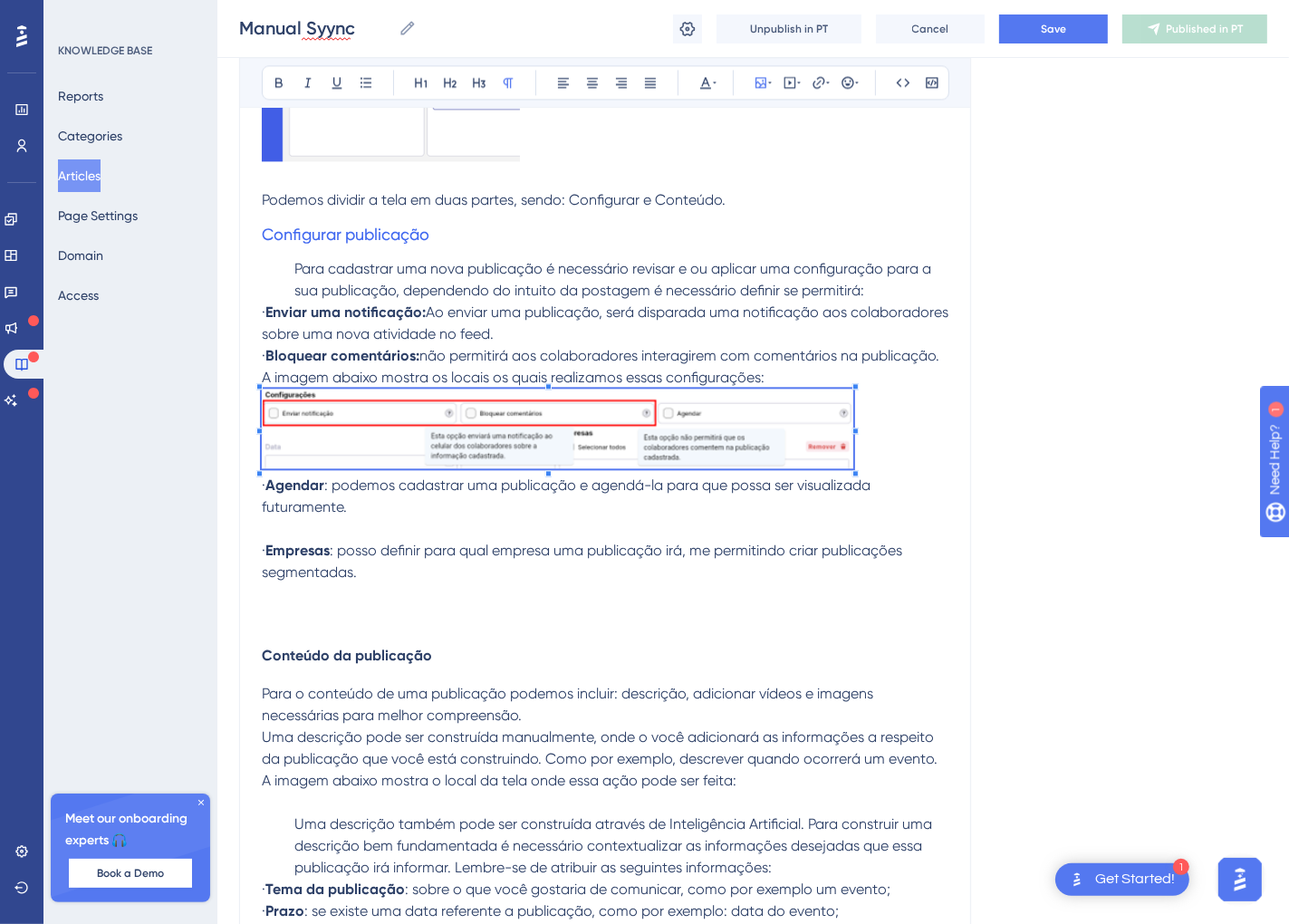 click at bounding box center (557, 431) 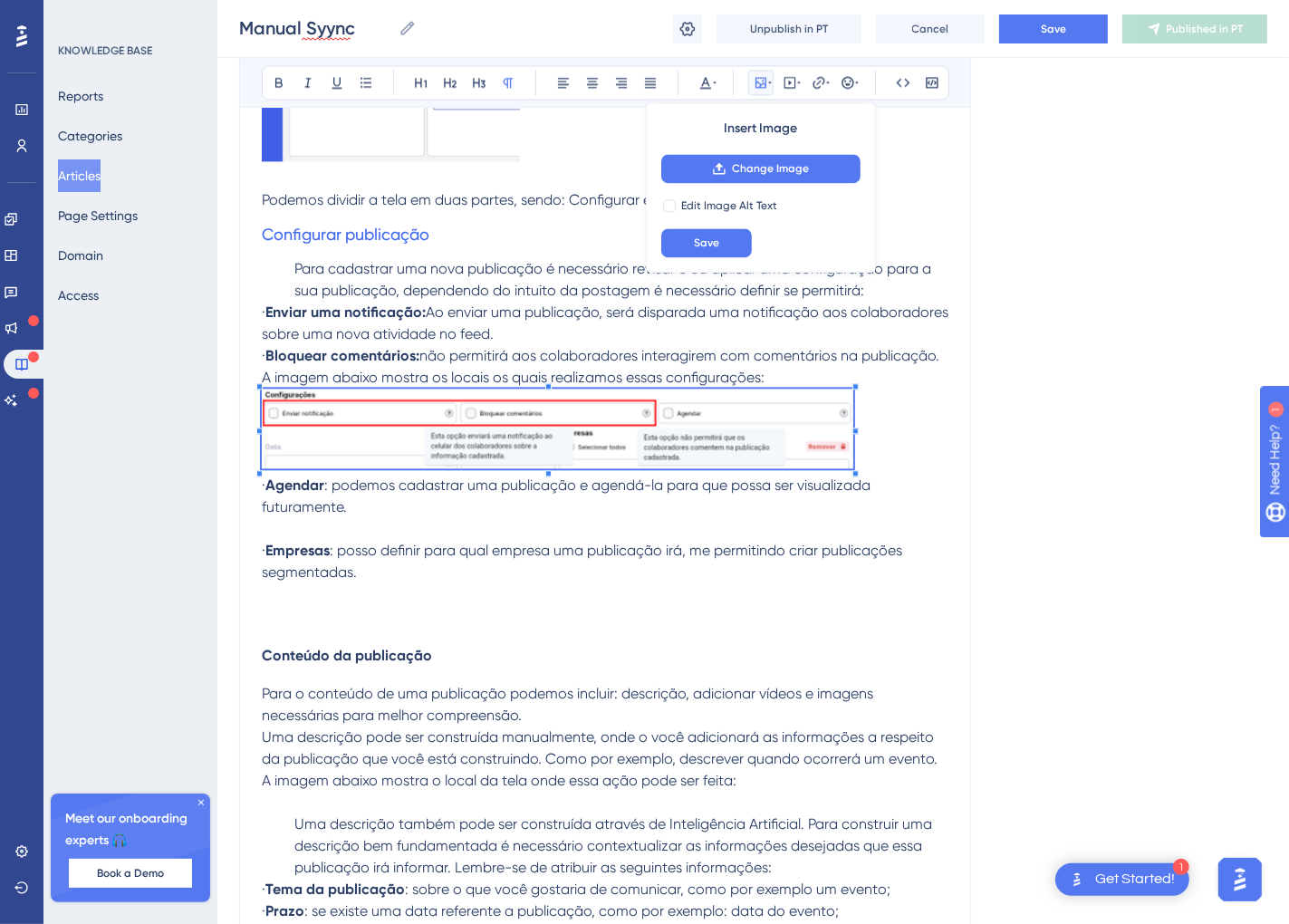 click at bounding box center (605, 529) 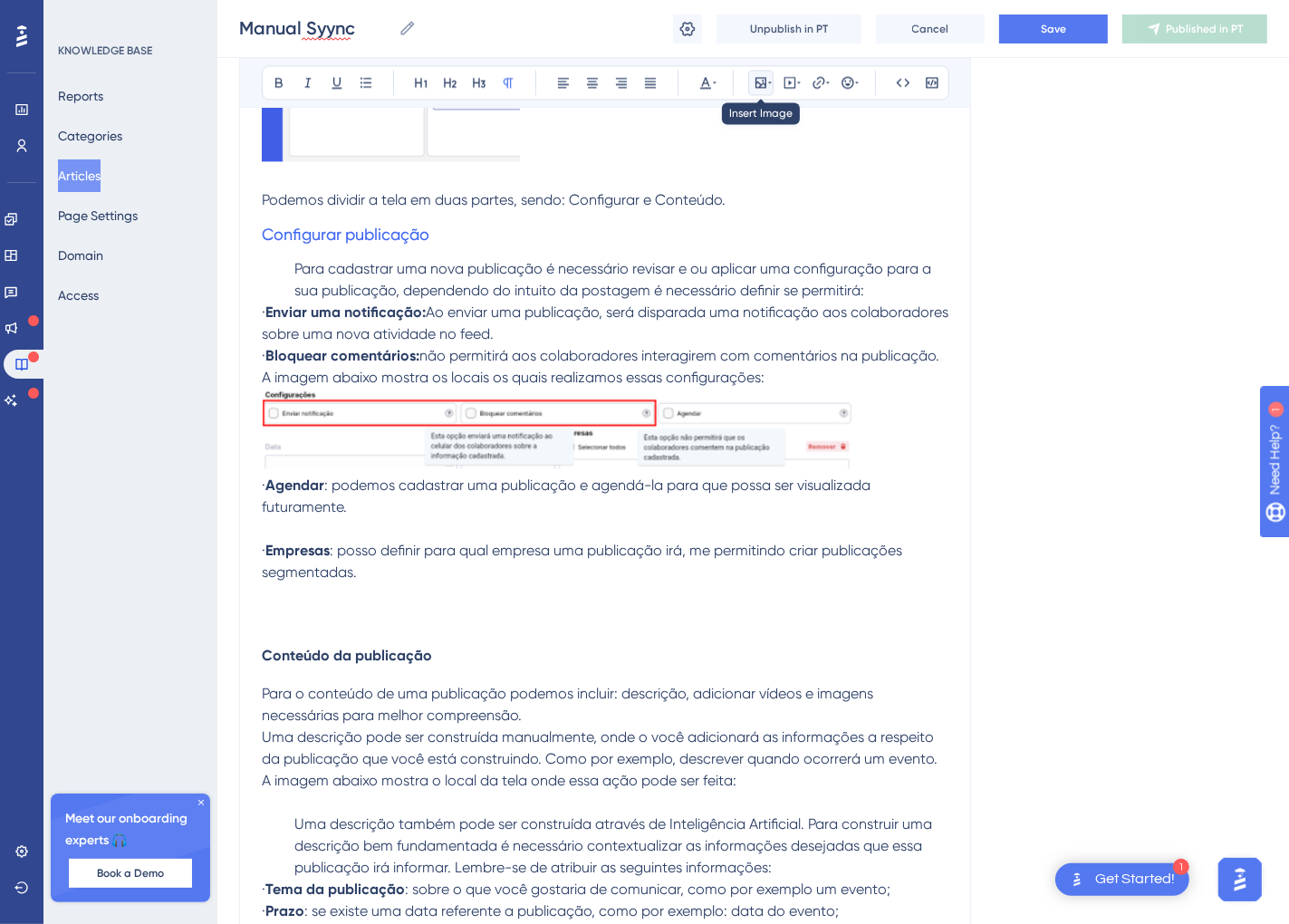 click 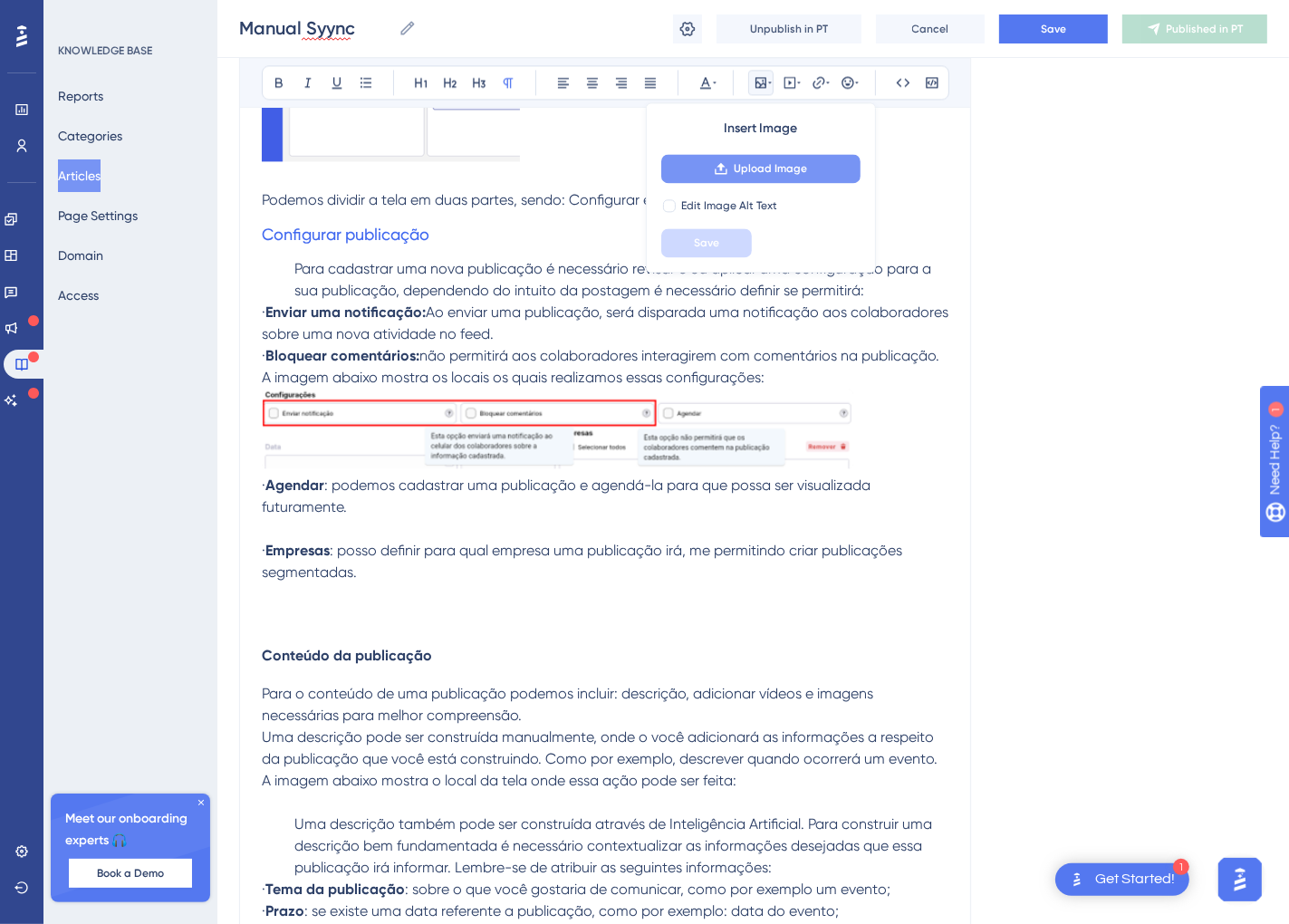 click on "Upload Image" at bounding box center [761, 168] 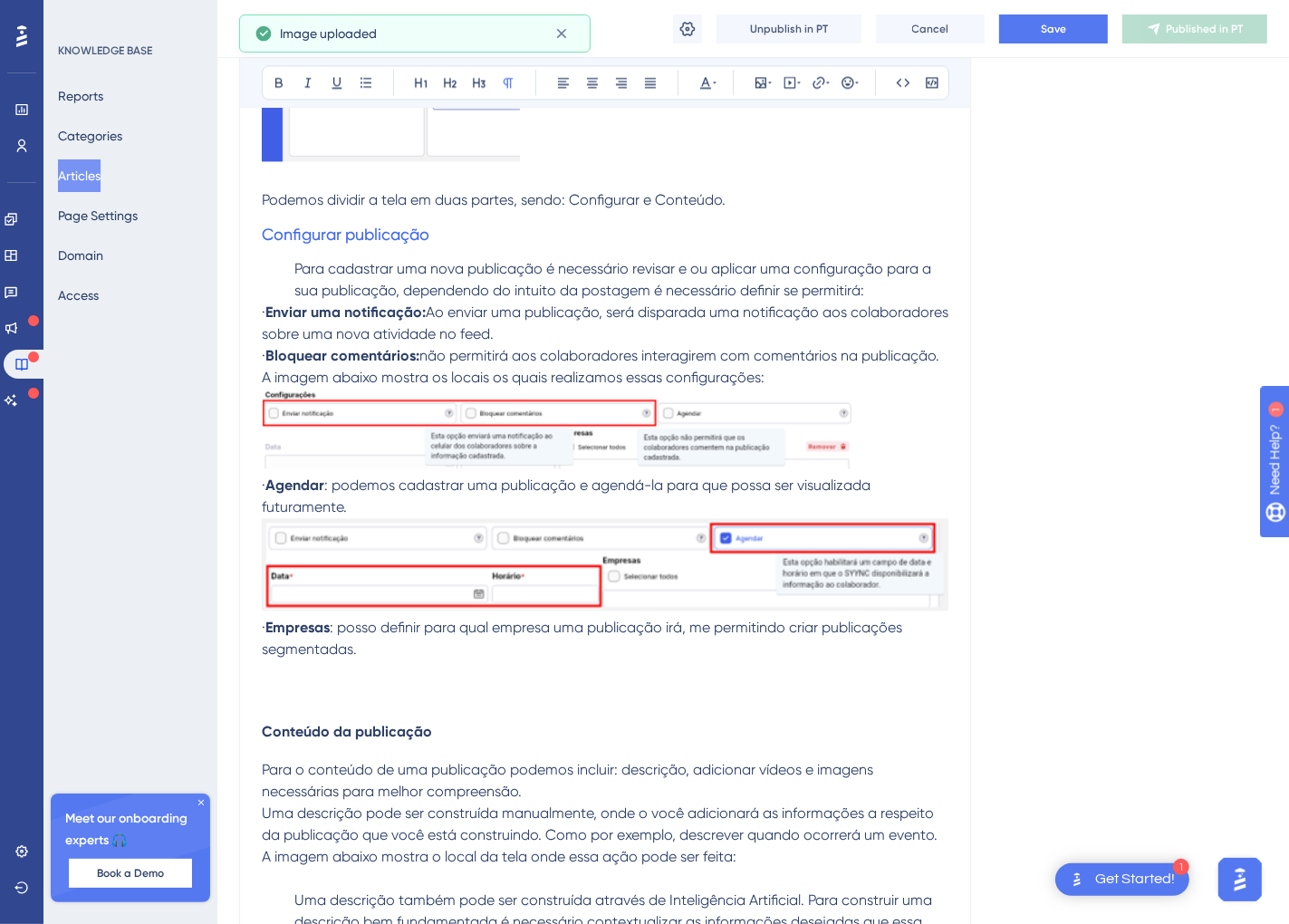 click at bounding box center [605, 564] 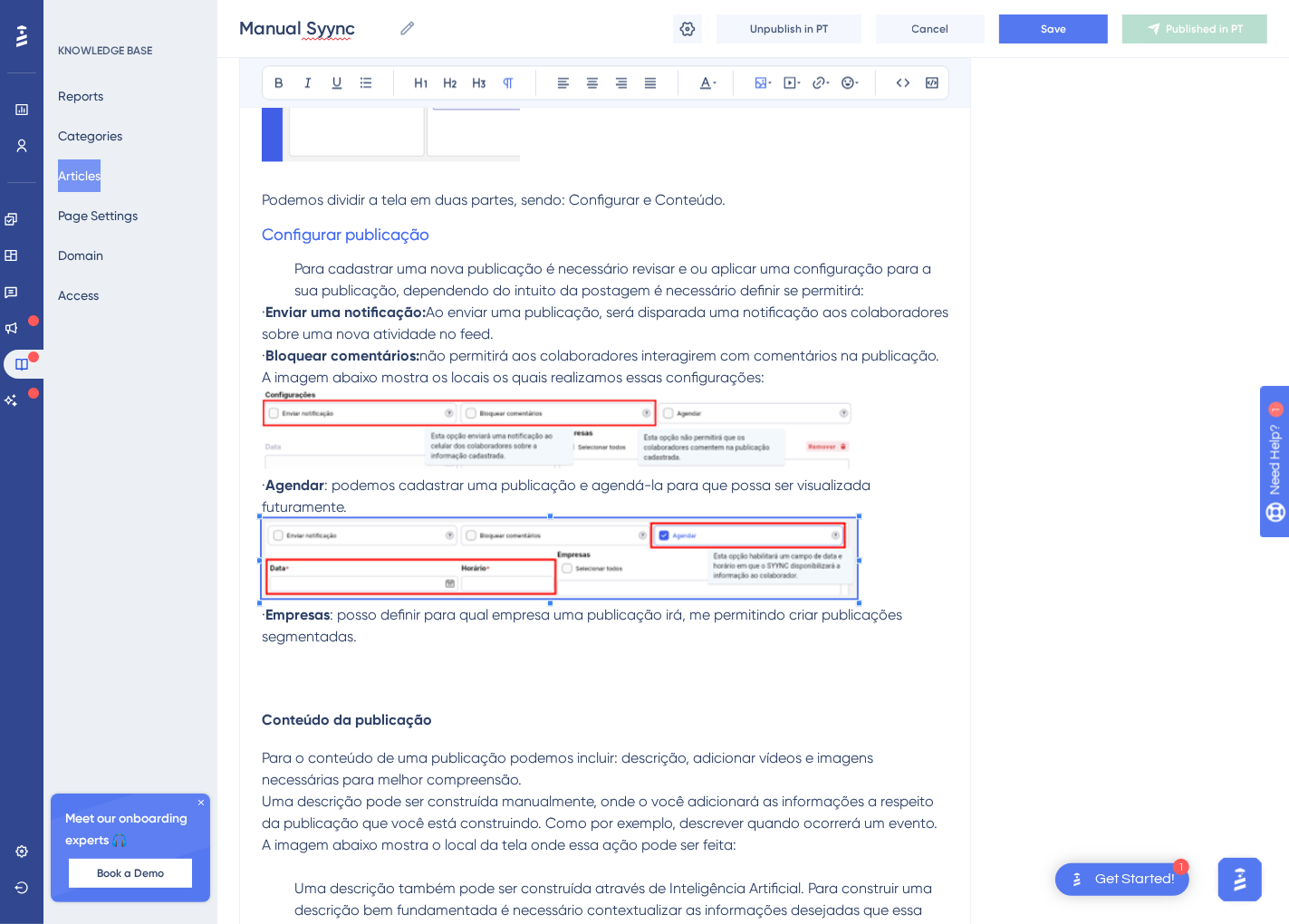 click on "MANUAL DO SYYNC Plataforma de gestão para o RH Tutorial v1.0 – junho 2025   Sumário Plataforma de gestão para o RH.1 Introdução .3 Primeiro Acesso.4 Aplicativo.4 Painel Administrativo.4 Acesso RH.4 Acesso Gestor5 Endomarketing.6 Feed.6 Painel Administrativo.6 Cadastro de Publicação.7 Configurar publicação.8 Publicações da Empresa.12 Publicações do Colaborador14 Configurações.17       Introdução             O Syync é uma plataforma de Comunicação Interna e RH Digital, desenvolvida para valorizar quem realmente importa: as pessoas.             O nosso objetivo é aproximar empresas de seus colaboradores de forma simples, moderna e tecnológica. Transformamos processos burocráticos e demorados em atividades mais ágeis, práticas e eficientes, otimizando o tempo tanto da empresa quanto do colaborador. Este manual apresenta as principais funcionalidades da plataforma, que é composta por dois ambientes:   Primeiro Acesso Aplicativo a.      Nome completo;" at bounding box center [605, 435] 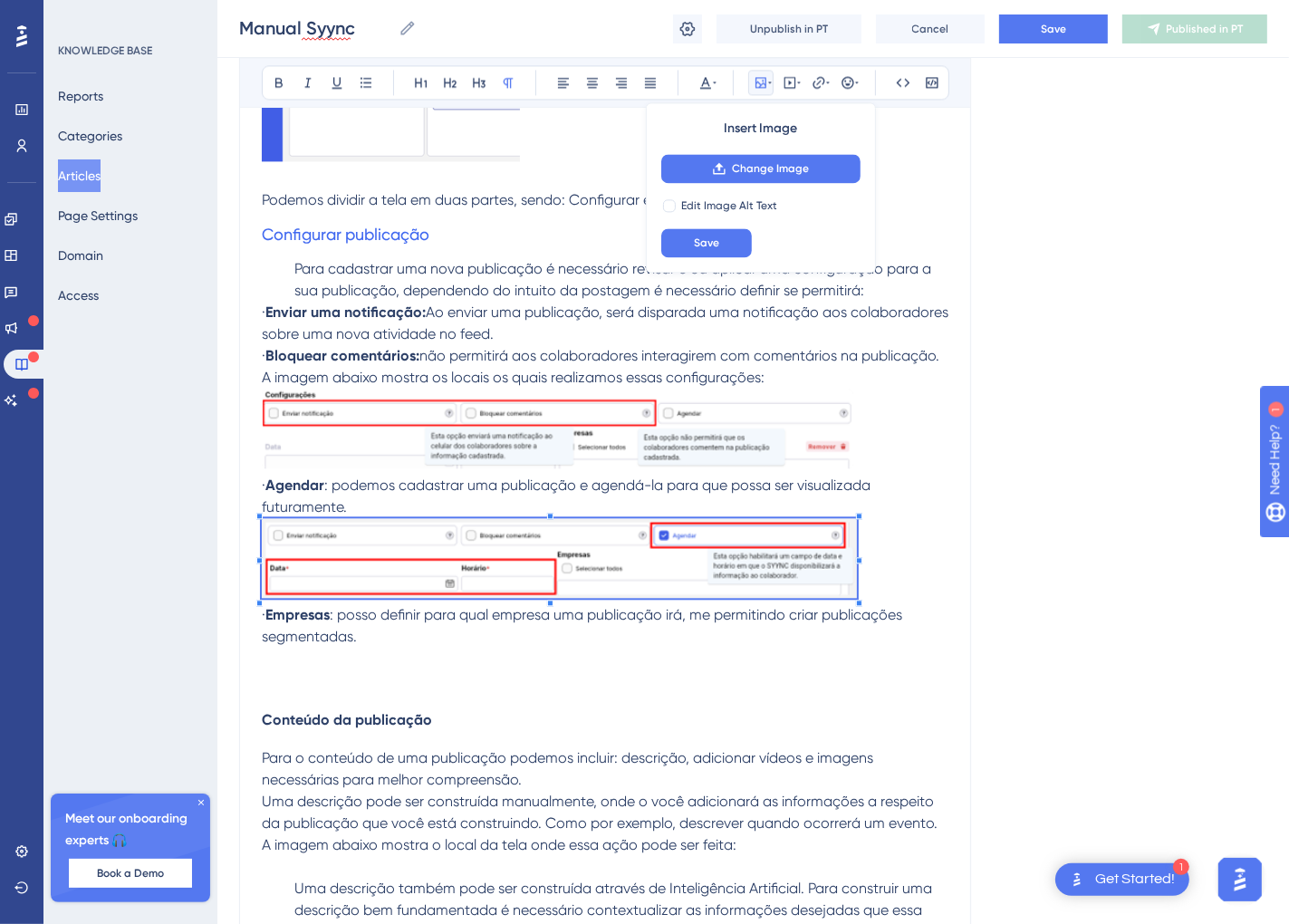 click at bounding box center (605, 659) 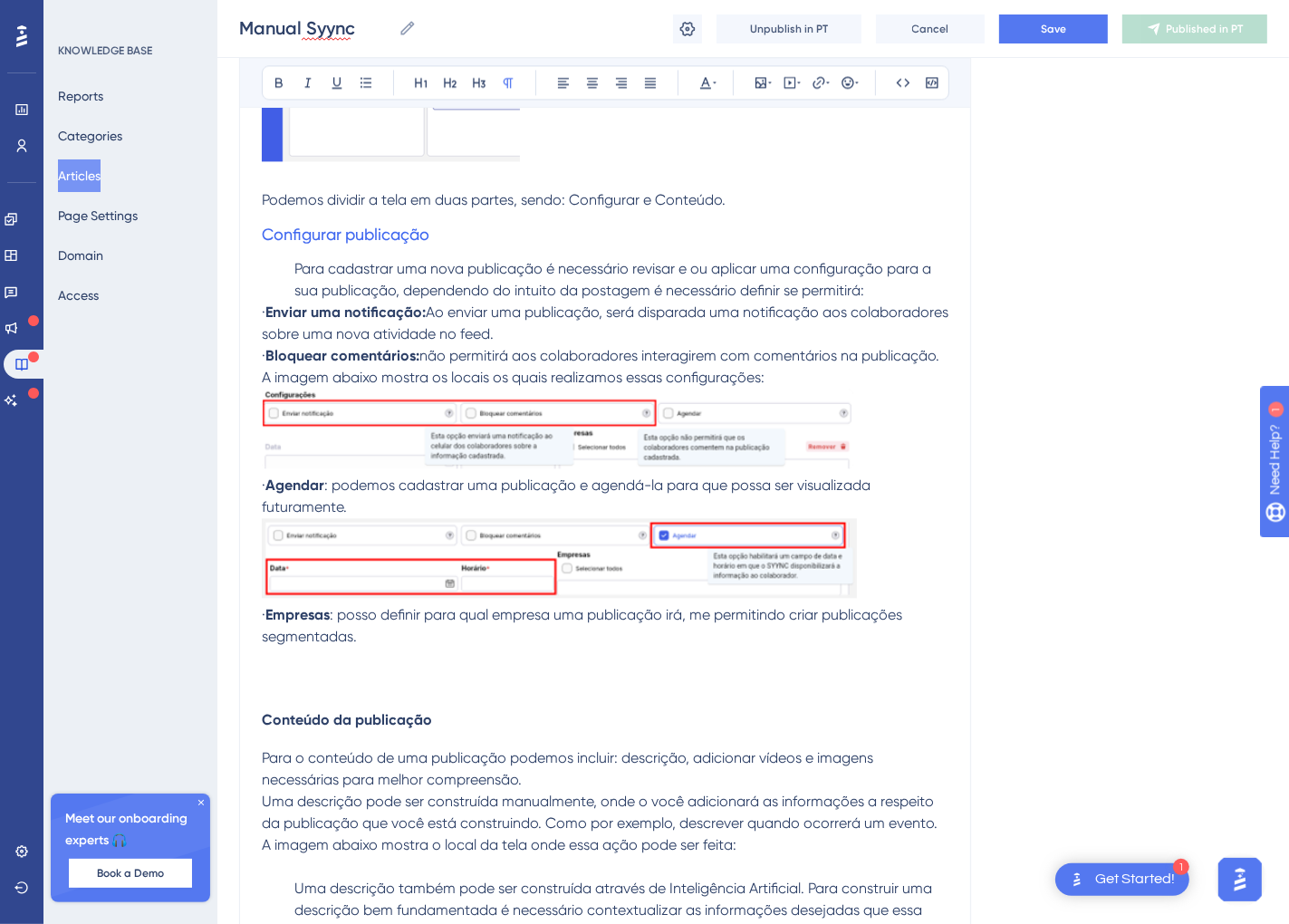 click at bounding box center [605, 680] 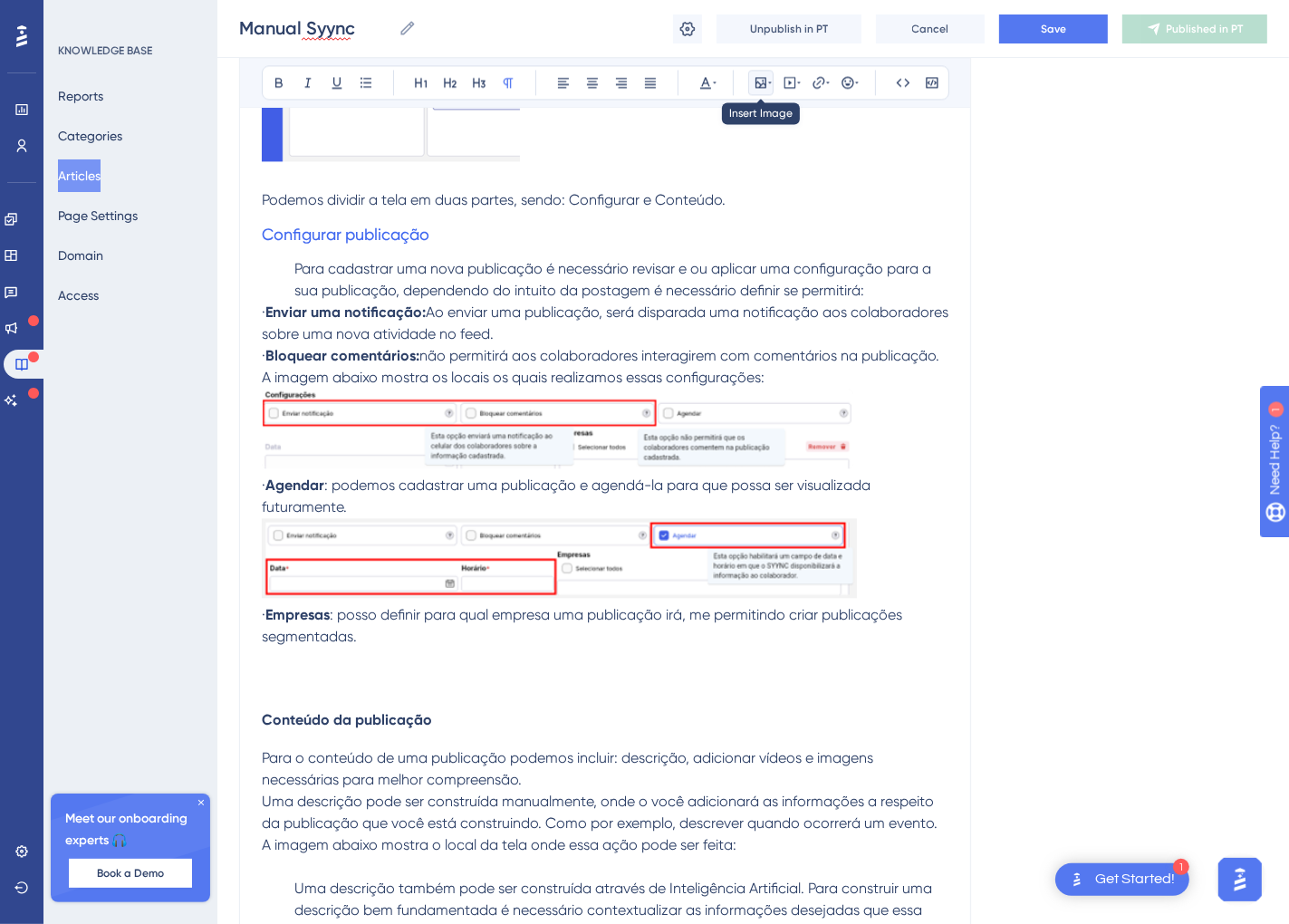 click 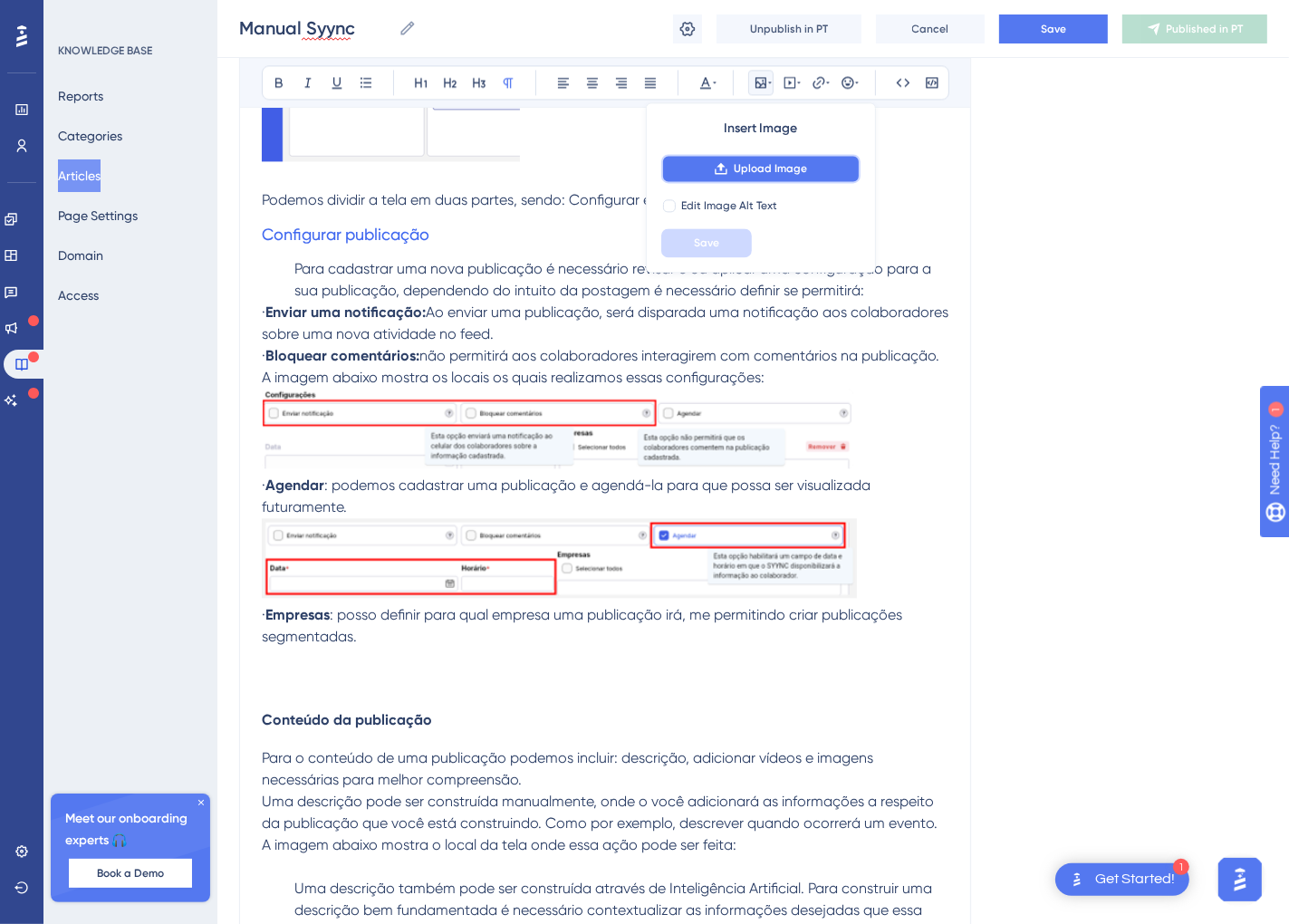 click on "Upload Image" at bounding box center (761, 168) 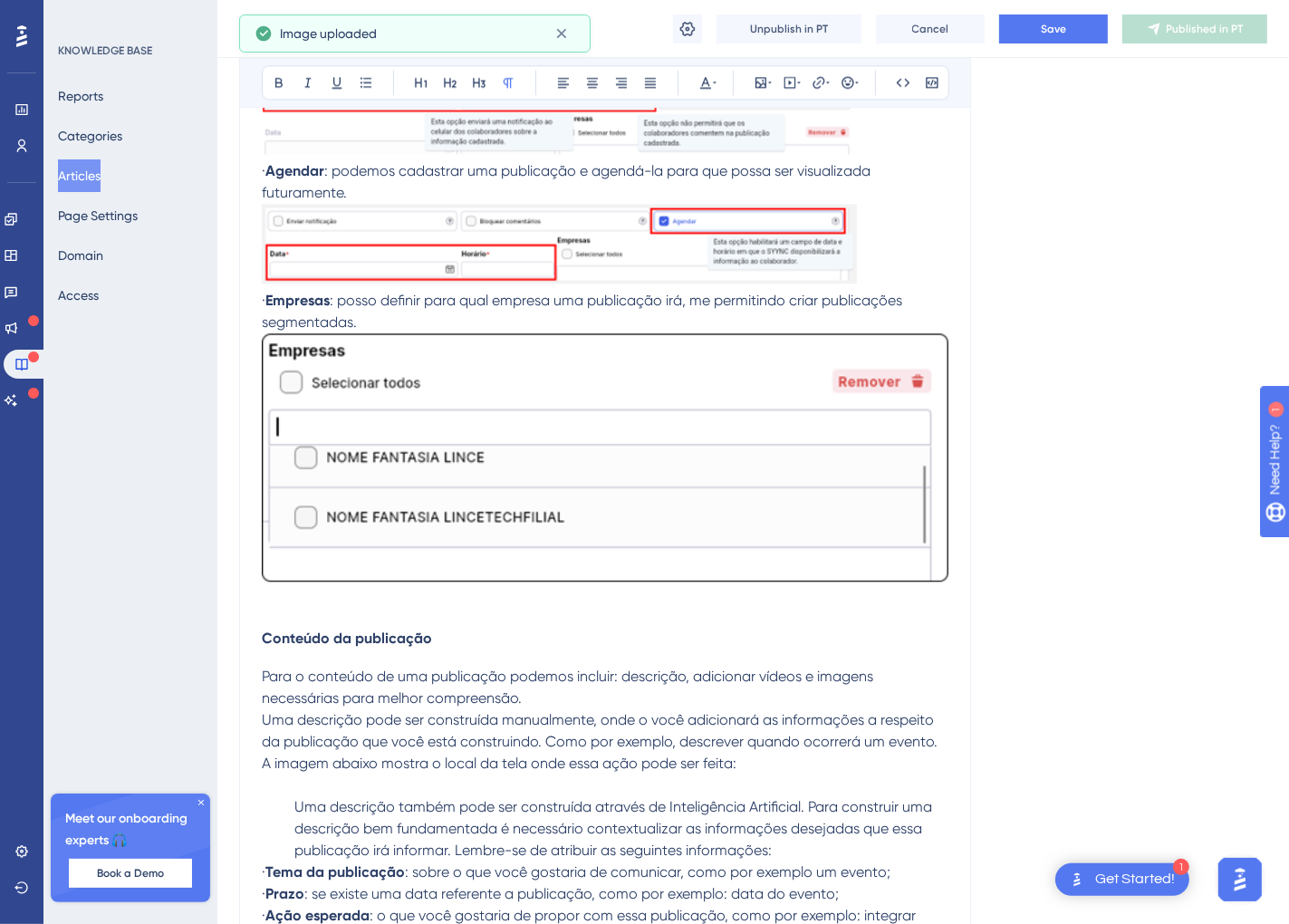 scroll, scrollTop: 4110, scrollLeft: 10, axis: both 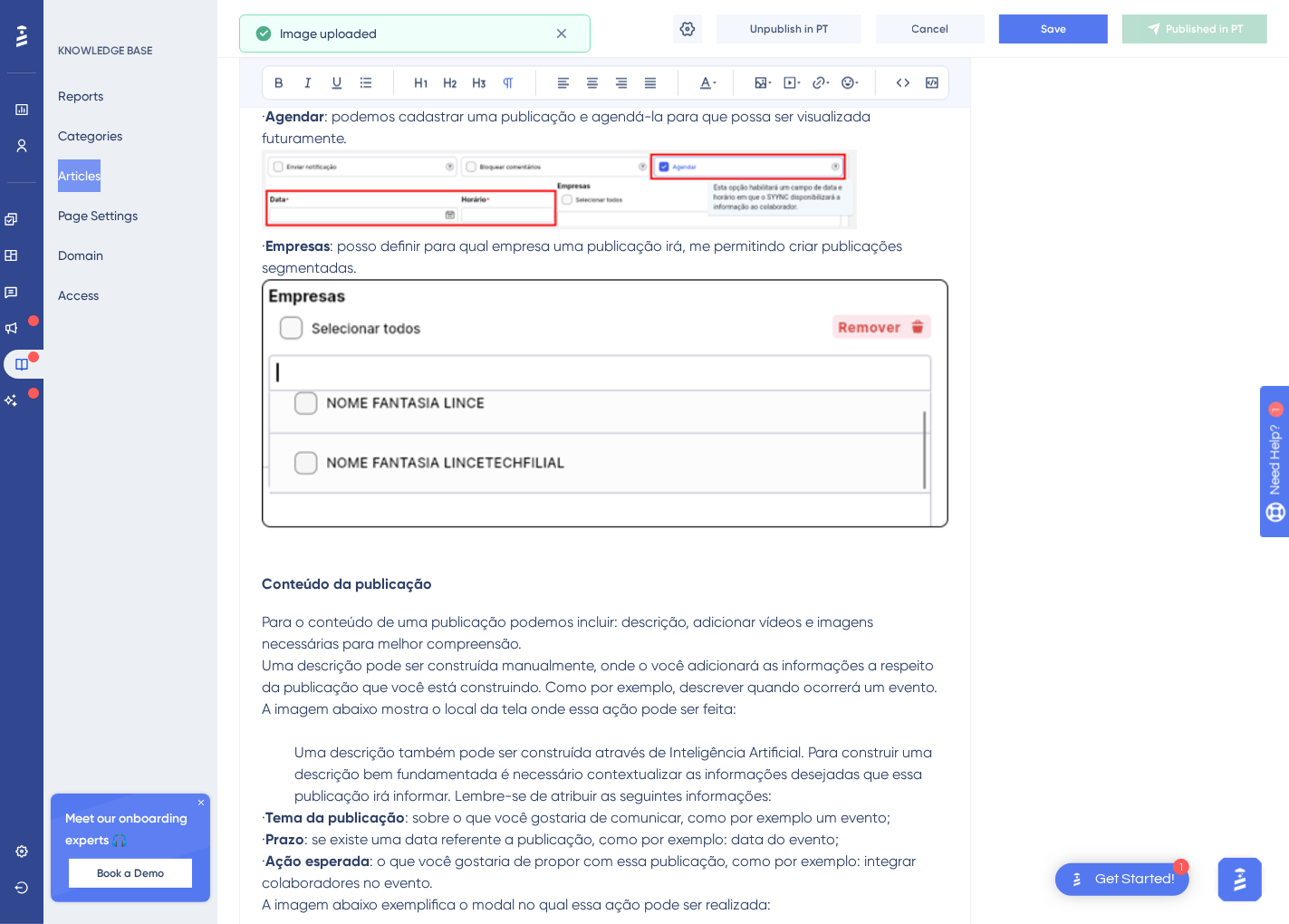 click at bounding box center [605, 403] 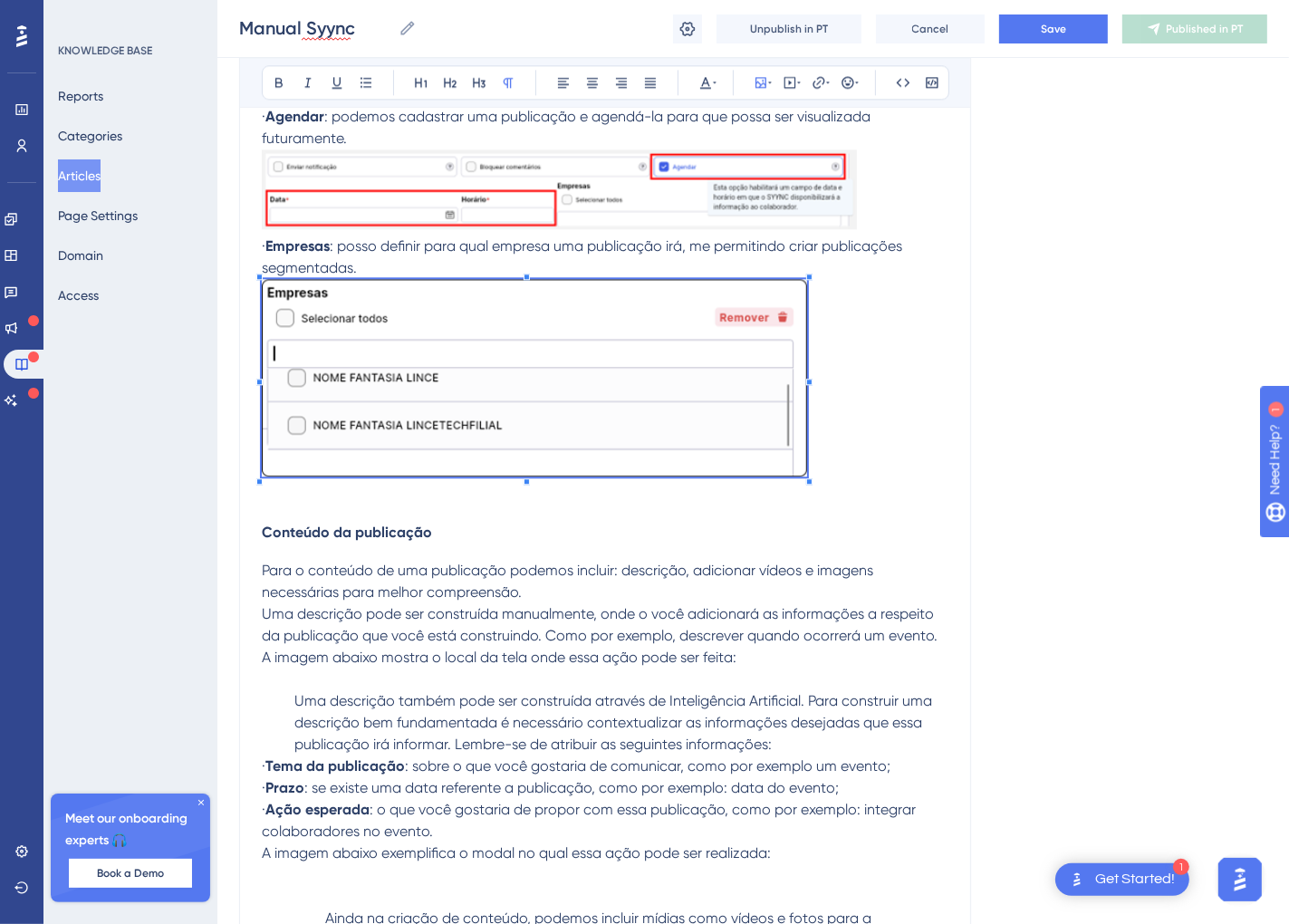 click at bounding box center [534, 380] 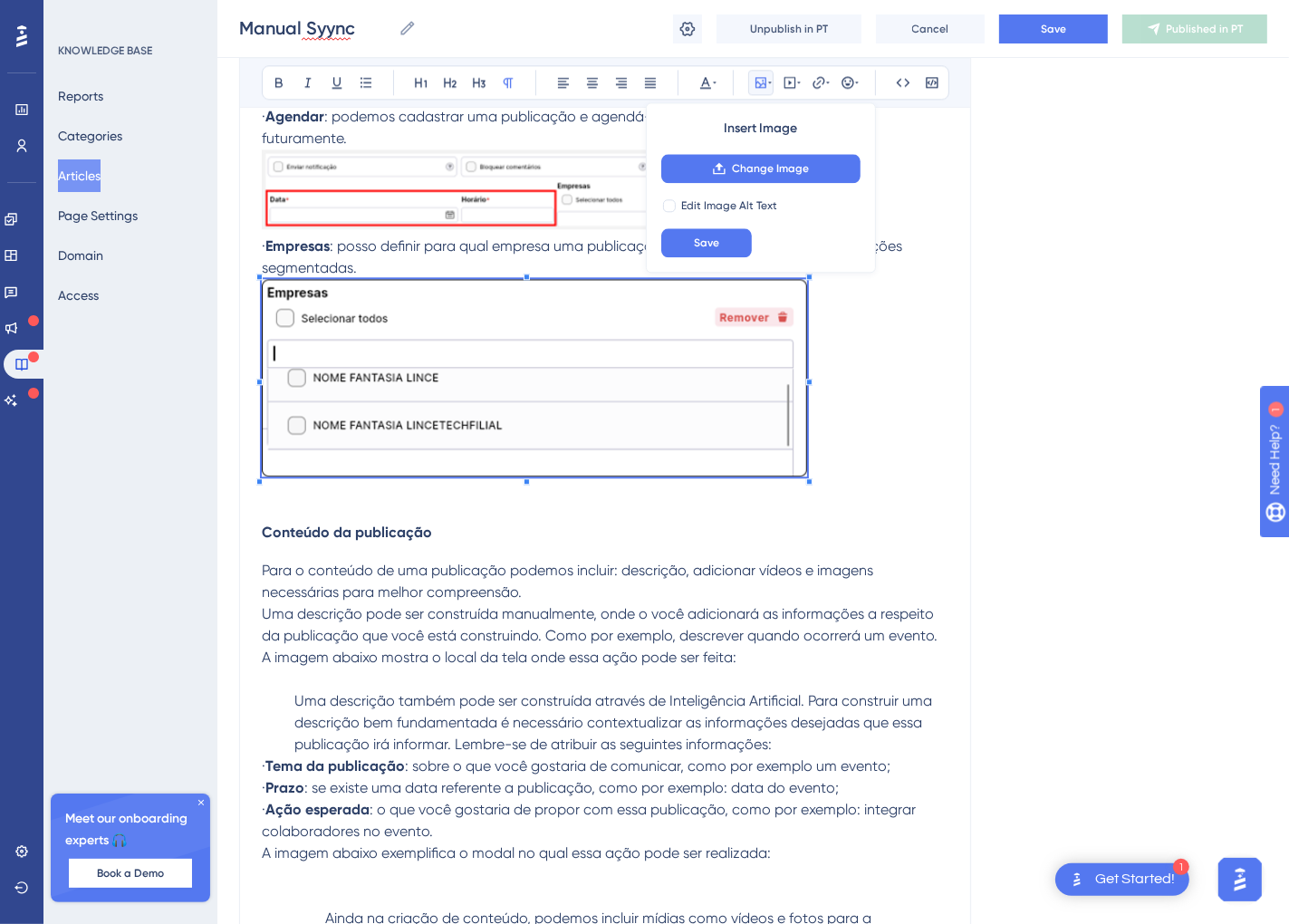scroll, scrollTop: 4518, scrollLeft: 10, axis: both 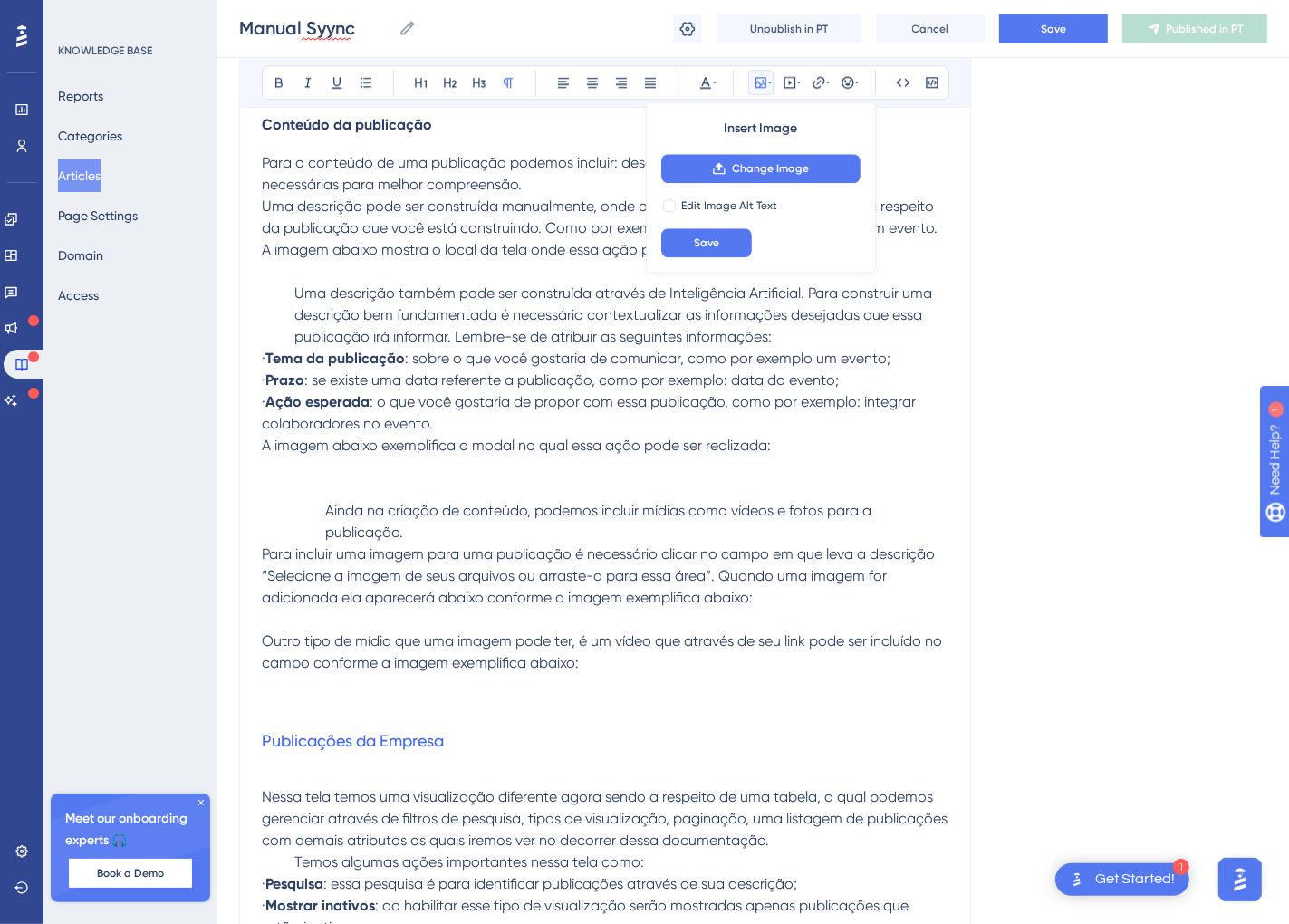 click at bounding box center (605, 467) 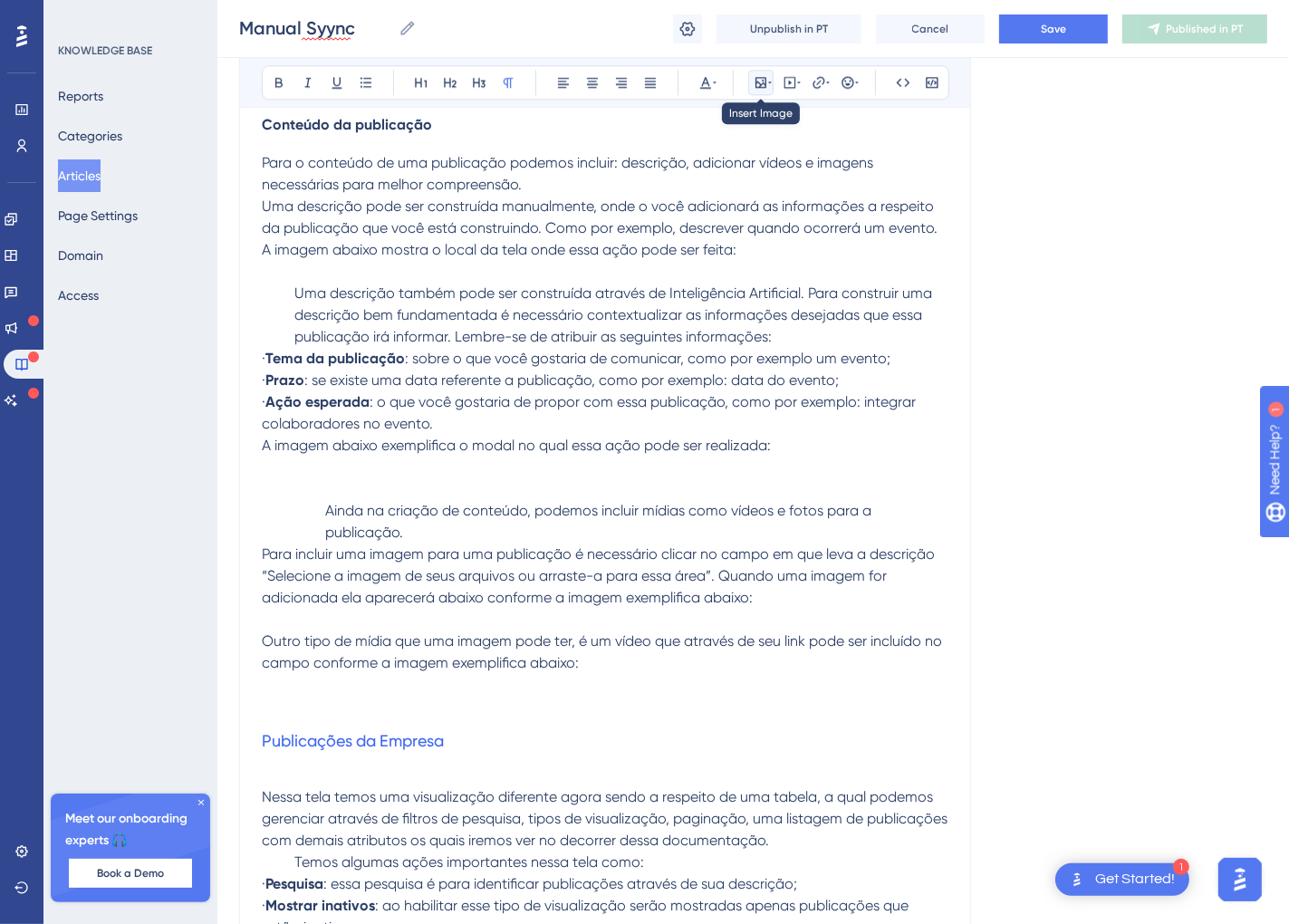 click at bounding box center (761, 82) 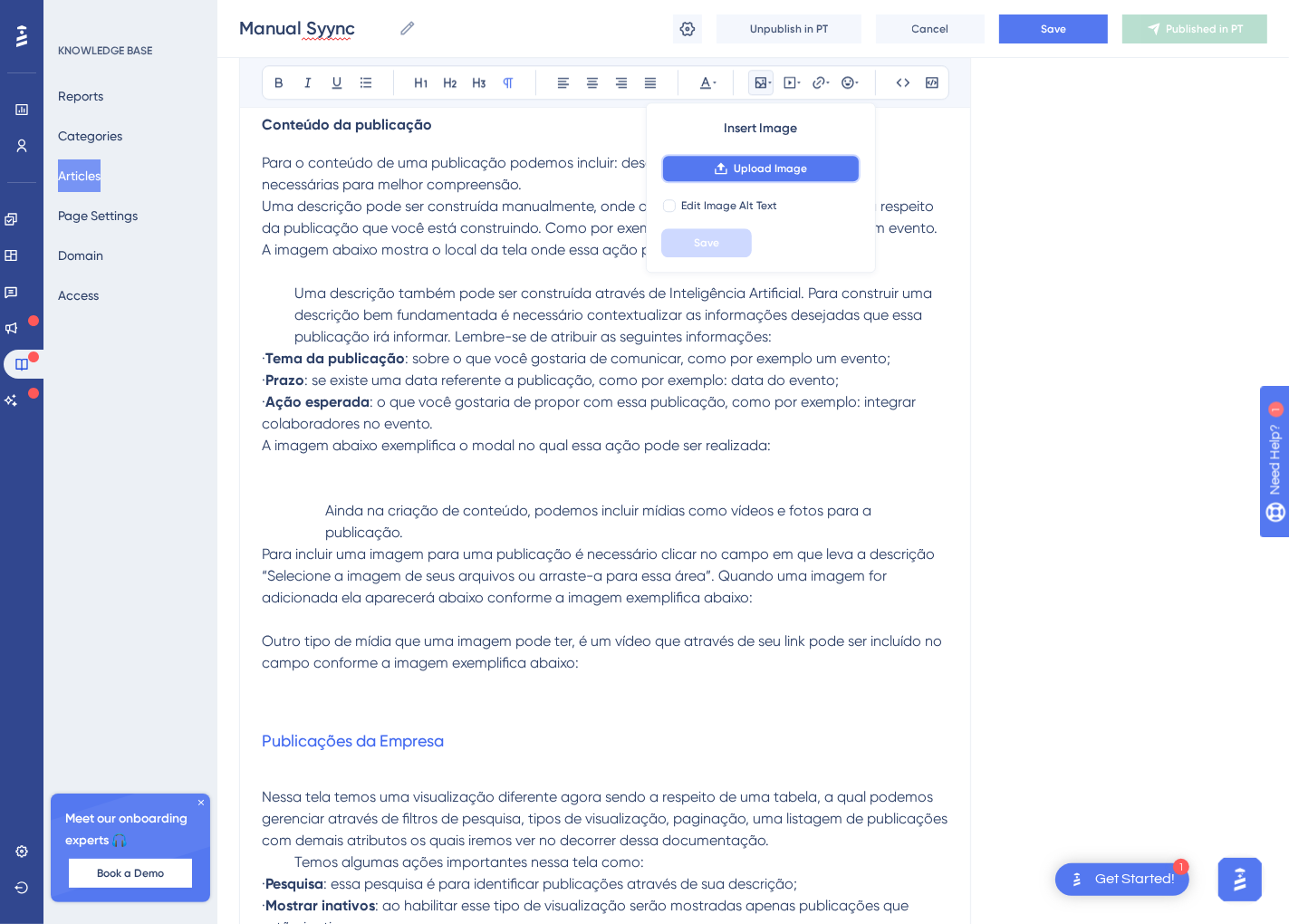 click on "Upload Image" at bounding box center (770, 168) 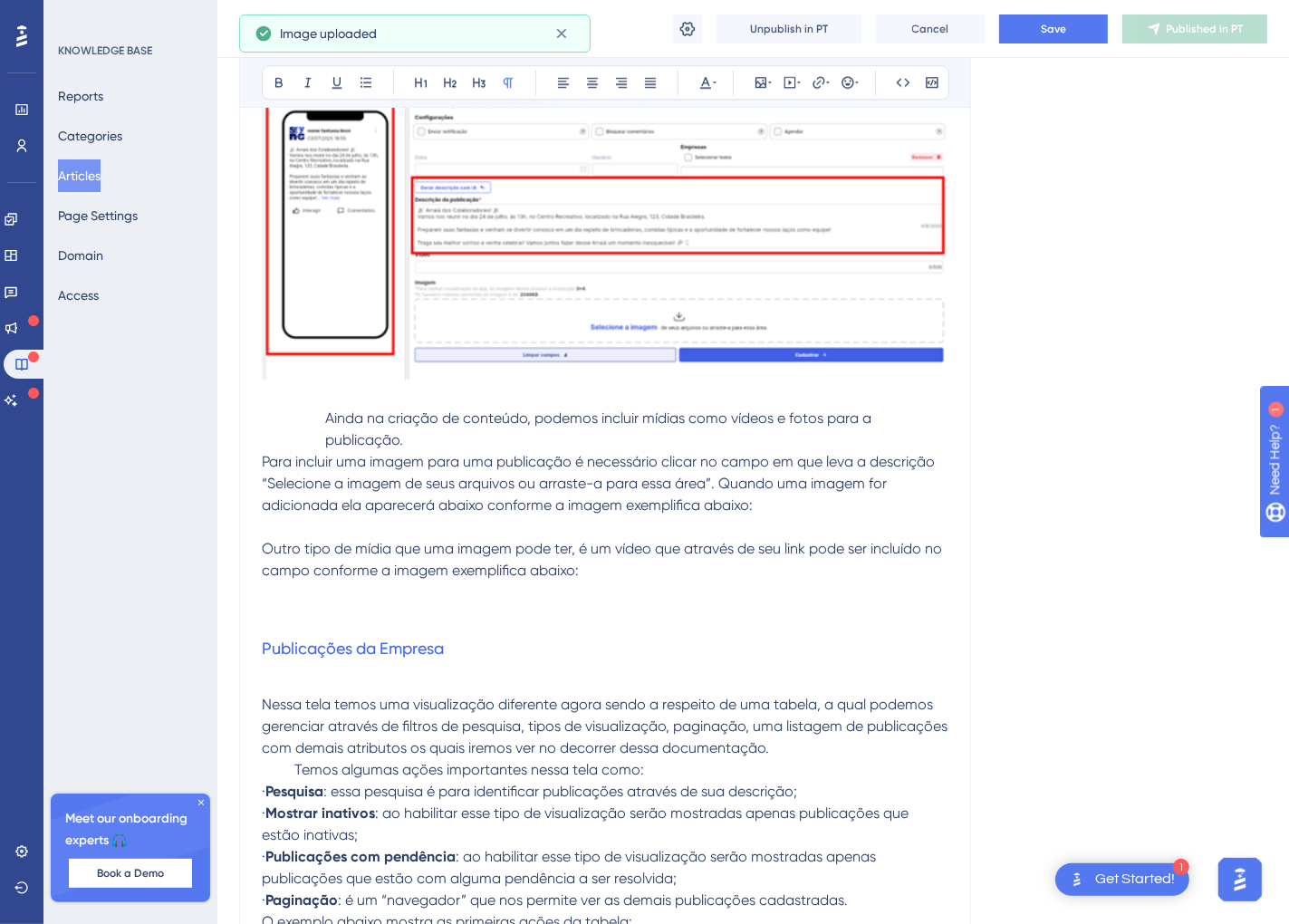 scroll, scrollTop: 5333, scrollLeft: 10, axis: both 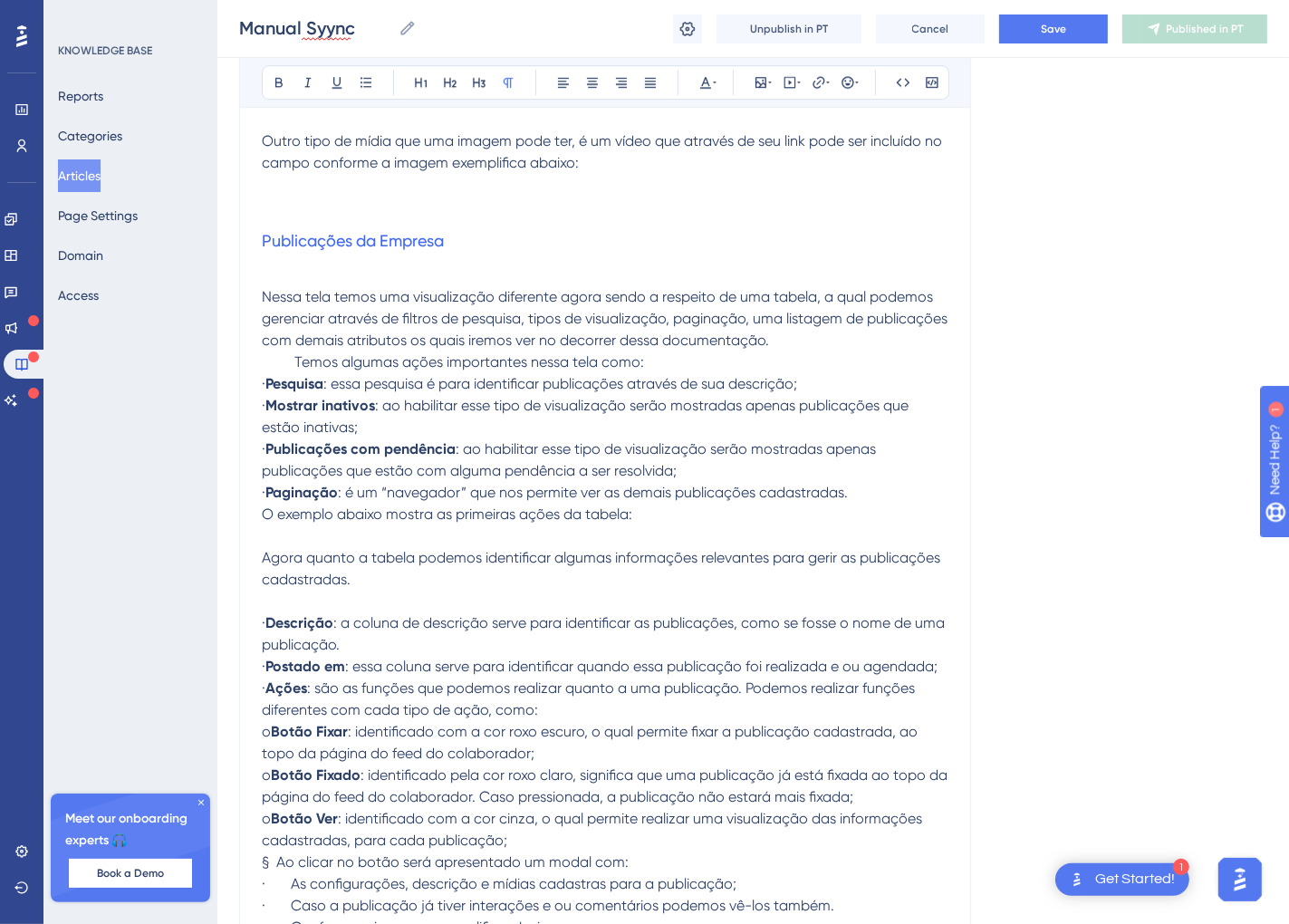 click at bounding box center (605, 185) 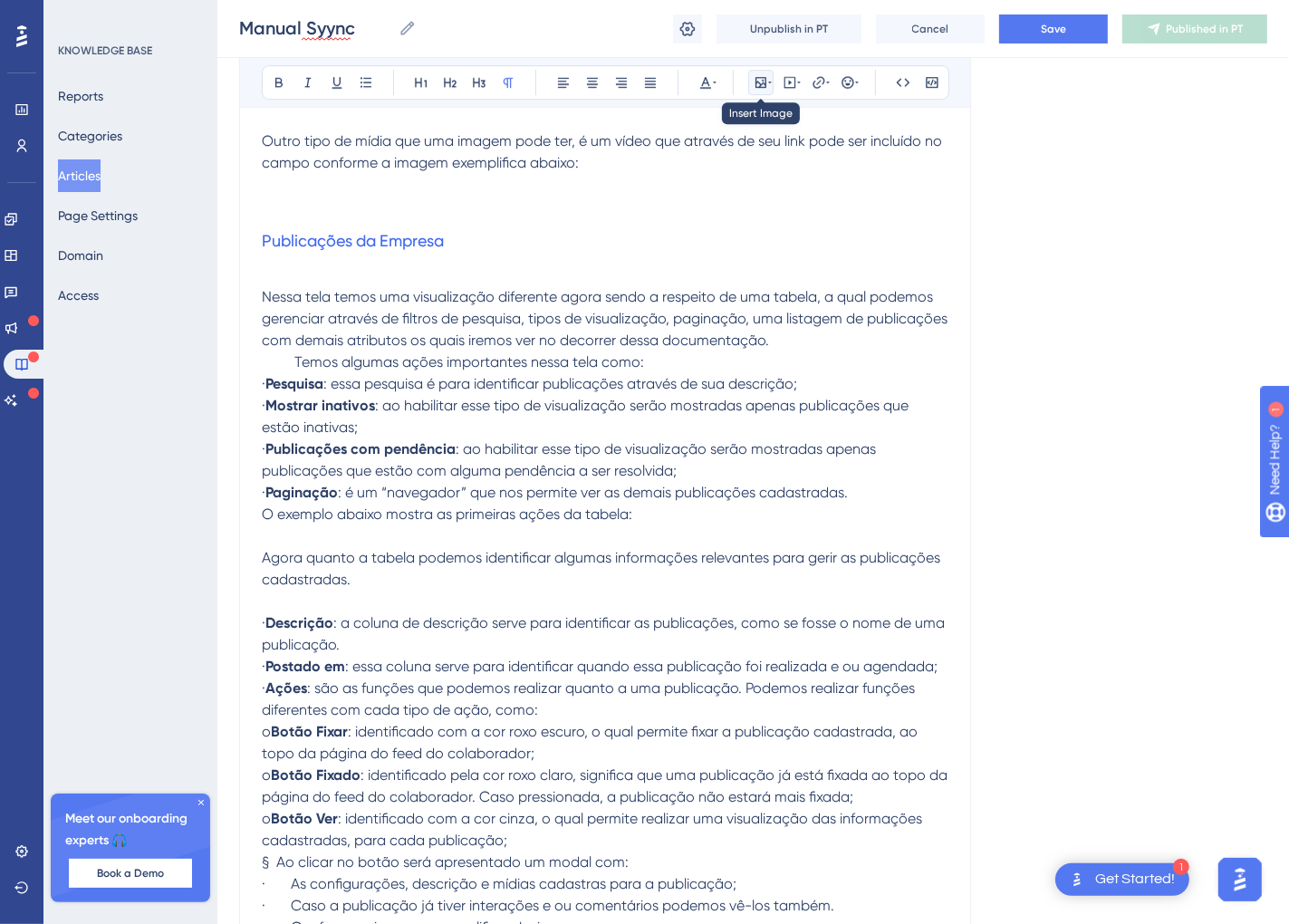 click 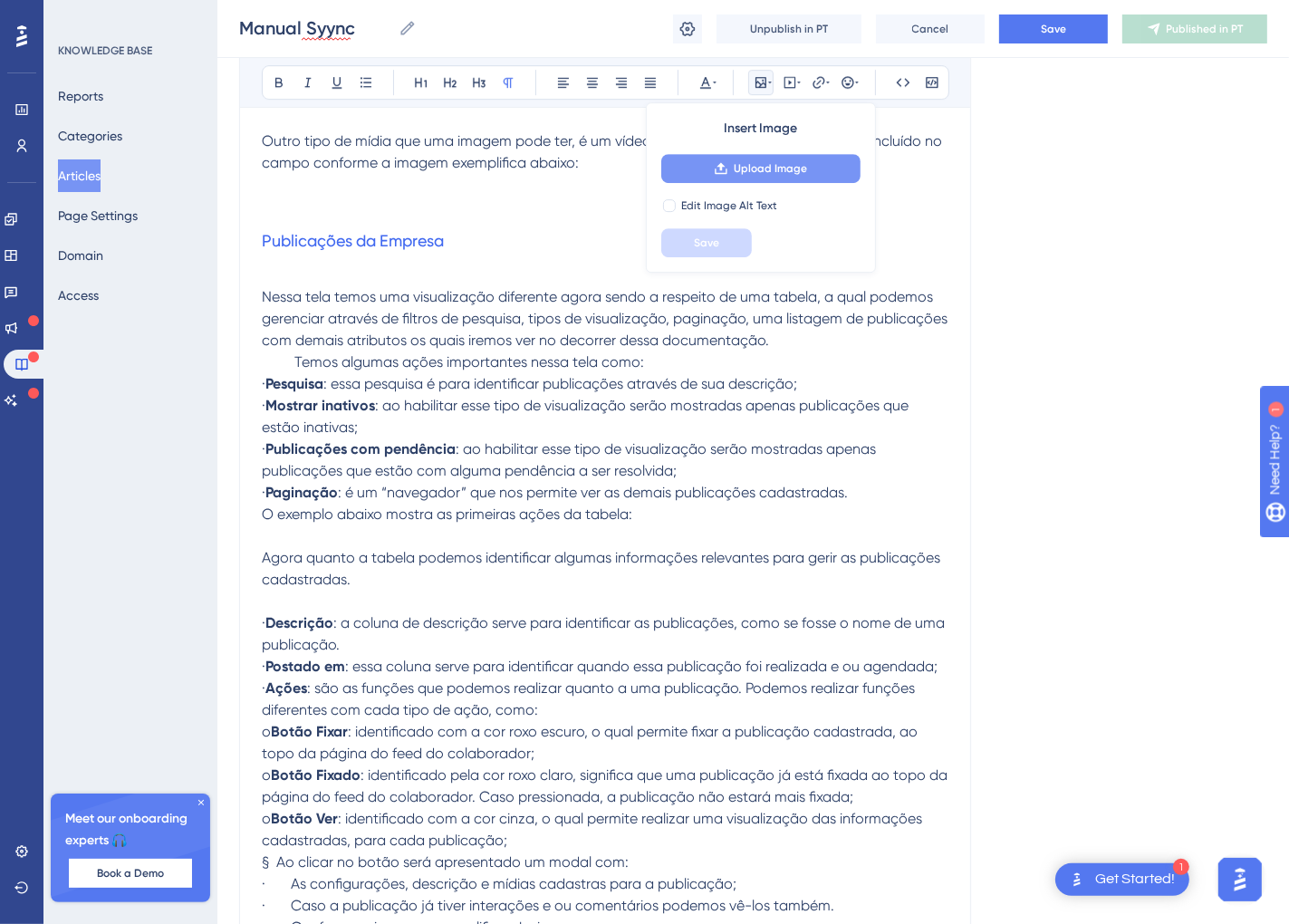 click on "Upload Image" at bounding box center [761, 168] 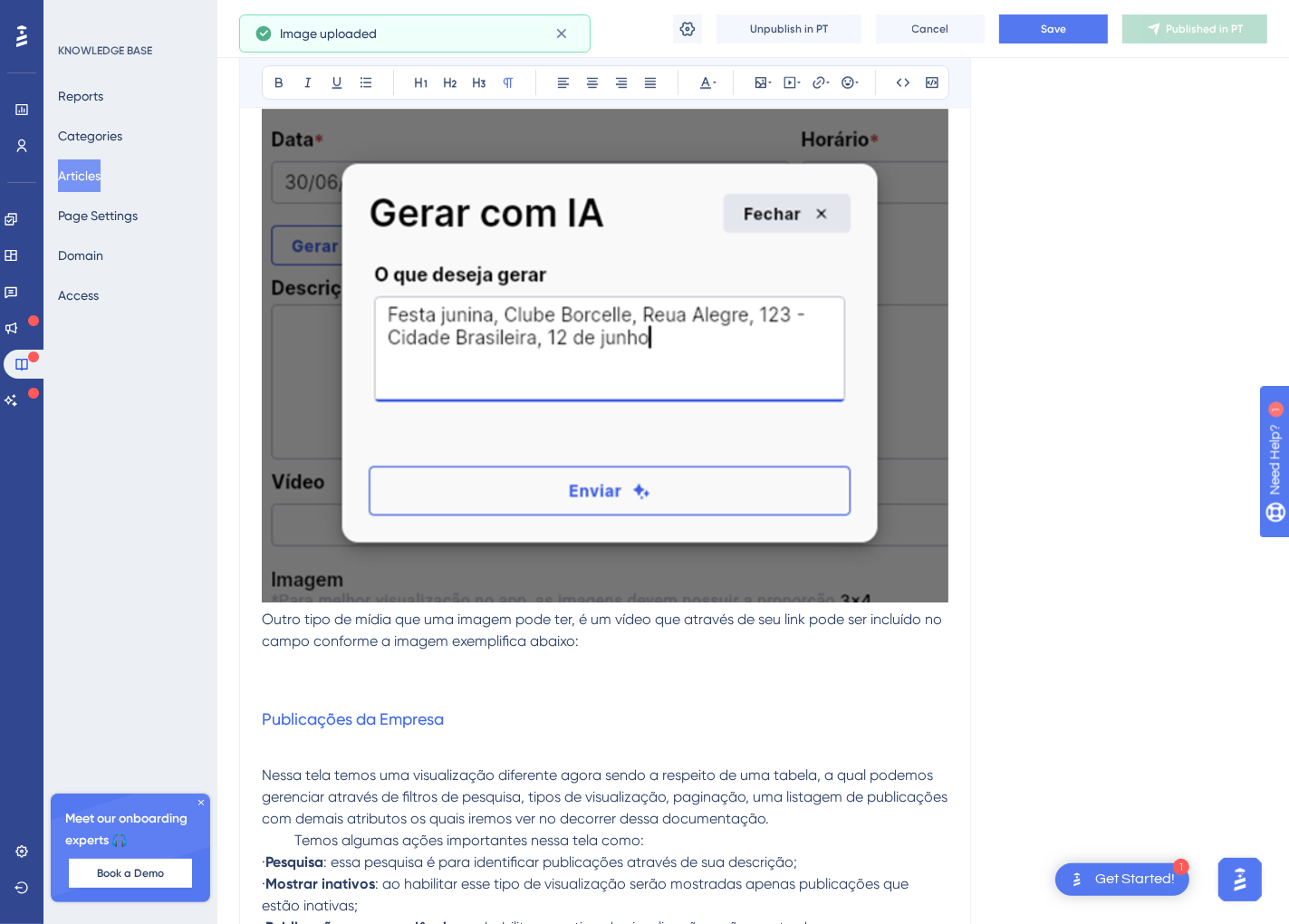 click at bounding box center (605, 355) 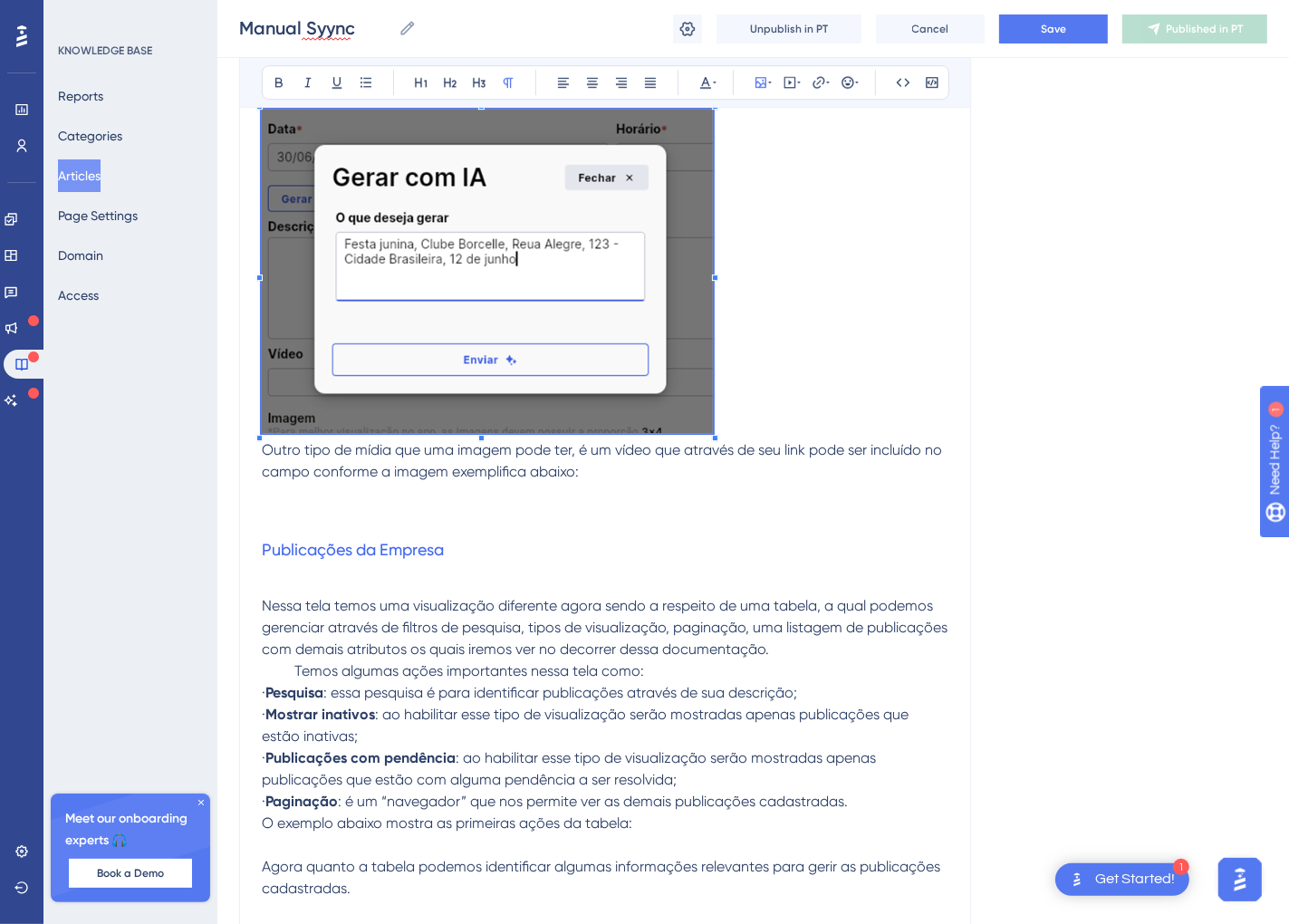 click on "MANUAL DO SYYNC Plataforma de gestão para o RH Tutorial v1.0 – junho 2025   Sumário Plataforma de gestão para o RH.1 Introdução .3 Primeiro Acesso.4 Aplicativo.4 Painel Administrativo.4 Acesso RH.4 Acesso Gestor5 Endomarketing.6 Feed.6 Painel Administrativo.6 Cadastro de Publicação.7 Configurar publicação.8 Publicações da Empresa.12 Publicações do Colaborador14 Configurações.17       Introdução             O Syync é uma plataforma de Comunicação Interna e RH Digital, desenvolvida para valorizar quem realmente importa: as pessoas.             O nosso objetivo é aproximar empresas de seus colaboradores de forma simples, moderna e tecnológica. Transformamos processos burocráticos e demorados em atividades mais ágeis, práticas e eficientes, otimizando o tempo tanto da empresa quanto do colaborador. Este manual apresenta as principais funcionalidades da plataforma, que é composta por dois ambientes:   Primeiro Acesso Aplicativo a.      Nome completo;" at bounding box center (605, -755) 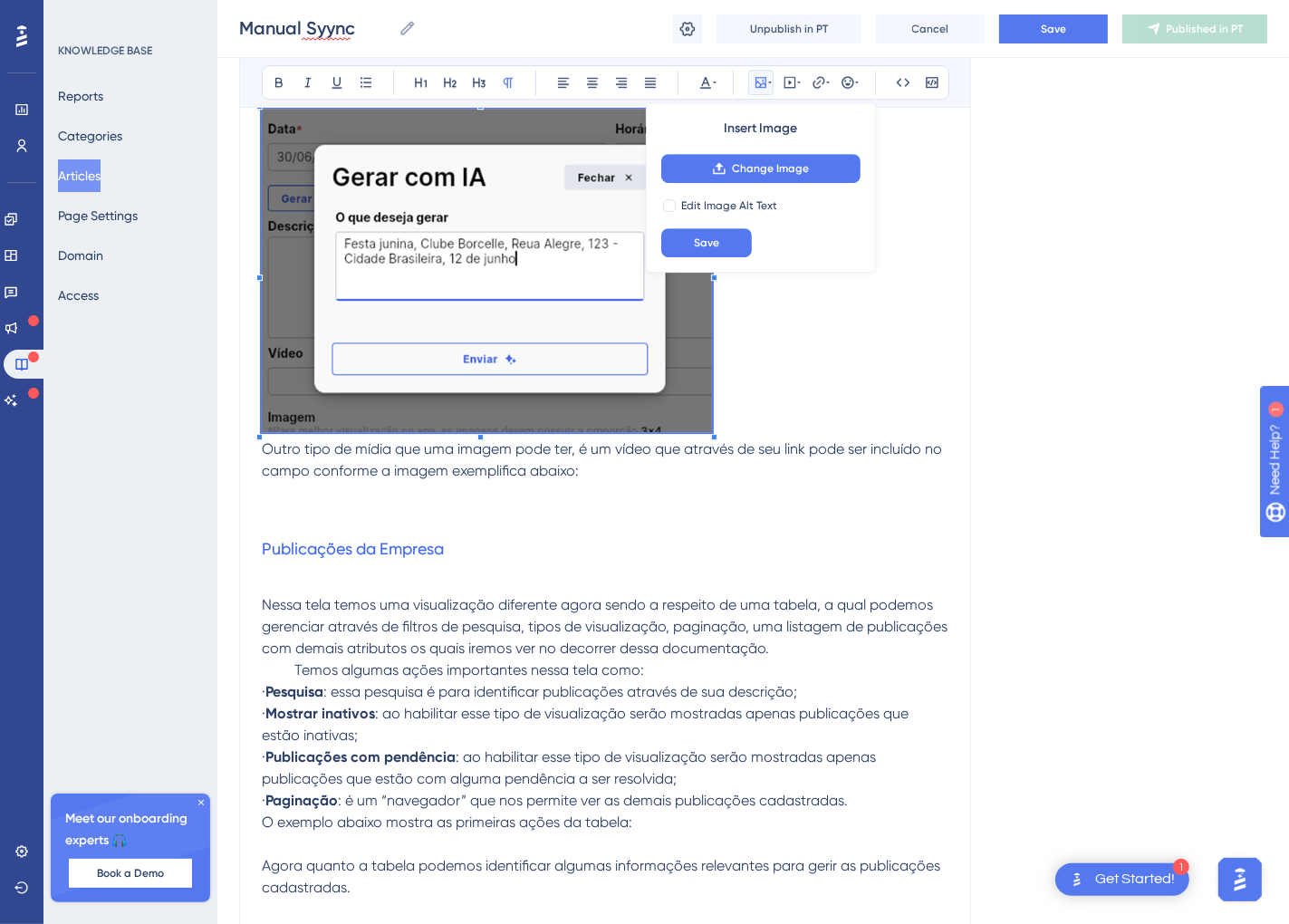 click at bounding box center (605, 493) 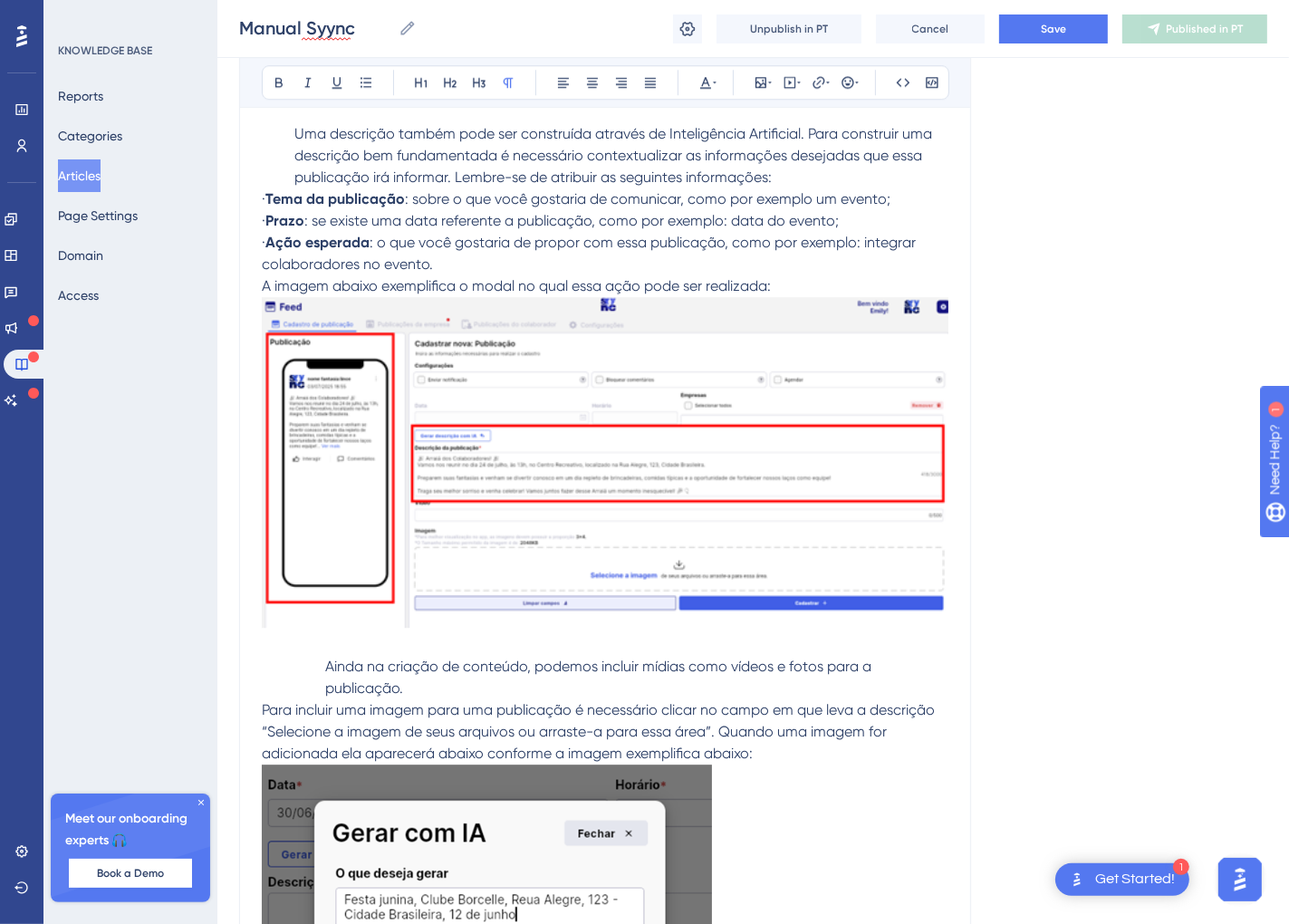scroll, scrollTop: 4518, scrollLeft: 10, axis: both 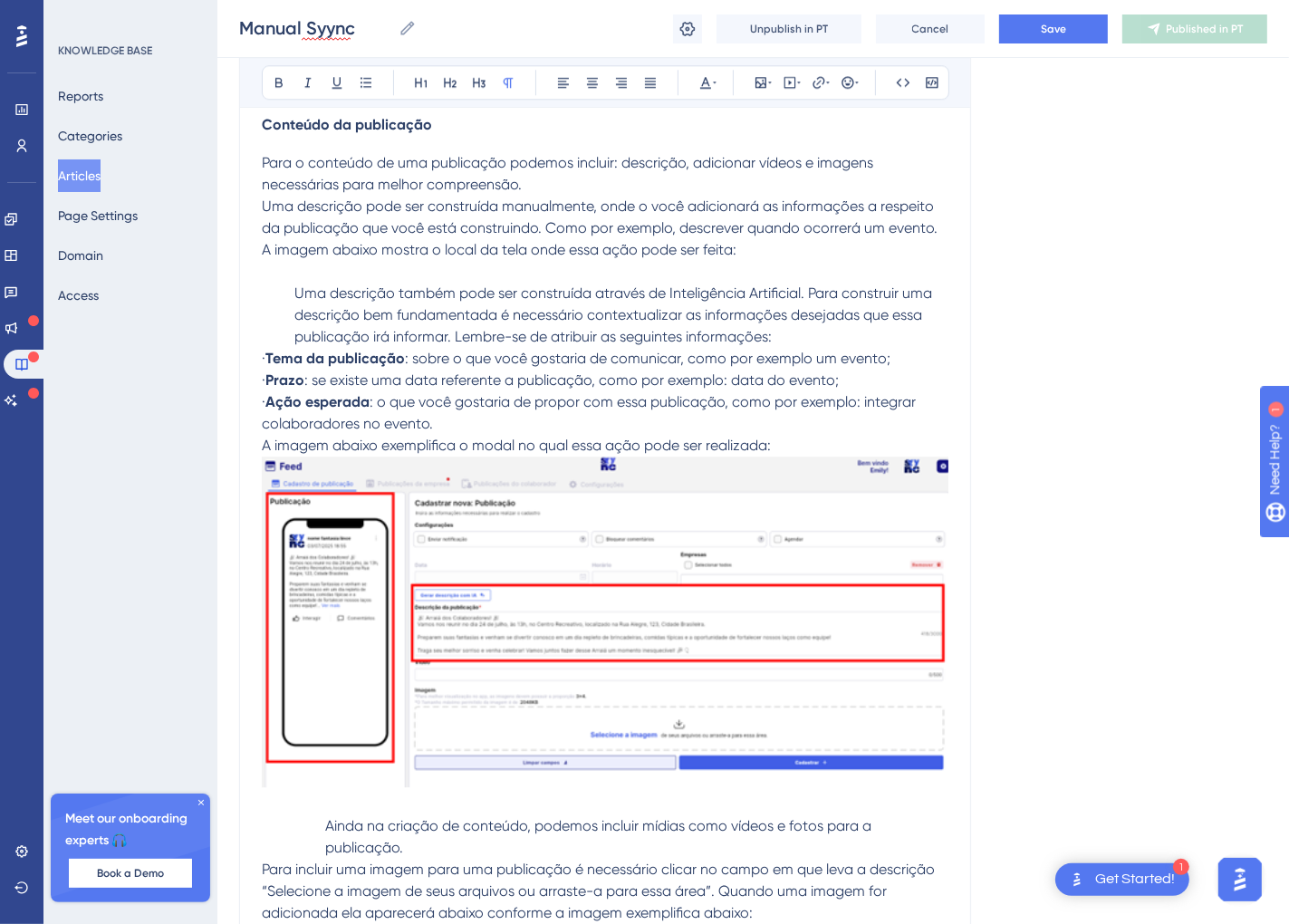 drag, startPoint x: 509, startPoint y: 632, endPoint x: 405, endPoint y: 323, distance: 326.03221 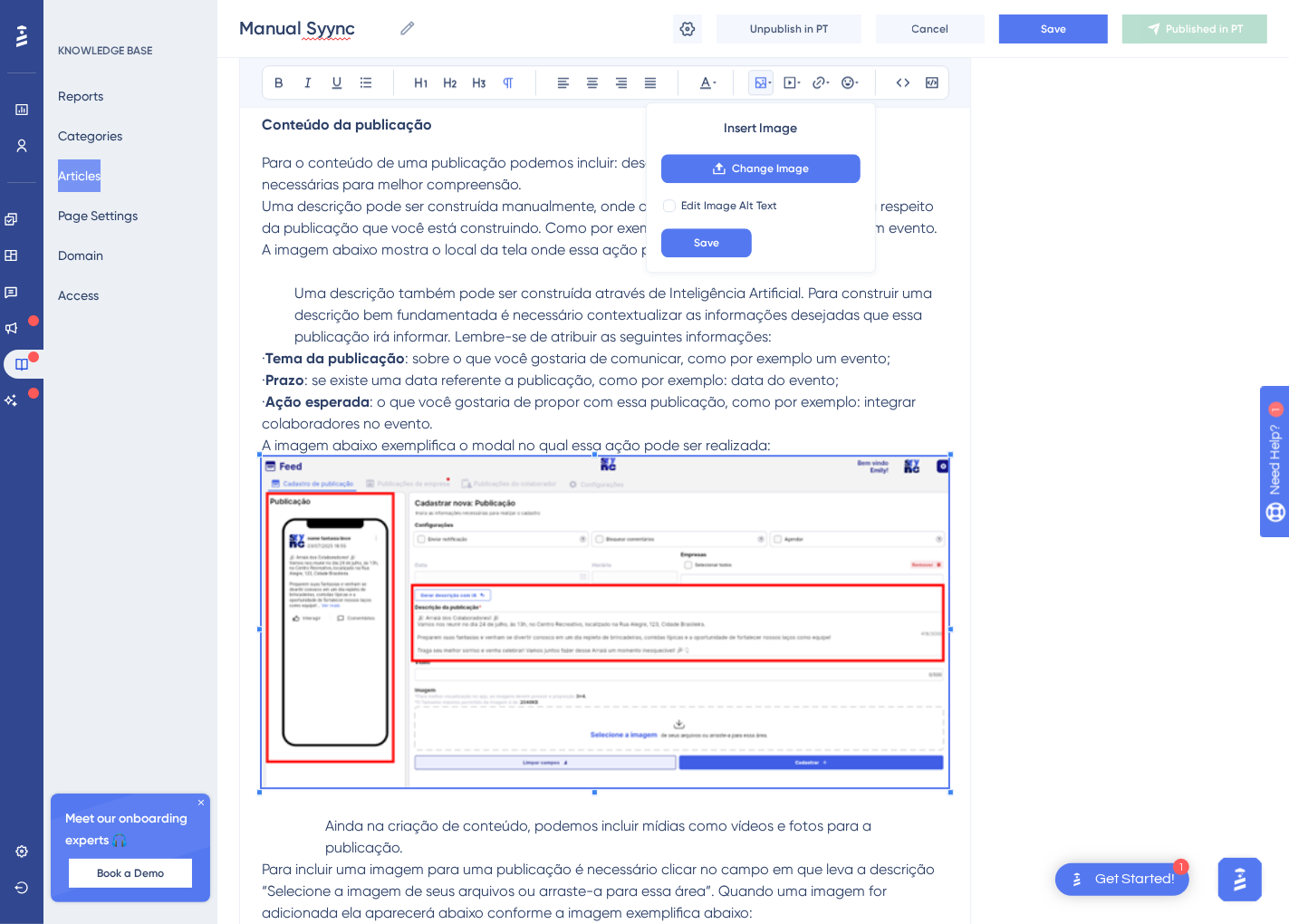 click at bounding box center (605, 272) 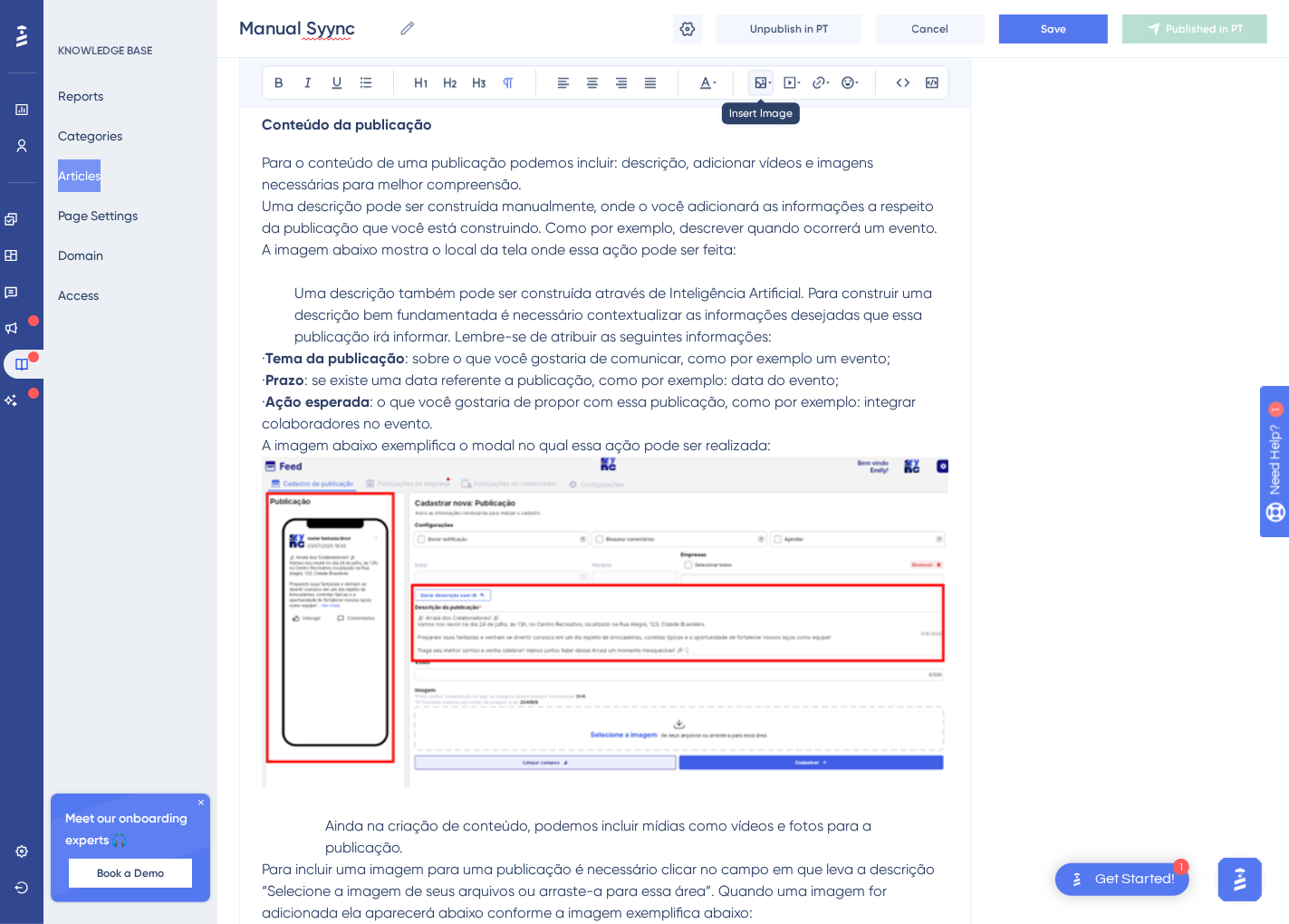 click 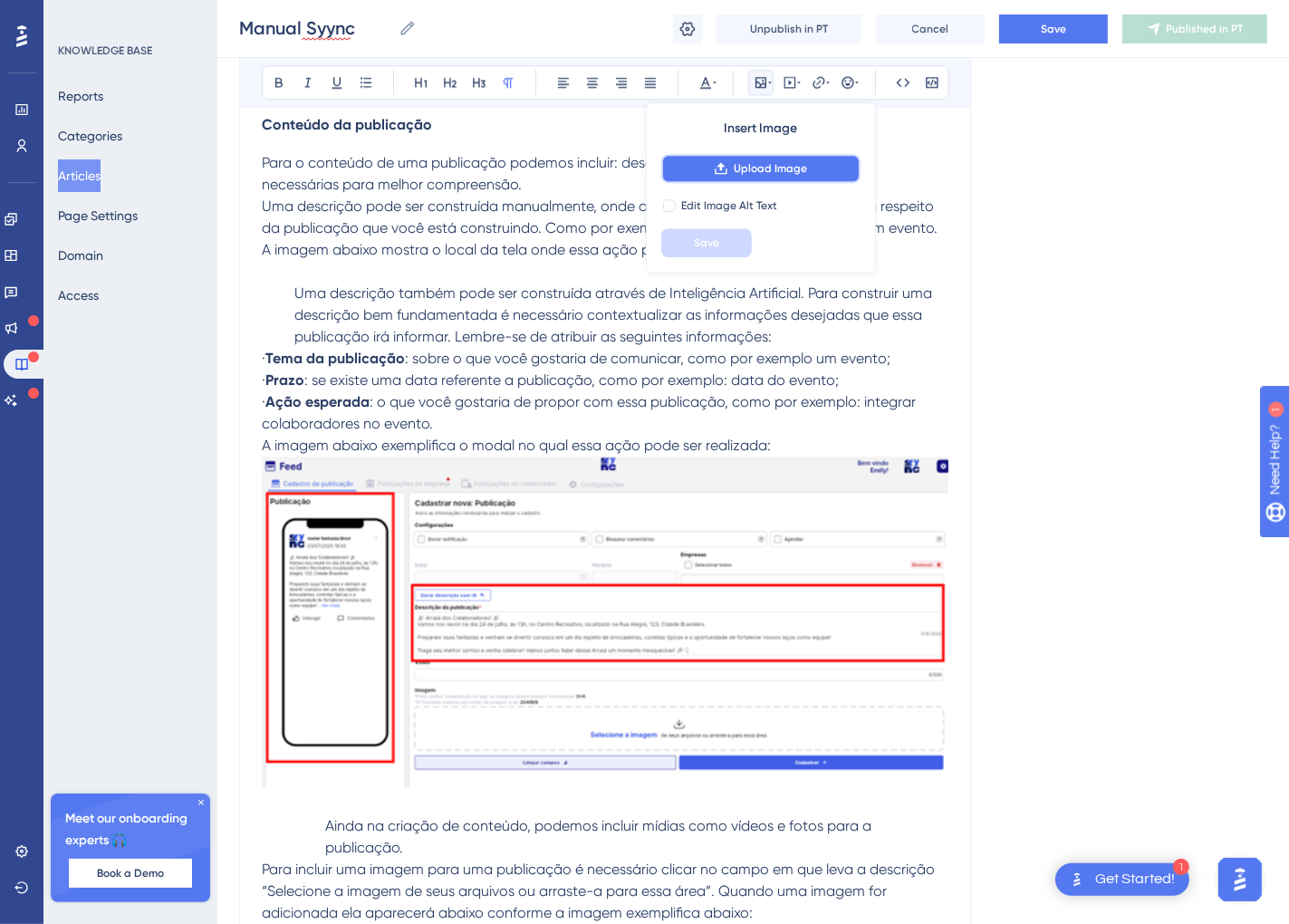 click on "Upload Image" at bounding box center [761, 168] 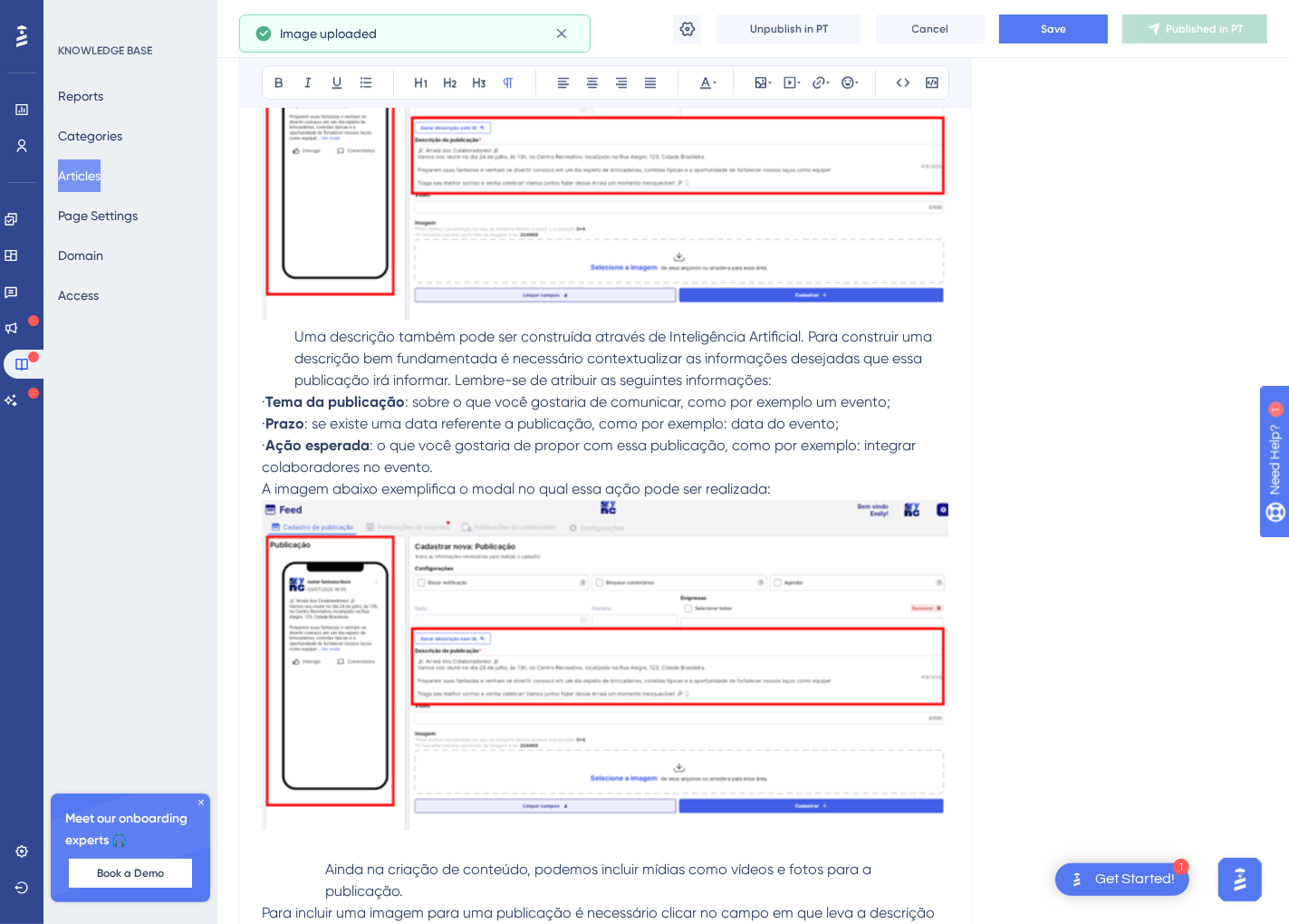 scroll, scrollTop: 5197, scrollLeft: 10, axis: both 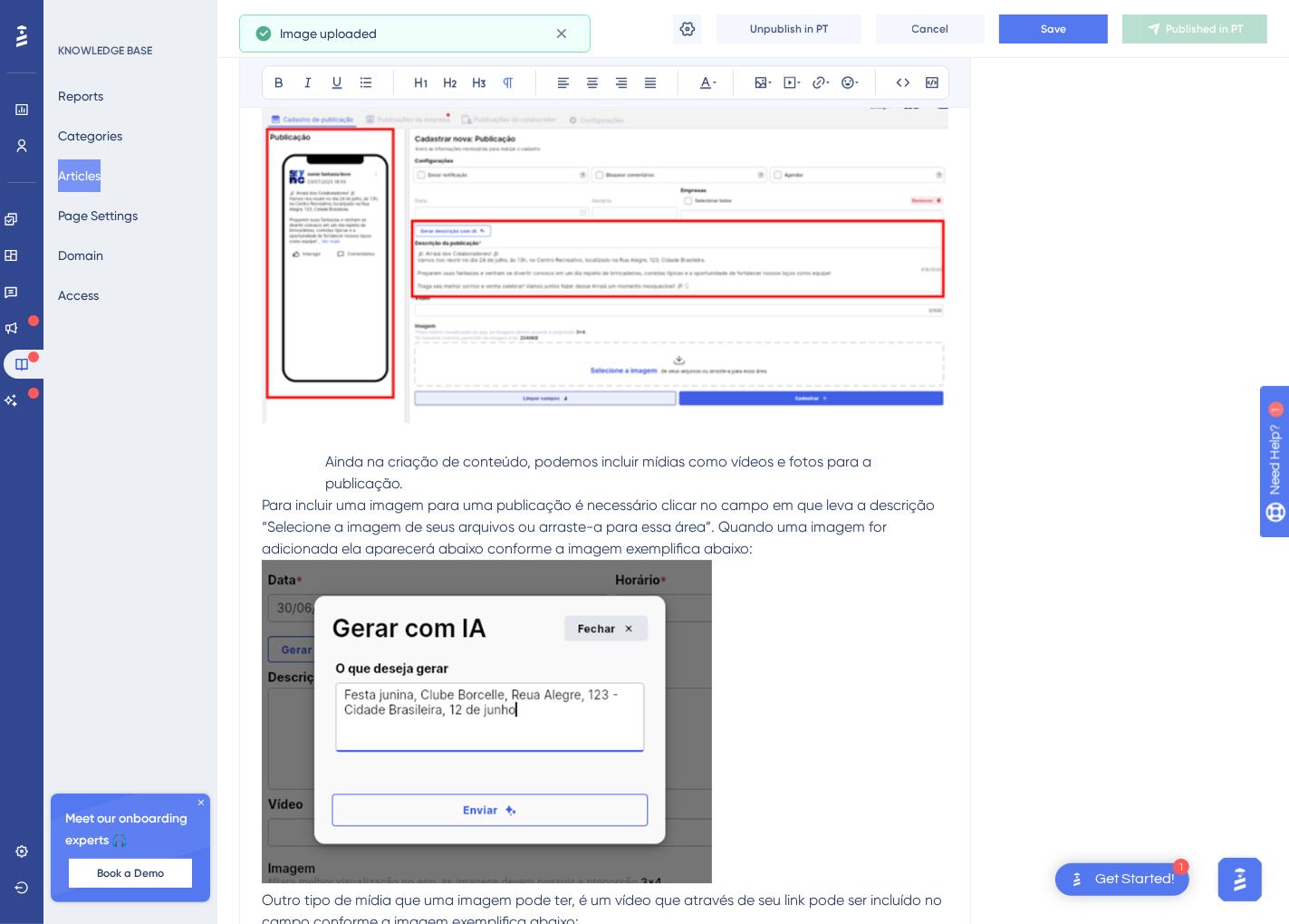 click at bounding box center [605, 257] 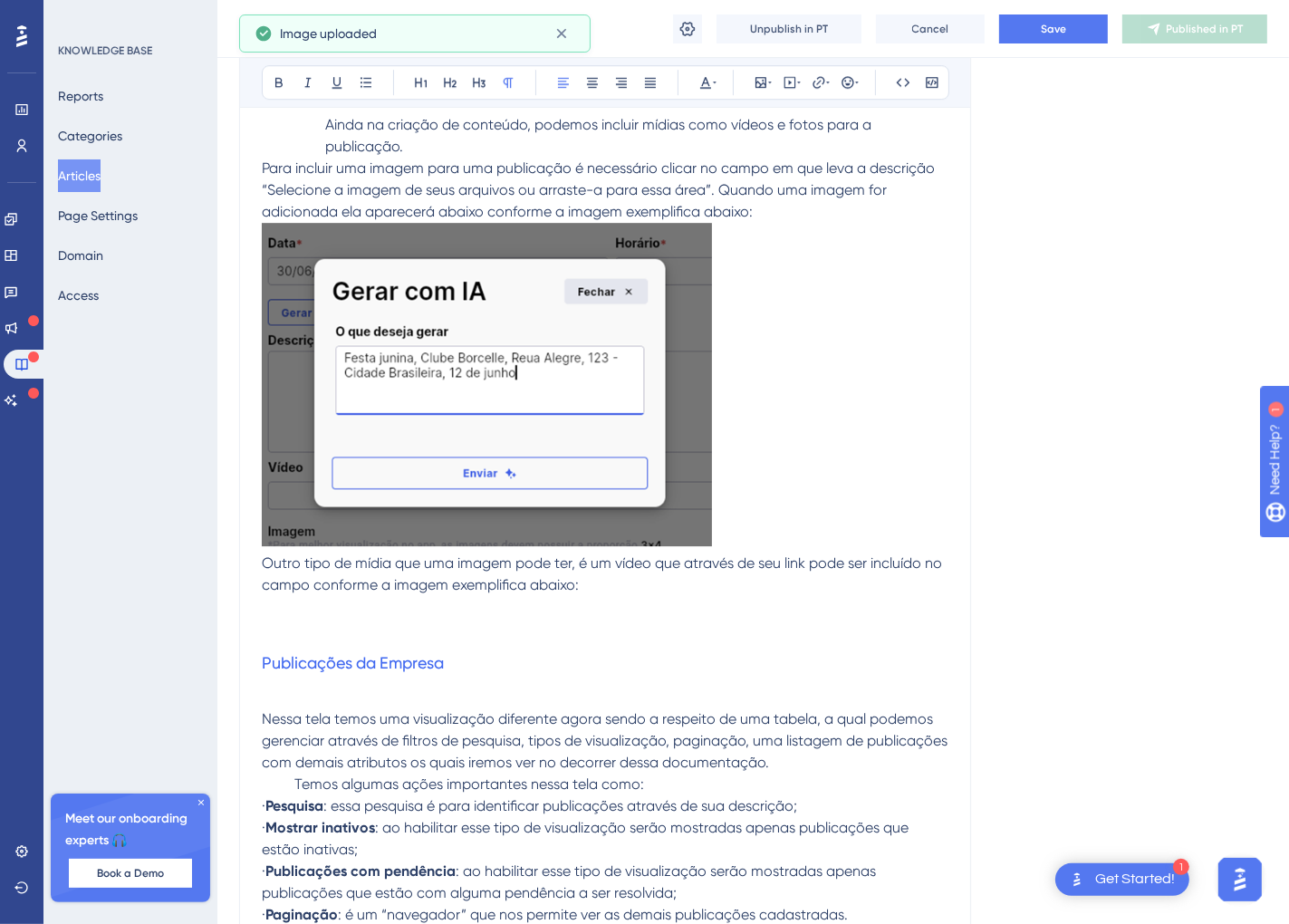 click at bounding box center [486, 384] 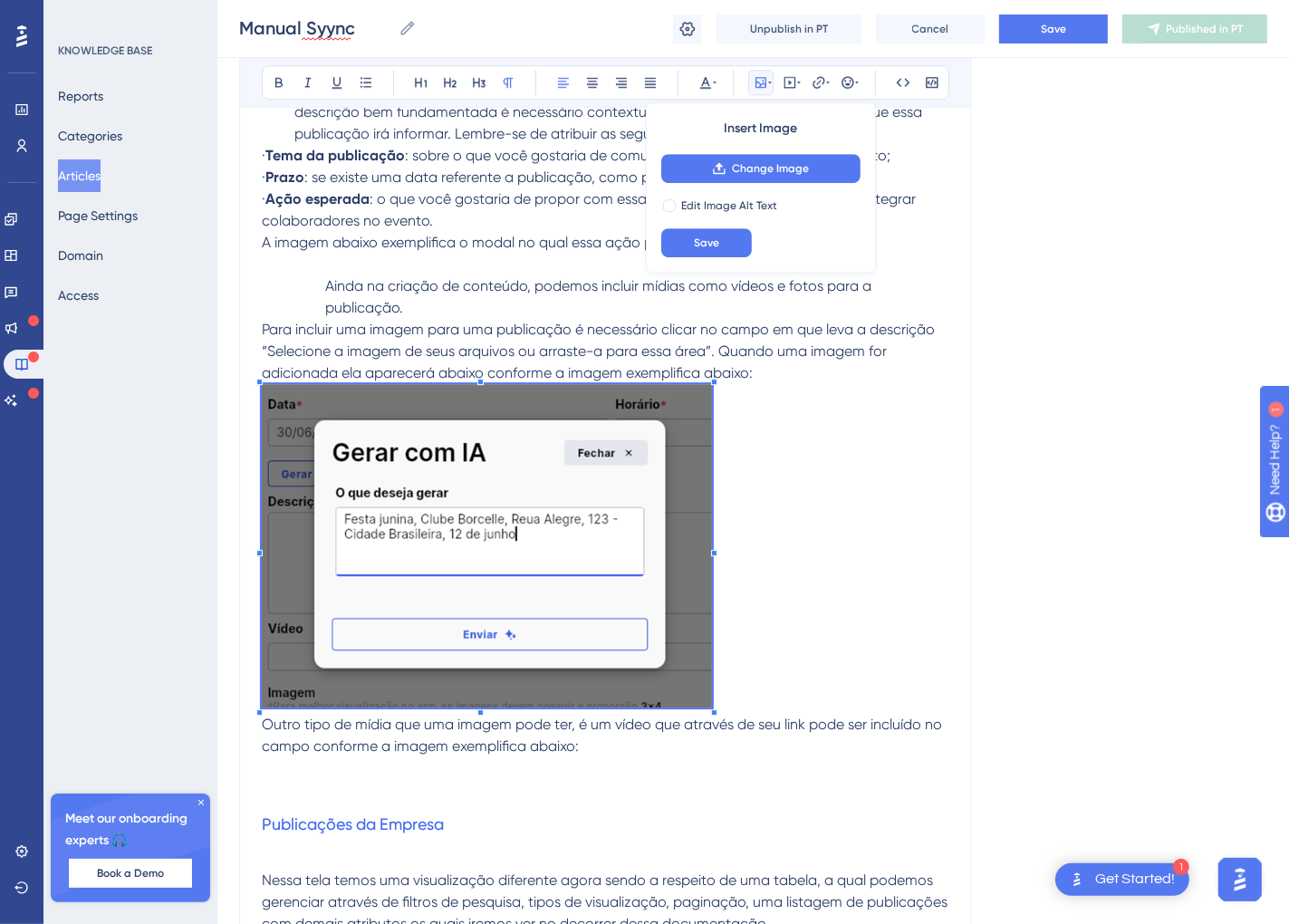 scroll, scrollTop: 4925, scrollLeft: 10, axis: both 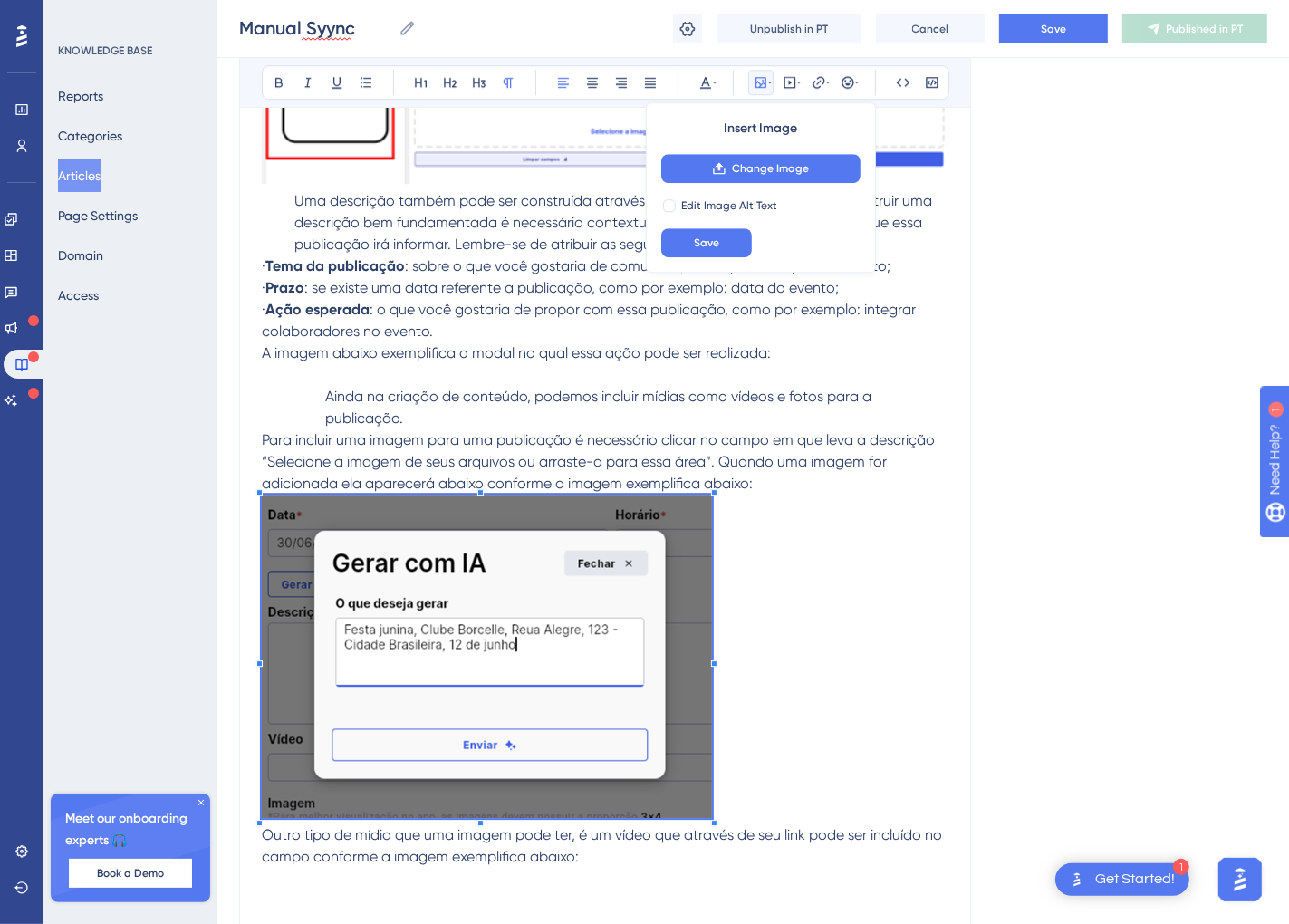 click at bounding box center [605, 375] 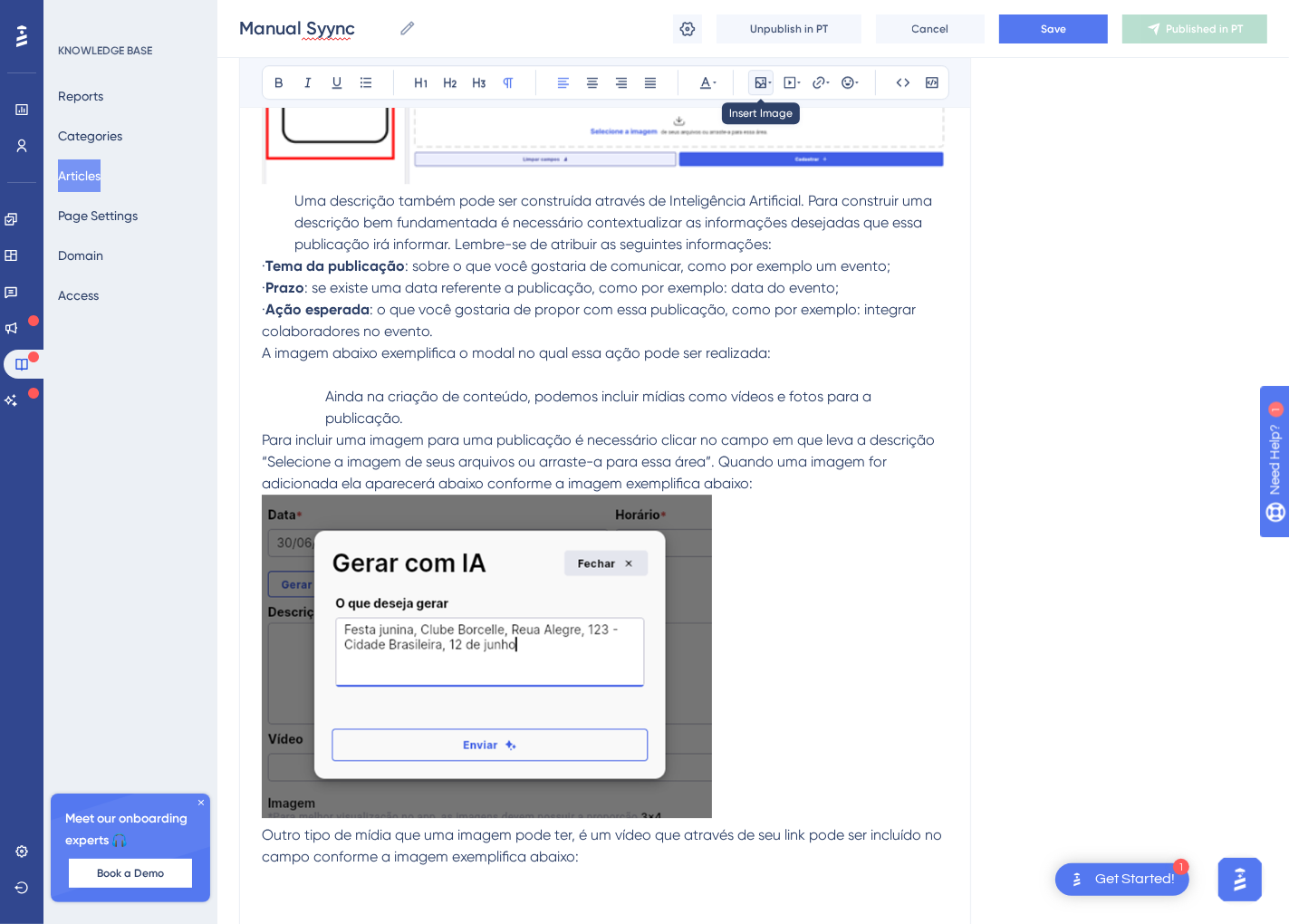 click 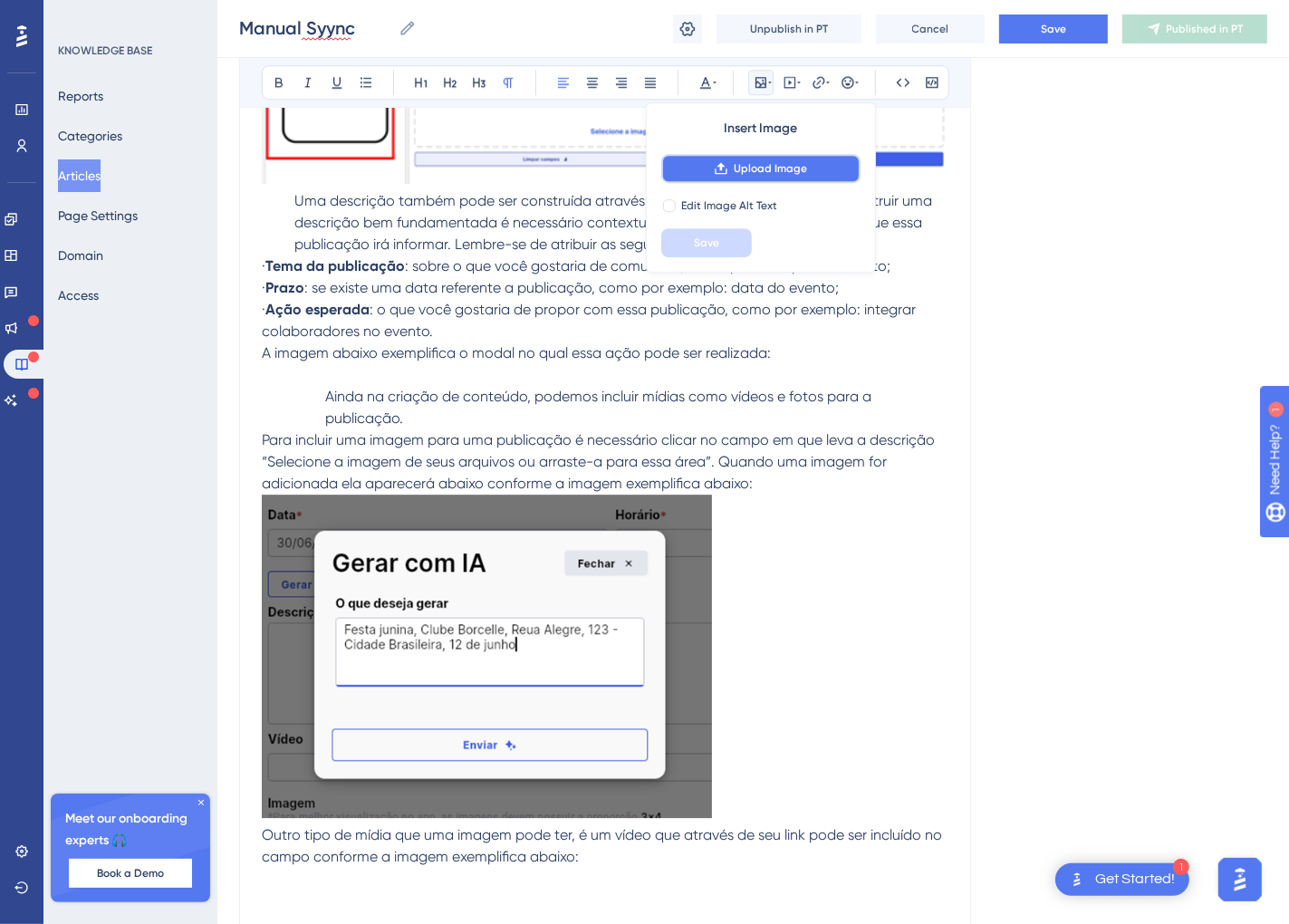 click on "Upload Image" at bounding box center [761, 168] 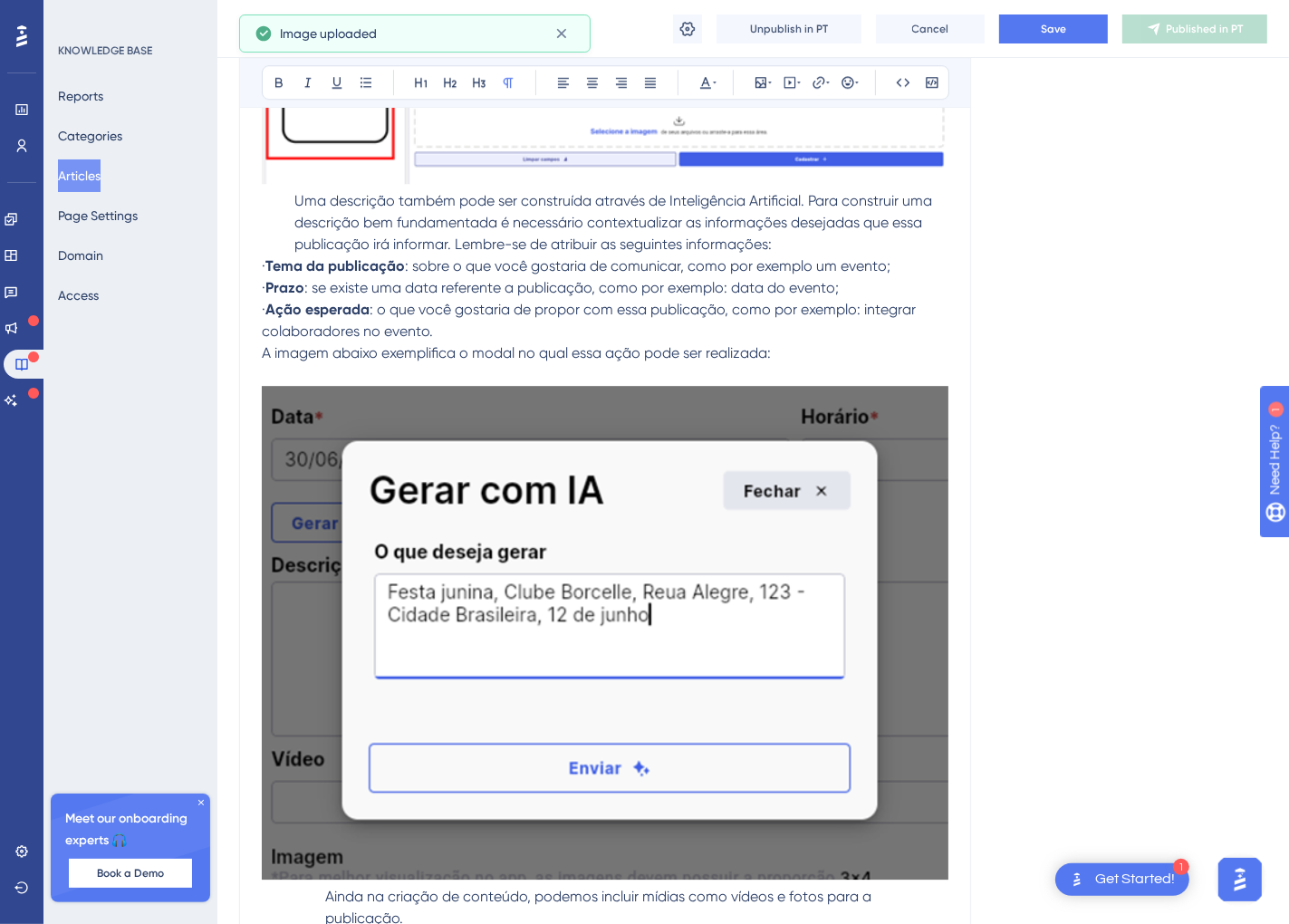 click at bounding box center [605, 1160] 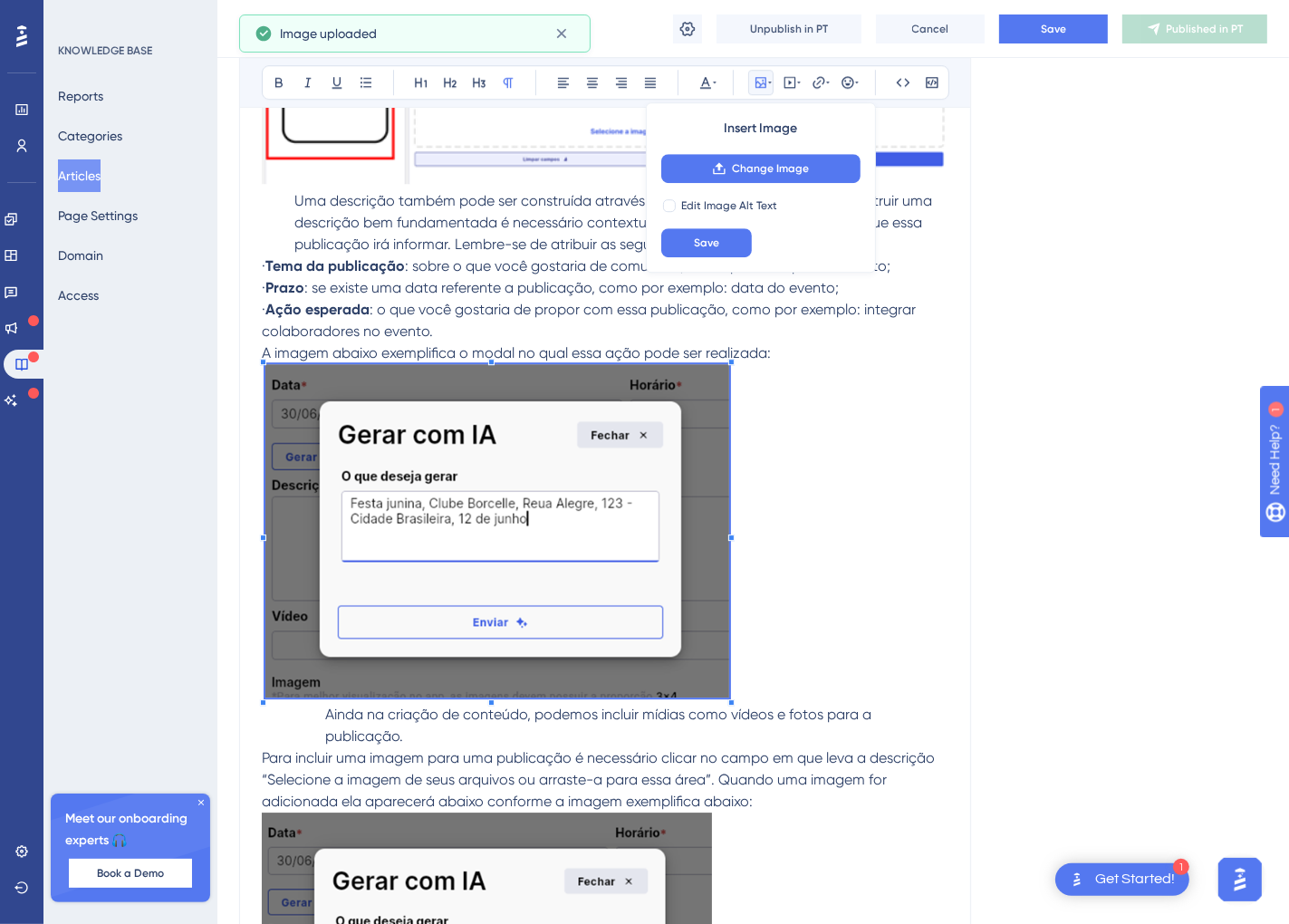 click at bounding box center [497, 534] 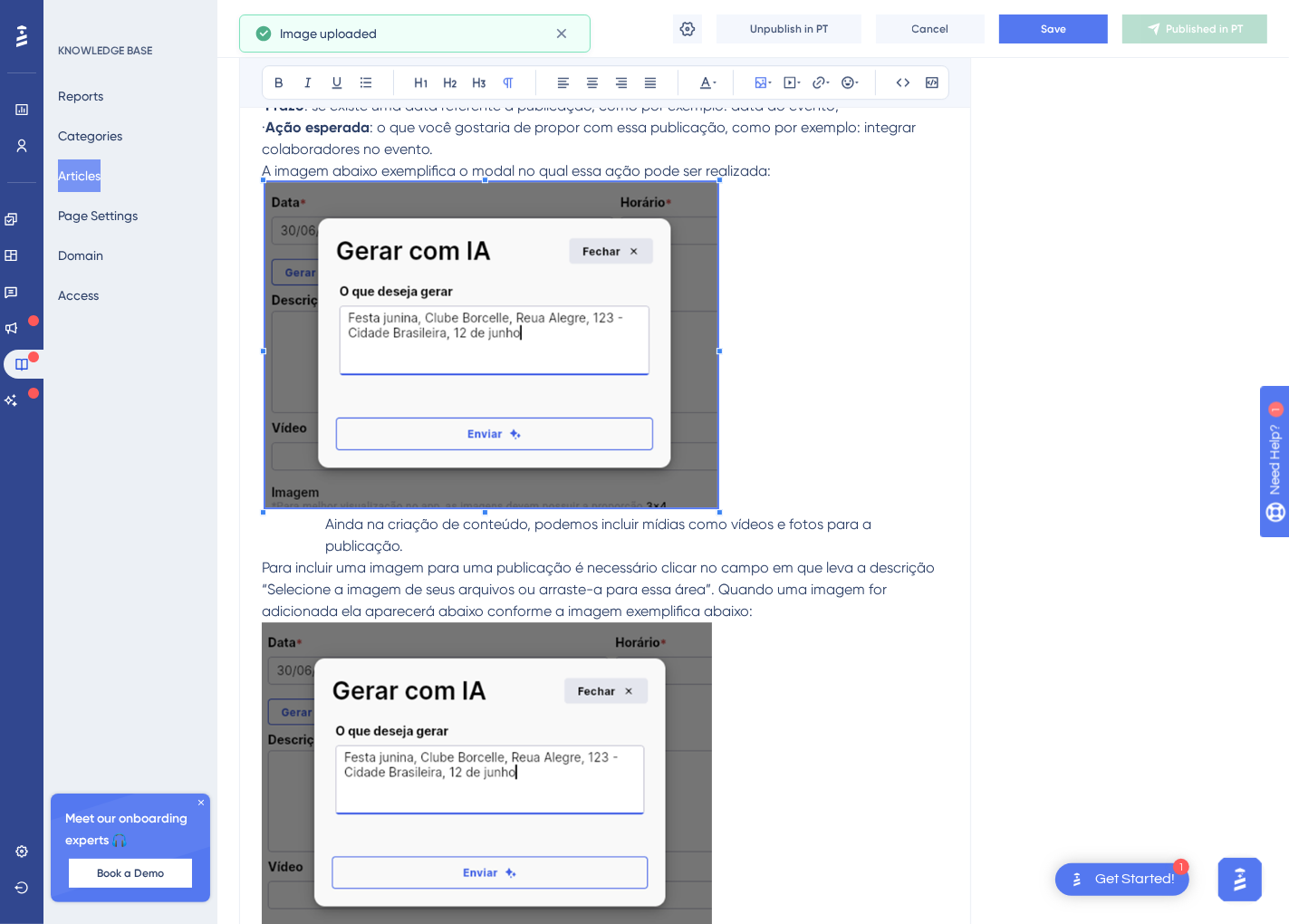 scroll, scrollTop: 5469, scrollLeft: 10, axis: both 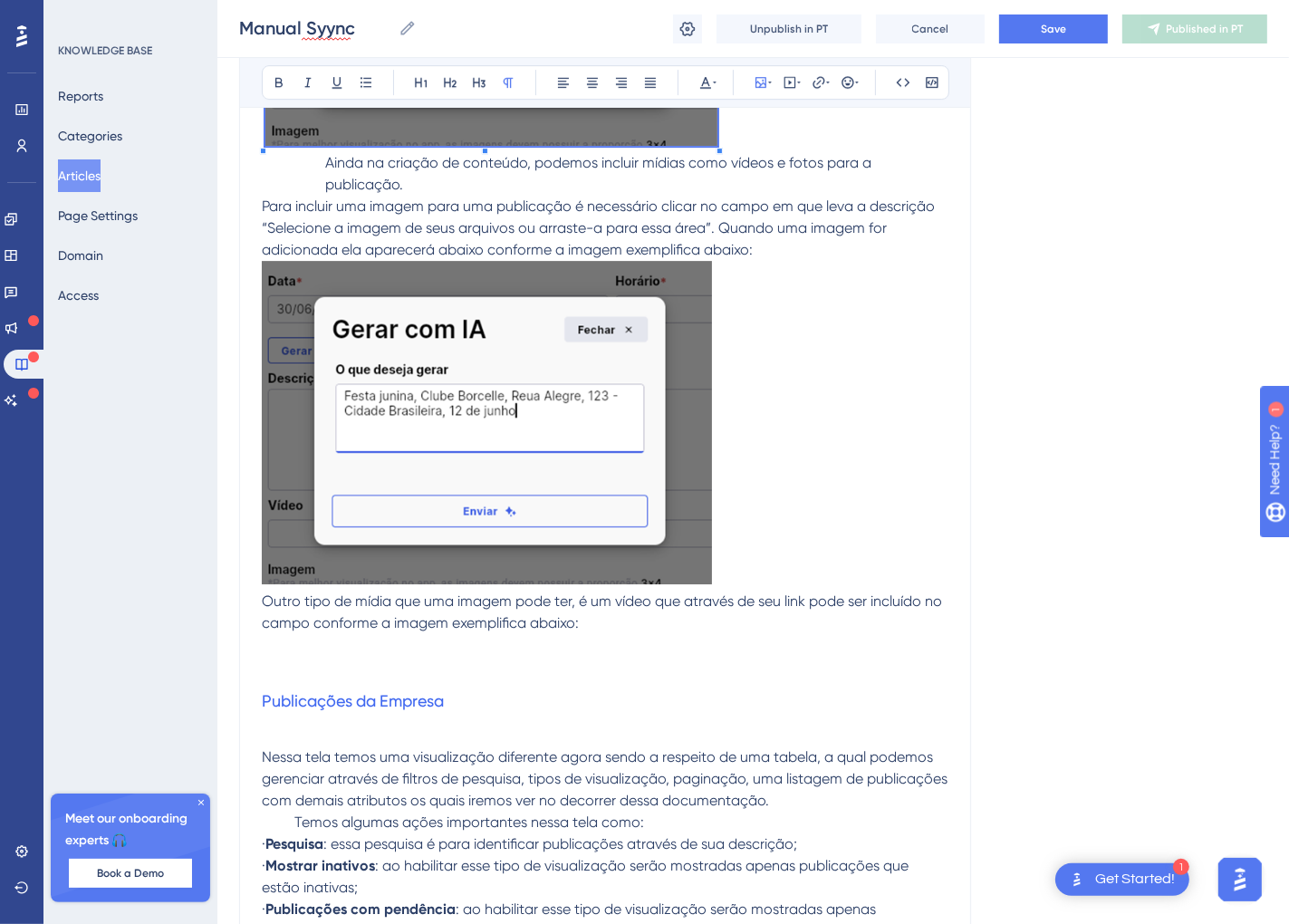 click at bounding box center [605, 426] 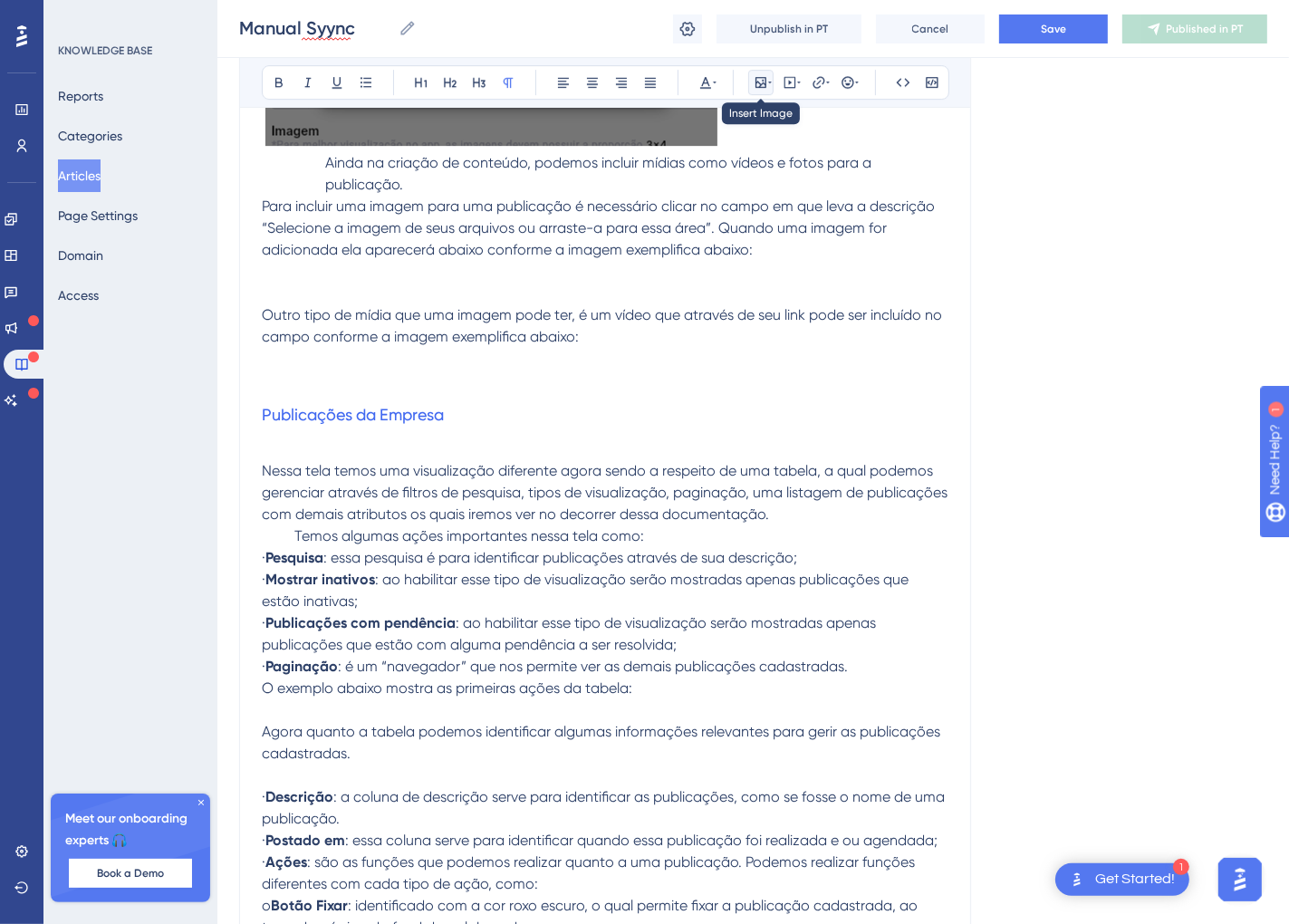 click at bounding box center (761, 82) 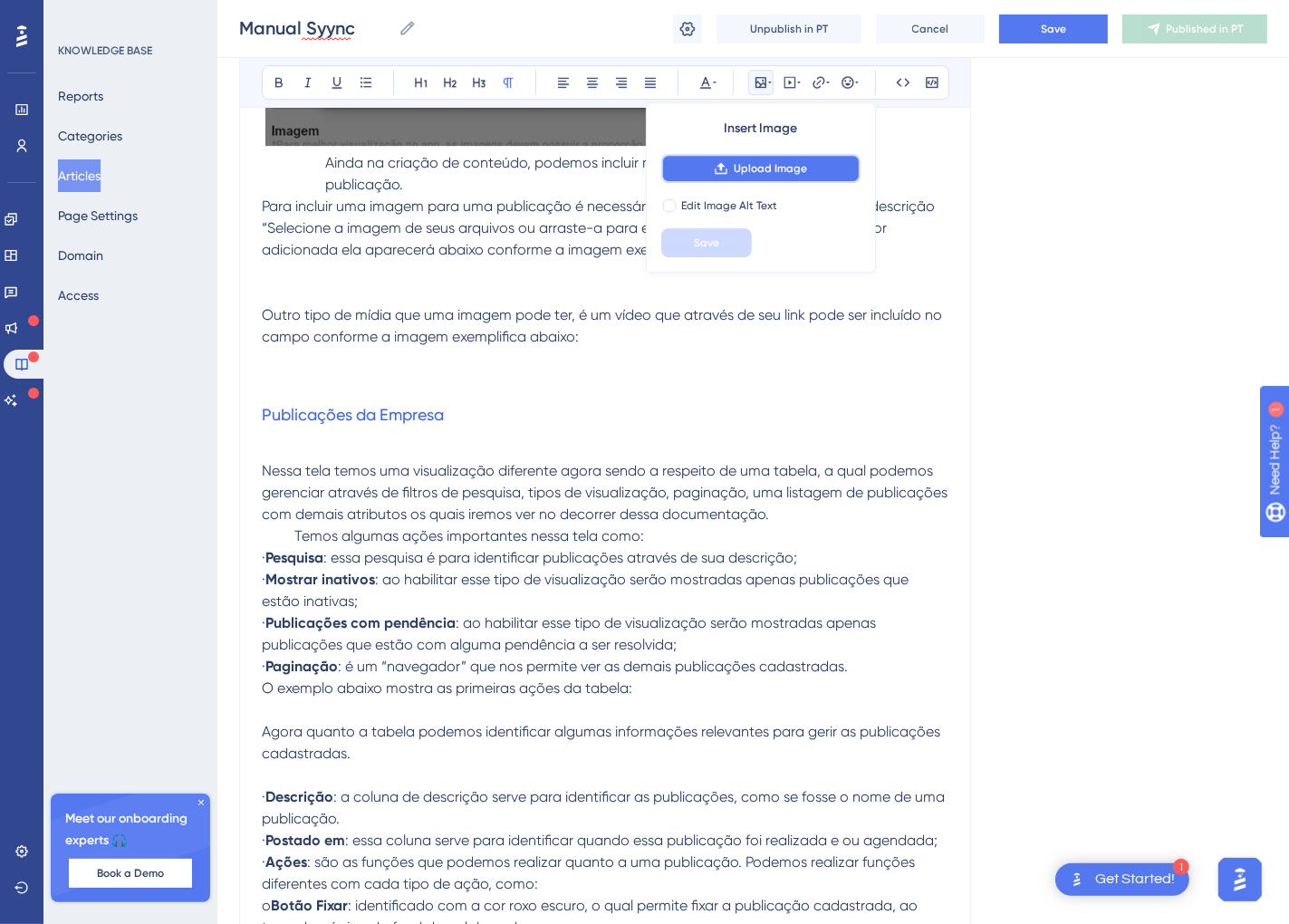 click on "Upload Image" at bounding box center (761, 168) 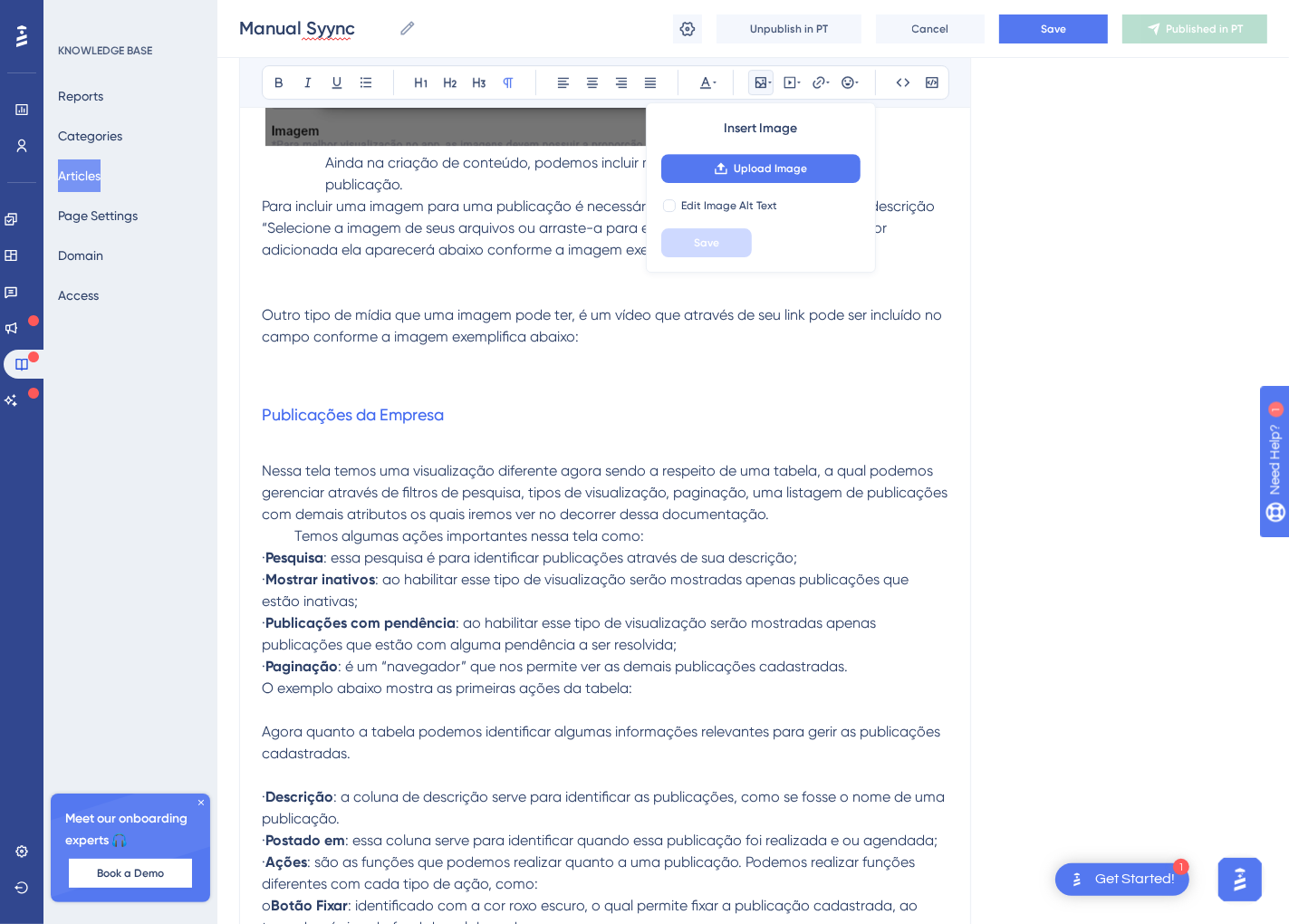 click on "Outro tipo de mídia que uma imagem pode ter, é um vídeo que através de seu link pode ser incluído no campo conforme a imagem exemplifica abaixo:" at bounding box center (603, 325) 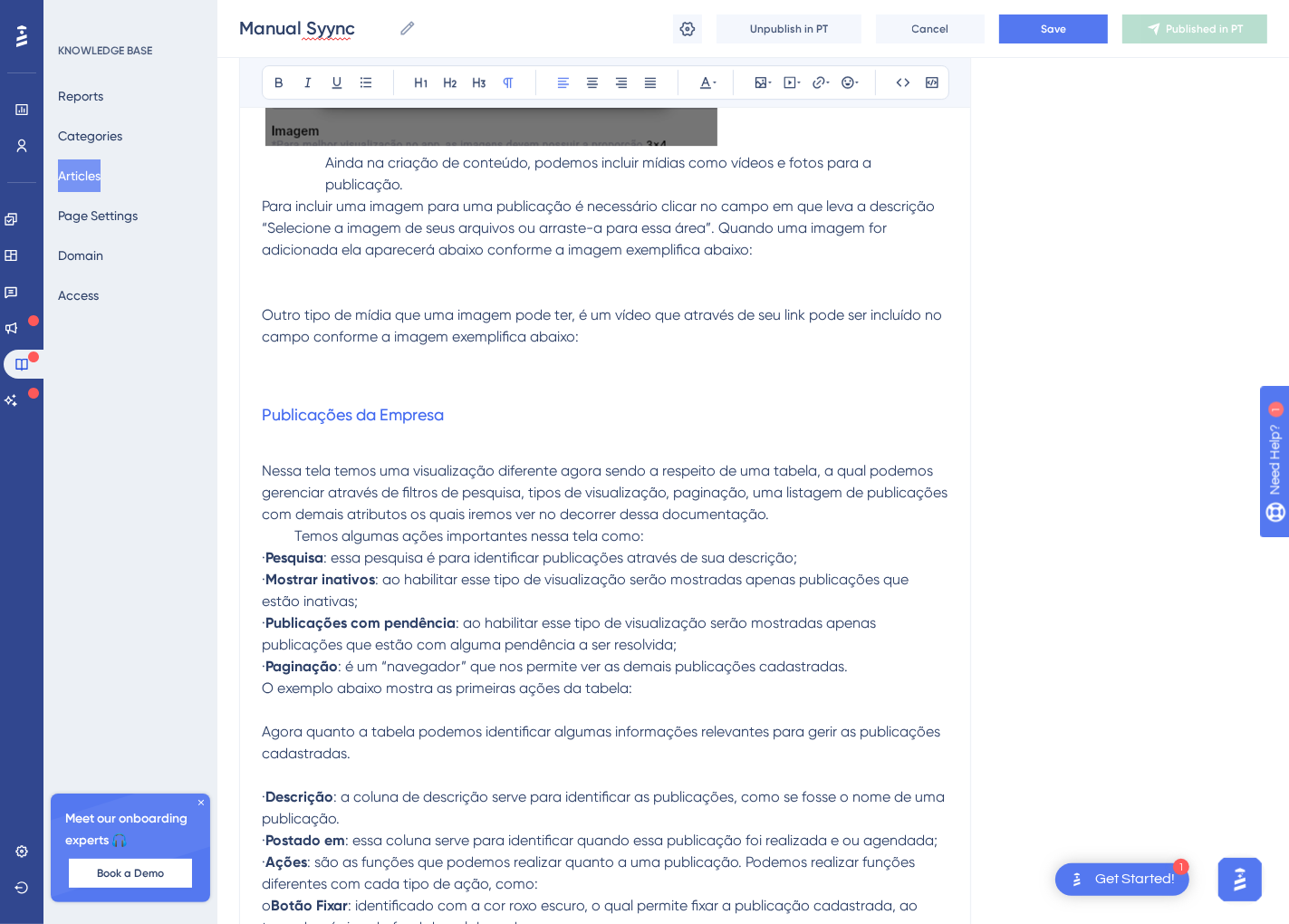 click at bounding box center [605, 294] 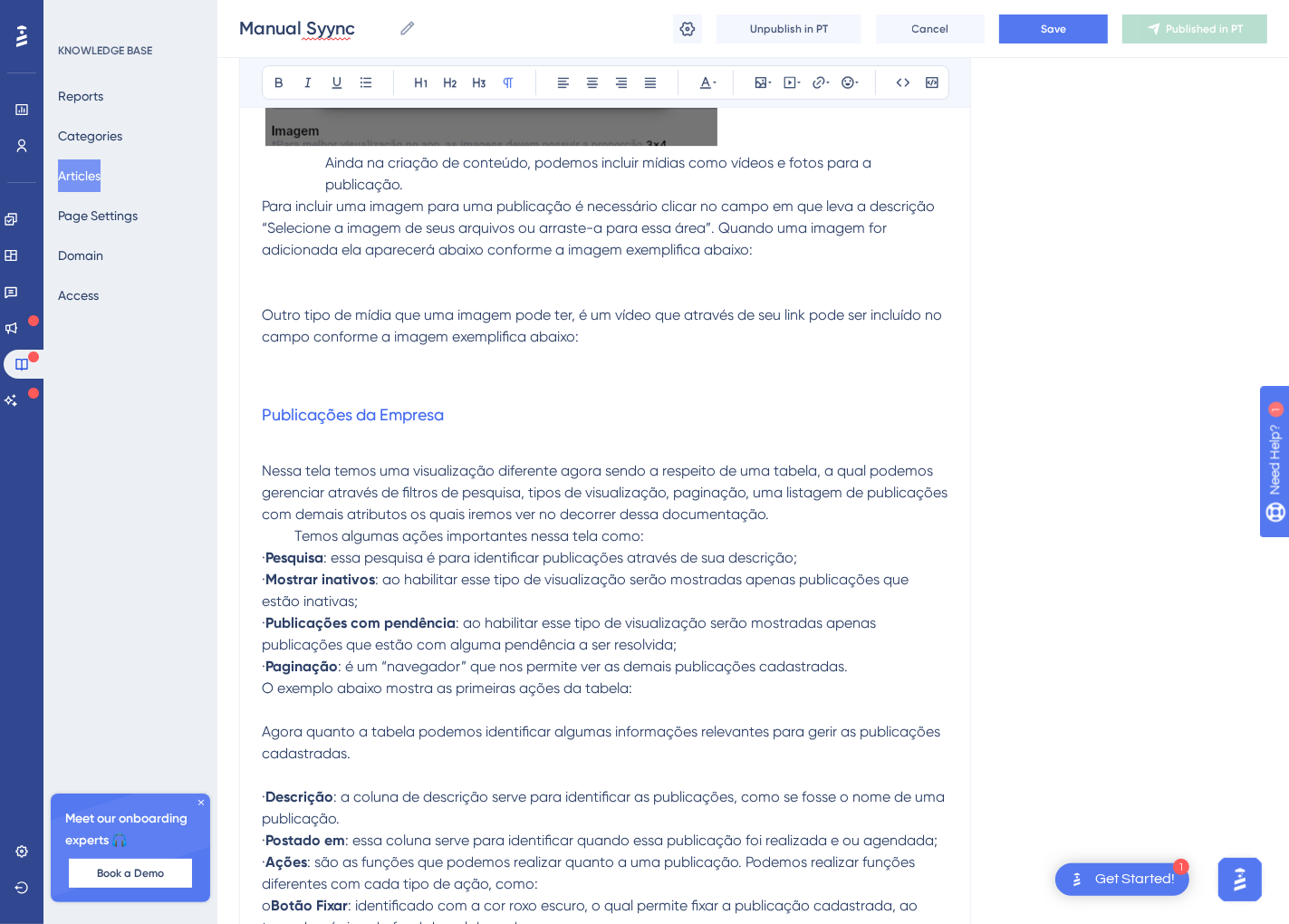 scroll, scrollTop: 5197, scrollLeft: 10, axis: both 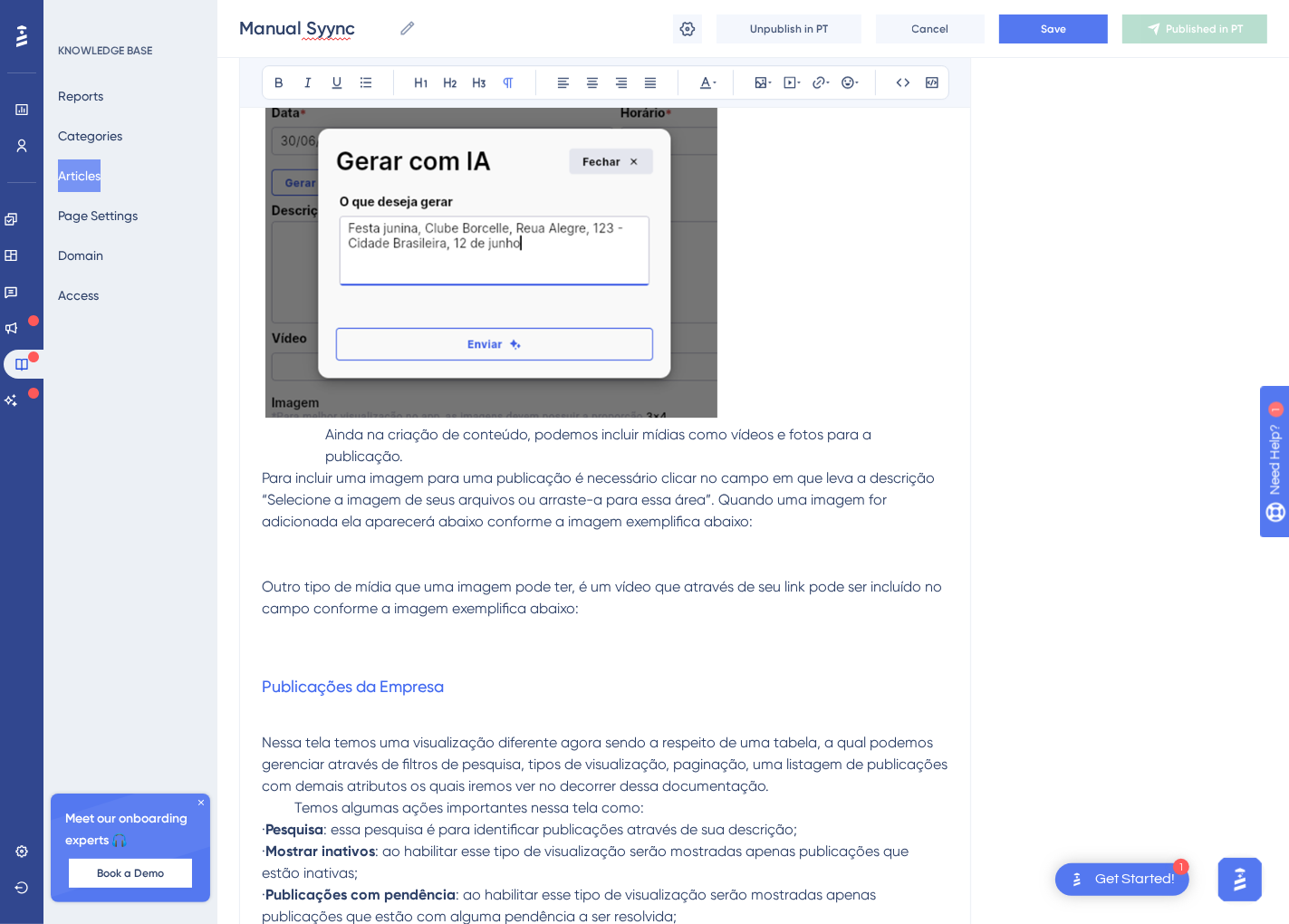 click at bounding box center (605, 544) 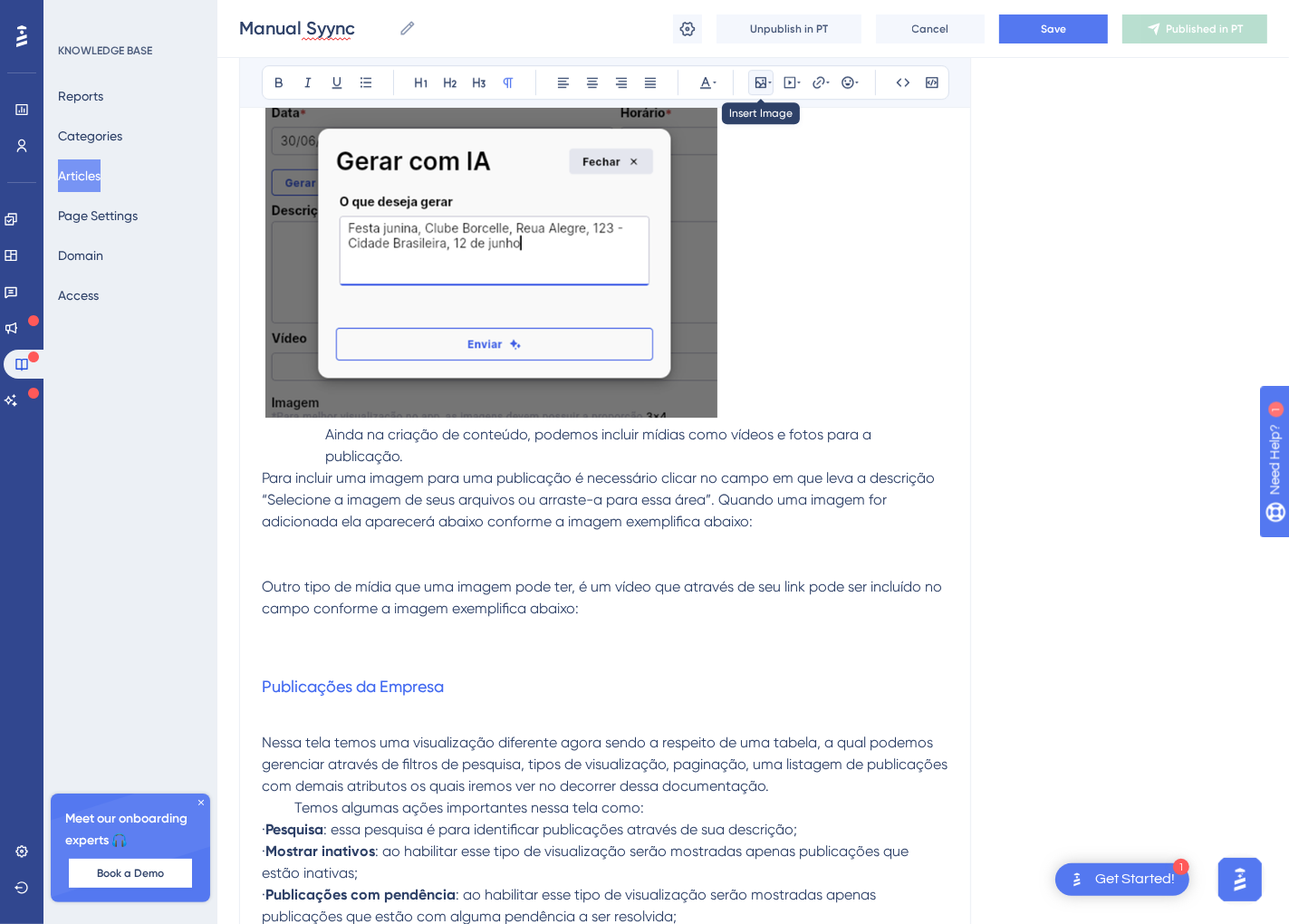 click 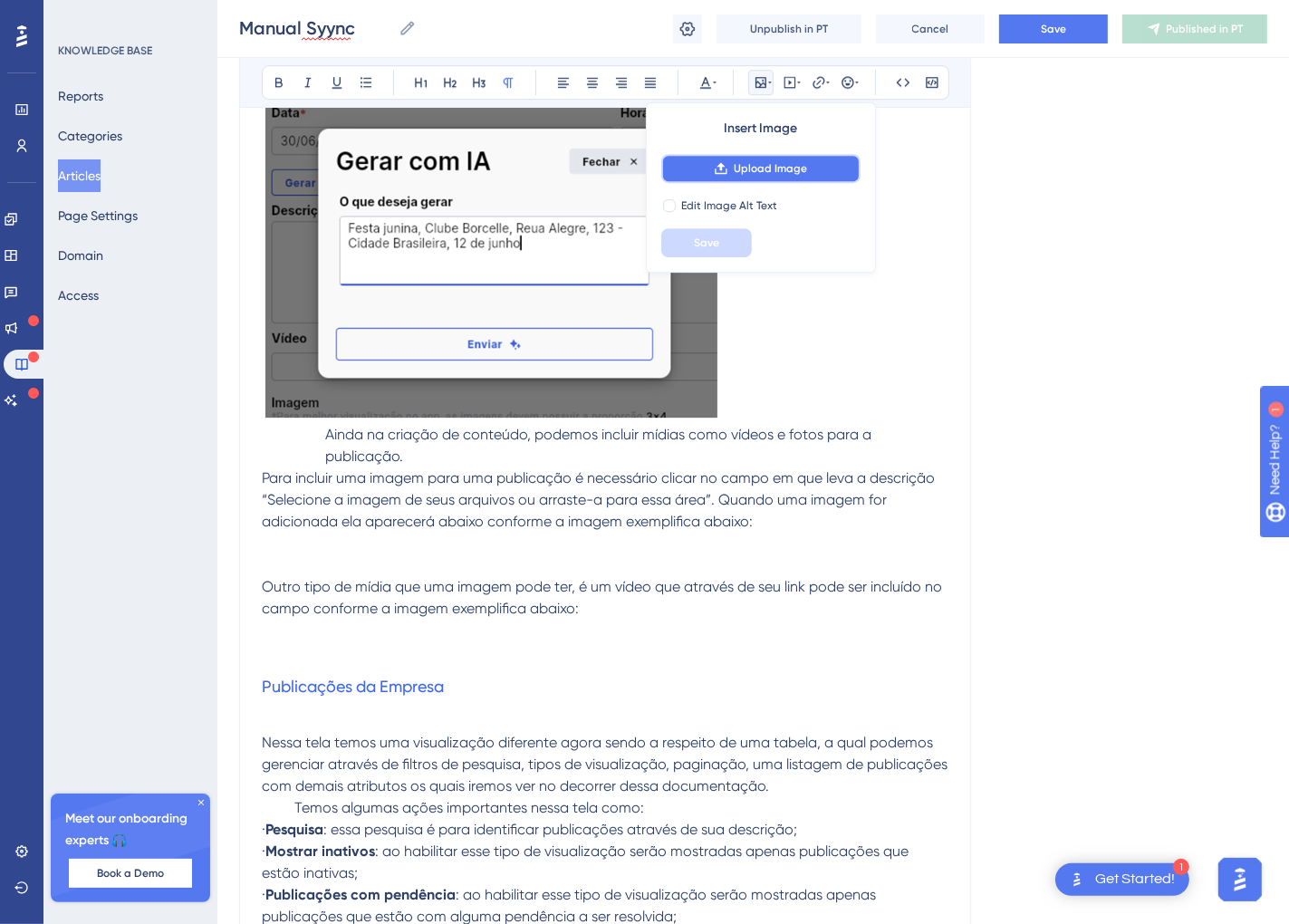 click on "Upload Image" at bounding box center (761, 168) 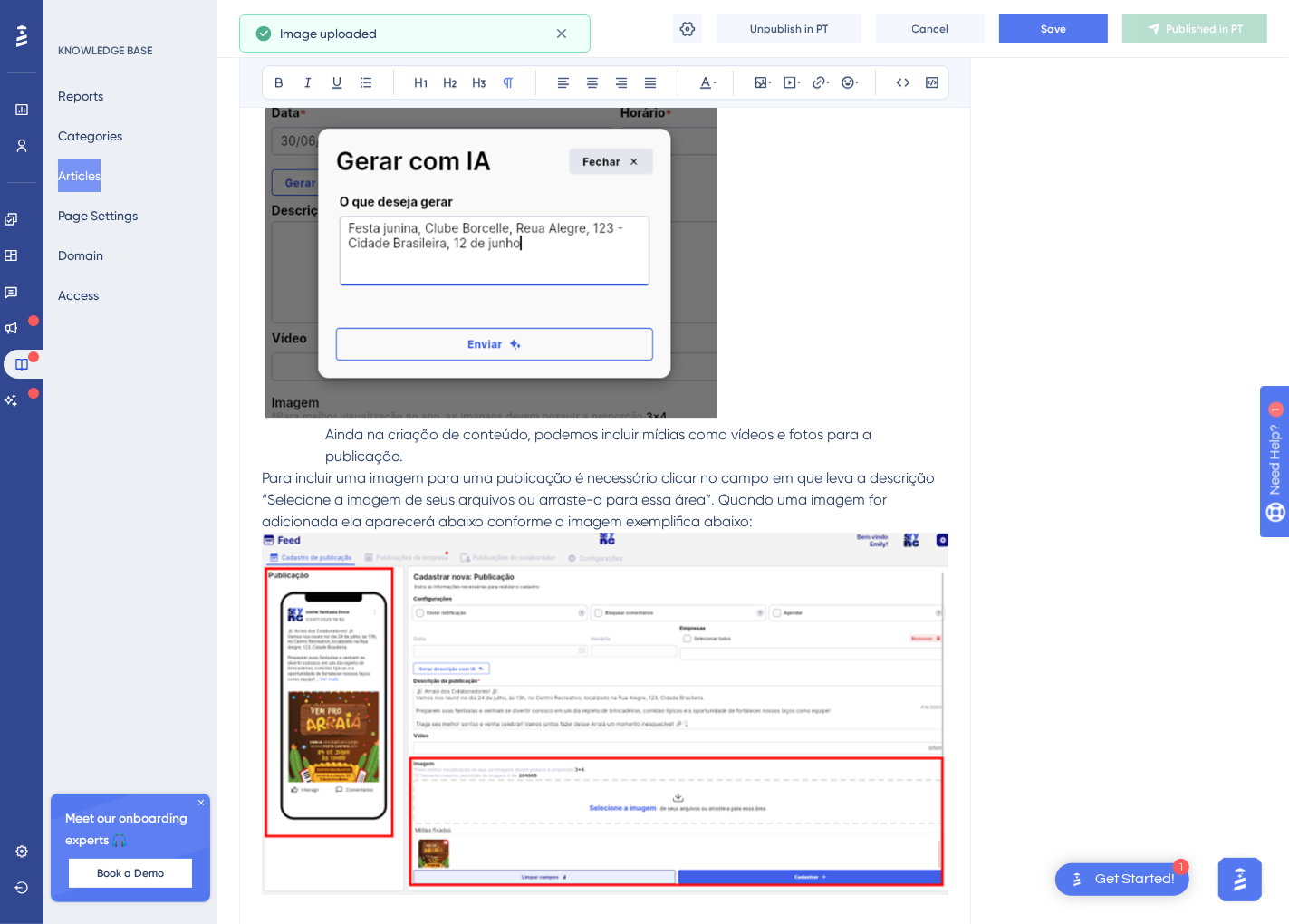 scroll, scrollTop: 5741, scrollLeft: 10, axis: both 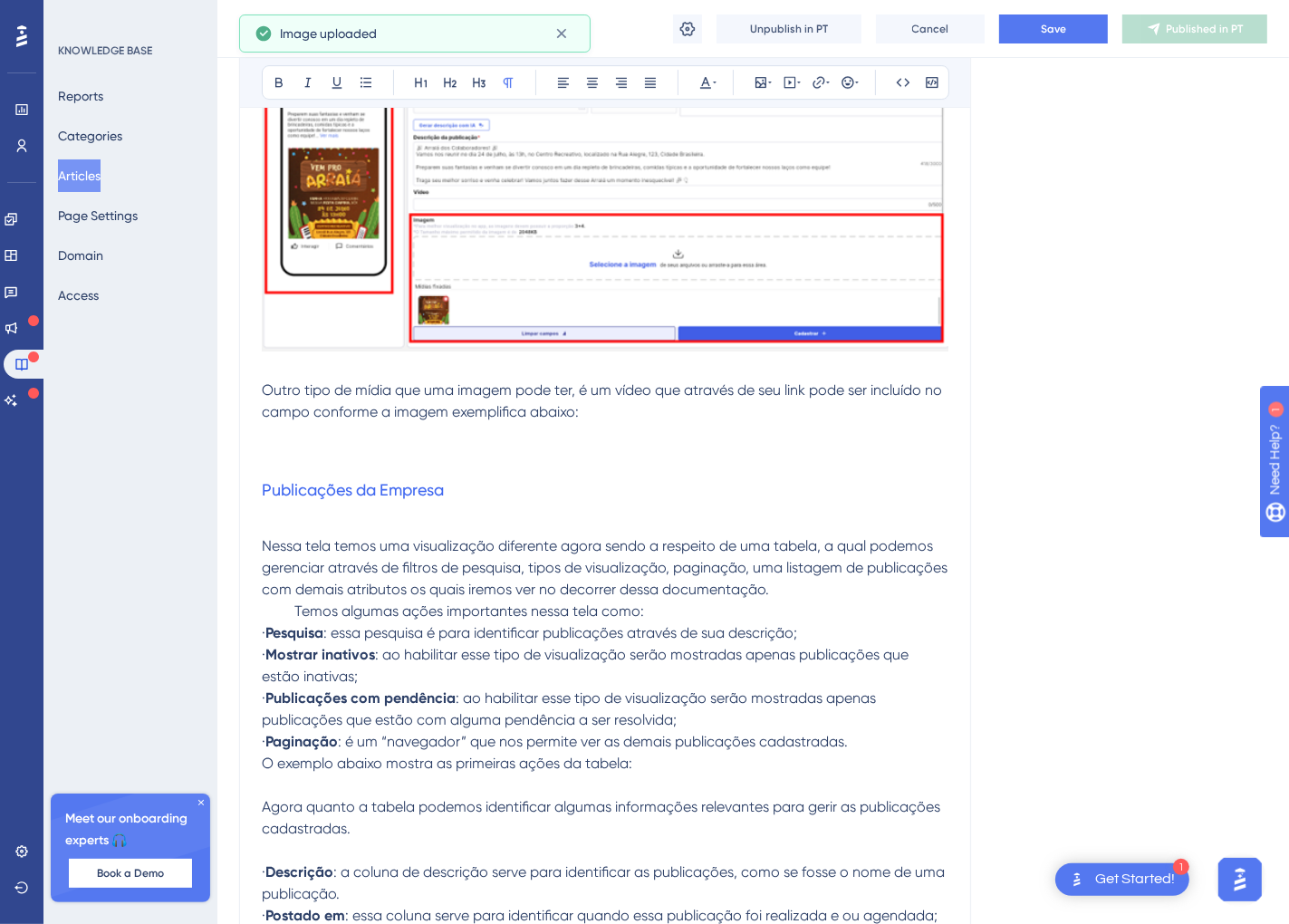 click at bounding box center [605, 434] 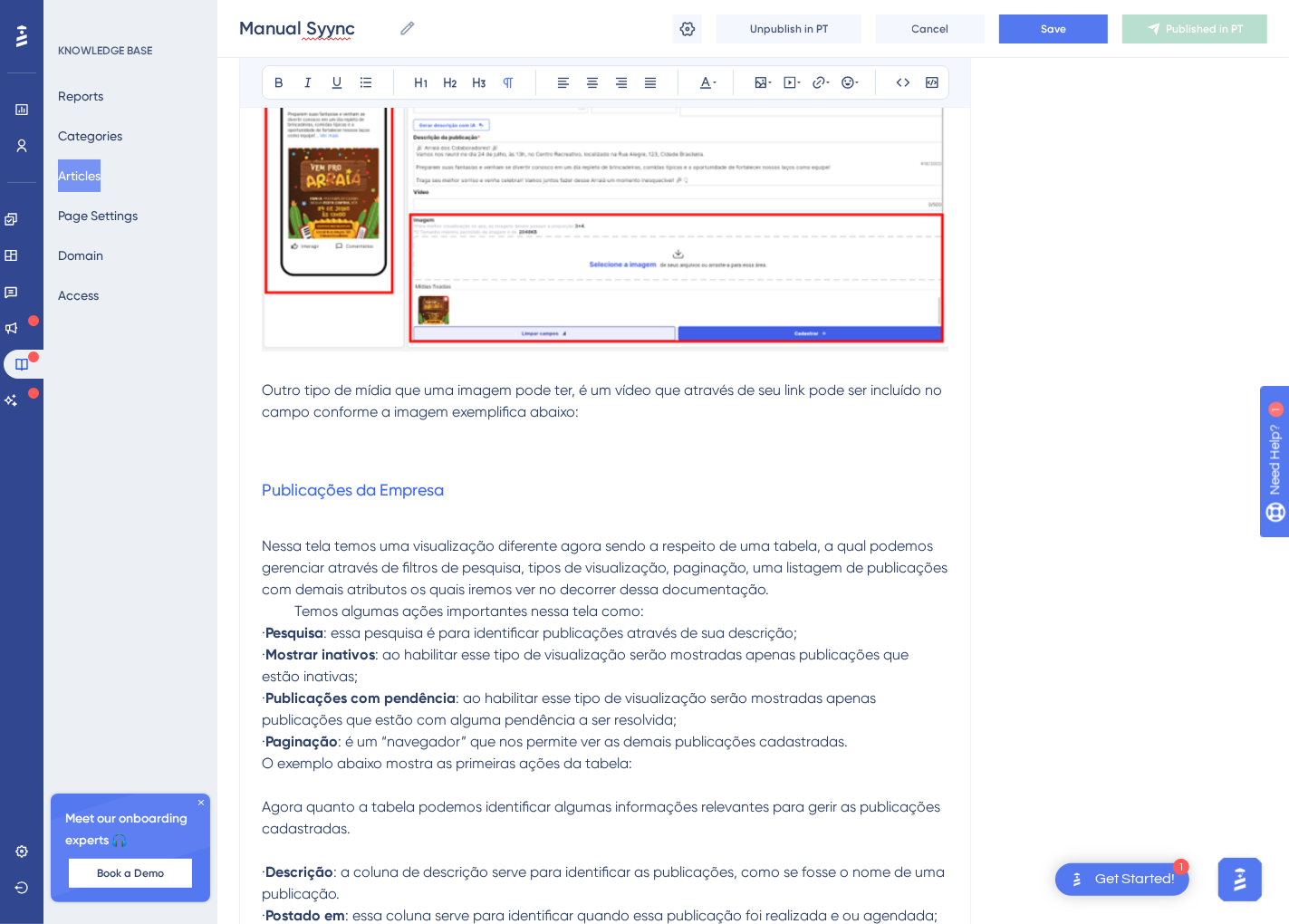 click at bounding box center [605, 456] 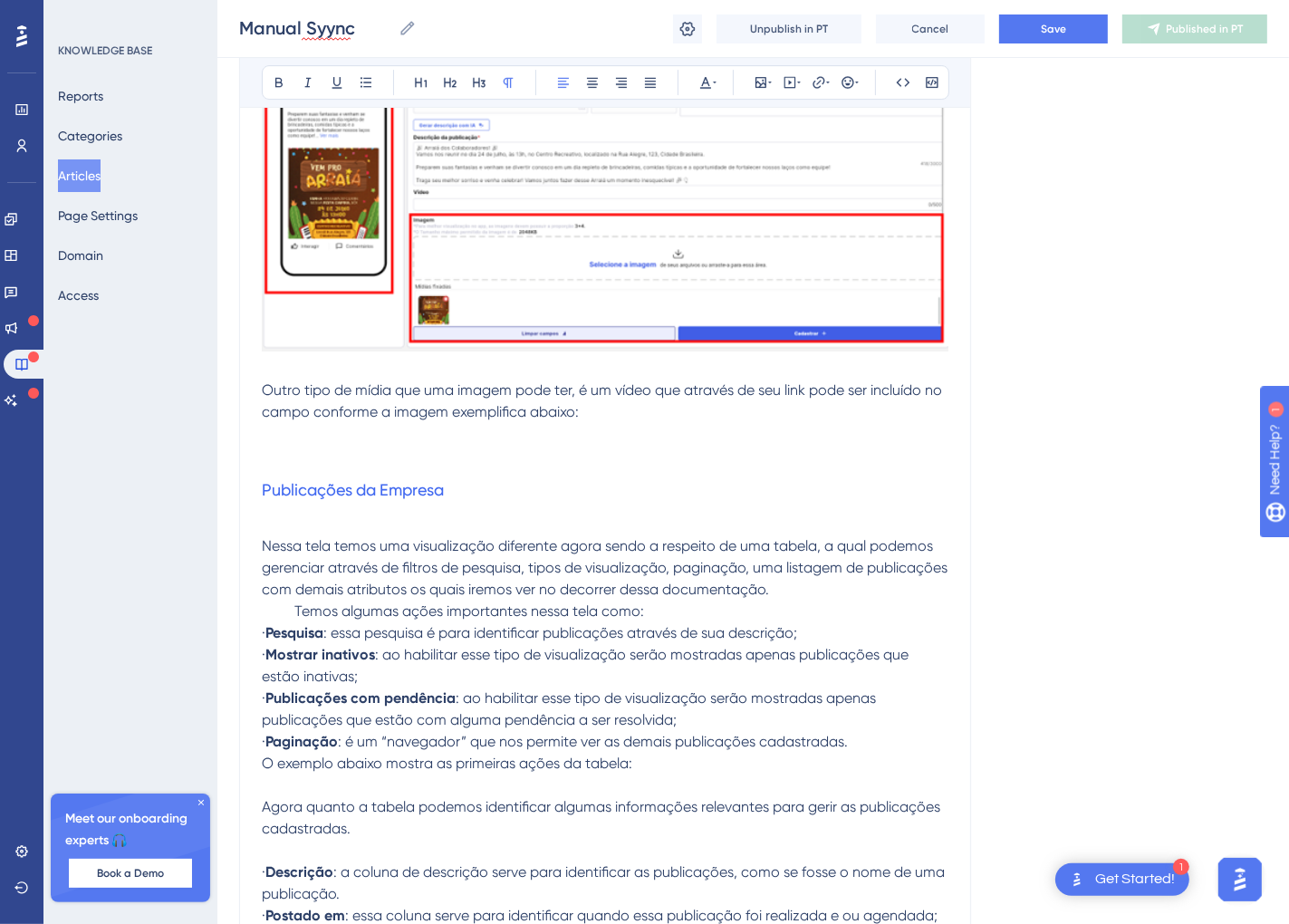 click at bounding box center (605, 434) 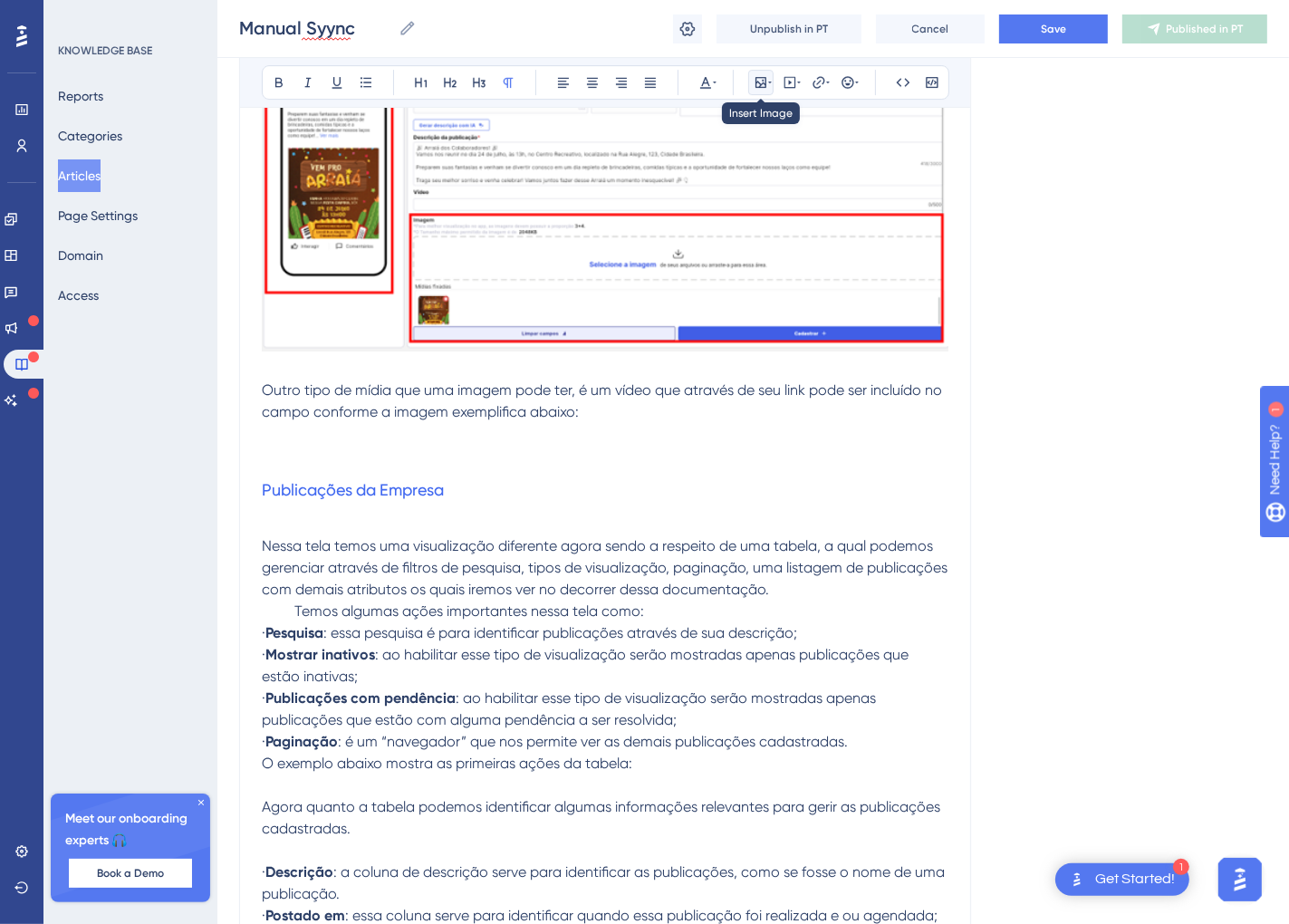 click 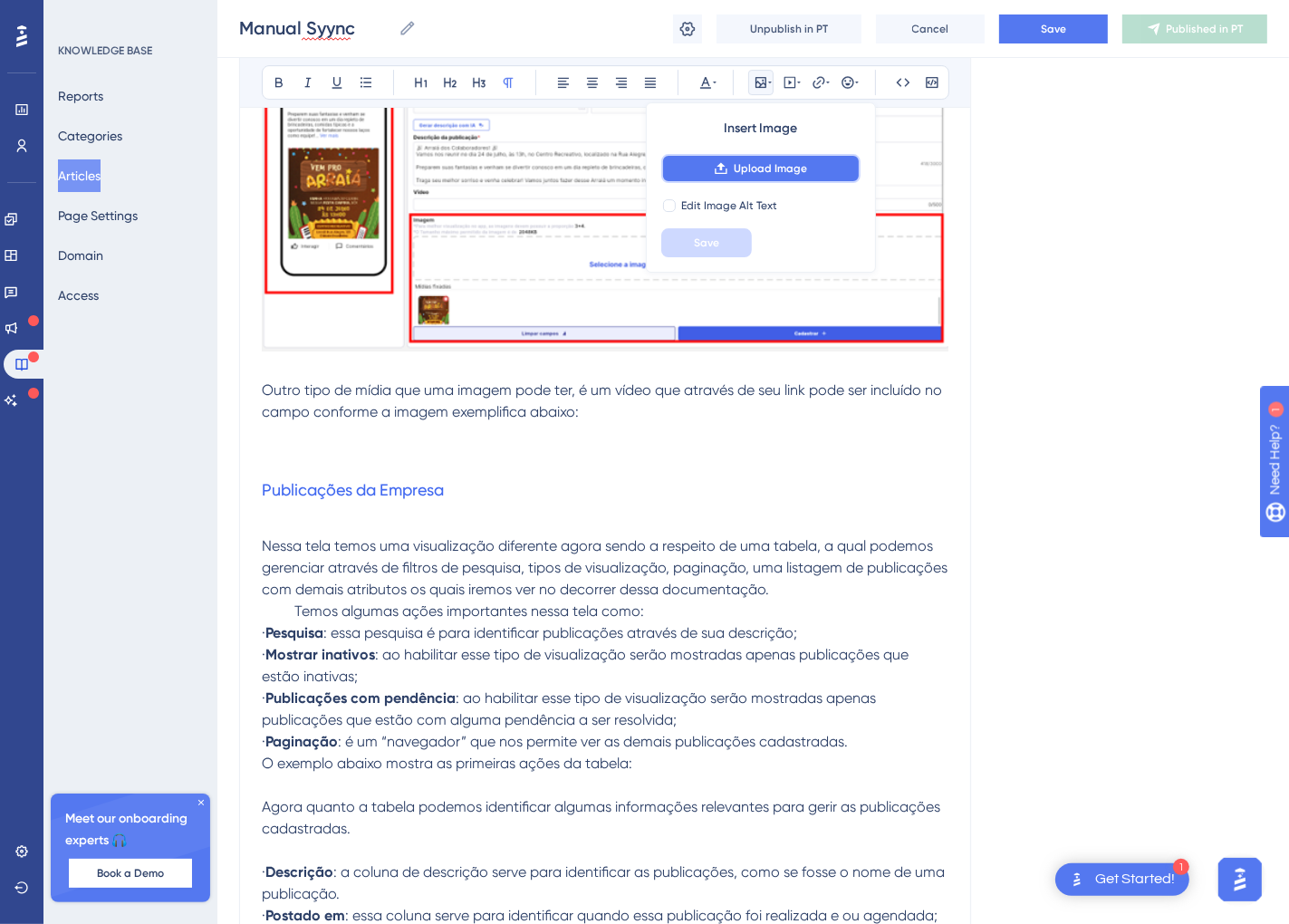 click on "Upload Image" at bounding box center [770, 168] 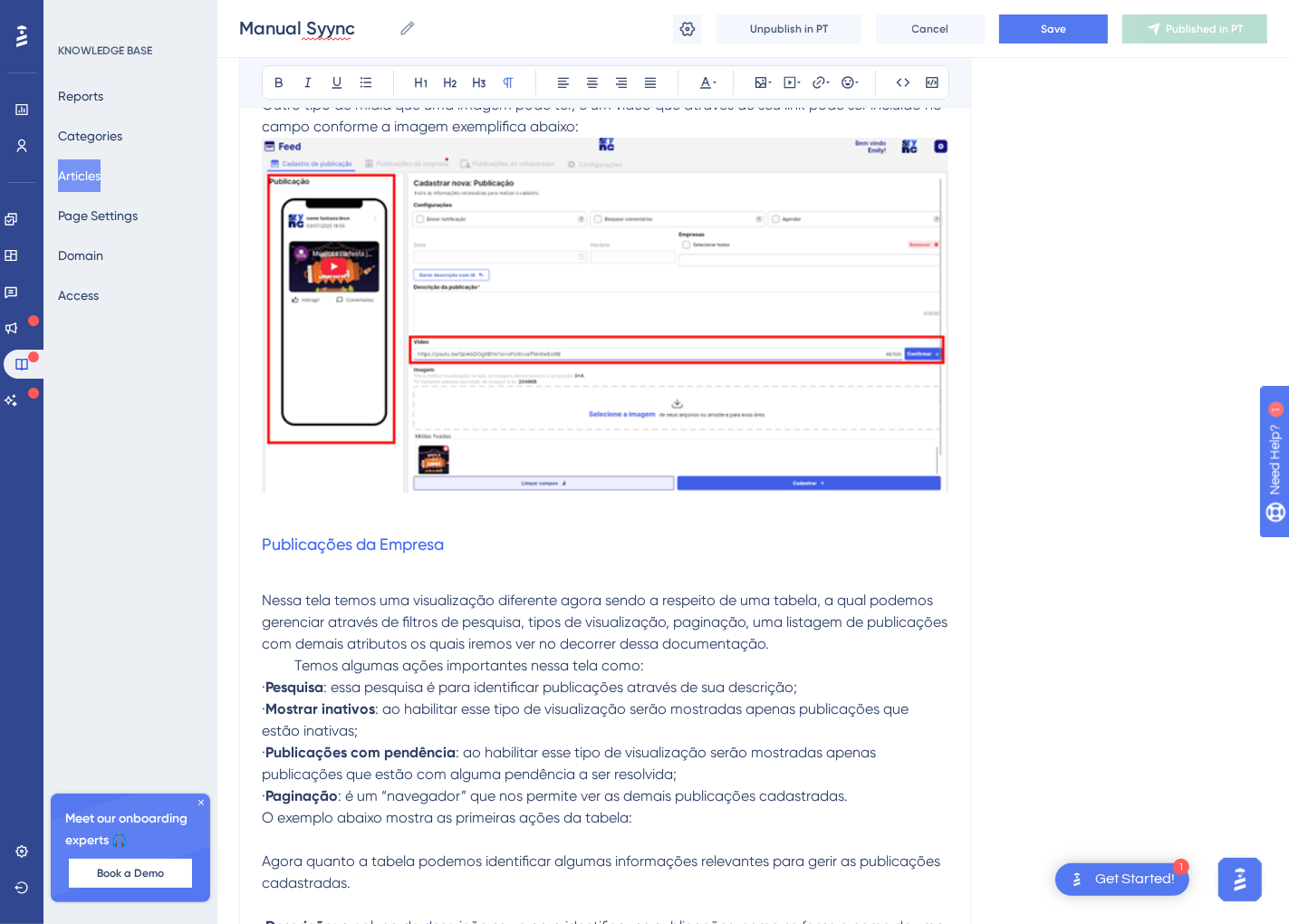 scroll, scrollTop: 6012, scrollLeft: 10, axis: both 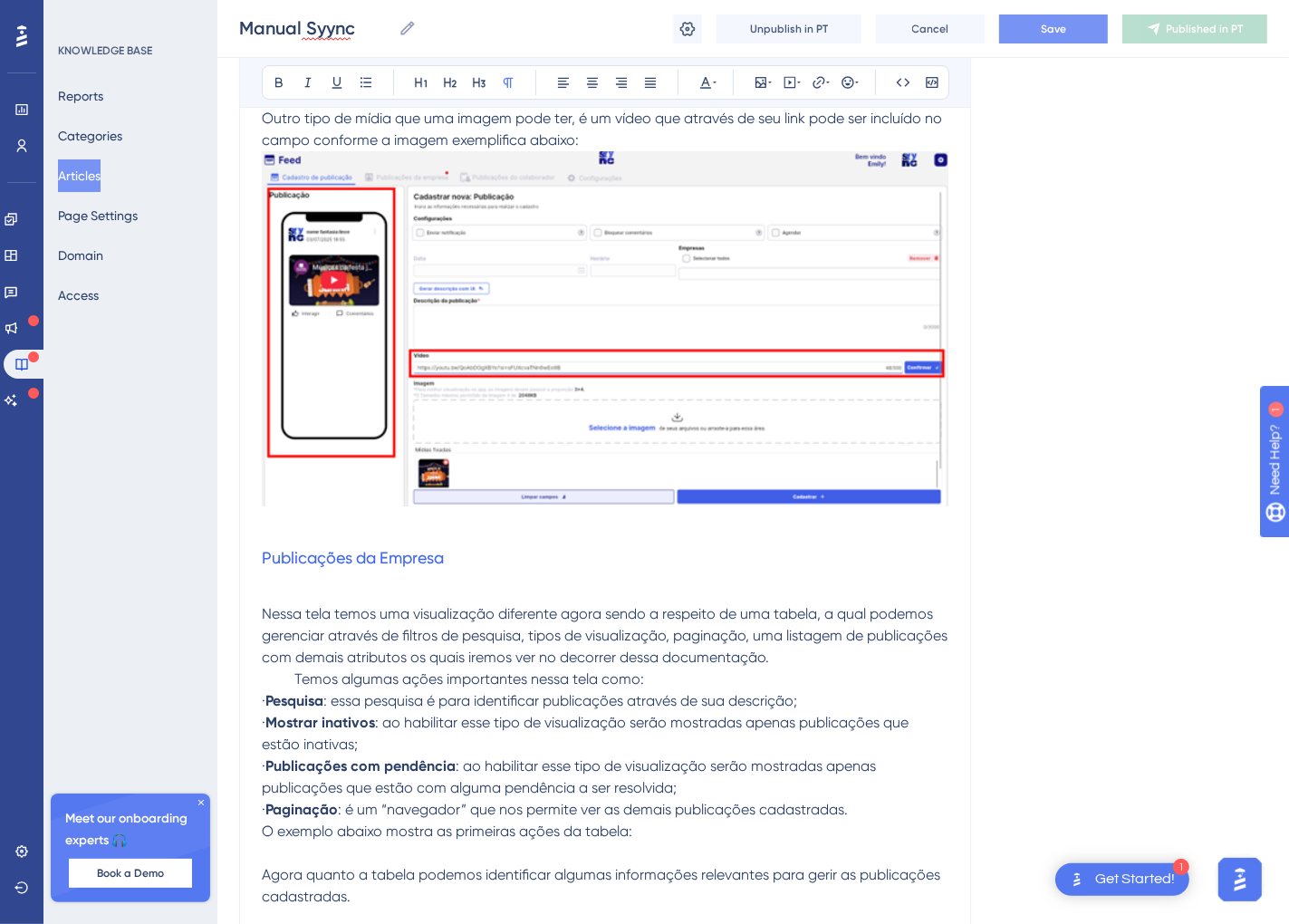 click on "Manual Syync Manual Syync Unpublish in PT Cancel Save Published in PT" at bounding box center (753, 29) 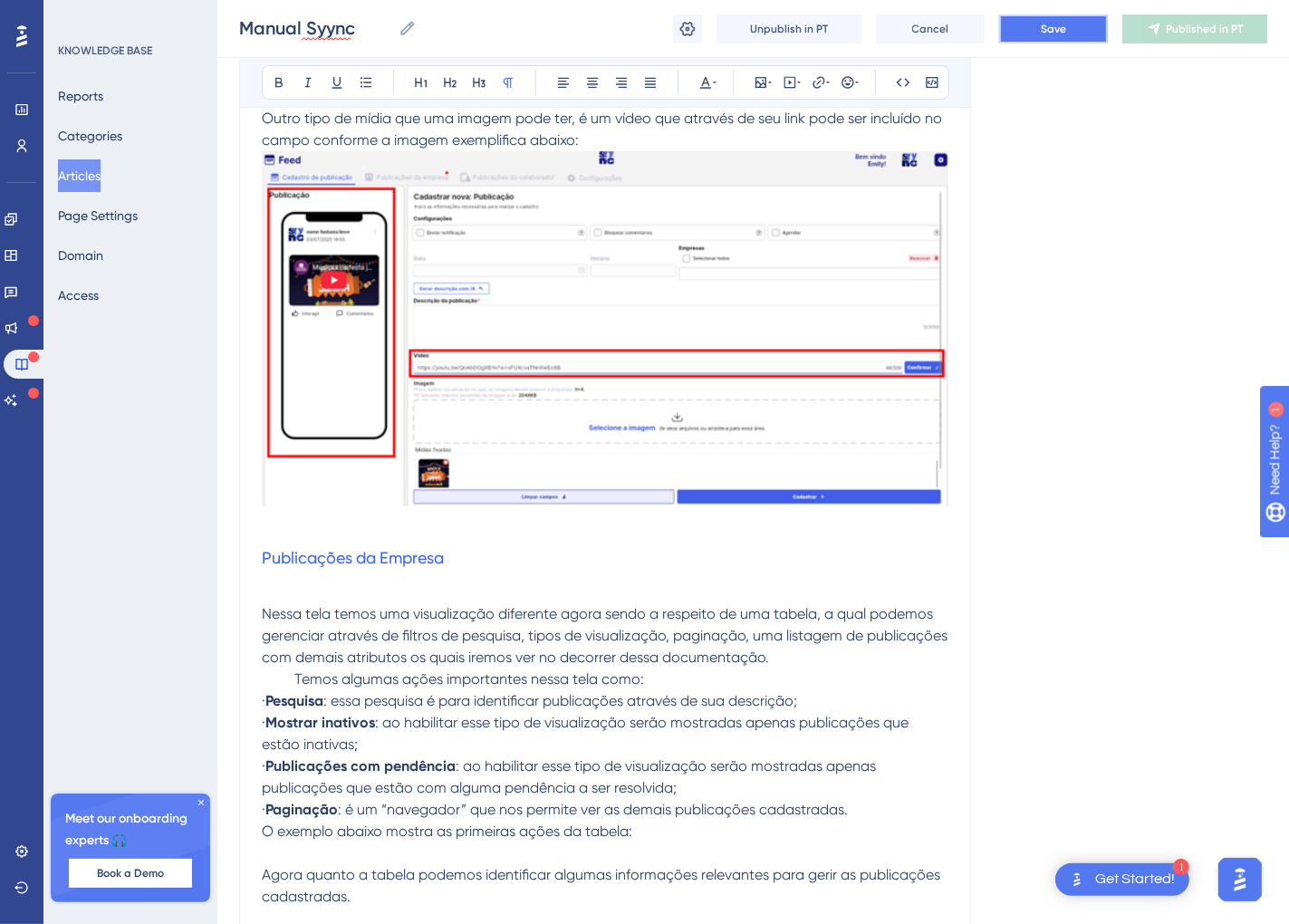 click on "Save" at bounding box center [1053, 29] 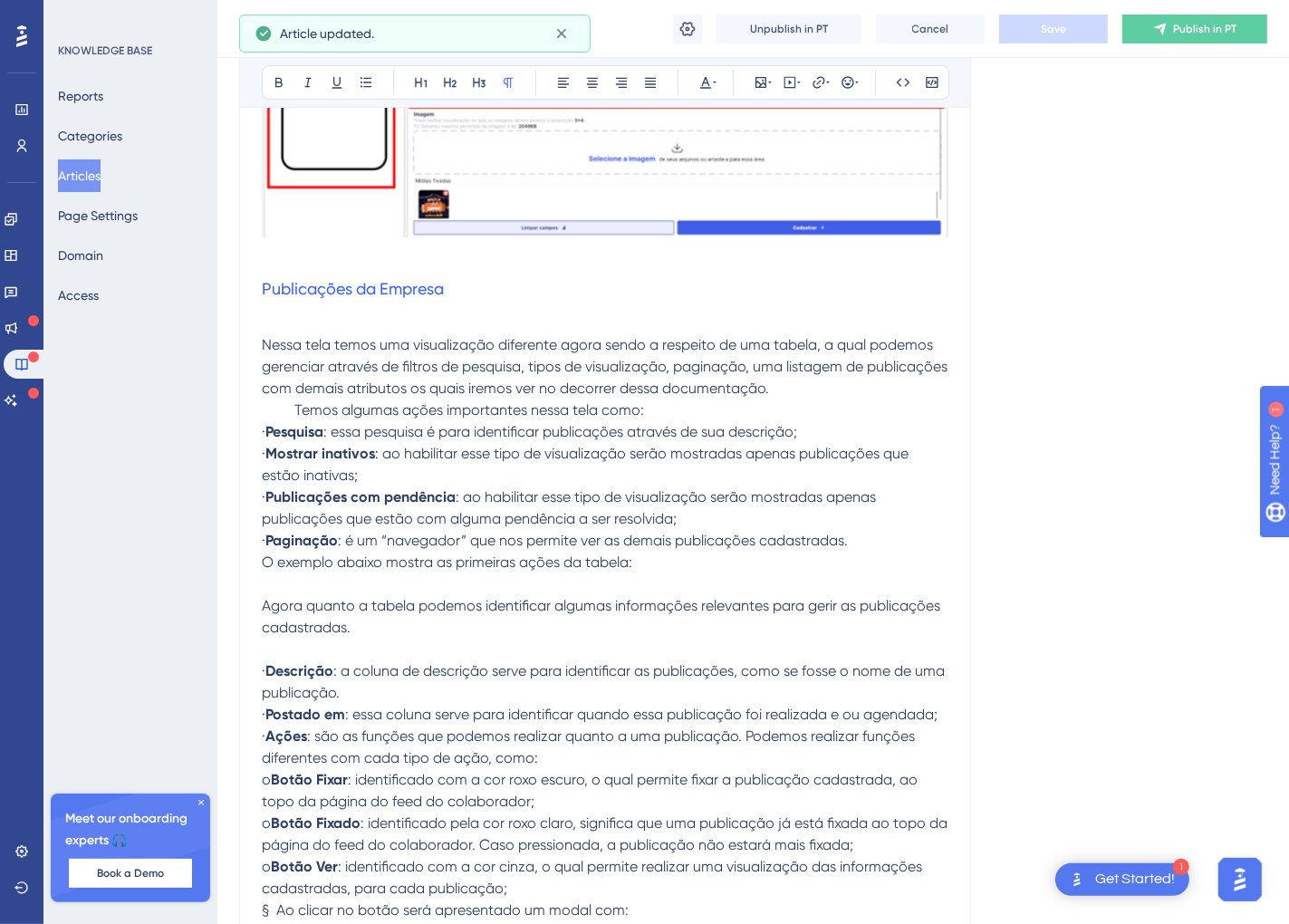 scroll, scrollTop: 6284, scrollLeft: 10, axis: both 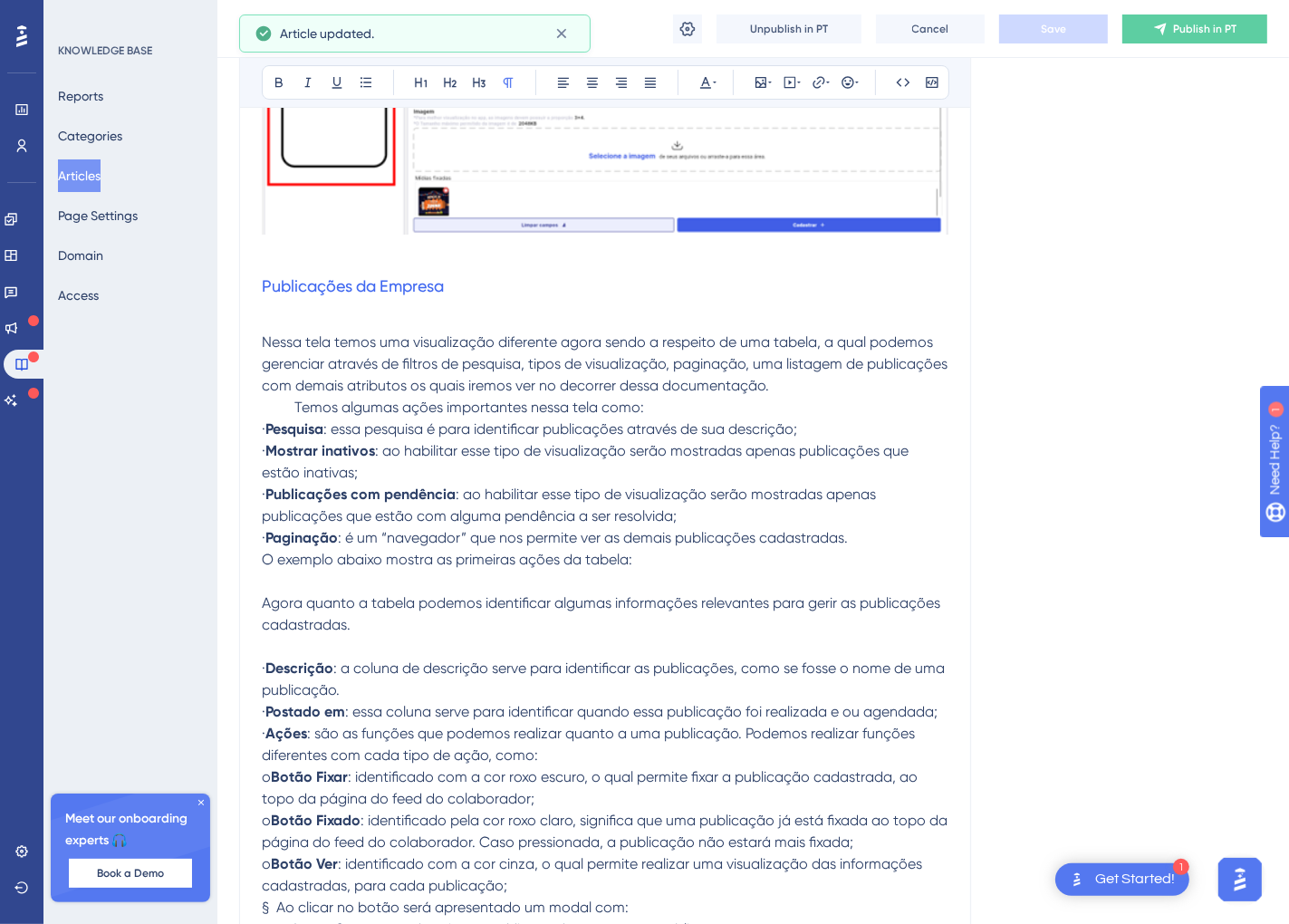 click at bounding box center [605, 321] 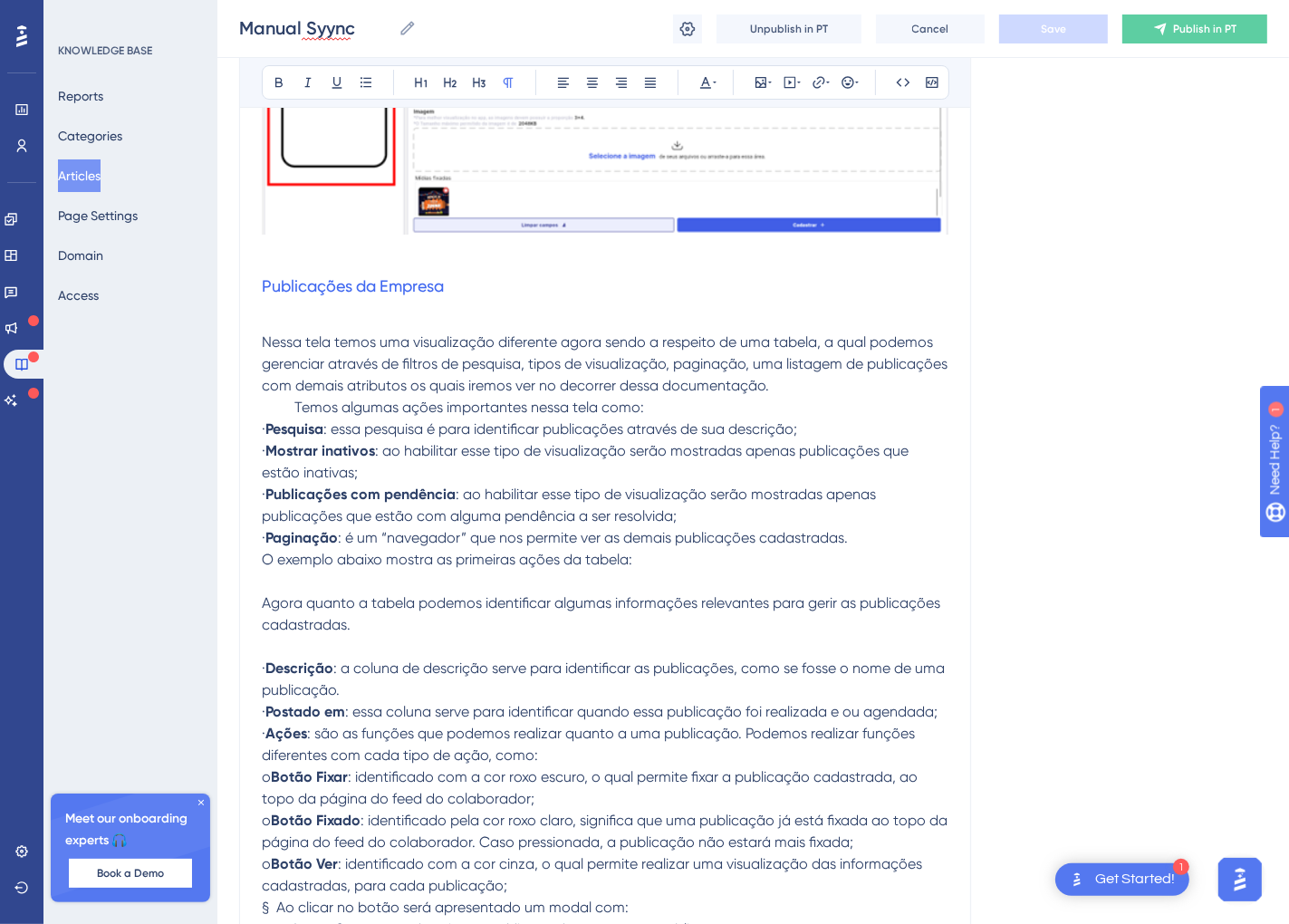 click at bounding box center [605, 321] 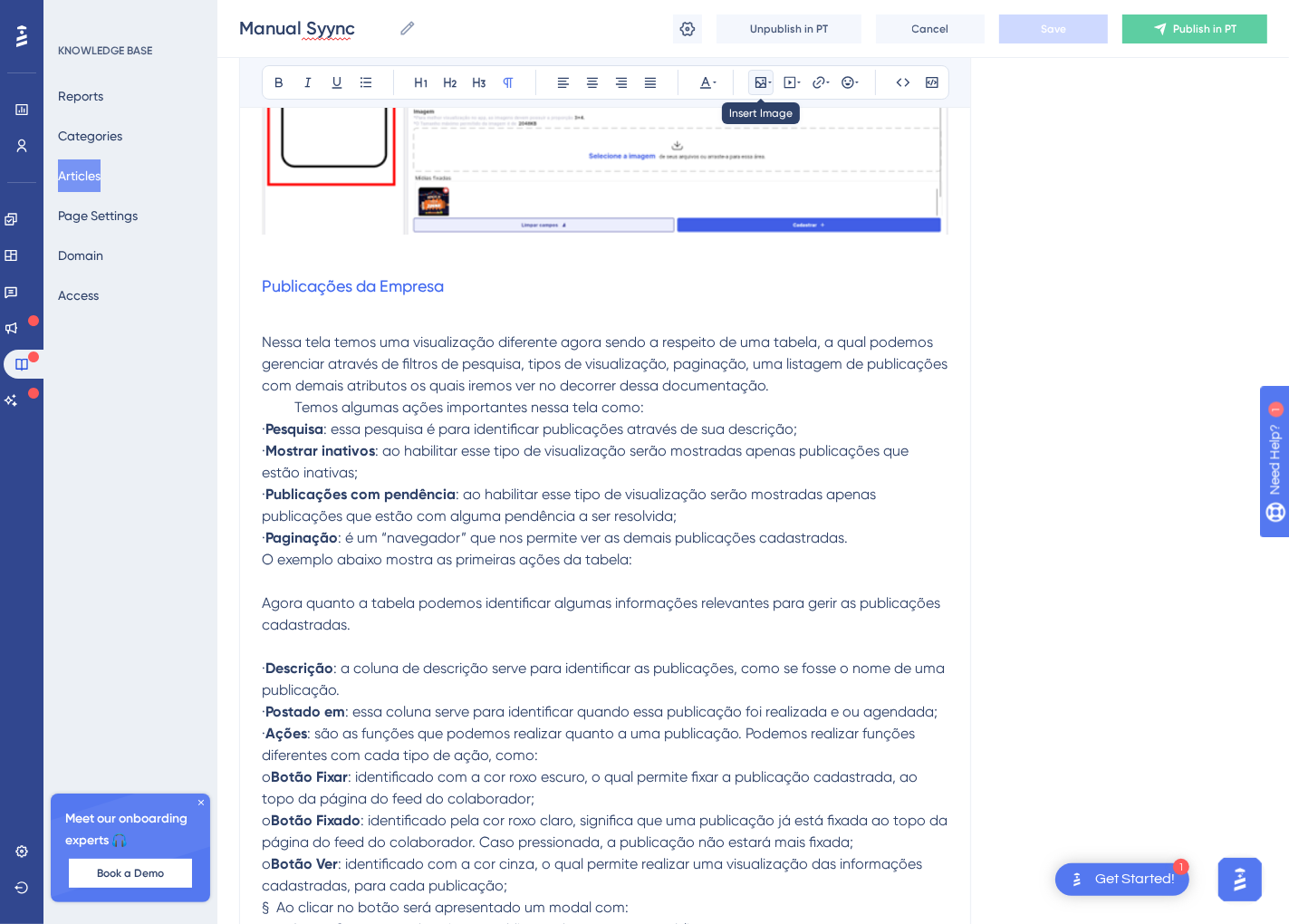 click 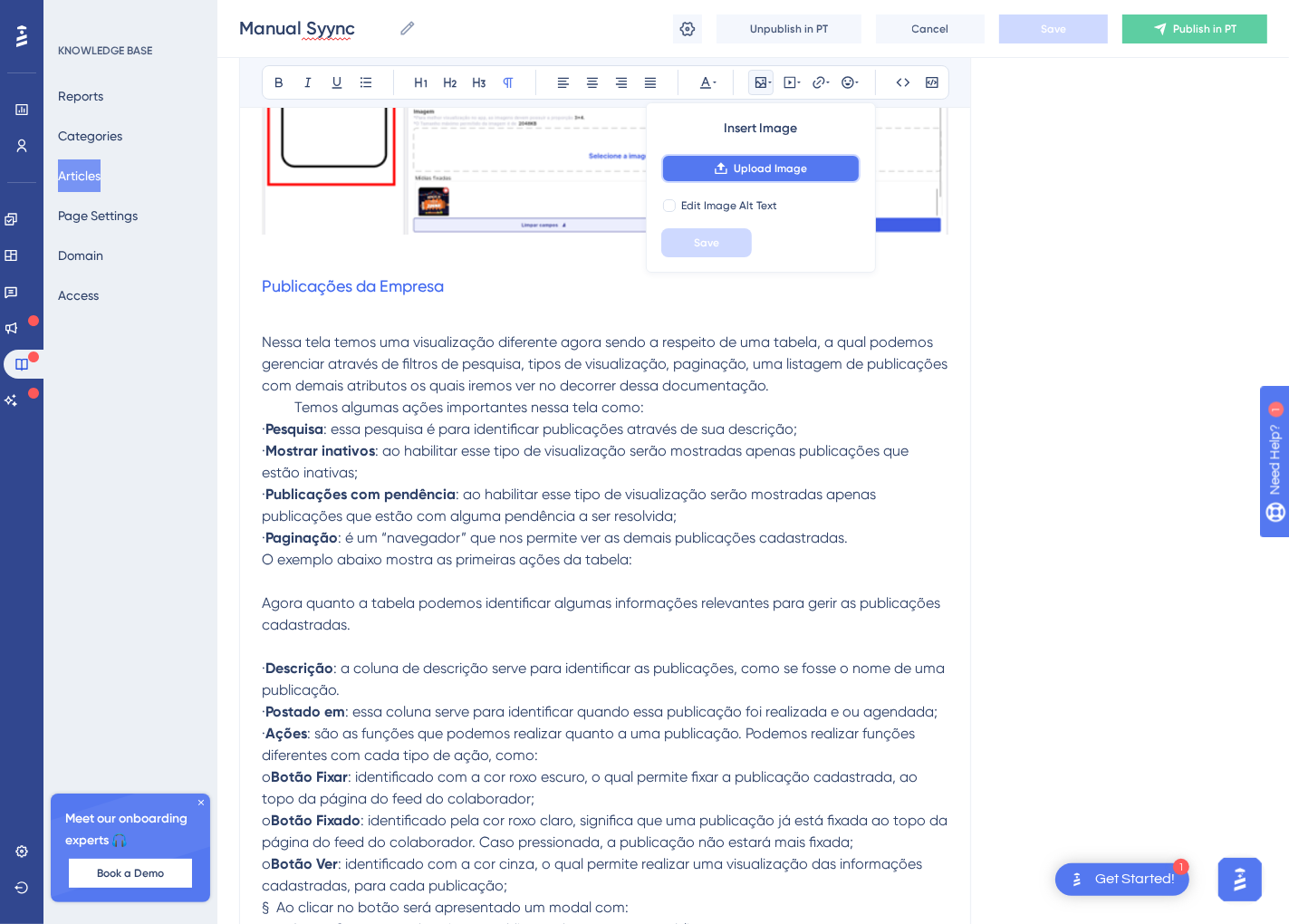 click on "Upload Image" at bounding box center [770, 168] 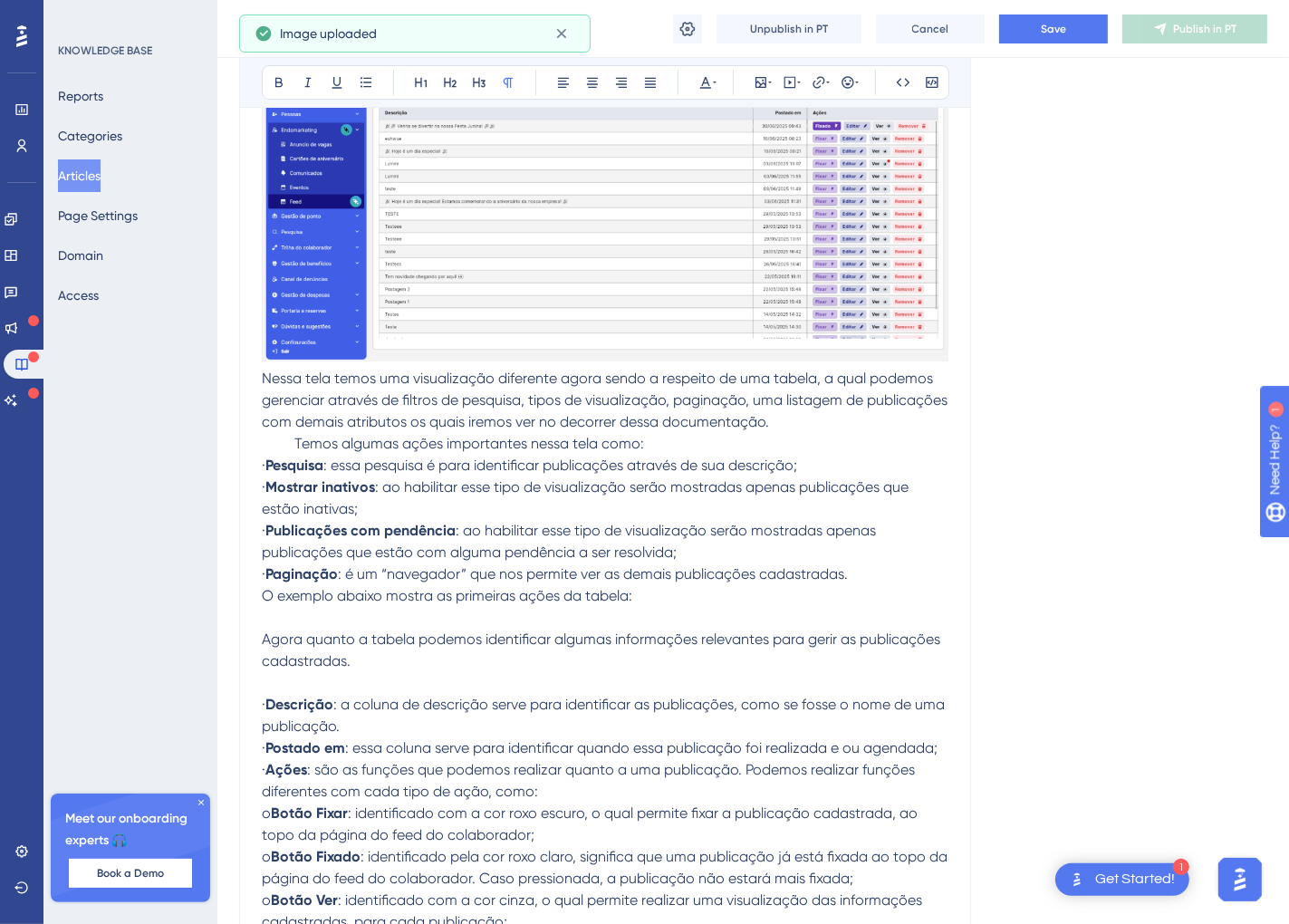 scroll, scrollTop: 6692, scrollLeft: 10, axis: both 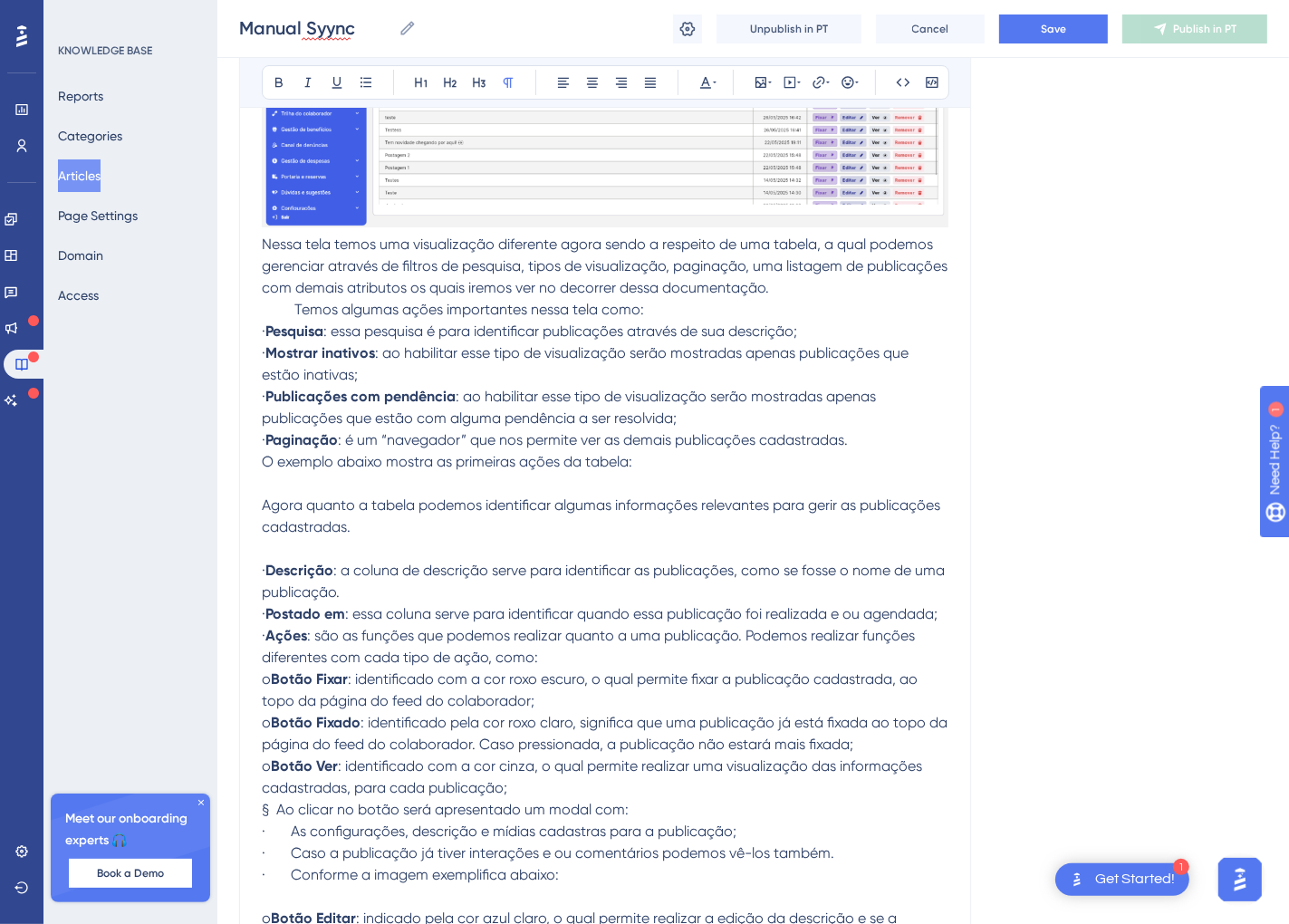 click at bounding box center (605, 484) 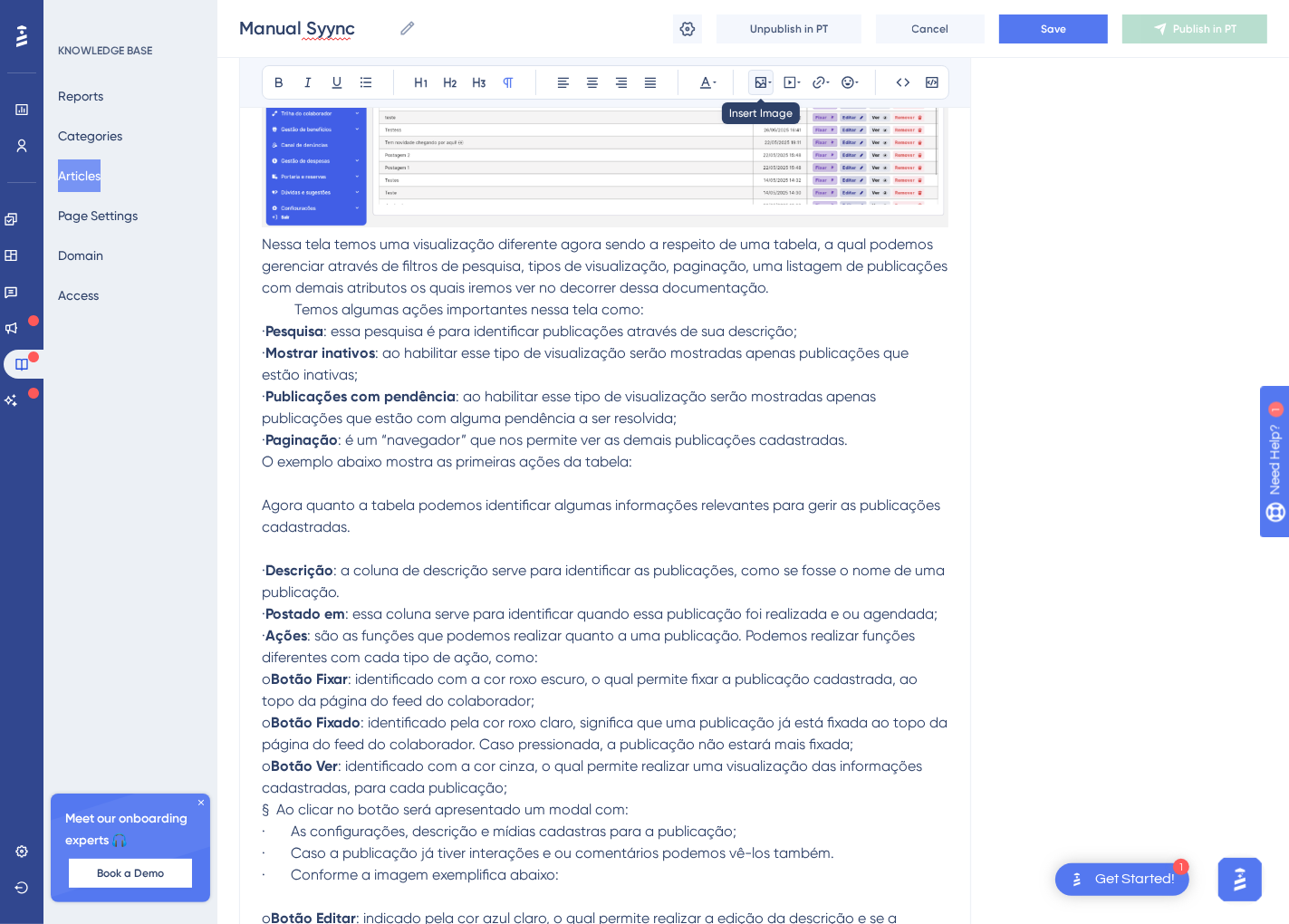 click 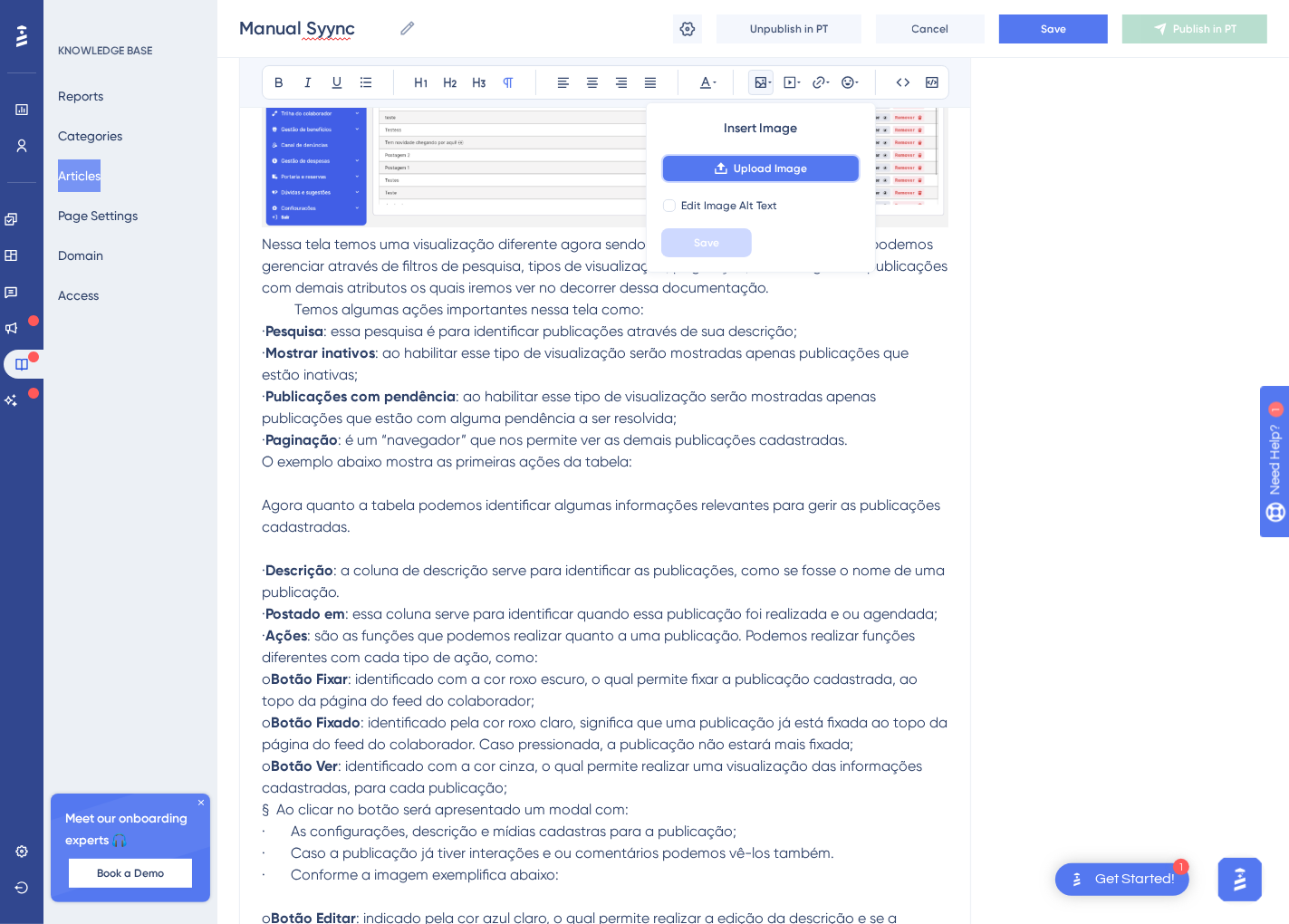 click on "Upload Image" at bounding box center (761, 168) 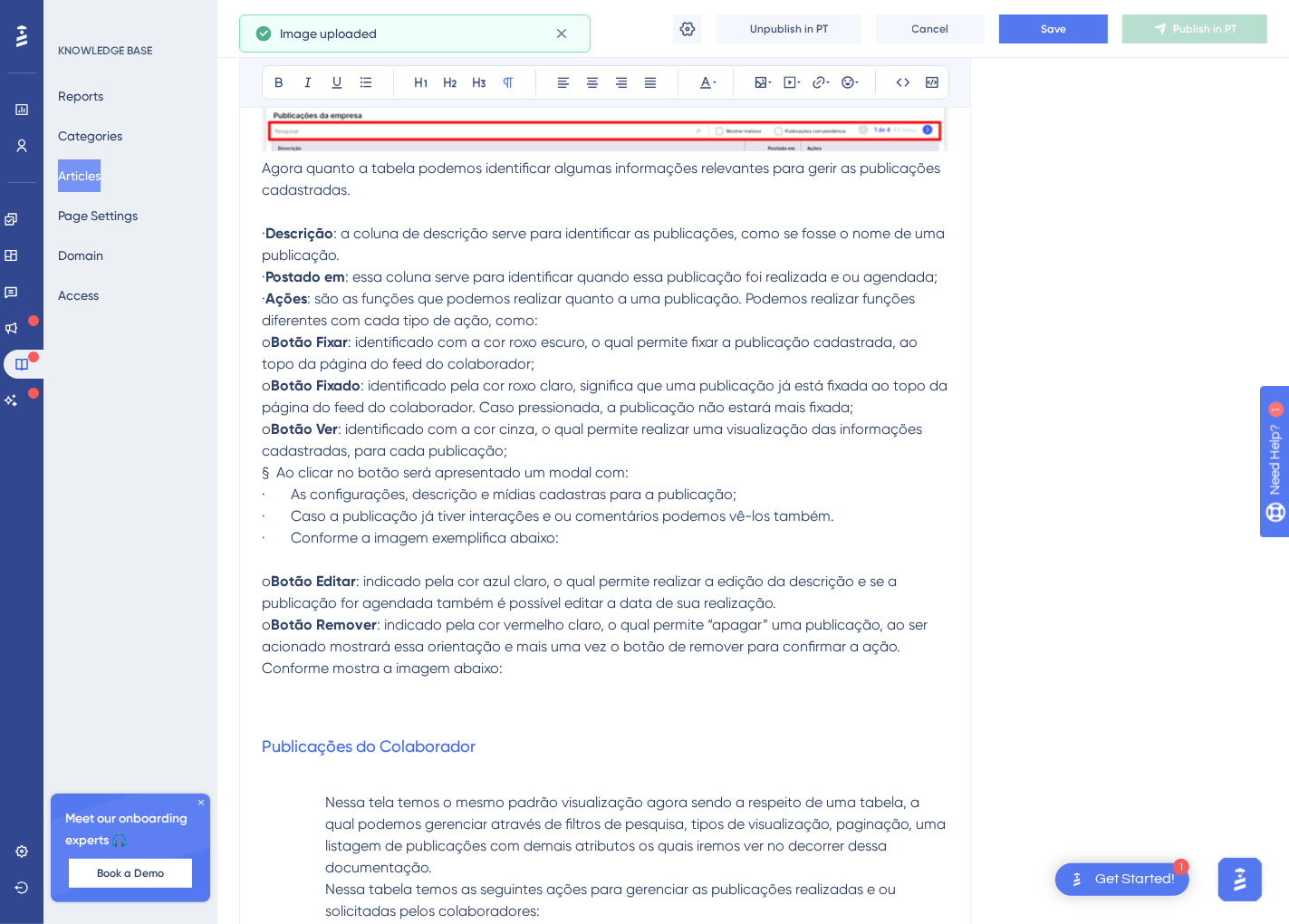 scroll, scrollTop: 7099, scrollLeft: 10, axis: both 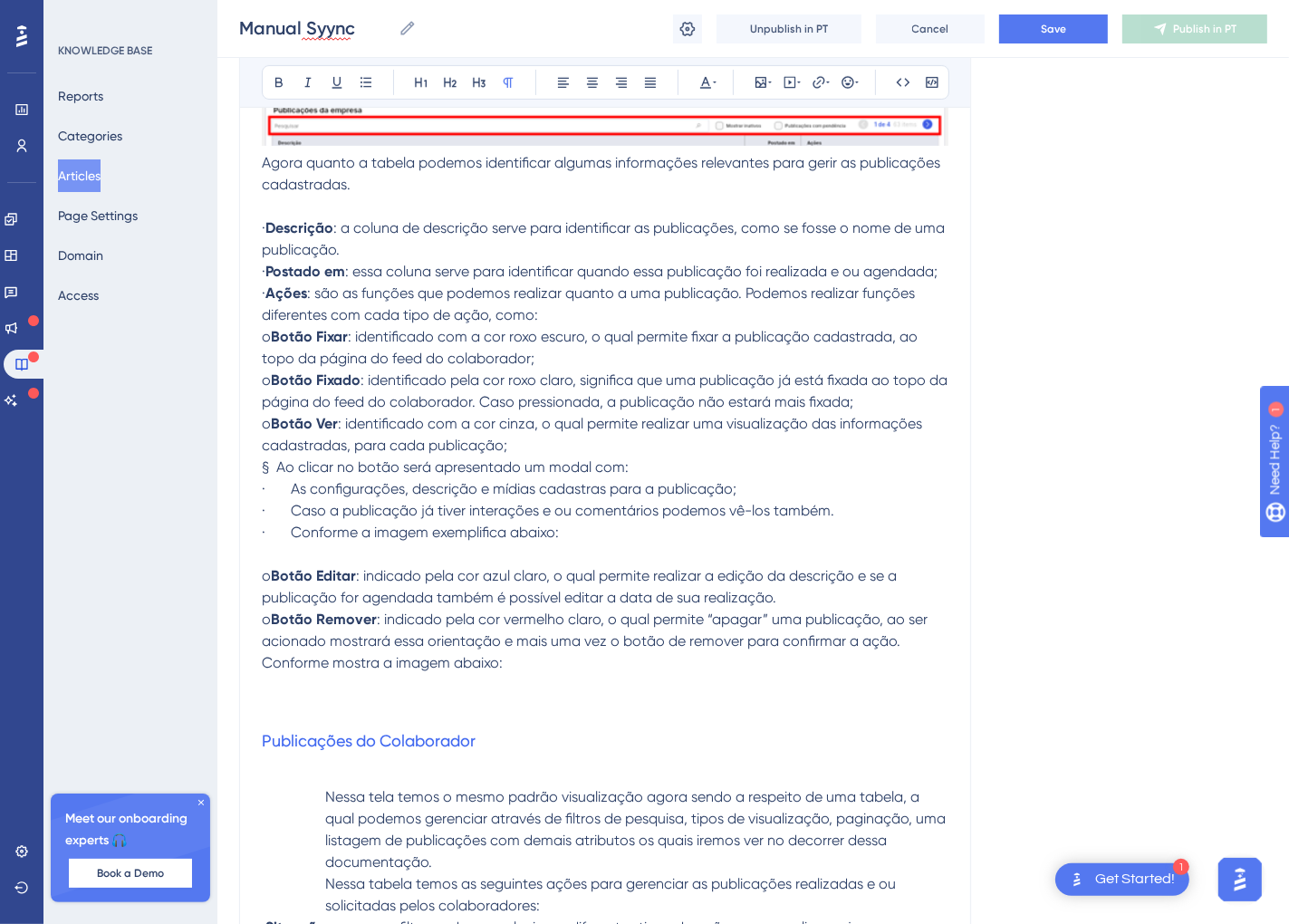 click at bounding box center (605, 207) 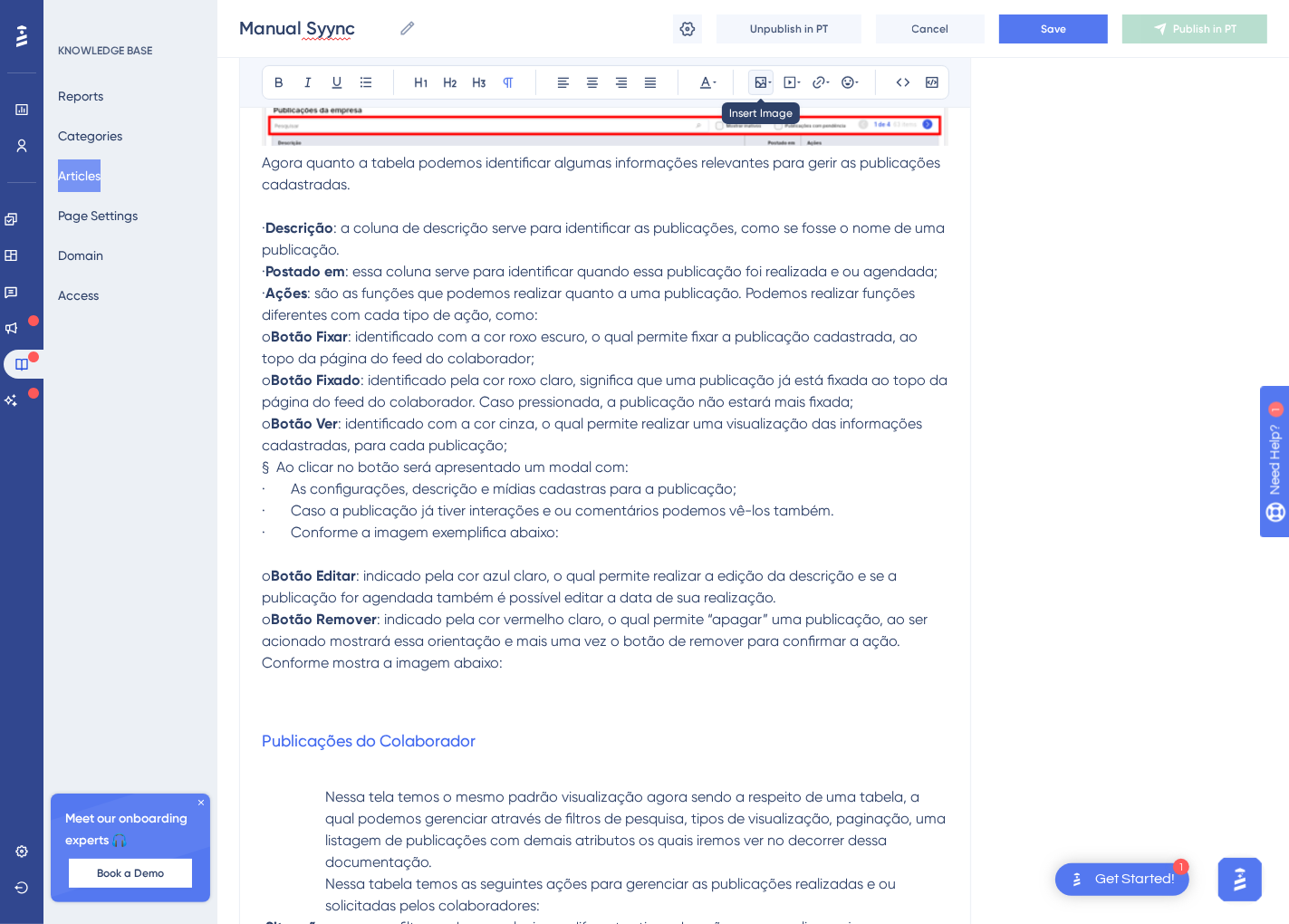 click 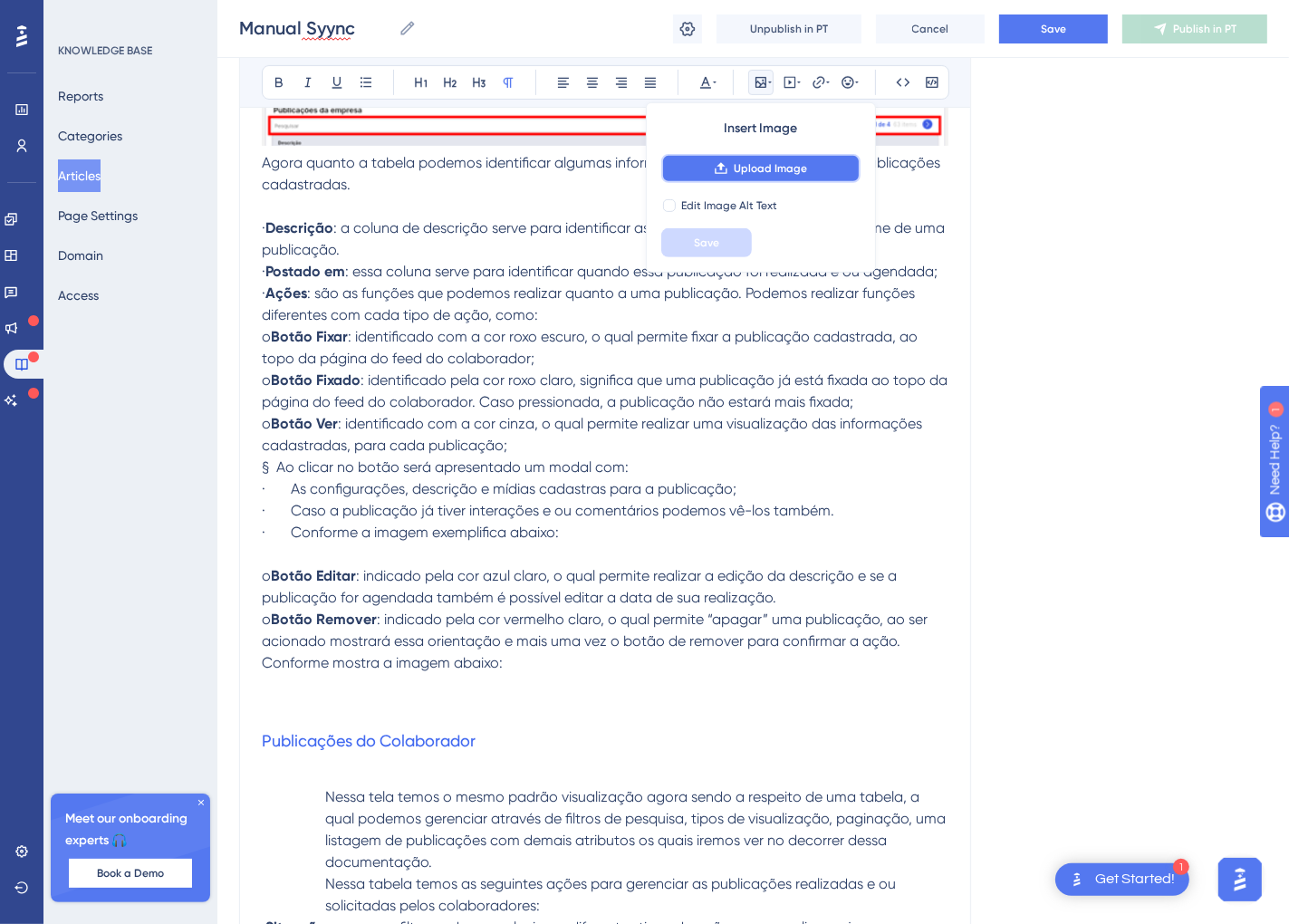 click on "Upload Image" at bounding box center [761, 168] 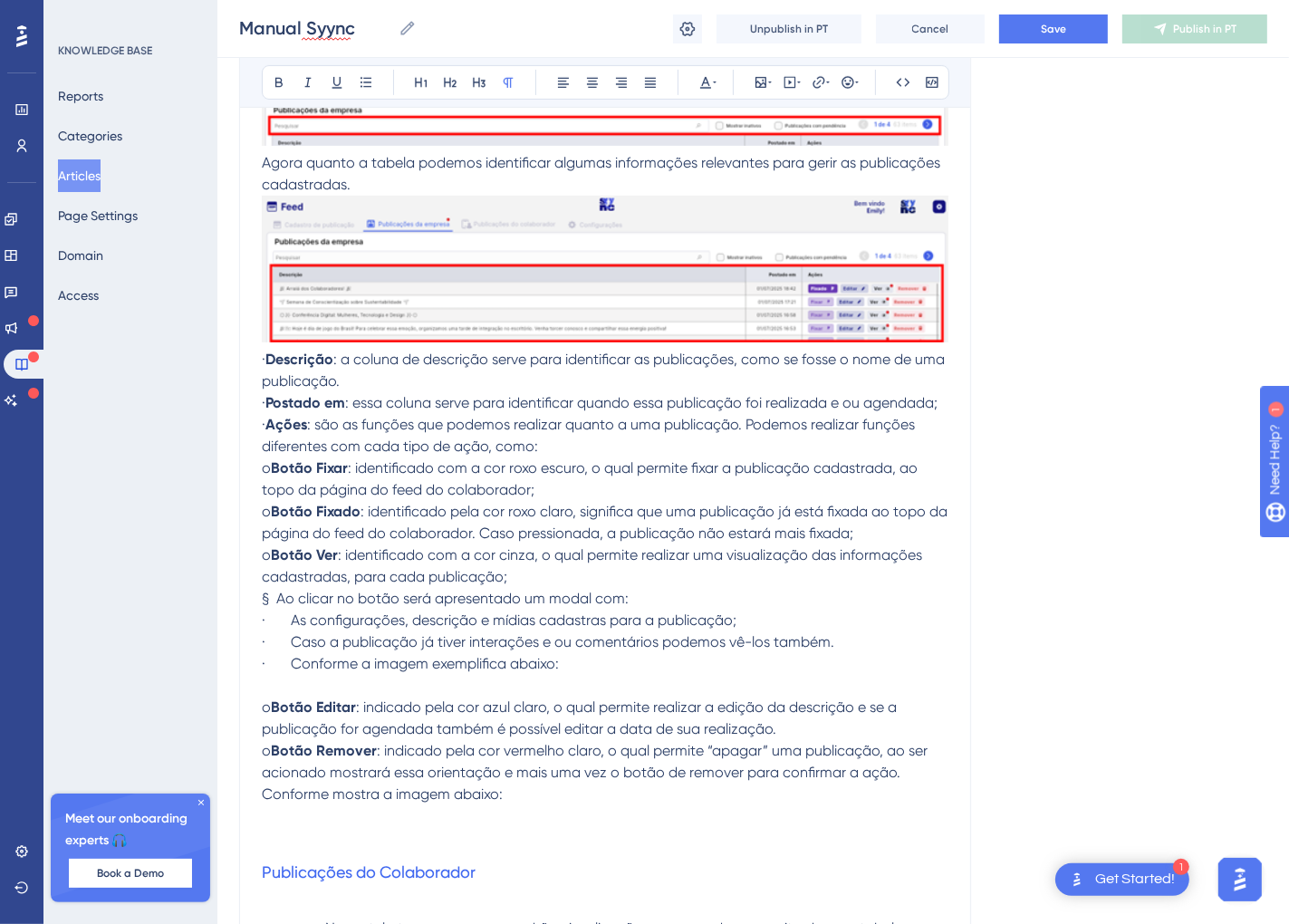 click on "·        Descrição : a coluna de descrição serve para identificar as publicações, como se fosse o nome de uma publicação." at bounding box center [605, 371] 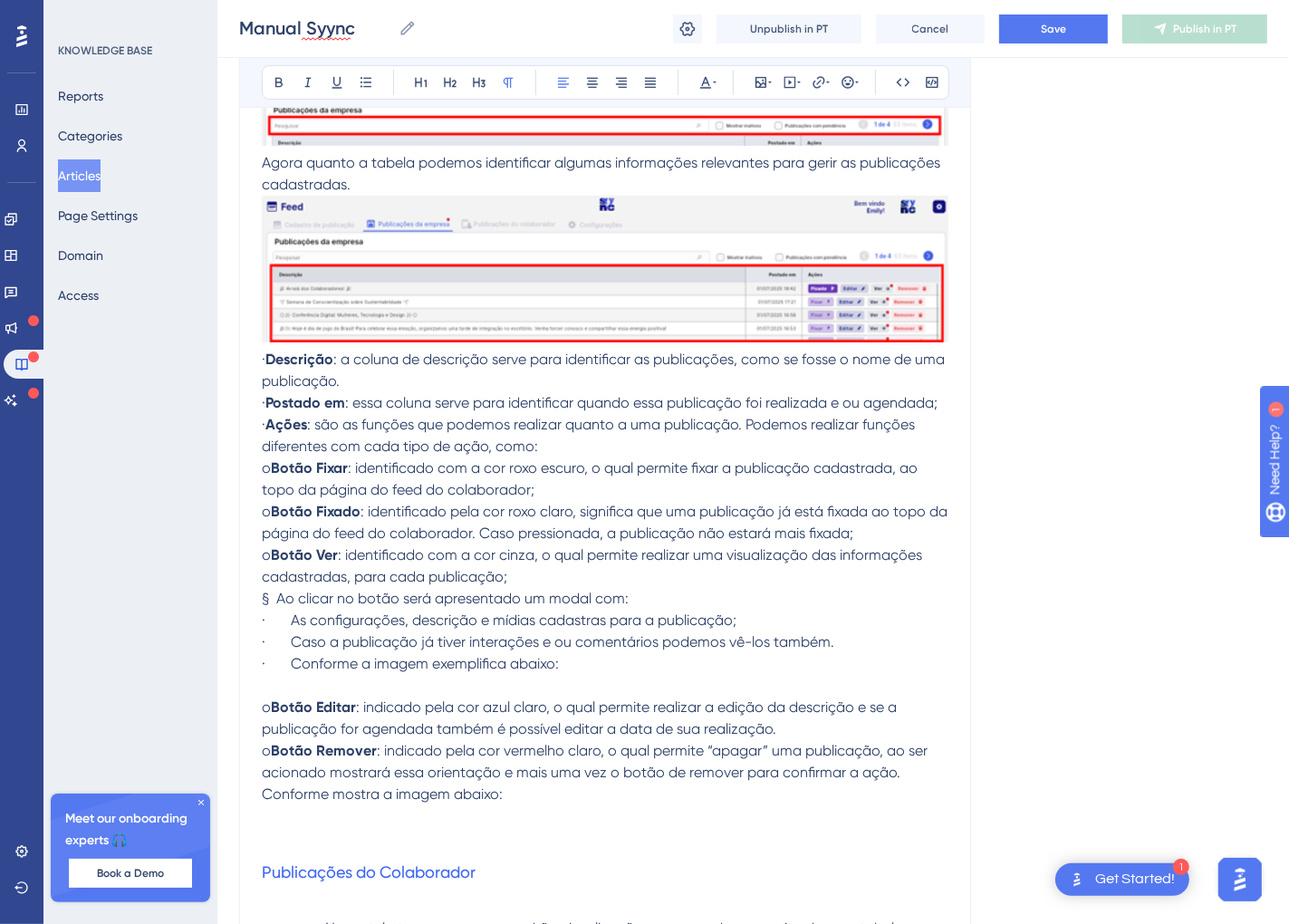 click on "Descrição" at bounding box center [299, 359] 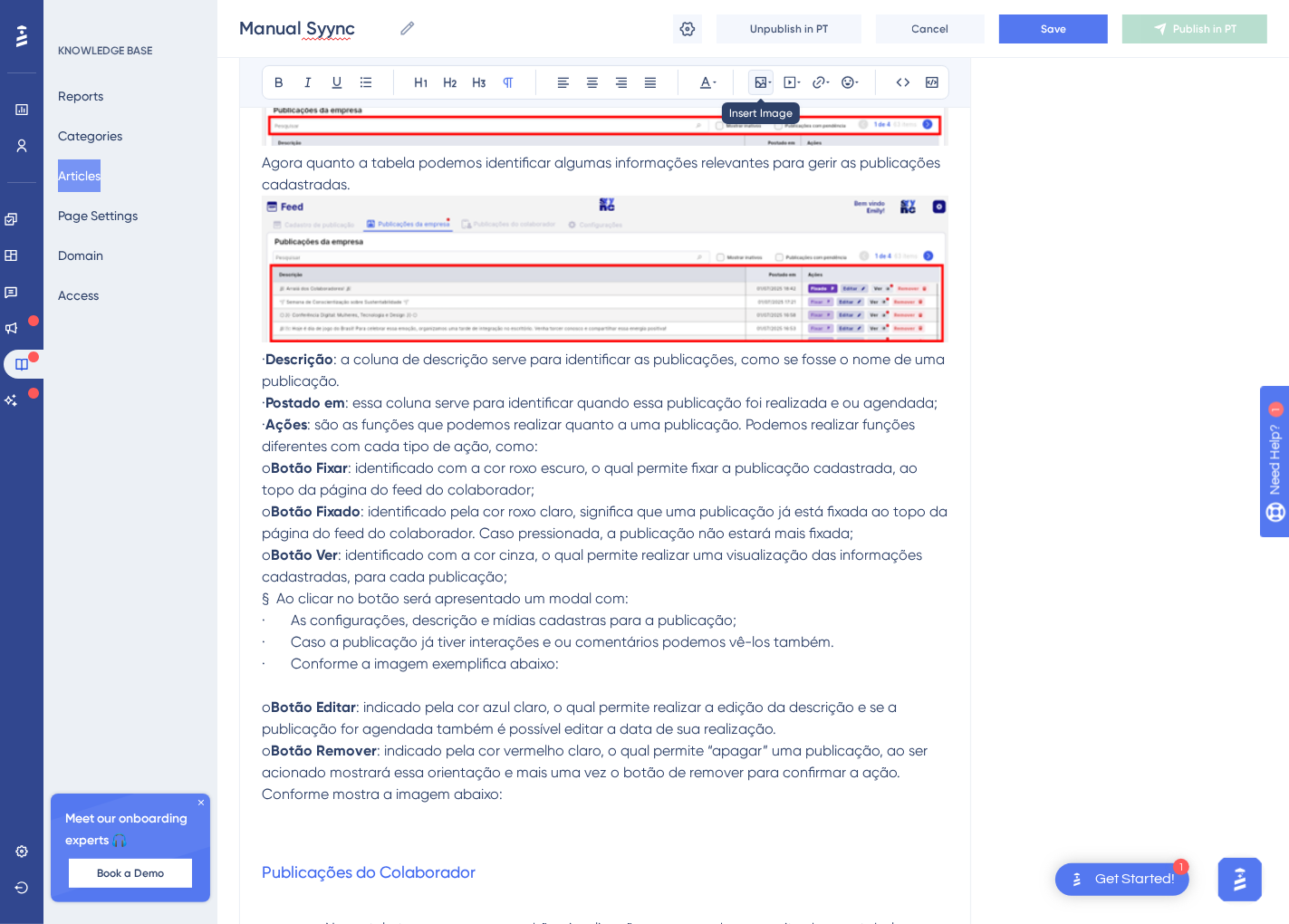 click 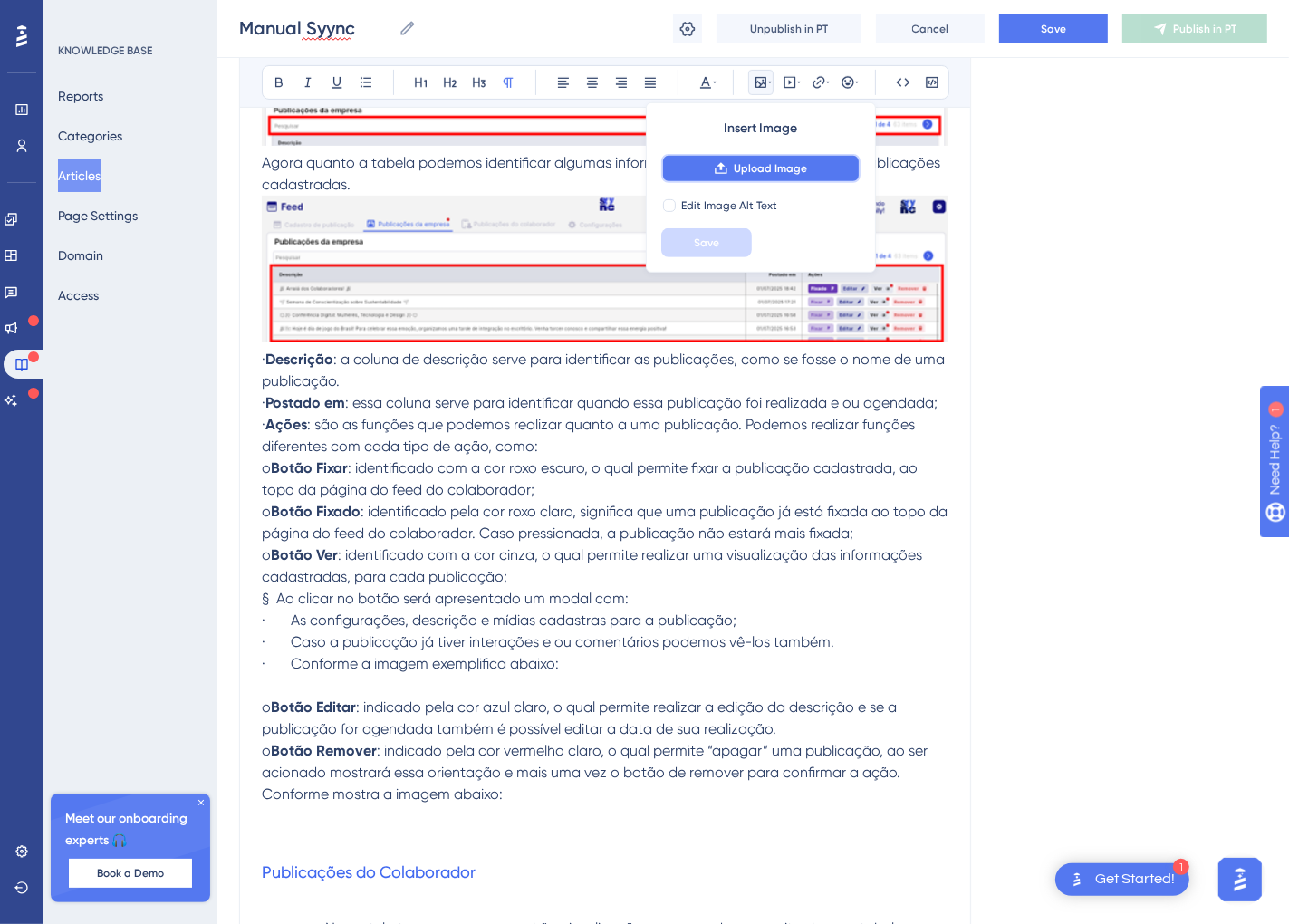 click on "Upload Image" at bounding box center [770, 168] 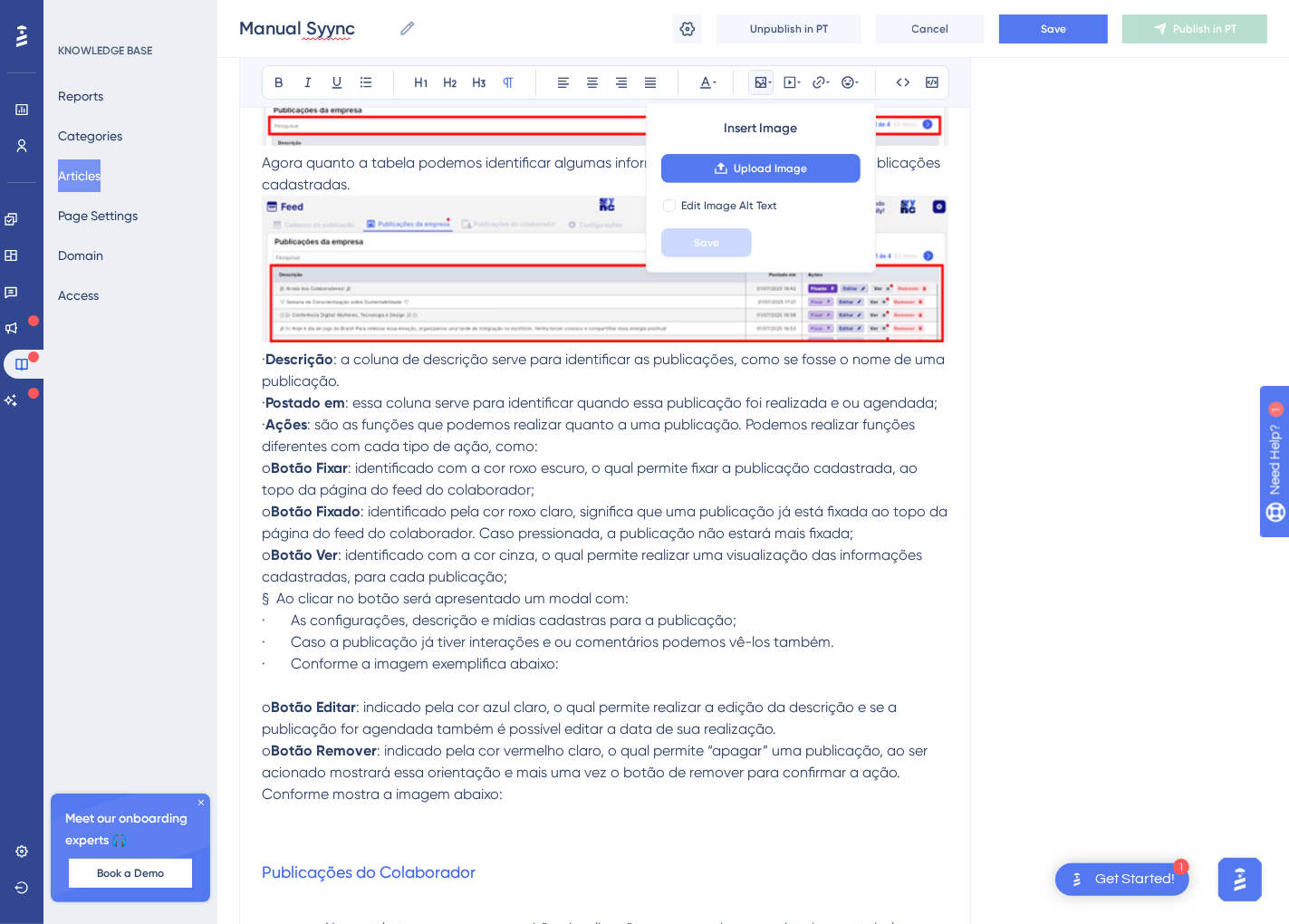 drag, startPoint x: 313, startPoint y: 739, endPoint x: 318, endPoint y: 728, distance: 12 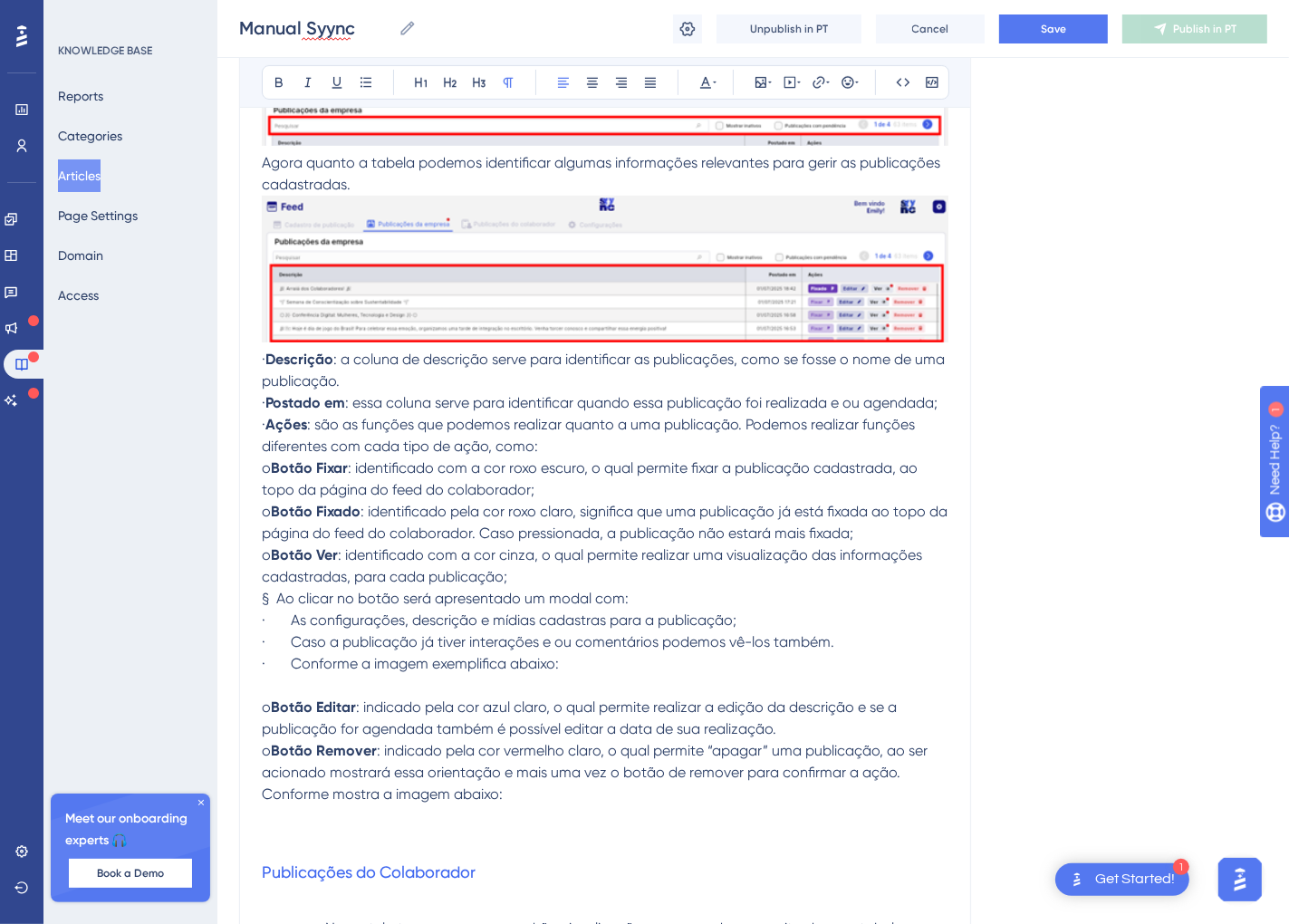 click at bounding box center (605, 686) 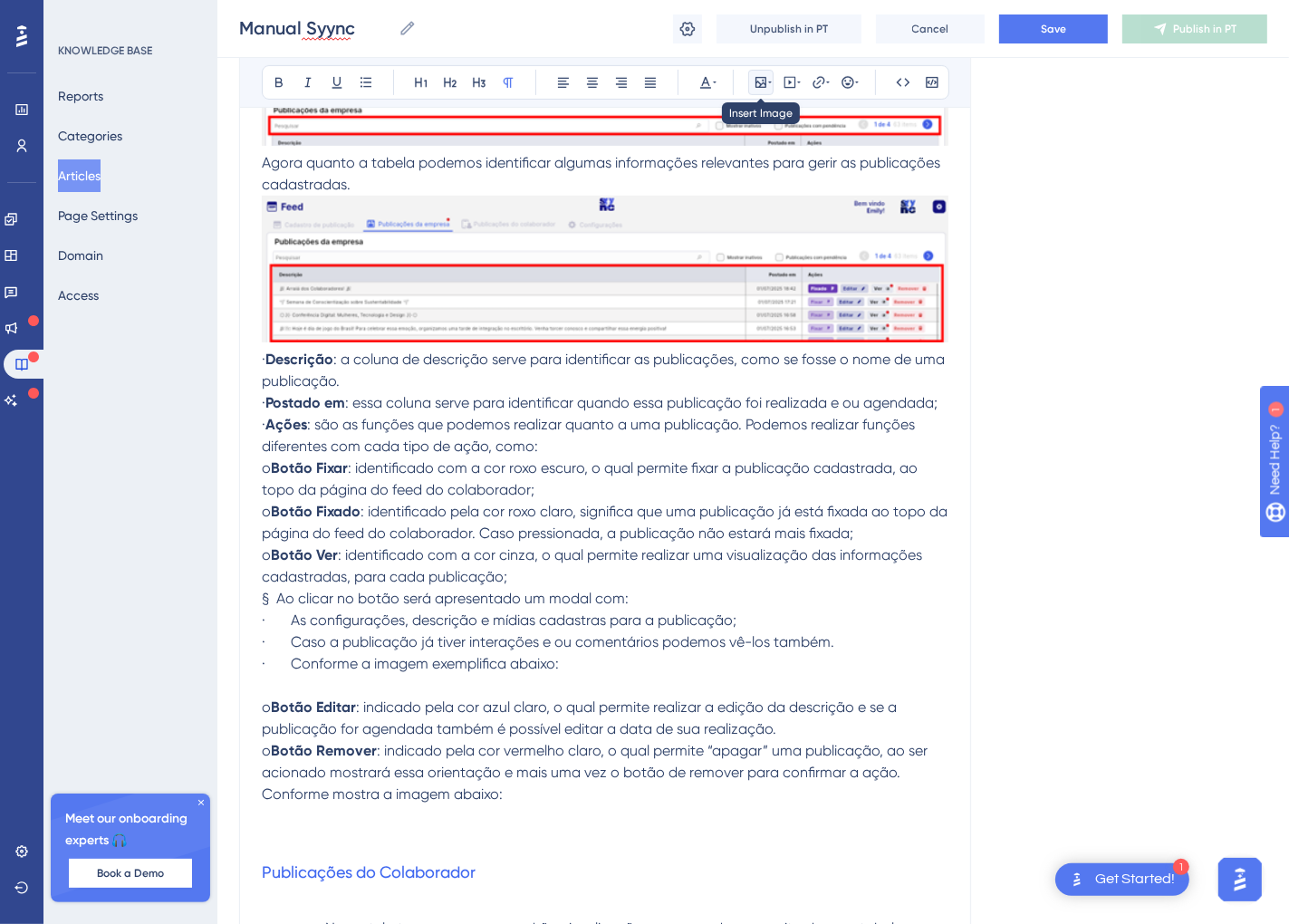 click 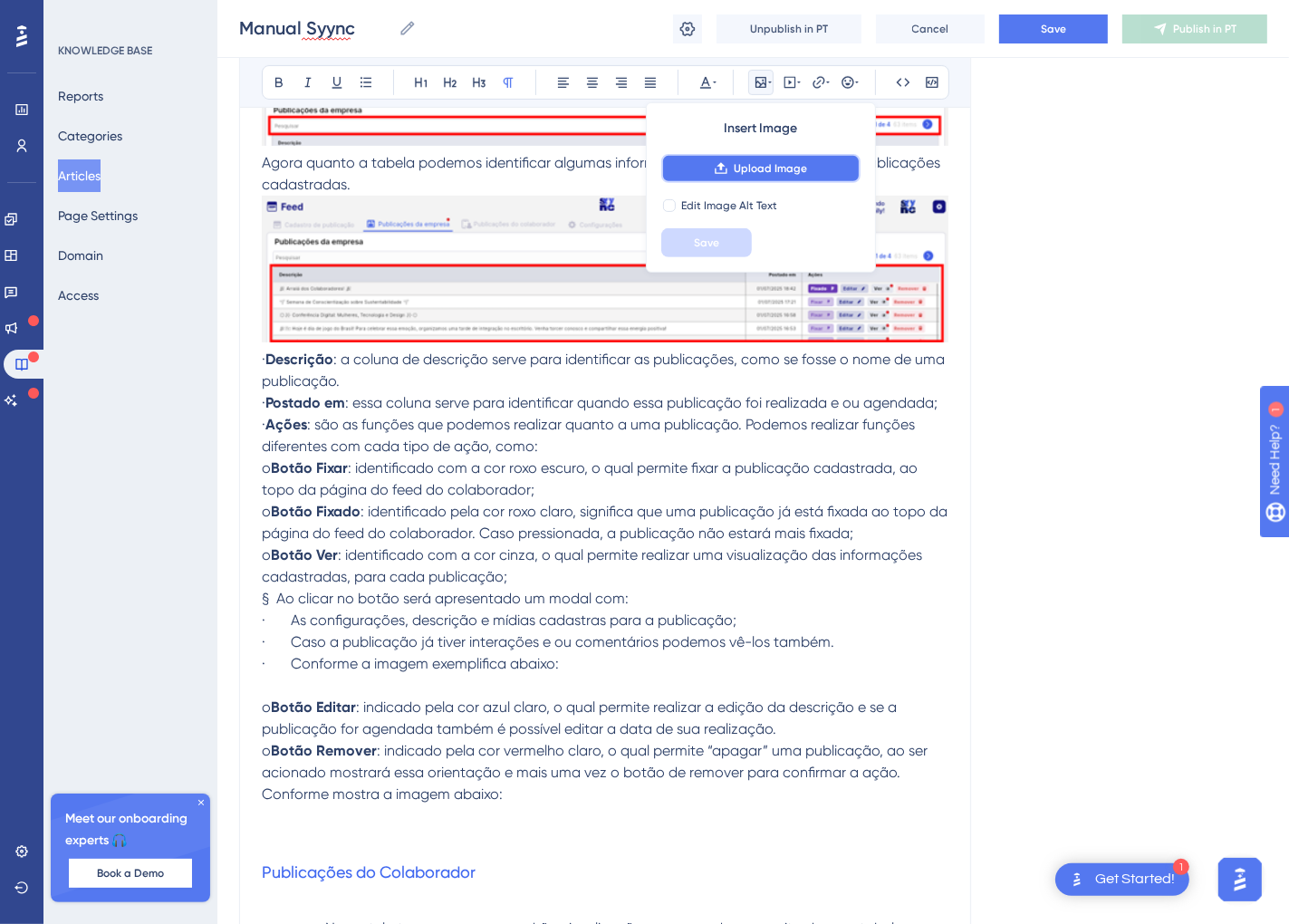 click on "Upload Image" at bounding box center [761, 168] 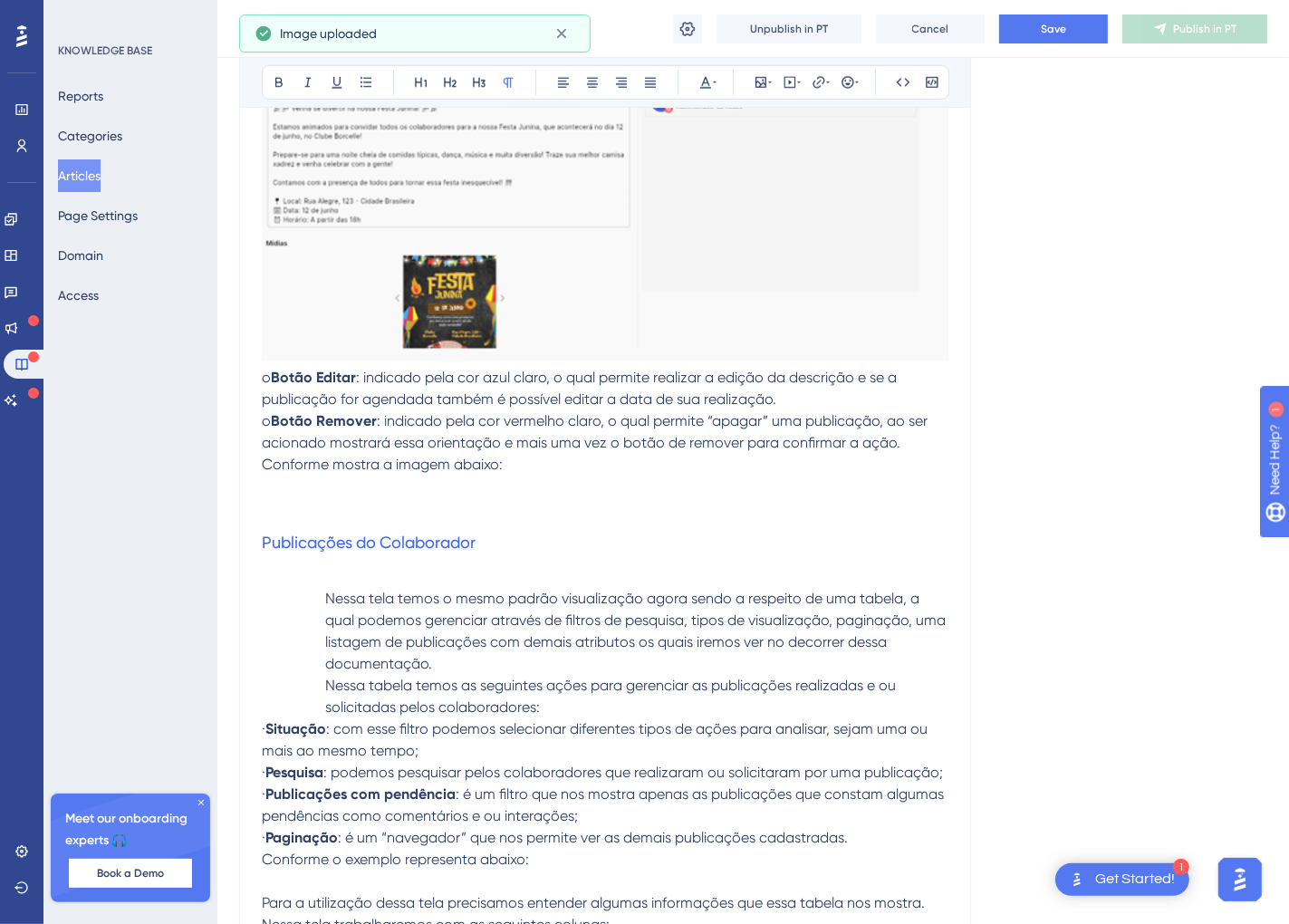 scroll, scrollTop: 7779, scrollLeft: 10, axis: both 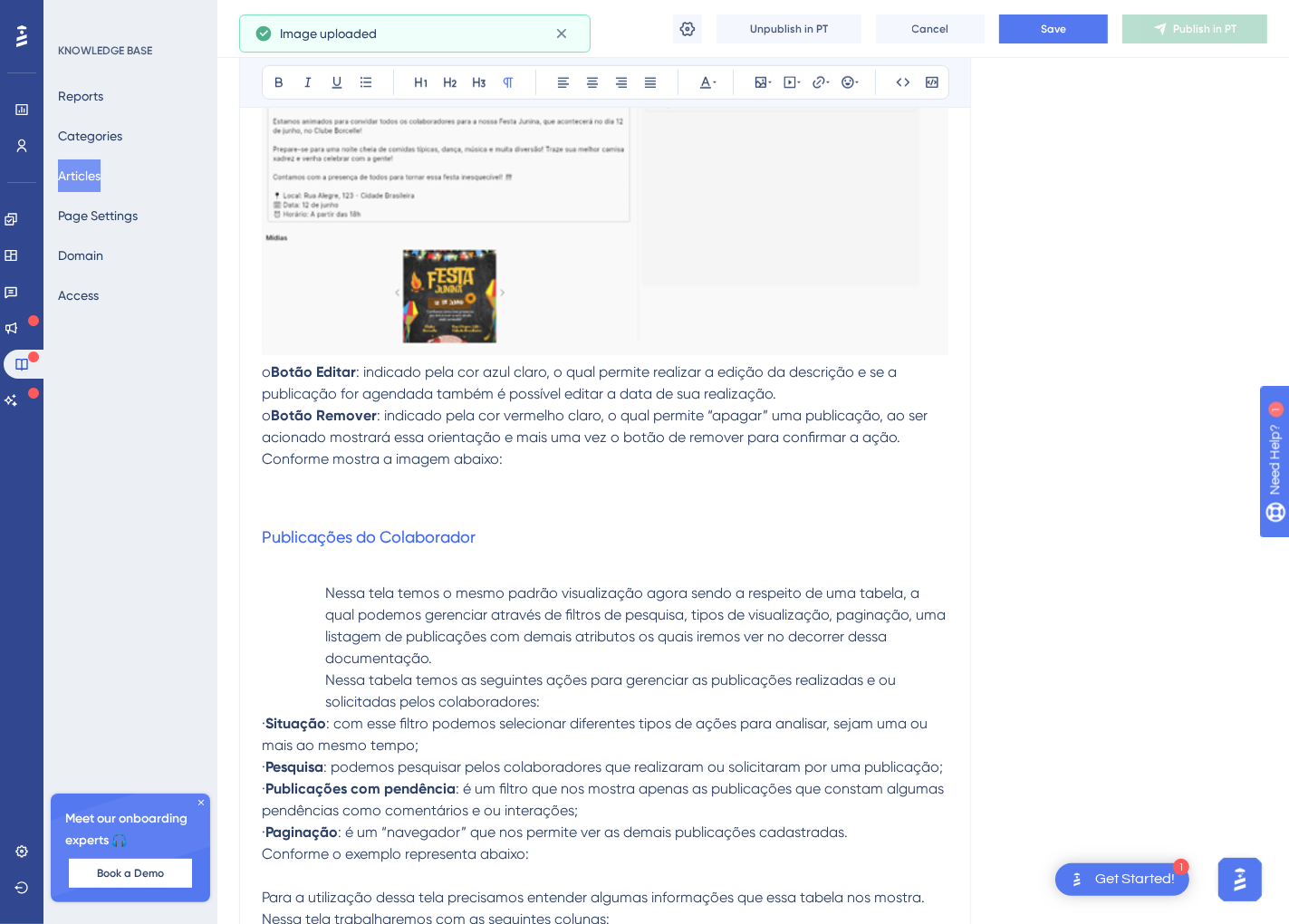 click at bounding box center [605, 175] 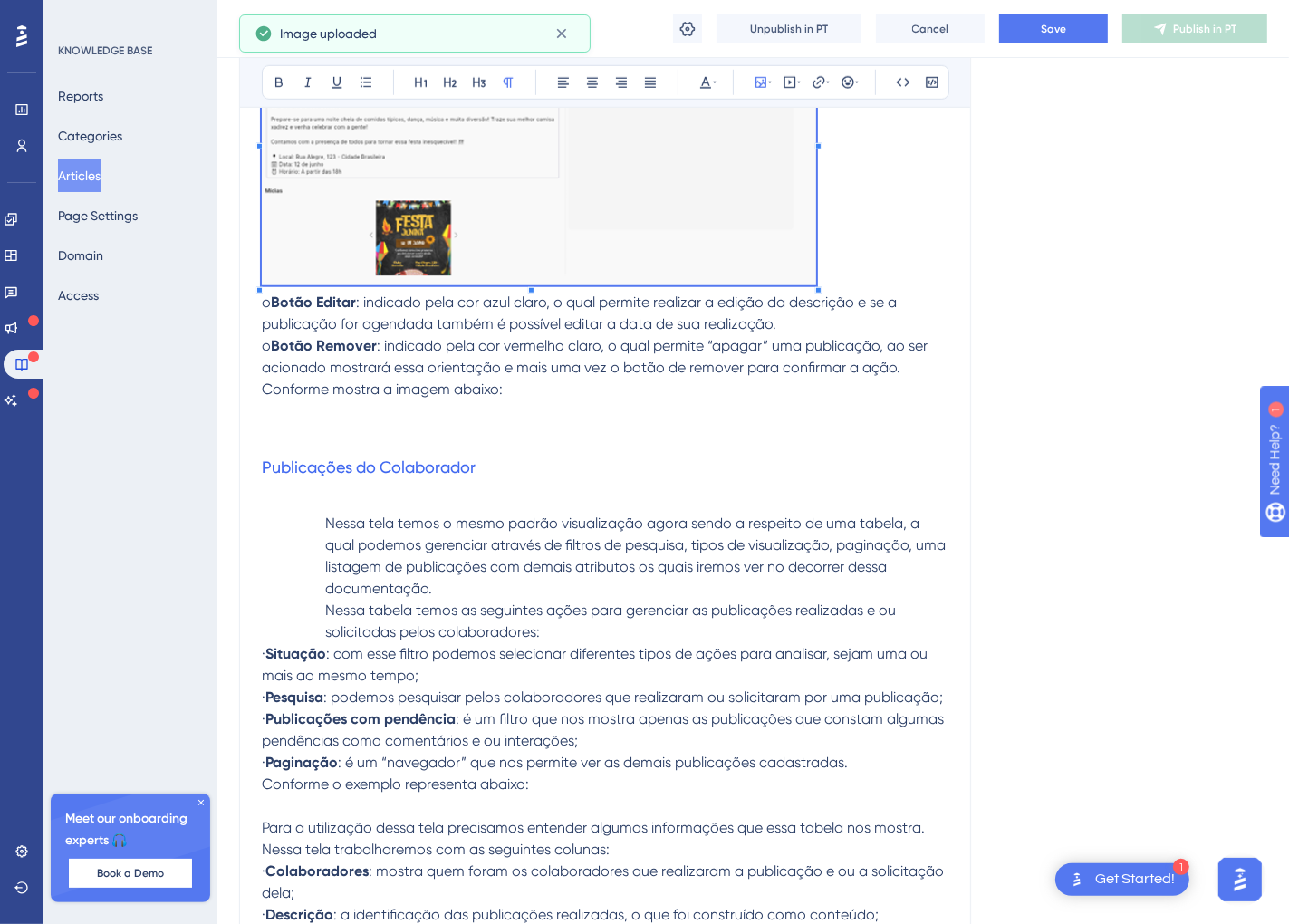 click at bounding box center (605, 143) 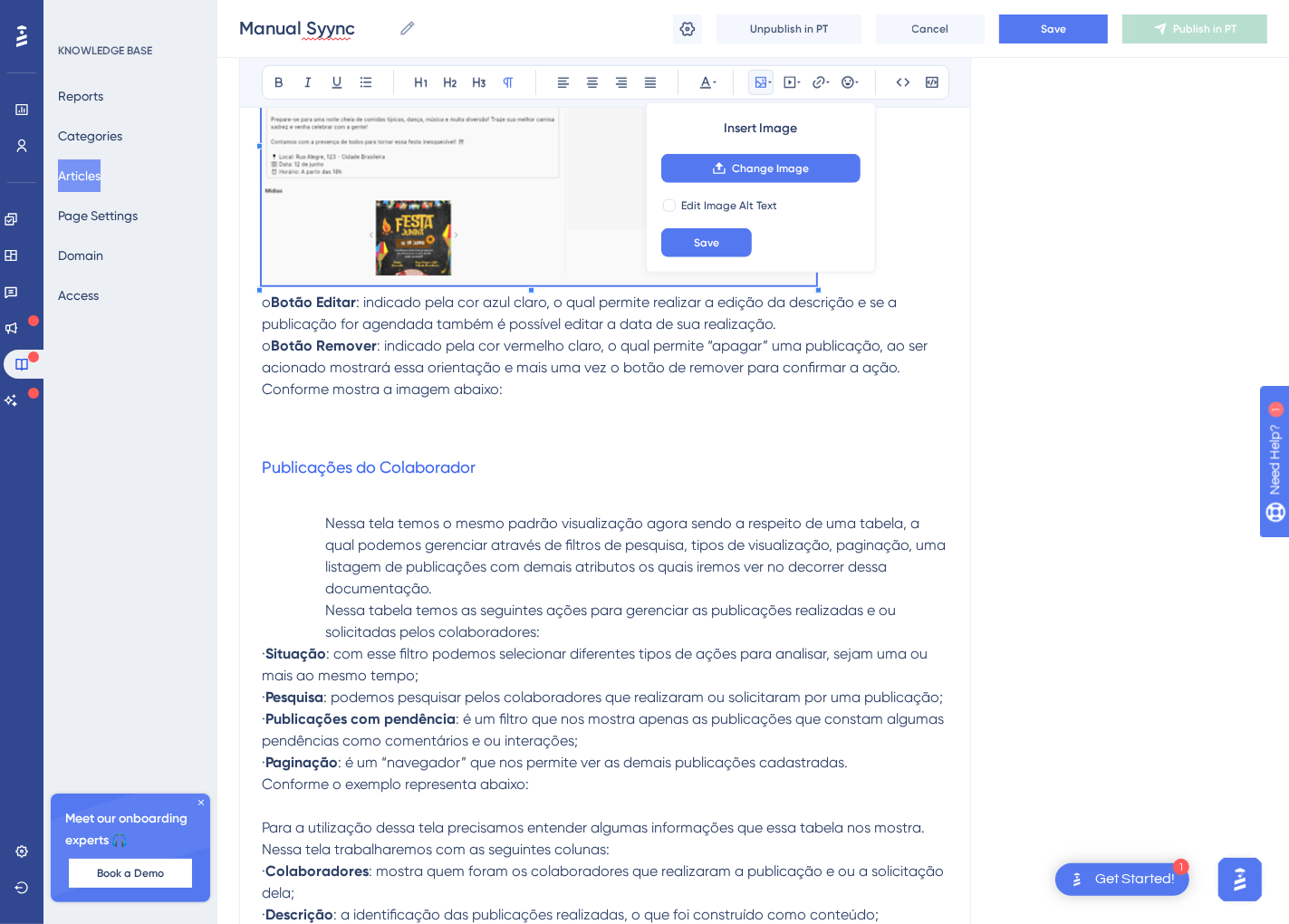 click at bounding box center (605, 411) 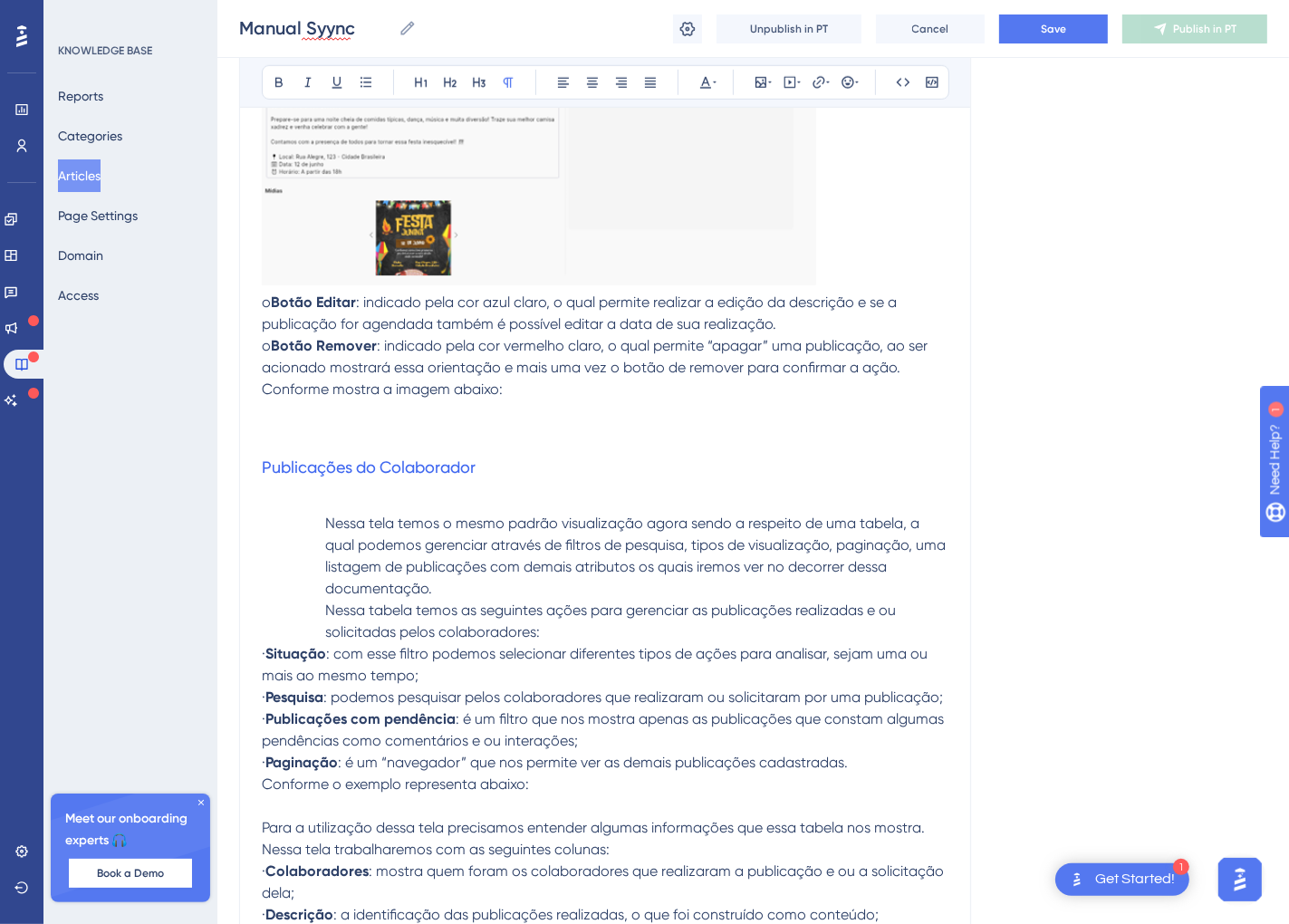 click at bounding box center (605, 411) 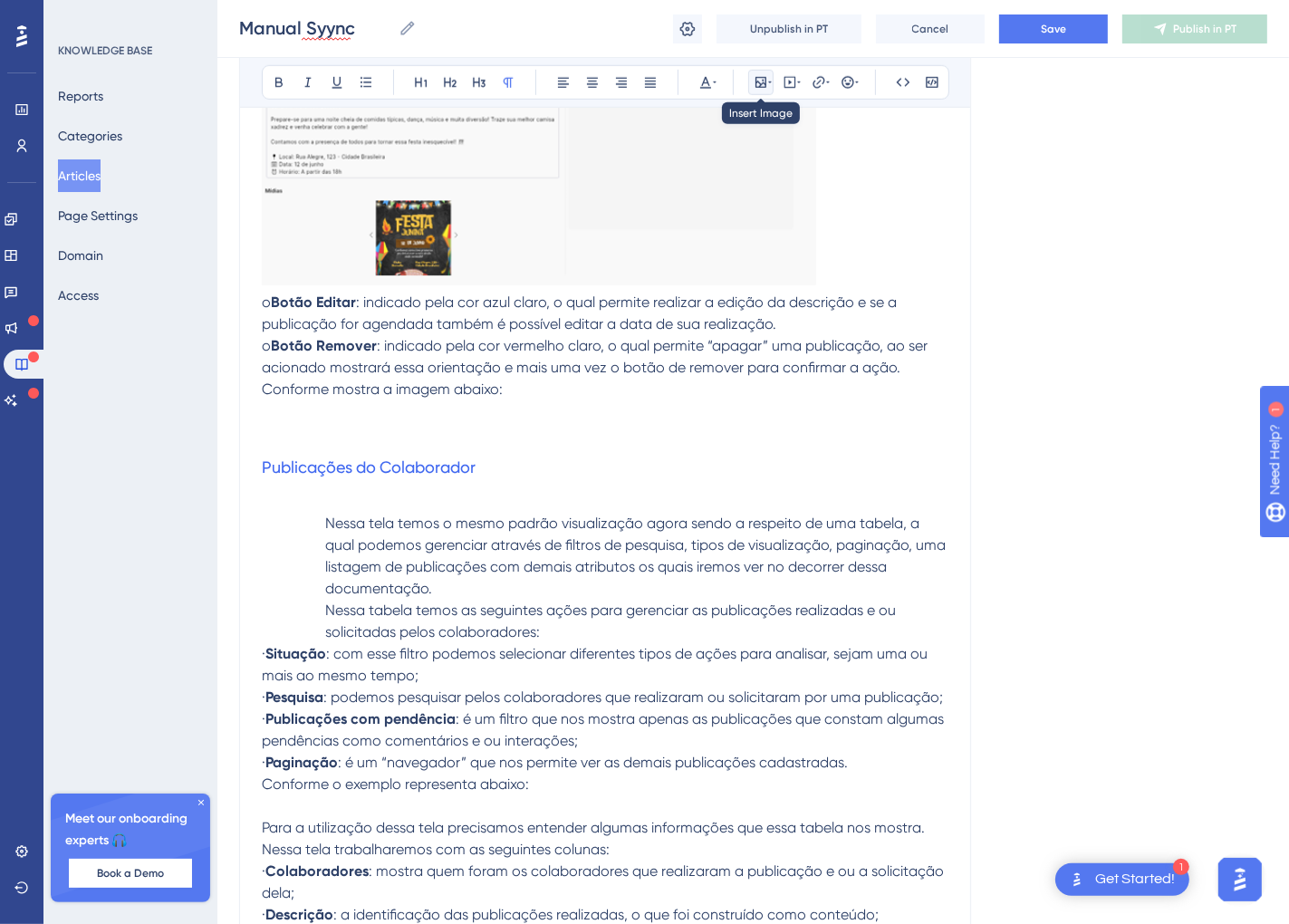 click 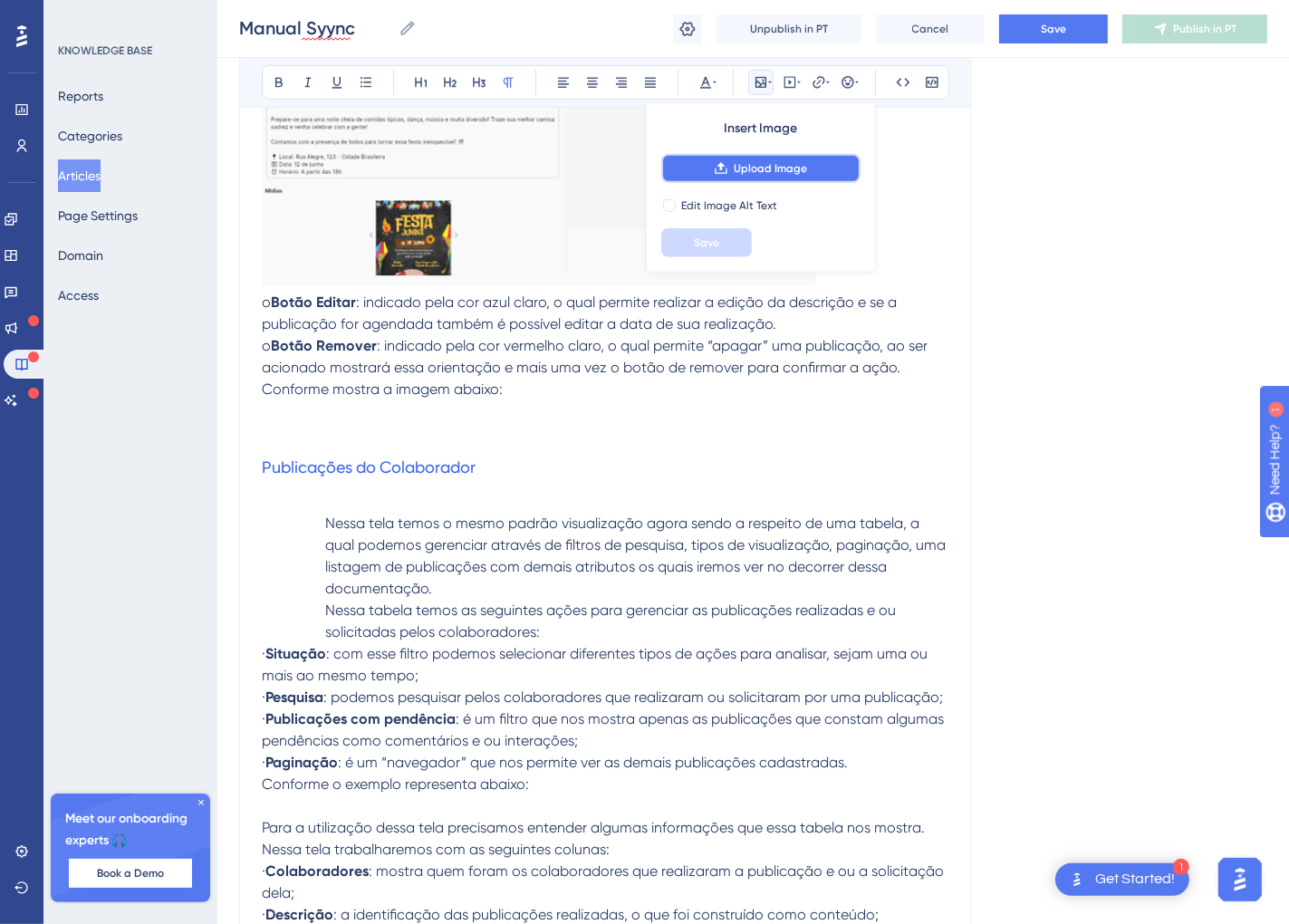 click on "Upload Image" at bounding box center (770, 168) 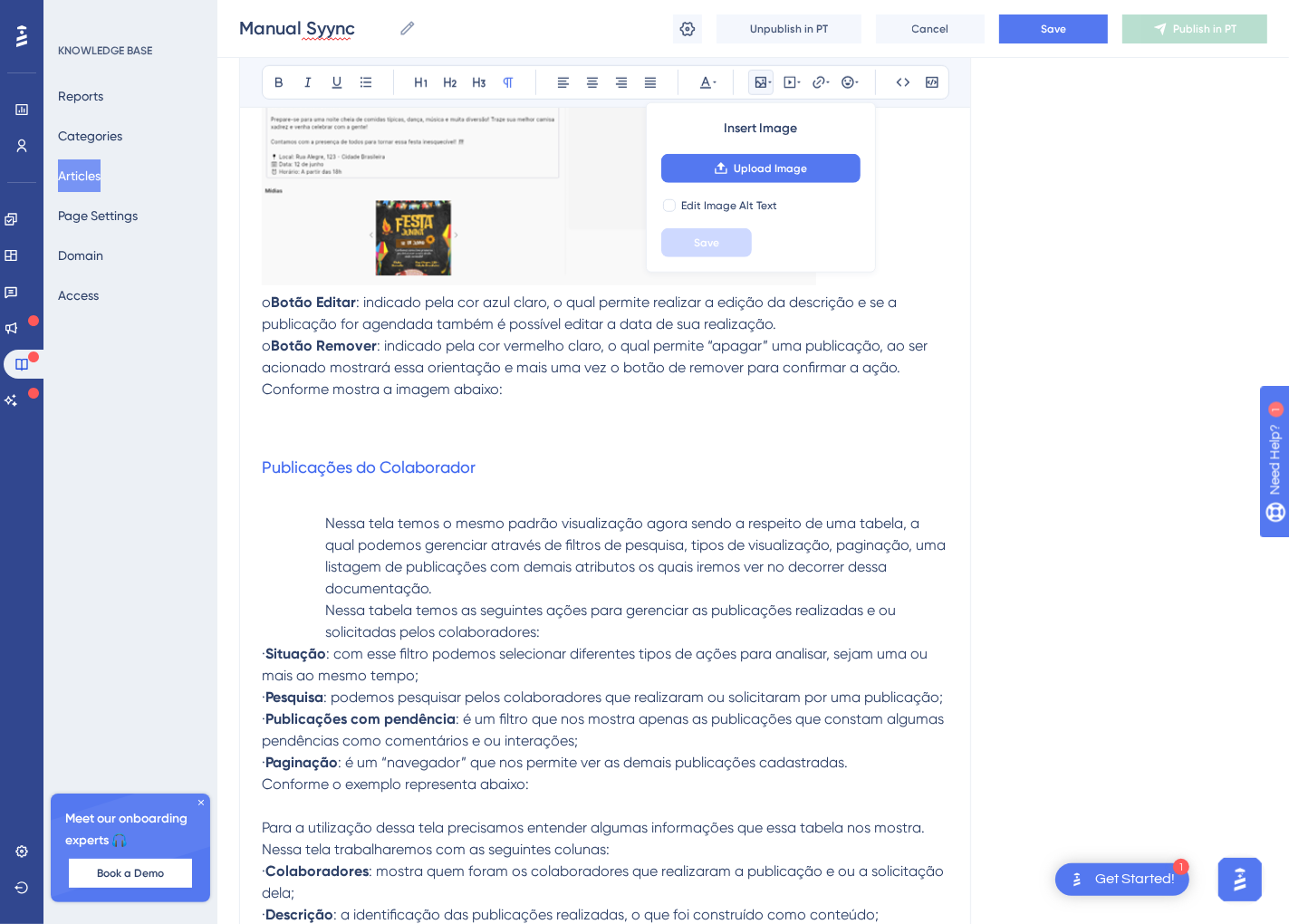 click at bounding box center [605, 411] 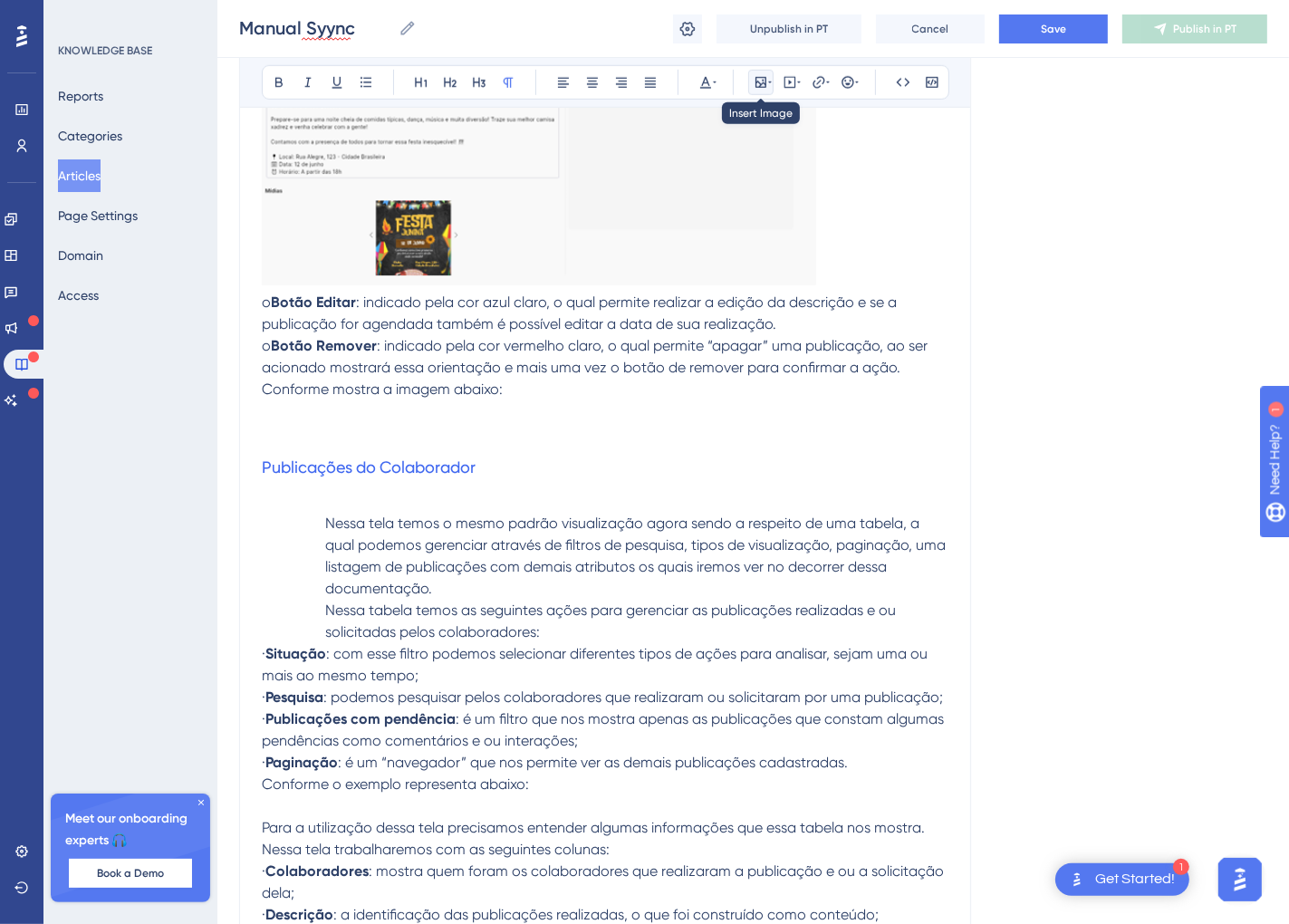 click 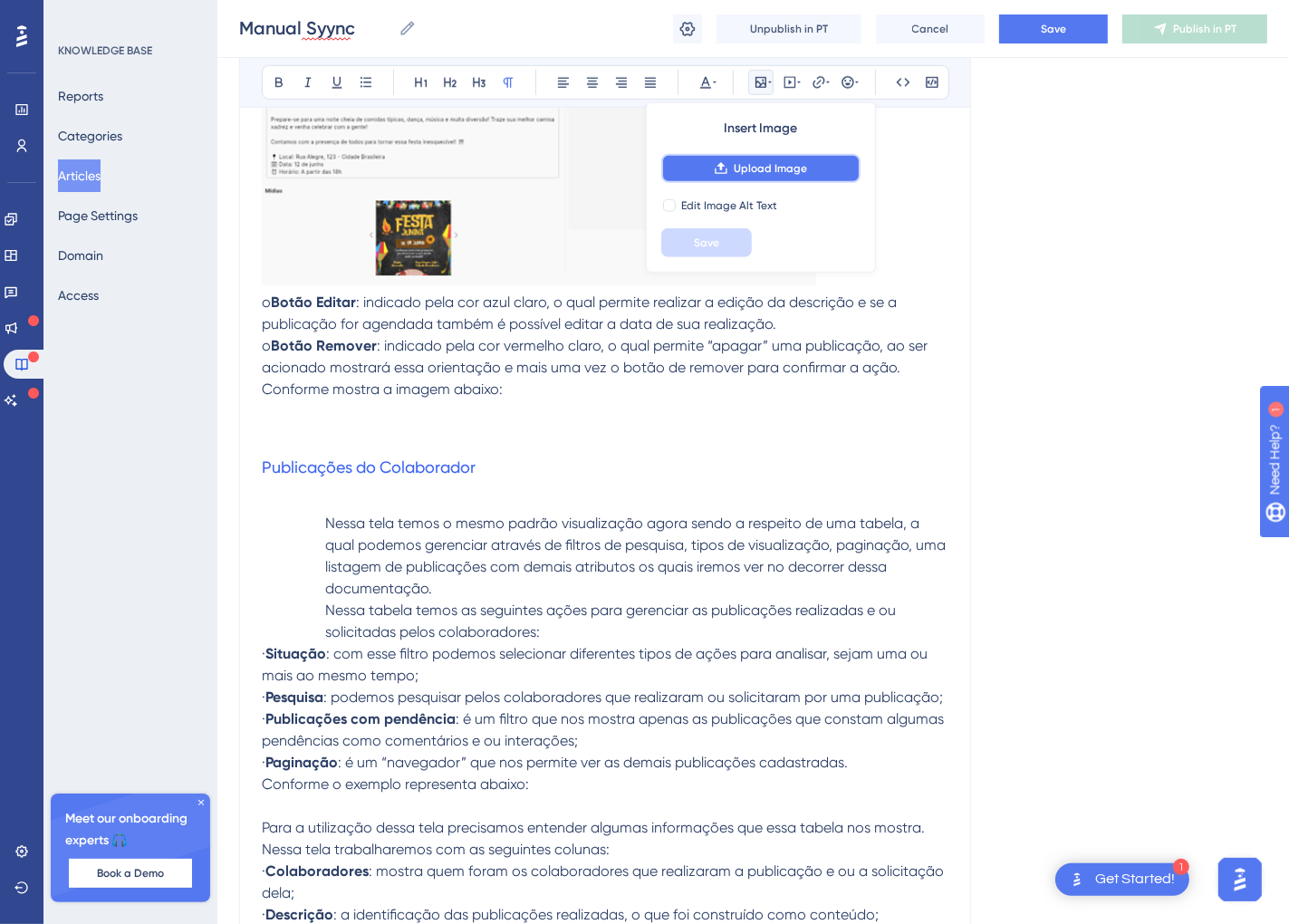click on "Upload Image" at bounding box center [770, 168] 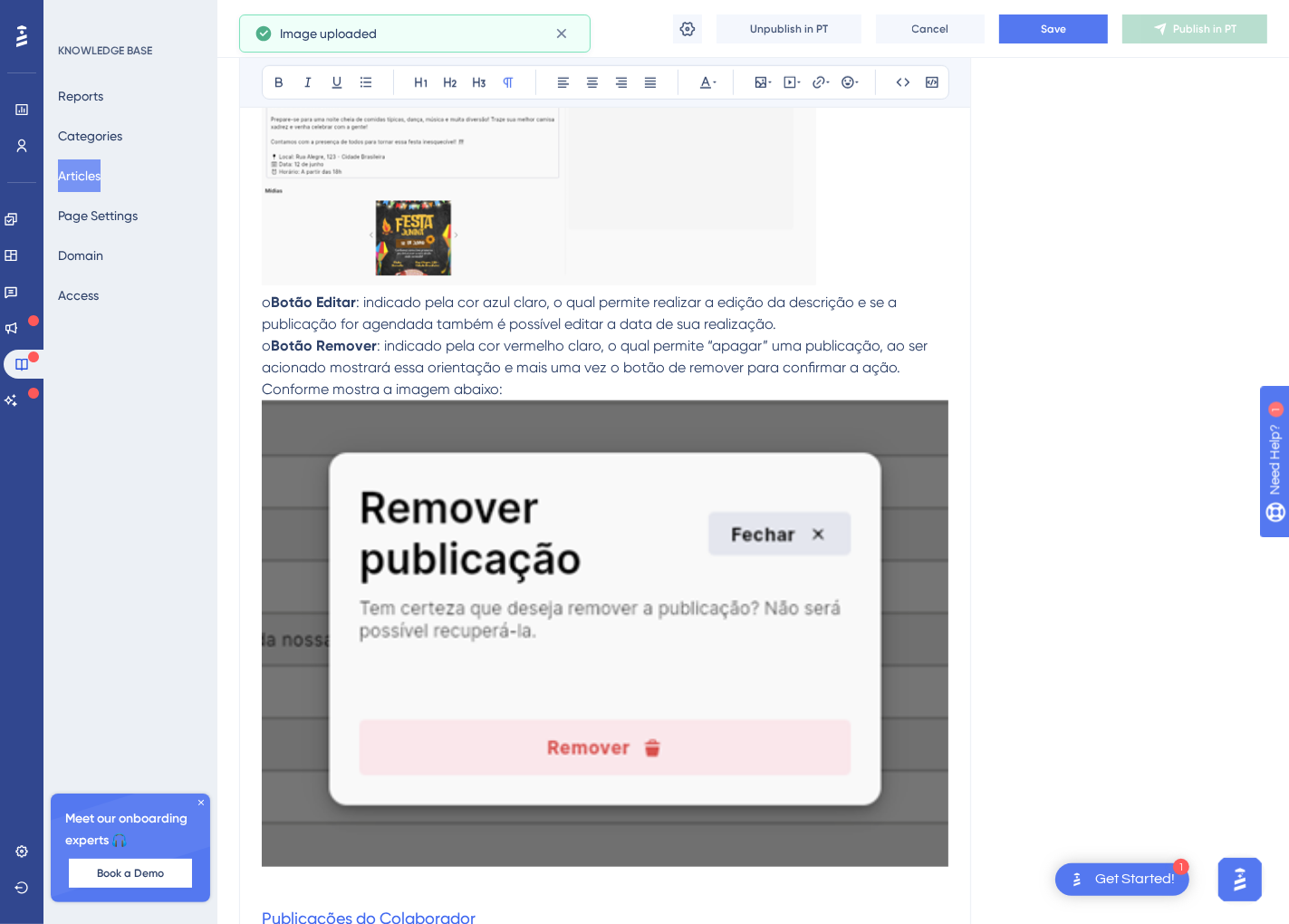 click at bounding box center (605, 633) 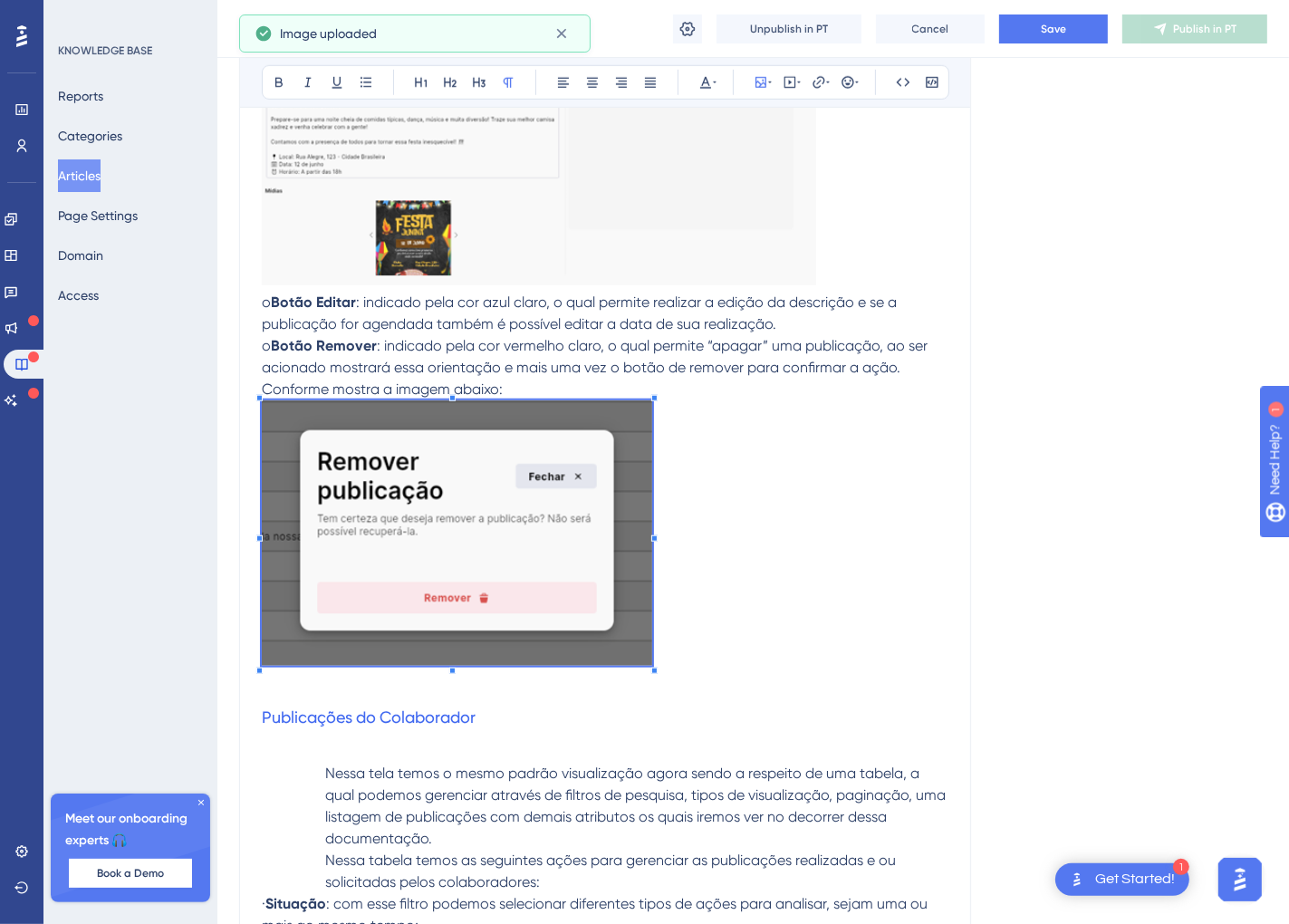 click at bounding box center (457, 536) 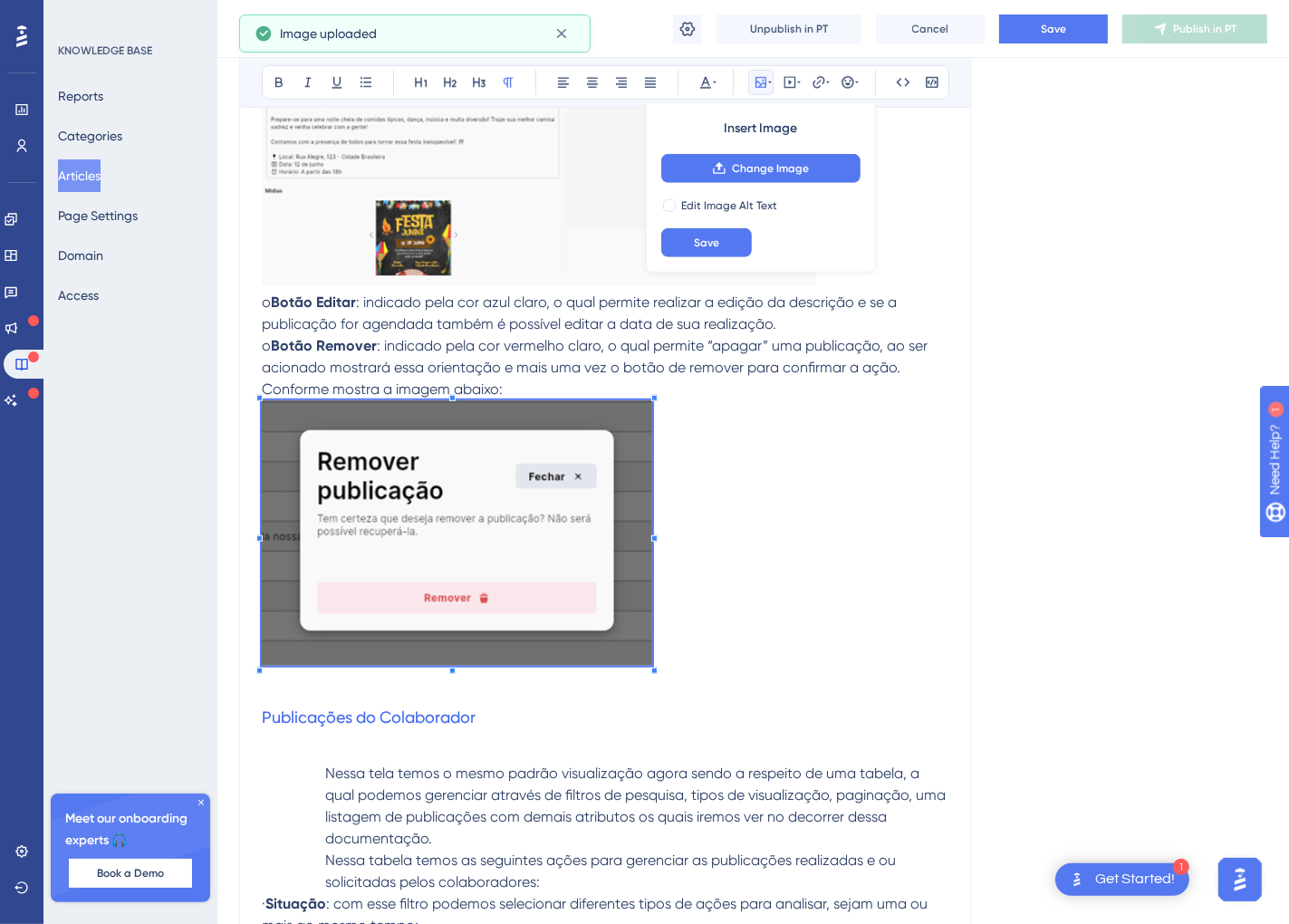 scroll, scrollTop: 8322, scrollLeft: 10, axis: both 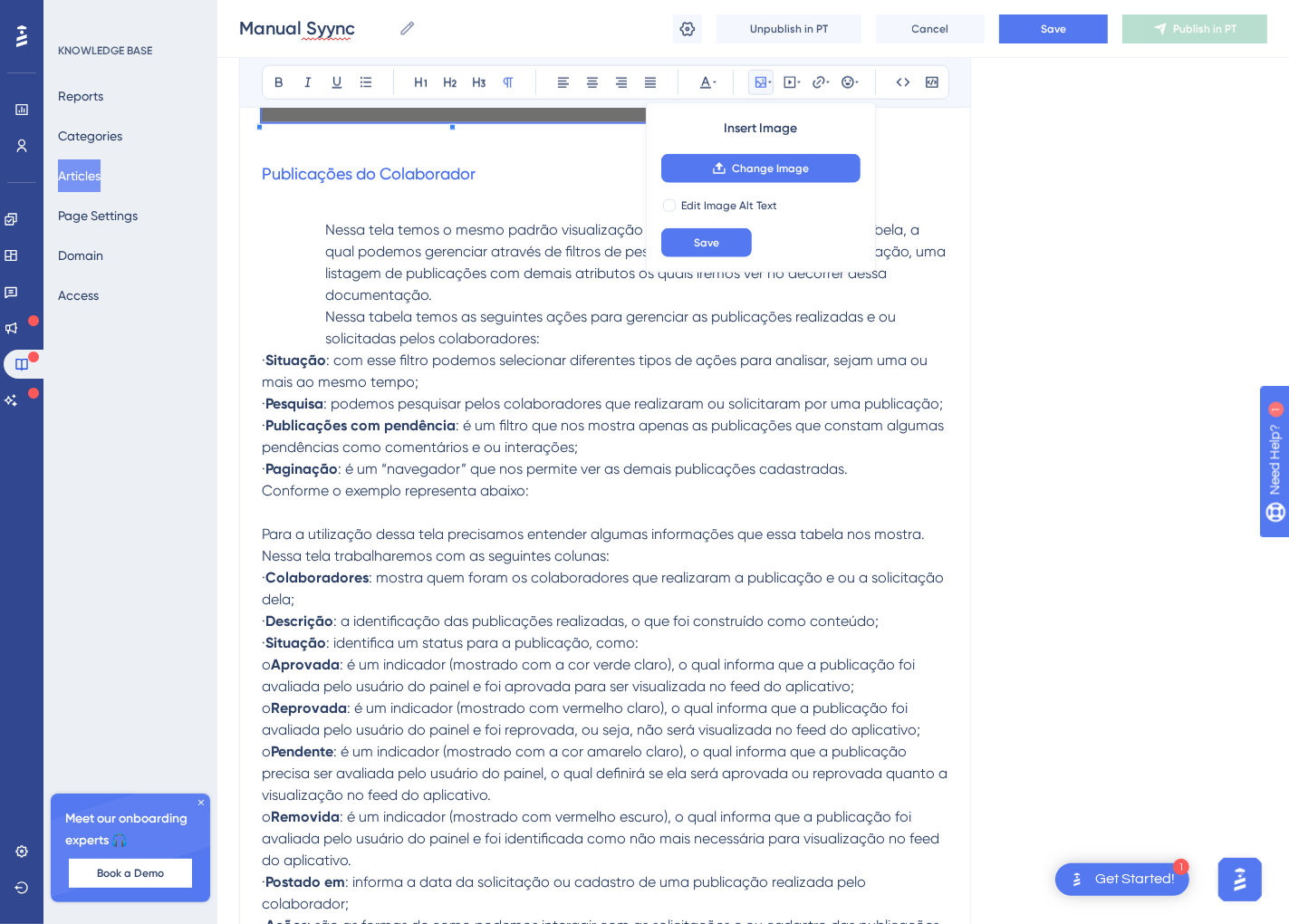 drag, startPoint x: 755, startPoint y: 480, endPoint x: 776, endPoint y: 457, distance: 31.144823 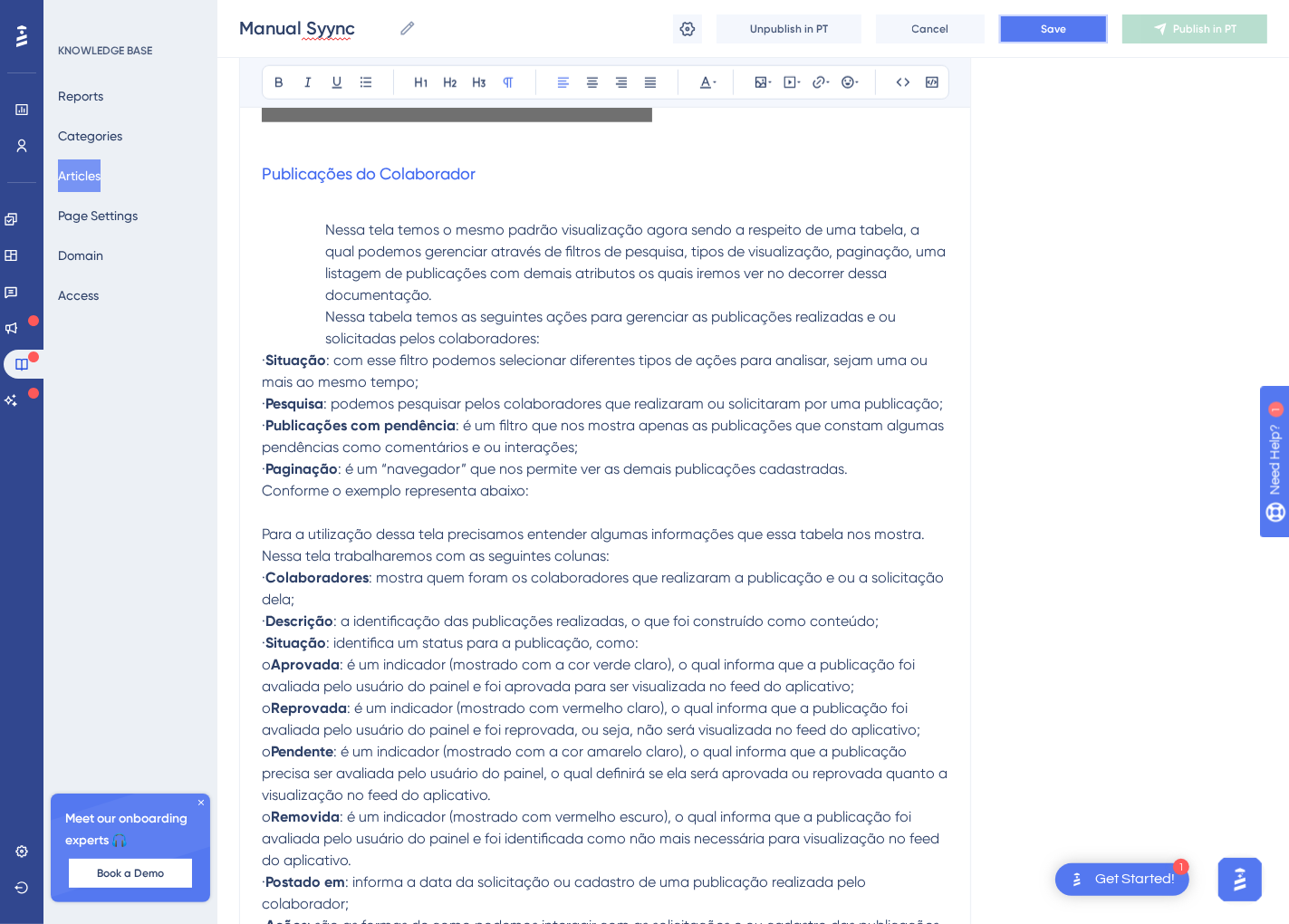 click on "Save" at bounding box center [1053, 29] 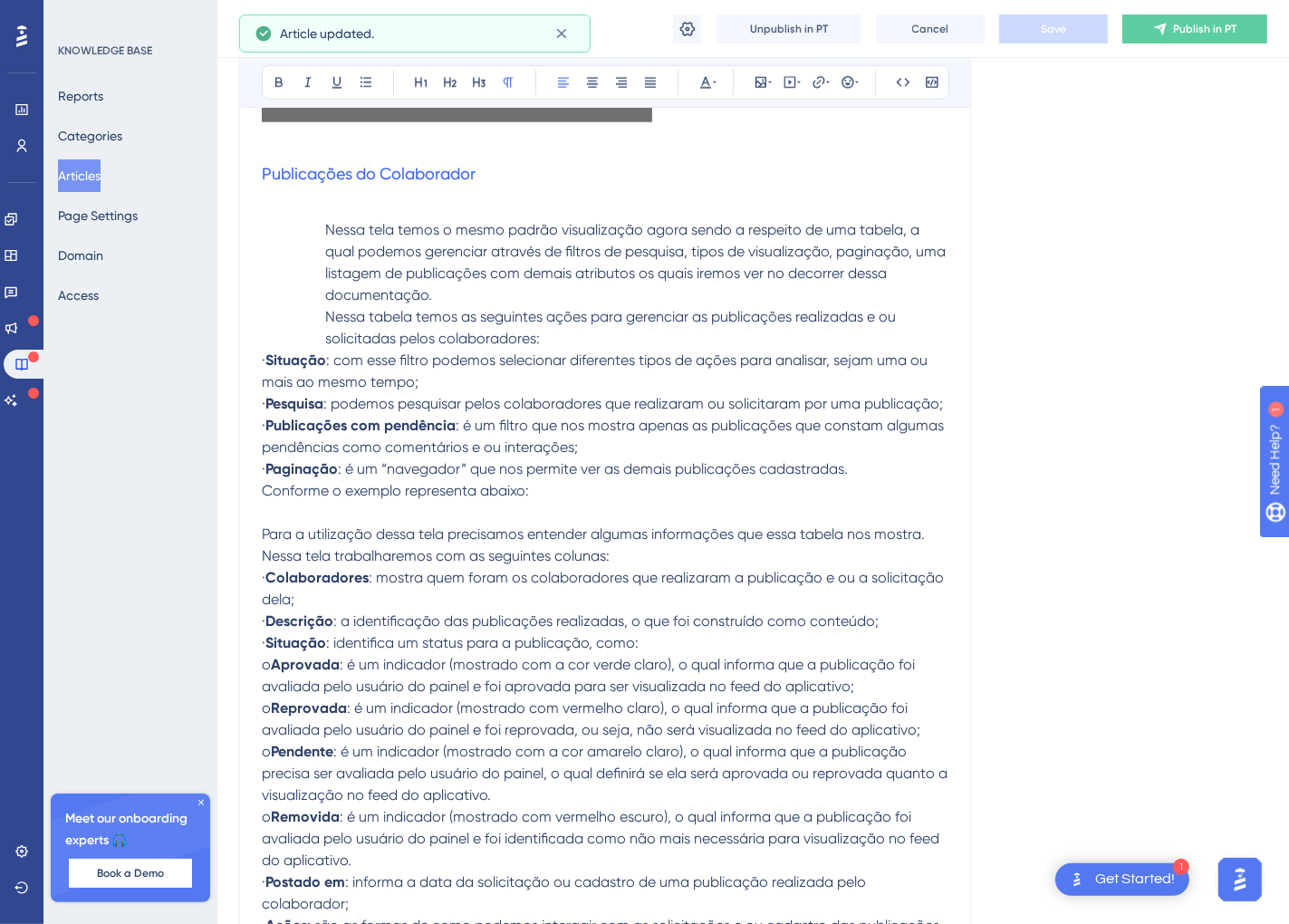click on "Nessa tela temos o mesmo padrão visualização agora sendo a respeito de uma tabela, a qual podemos gerenciar através de filtros de pesquisa, tipos de visualização, paginação, uma listagem de publicações com demais atributos os quais iremos ver no decorrer dessa documentação." at bounding box center [605, 263] 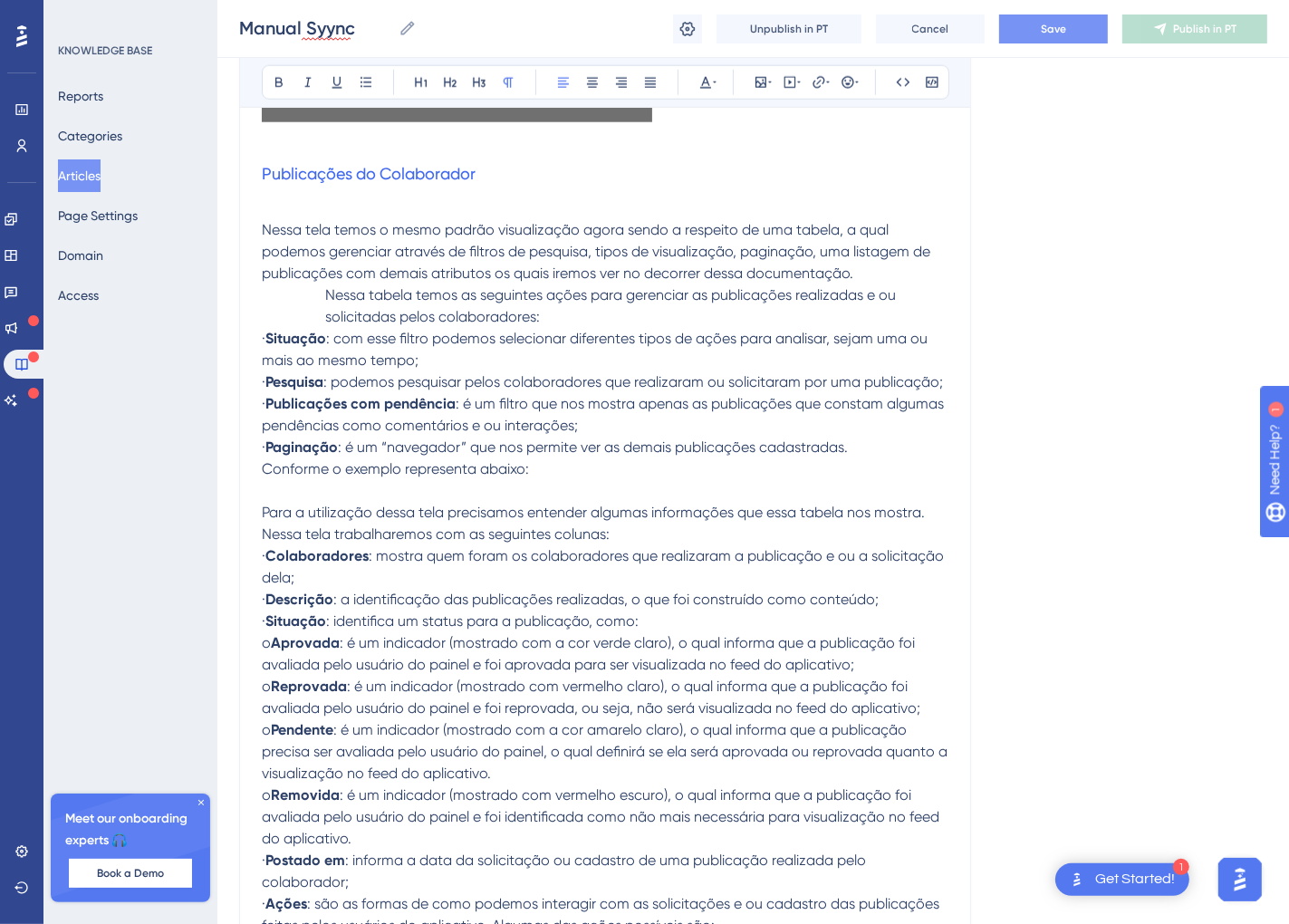 click on "Nessa tabela temos as seguintes ações para gerenciar as publicações realizadas e ou solicitadas pelos colaboradores:" at bounding box center (605, 306) 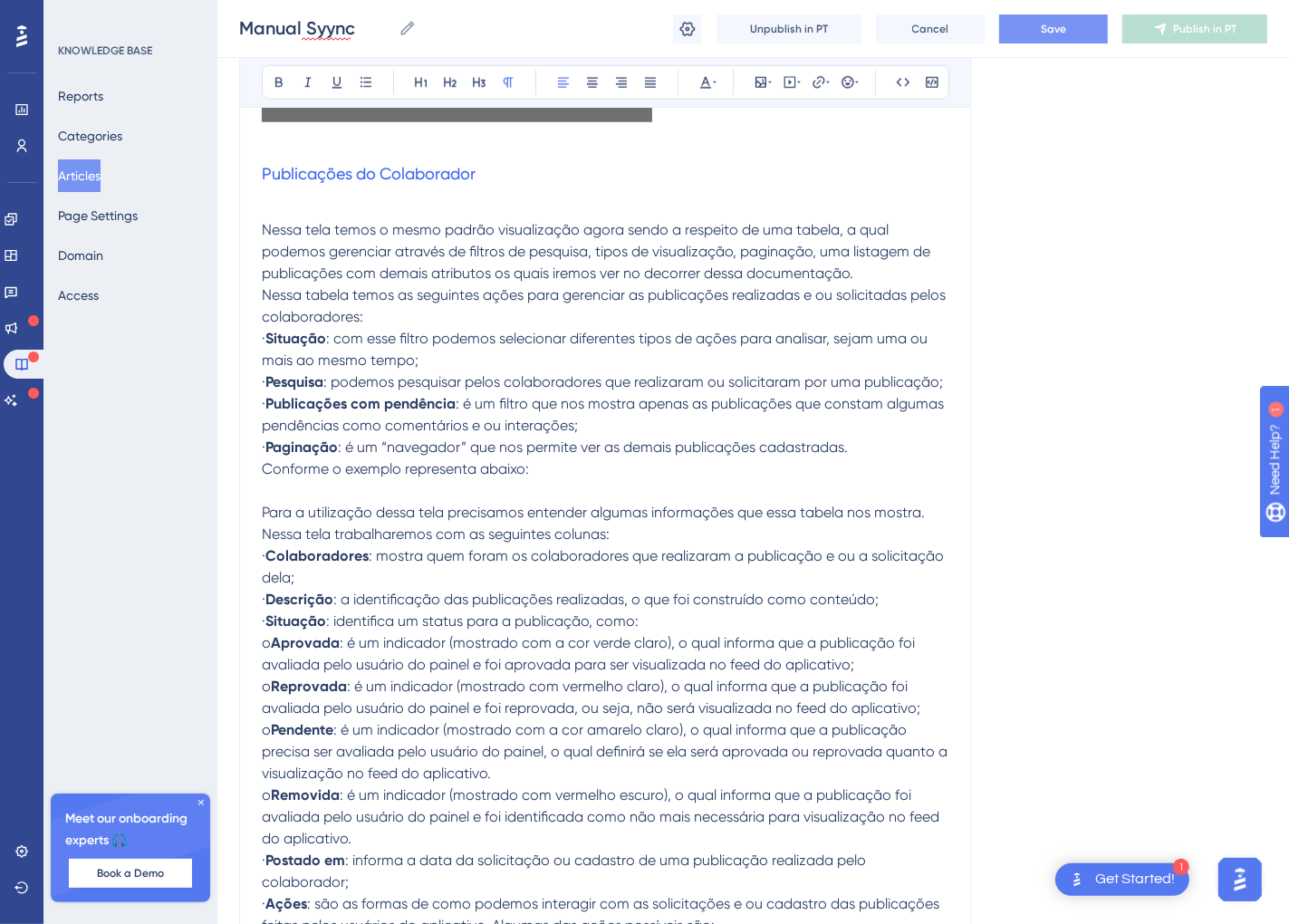 click on "Nessa tela temos o mesmo padrão visualização agora sendo a respeito de uma tabela, a qual podemos gerenciar através de filtros de pesquisa, tipos de visualização, paginação, uma listagem de publicações com demais atributos os quais iremos ver no decorrer dessa documentação." at bounding box center [605, 252] 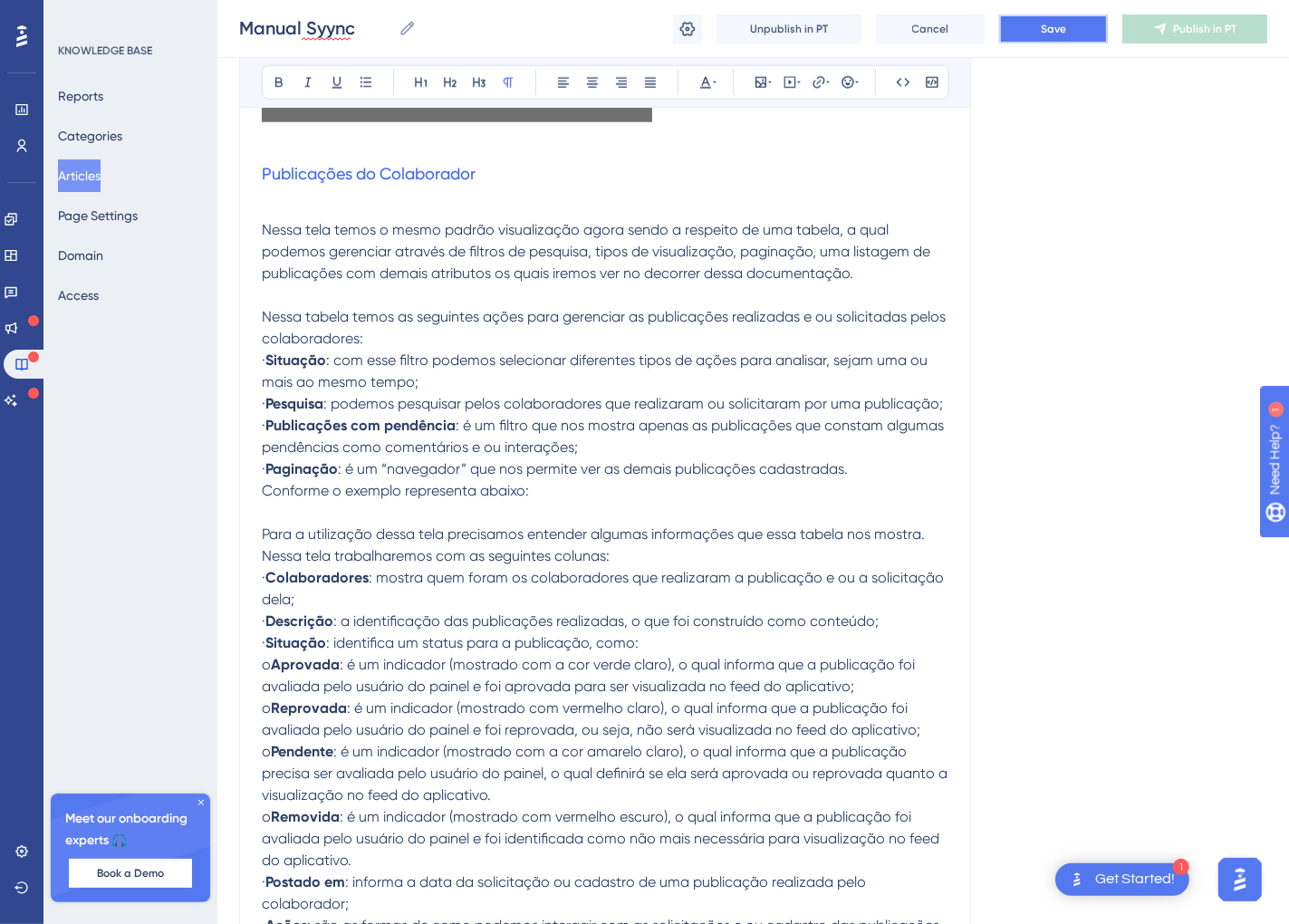 click on "Save" at bounding box center [1053, 29] 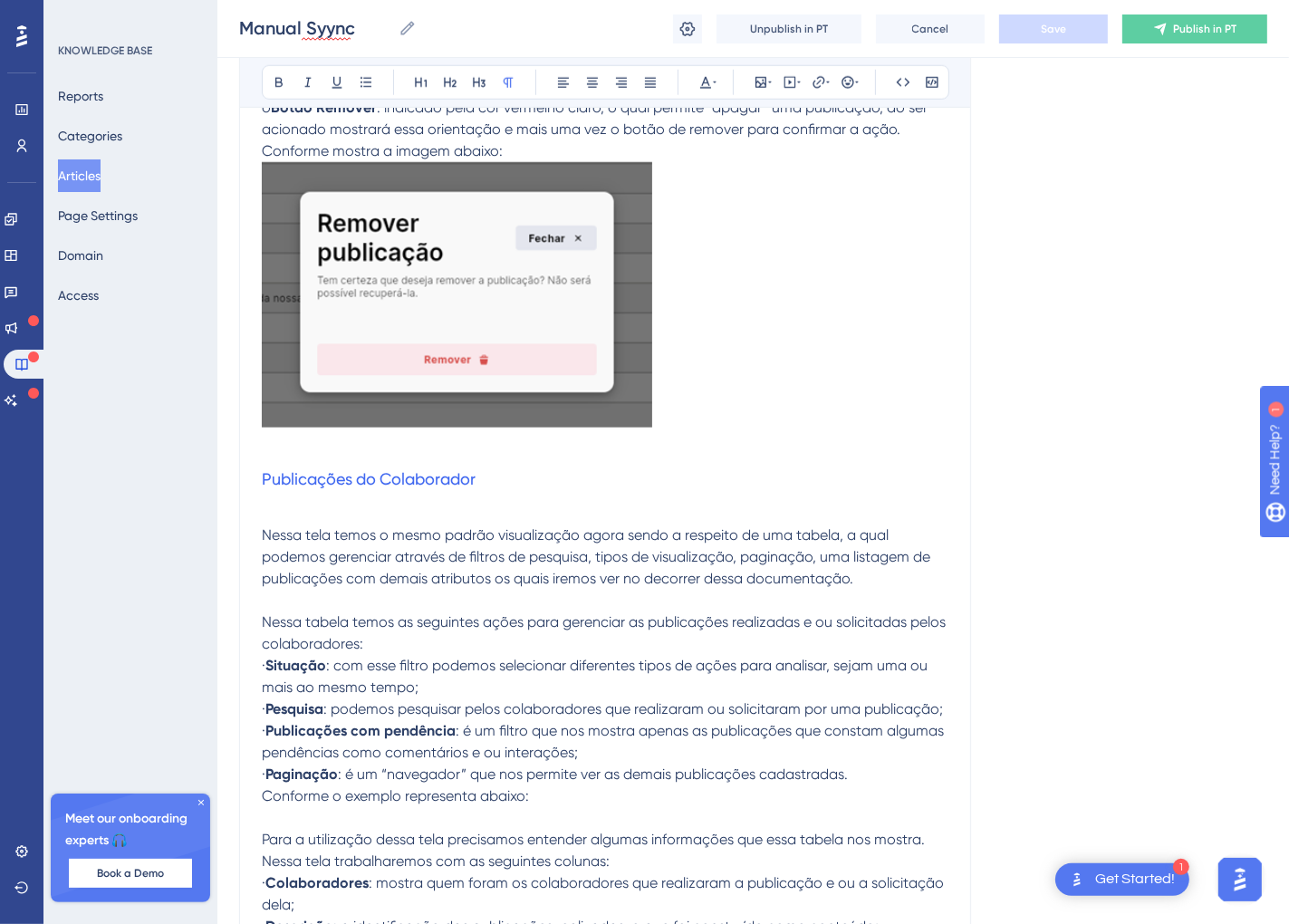 scroll, scrollTop: 8186, scrollLeft: 10, axis: both 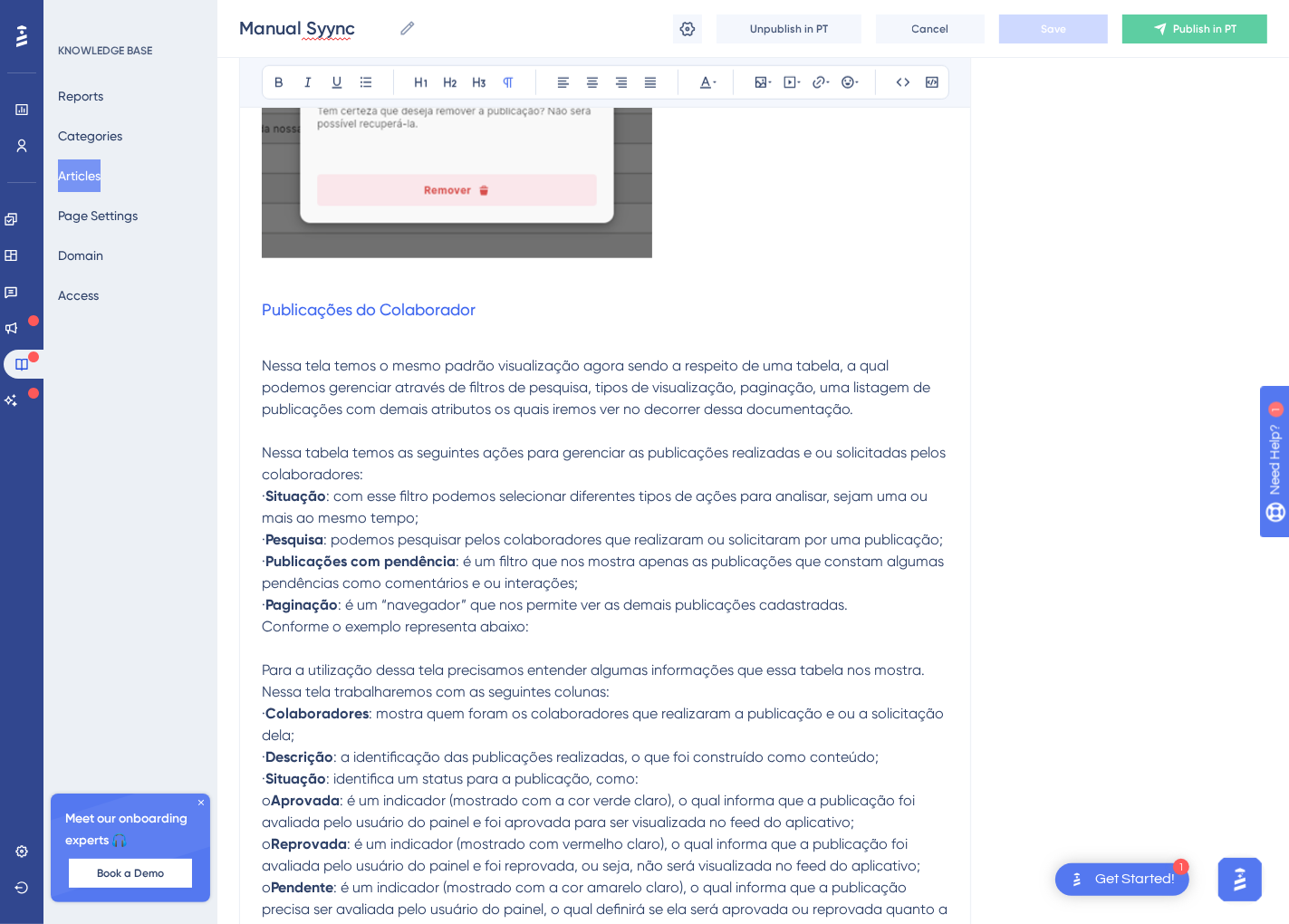 click at bounding box center (605, 344) 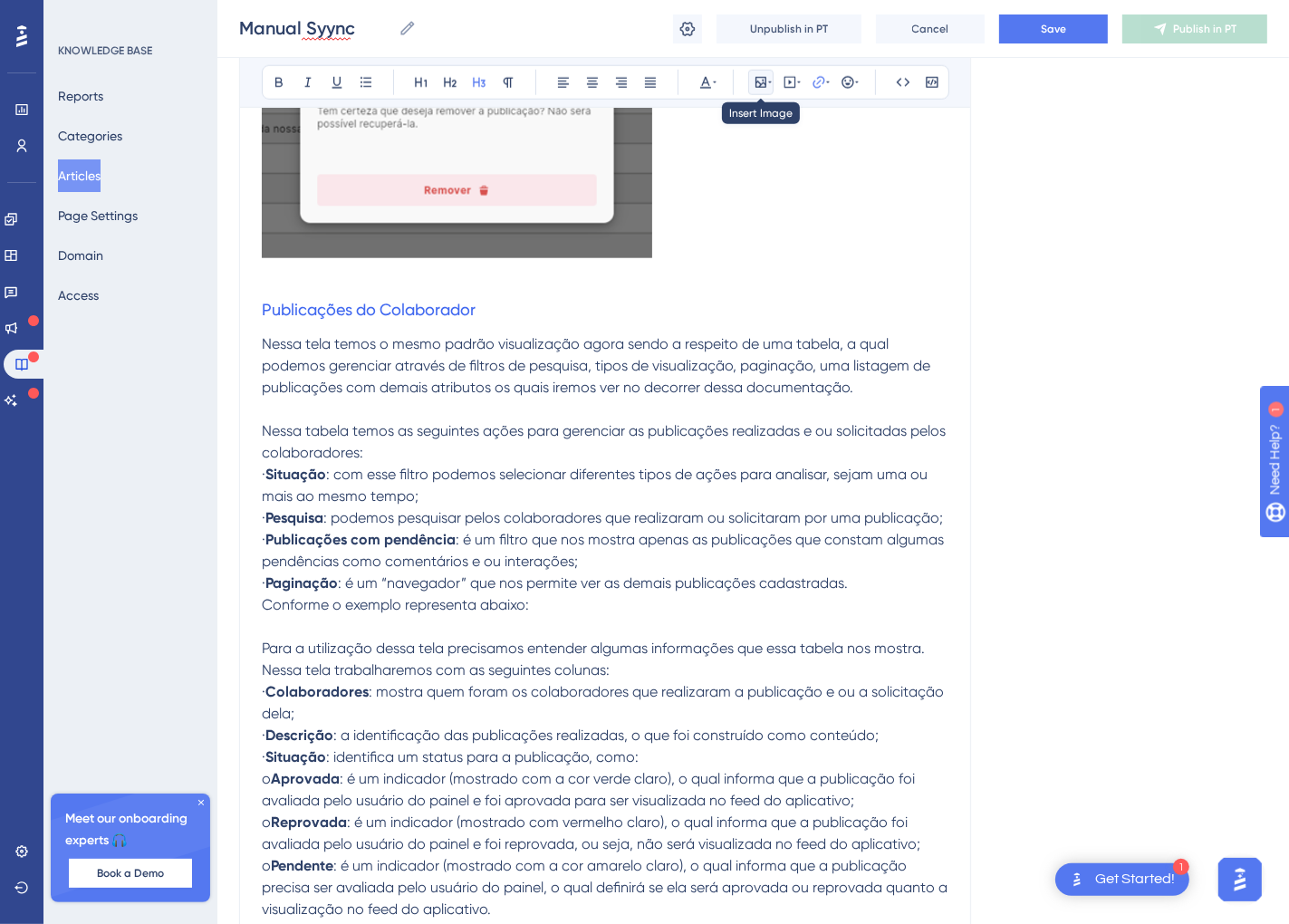 click at bounding box center [761, 82] 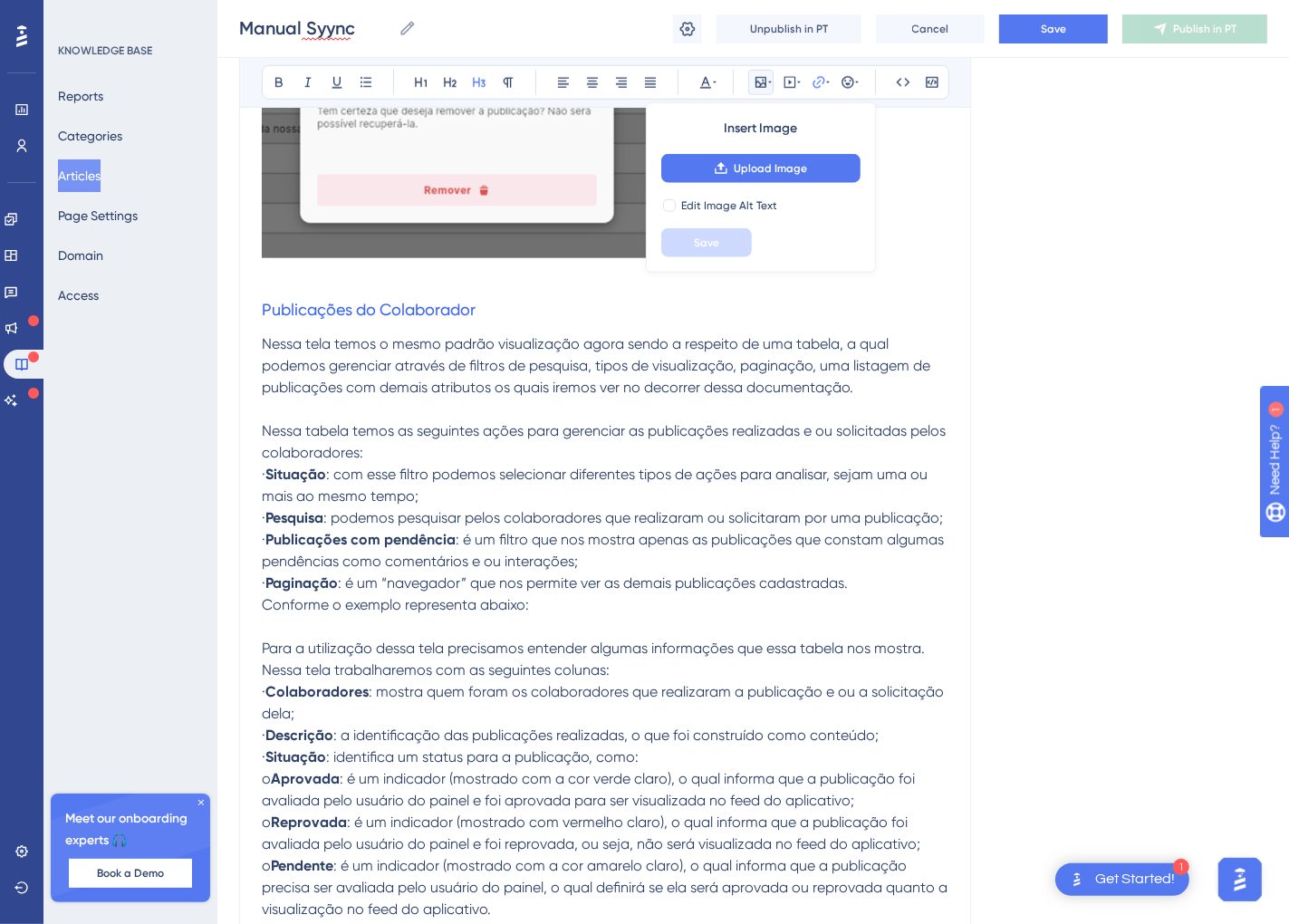 click on "Insert Image Upload Image Edit Image Alt Text Save" at bounding box center [761, 188] 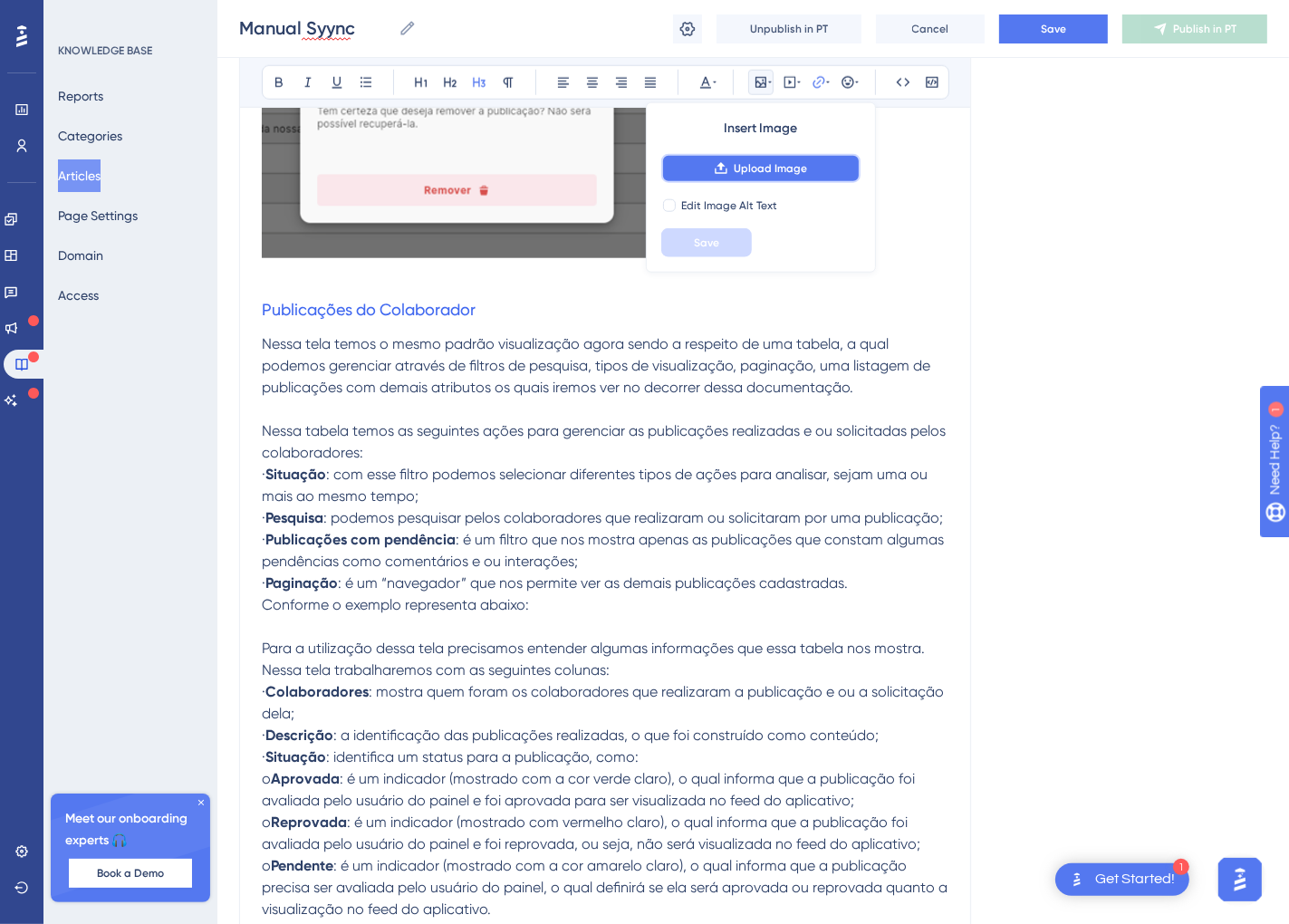 click on "Upload Image" at bounding box center [761, 168] 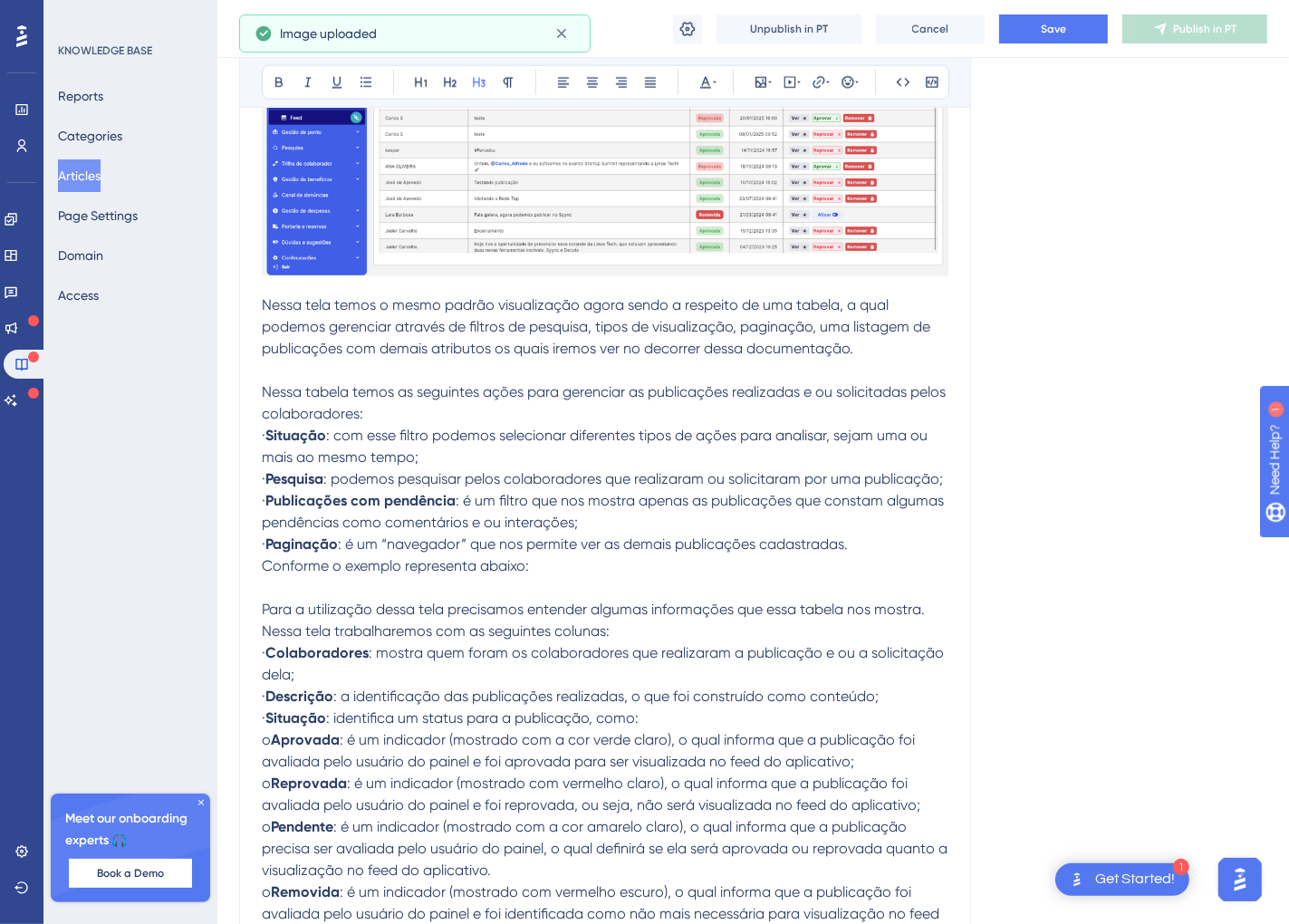 scroll, scrollTop: 8594, scrollLeft: 10, axis: both 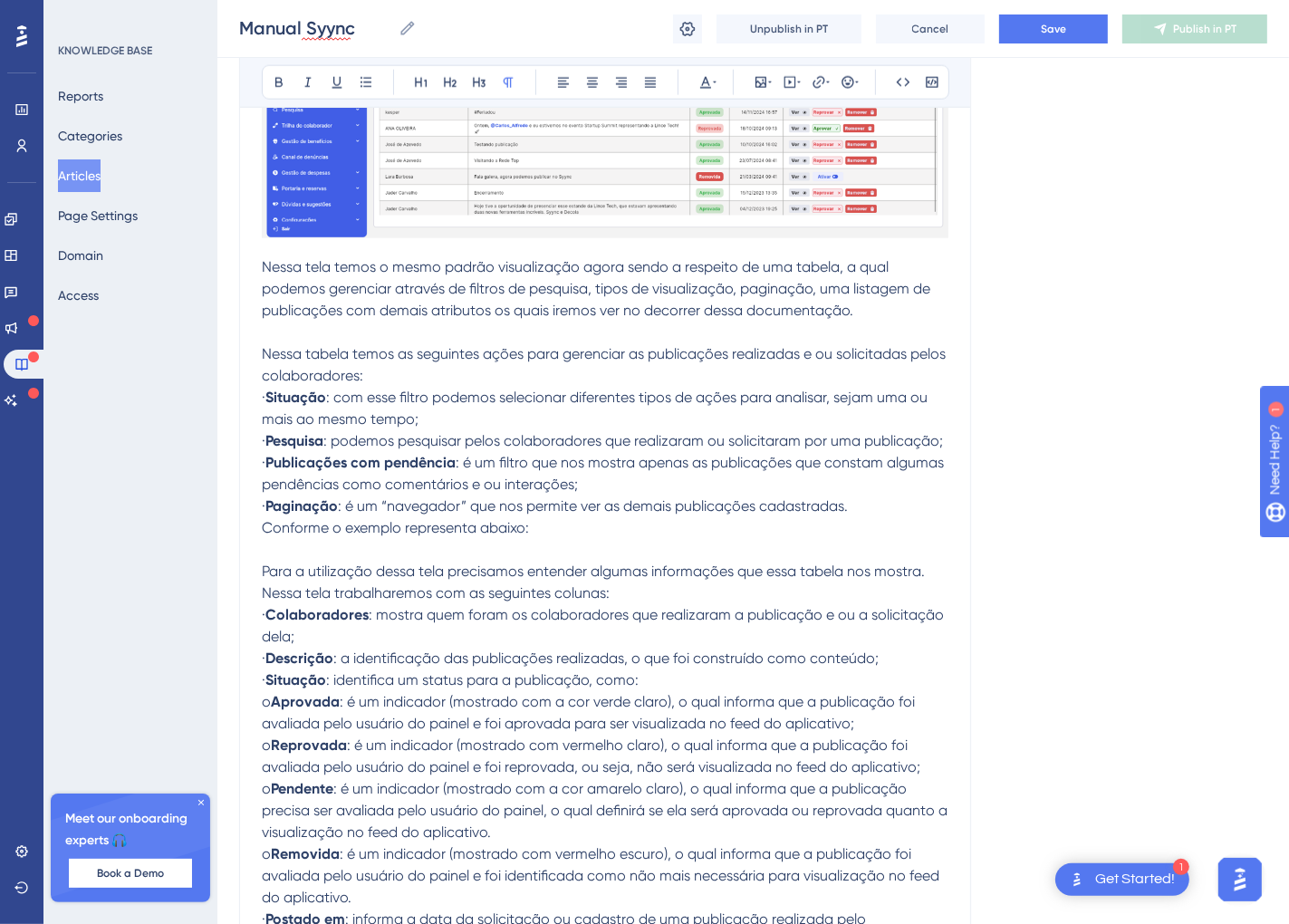 click at bounding box center (605, 550) 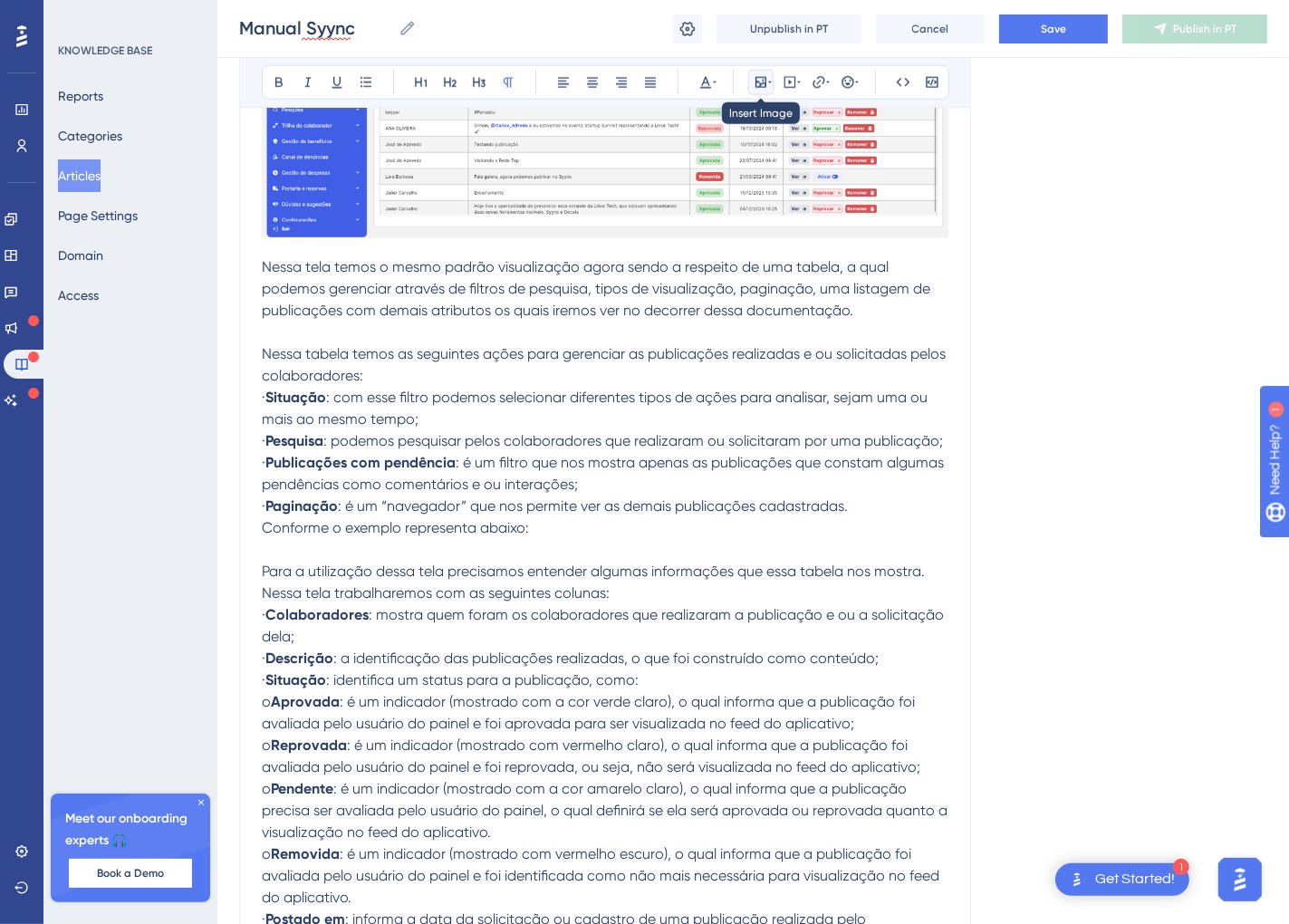 click 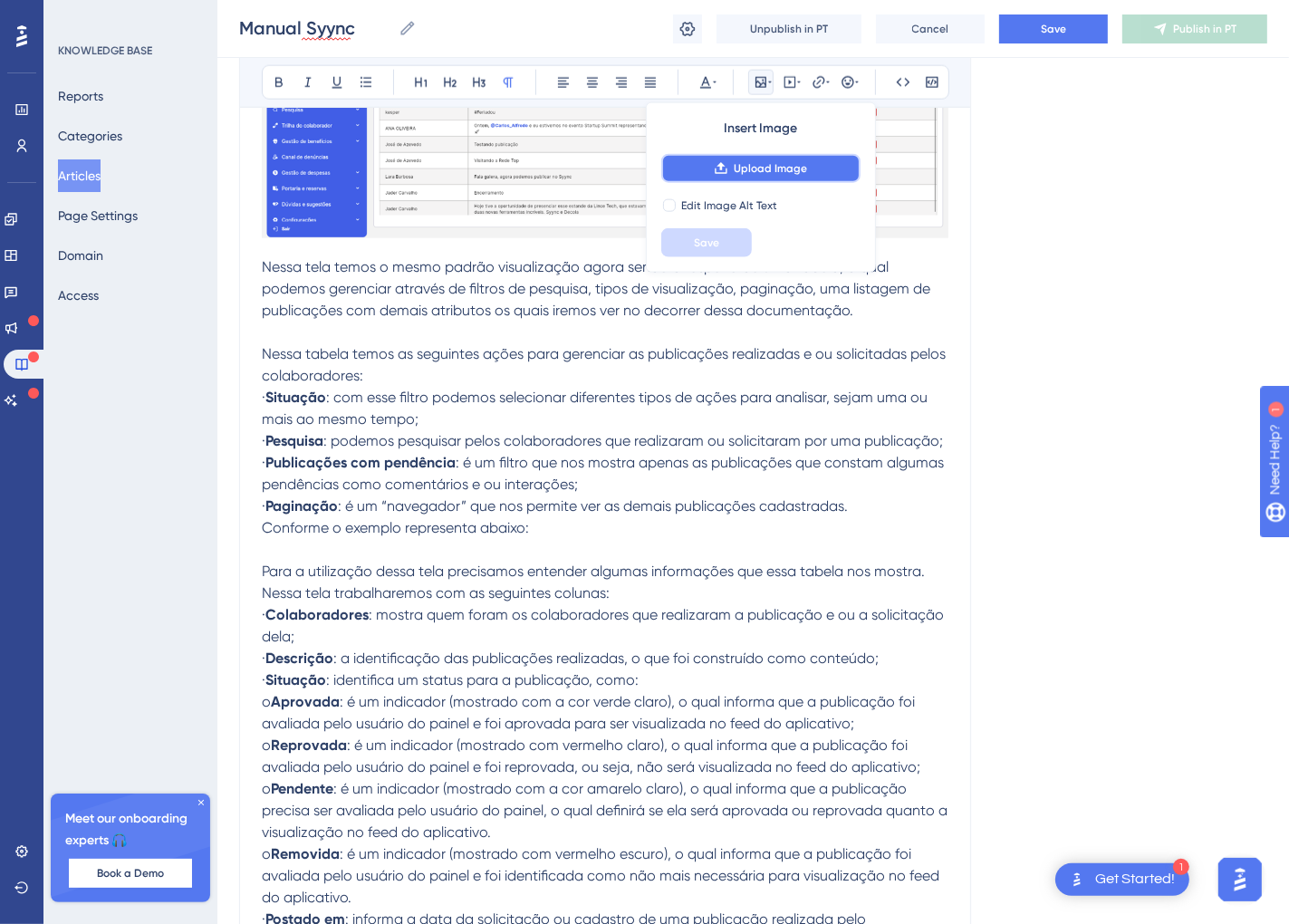 click on "Upload Image" at bounding box center [770, 168] 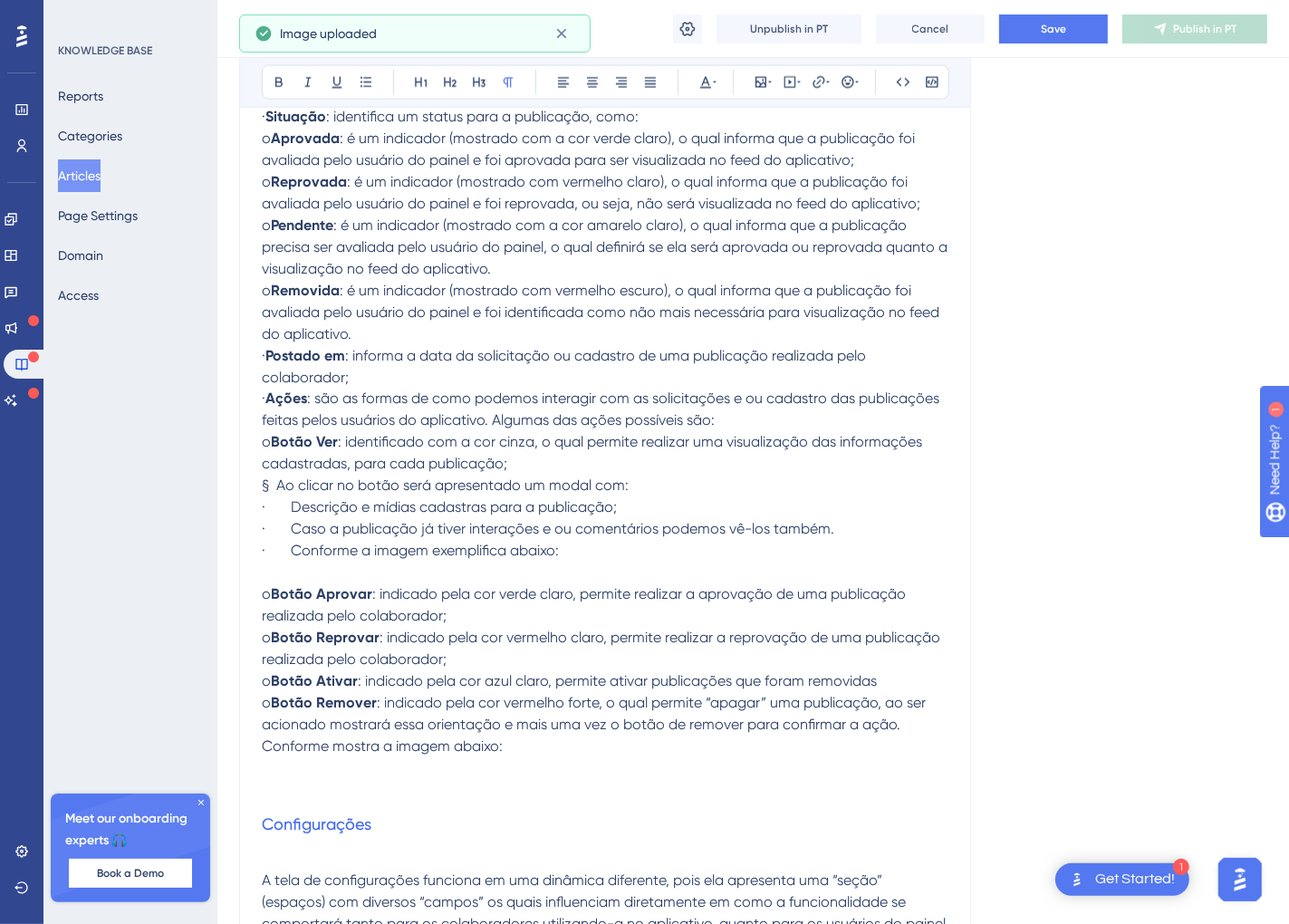 scroll, scrollTop: 9002, scrollLeft: 10, axis: both 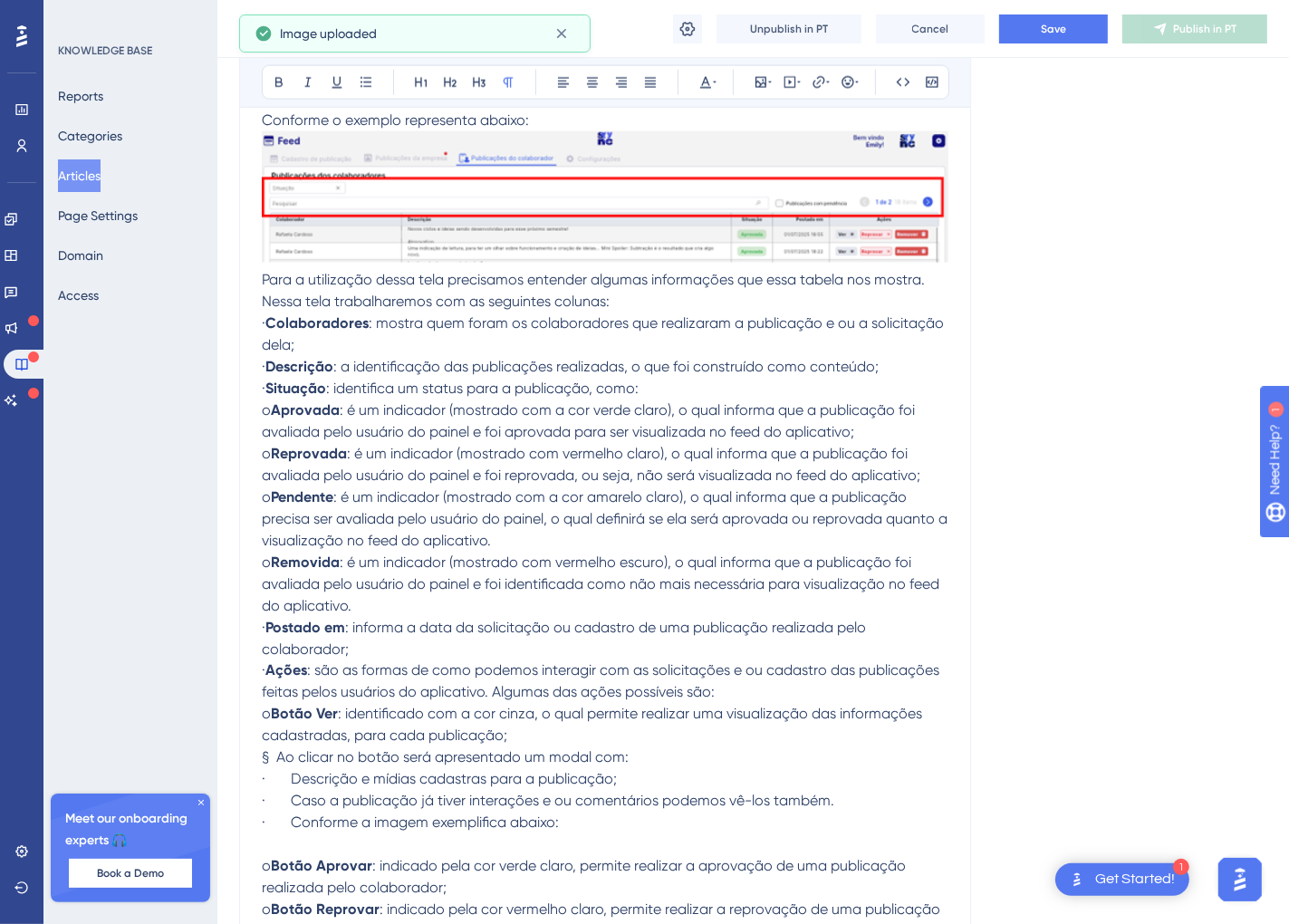 drag, startPoint x: 828, startPoint y: 334, endPoint x: 858, endPoint y: 342, distance: 31.04835 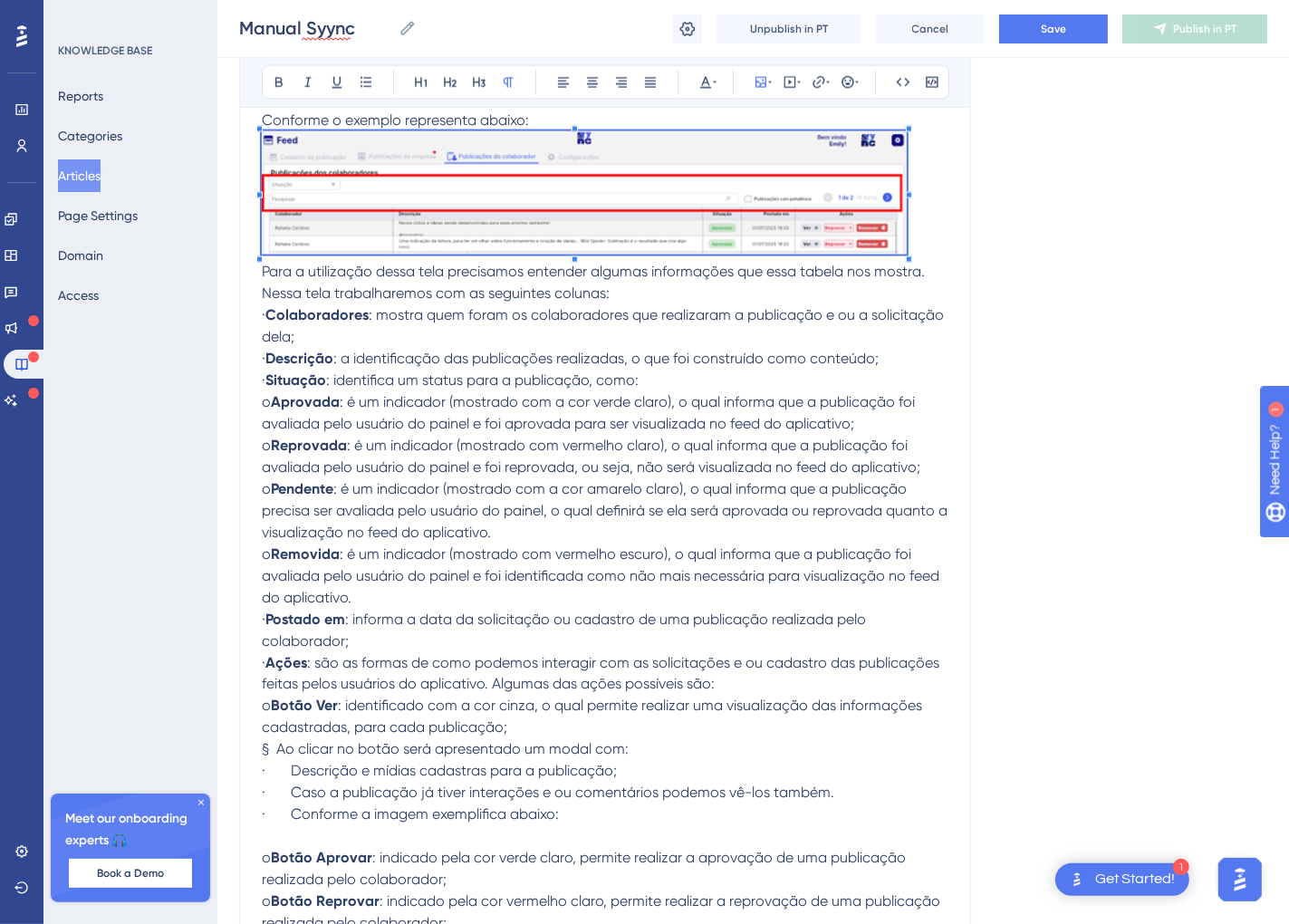 click at bounding box center [909, 259] 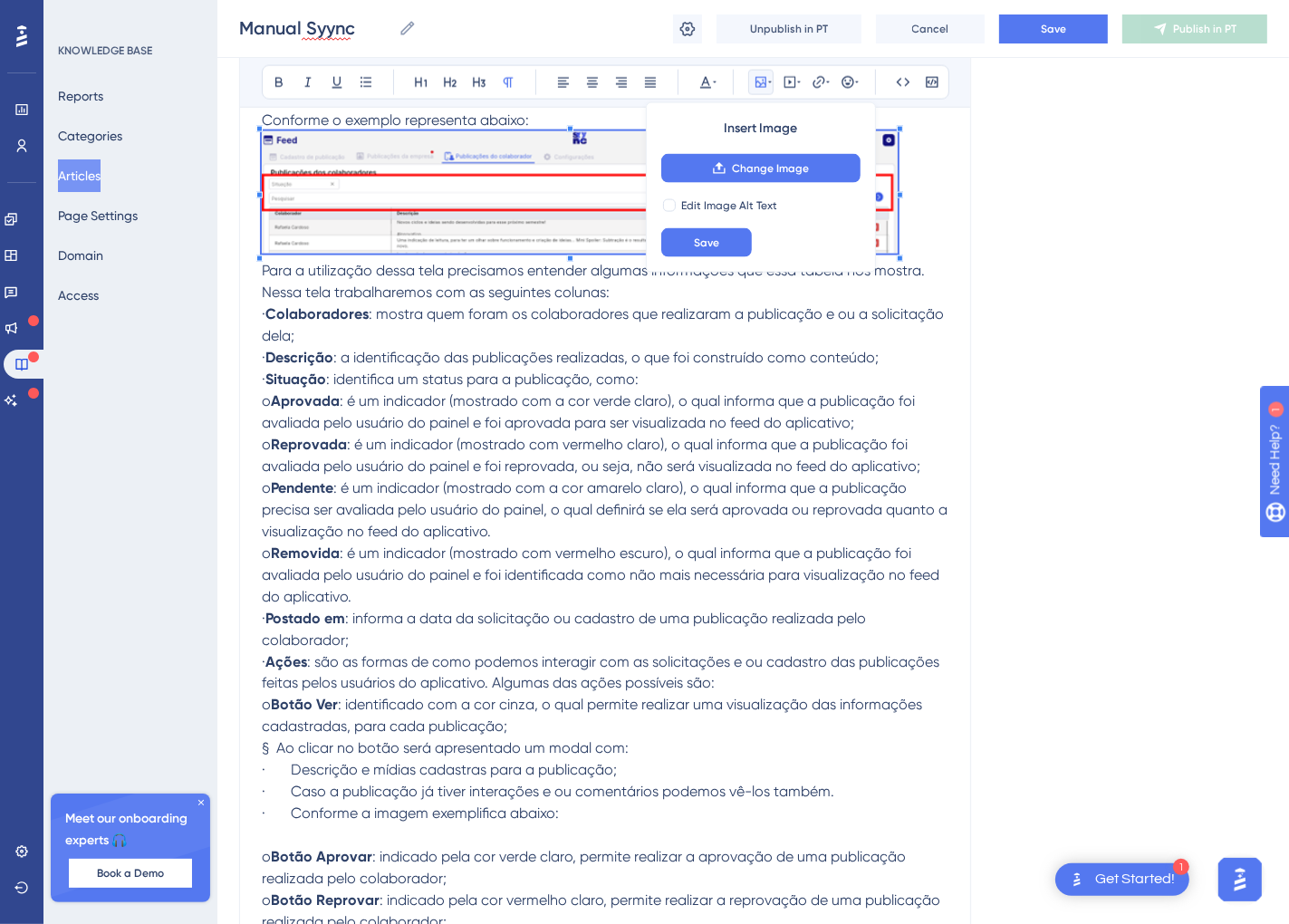 scroll, scrollTop: 9545, scrollLeft: 10, axis: both 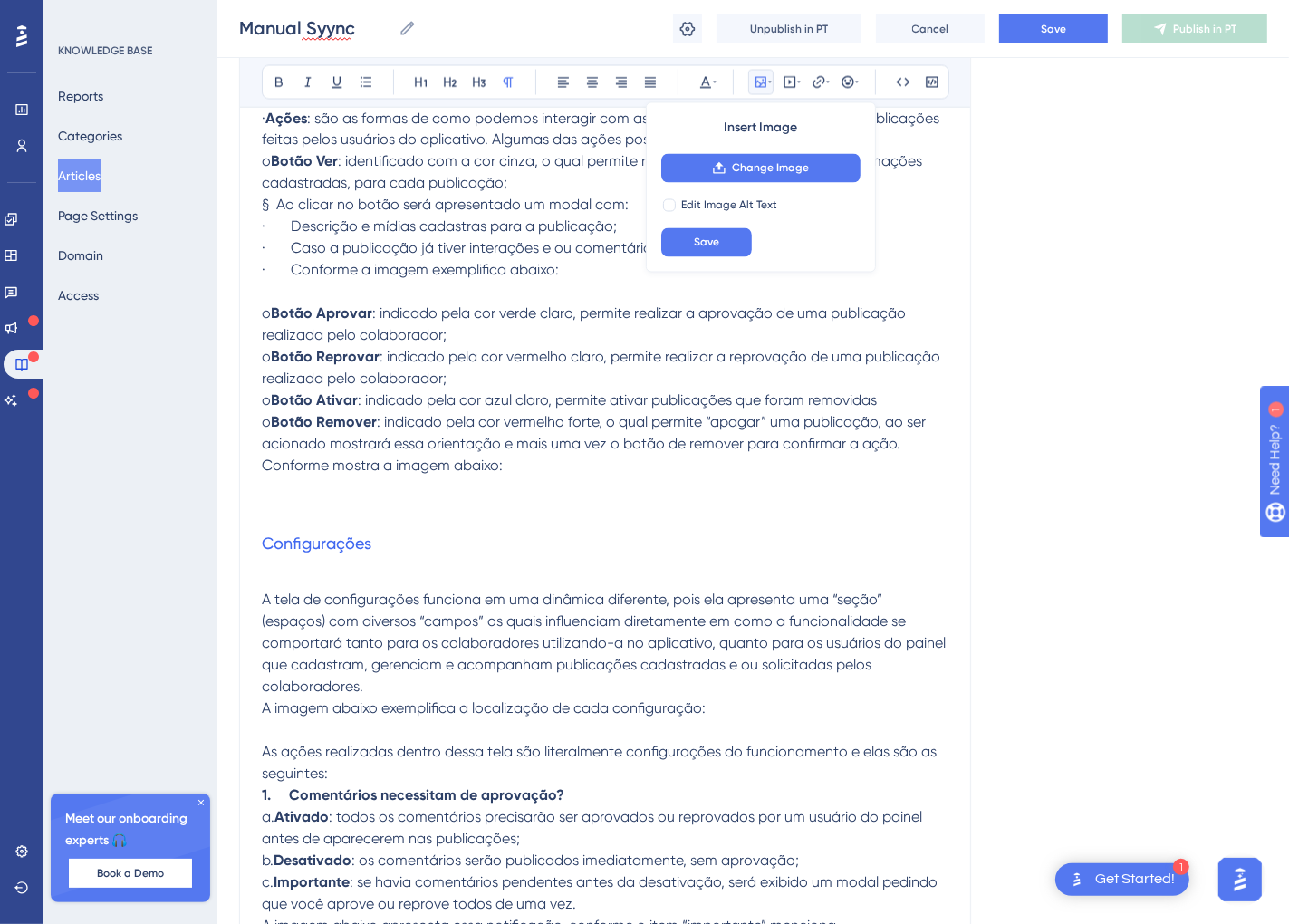 click at bounding box center (605, 293) 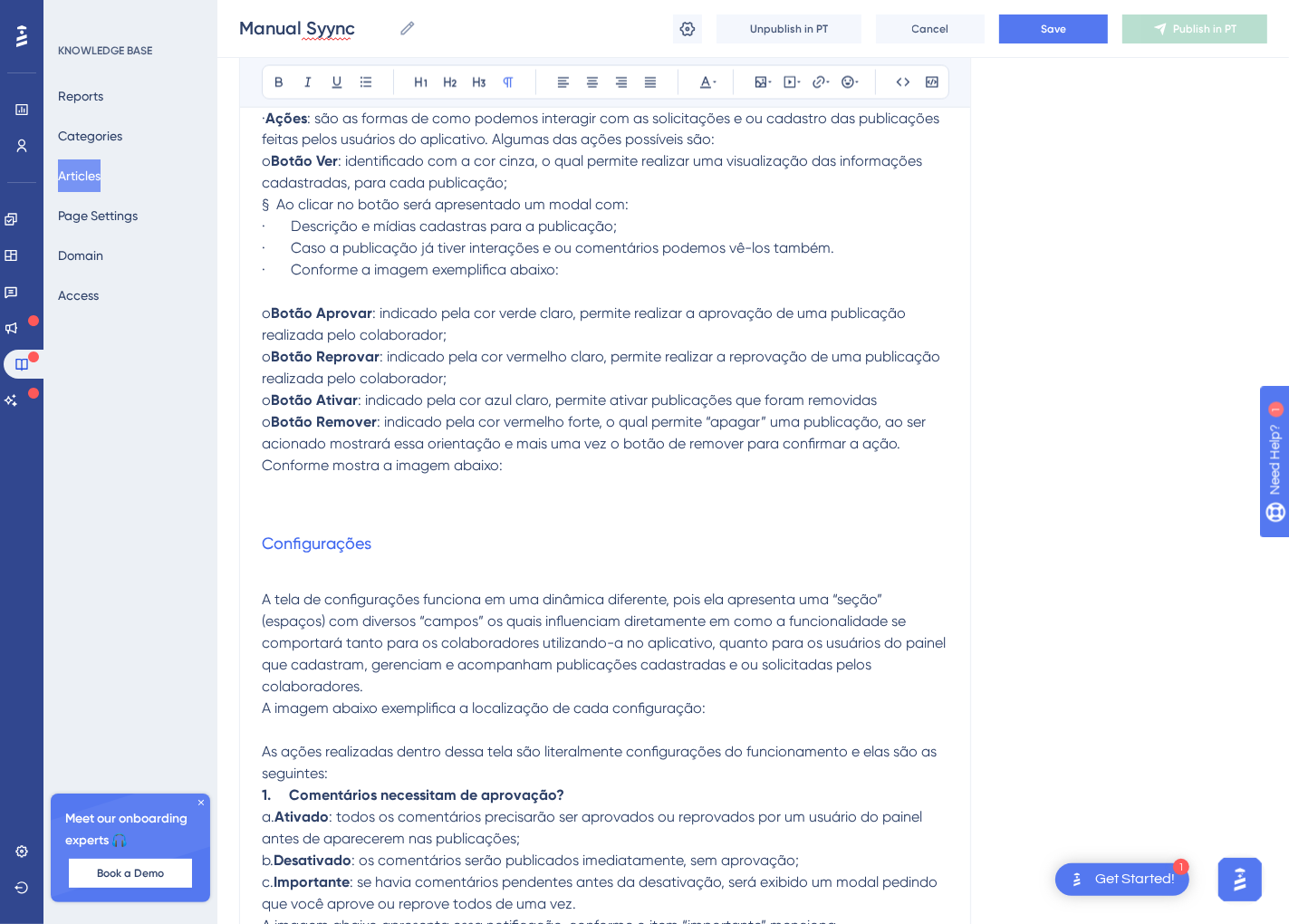 click at bounding box center [605, 293] 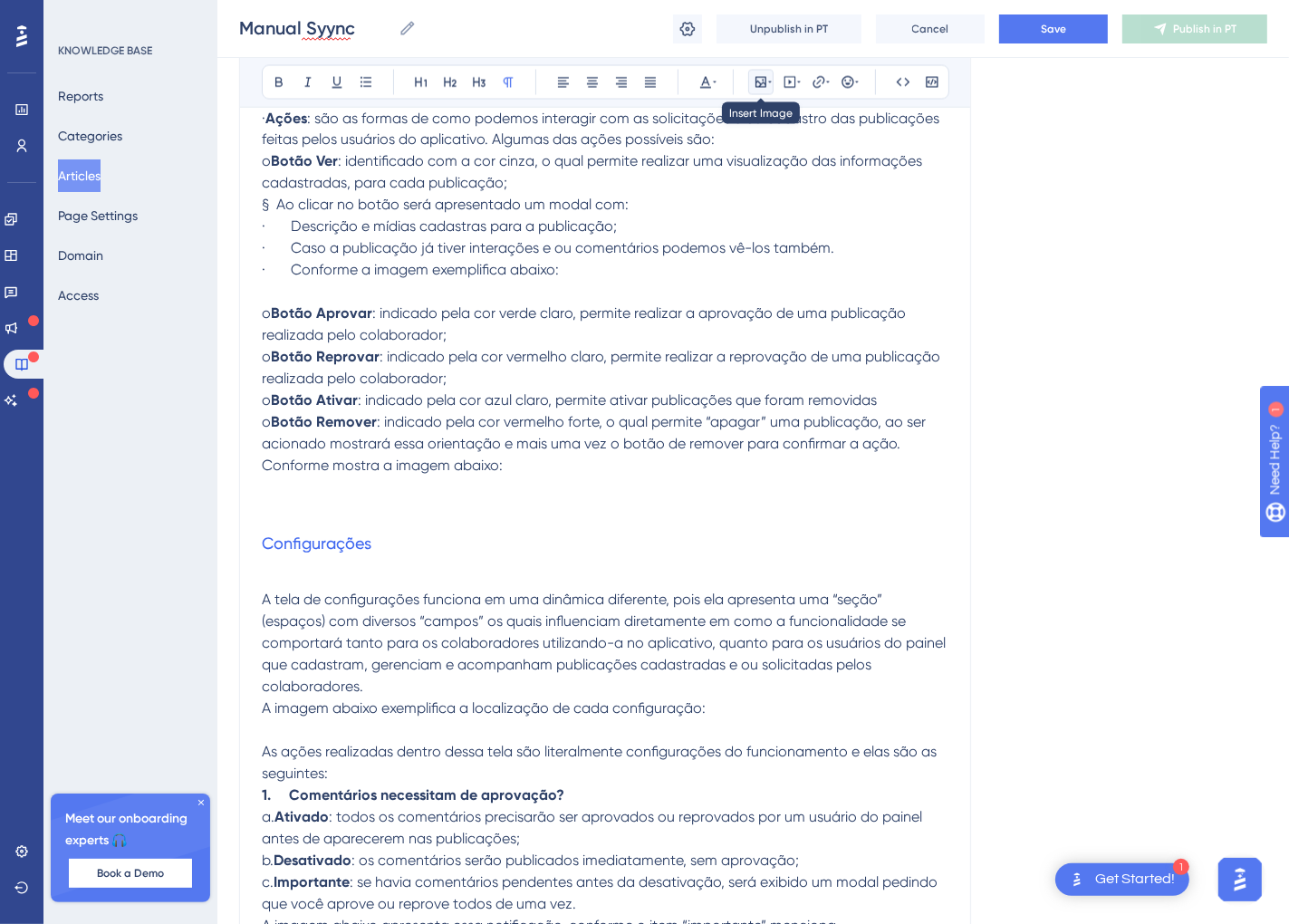 click 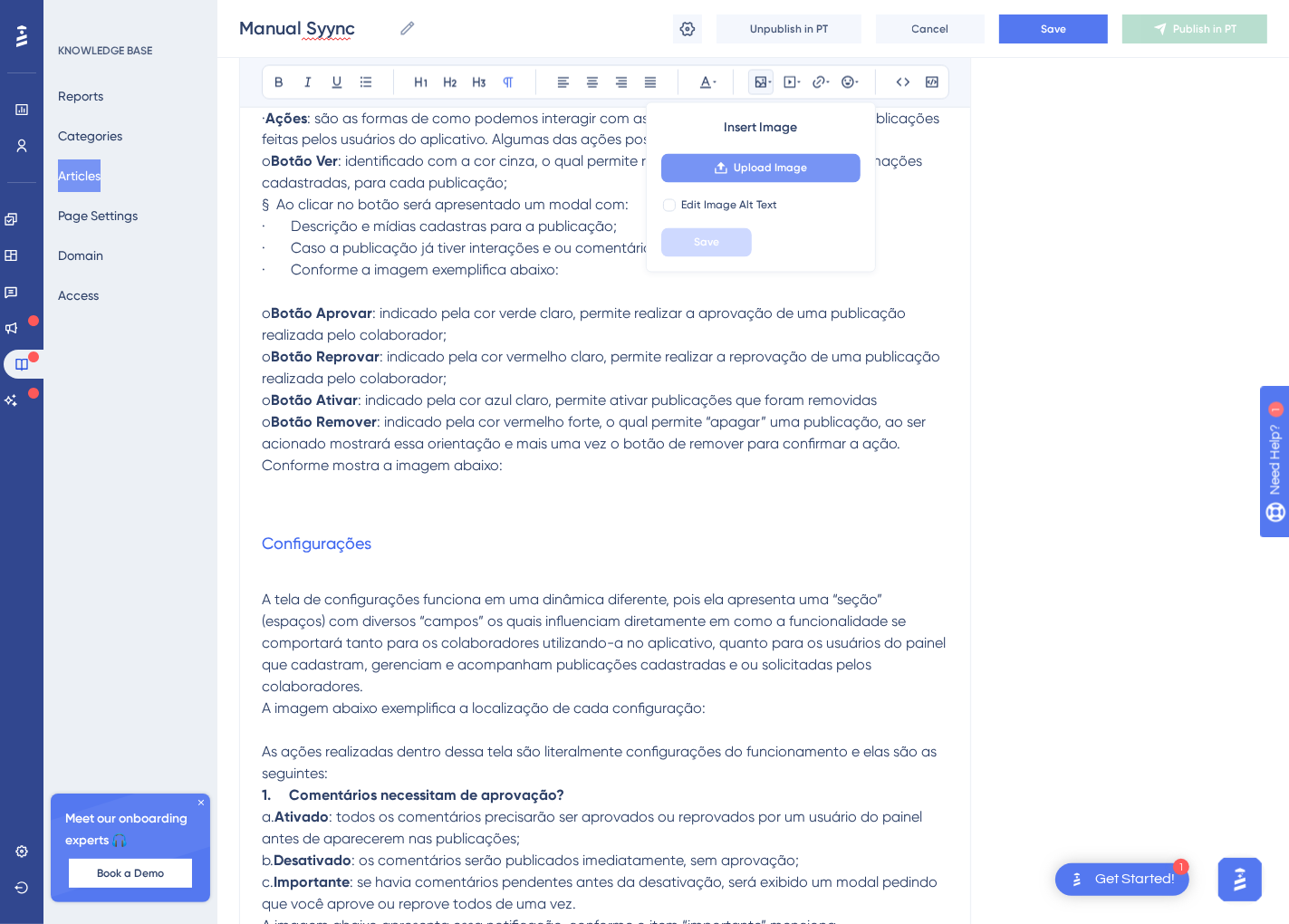 click 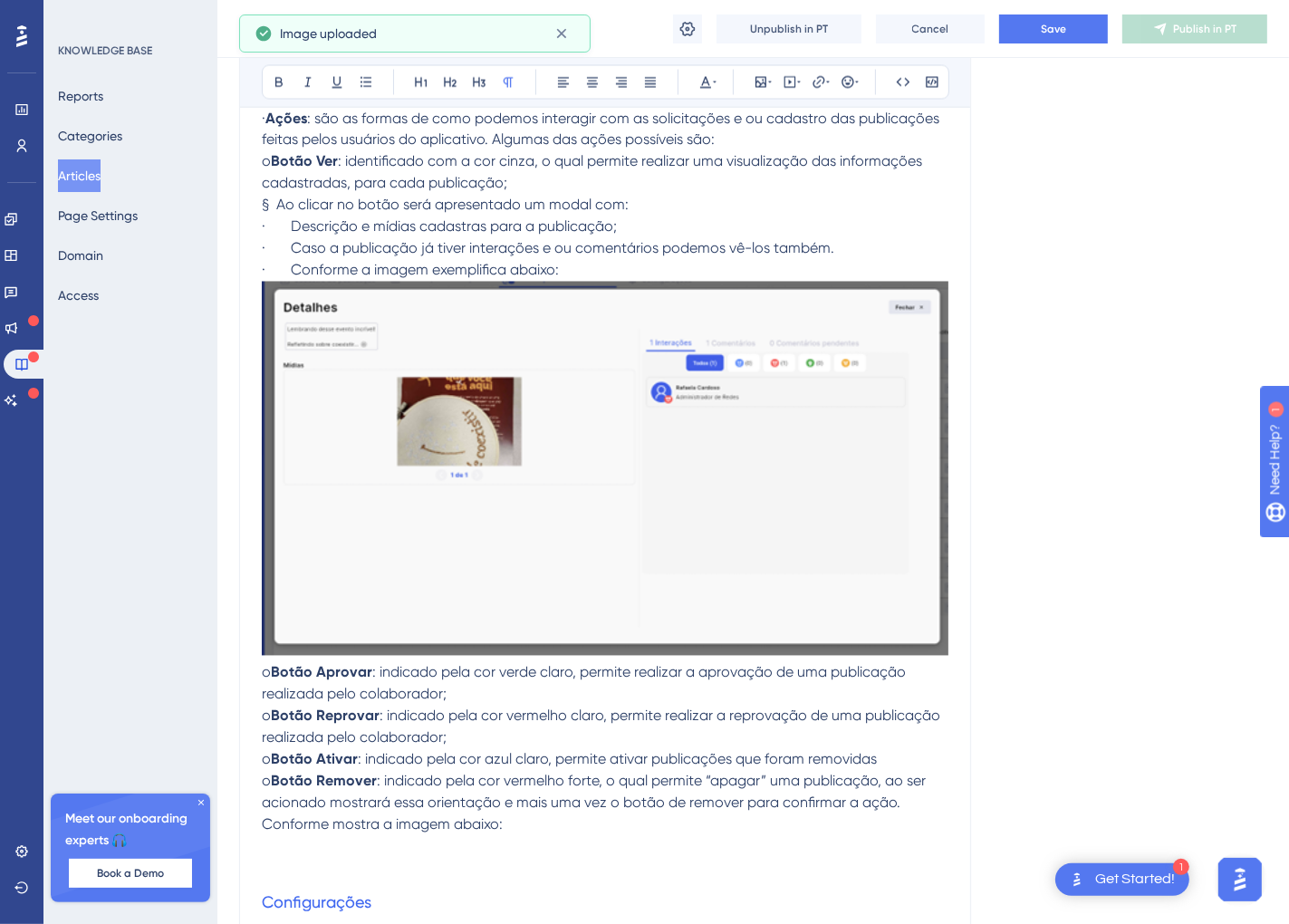 click at bounding box center (605, 468) 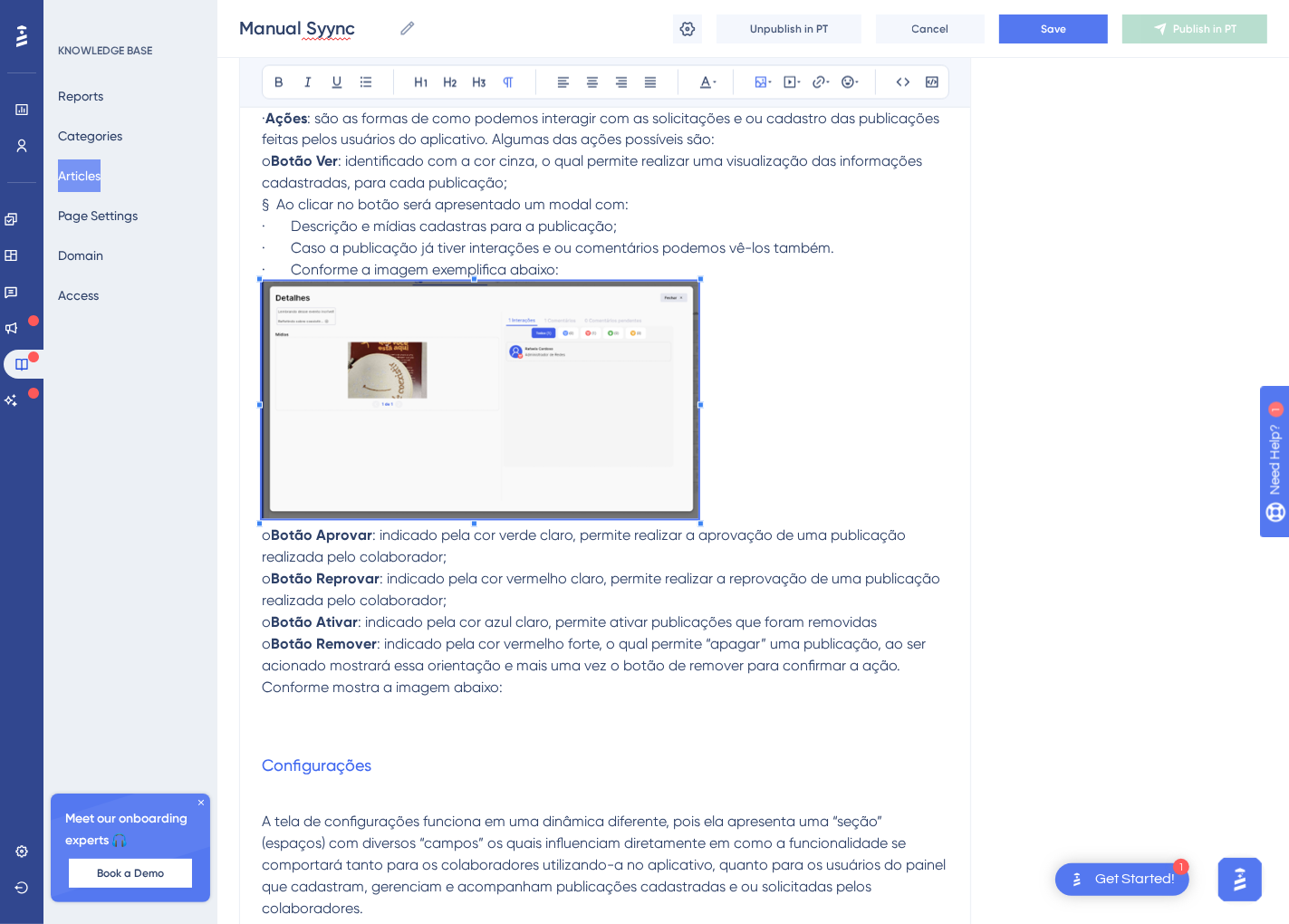 click on "MANUAL DO SYYNC Plataforma de gestão para o RH Tutorial v1.0 – junho 2025   Sumário Plataforma de gestão para o RH.1 Introdução .3 Primeiro Acesso.4 Aplicativo.4 Painel Administrativo.4 Acesso RH.4 Acesso Gestor5 Endomarketing.6 Feed.6 Painel Administrativo.6 Cadastro de Publicação.7 Configurar publicação.8 Publicações da Empresa.12 Publicações do Colaborador14 Configurações.17       Introdução             O Syync é uma plataforma de Comunicação Interna e RH Digital, desenvolvida para valorizar quem realmente importa: as pessoas.             O nosso objetivo é aproximar empresas de seus colaboradores de forma simples, moderna e tecnológica. Transformamos processos burocráticos e demorados em atividades mais ágeis, práticas e eficientes, otimizando o tempo tanto da empresa quanto do colaborador. Este manual apresenta as principais funcionalidades da plataforma, que é composta por dois ambientes:   Primeiro Acesso Aplicativo a.      Nome completo;" at bounding box center (605, -3788) 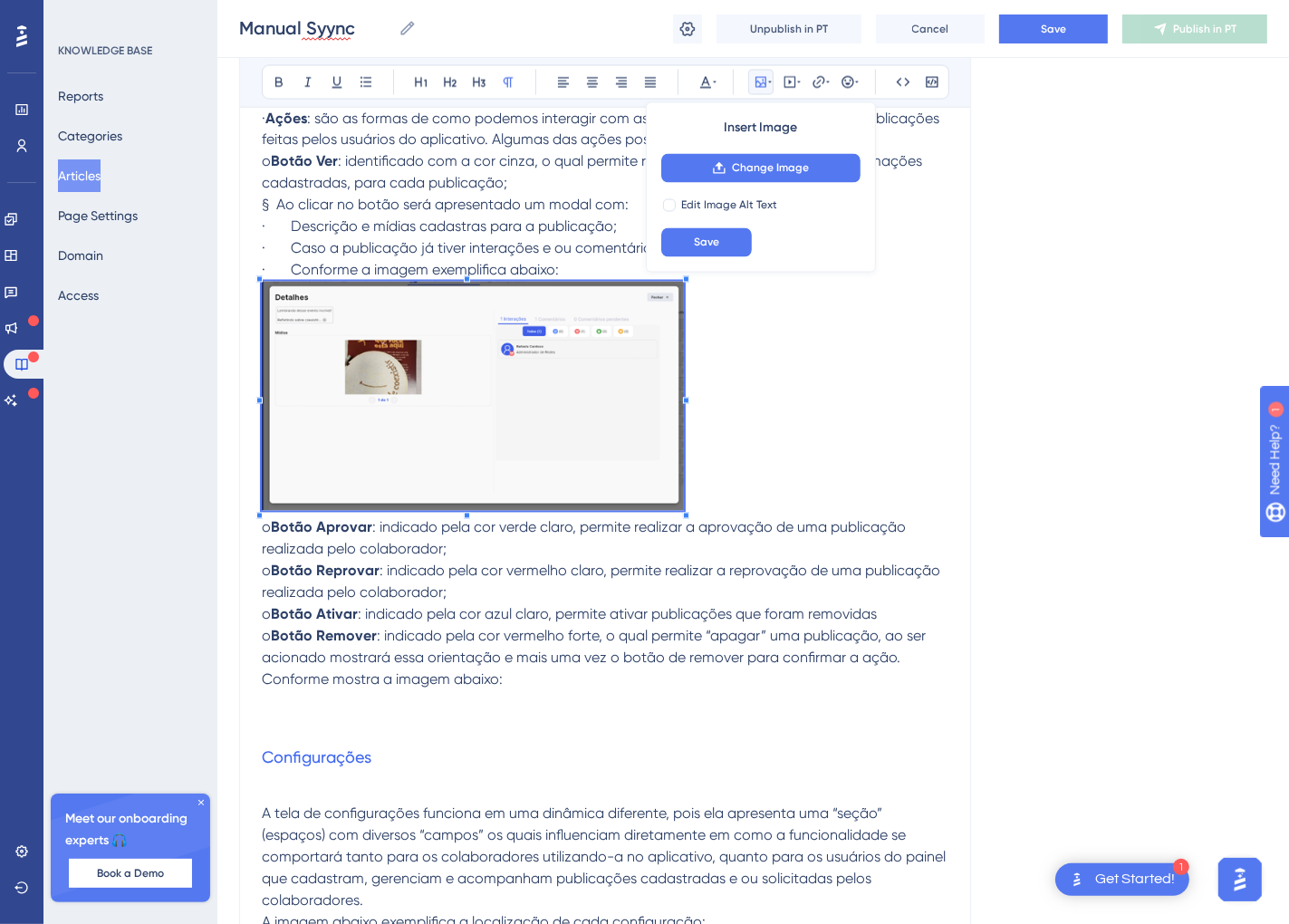 scroll, scrollTop: 9953, scrollLeft: 10, axis: both 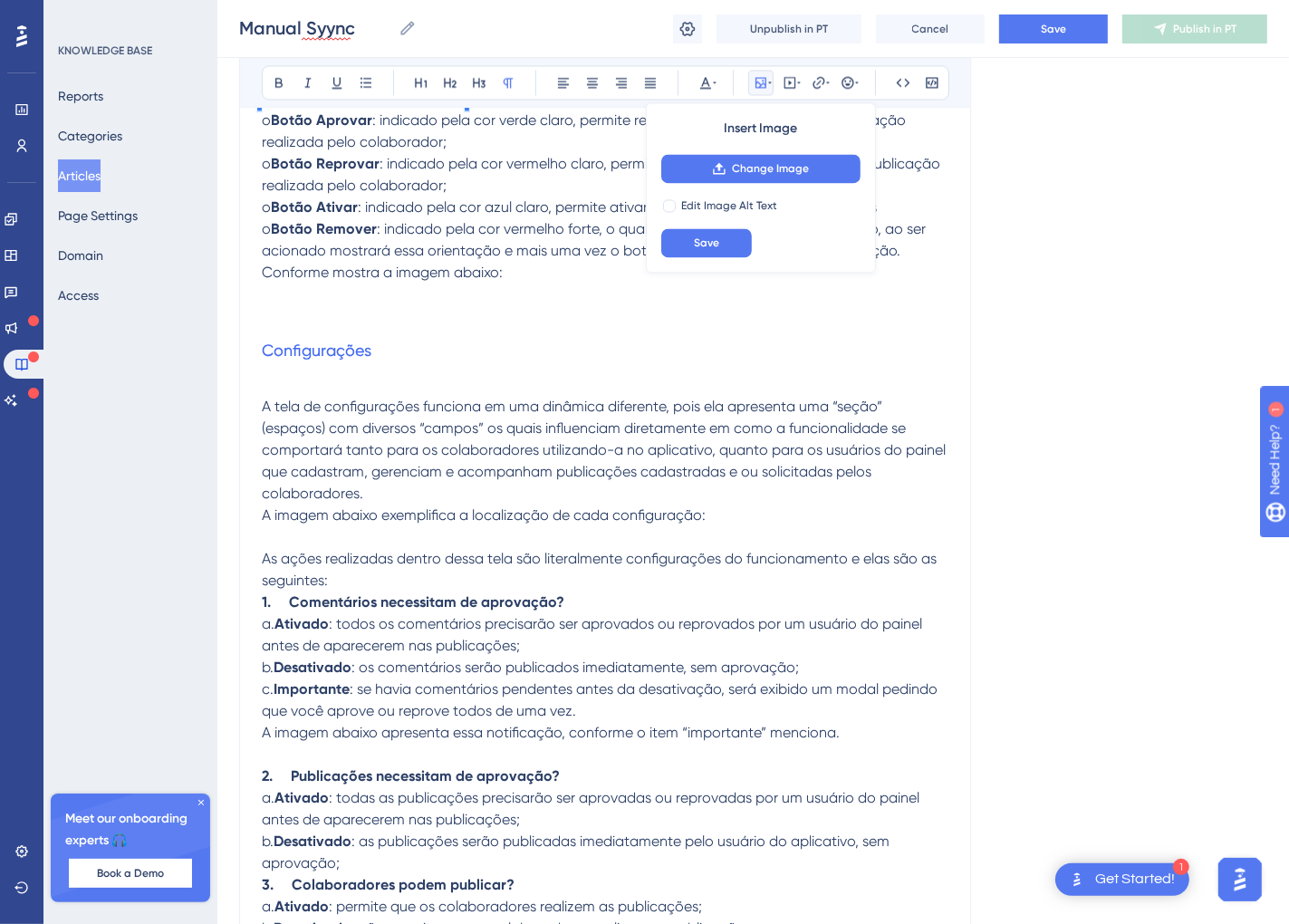 click on "Insert Image Change Image Edit Image Alt Text Save" at bounding box center [761, 188] 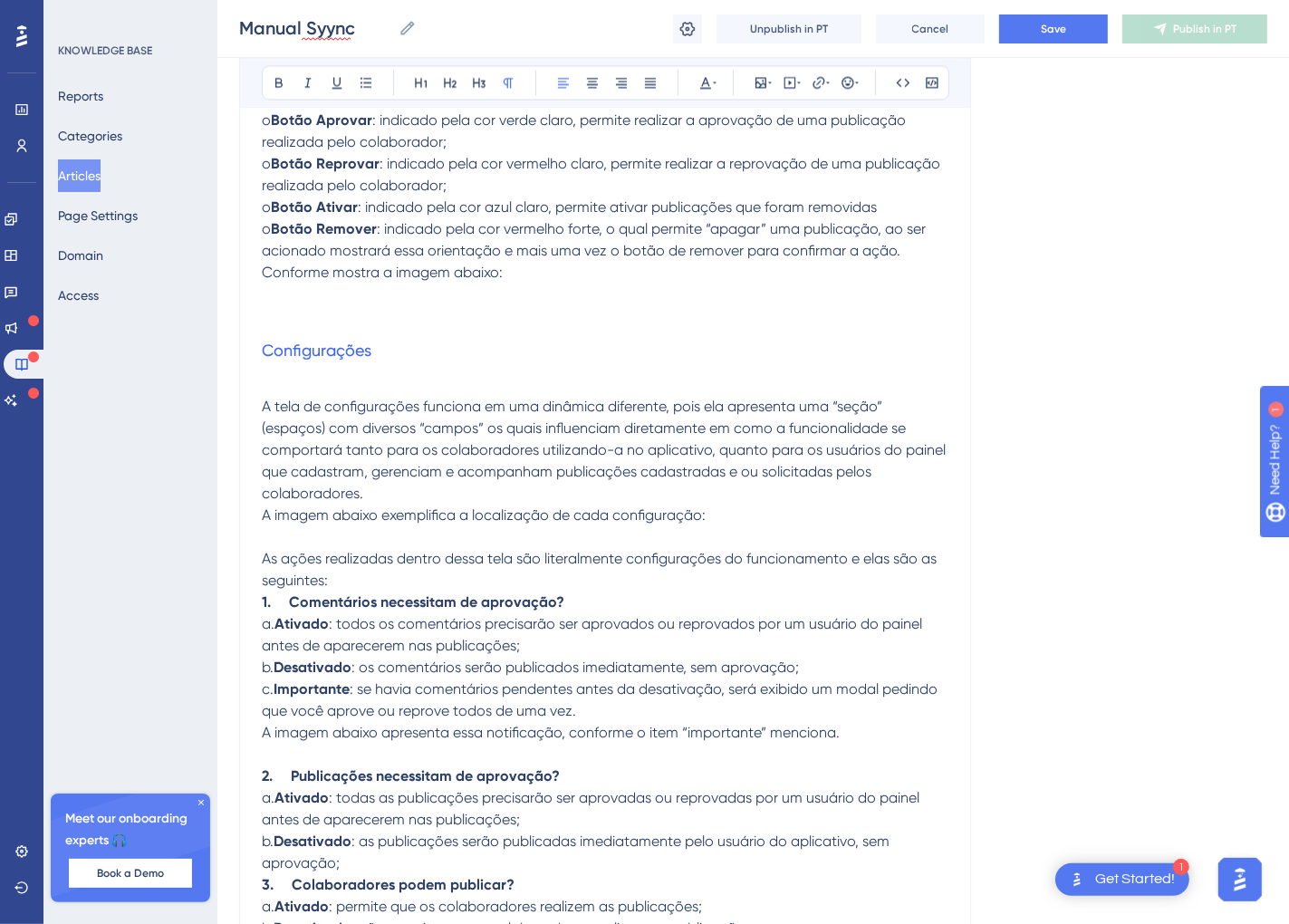 click on "Manual Syync Manual Syync Unpublish in PT Cancel Save Publish in PT" at bounding box center [753, 29] 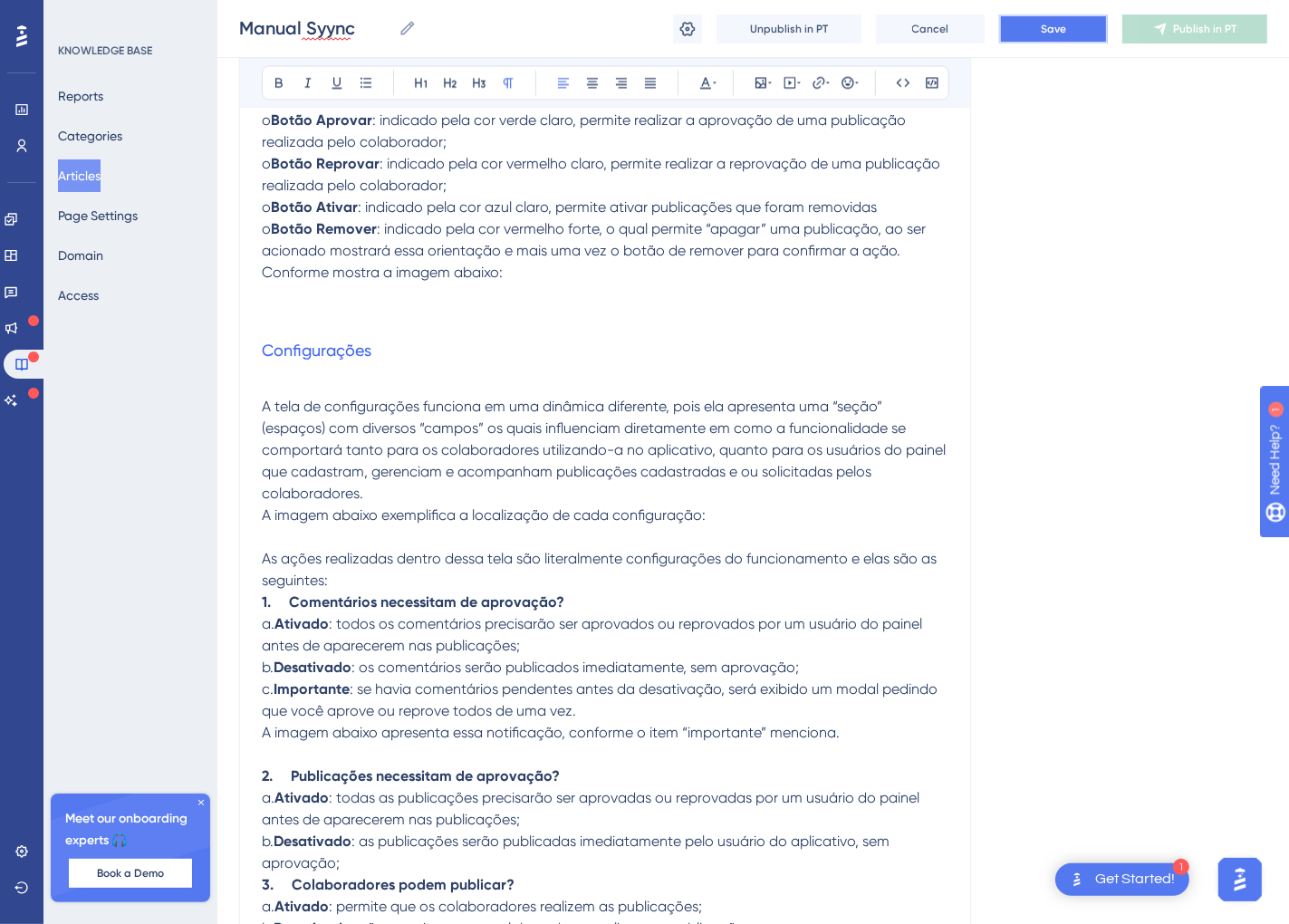 click on "Save" at bounding box center [1053, 29] 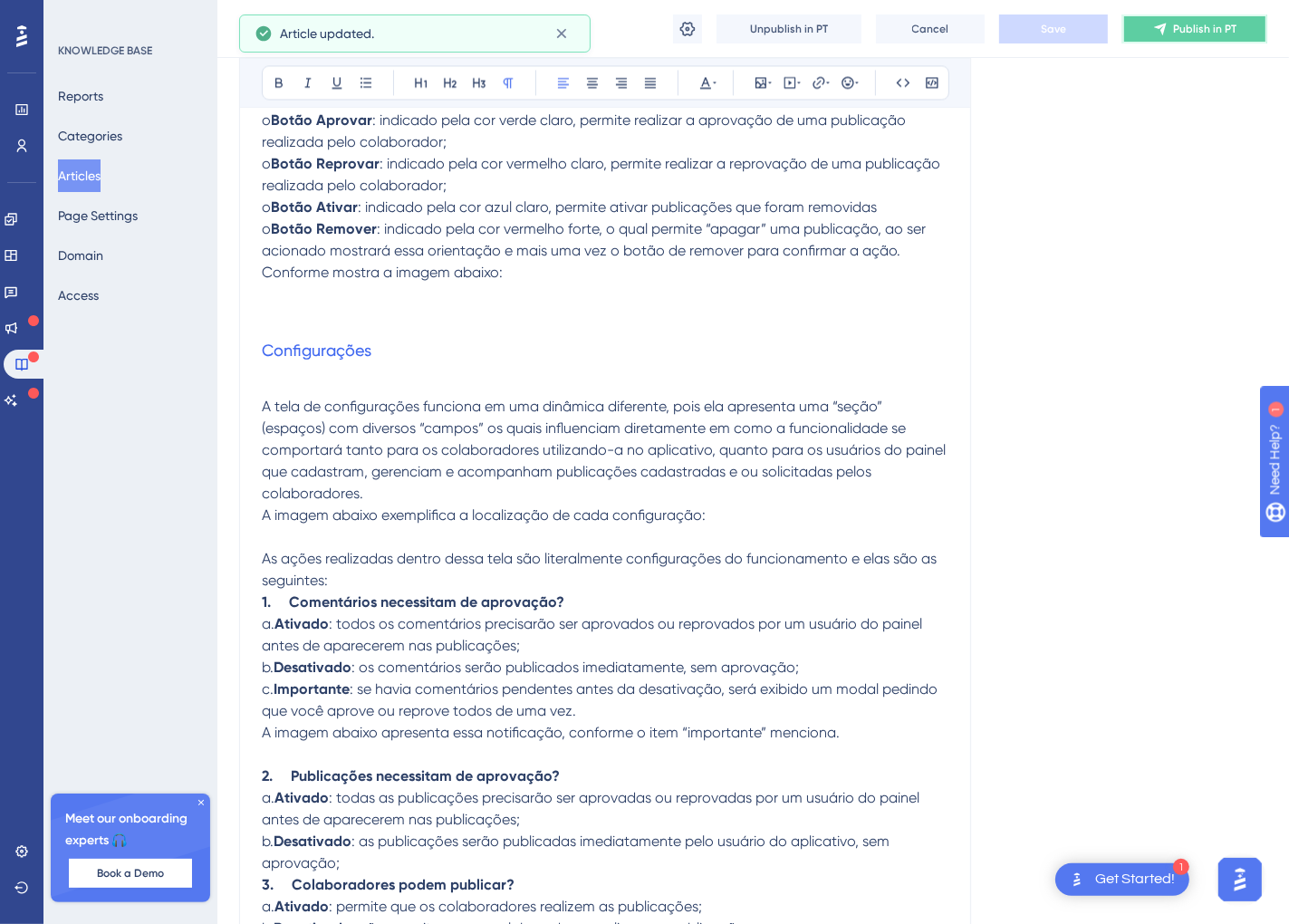 click 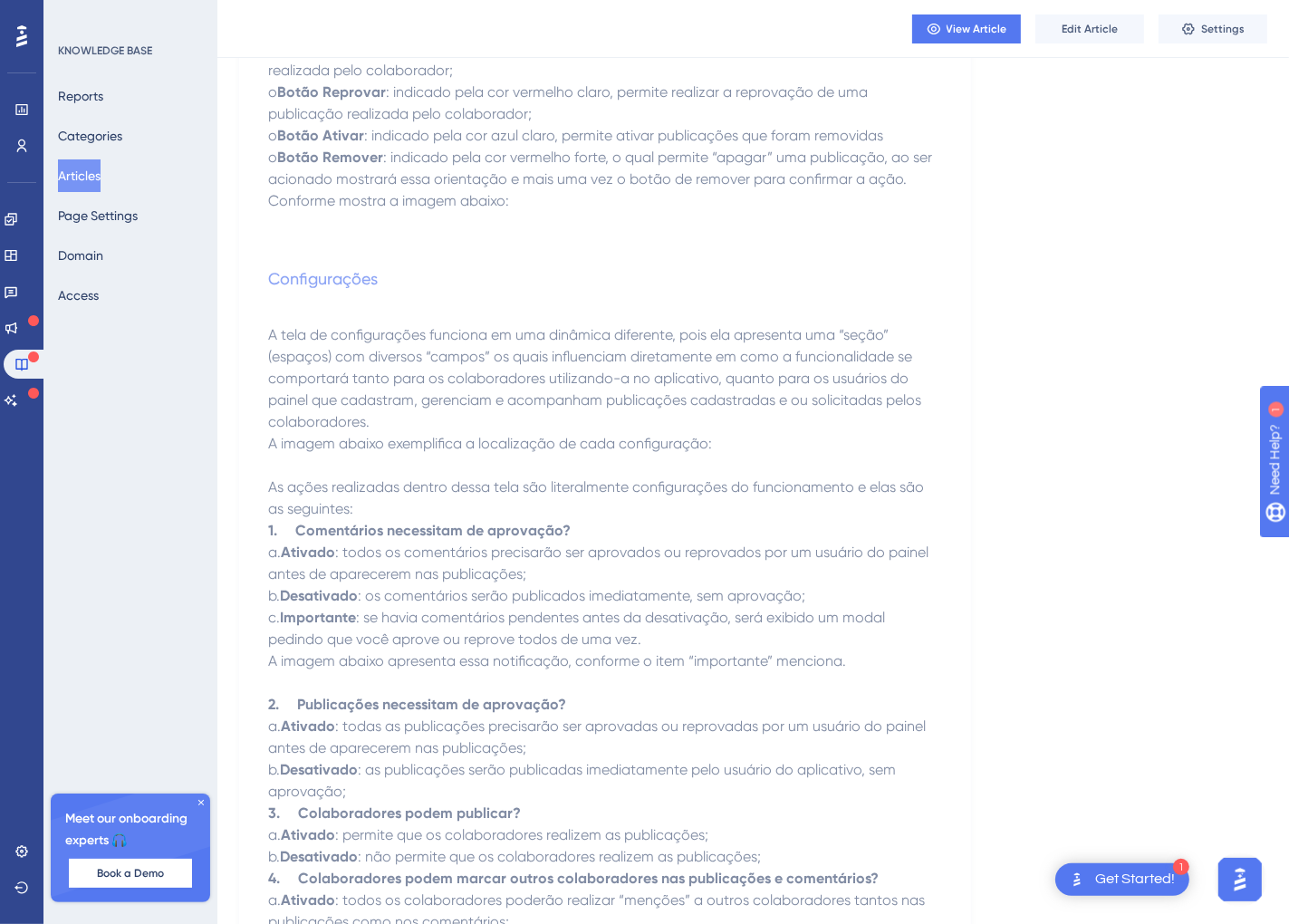 scroll, scrollTop: 10344, scrollLeft: 10, axis: both 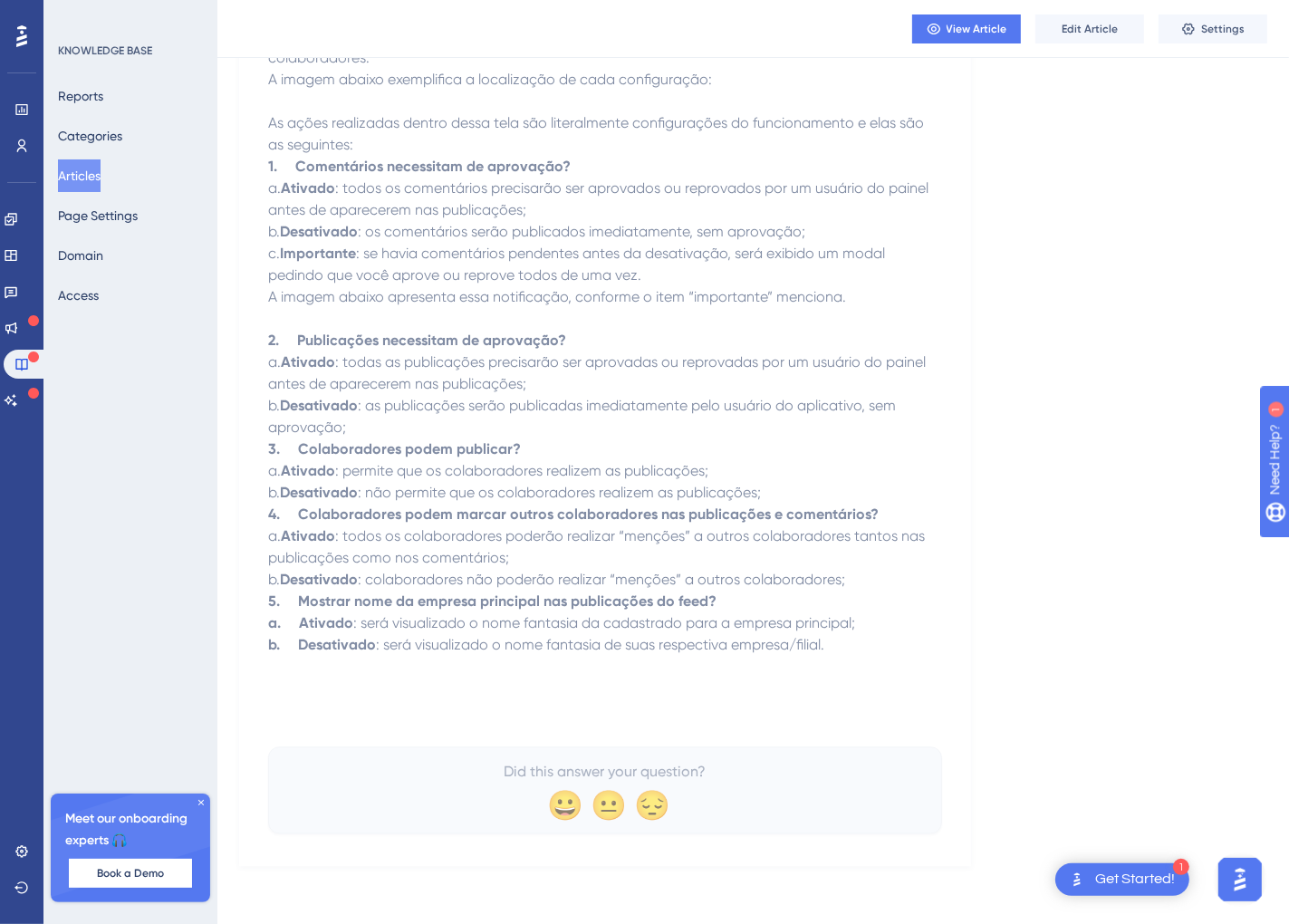 click on ": permite que os colaboradores realizem as publicações;" at bounding box center (522, 470) 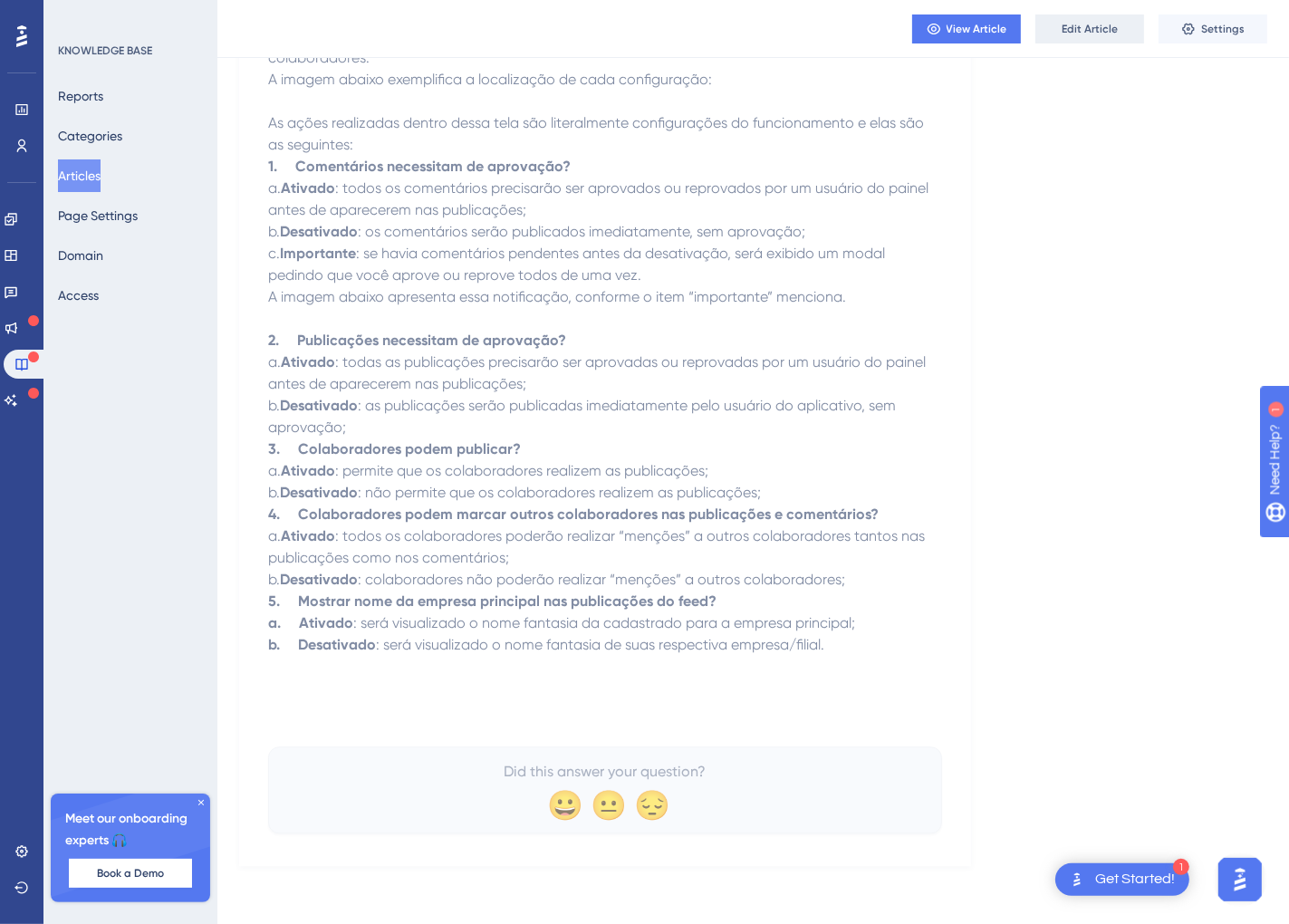 click on "Edit Article" at bounding box center [1090, 29] 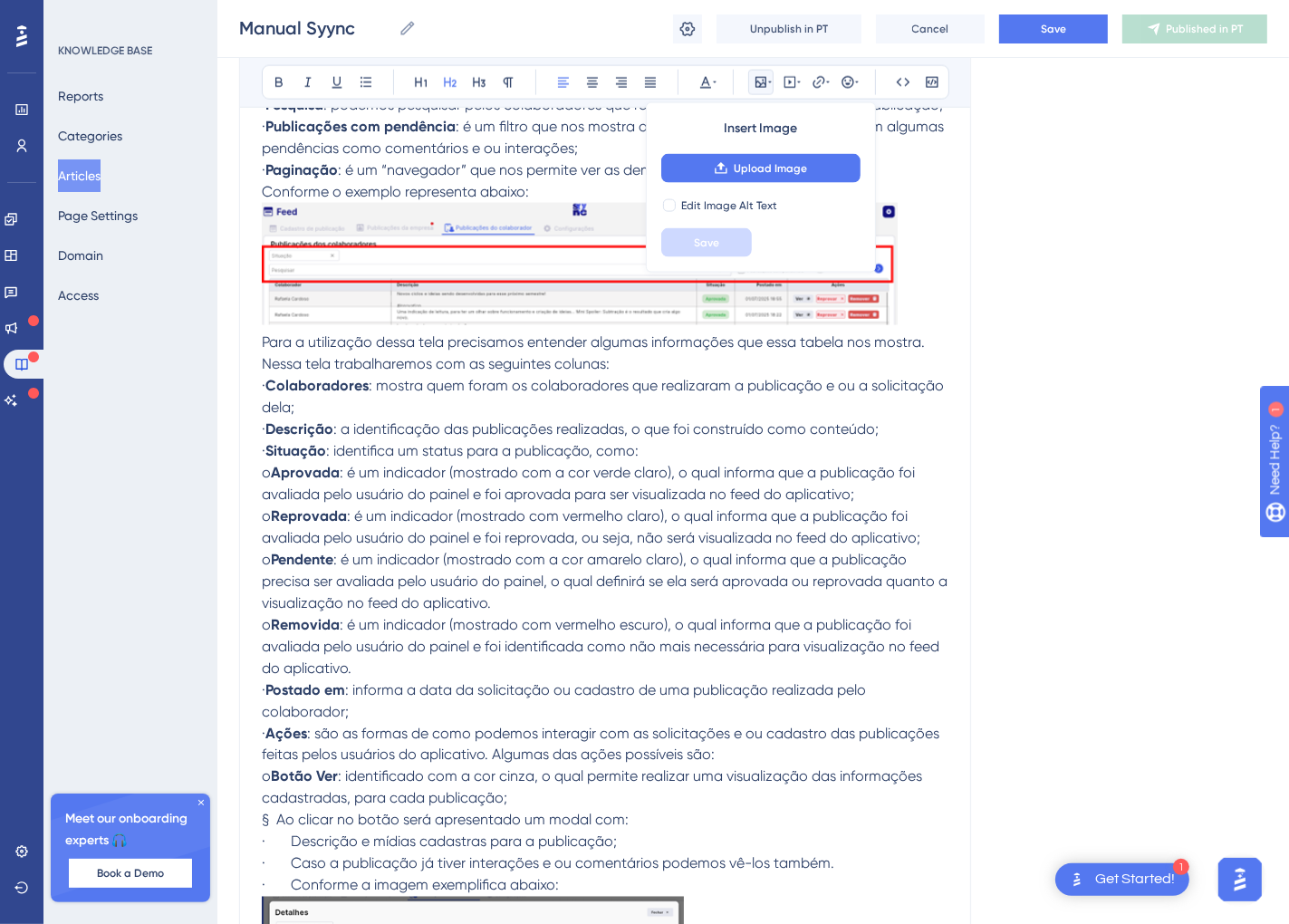 scroll, scrollTop: 9880, scrollLeft: 10, axis: both 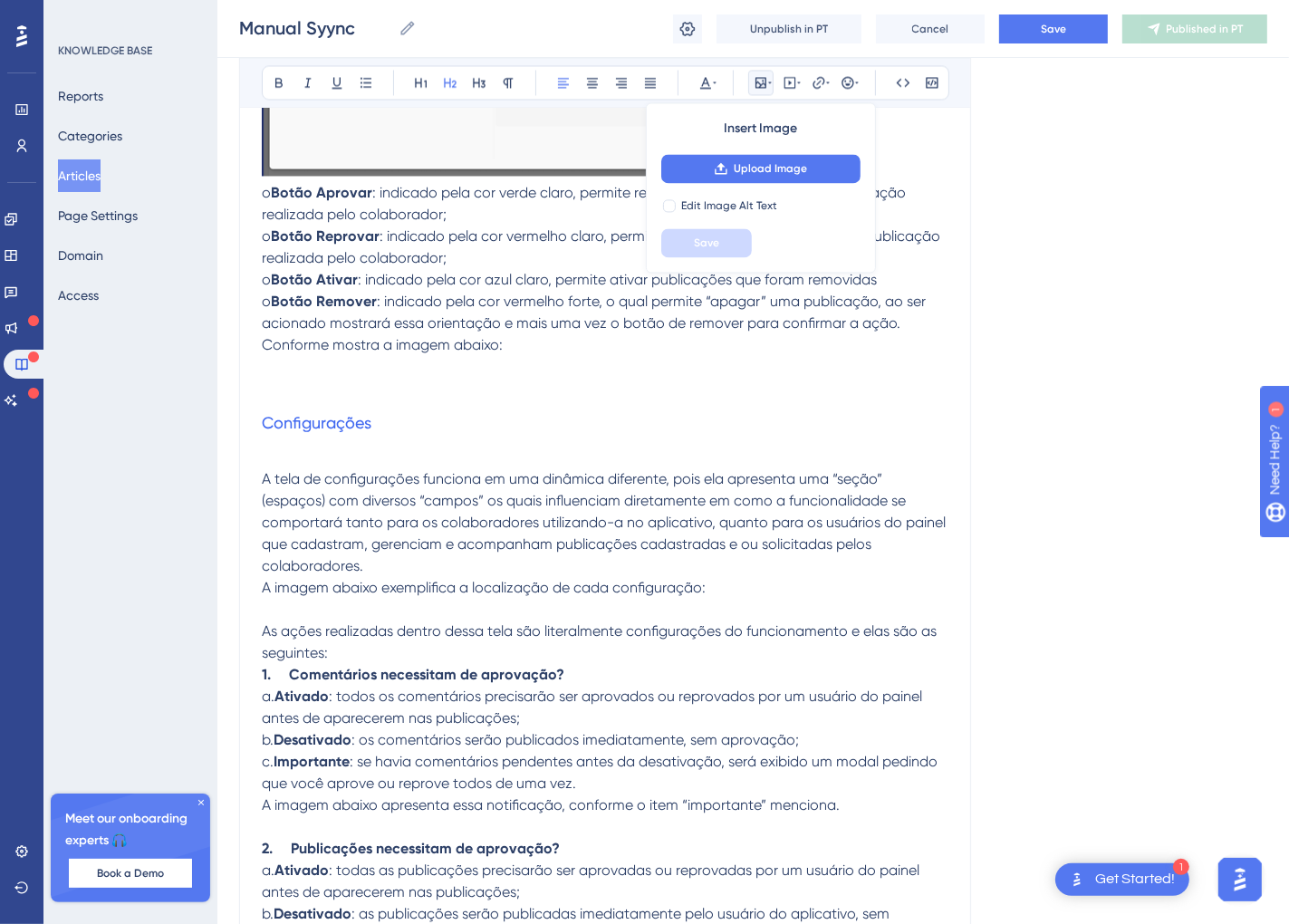 click on "Configurações" at bounding box center [605, 423] 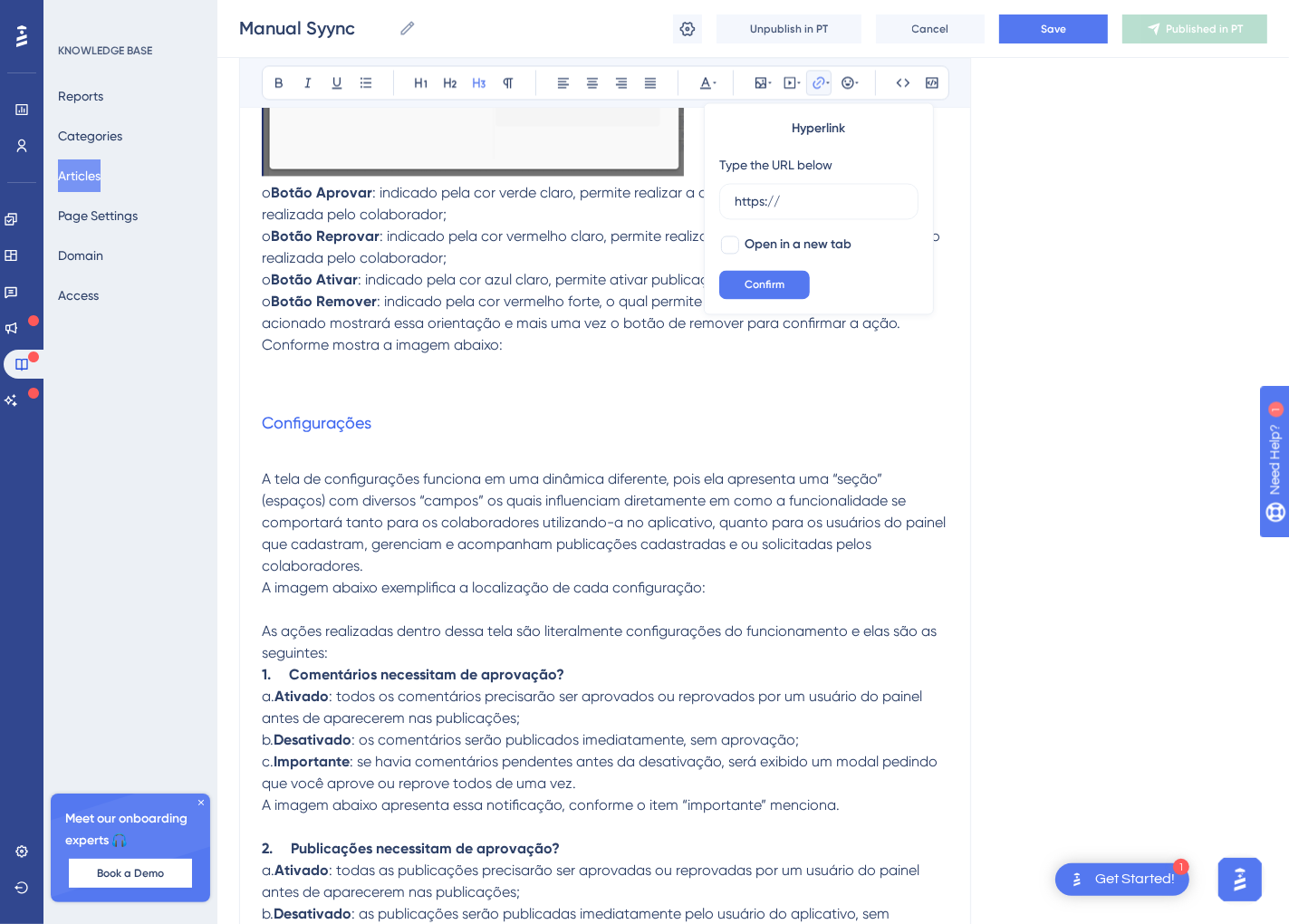 click at bounding box center (605, 457) 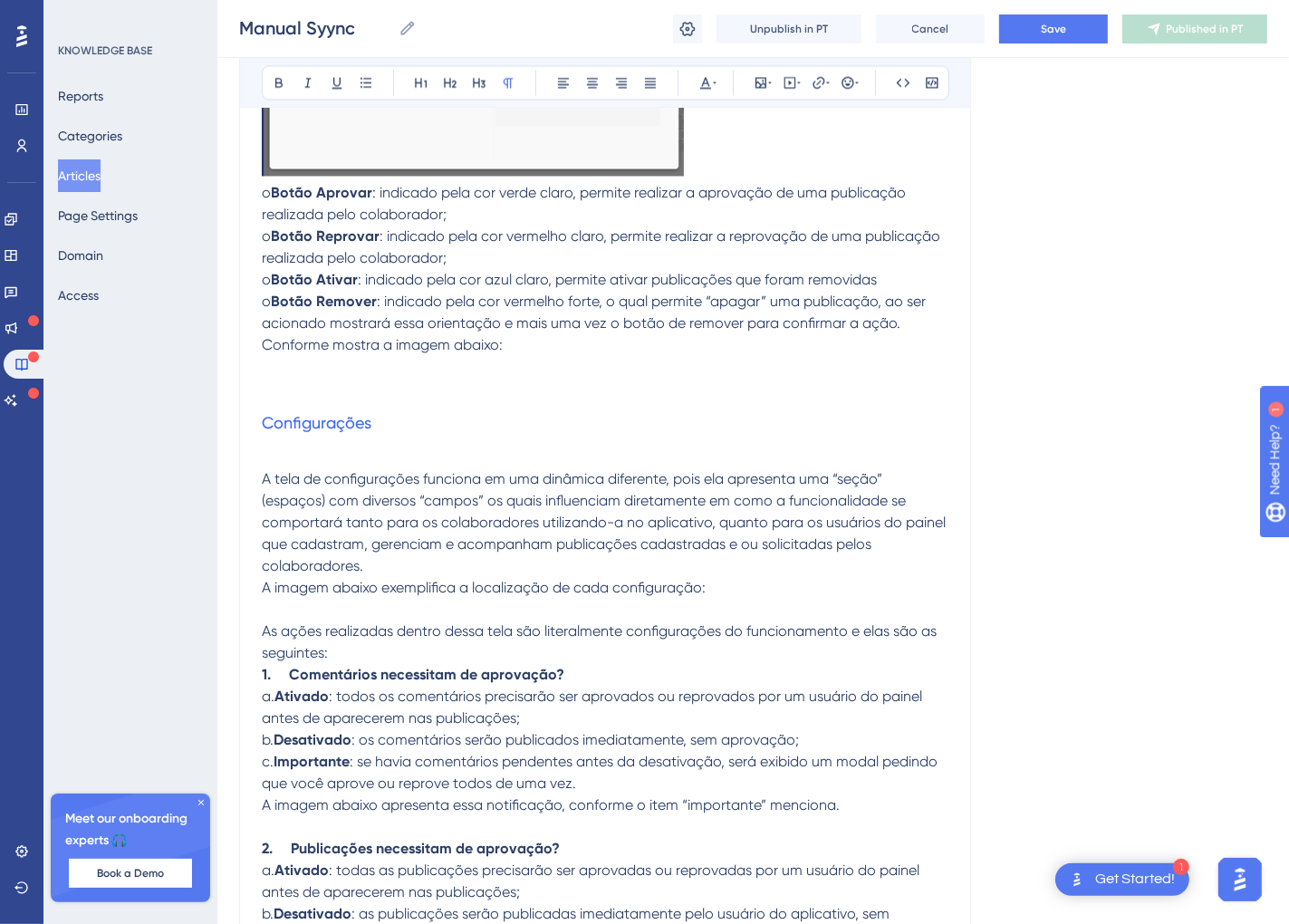 scroll, scrollTop: 9473, scrollLeft: 10, axis: both 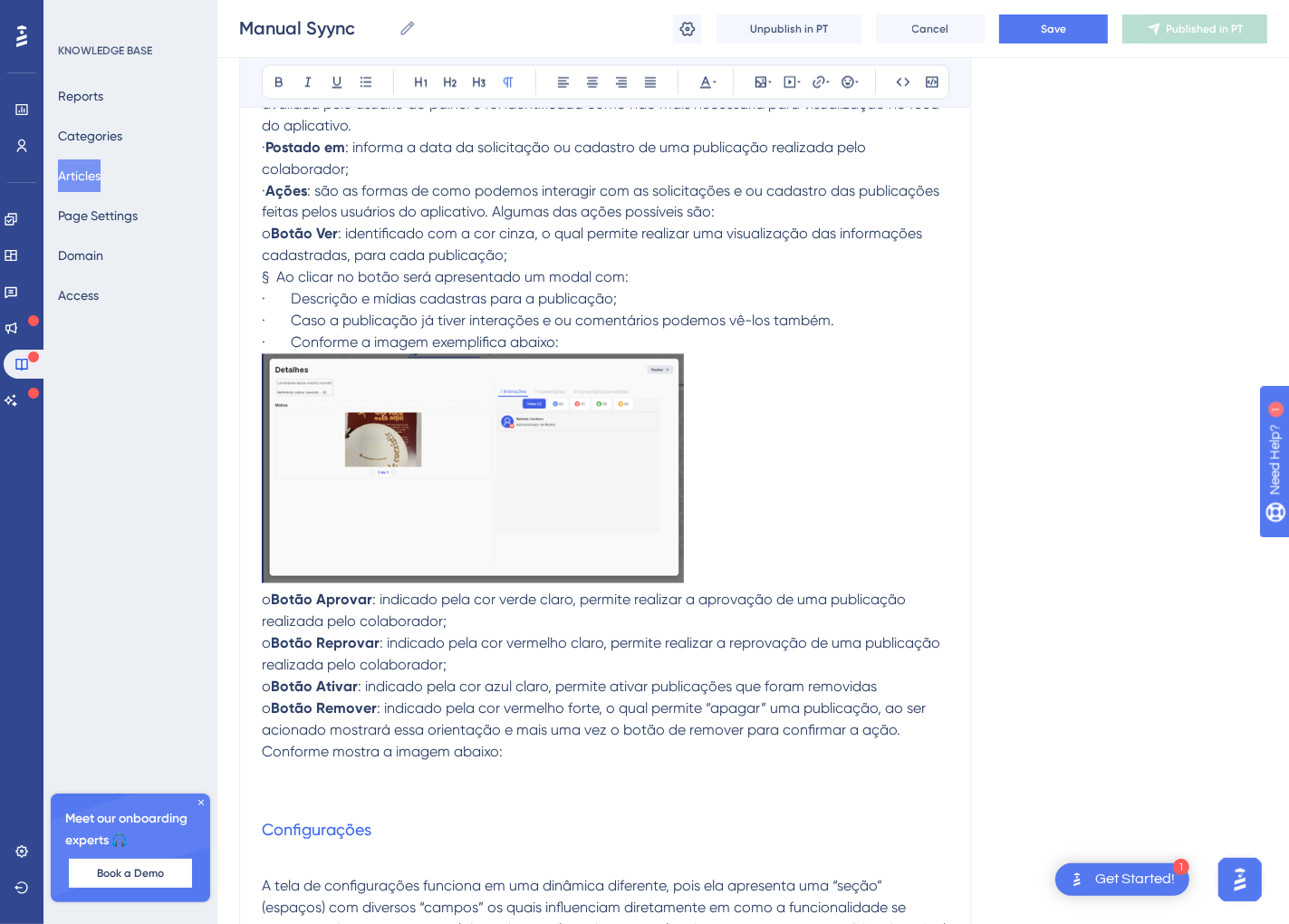 click at bounding box center [605, 796] 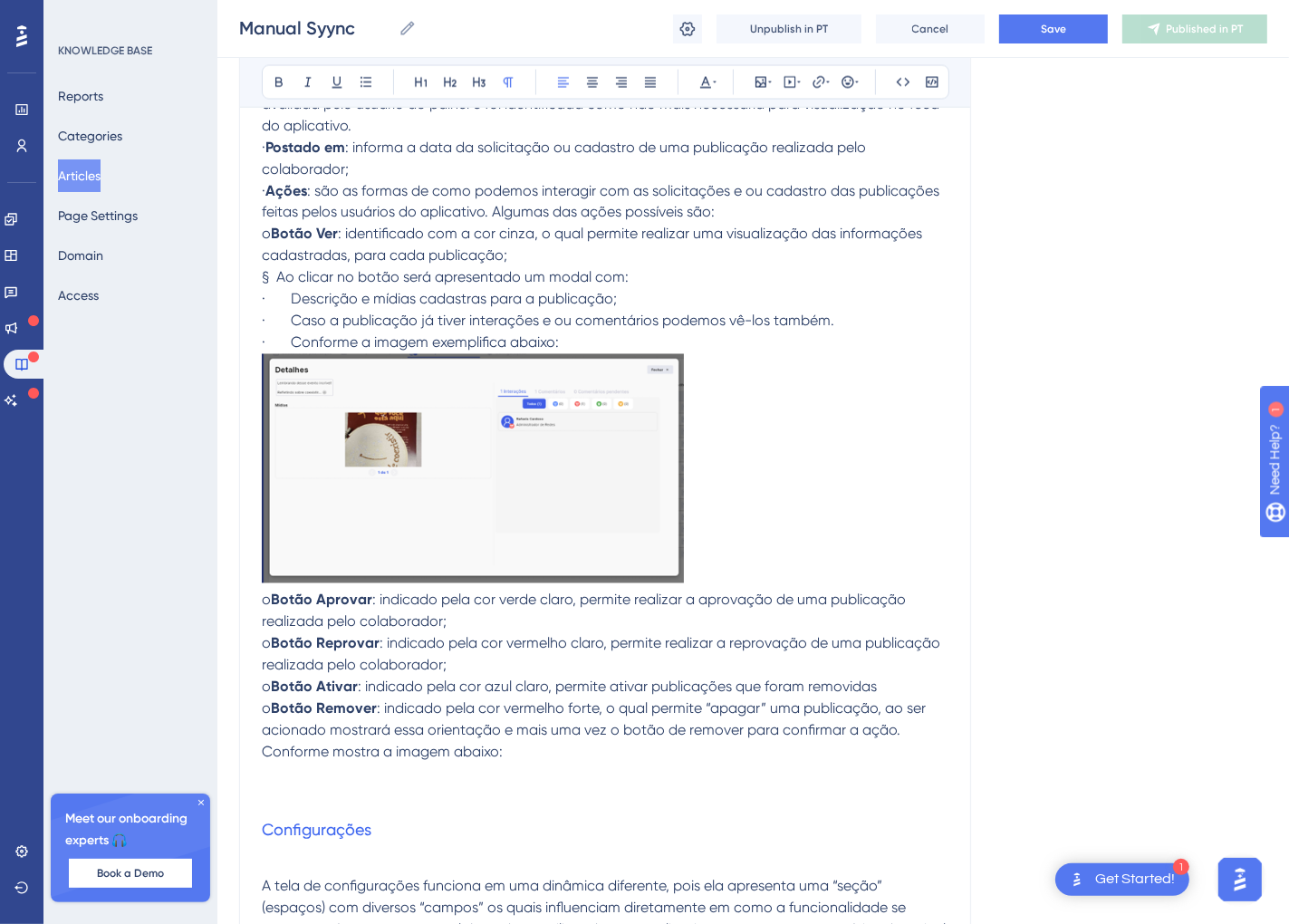 click on ": indicado pela cor vermelho forte, o qual permite “apagar” uma publicação, ao ser acionado mostrará essa orientação e mais uma vez o botão de remover para confirmar a ação. Conforme mostra a imagem abaixo:" at bounding box center (595, 730) 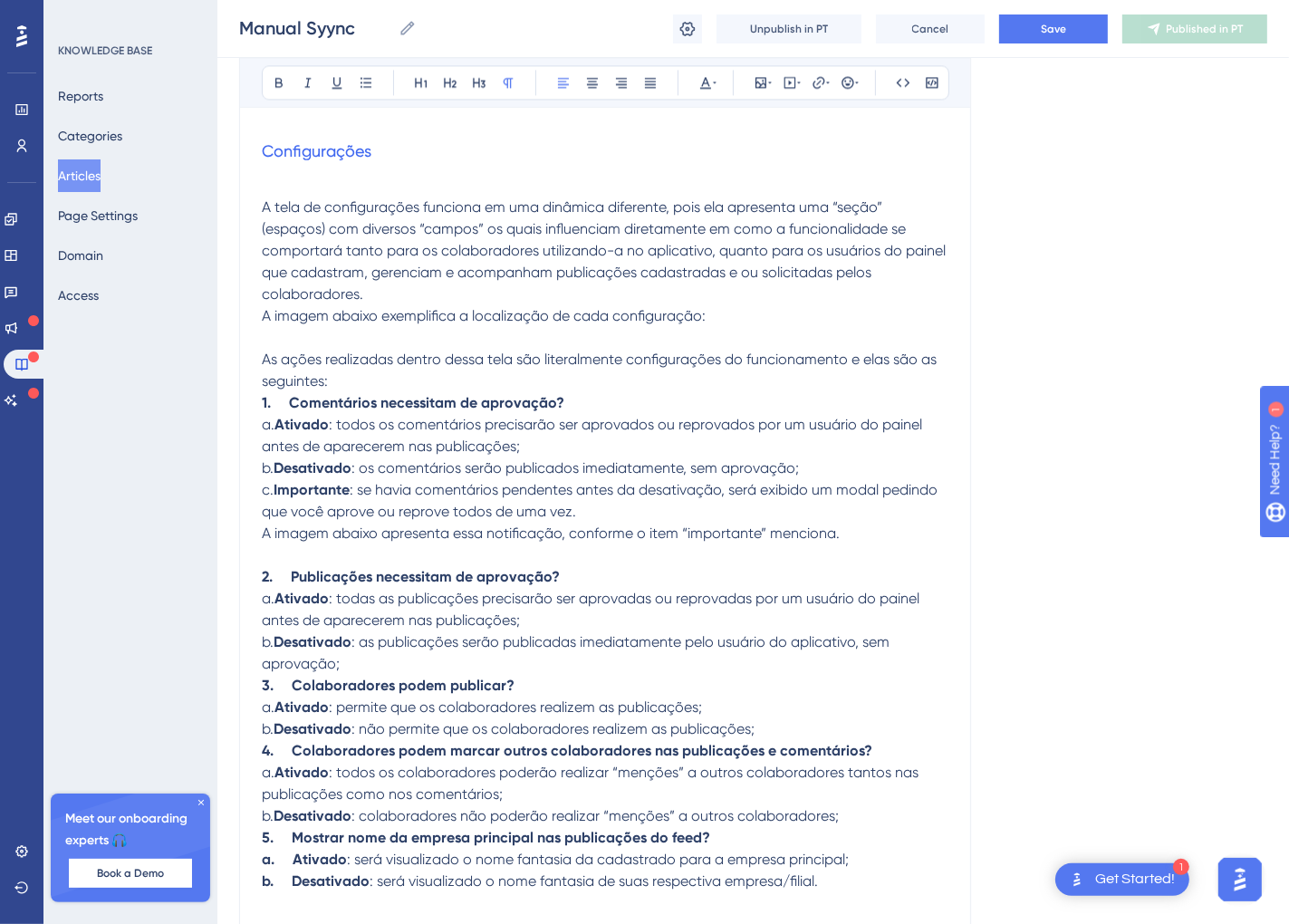 click on ": indicado pela cor vermelho forte, o qual permite “apagar” uma publicação, ao ser acionado mostrará essa orientação e mais uma vez o botão de remover para confirmar a ação. Conforme mostra a imagem abaixo:" at bounding box center [595, 51] 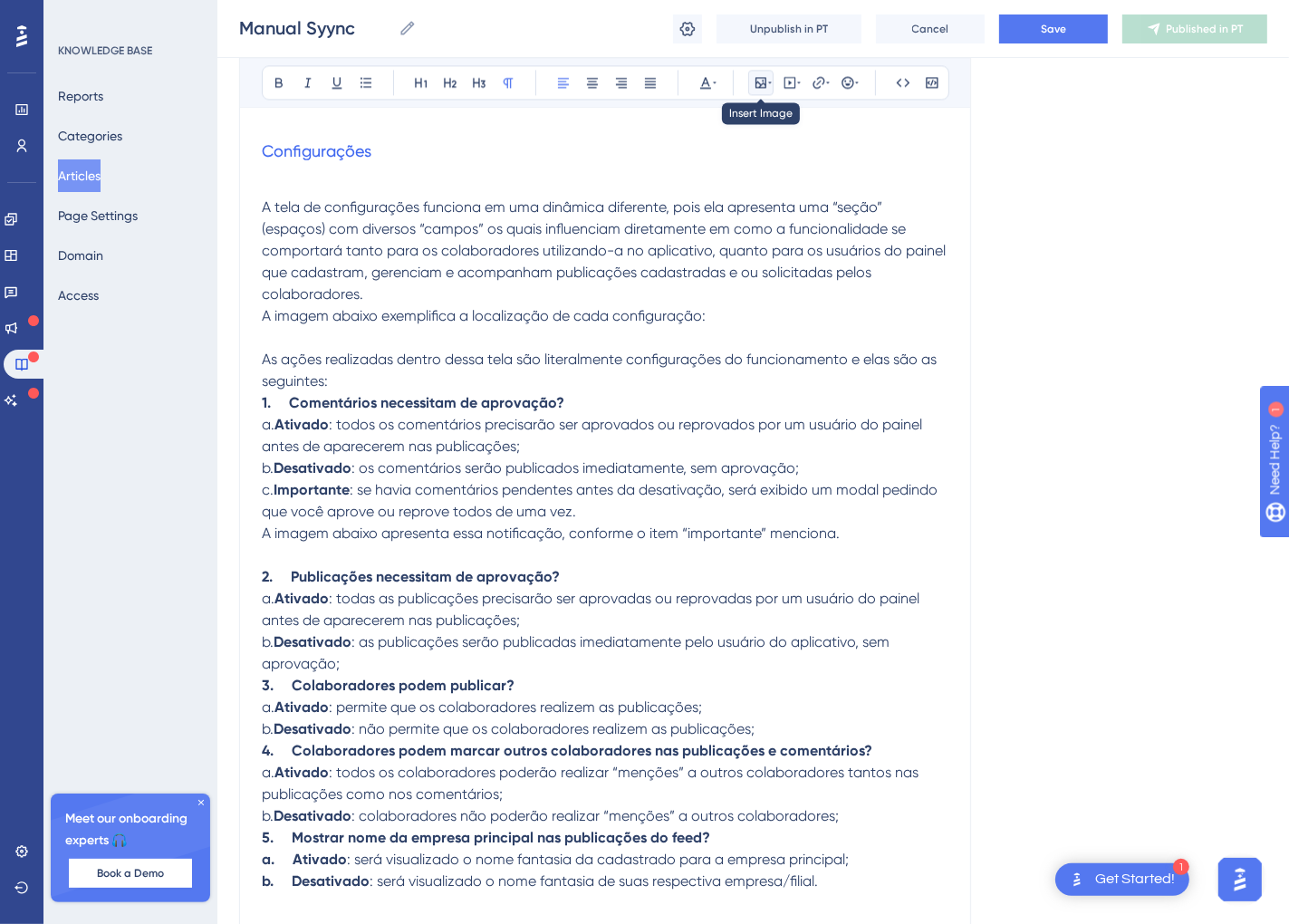 click 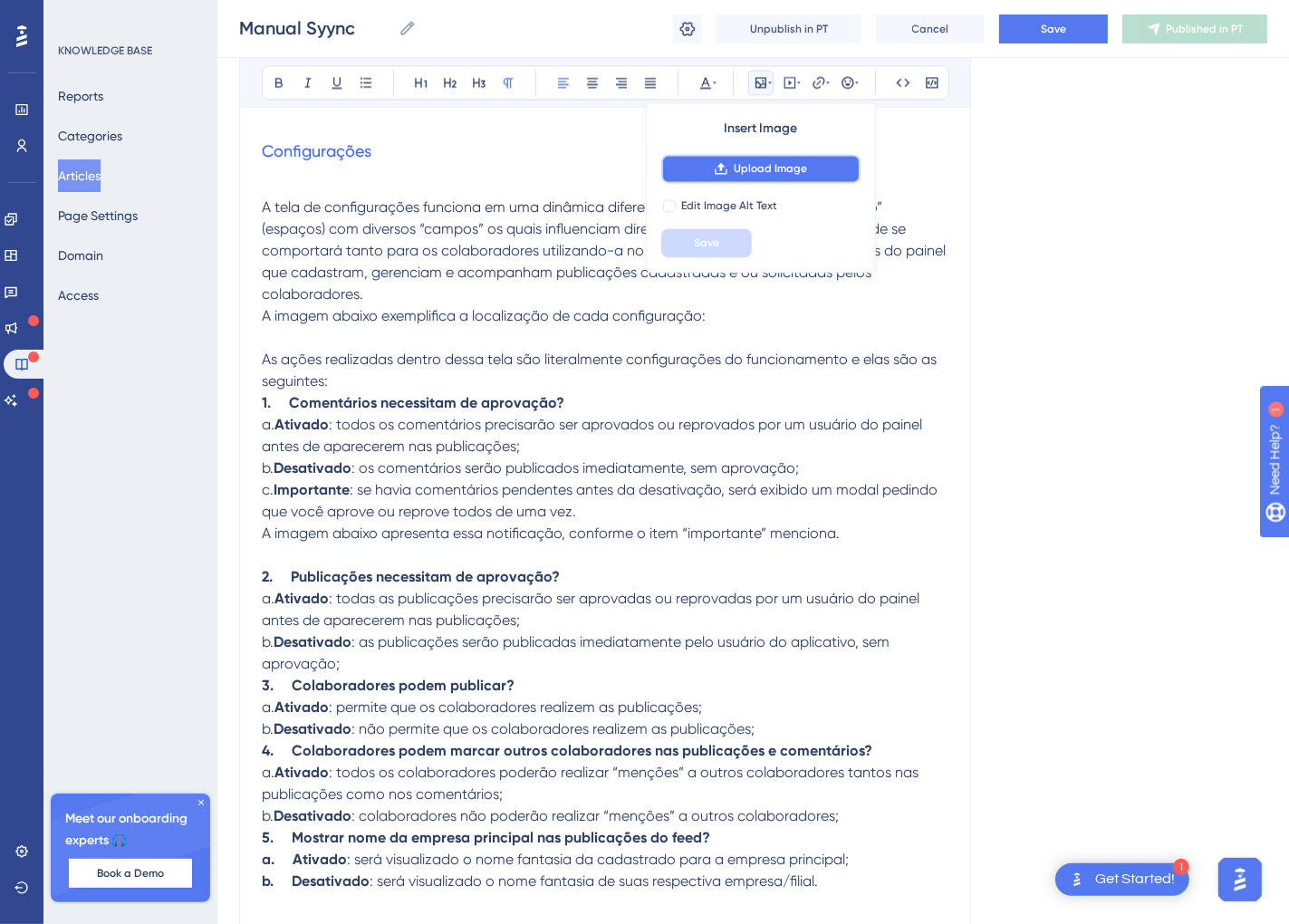 click on "Upload Image" at bounding box center [761, 168] 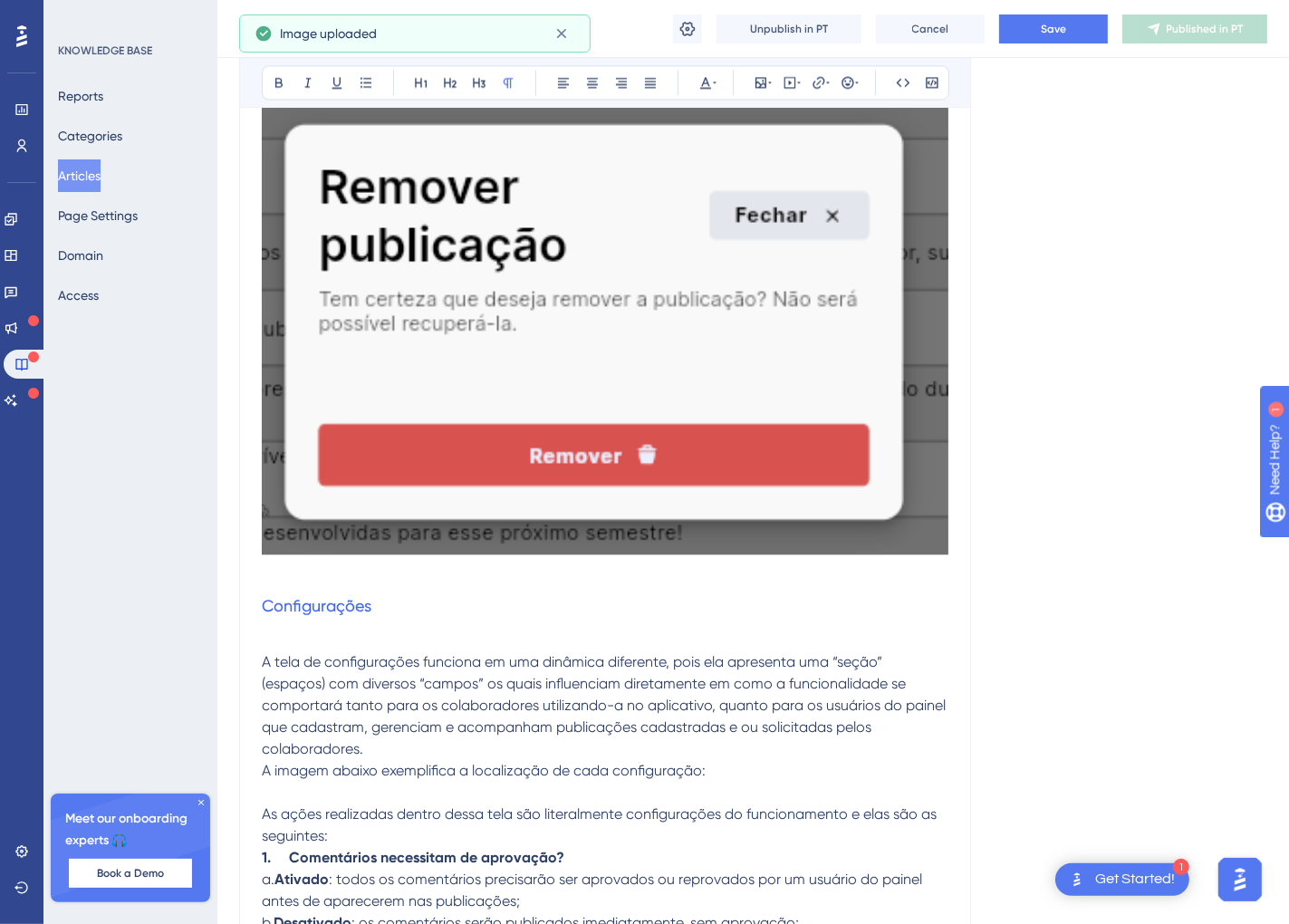 click at bounding box center [605, 330] 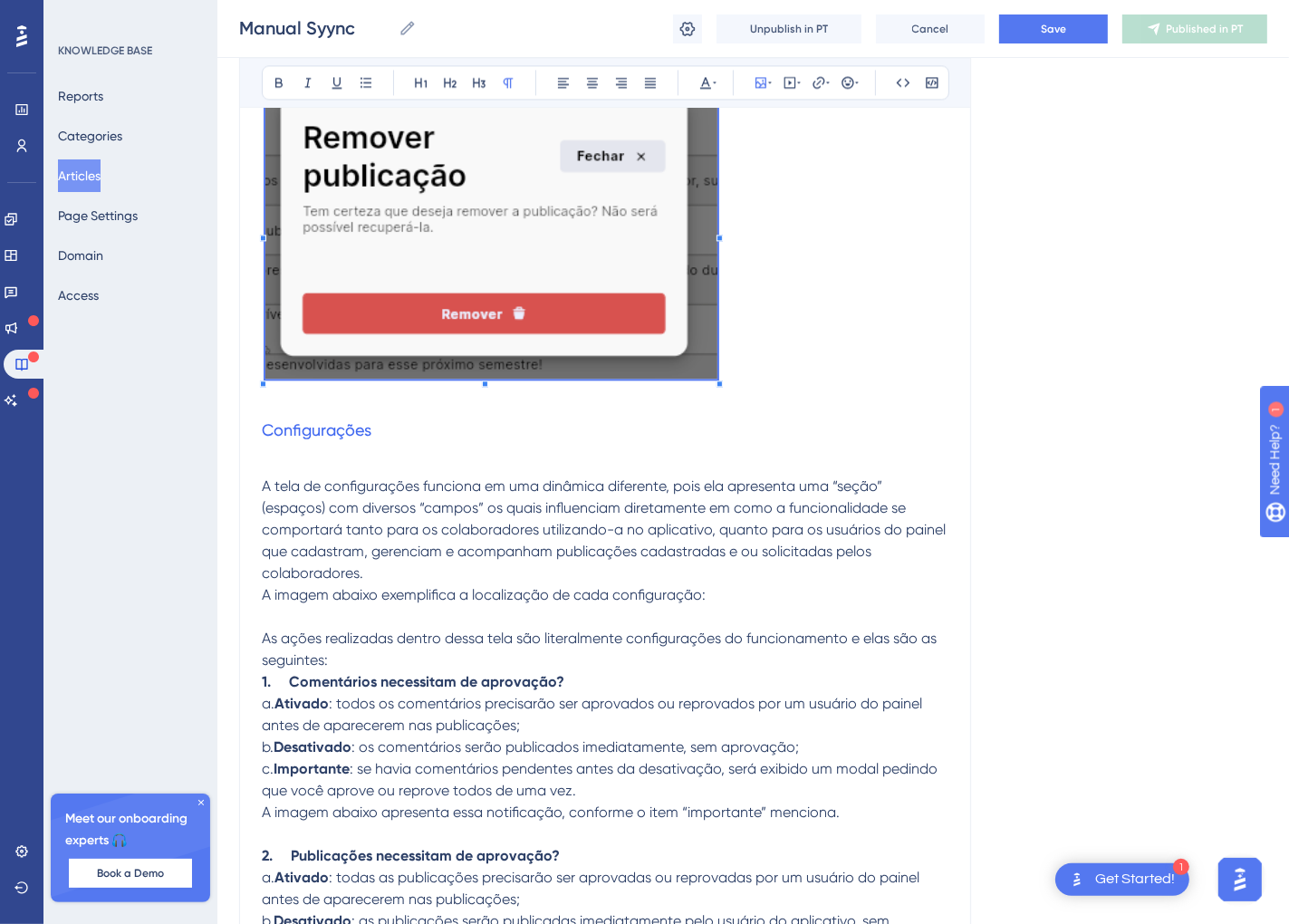 click at bounding box center (491, 235) 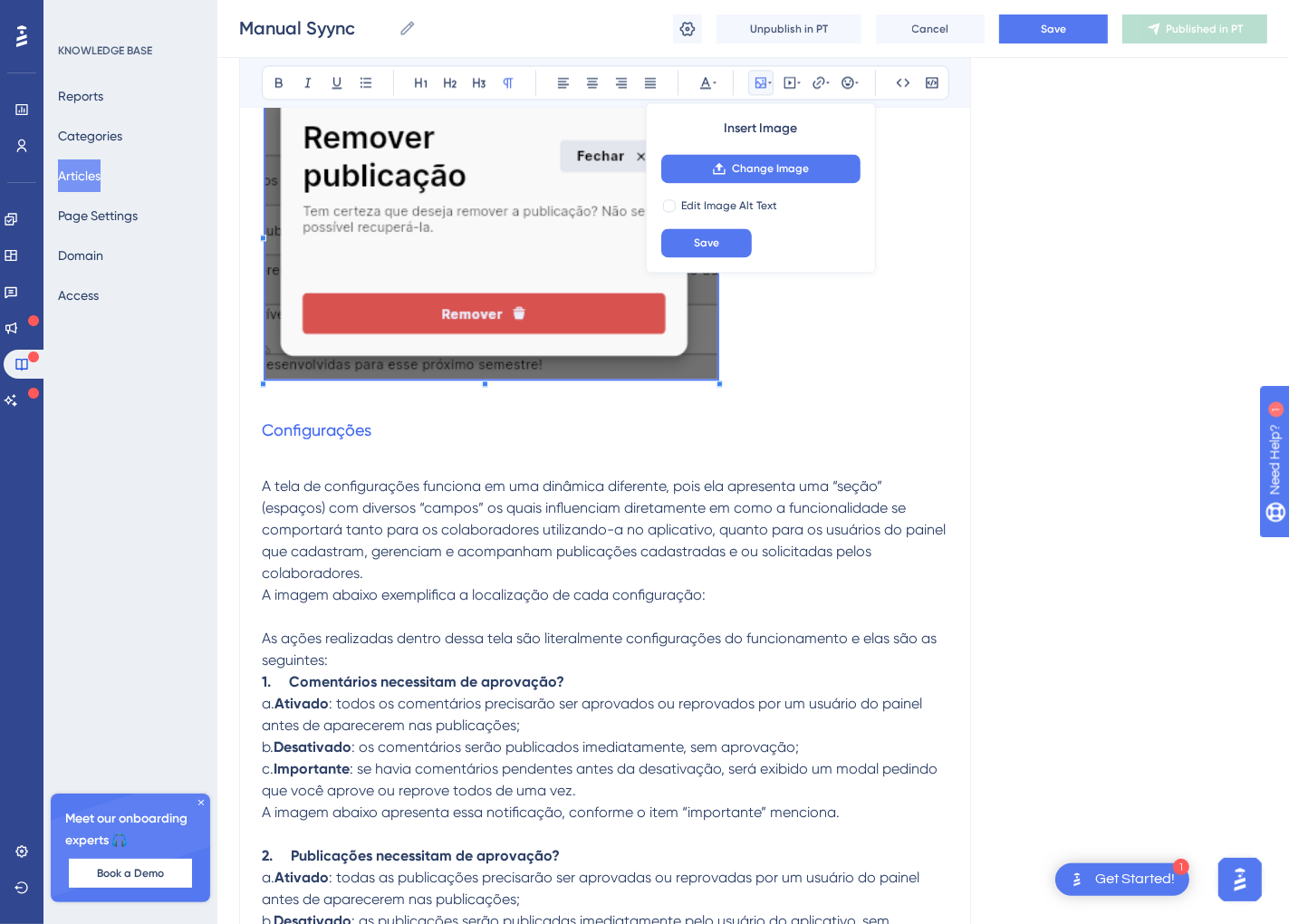 click at bounding box center [605, 396] 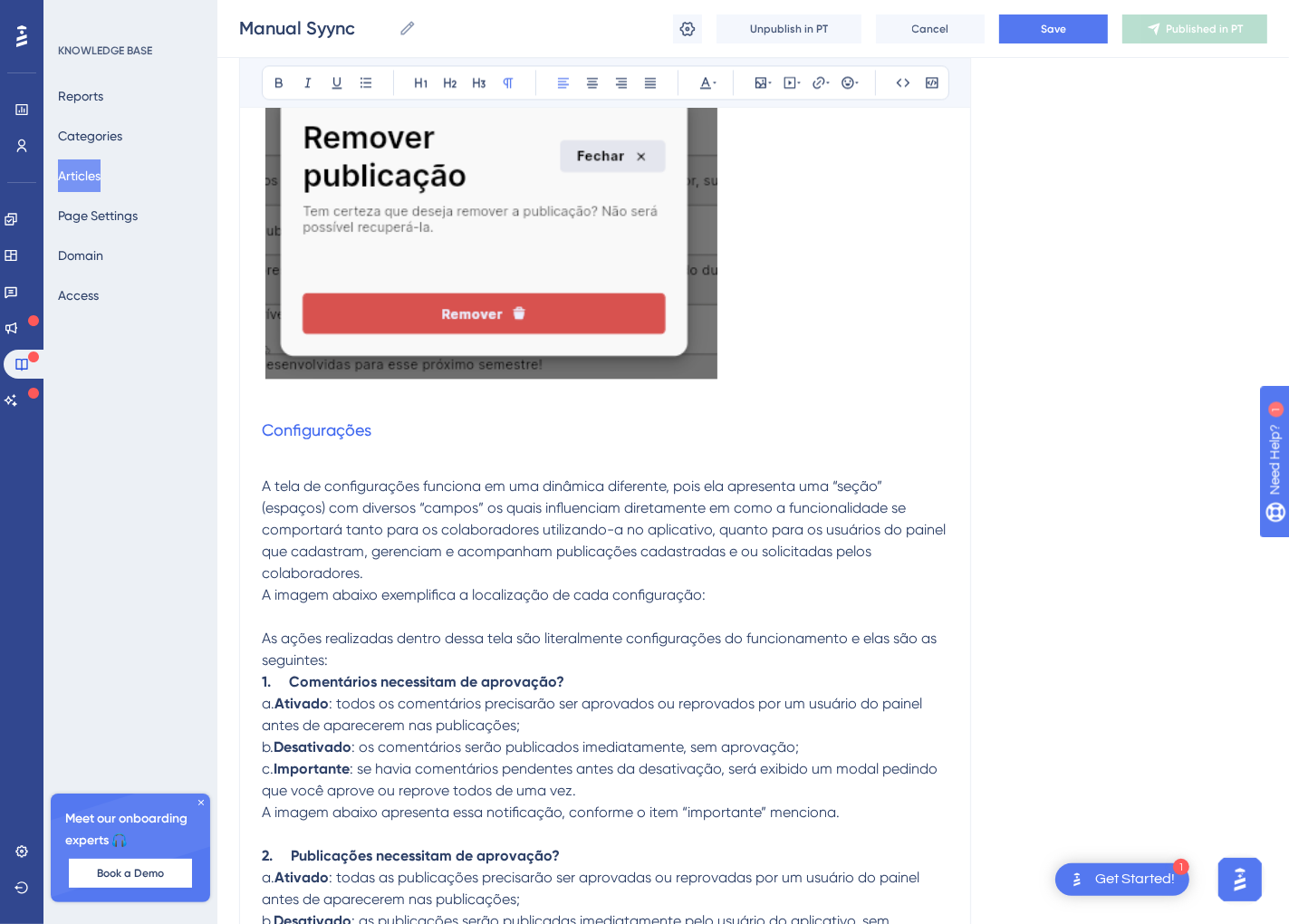 click at bounding box center (491, 231) 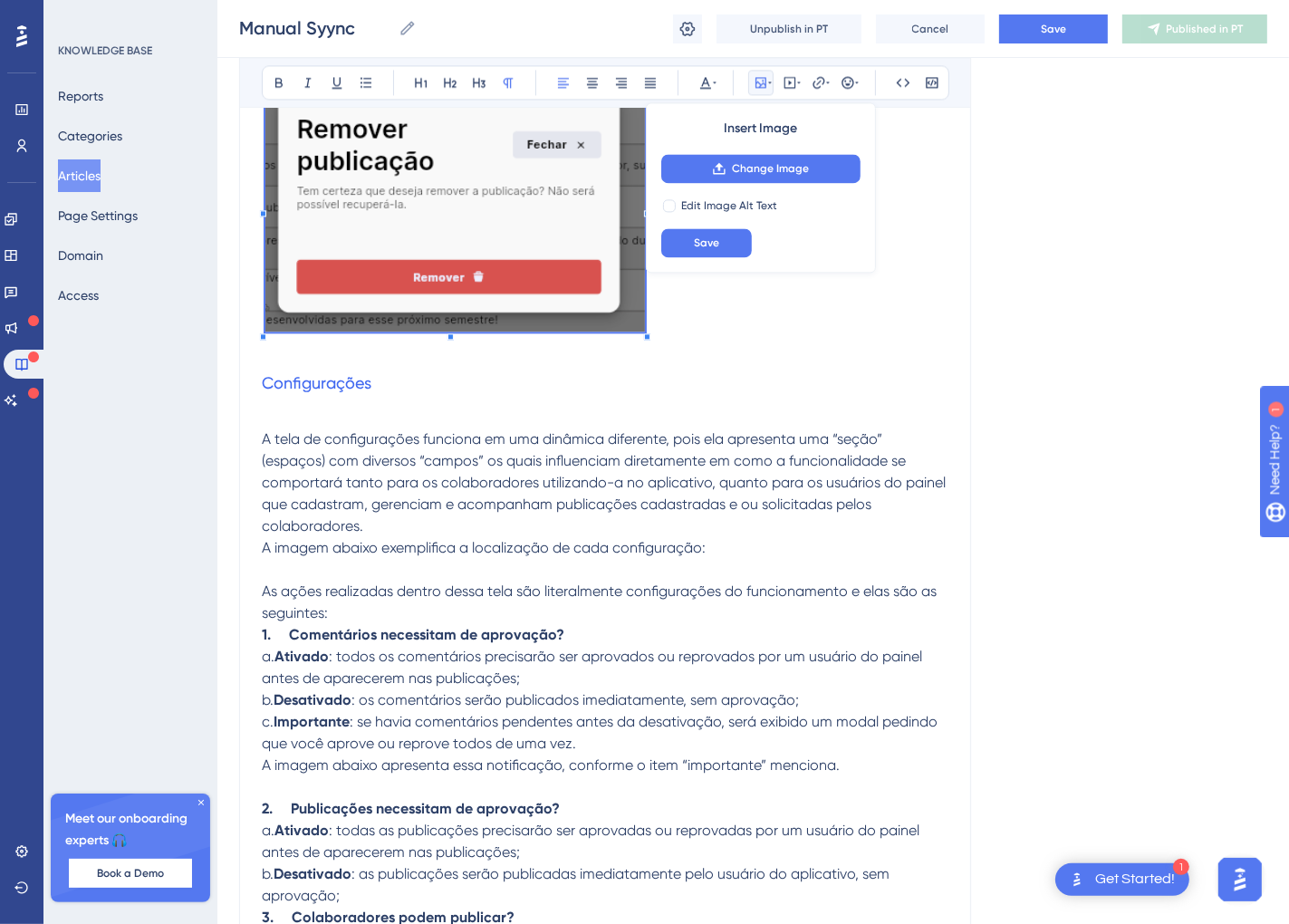 click on "MANUAL DO SYYNC Plataforma de gestão para o RH Tutorial v1.0 – junho 2025   Sumário Plataforma de gestão para o RH.1 Introdução .3 Primeiro Acesso.4 Aplicativo.4 Painel Administrativo.4 Acesso RH.4 Acesso Gestor5 Endomarketing.6 Feed.6 Painel Administrativo.6 Cadastro de Publicação.7 Configurar publicação.8 Publicações da Empresa.12 Publicações do Colaborador14 Configurações.17       Introdução             O Syync é uma plataforma de Comunicação Interna e RH Digital, desenvolvida para valorizar quem realmente importa: as pessoas.             O nosso objetivo é aproximar empresas de seus colaboradores de forma simples, moderna e tecnológica. Transformamos processos burocráticos e demorados em atividades mais ágeis, práticas e eficientes, otimizando o tempo tanto da empresa quanto do colaborador. Este manual apresenta as principais funcionalidades da plataforma, que é composta por dois ambientes:   Primeiro Acesso Aplicativo a.      Nome completo;" at bounding box center (605, -4284) 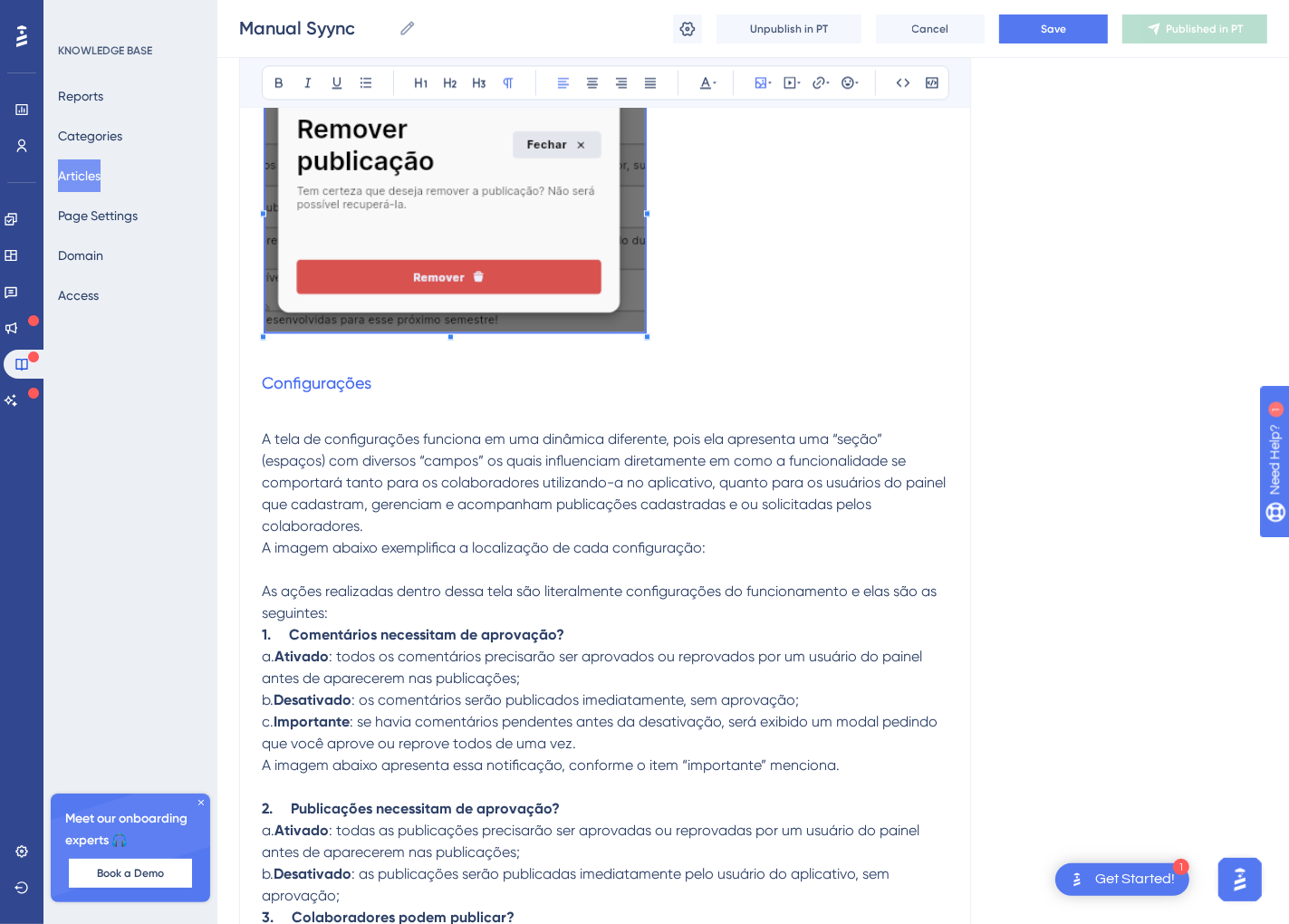 click at bounding box center [605, 418] 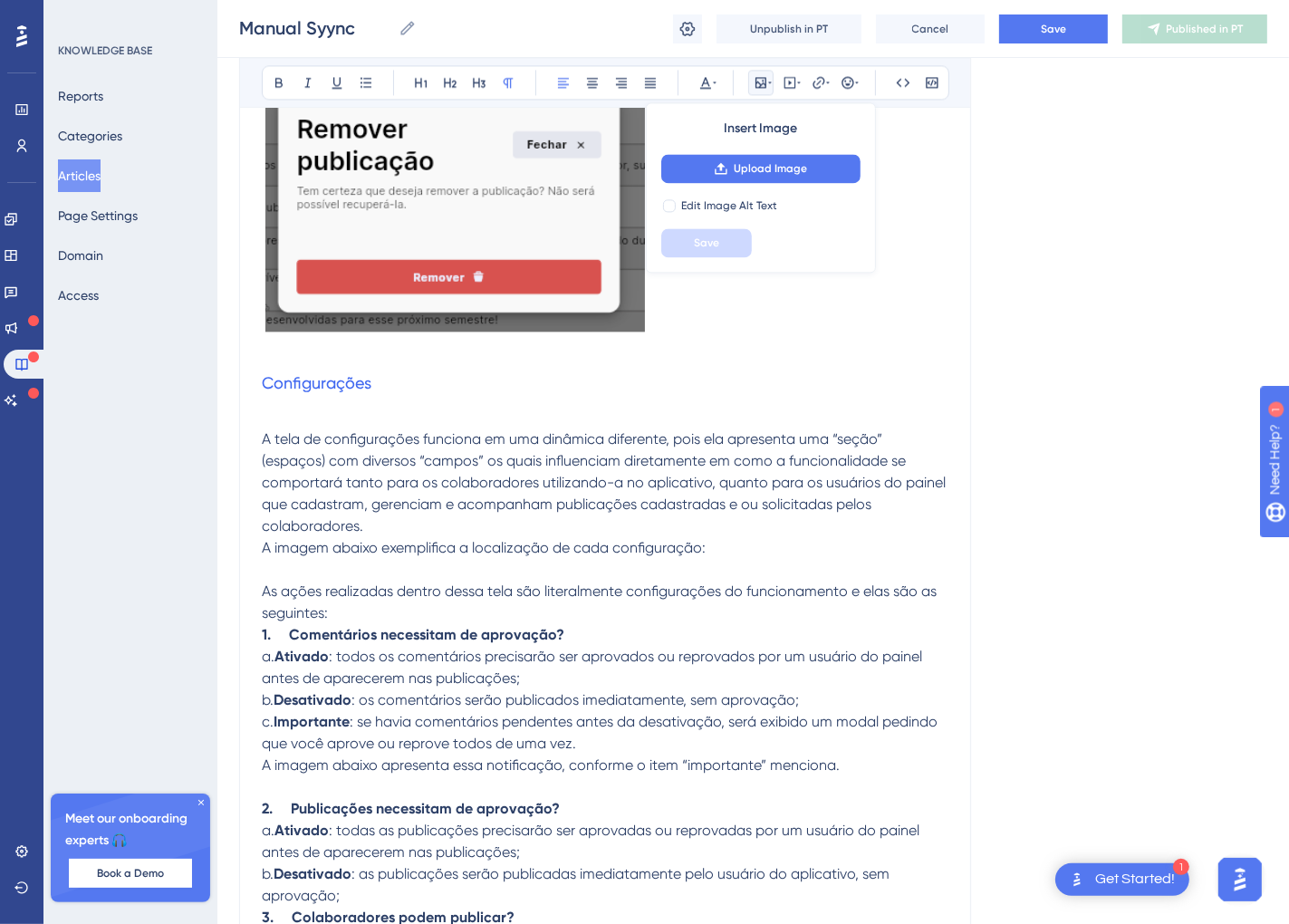 click at bounding box center (605, 418) 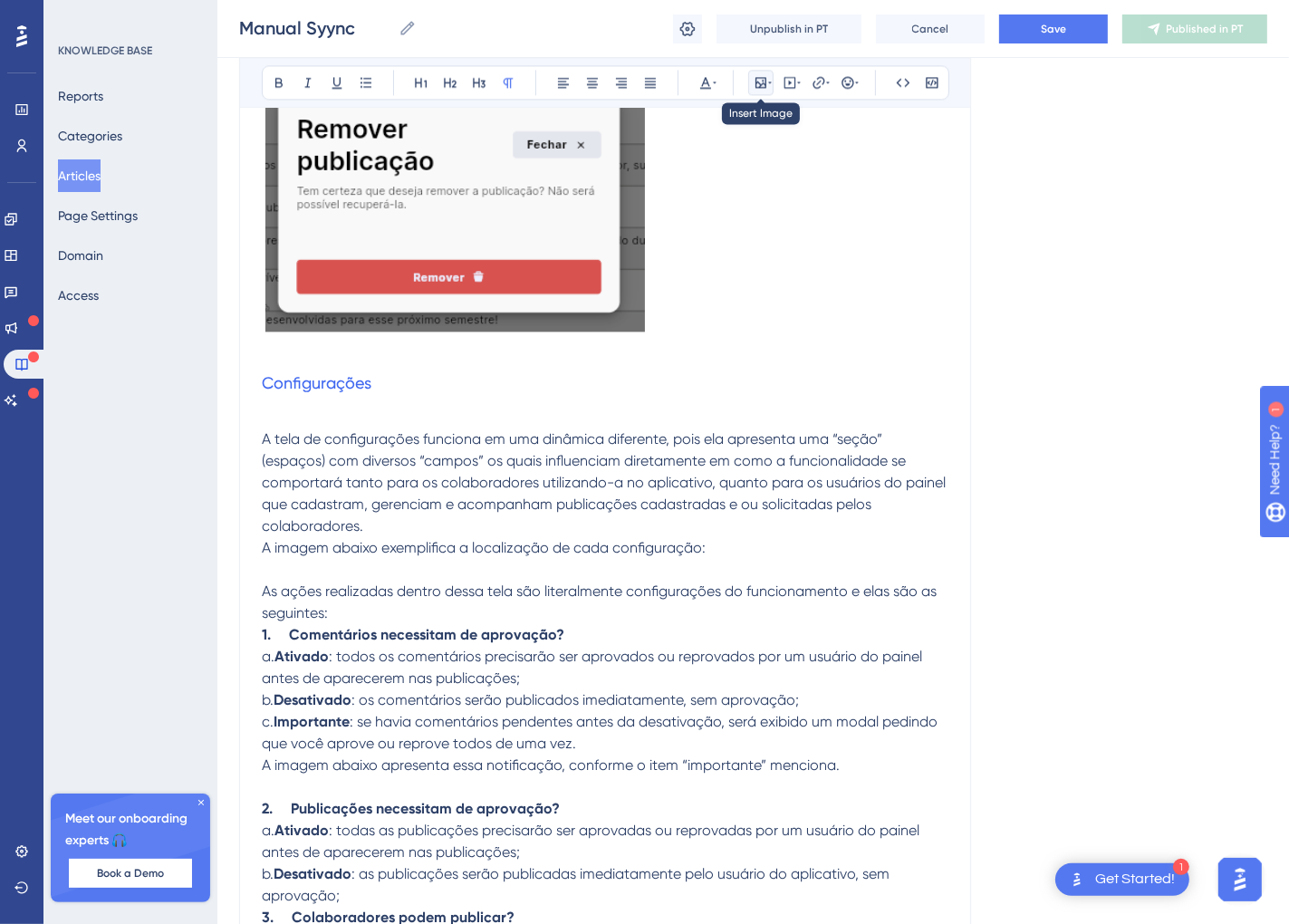 click at bounding box center [761, 82] 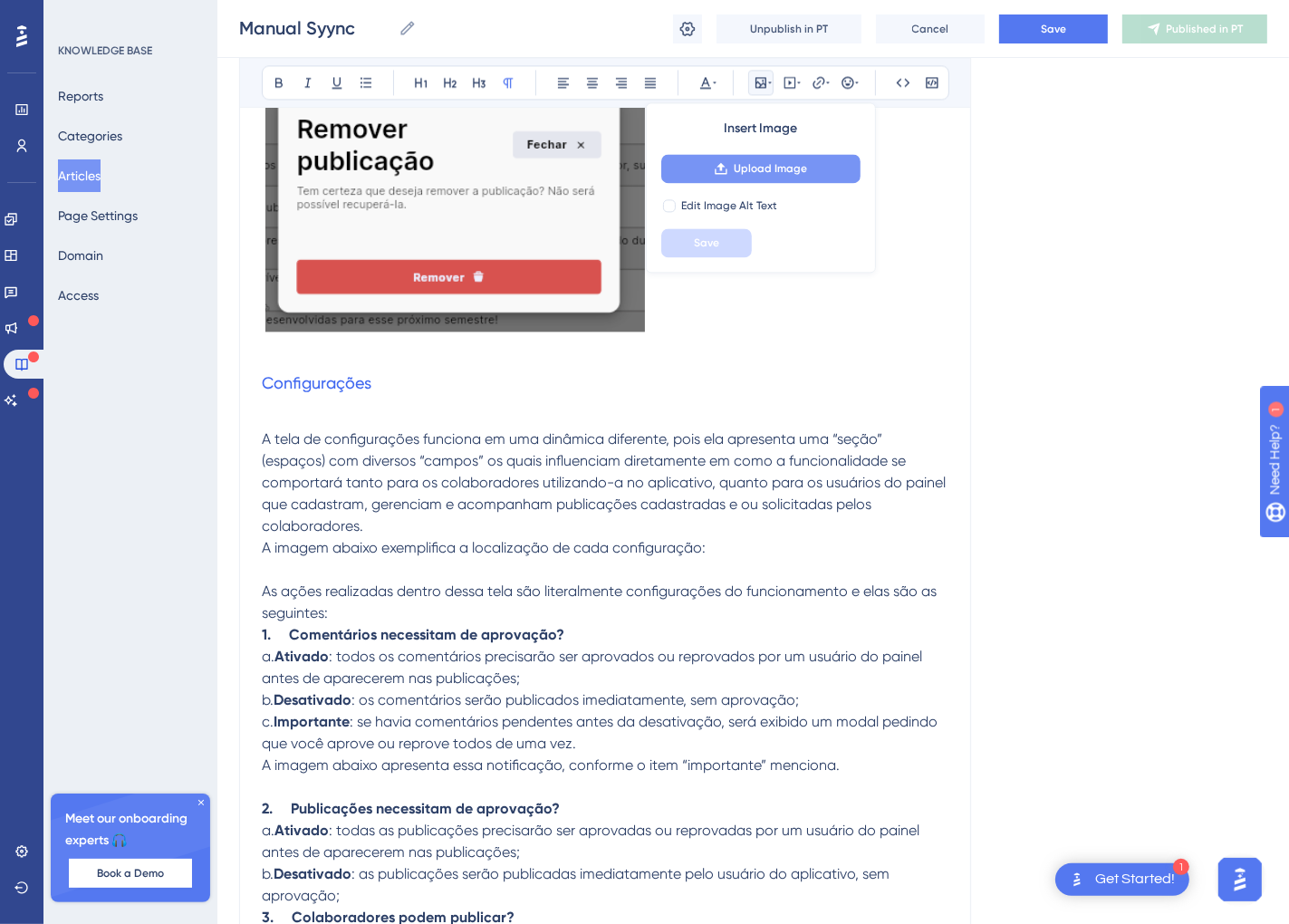 click on "Upload Image" at bounding box center [770, 168] 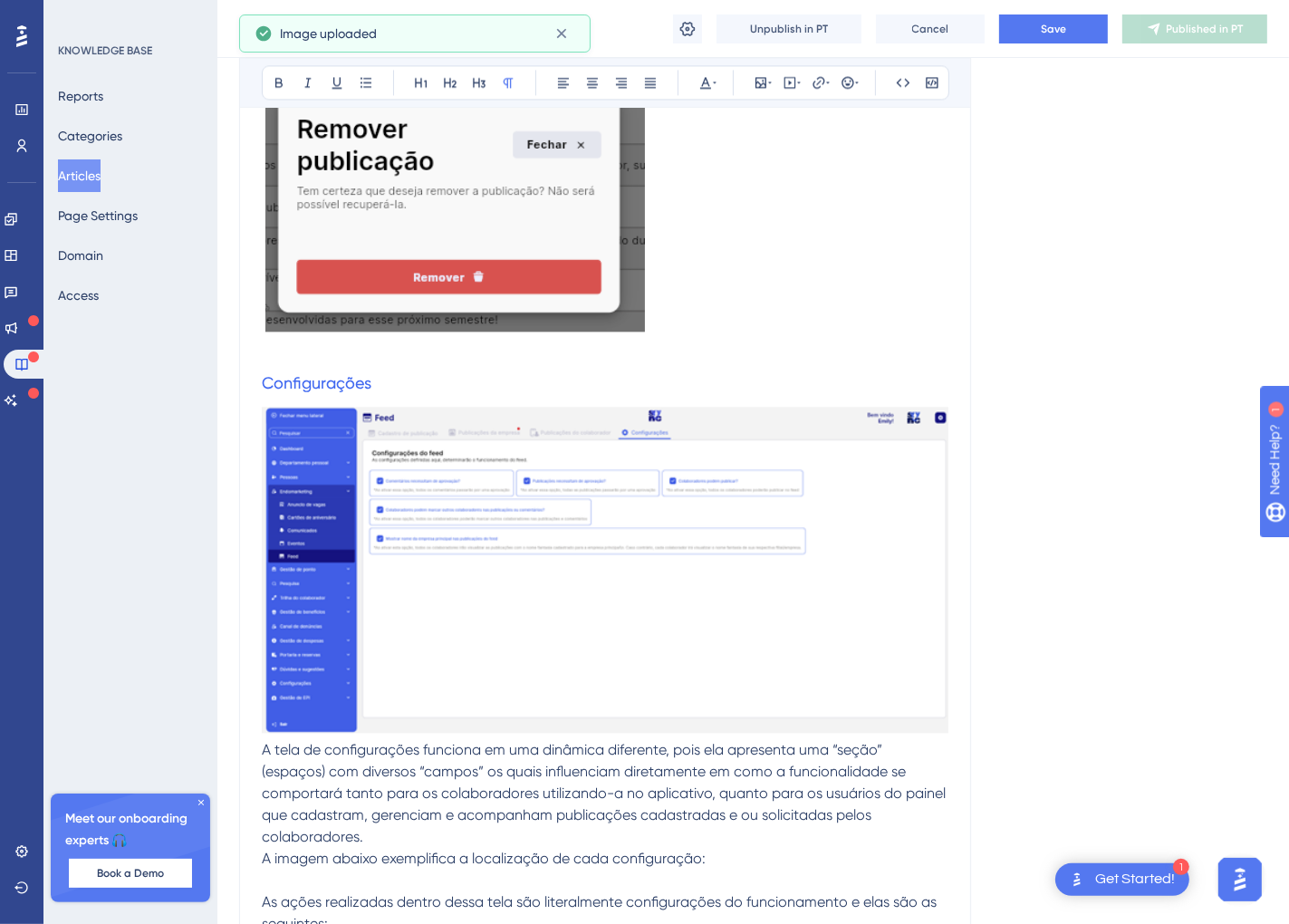 scroll, scrollTop: 10696, scrollLeft: 10, axis: both 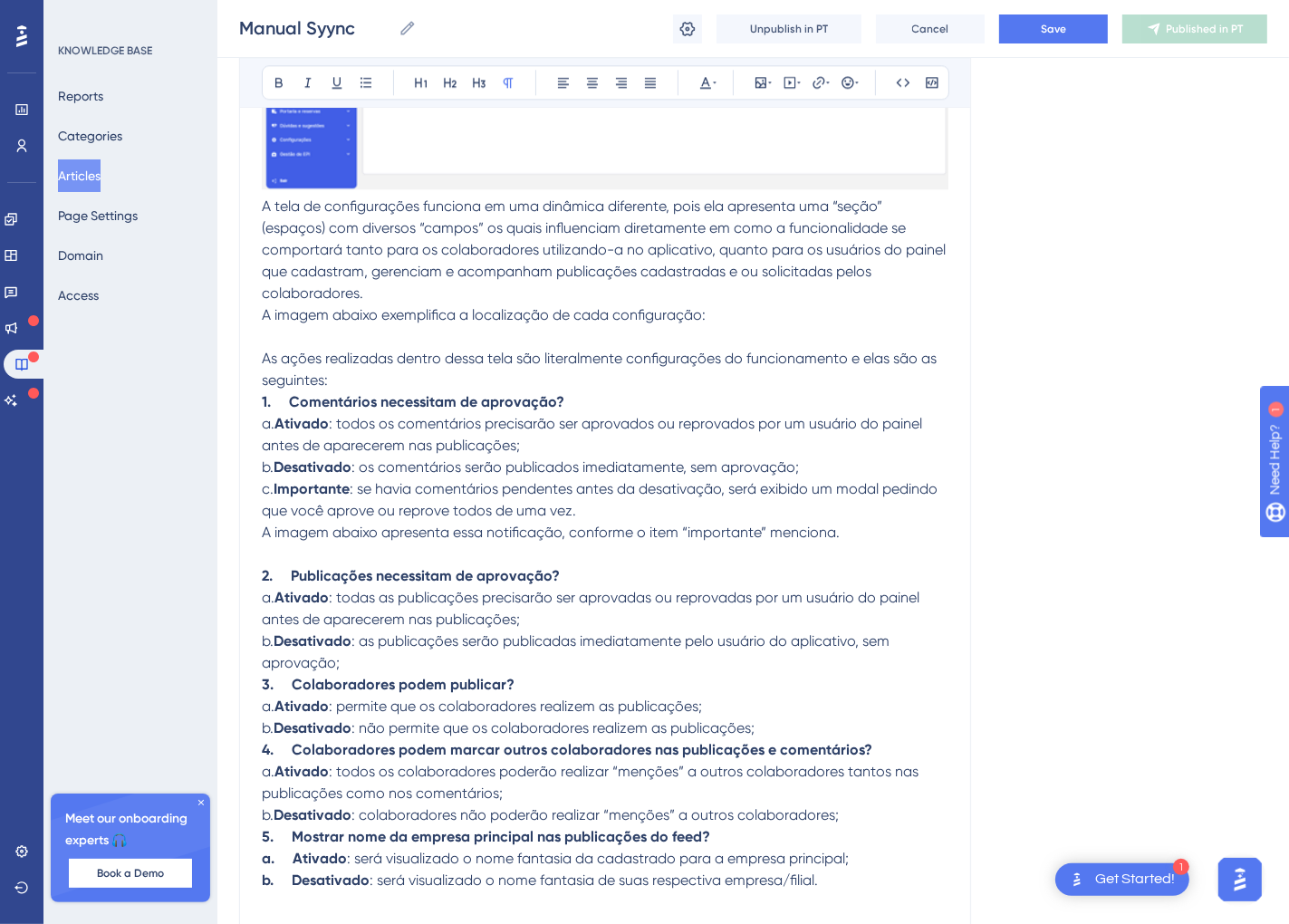 click on "As ações realizadas dentro dessa tela são literalmente configurações do funcionamento e elas são as seguintes:" at bounding box center (601, 369) 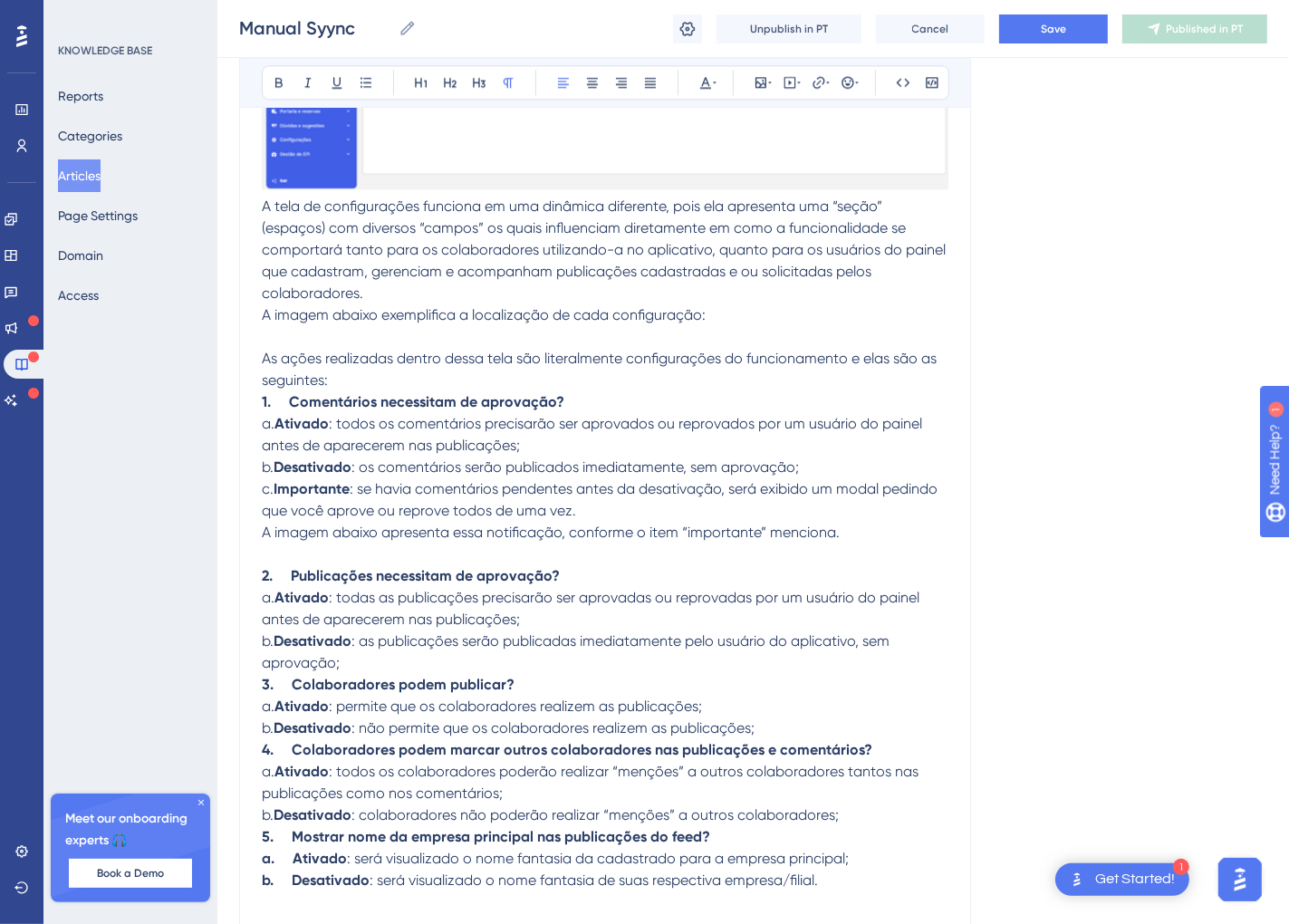 click at bounding box center (605, 337) 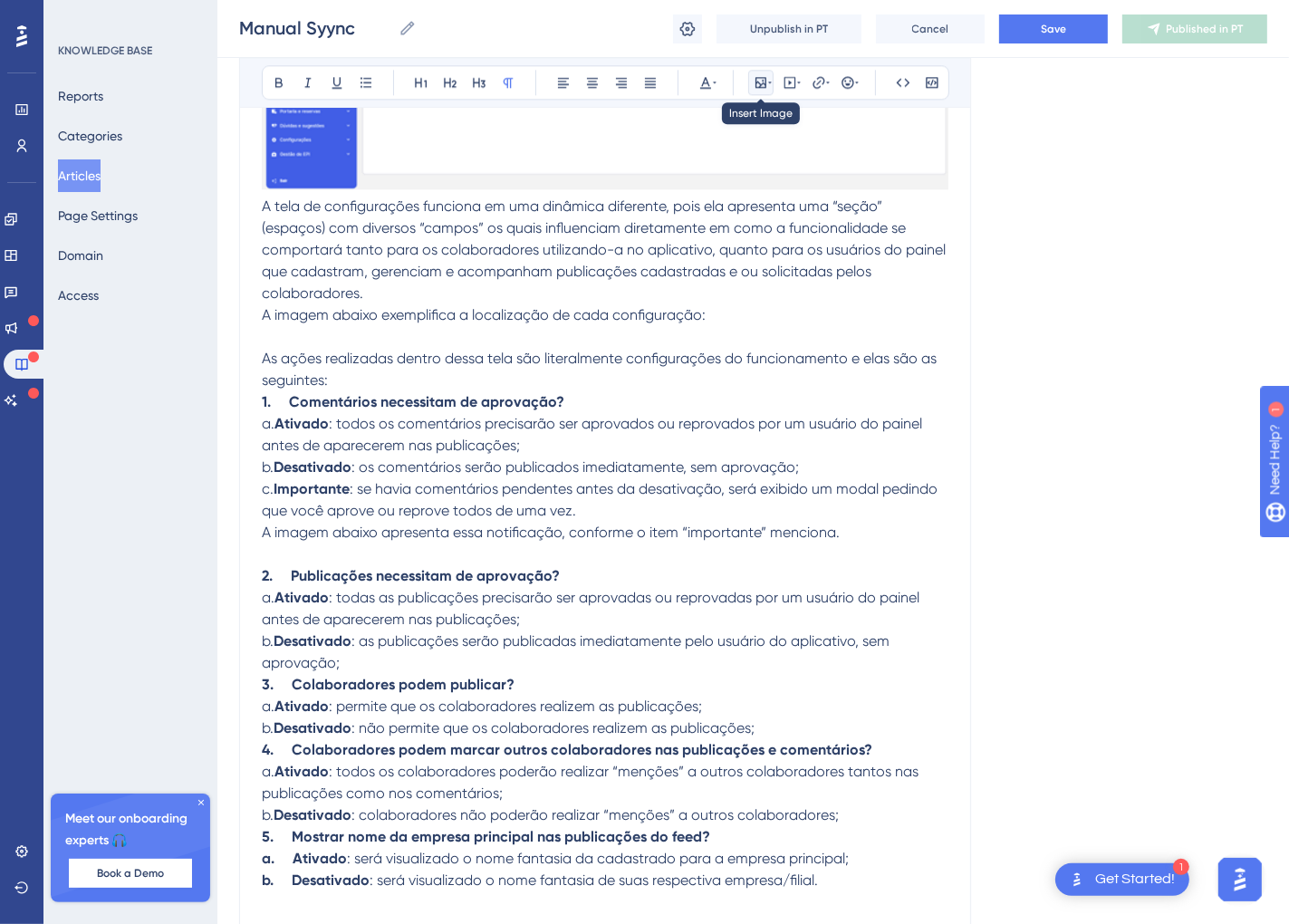 click 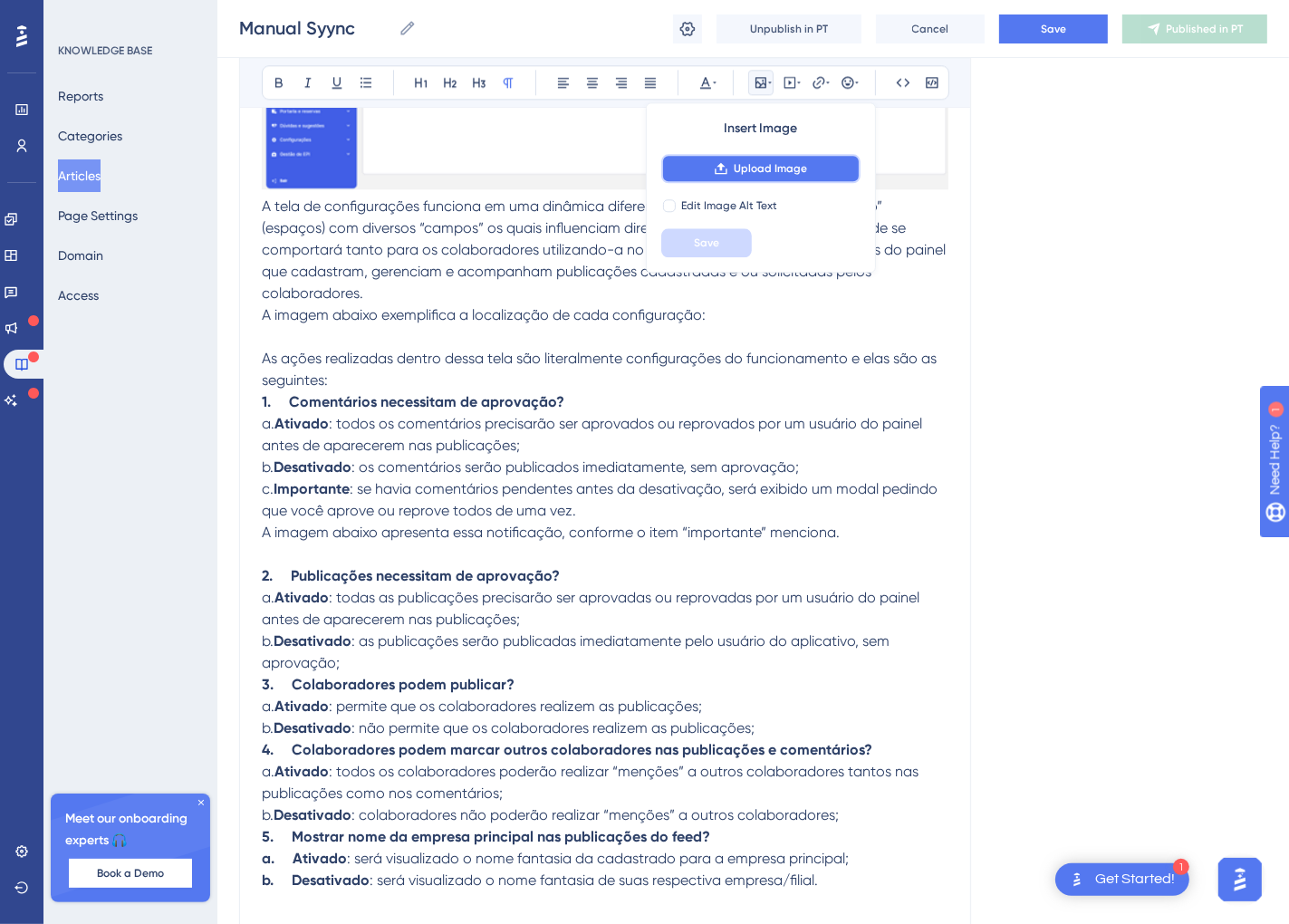 click on "Upload Image" at bounding box center [770, 168] 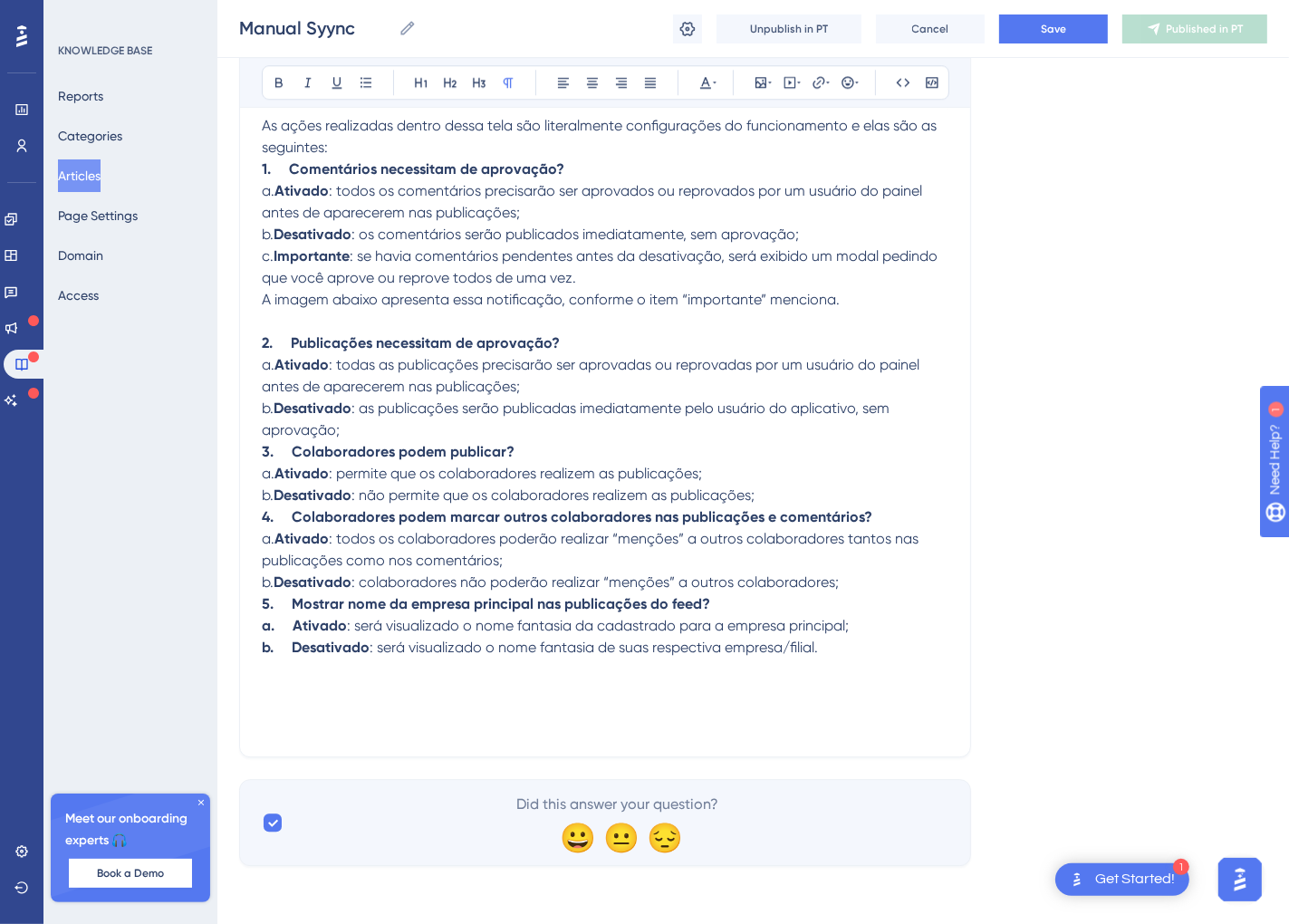 scroll, scrollTop: 10879, scrollLeft: 10, axis: both 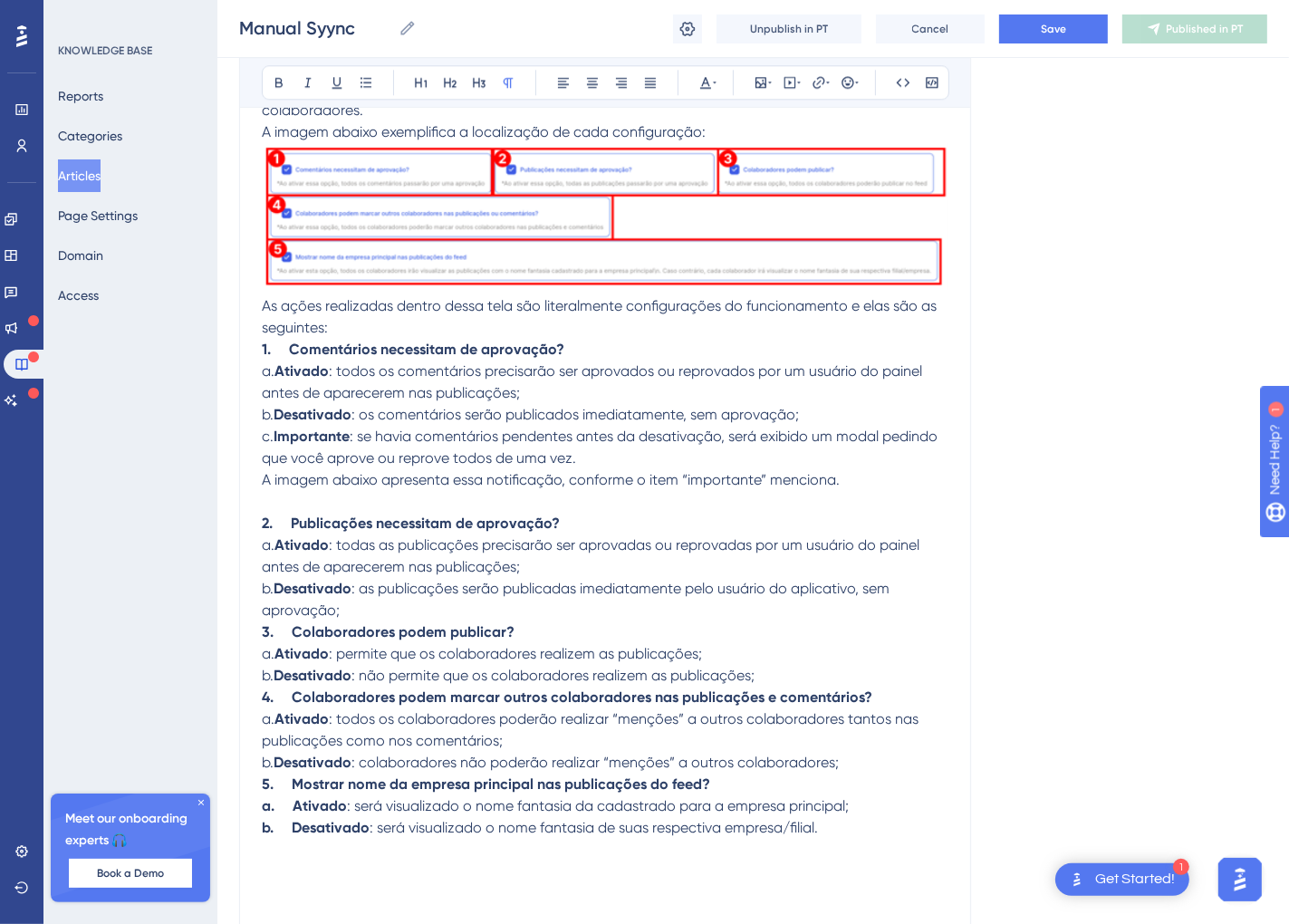 click at bounding box center (605, 502) 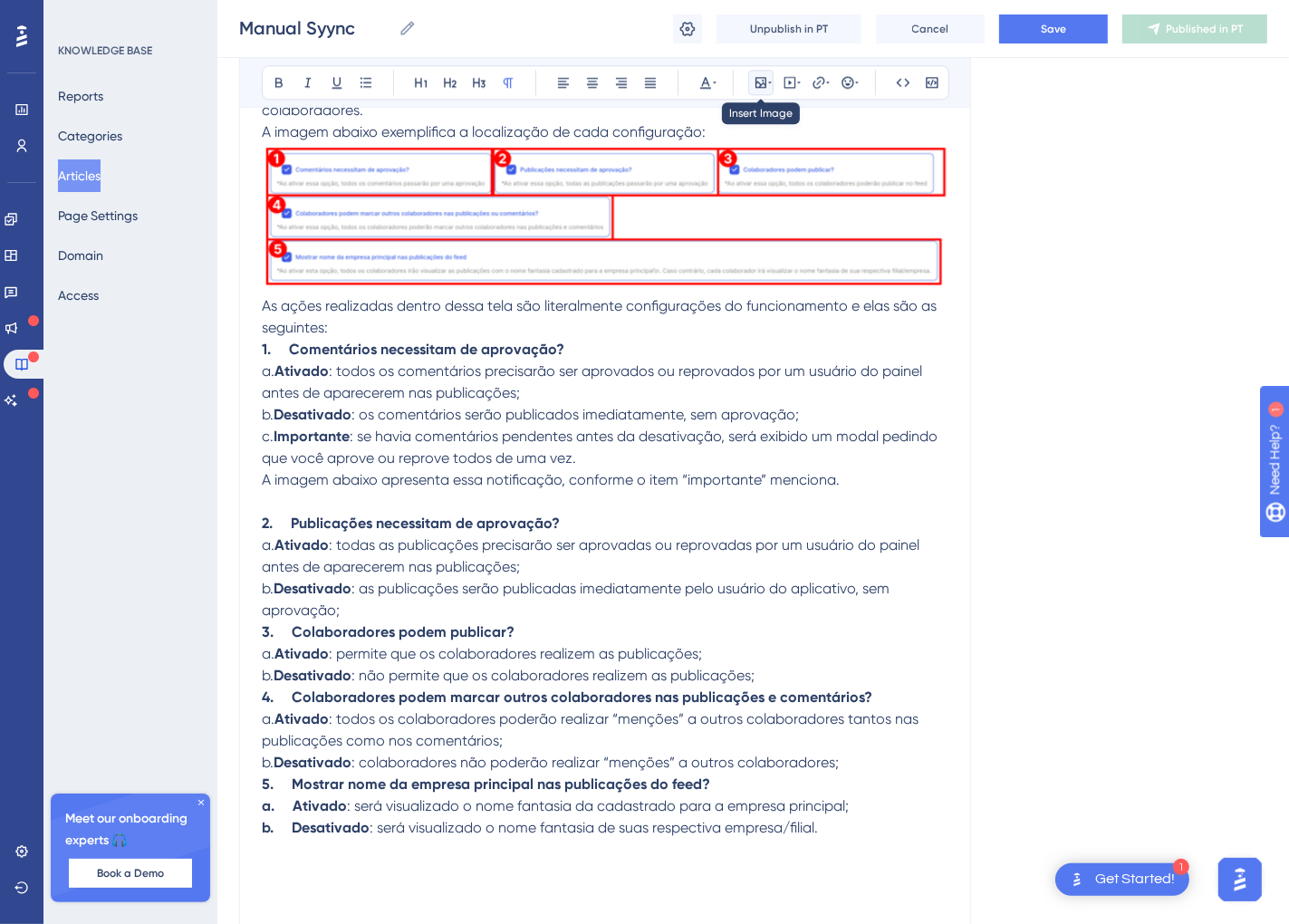 click 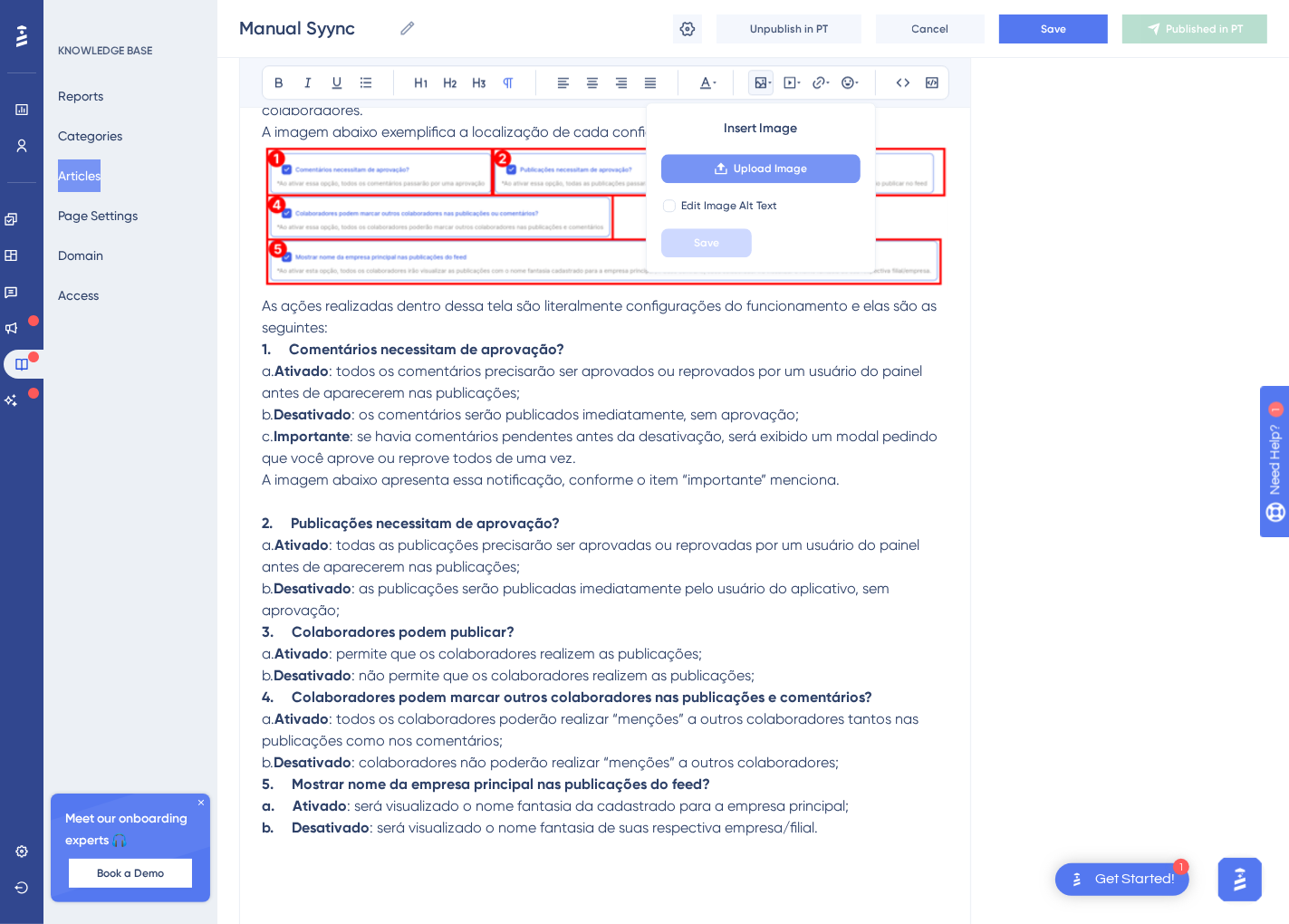 click on "Upload Image" at bounding box center [761, 168] 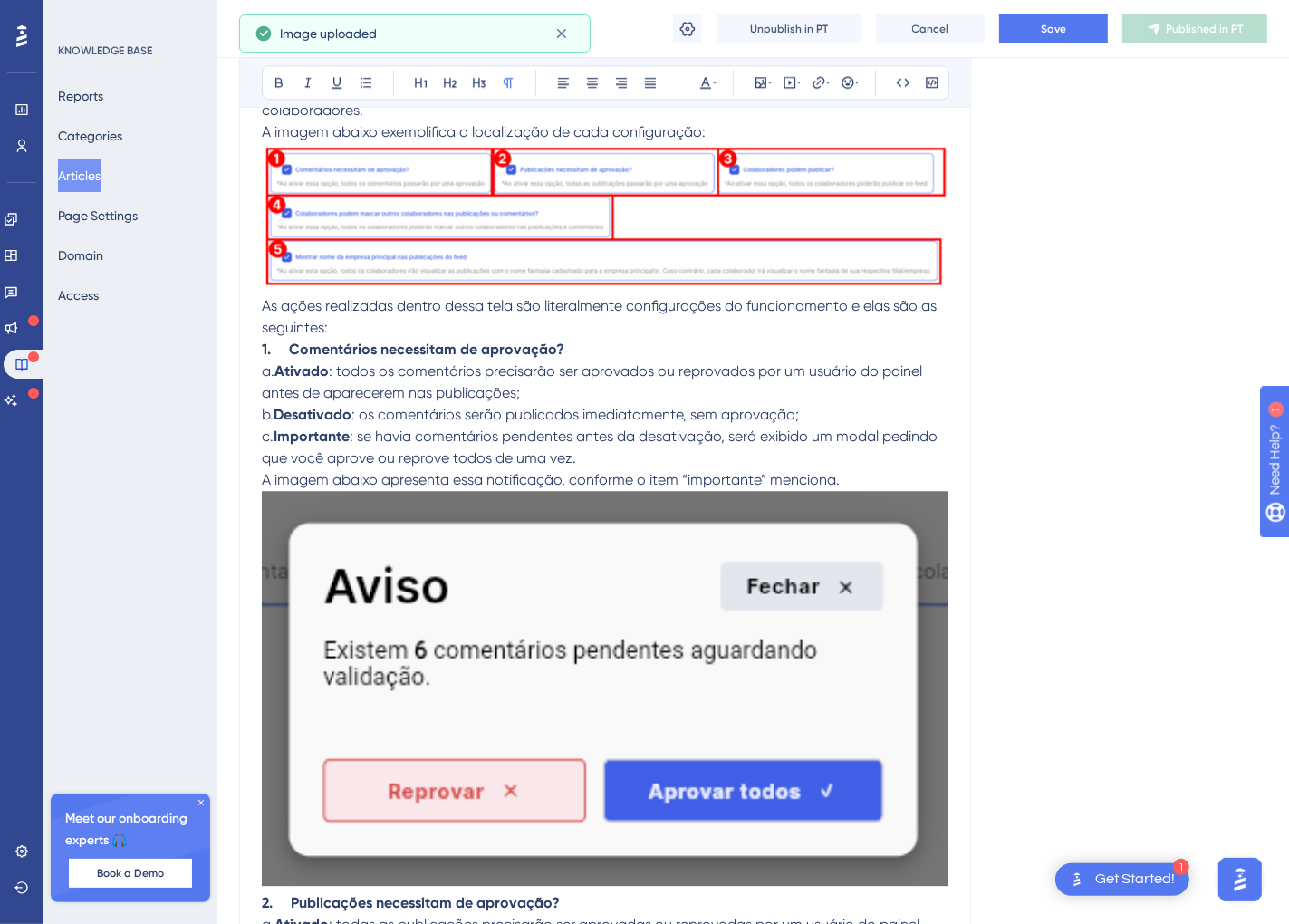 scroll, scrollTop: 11286, scrollLeft: 10, axis: both 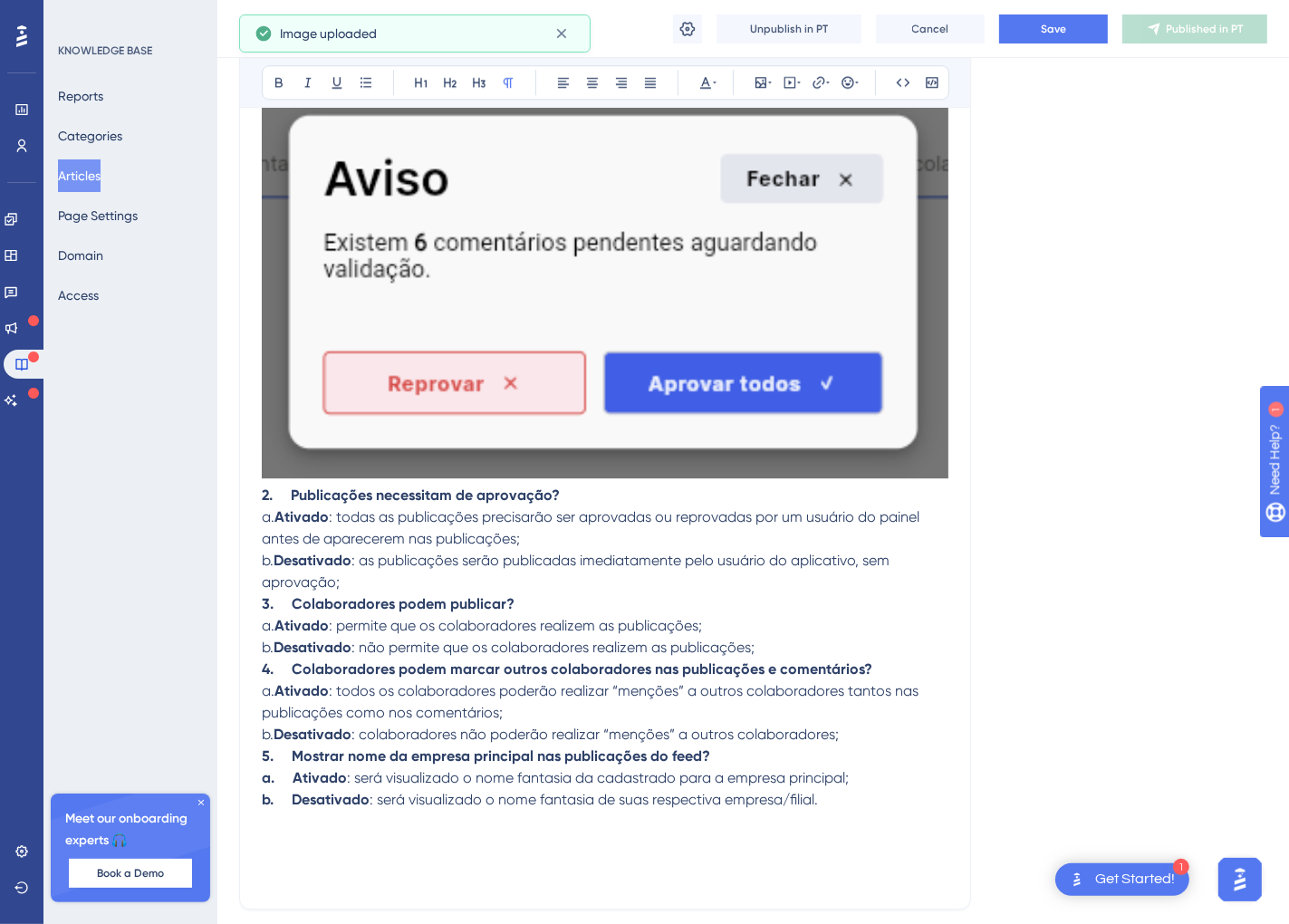 click at bounding box center (605, 281) 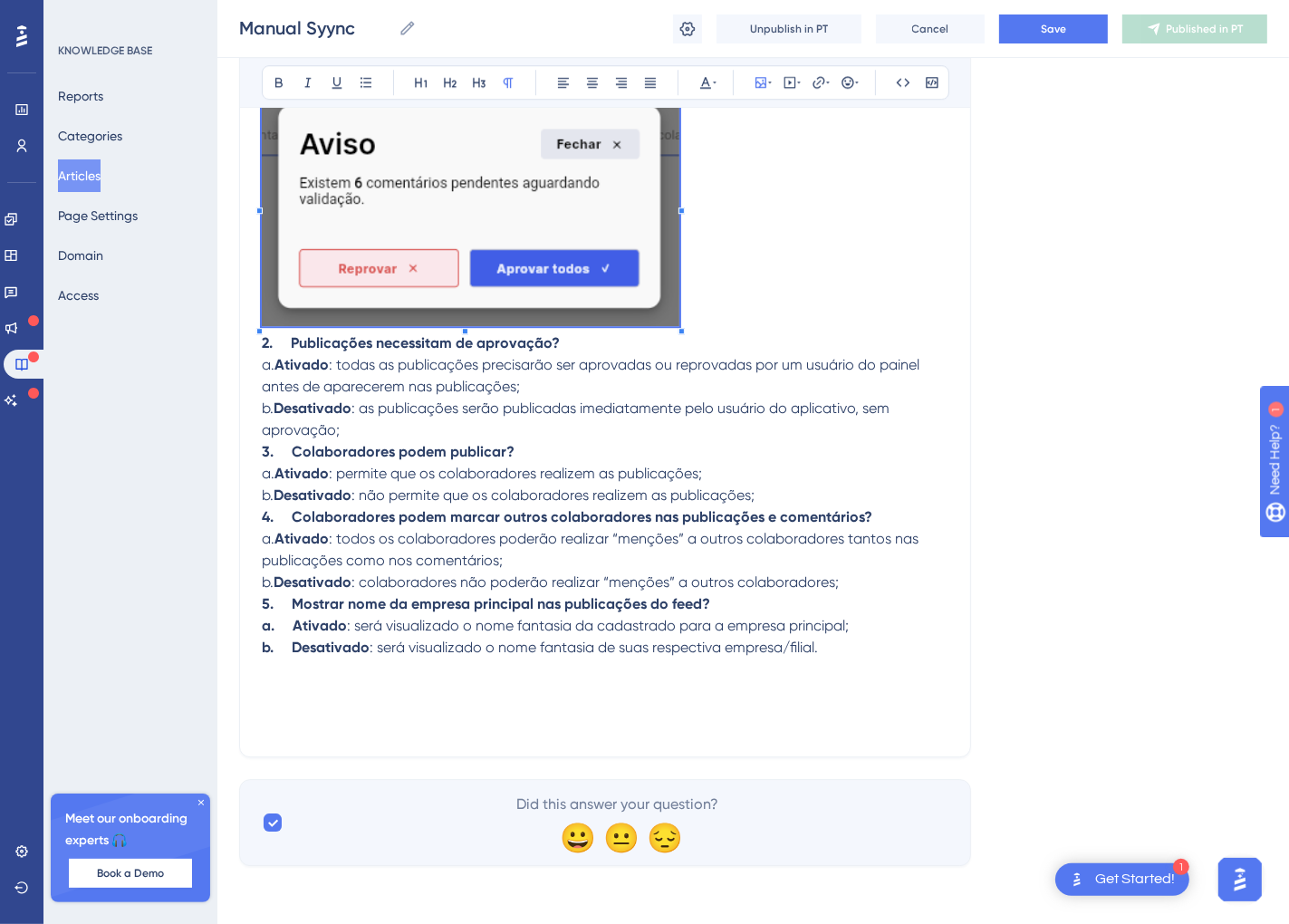 click on "MANUAL DO SYYNC Plataforma de gestão para o RH Tutorial v1.0 – junho 2025   Sumário Plataforma de gestão para o RH.1 Introdução .3 Primeiro Acesso.4 Aplicativo.4 Painel Administrativo.4 Acesso RH.4 Acesso Gestor5 Endomarketing.6 Feed.6 Painel Administrativo.6 Cadastro de Publicação.7 Configurar publicação.8 Publicações da Empresa.12 Publicações do Colaborador14 Configurações.17       Introdução             O Syync é uma plataforma de Comunicação Interna e RH Digital, desenvolvida para valorizar quem realmente importa: as pessoas.             O nosso objetivo é aproximar empresas de seus colaboradores de forma simples, moderna e tecnológica. Transformamos processos burocráticos e demorados em atividades mais ágeis, práticas e eficientes, otimizando o tempo tanto da empresa quanto do colaborador. Este manual apresenta as principais funcionalidades da plataforma, que é composta por dois ambientes:   Primeiro Acesso Aplicativo a.      Nome completo;" at bounding box center (605, -5082) 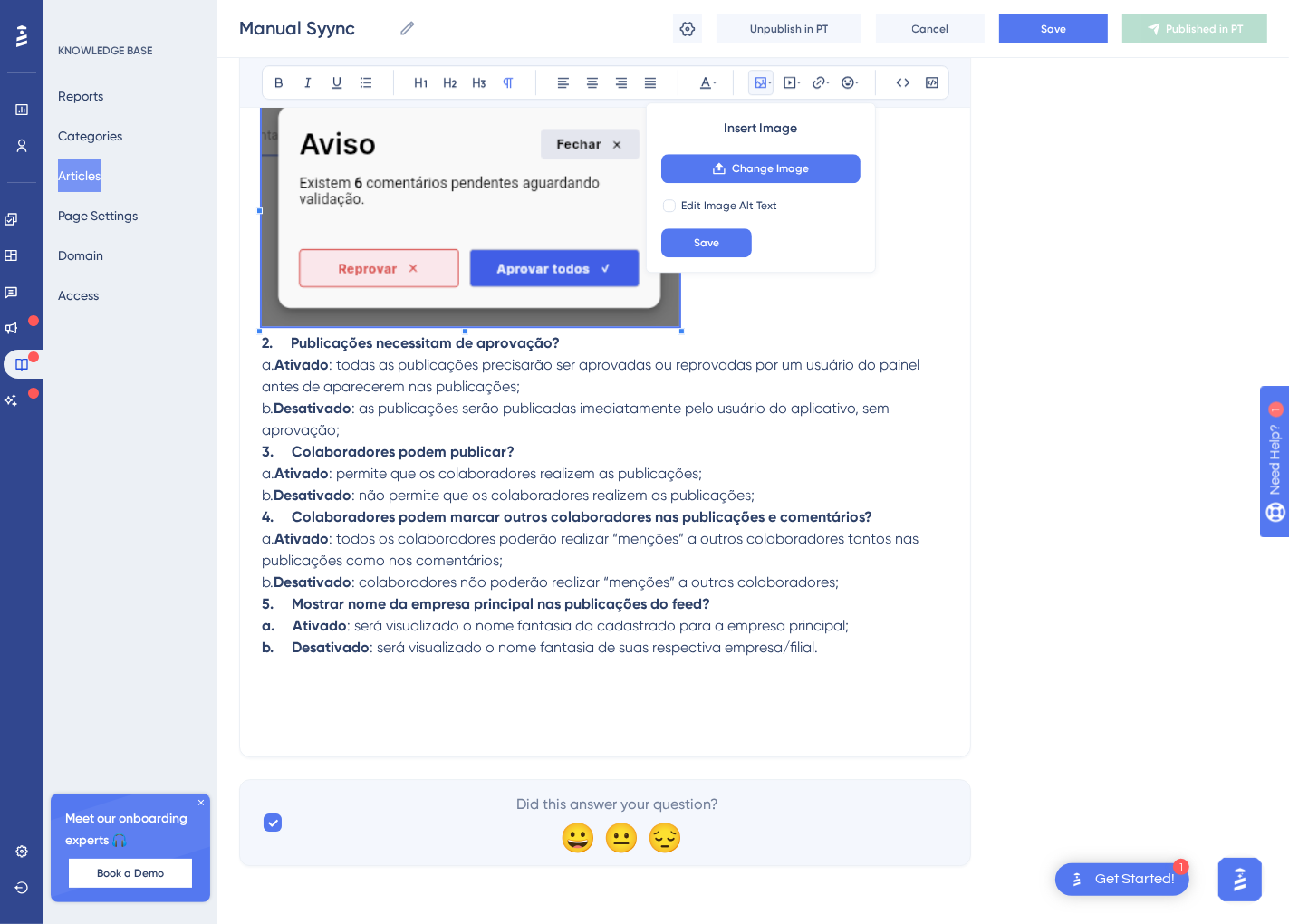 click at bounding box center [605, 209] 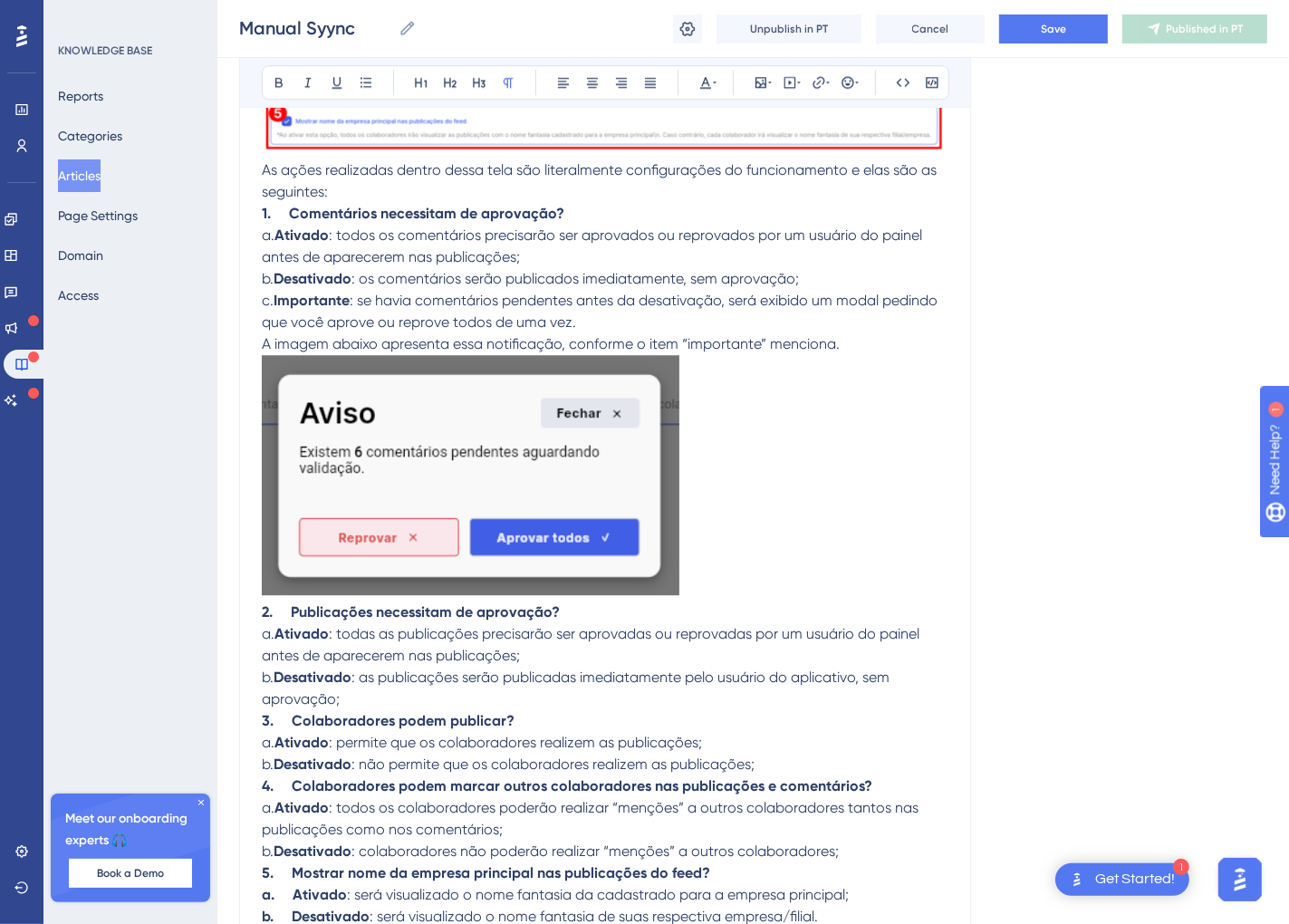 scroll, scrollTop: 10879, scrollLeft: 10, axis: both 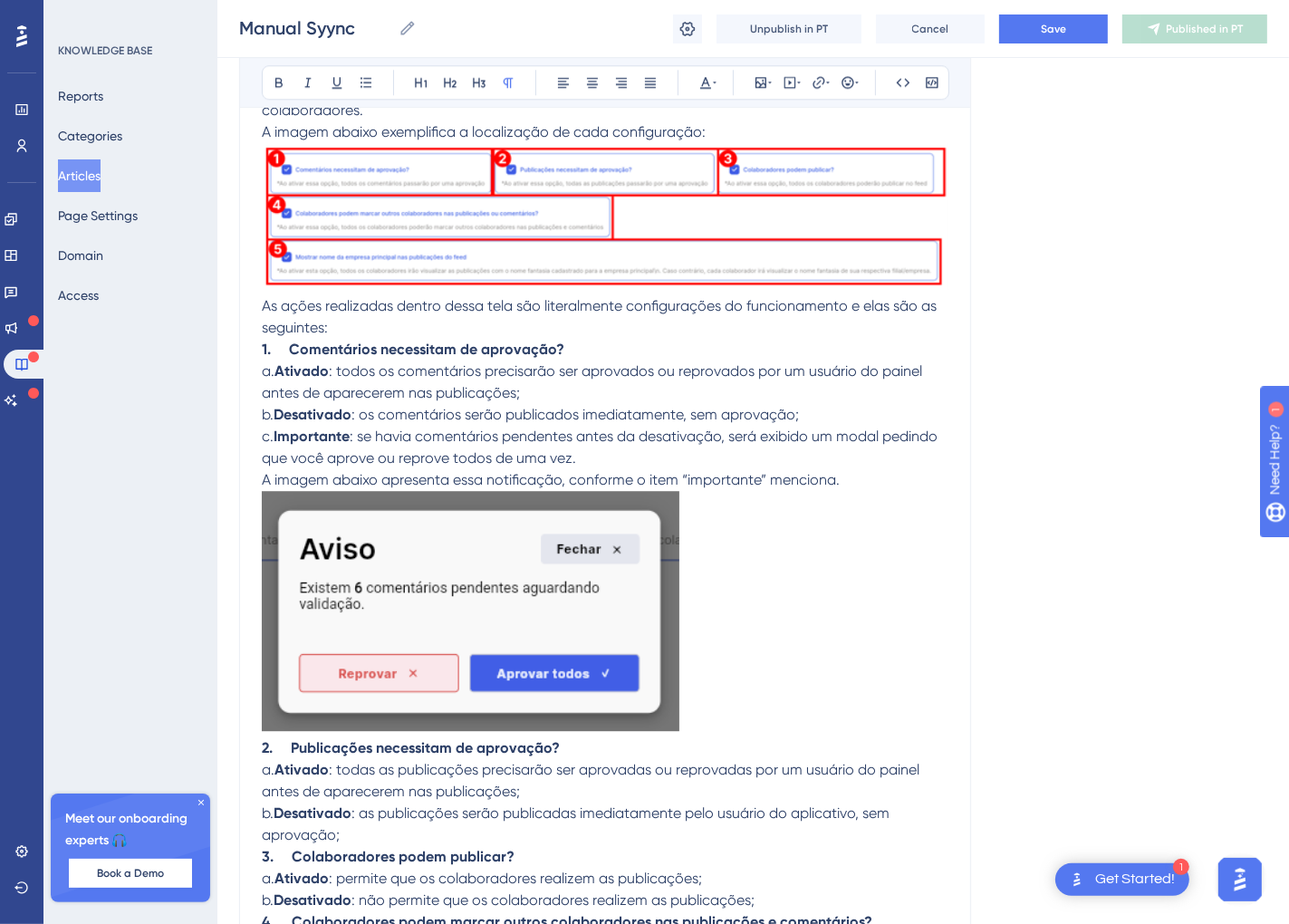 drag, startPoint x: 561, startPoint y: 679, endPoint x: 595, endPoint y: 660, distance: 38.948684 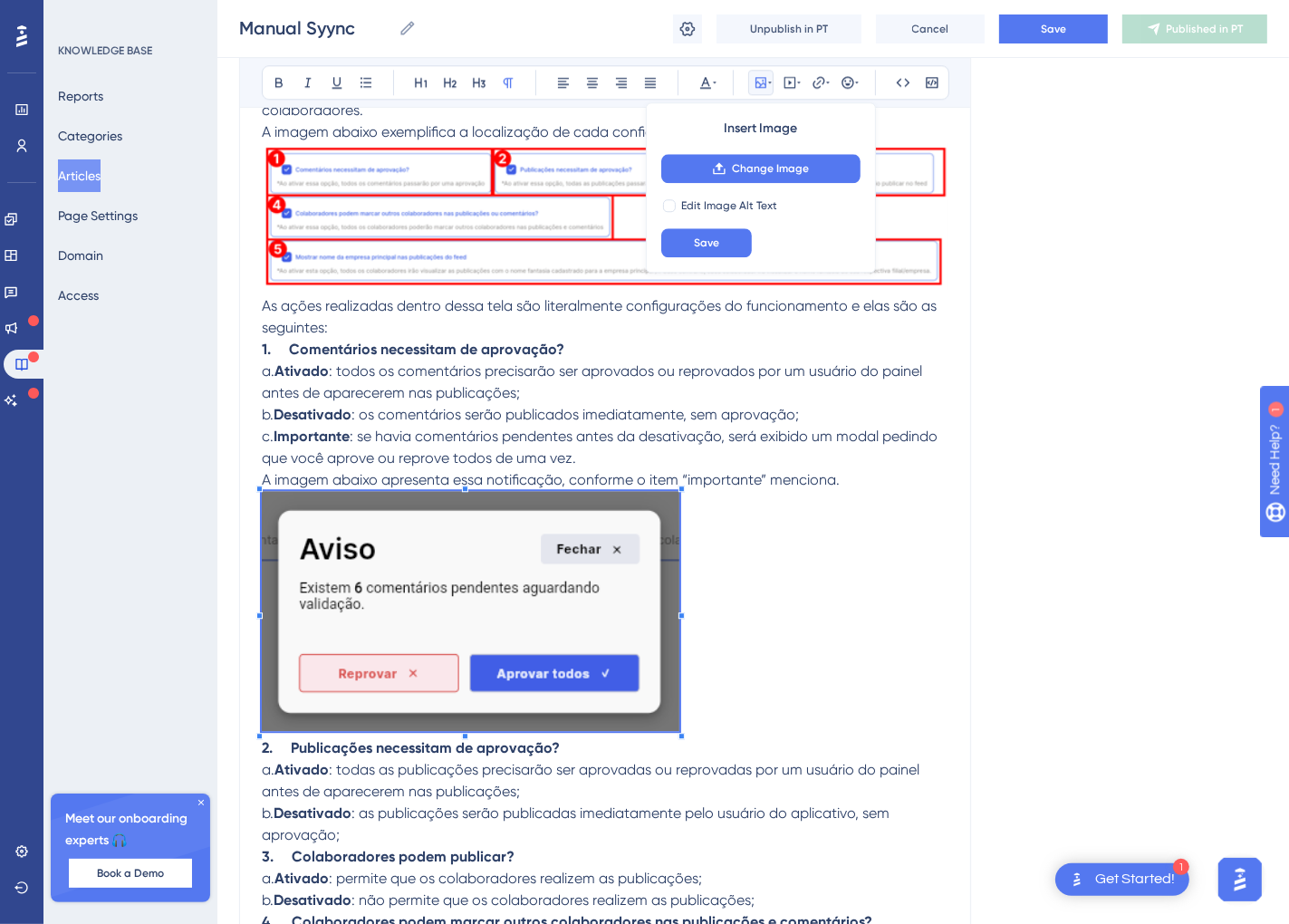 click at bounding box center [605, 614] 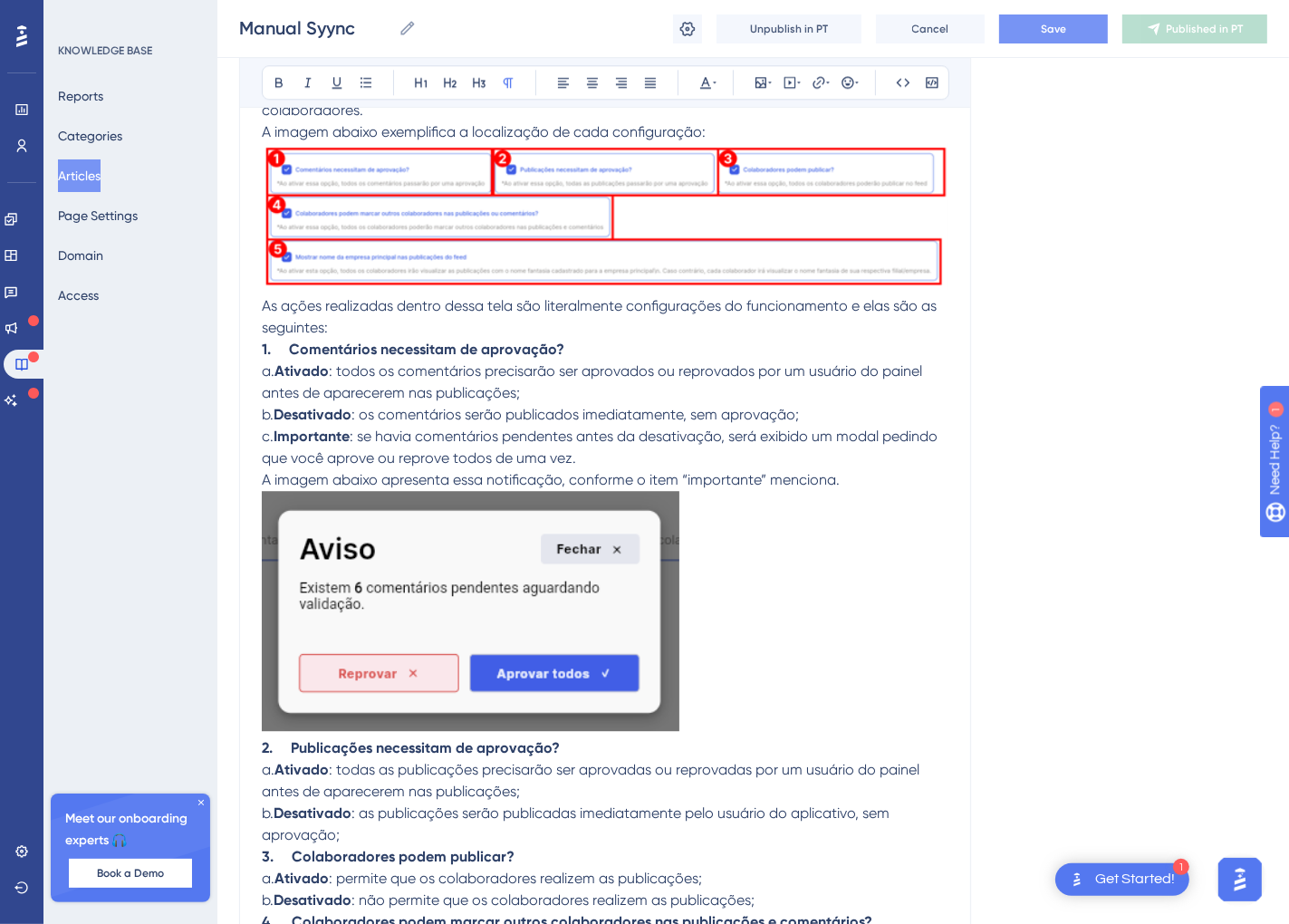 click on "Manual Syync Manual Syync Unpublish in PT Cancel Save Published in PT" at bounding box center (753, 29) 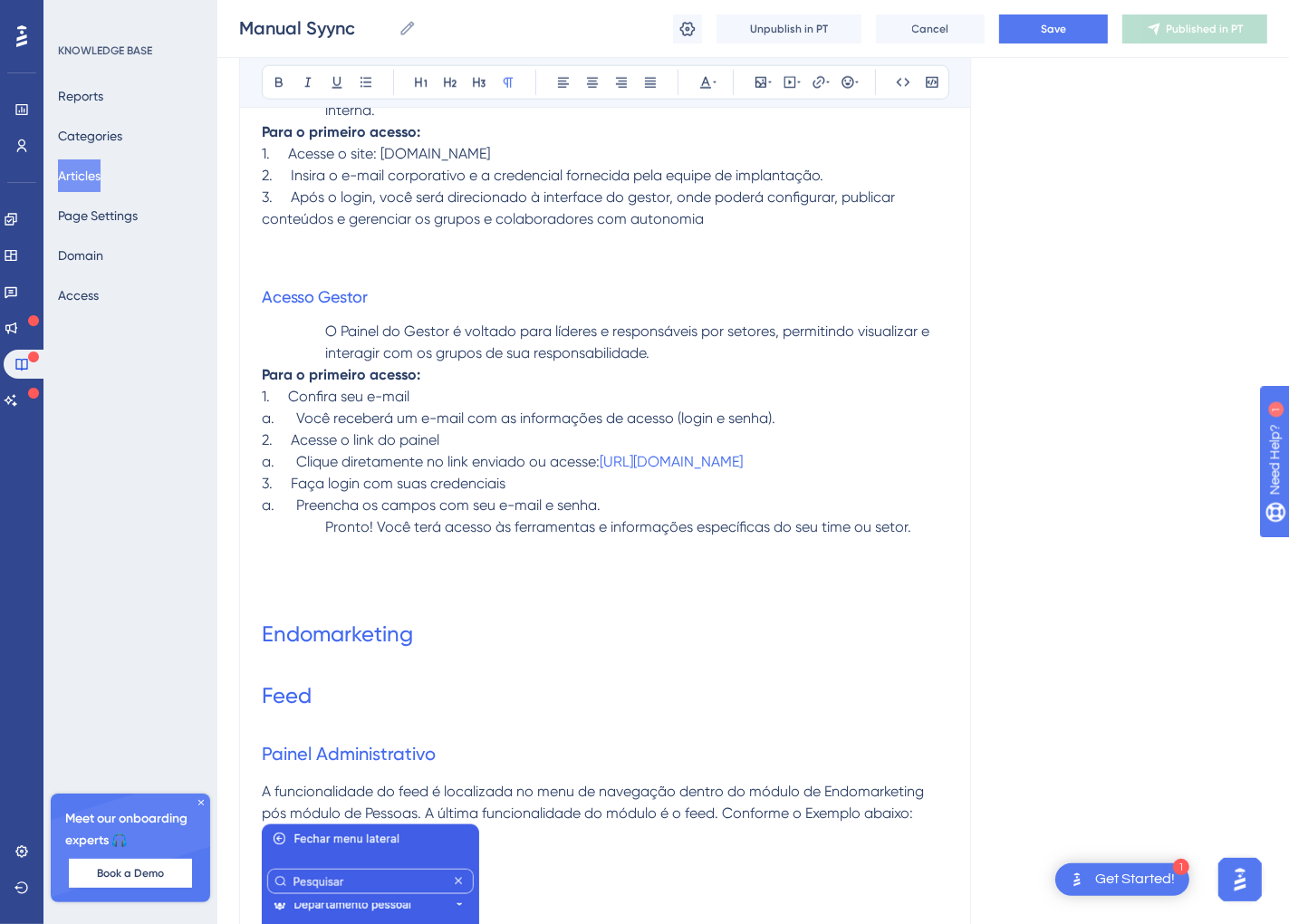 scroll, scrollTop: 1911, scrollLeft: 10, axis: both 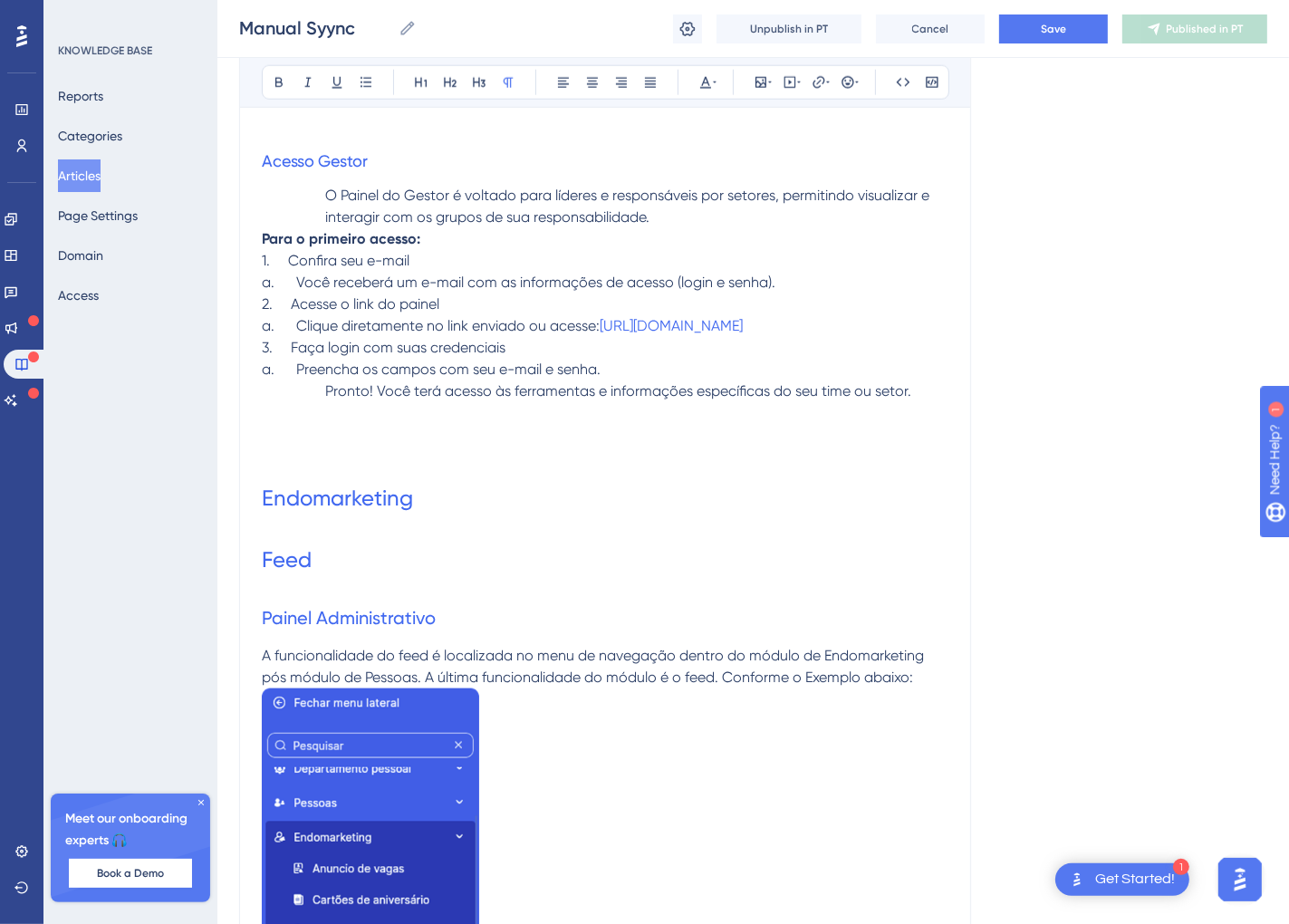 click on "Language Portuguese (Default) Manual Syync Bold Italic Underline Bullet Point Heading 1 Heading 2 Heading 3 Normal Align Left Align Center Align Right Align Justify Text Color Insert Image Embed Video Hyperlink Emojis Code Code Block MANUAL DO SYYNC Plataforma de gestão para o RH Tutorial v1.0 – junho 2025   Sumário Plataforma de gestão para o RH.1 Introdução .3 Primeiro Acesso.4 Aplicativo.4 Painel Administrativo.4 Acesso RH.4 Acesso Gestor5 Endomarketing.6 Feed.6 Painel Administrativo.6 Cadastro de Publicação.7 Configurar publicação.8 Publicações da Empresa.12 Publicações do Colaborador14 Configurações.17       Introdução             O Syync é uma plataforma de Comunicação Interna e RH Digital, desenvolvida para valorizar quem realmente importa: as pessoas. Este manual apresenta as principais funcionalidades da plataforma, que é composta por dois ambientes: ·       Um aplicativo voltado aos colaboradores, com foco em comunicação e integração;   Aplicativo" at bounding box center [753, 4222] 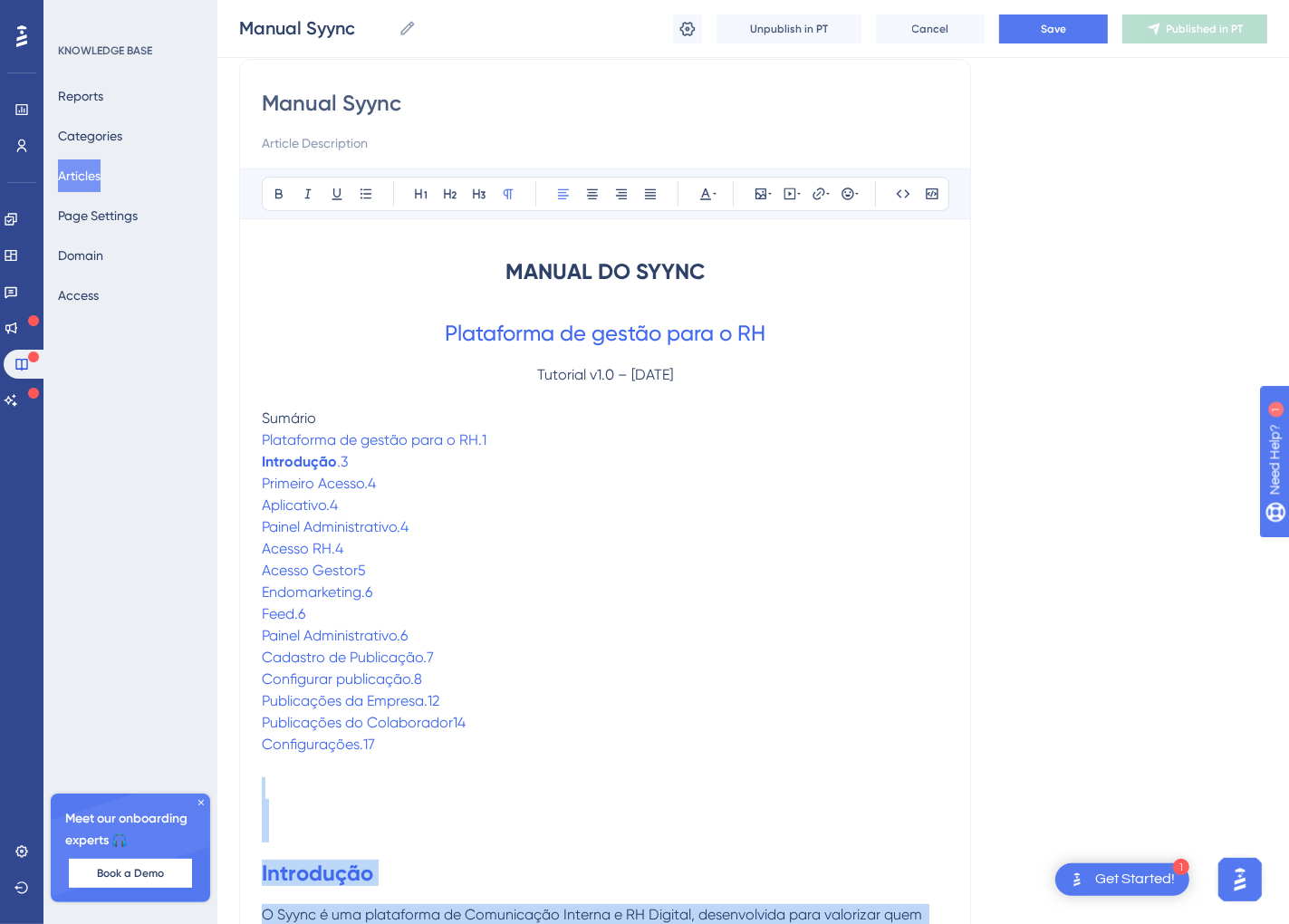 scroll, scrollTop: 280, scrollLeft: 10, axis: both 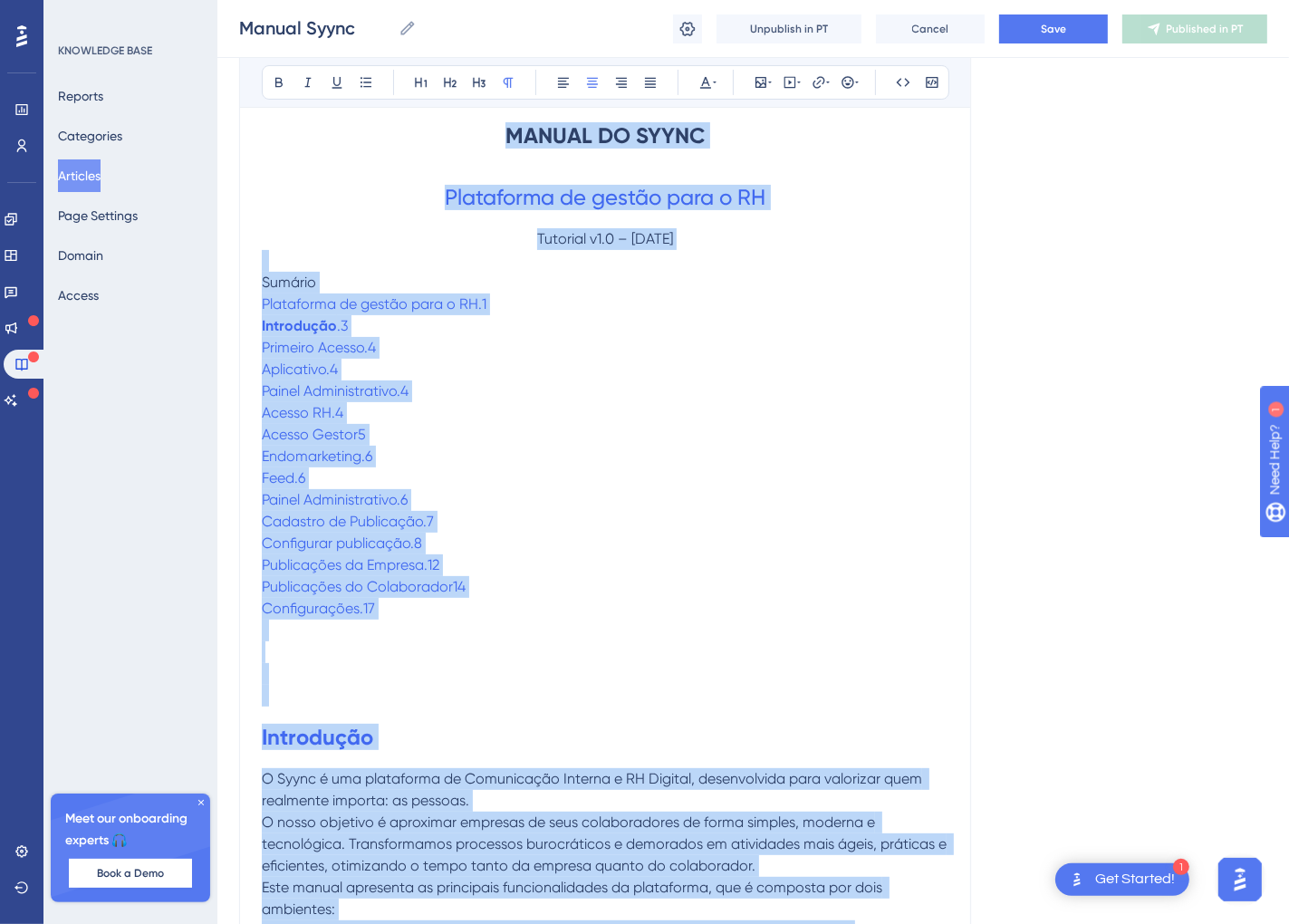 drag, startPoint x: 919, startPoint y: 386, endPoint x: 249, endPoint y: 124, distance: 719.4053 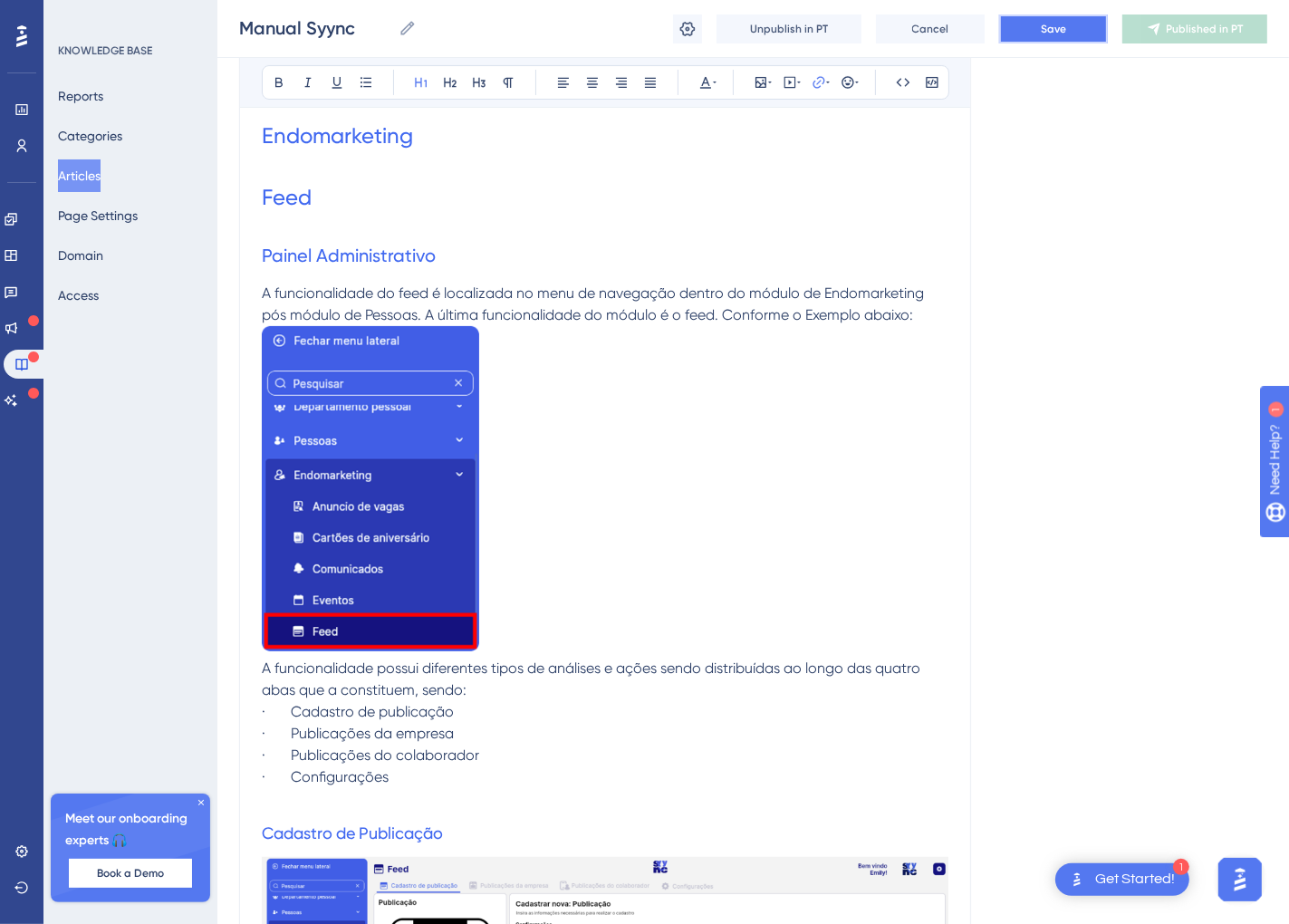 click on "Save" at bounding box center [1053, 29] 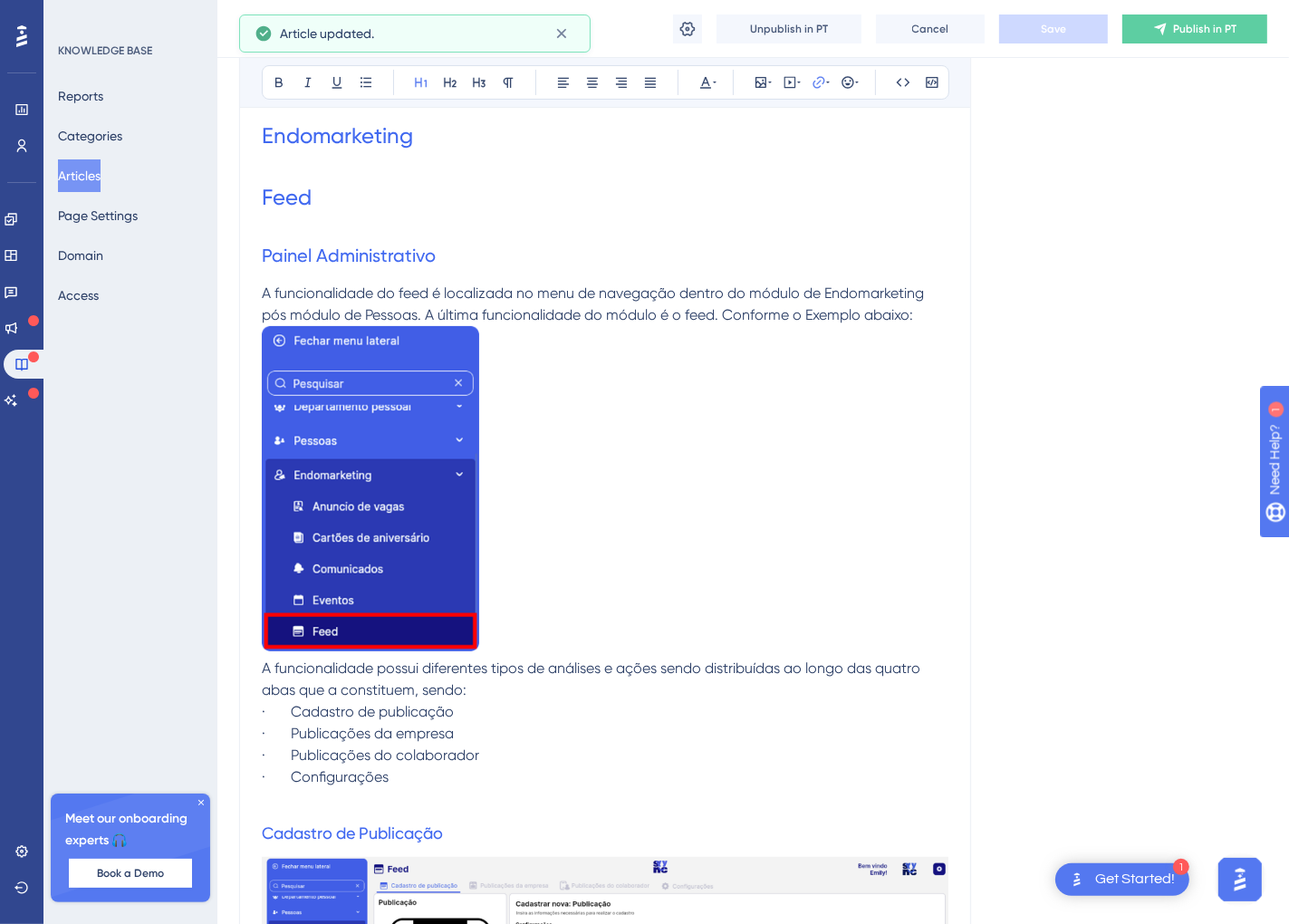 click on "Manual Syync Manual Syync Unpublish in PT Cancel Save Publish in PT" at bounding box center (753, 29) 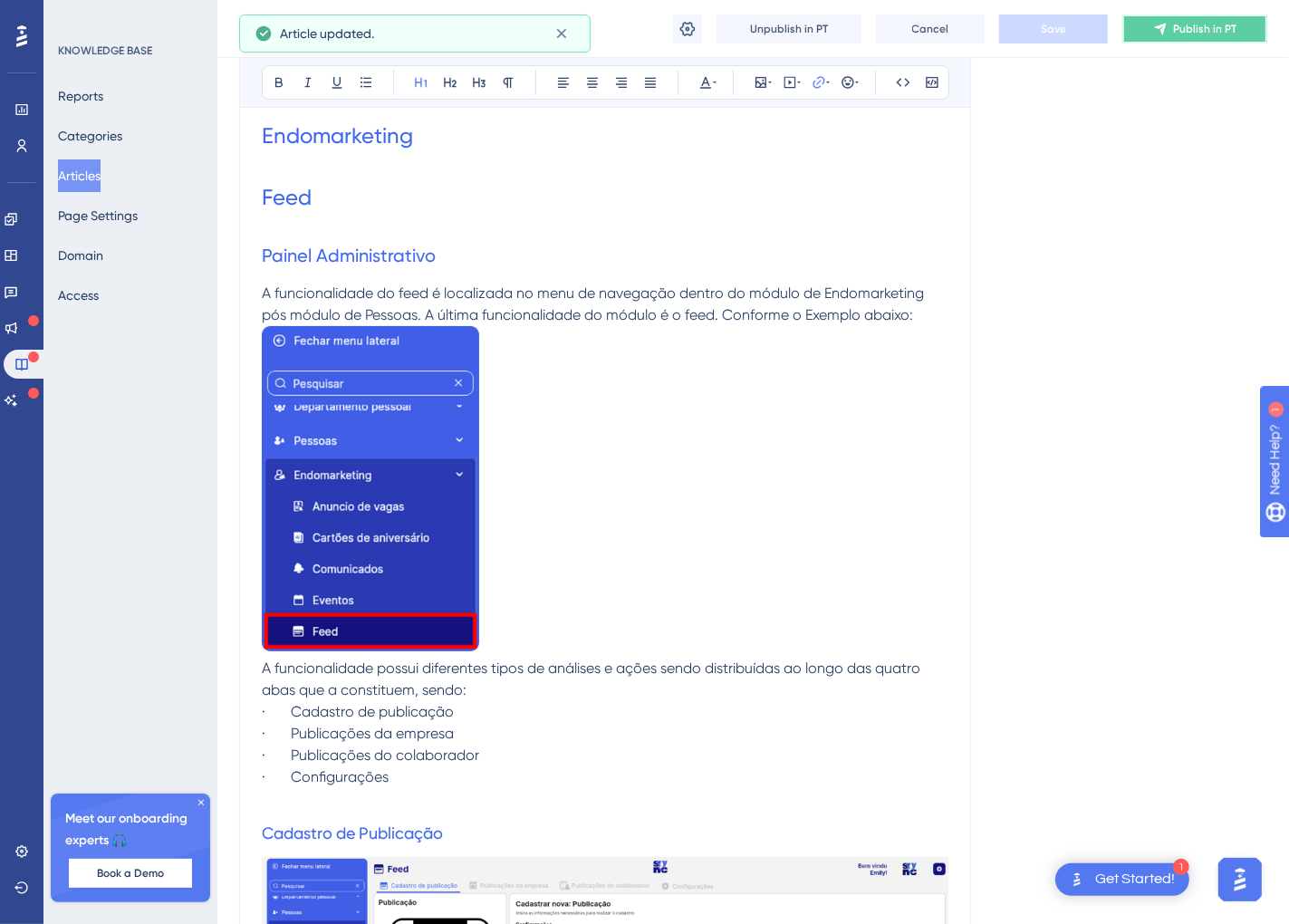click on "Publish in PT" at bounding box center (1195, 29) 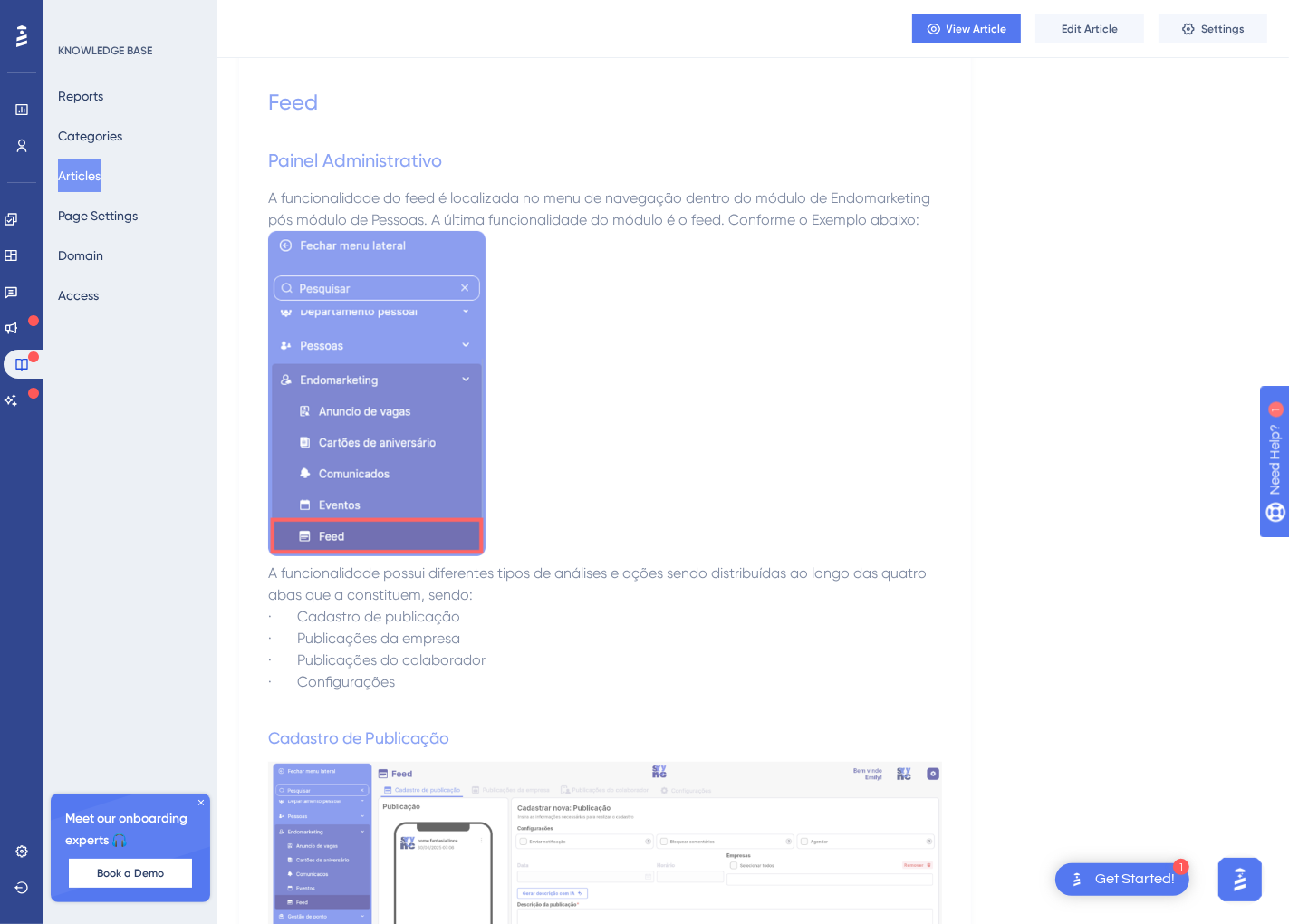 click on "Articles" at bounding box center (79, 176) 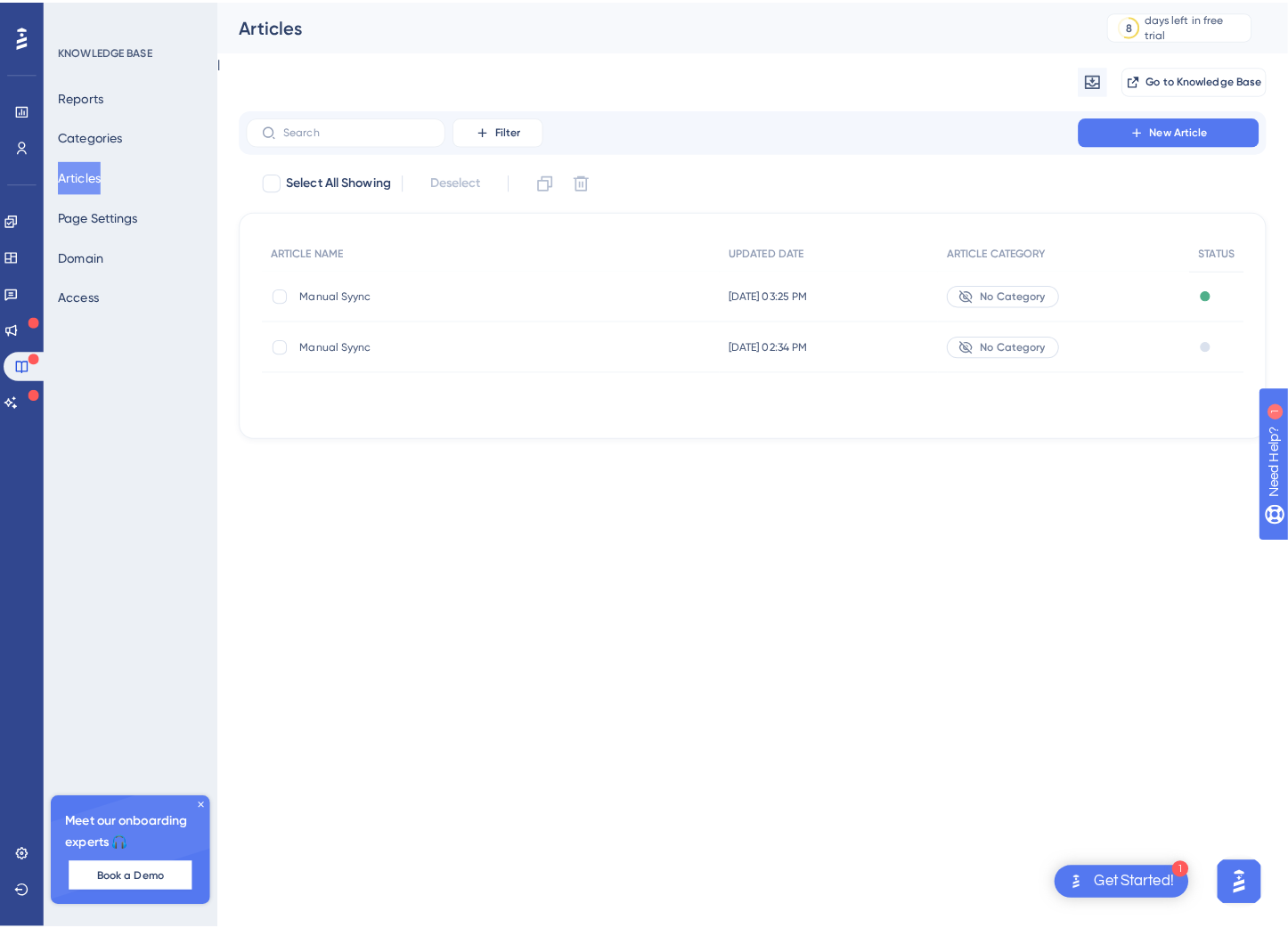 scroll, scrollTop: 0, scrollLeft: 0, axis: both 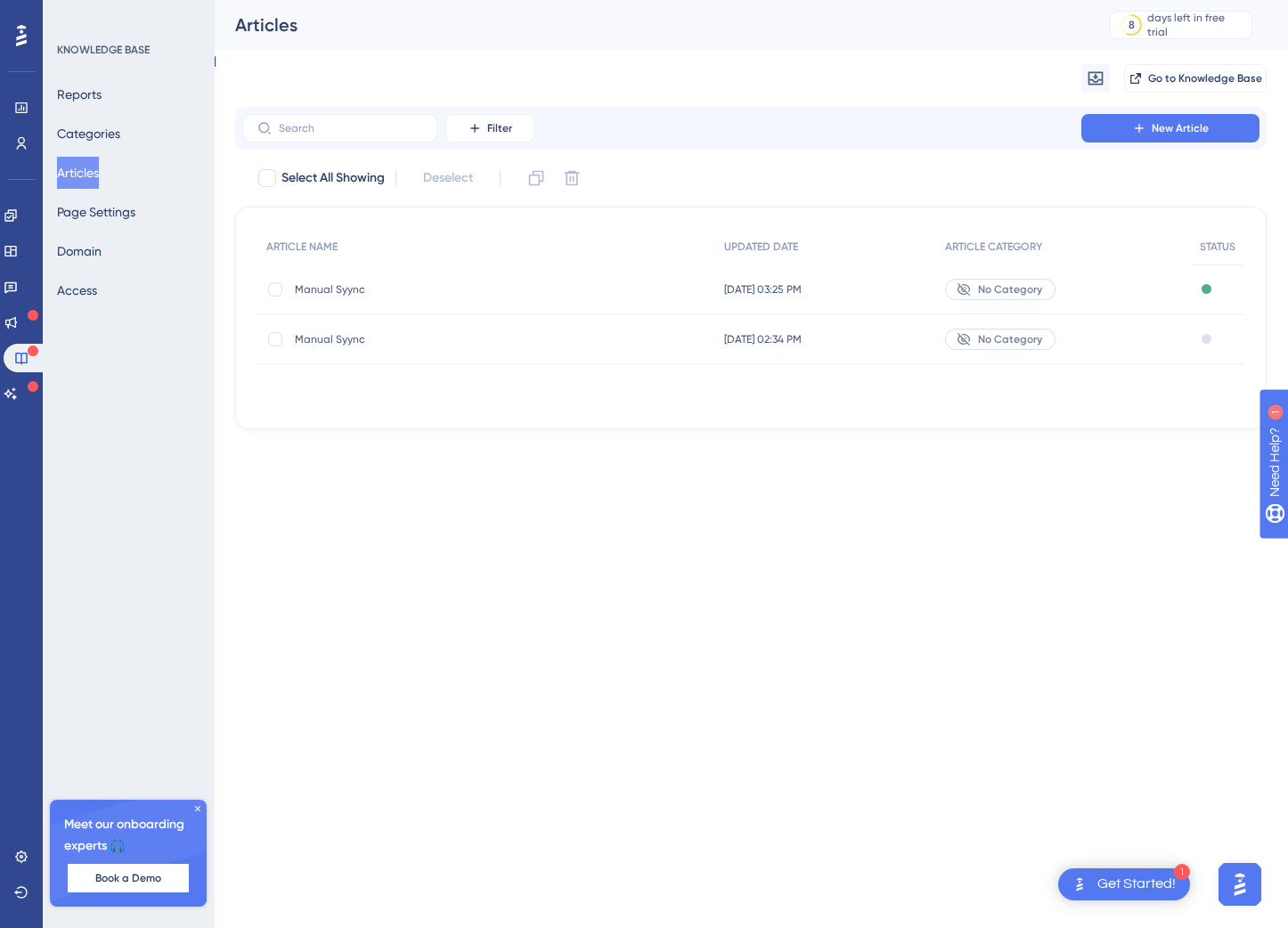 click on "Manual Syync Manual Syync" at bounding box center [437, 339] 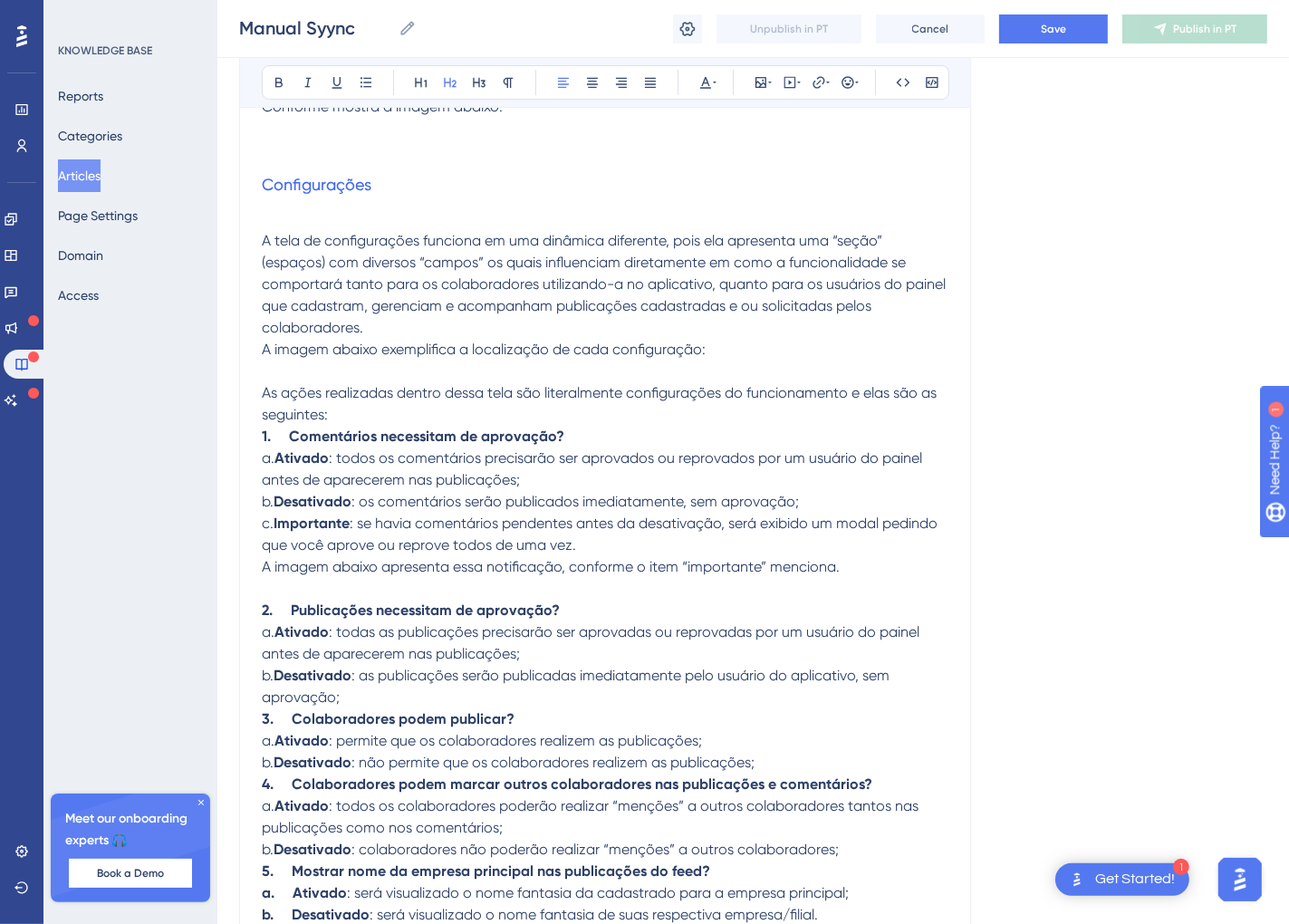scroll, scrollTop: 4931, scrollLeft: 0, axis: vertical 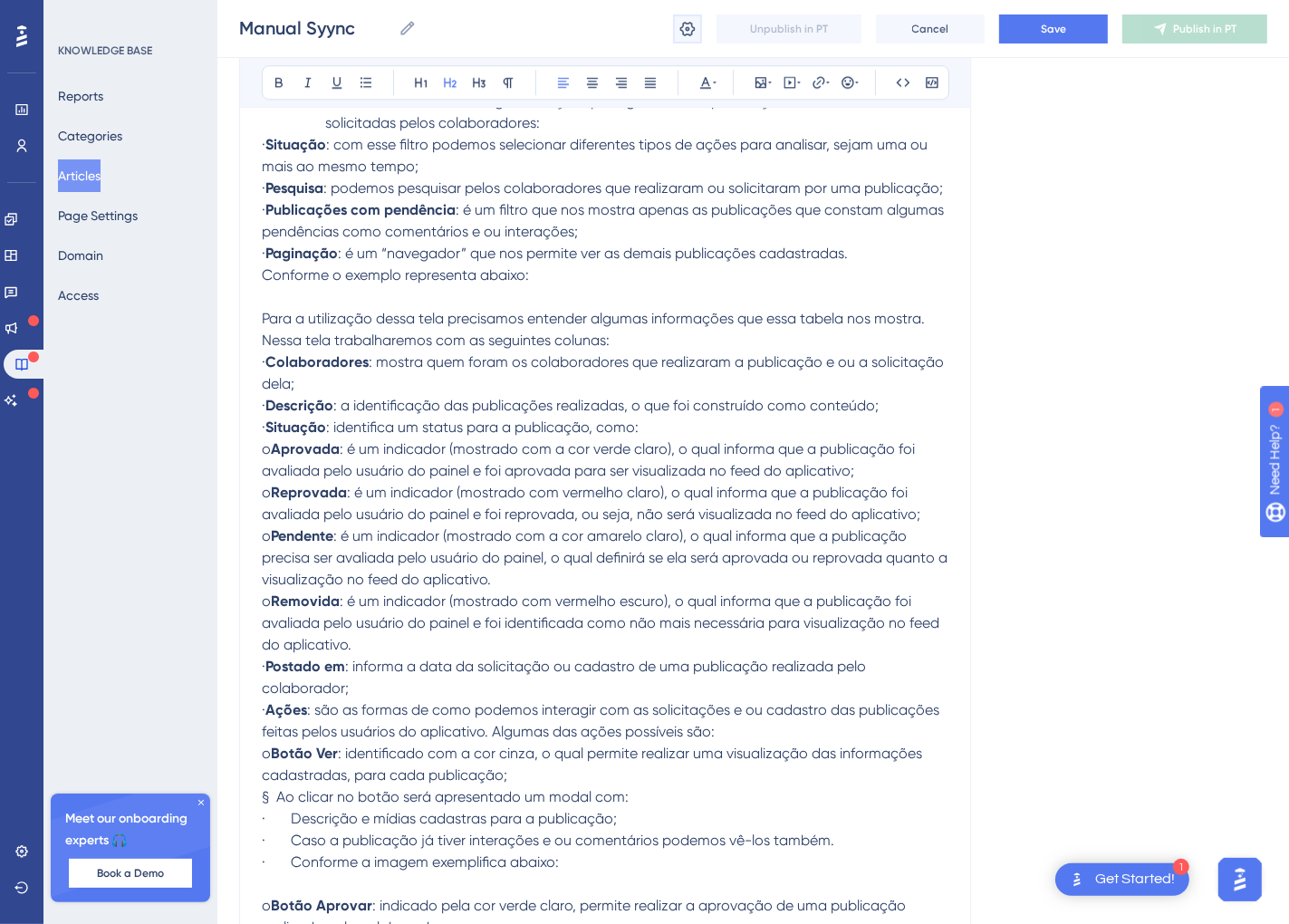 click at bounding box center [688, 29] 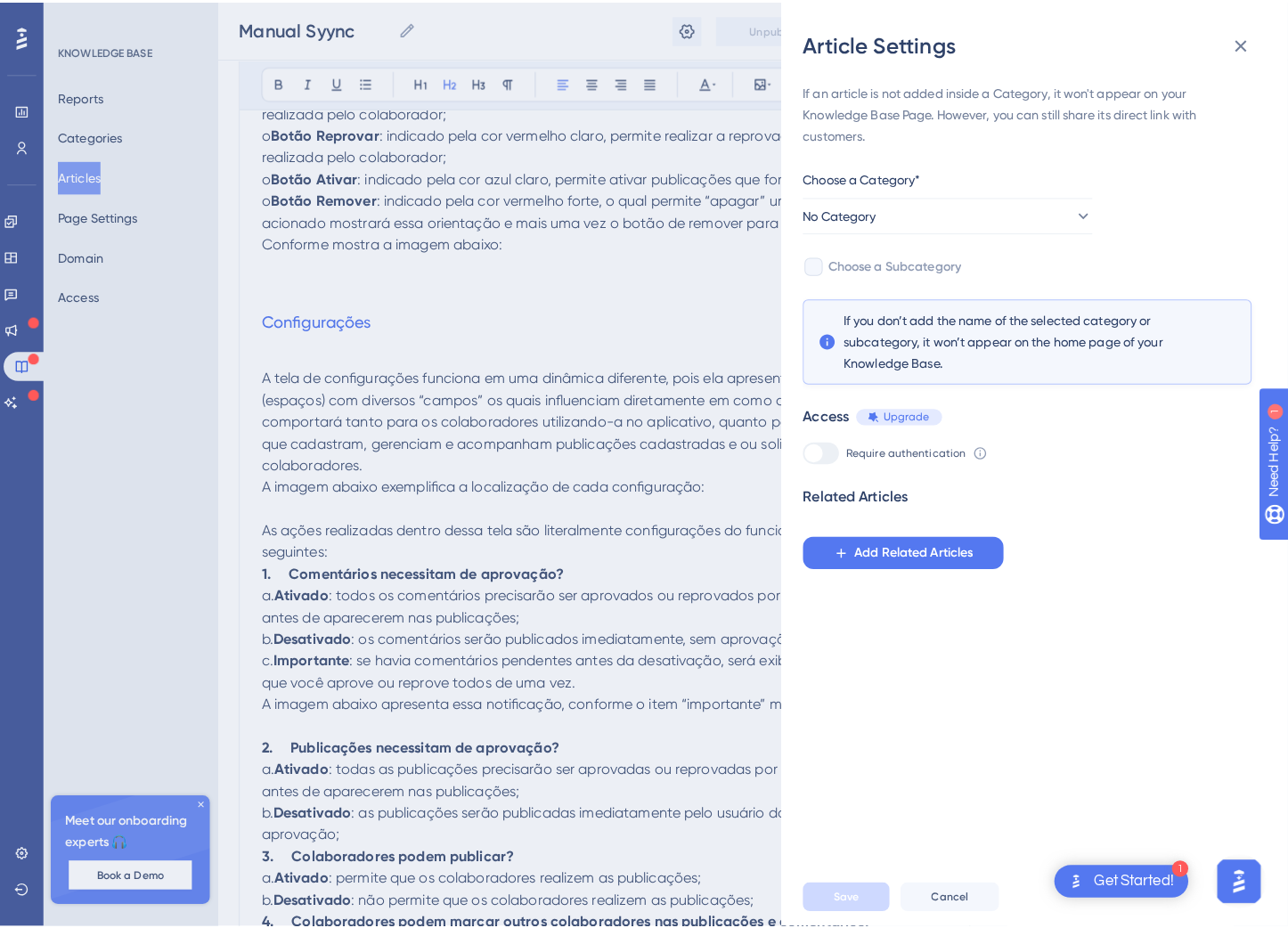 scroll, scrollTop: 4848, scrollLeft: 0, axis: vertical 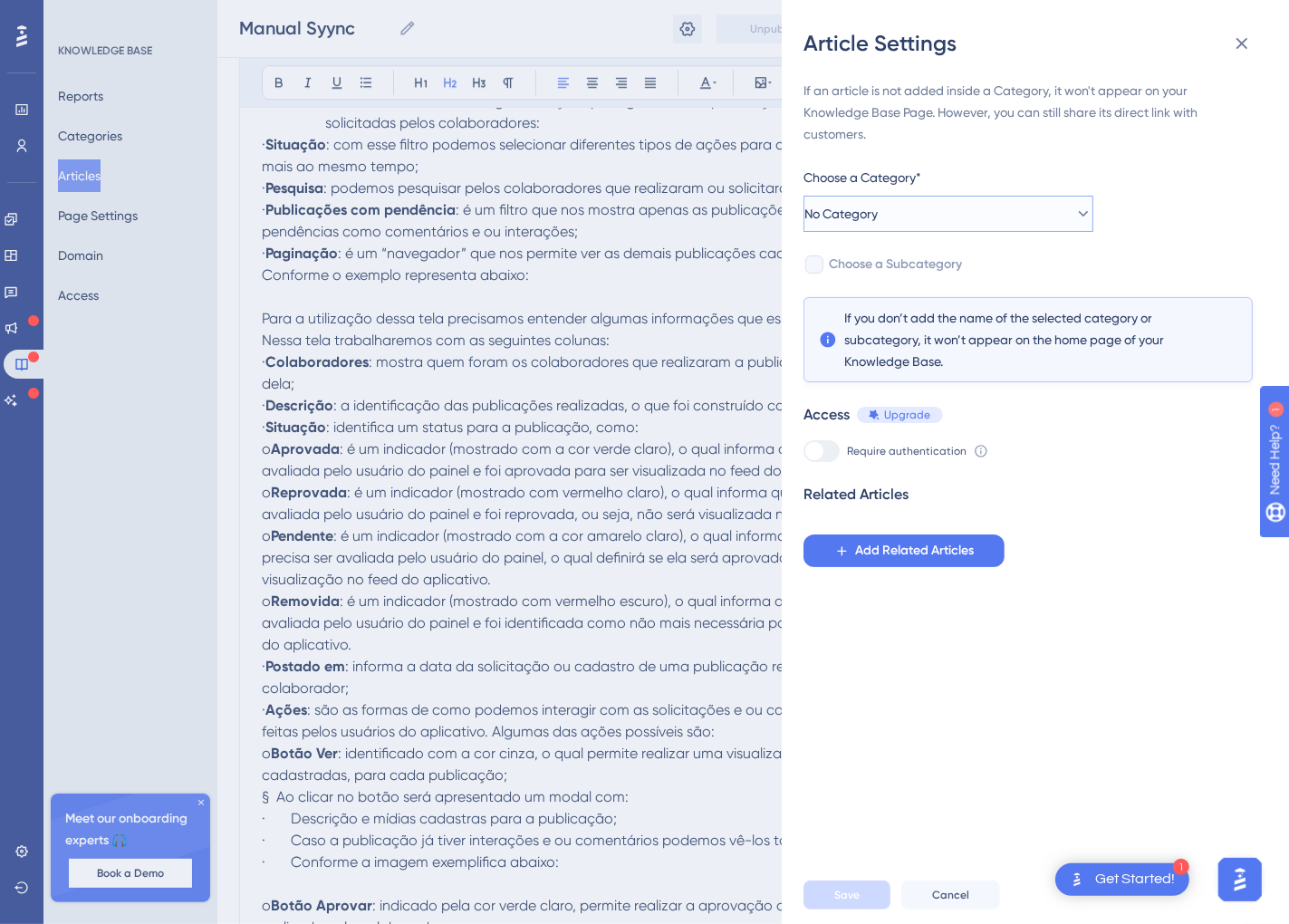 click on "No Category" at bounding box center (948, 214) 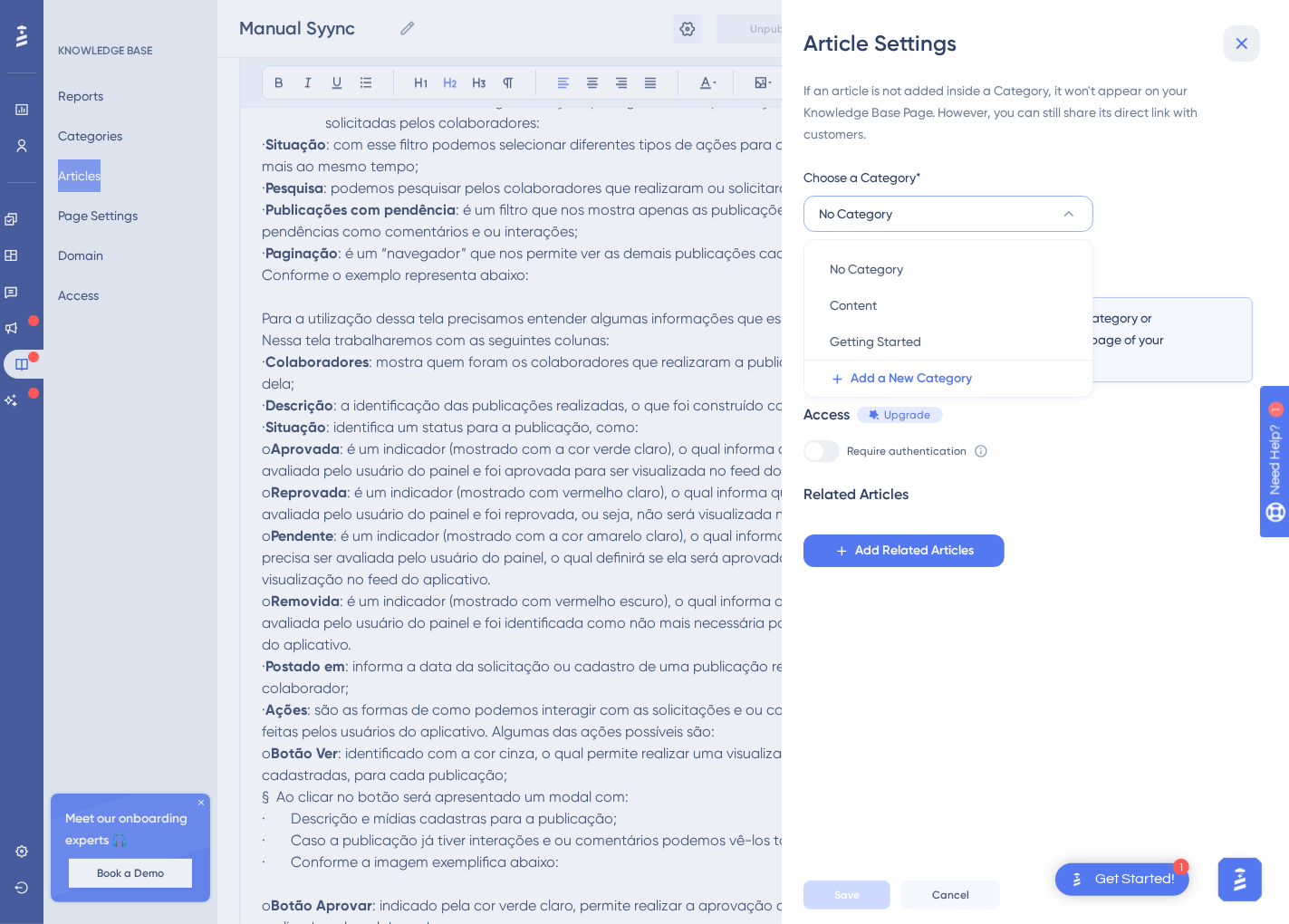 click 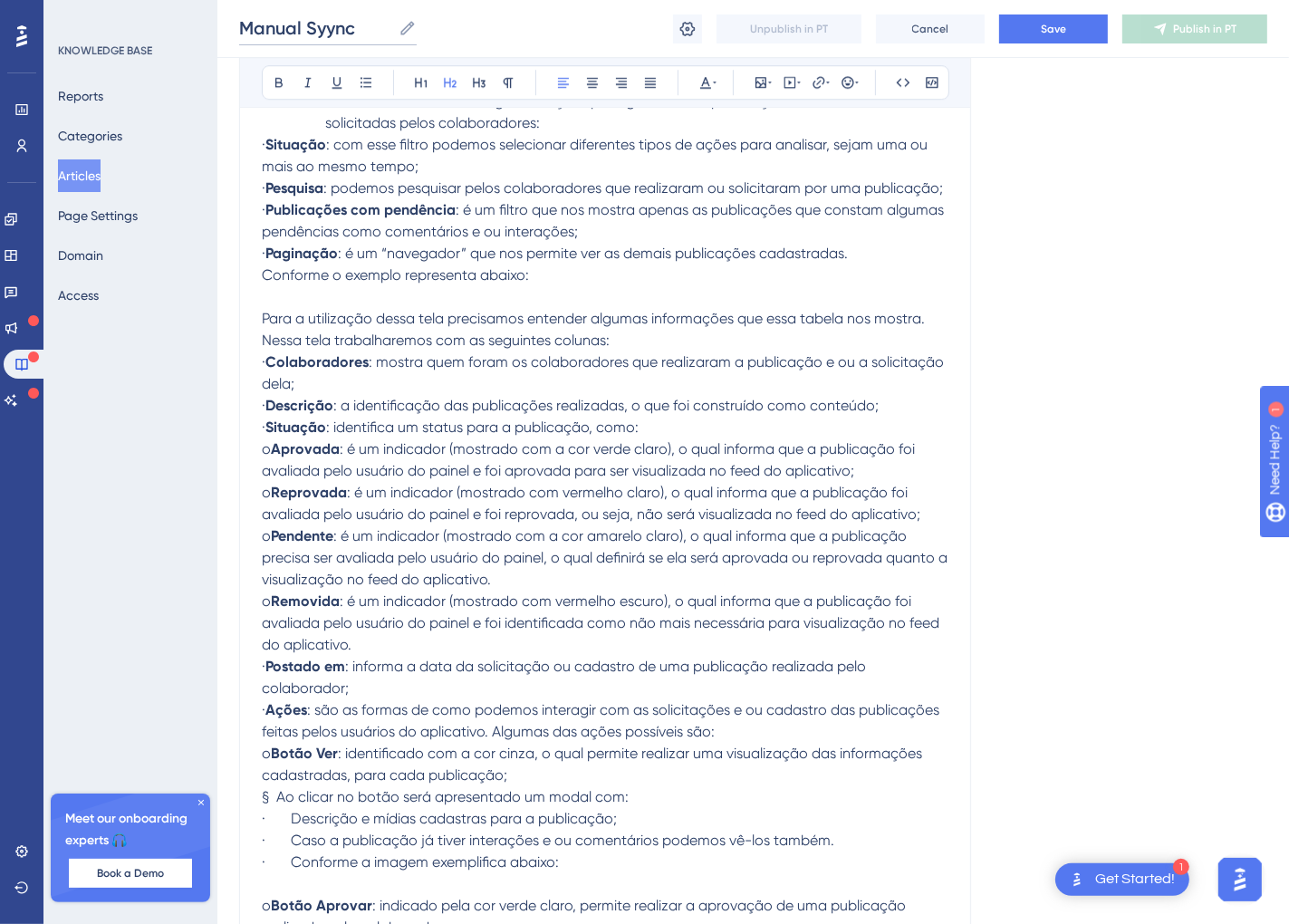 click on "Manual Syync" at bounding box center (315, 28) 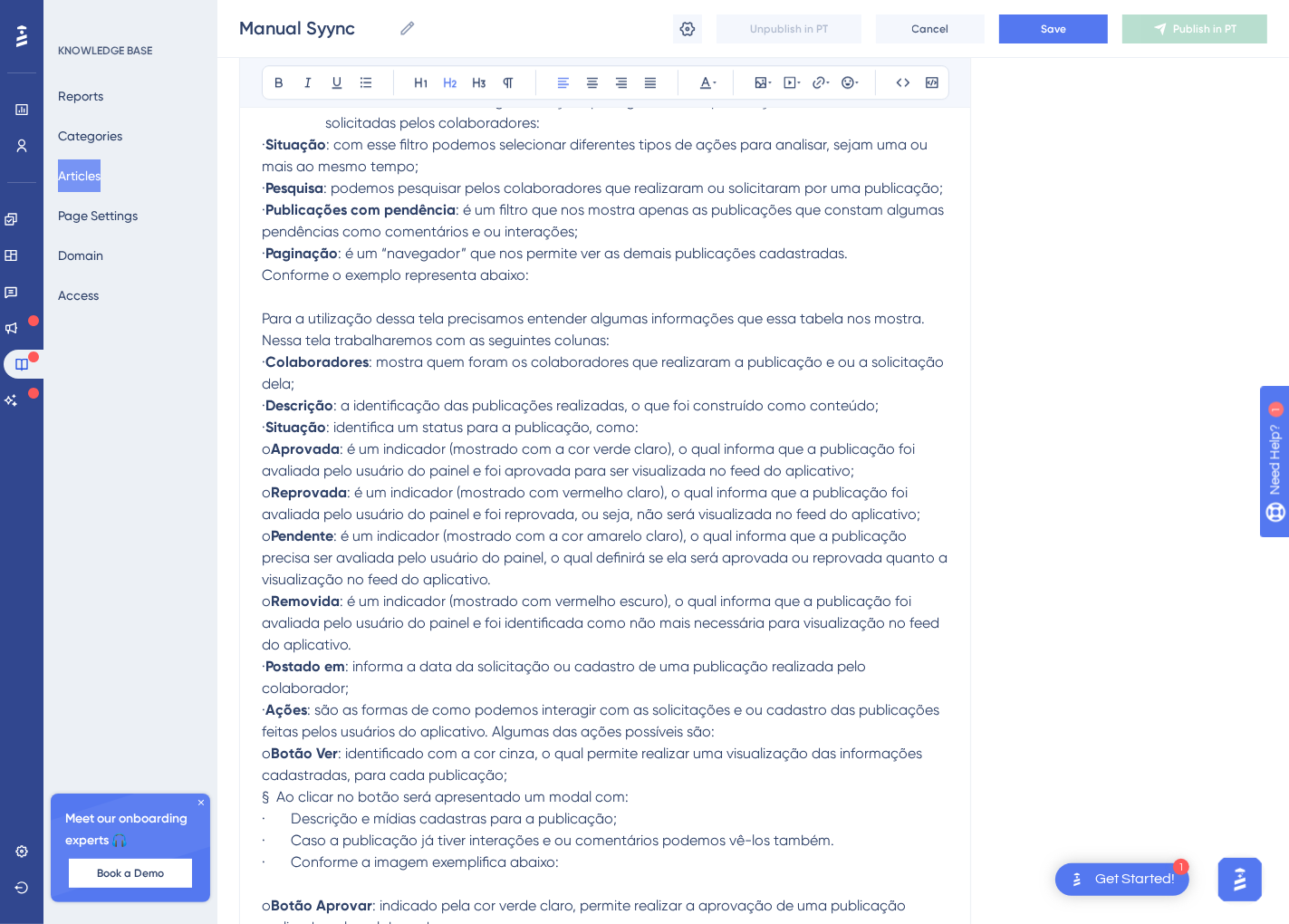 click on "Articles" at bounding box center (79, 176) 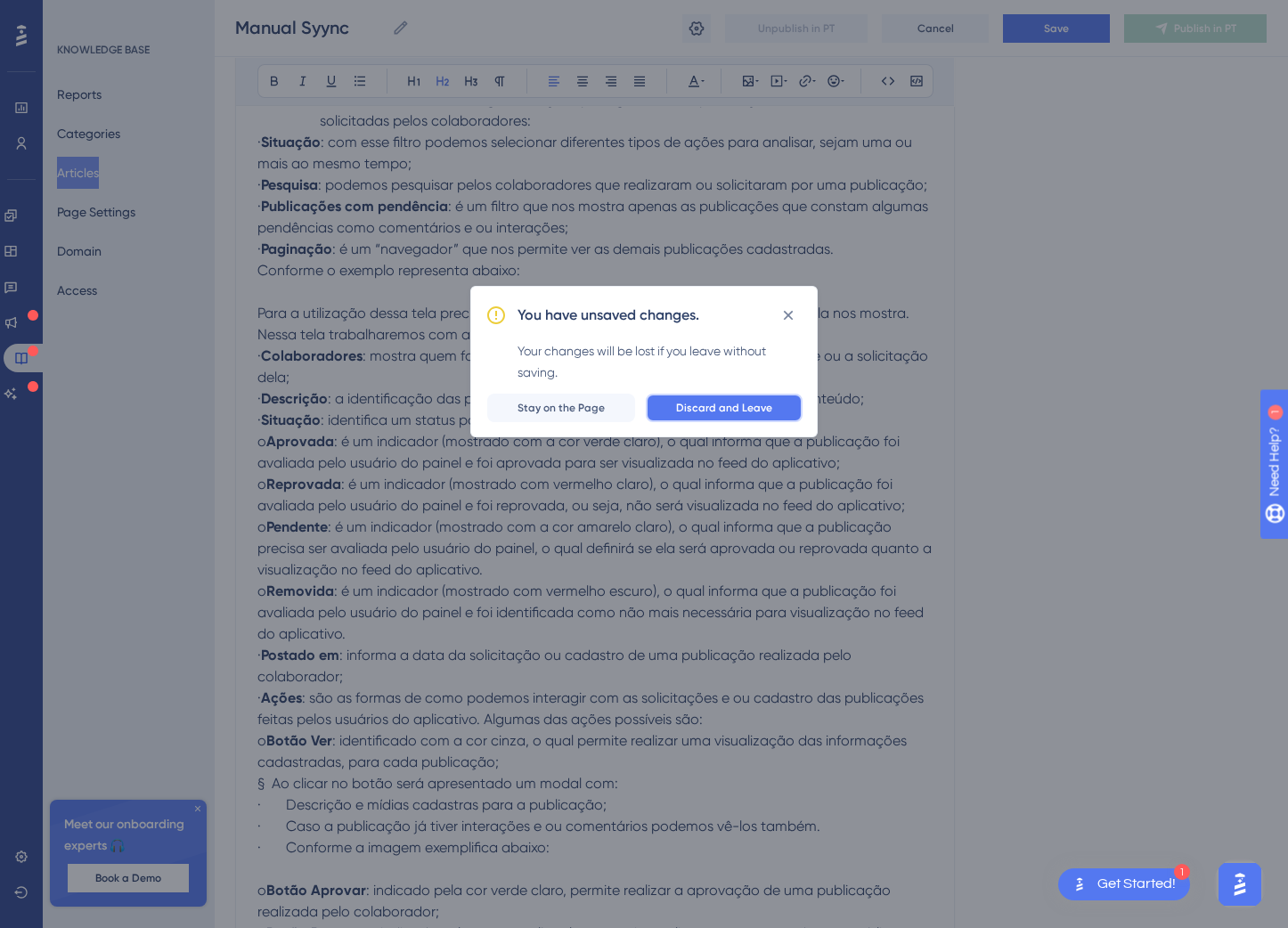 click on "Discard and Leave" at bounding box center [724, 408] 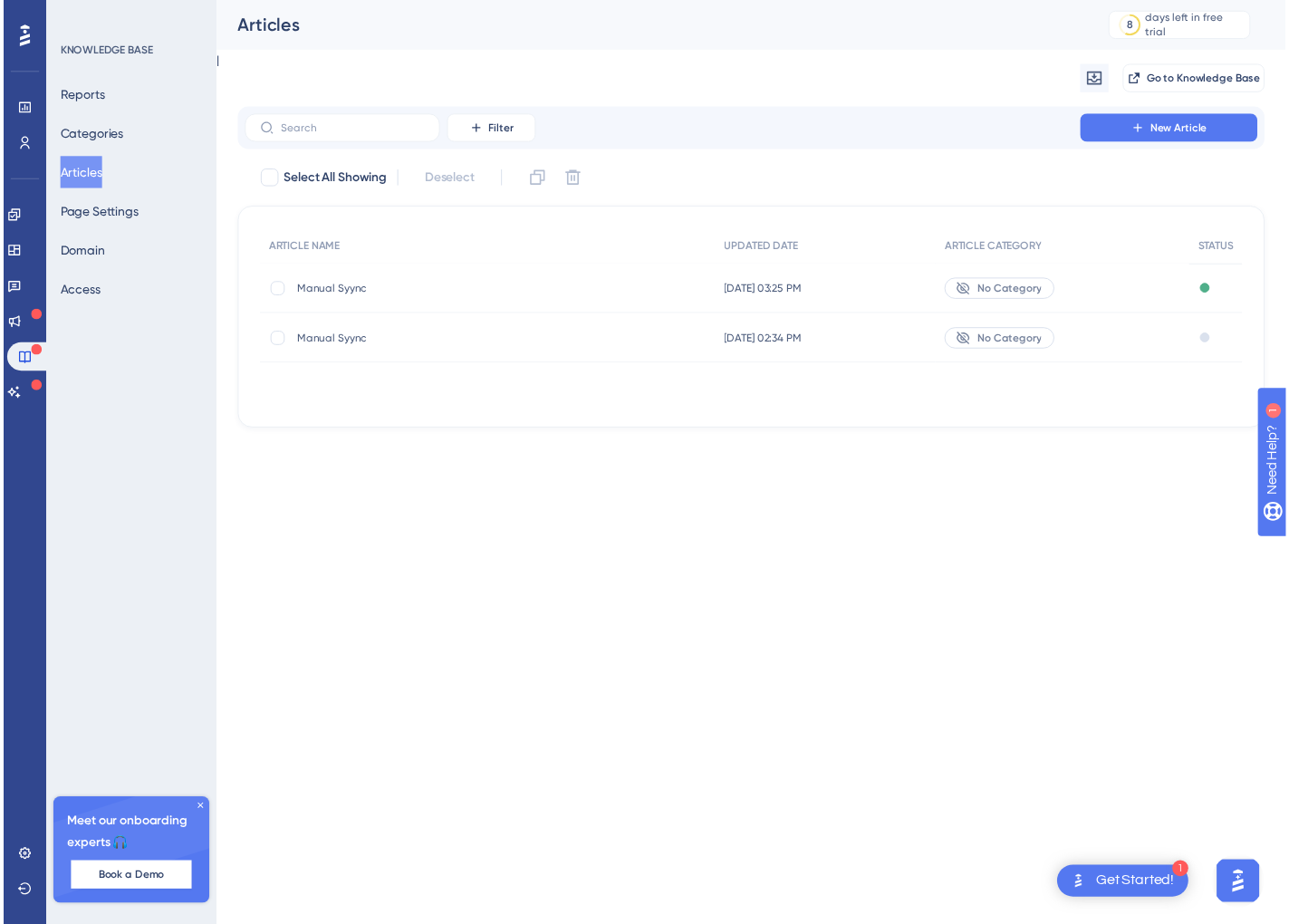 scroll, scrollTop: 0, scrollLeft: 0, axis: both 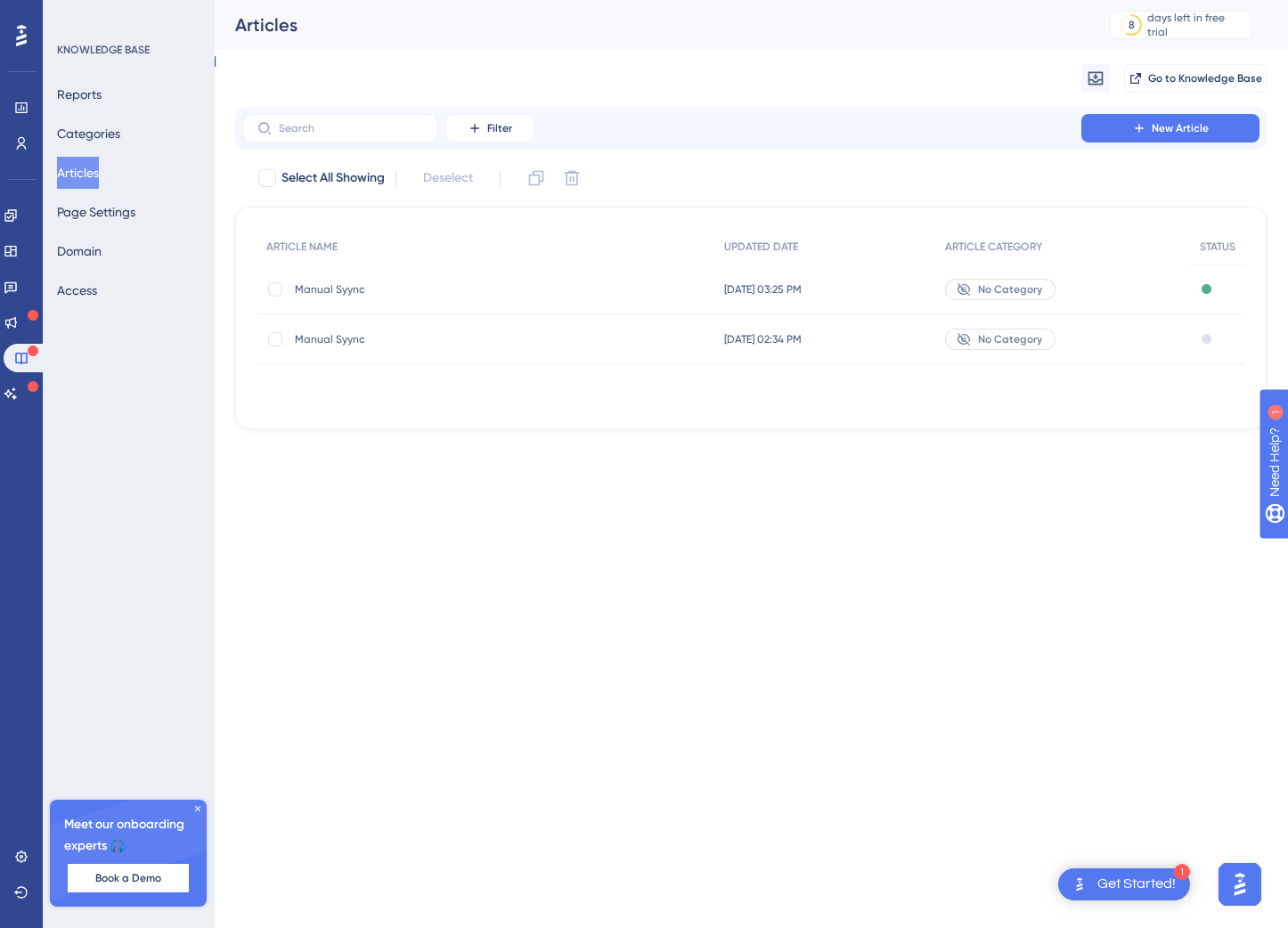 drag, startPoint x: 1161, startPoint y: 340, endPoint x: 578, endPoint y: 373, distance: 583.9332 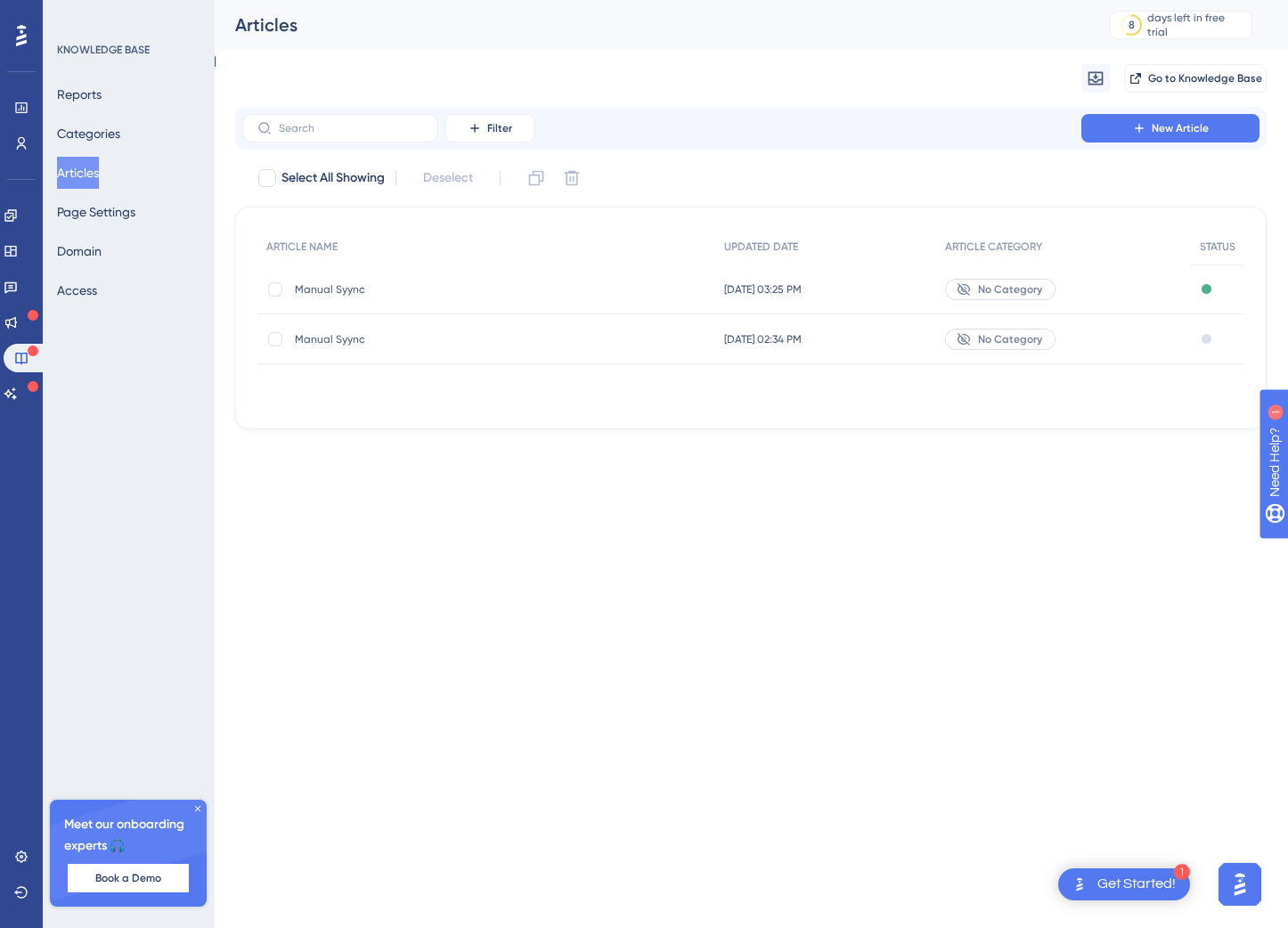 click on "Select All Showing Deselect" at bounding box center [762, 178] 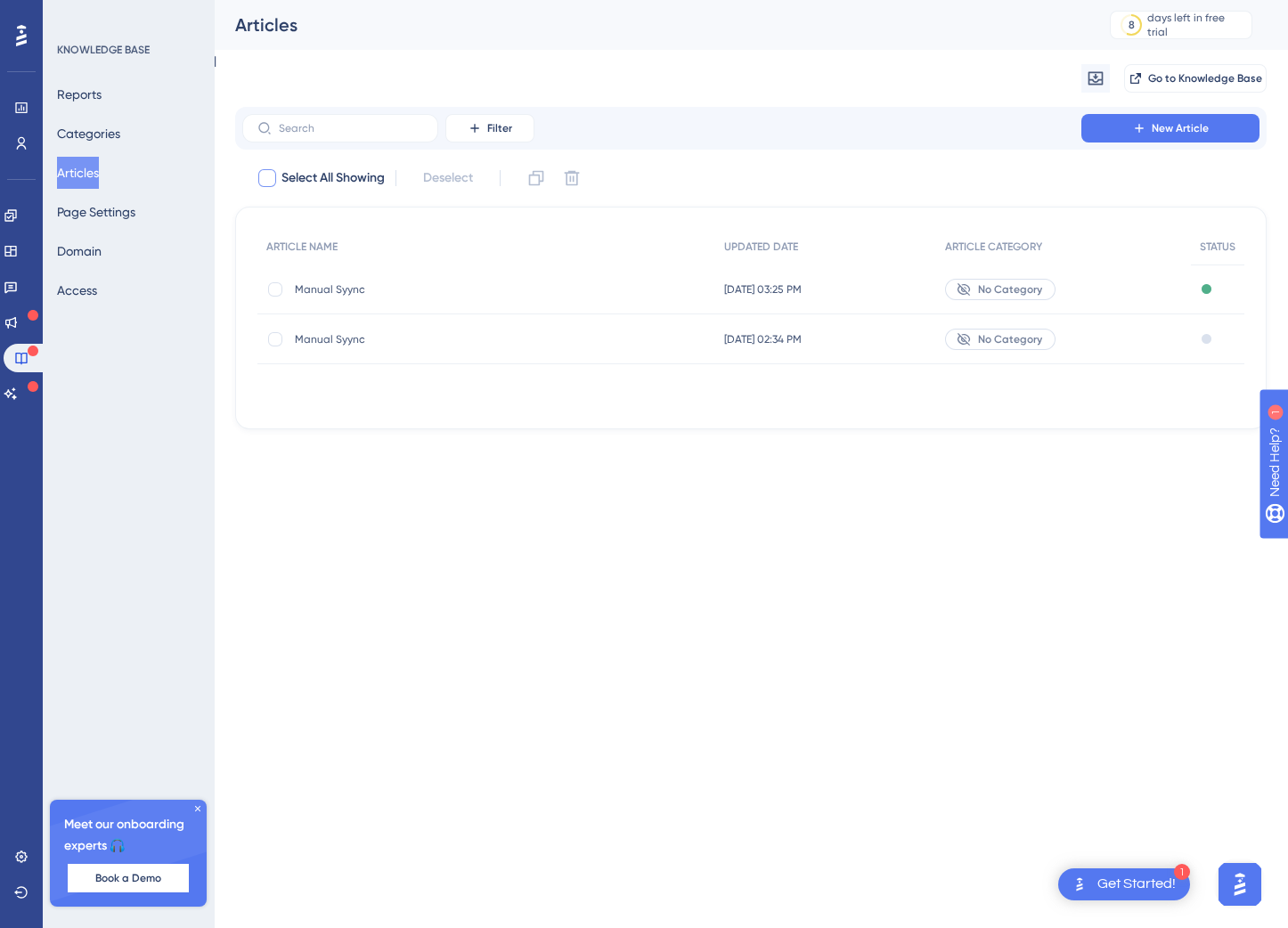click at bounding box center (267, 178) 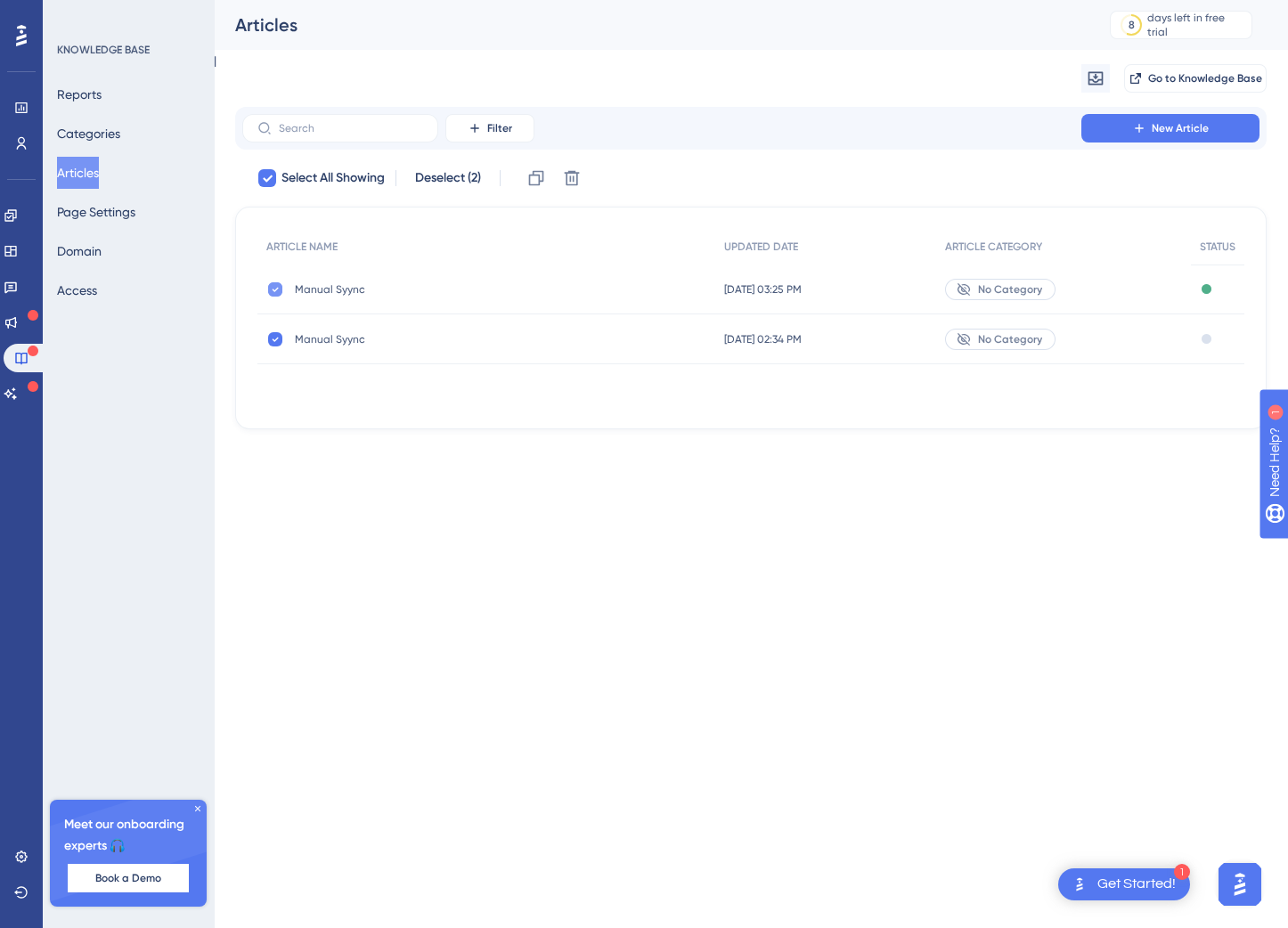 click 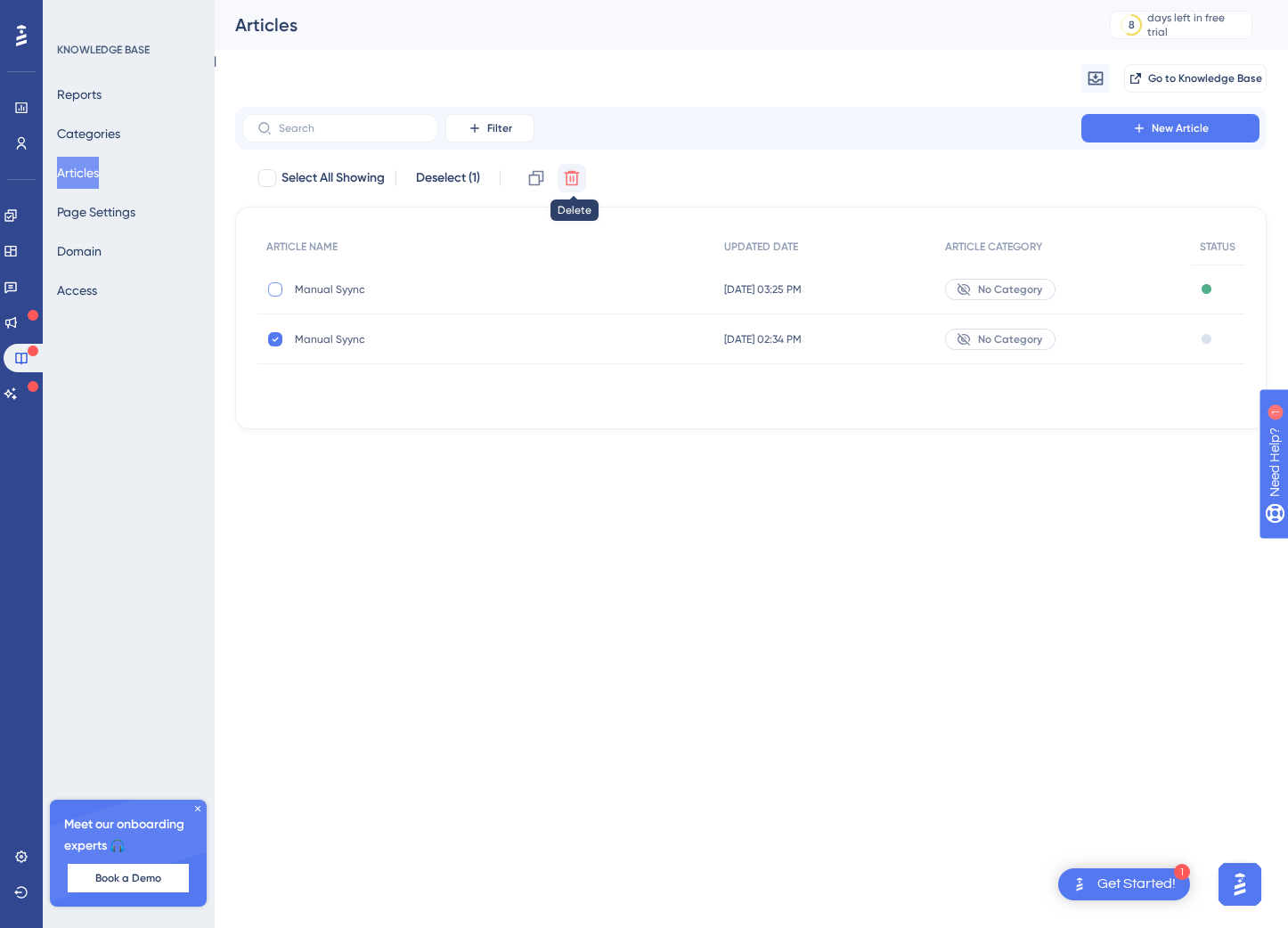 click at bounding box center (572, 178) 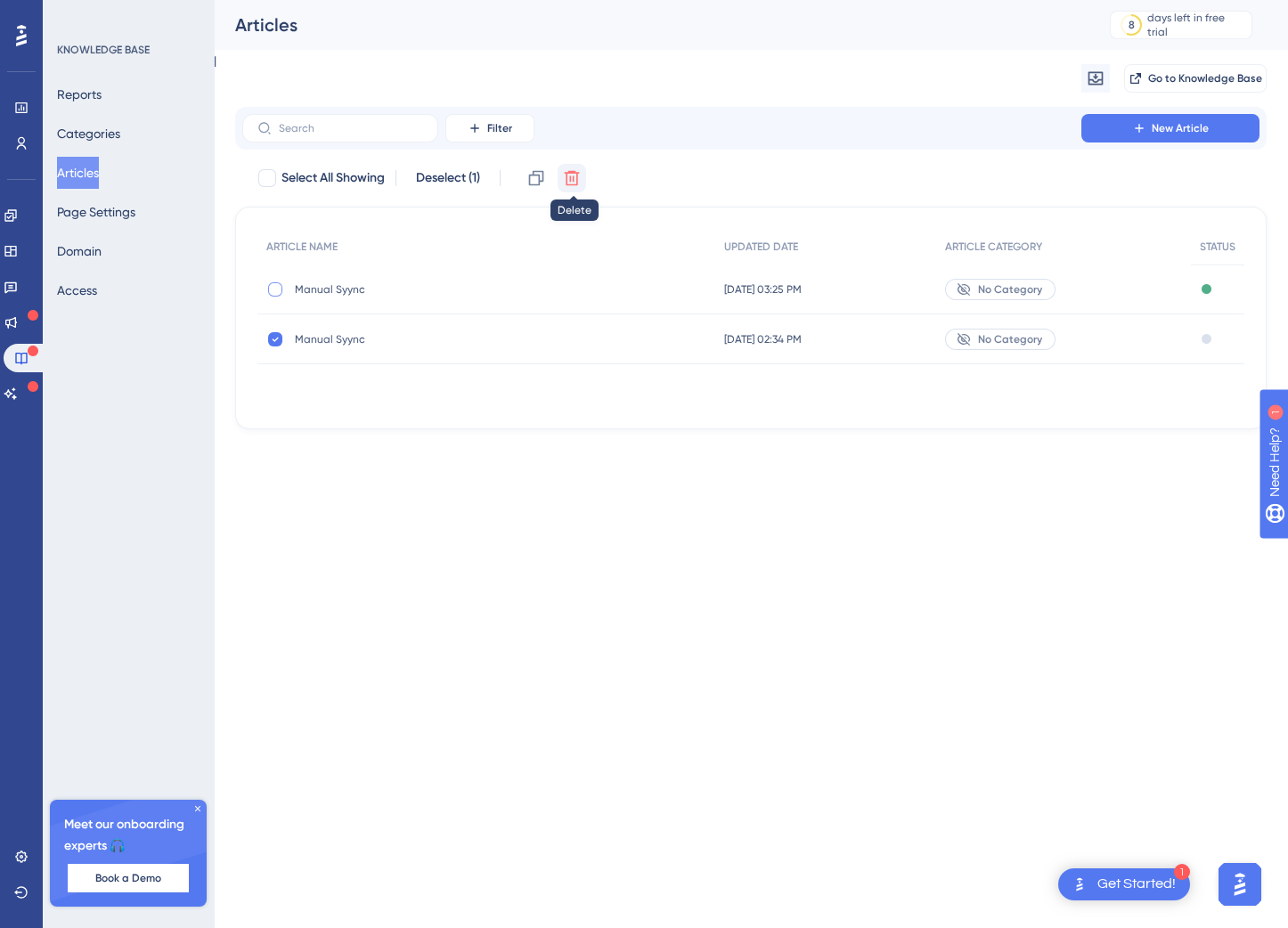 checkbox on "false" 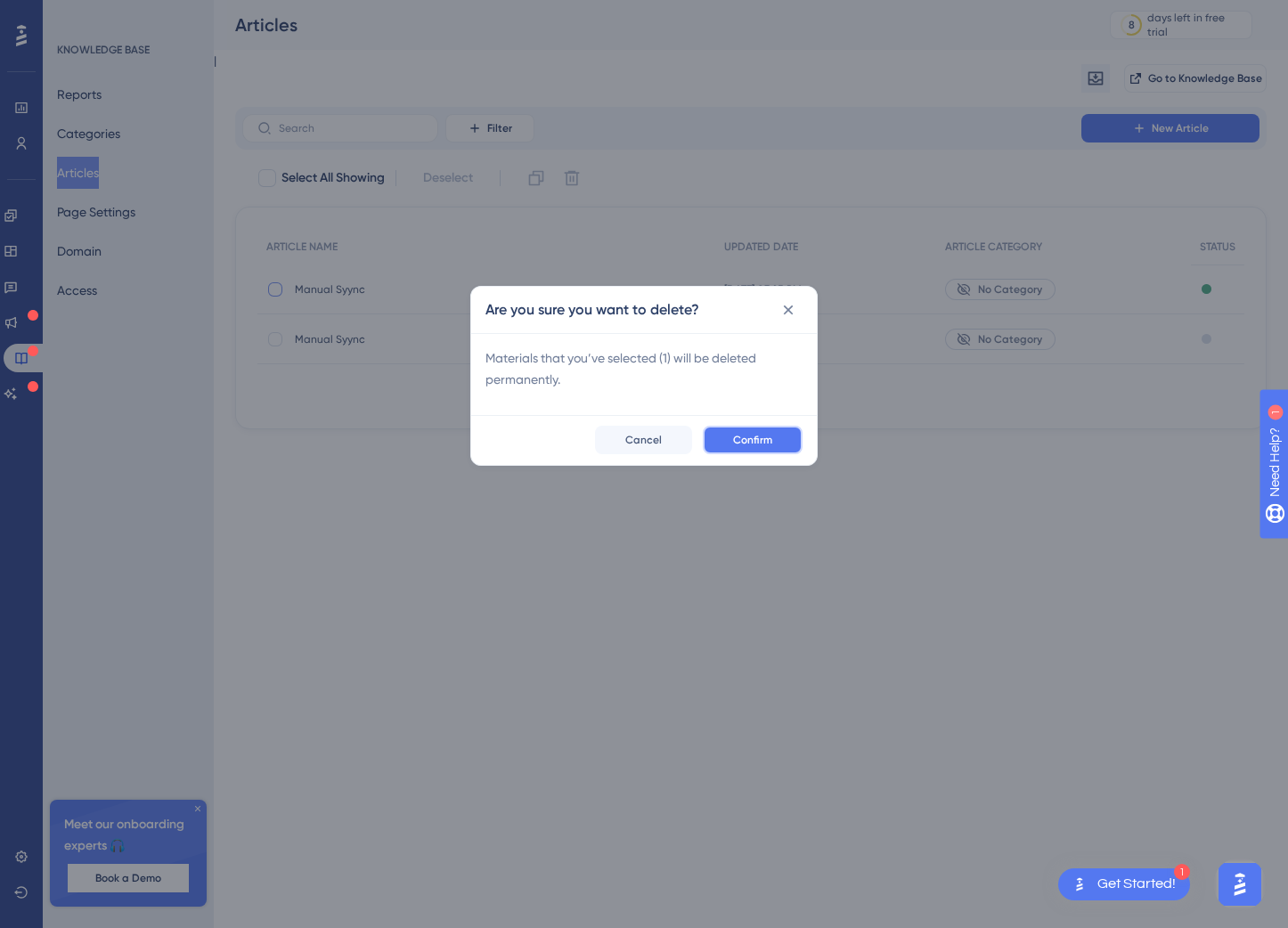 click on "Confirm" at bounding box center [753, 440] 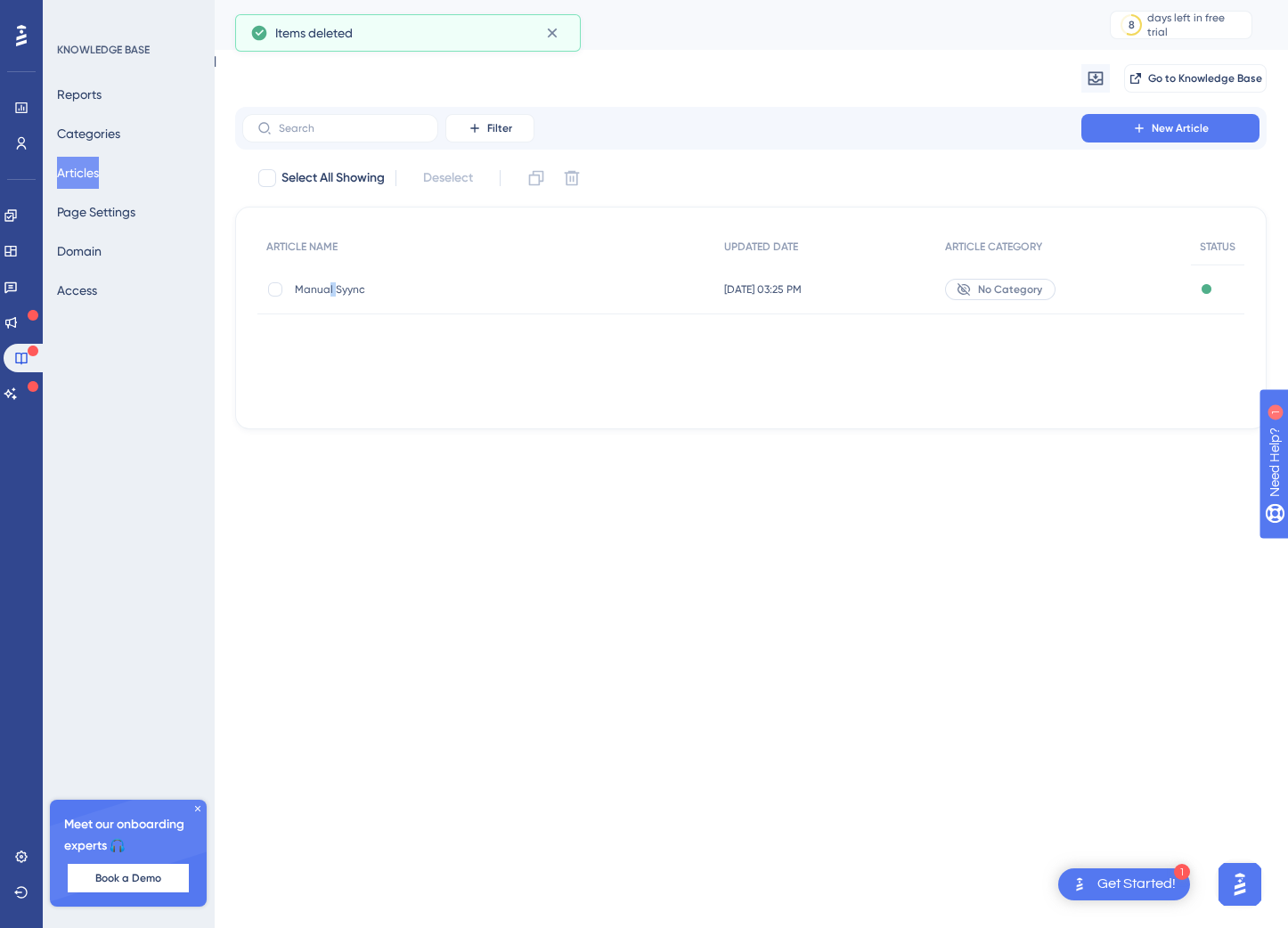 click on "Manual Syync" at bounding box center [437, 289] 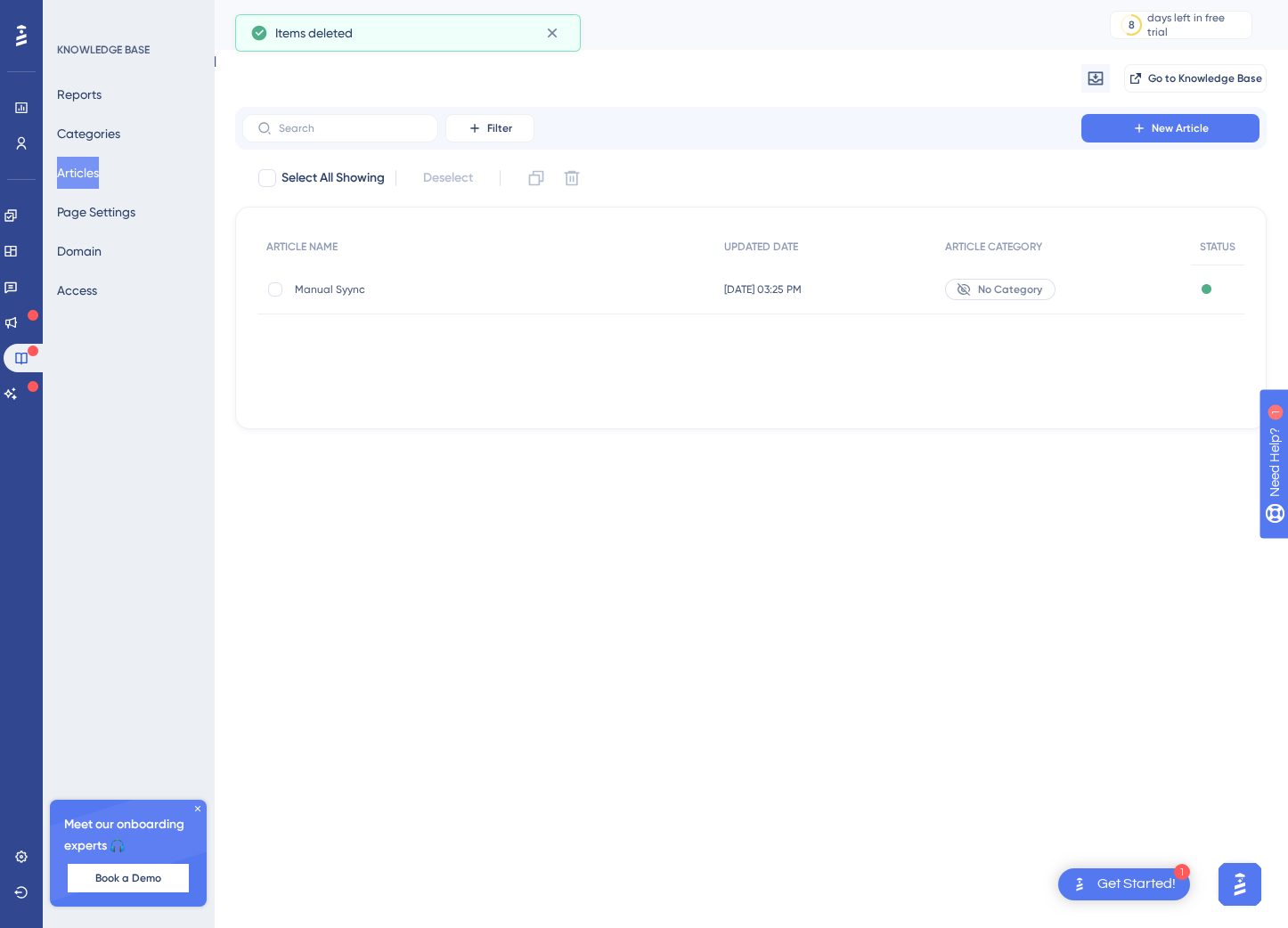 click on "Manual Syync Manual Syync" at bounding box center (486, 289) 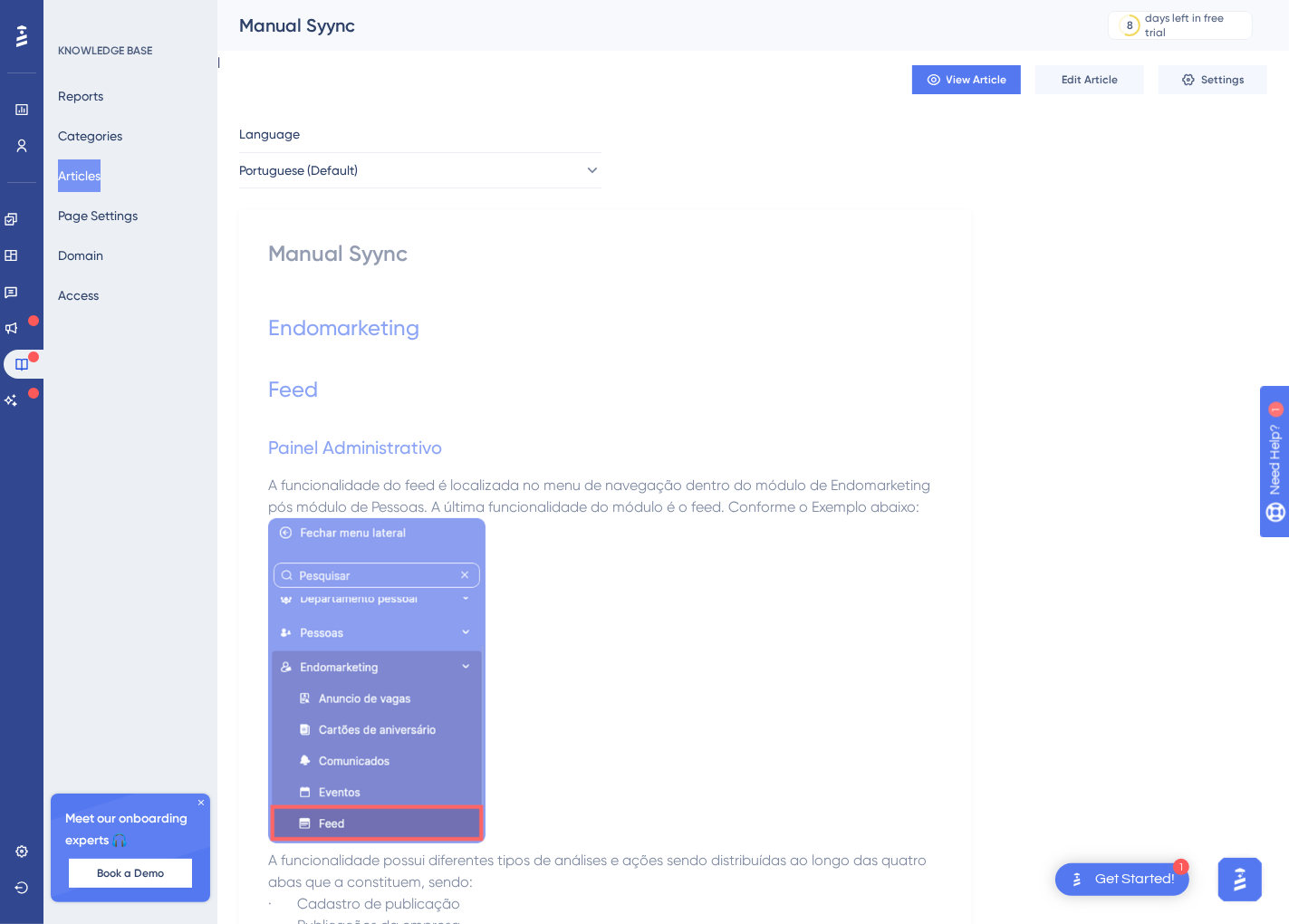 click on "Manual Syync" at bounding box center [605, 254] 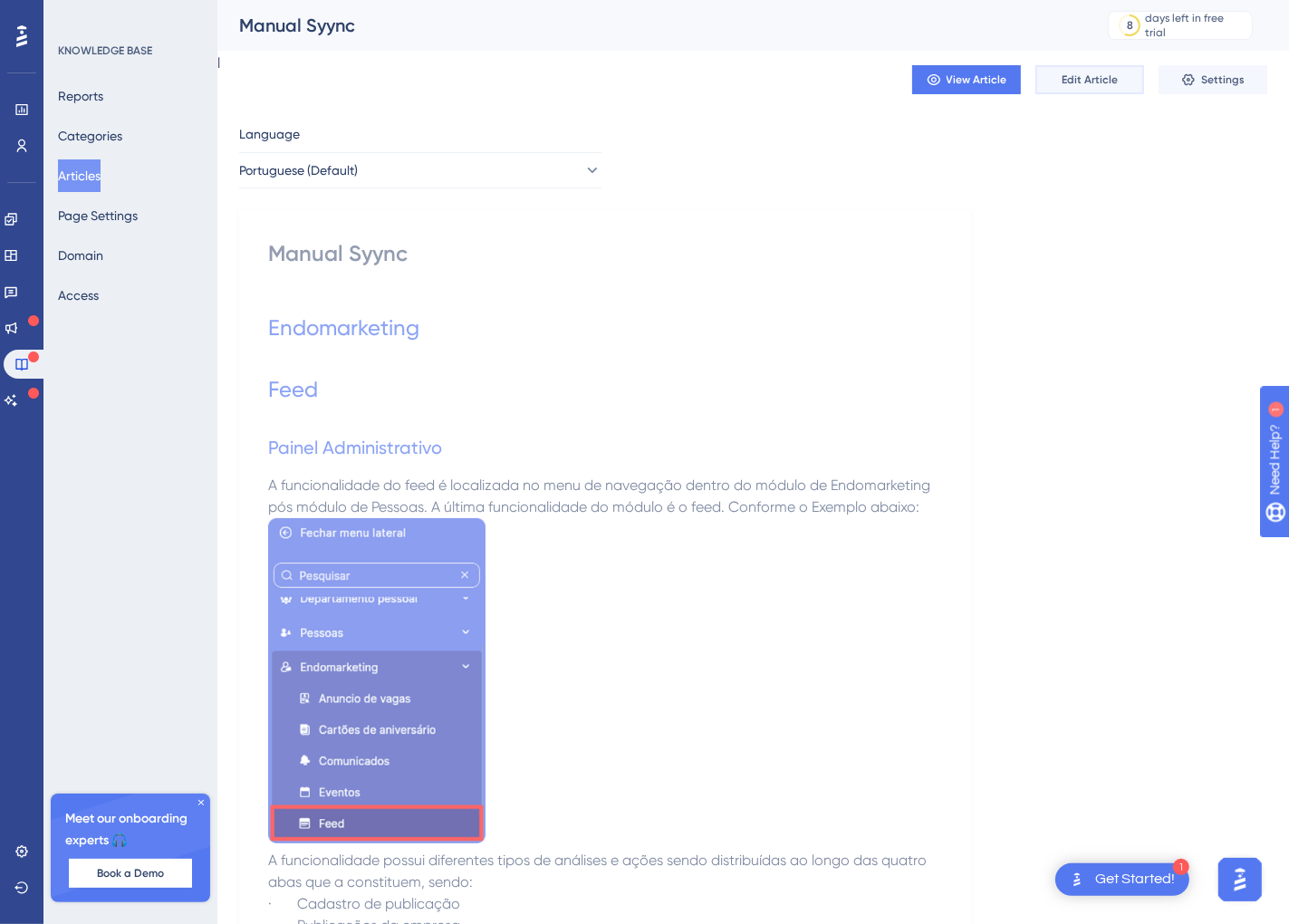 click on "Edit Article" at bounding box center (1090, 80) 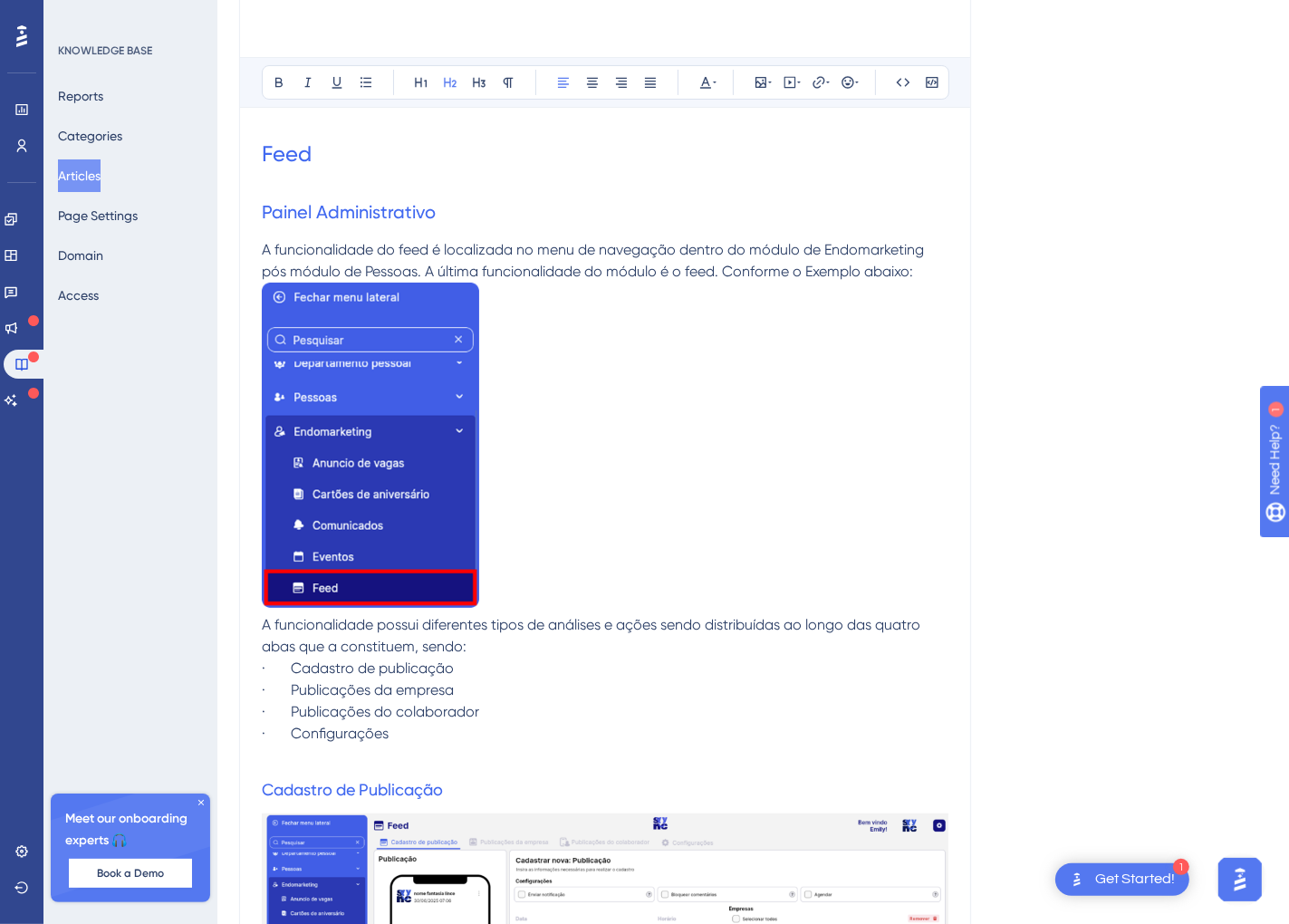 scroll, scrollTop: 0, scrollLeft: 0, axis: both 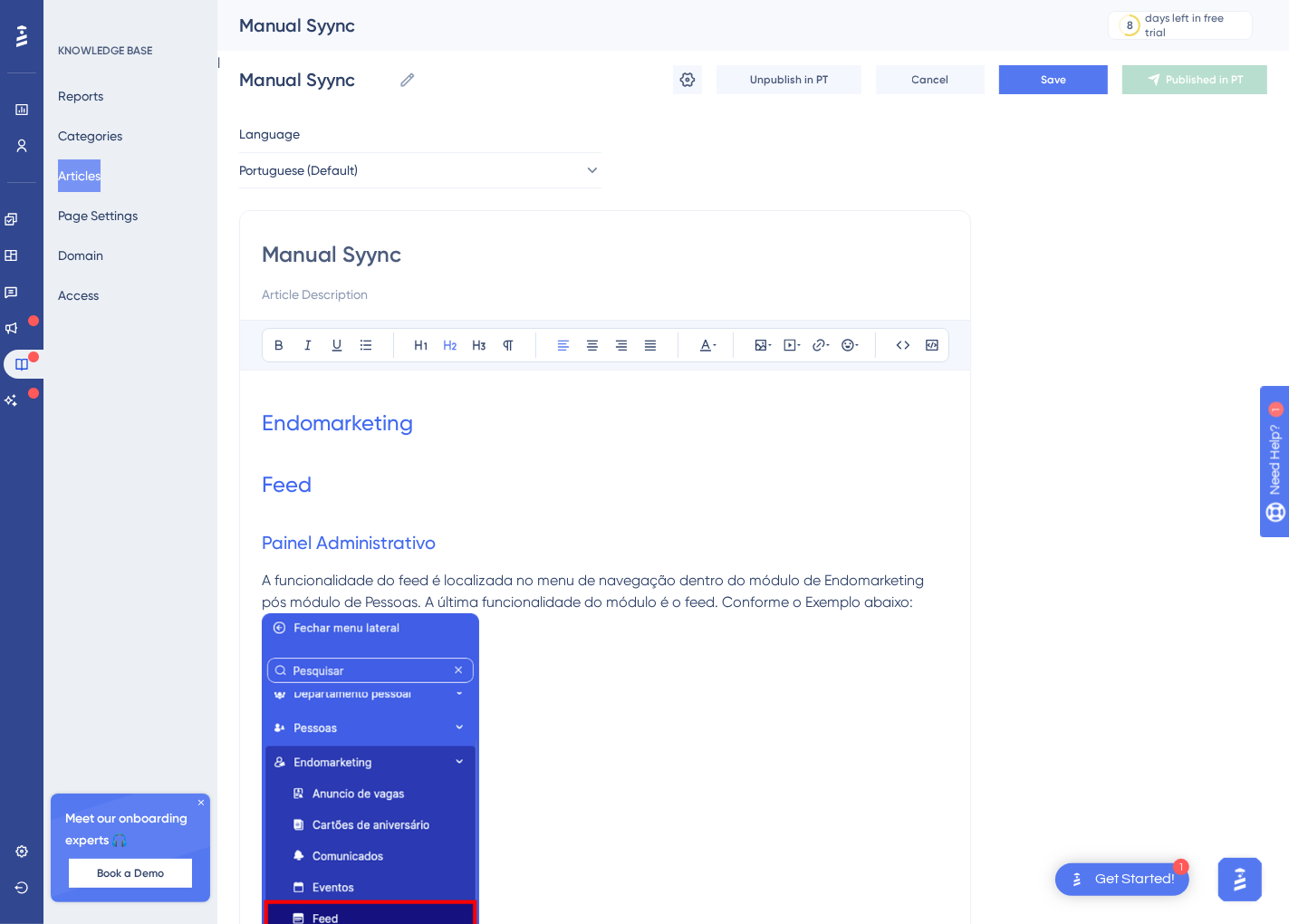 click on "Manual Syync" at bounding box center (605, 255) 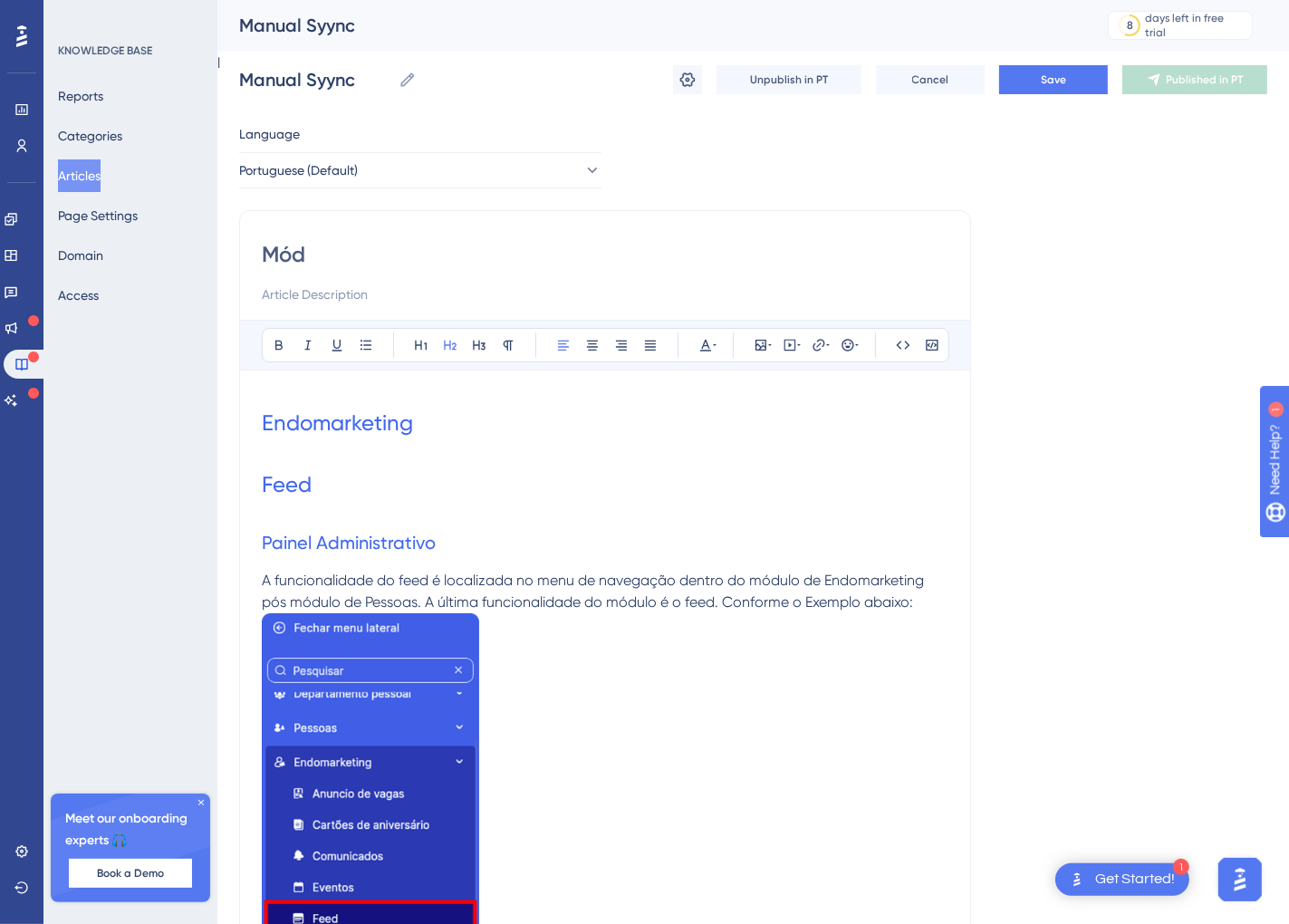 type on "Módu" 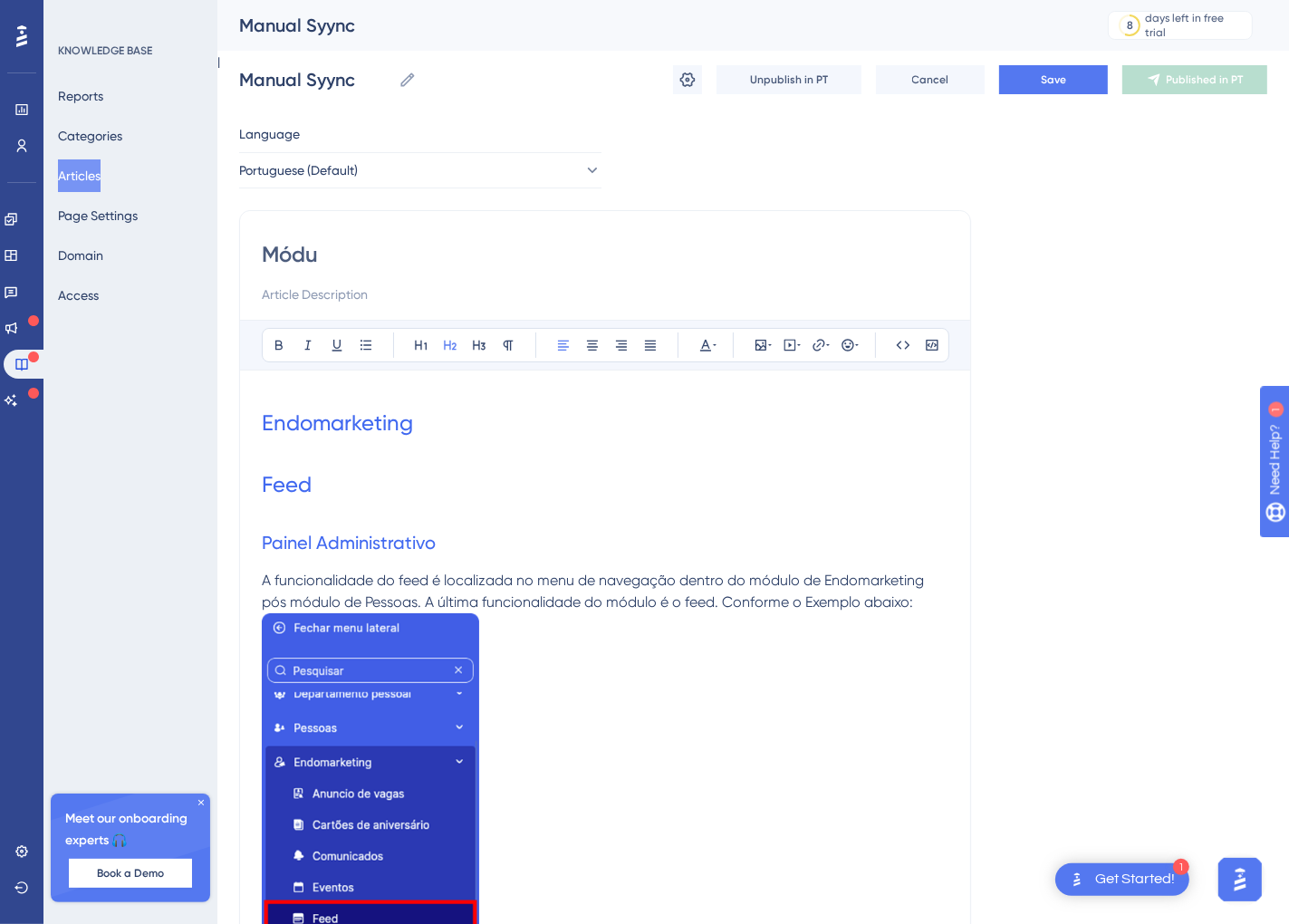 type on "Módu" 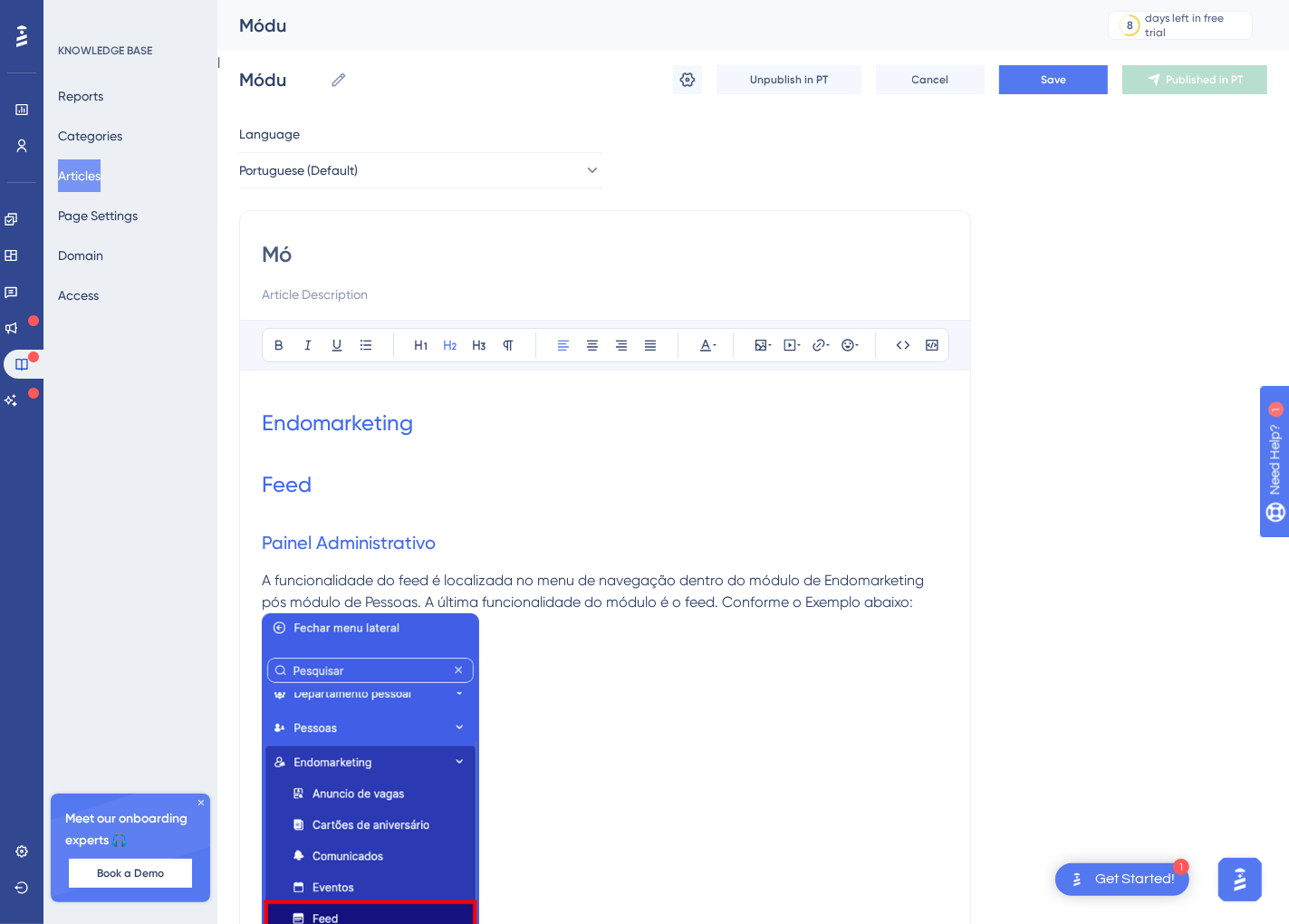 type on "M" 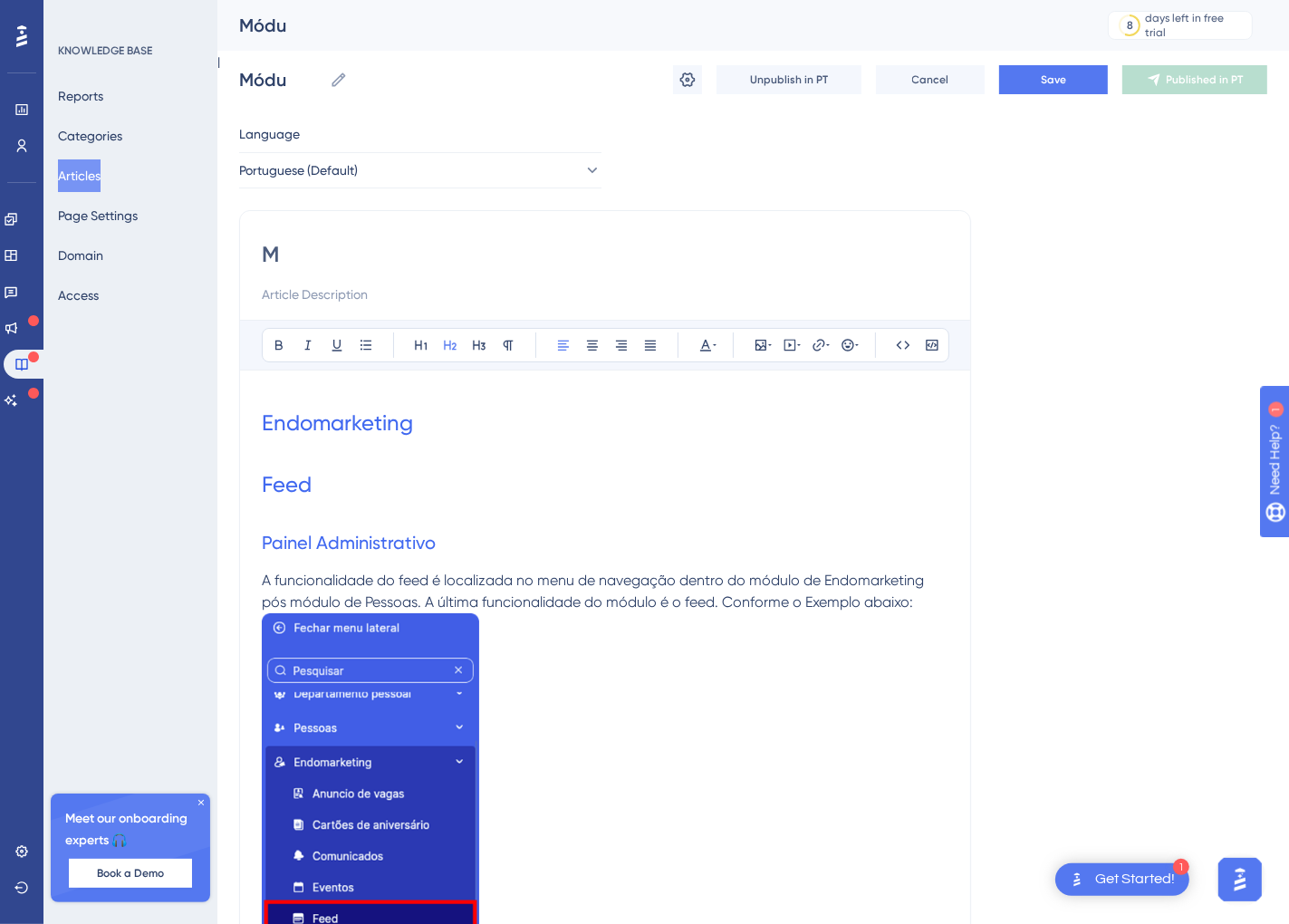 type on "M" 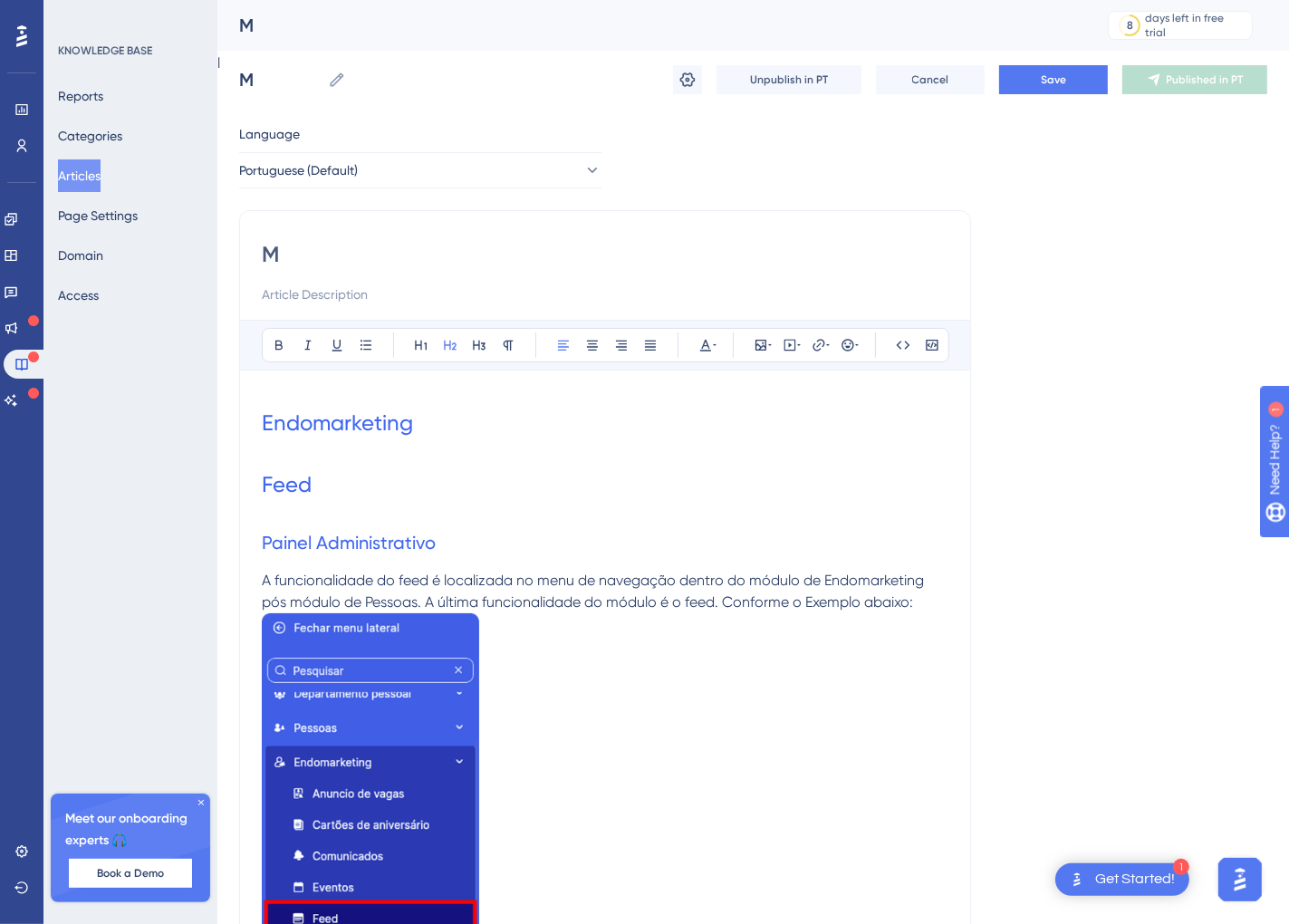 type 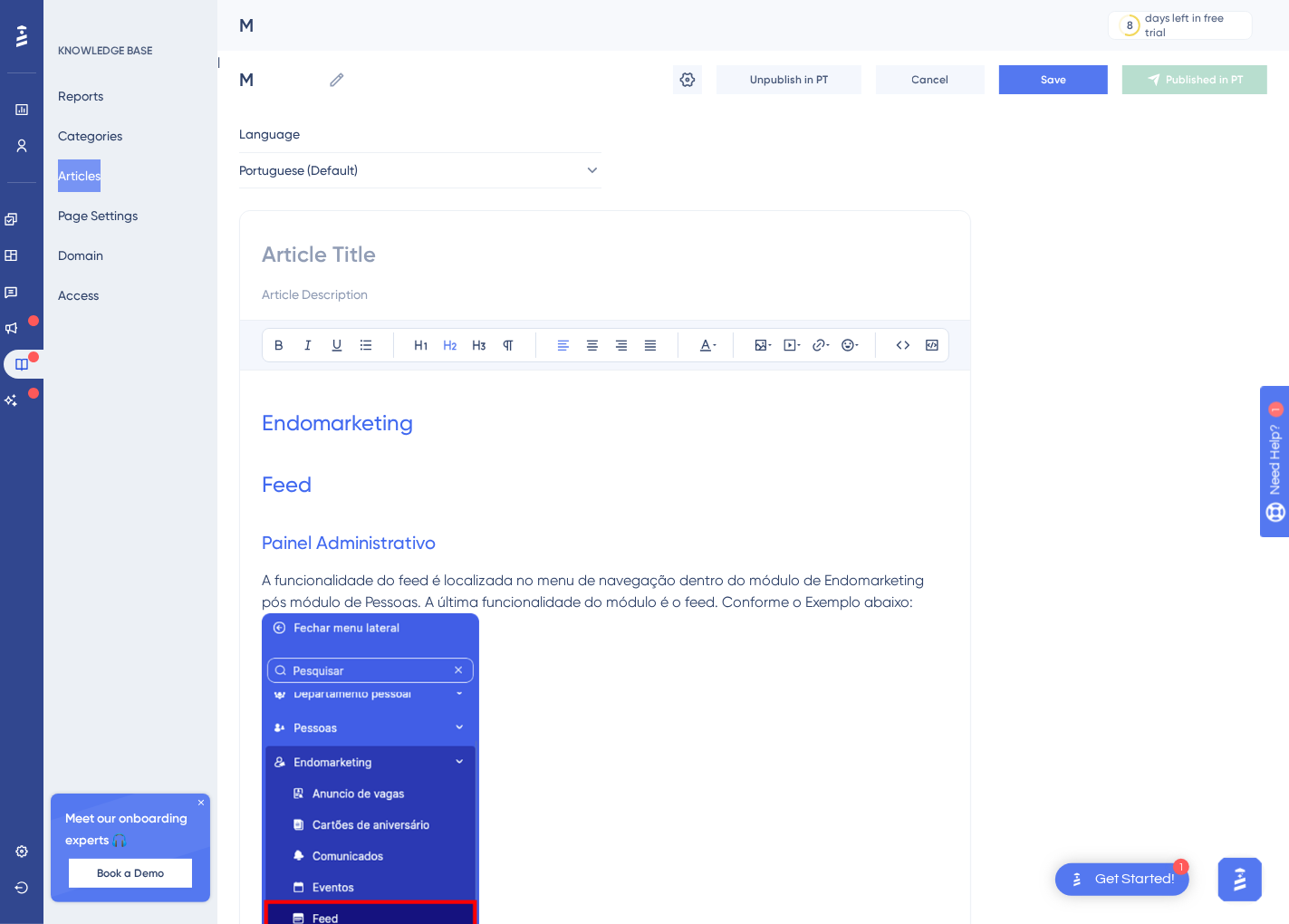 type 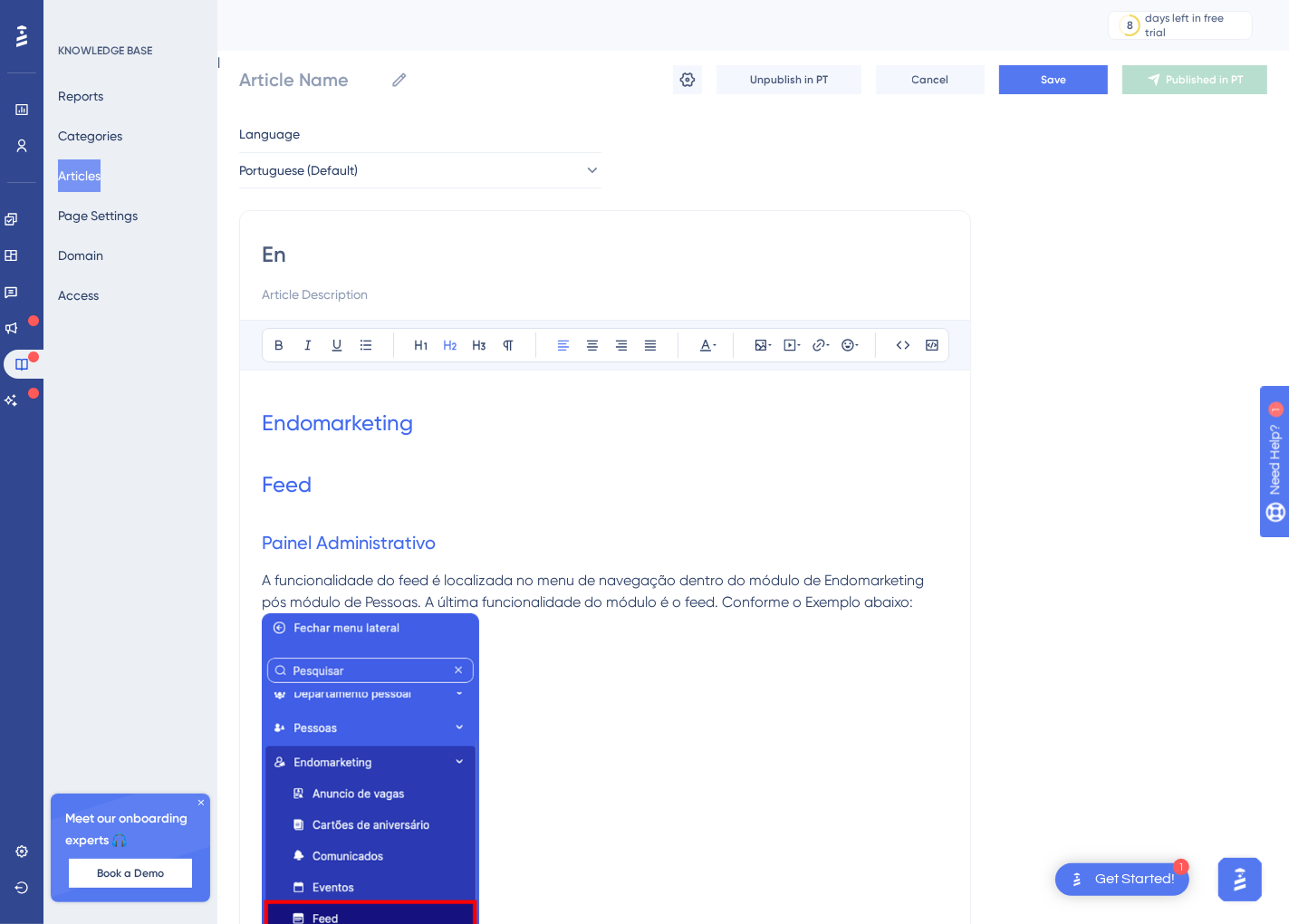 type on "E" 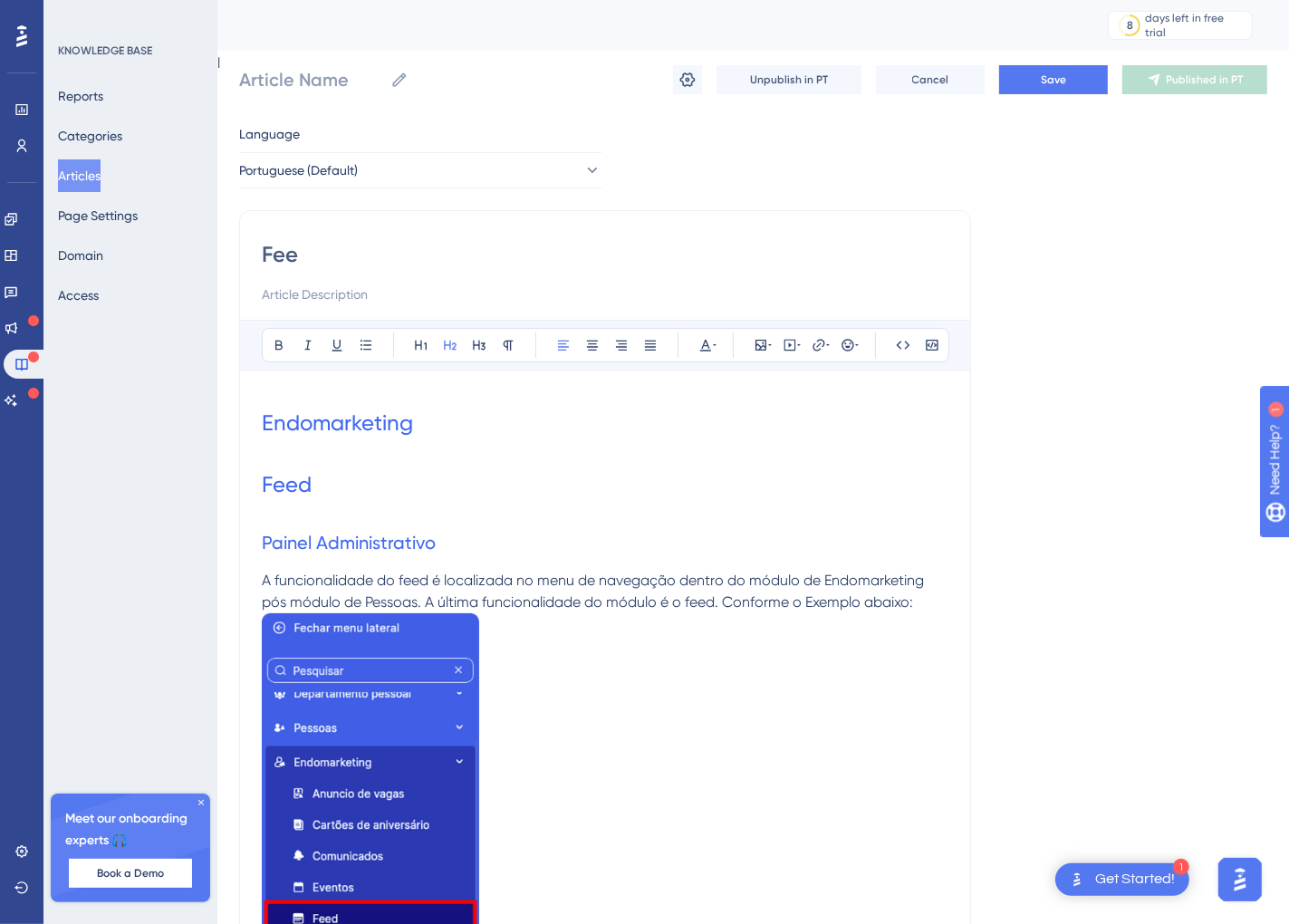 type on "Feed" 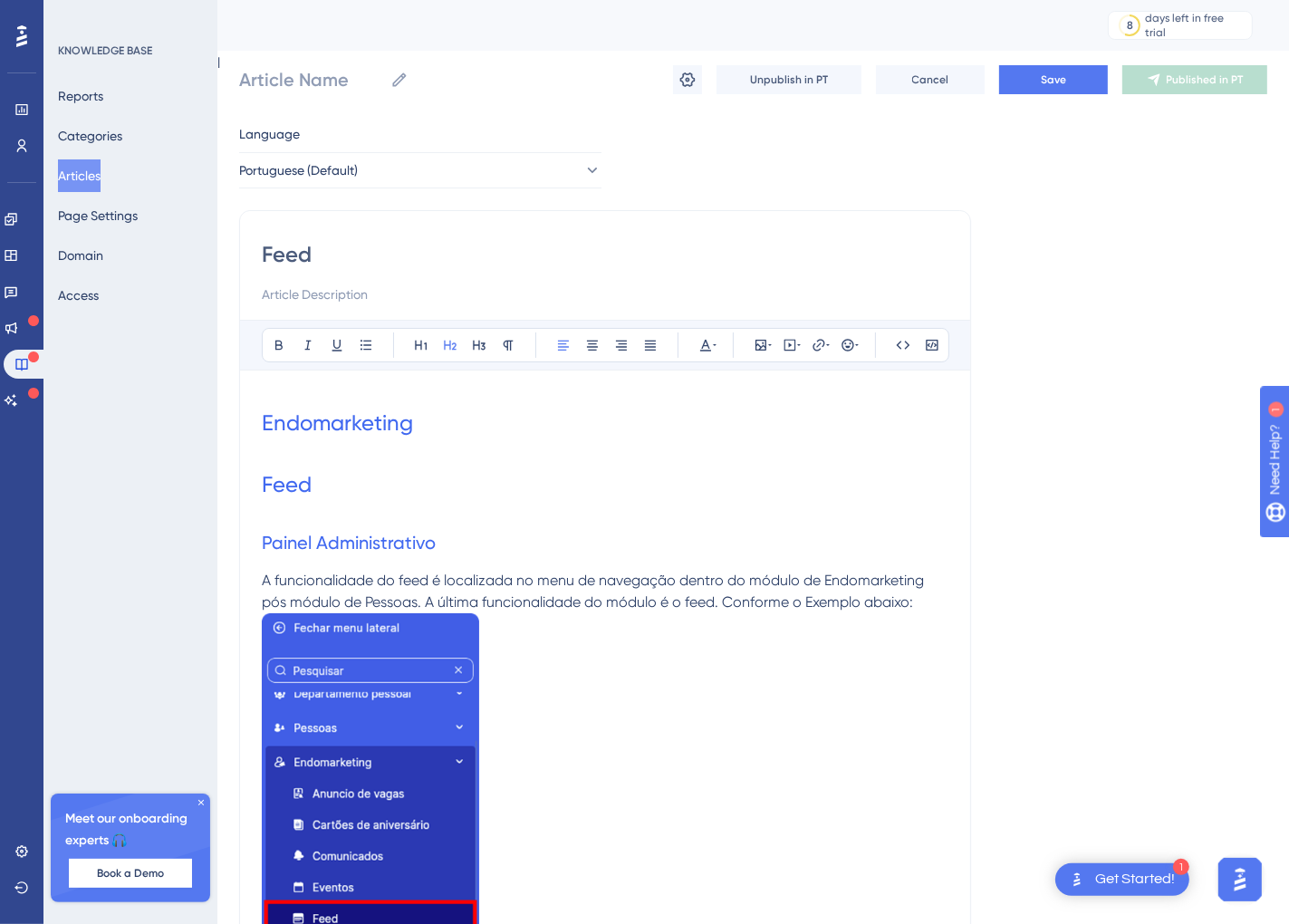 type on "Feed" 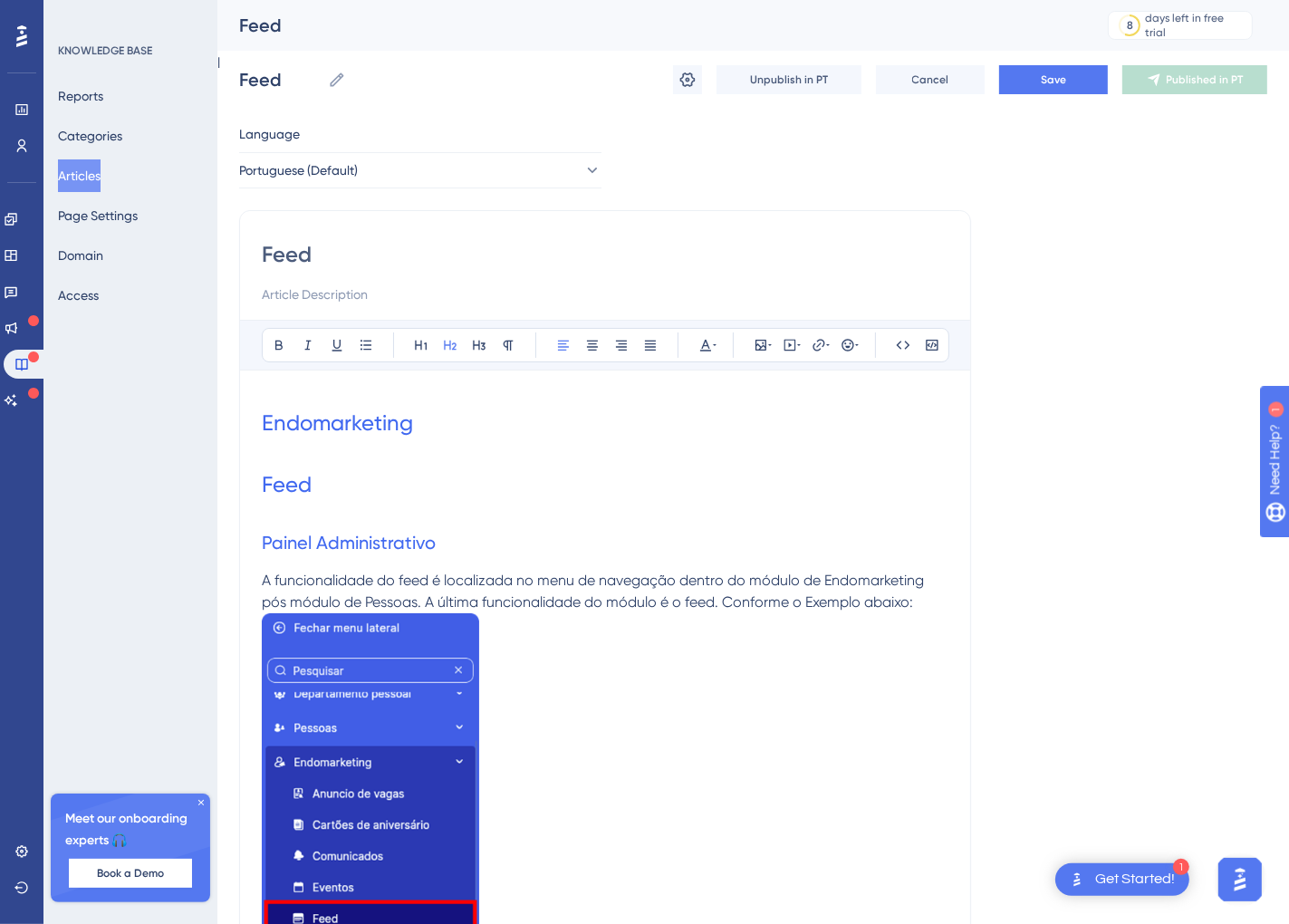 type on "Feed" 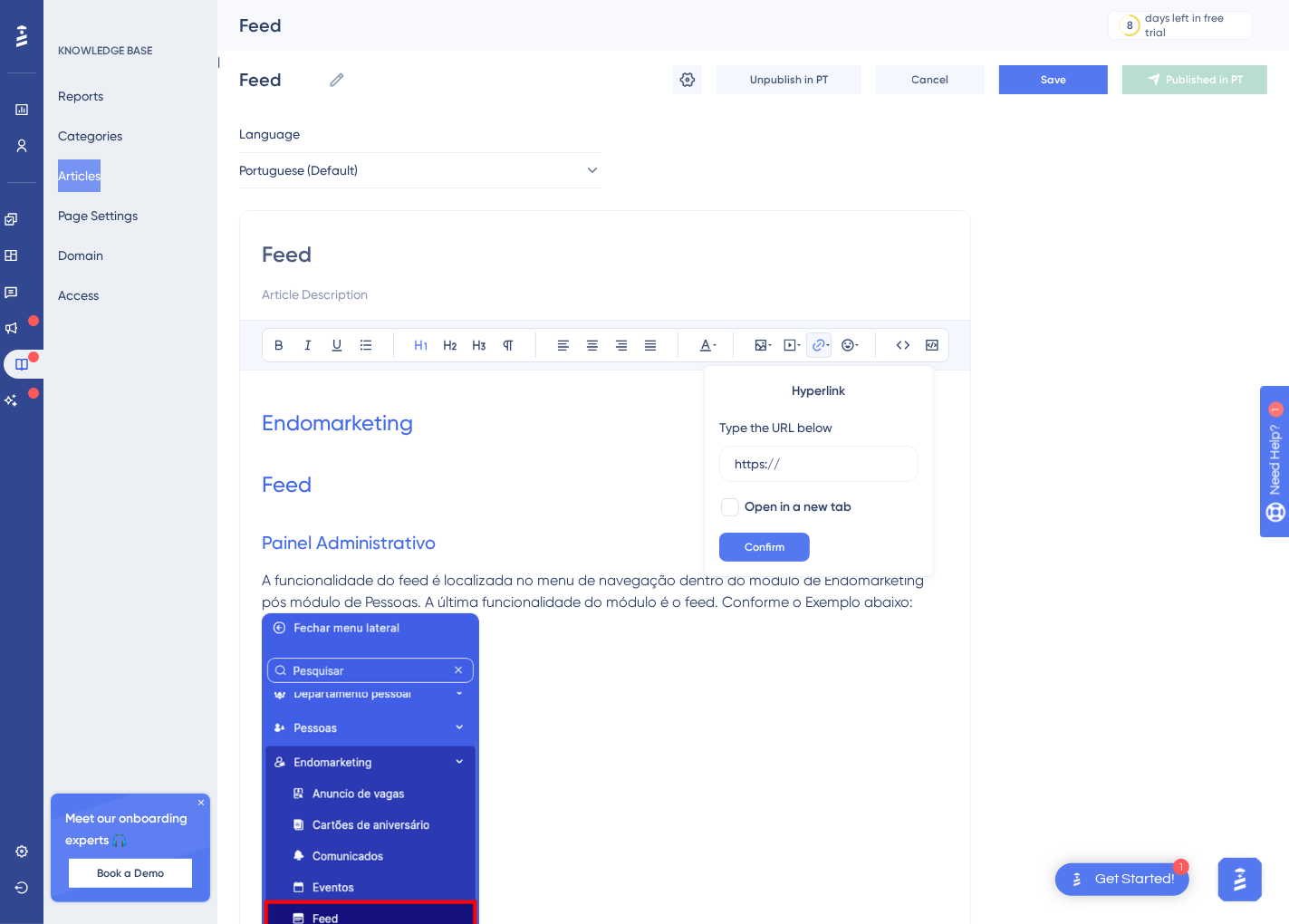 click on "Endomarketing" at bounding box center [605, 423] 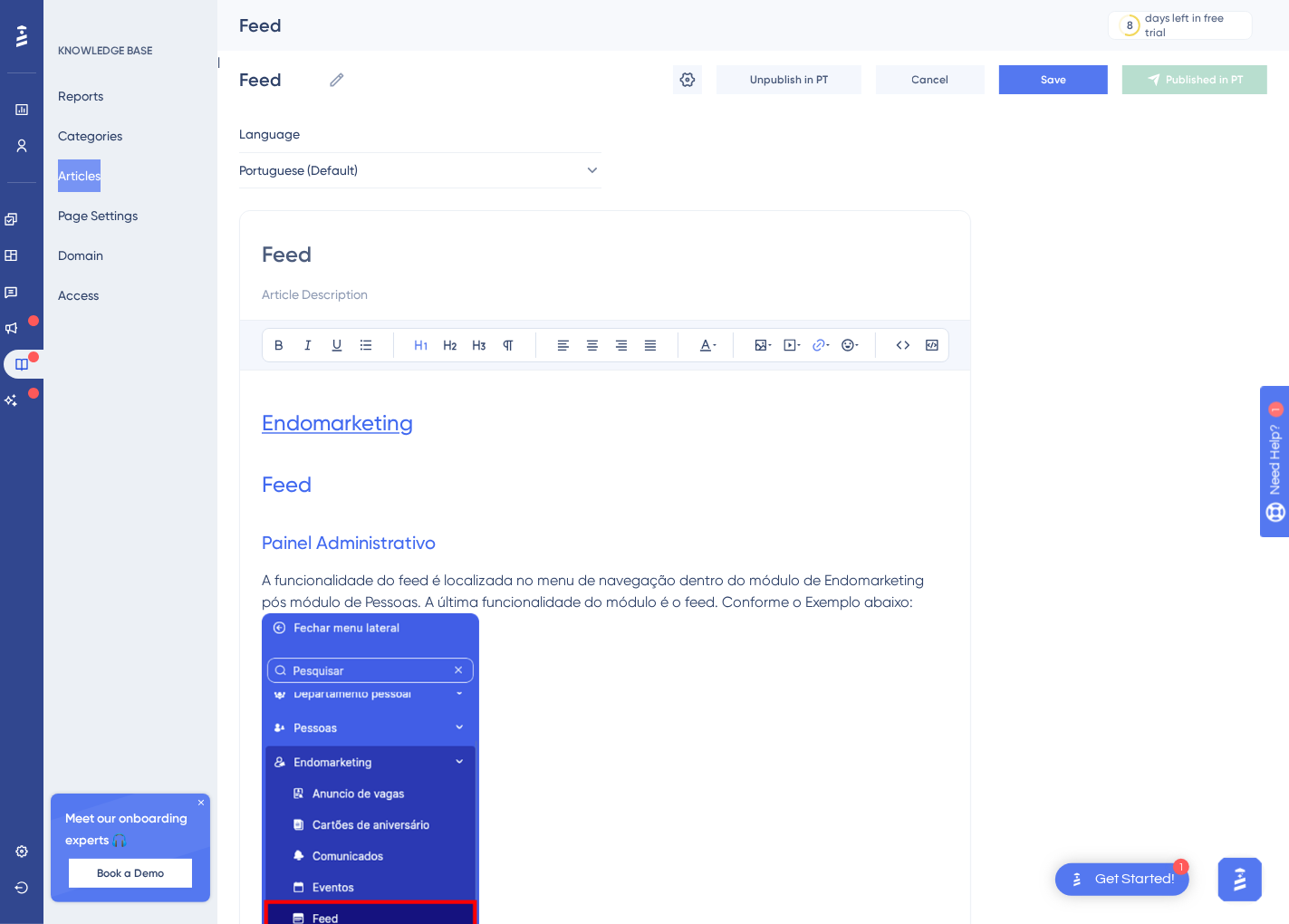 click on "Endomarketing" at bounding box center [337, 423] 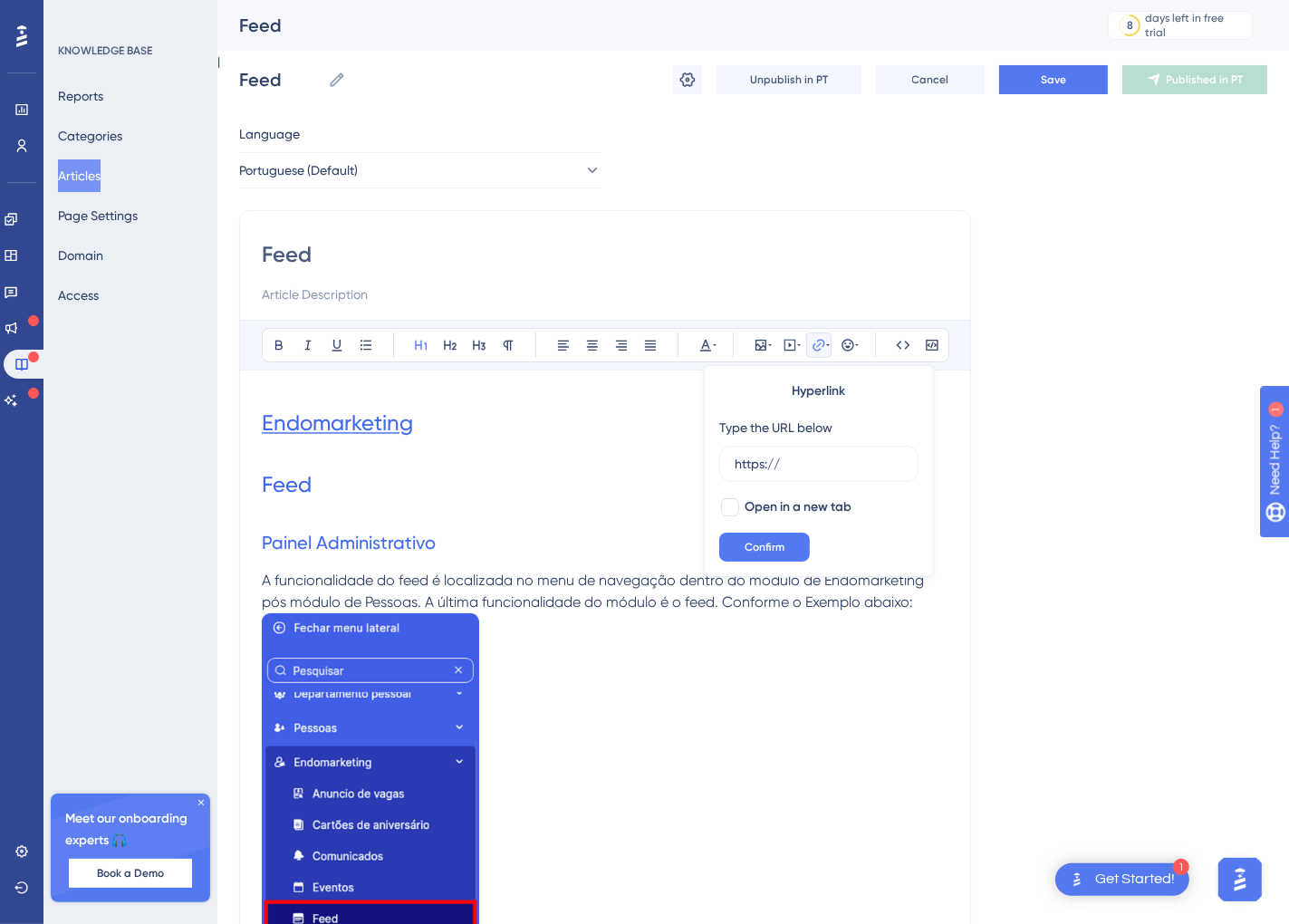 click on "Endomarketing" at bounding box center [337, 423] 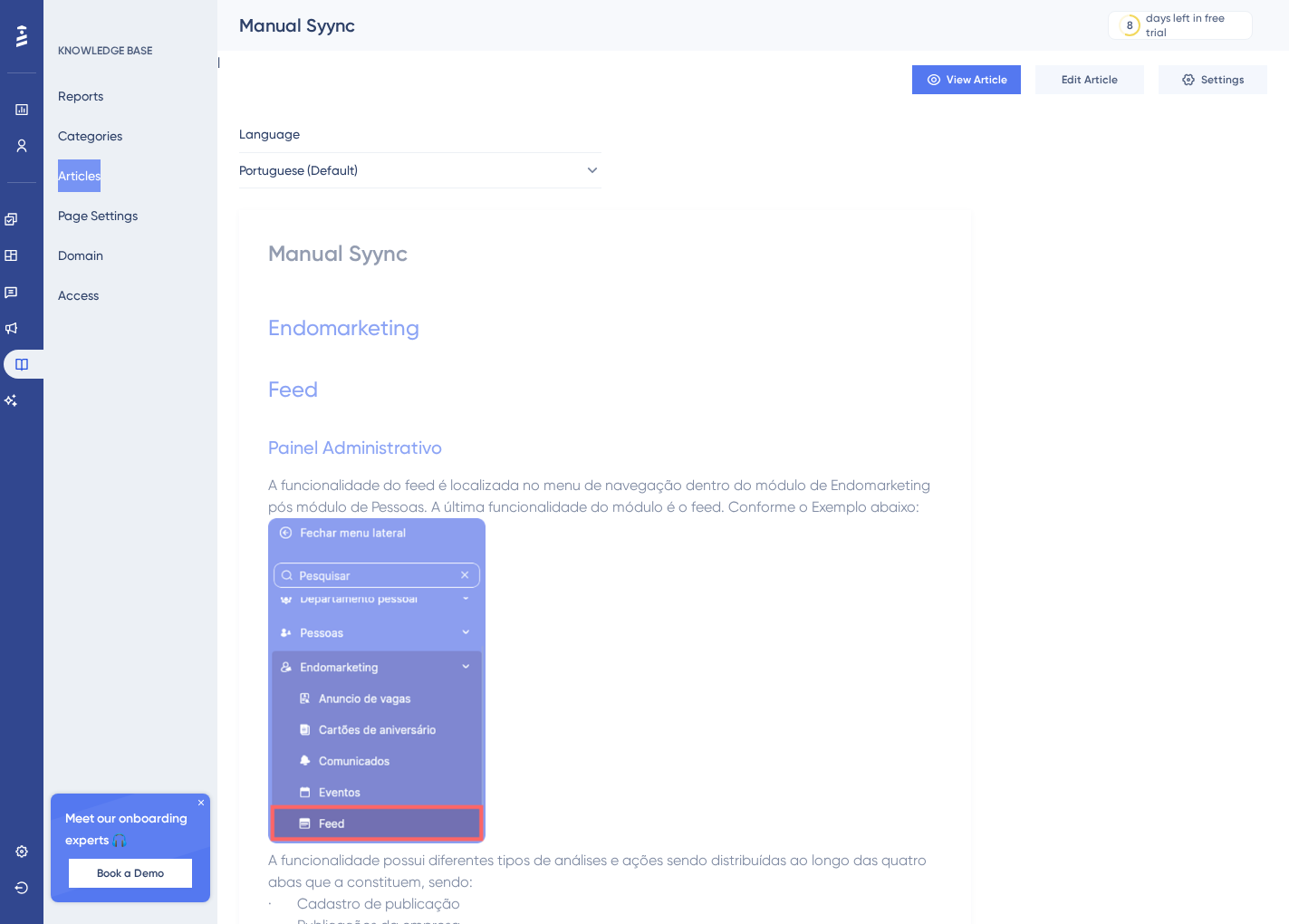 scroll, scrollTop: 0, scrollLeft: 0, axis: both 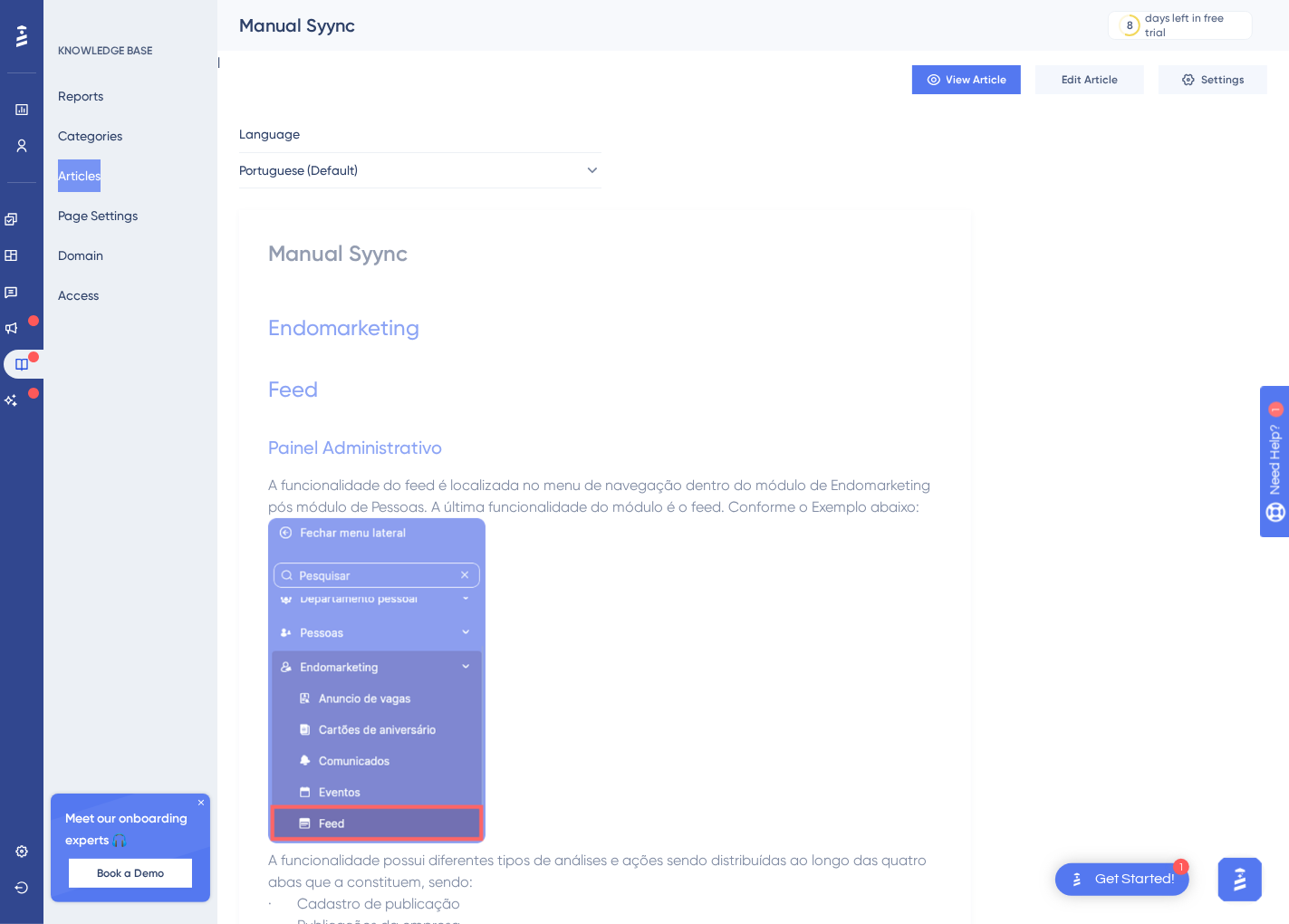 click on "Feed" at bounding box center [605, 390] 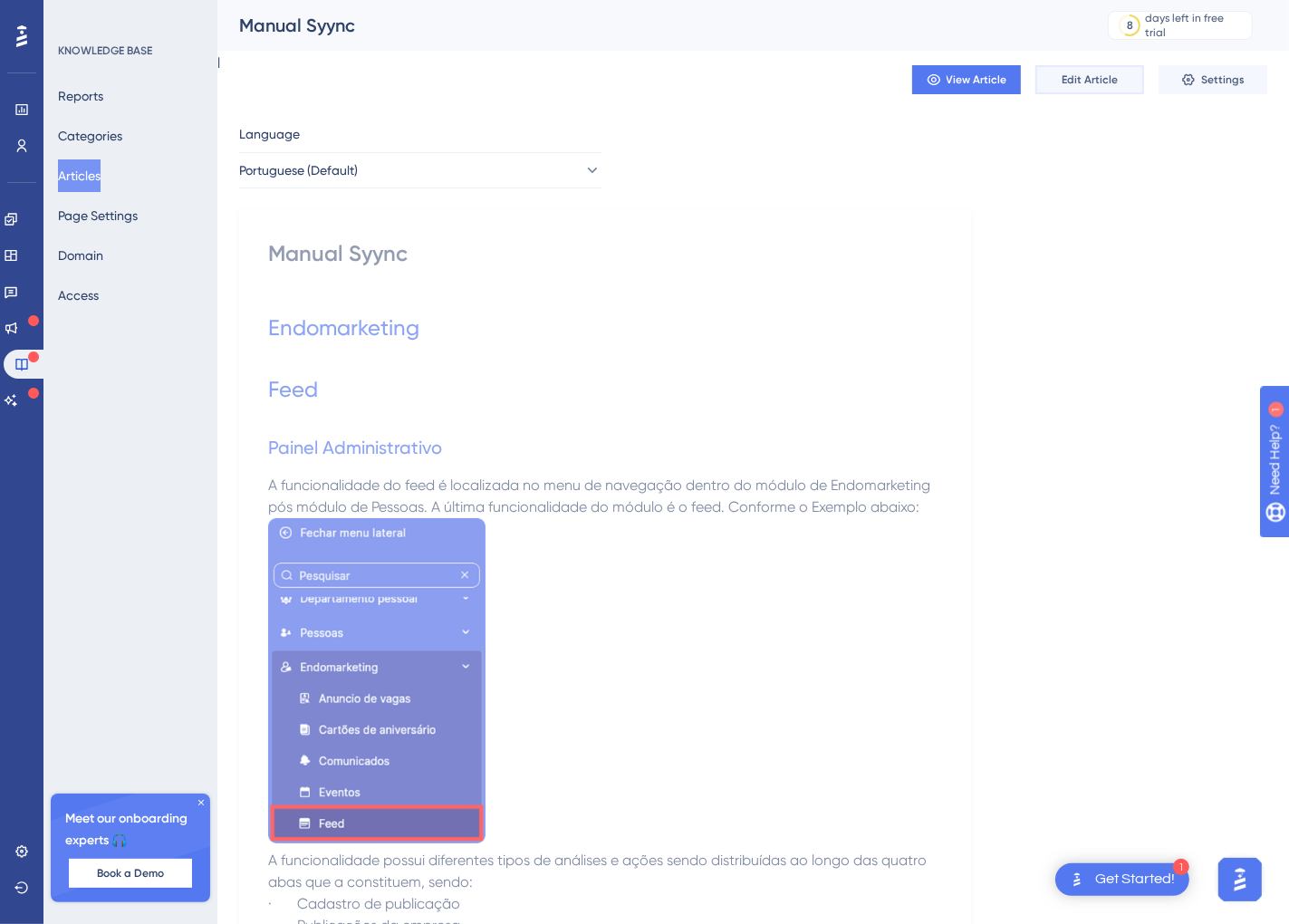 click on "Edit Article" at bounding box center [1090, 80] 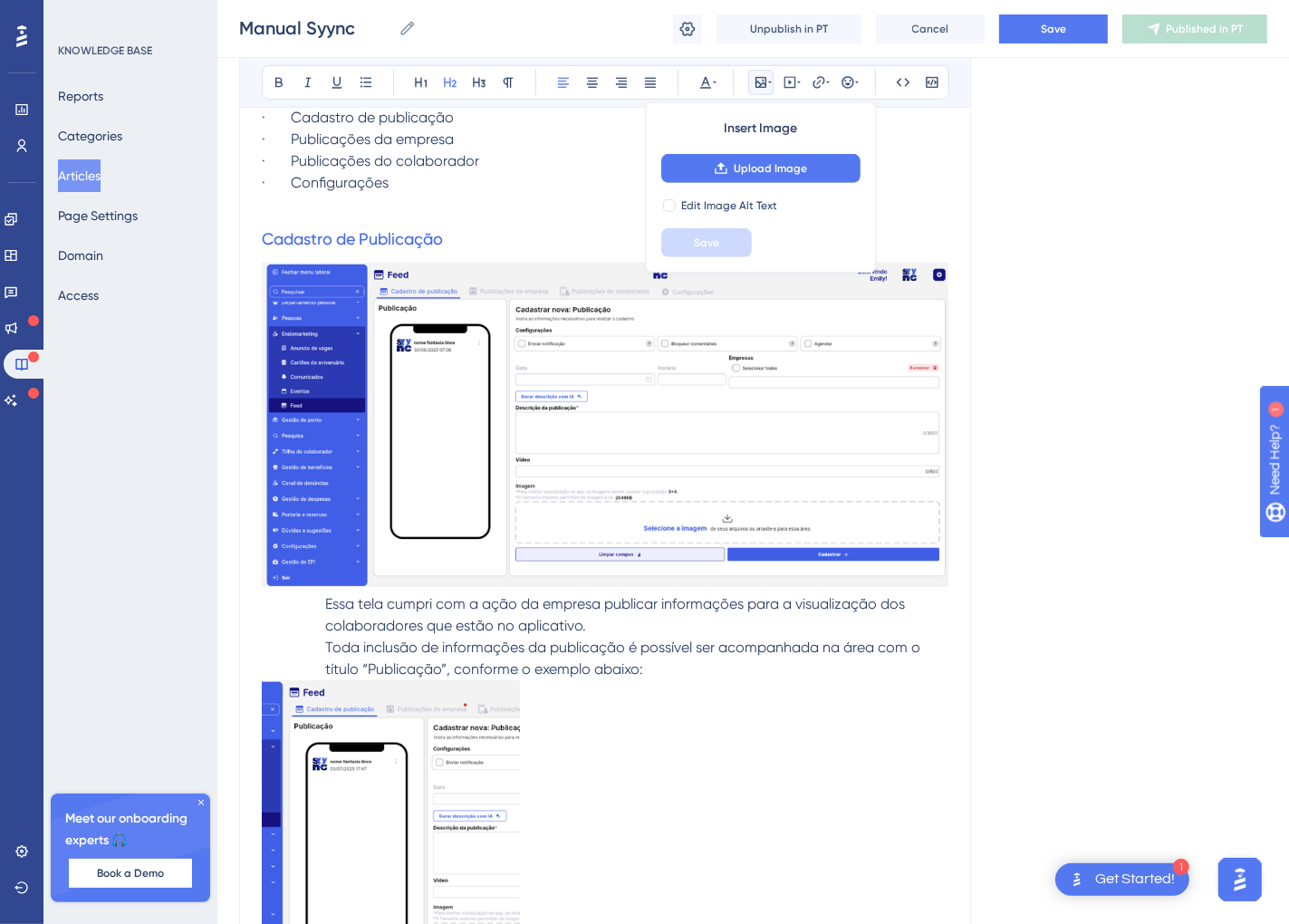 scroll, scrollTop: 0, scrollLeft: 0, axis: both 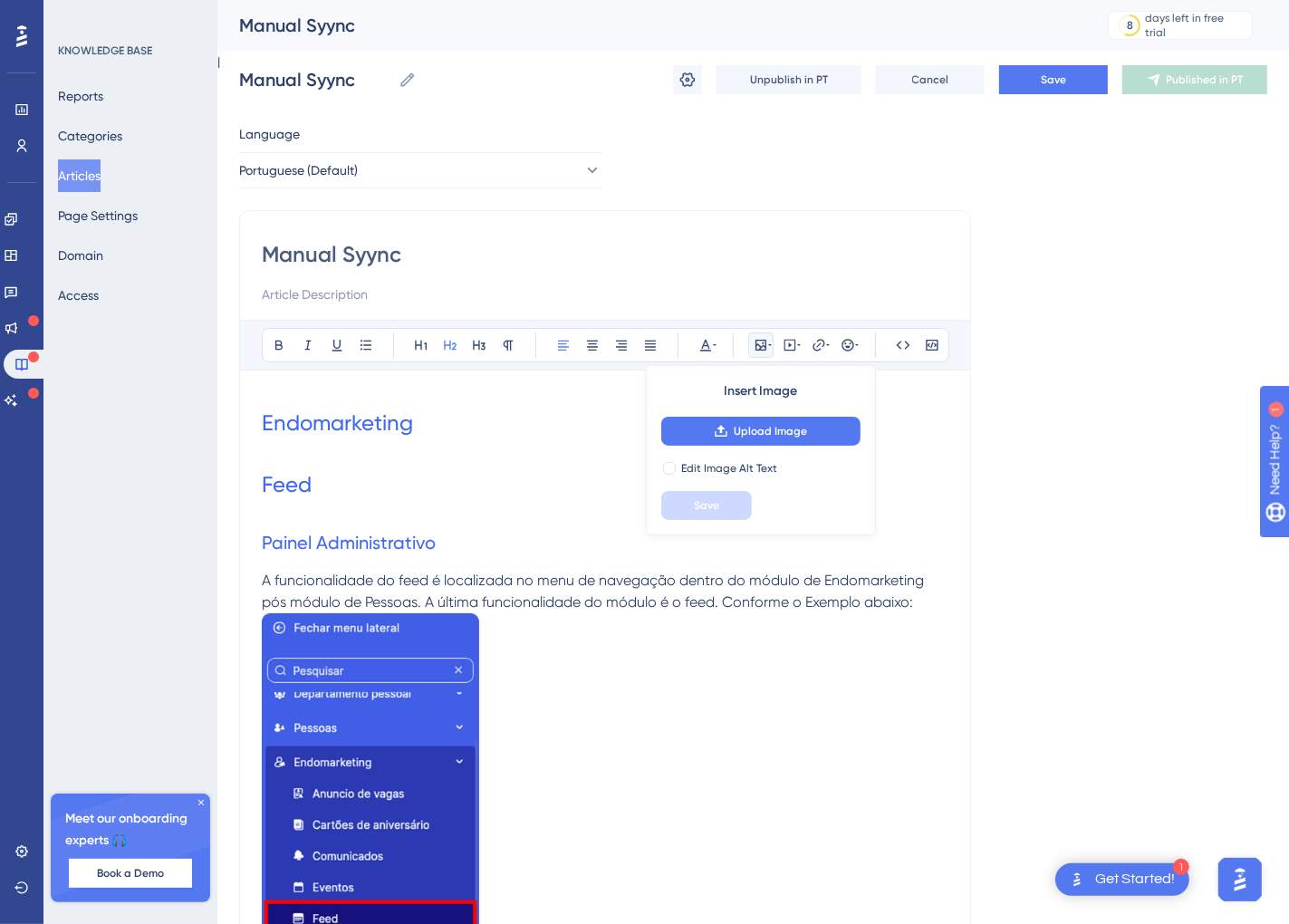 click on "Manual Syync" at bounding box center (605, 255) 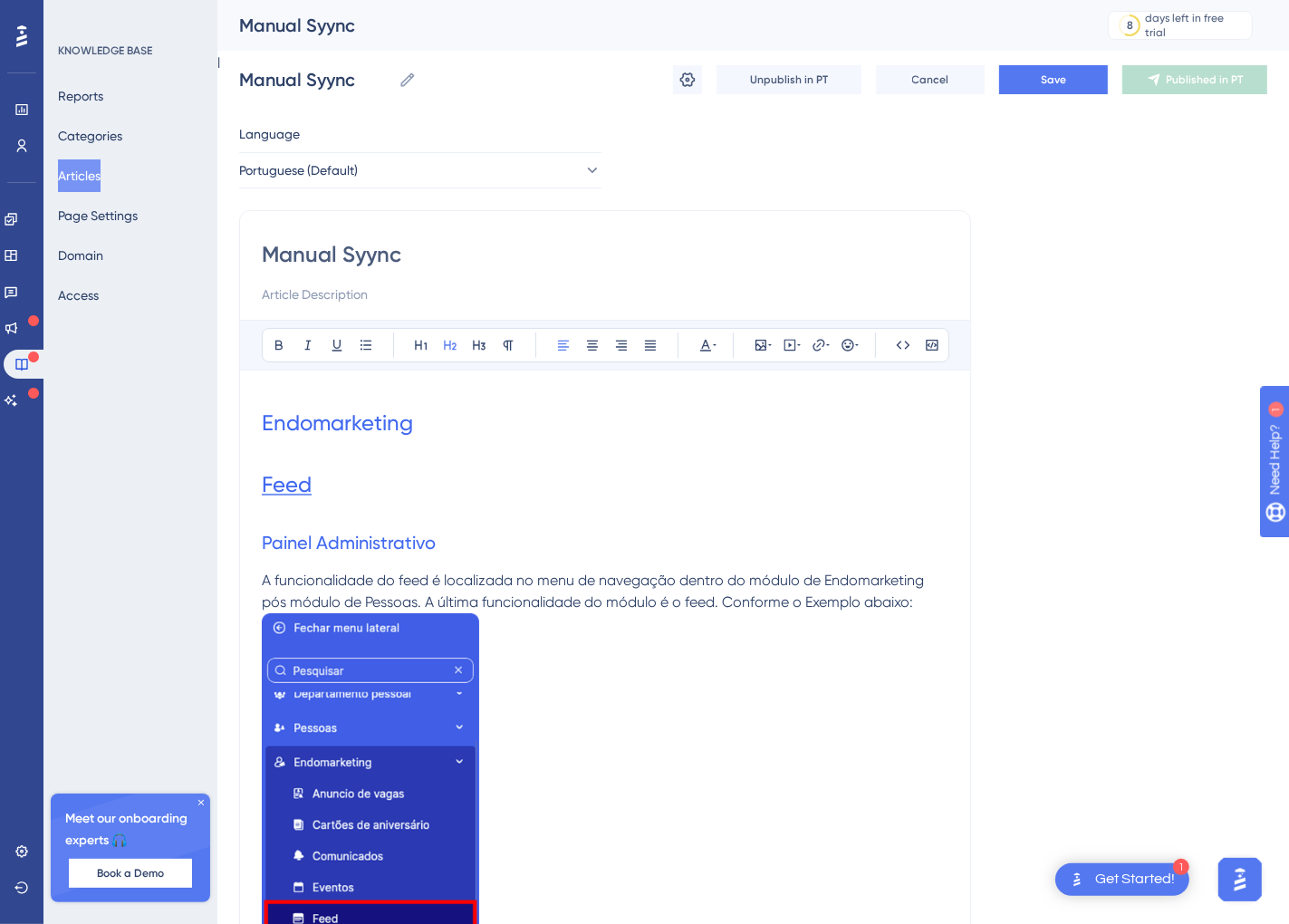 click on "Feed" at bounding box center (286, 485) 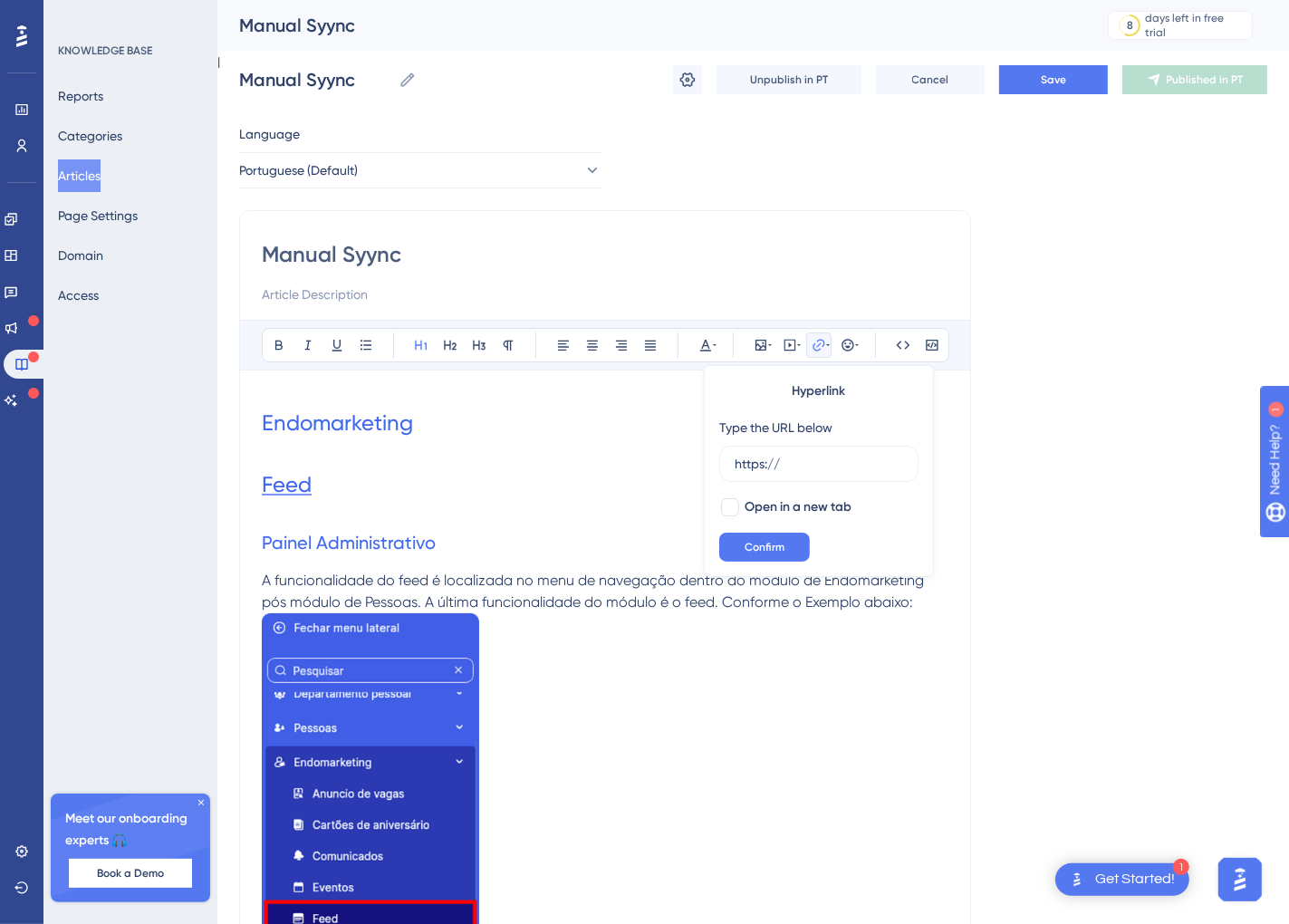 click on "Feed" at bounding box center (286, 485) 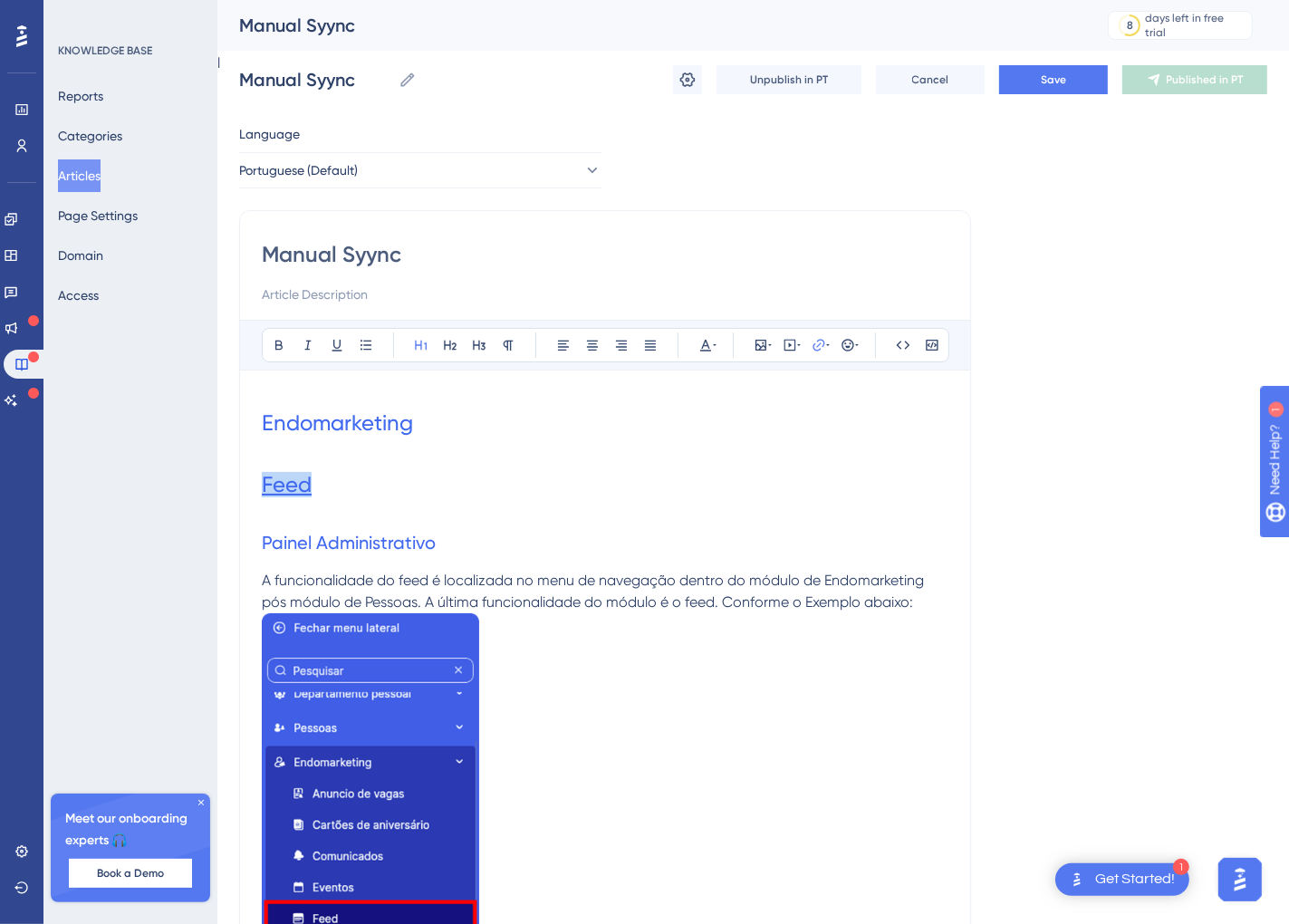 click on "Feed" at bounding box center (286, 485) 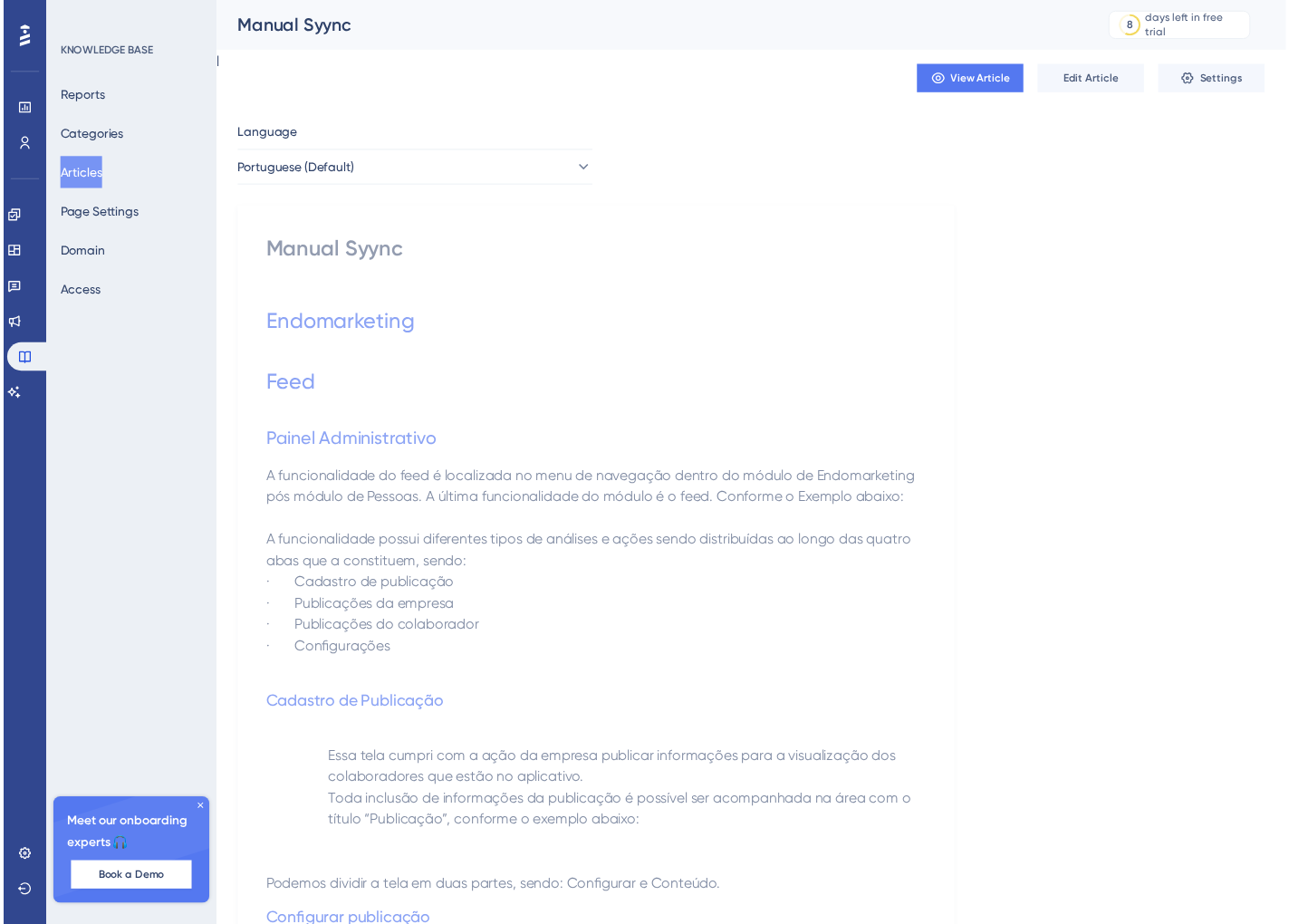 scroll, scrollTop: 0, scrollLeft: 0, axis: both 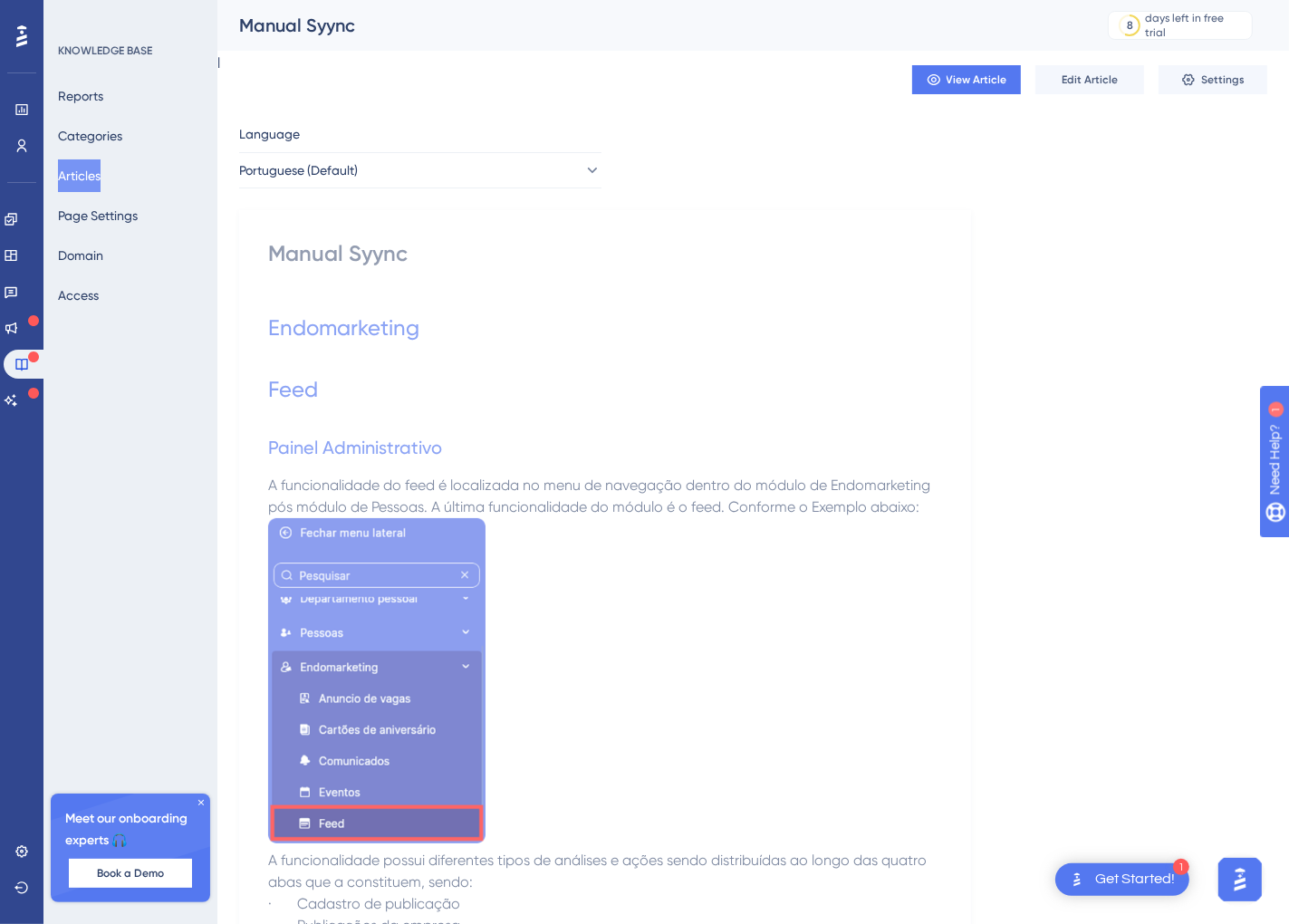 click on "Feed" at bounding box center [605, 390] 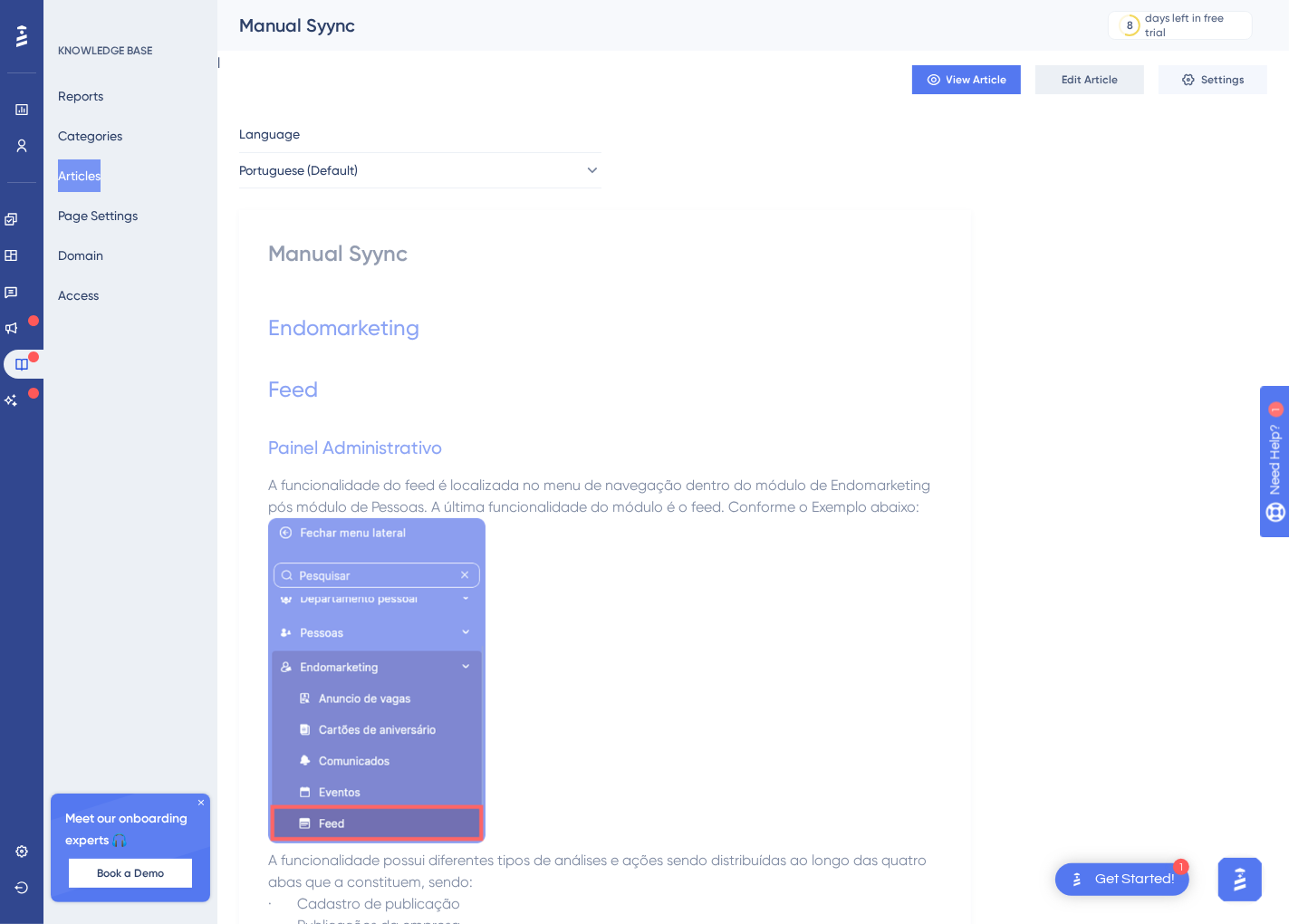 click on "Edit Article" at bounding box center (1090, 80) 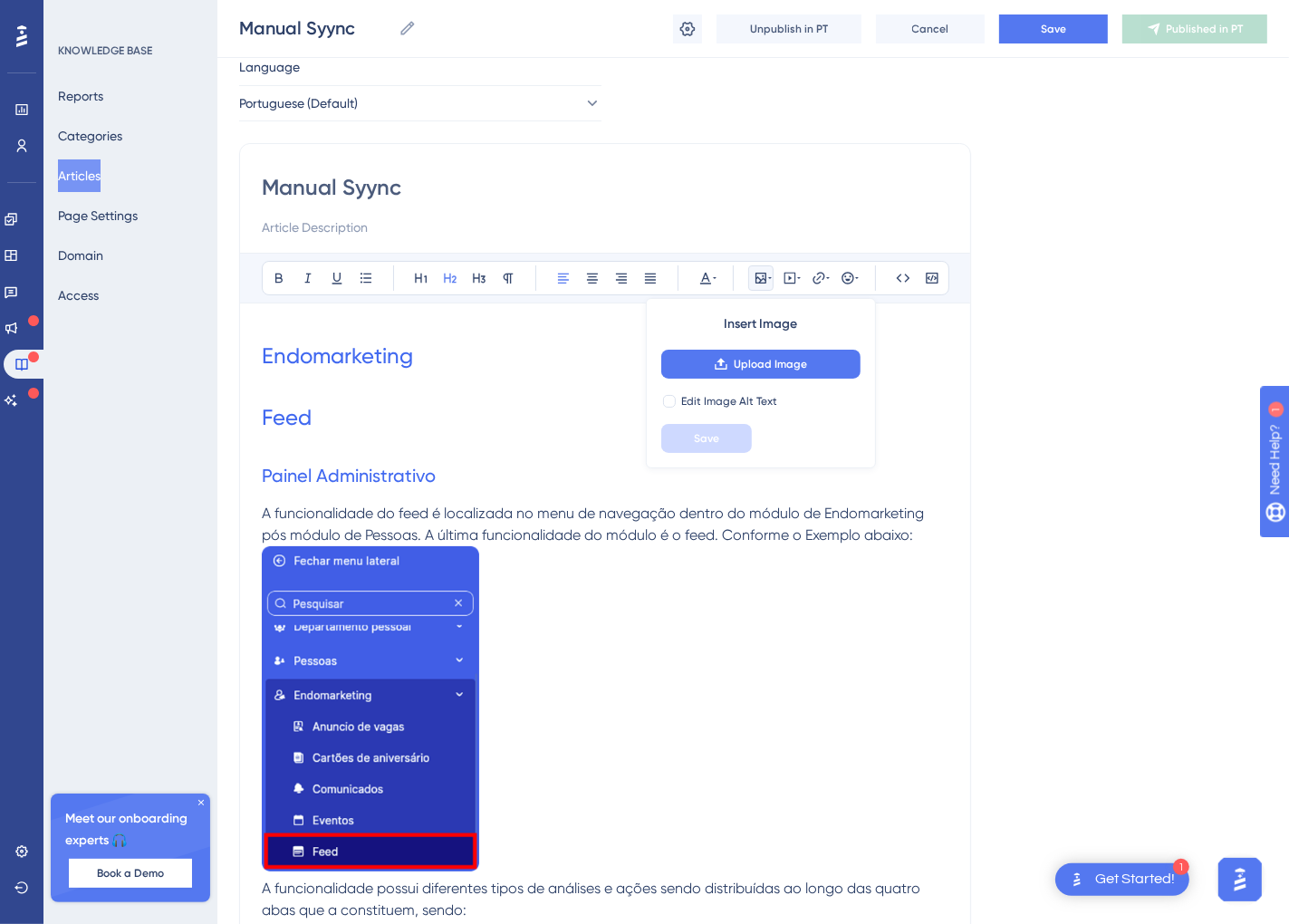 scroll, scrollTop: 0, scrollLeft: 0, axis: both 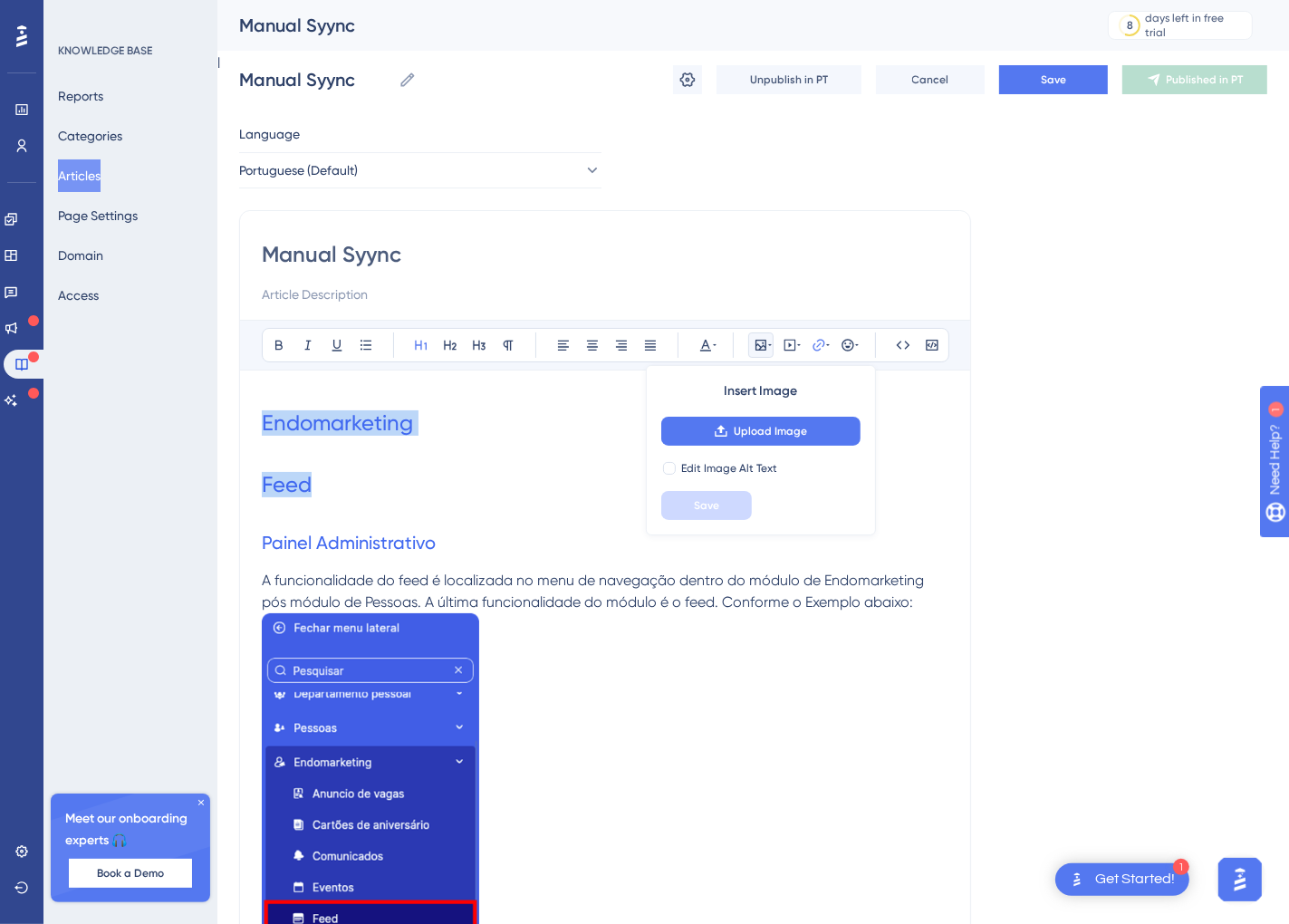drag, startPoint x: 448, startPoint y: 499, endPoint x: 229, endPoint y: 432, distance: 229.01965 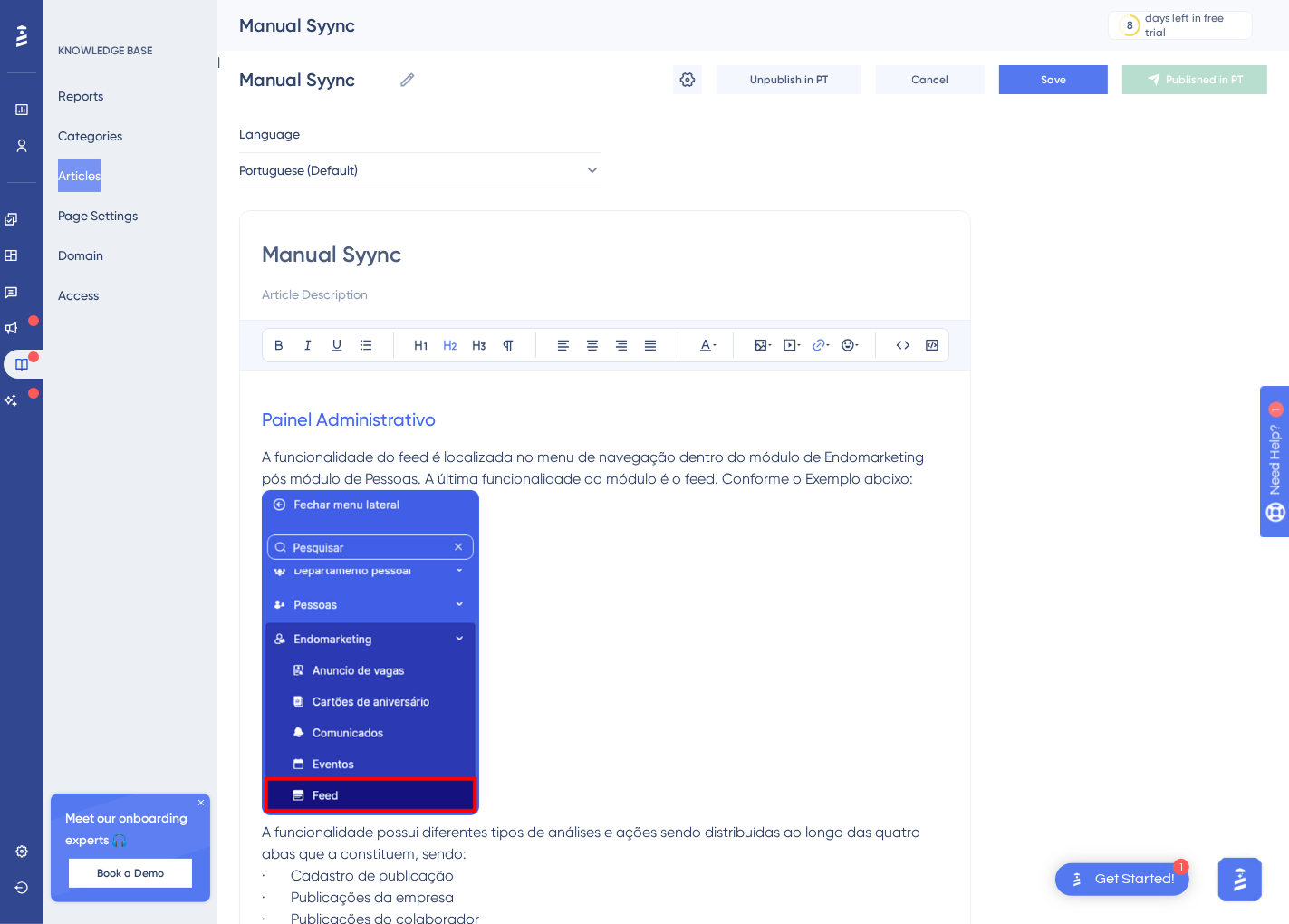 click on "Manual Syync" at bounding box center [605, 255] 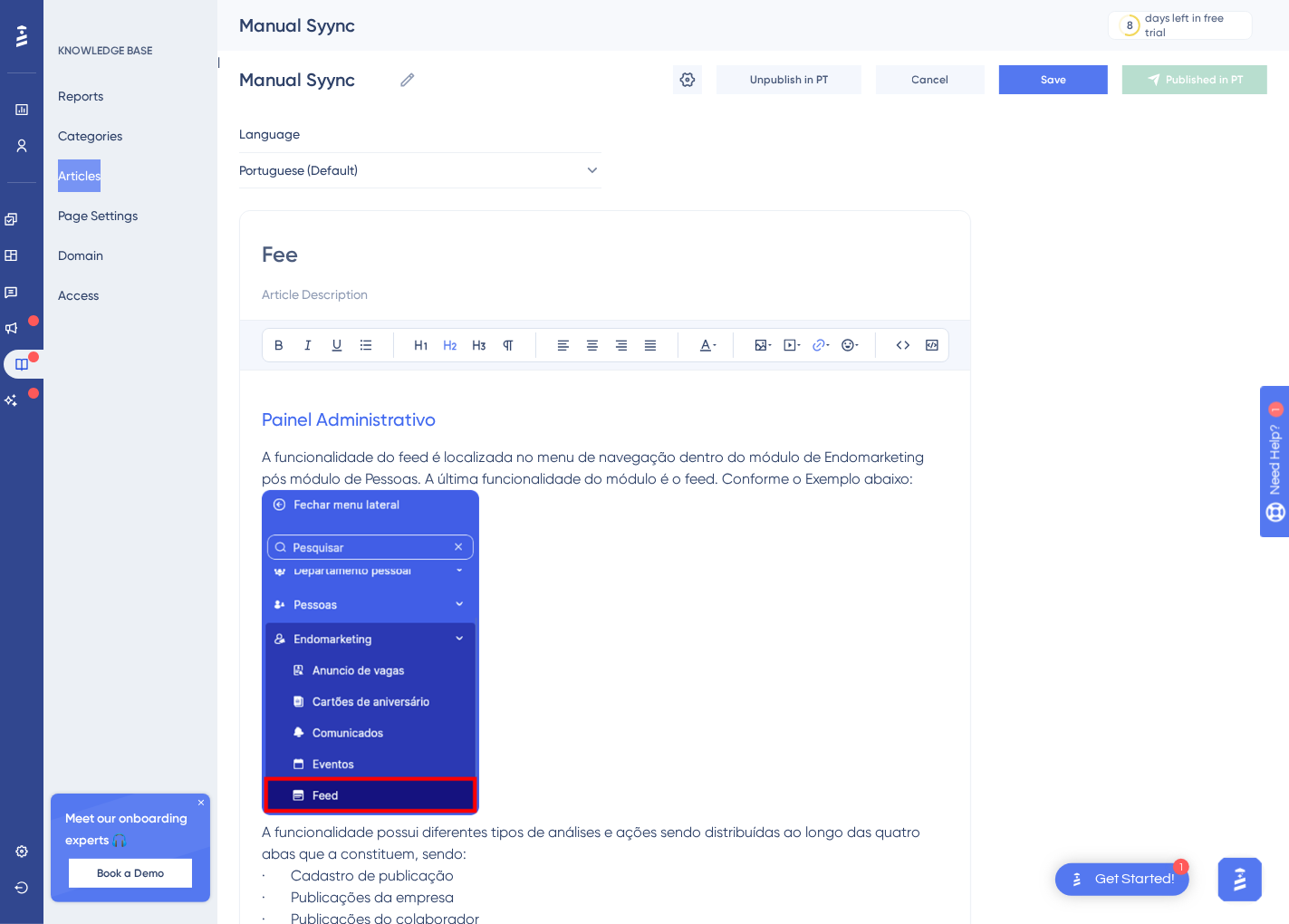 type on "Feed" 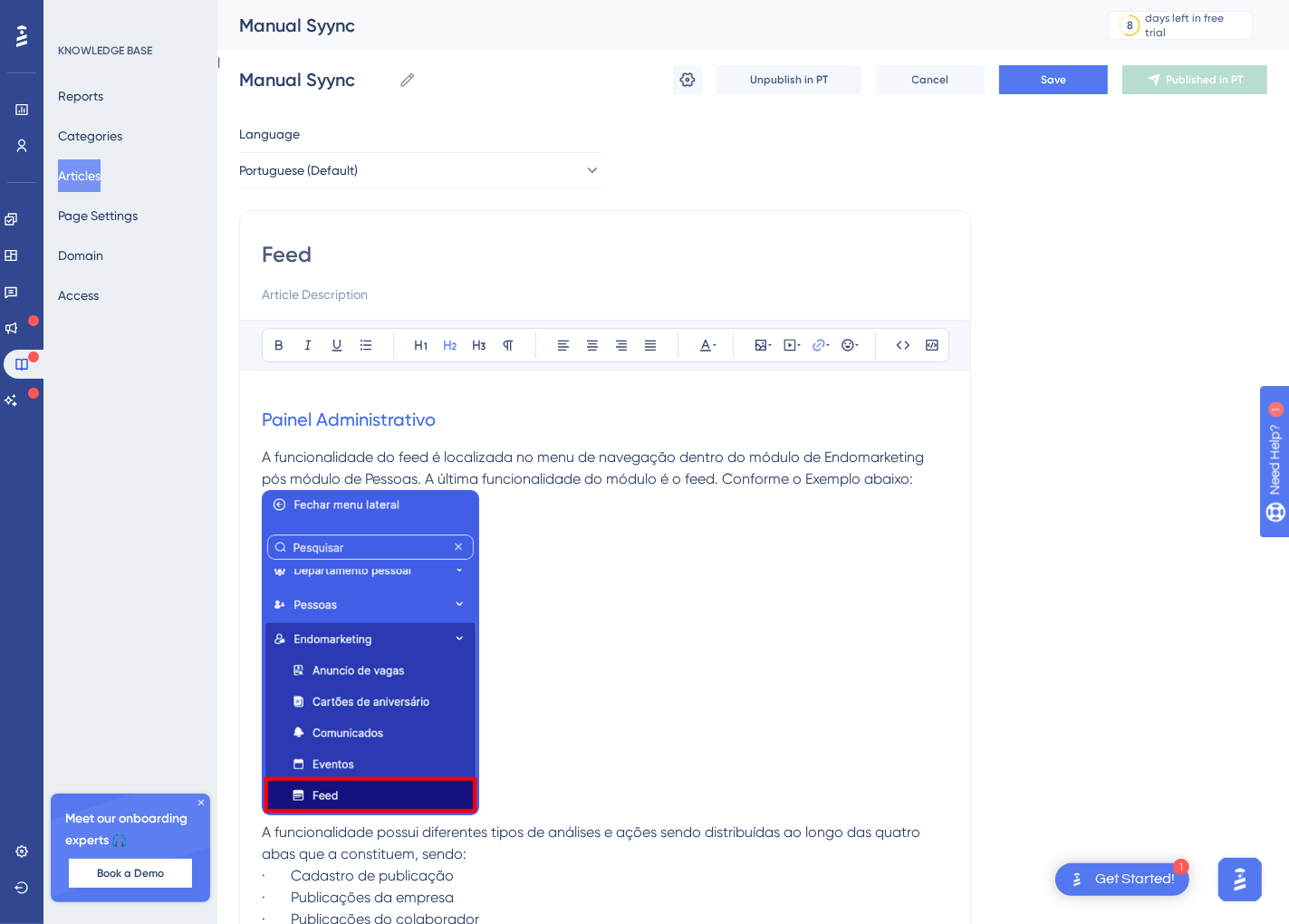 type on "Feed" 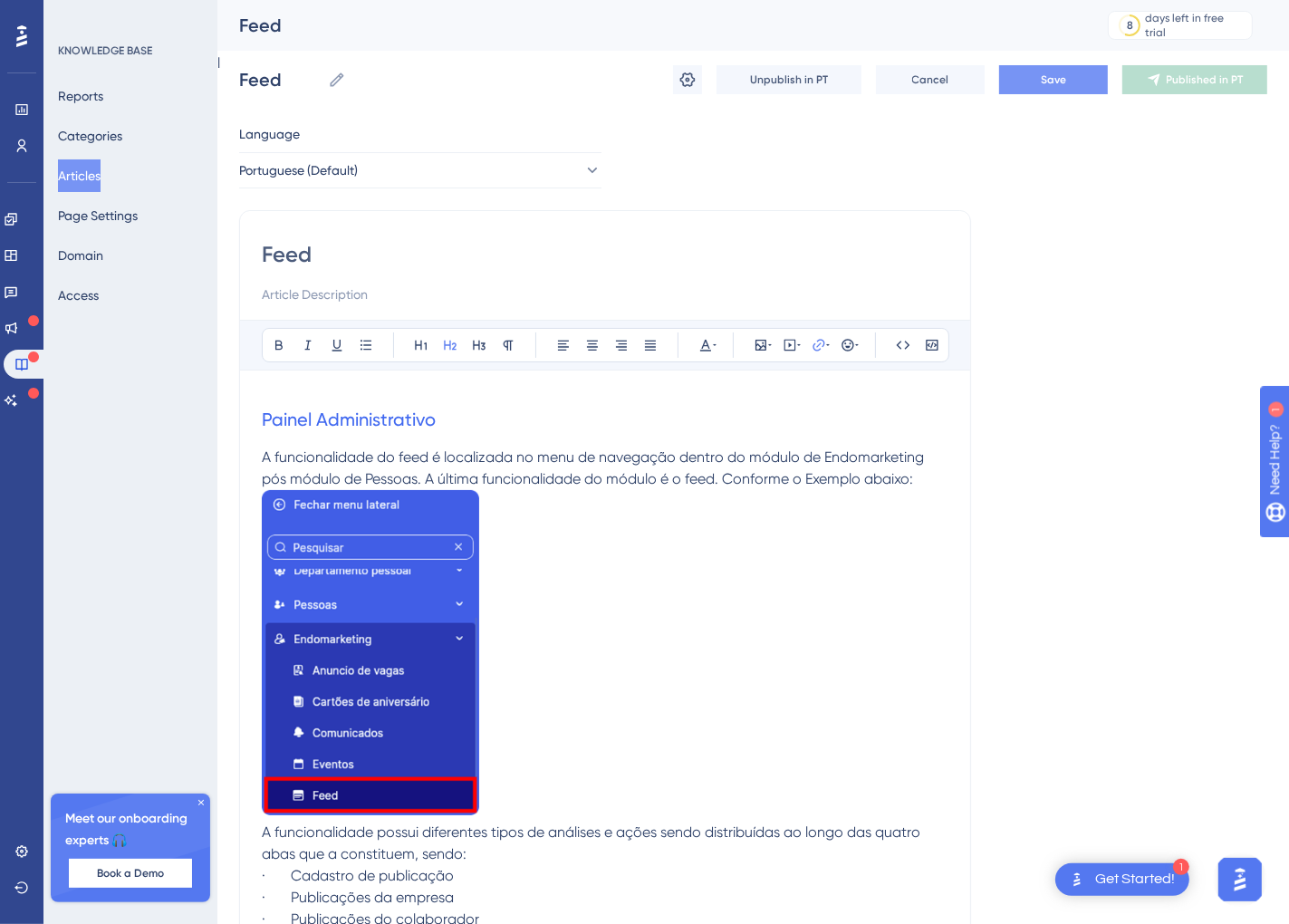 type on "Feed" 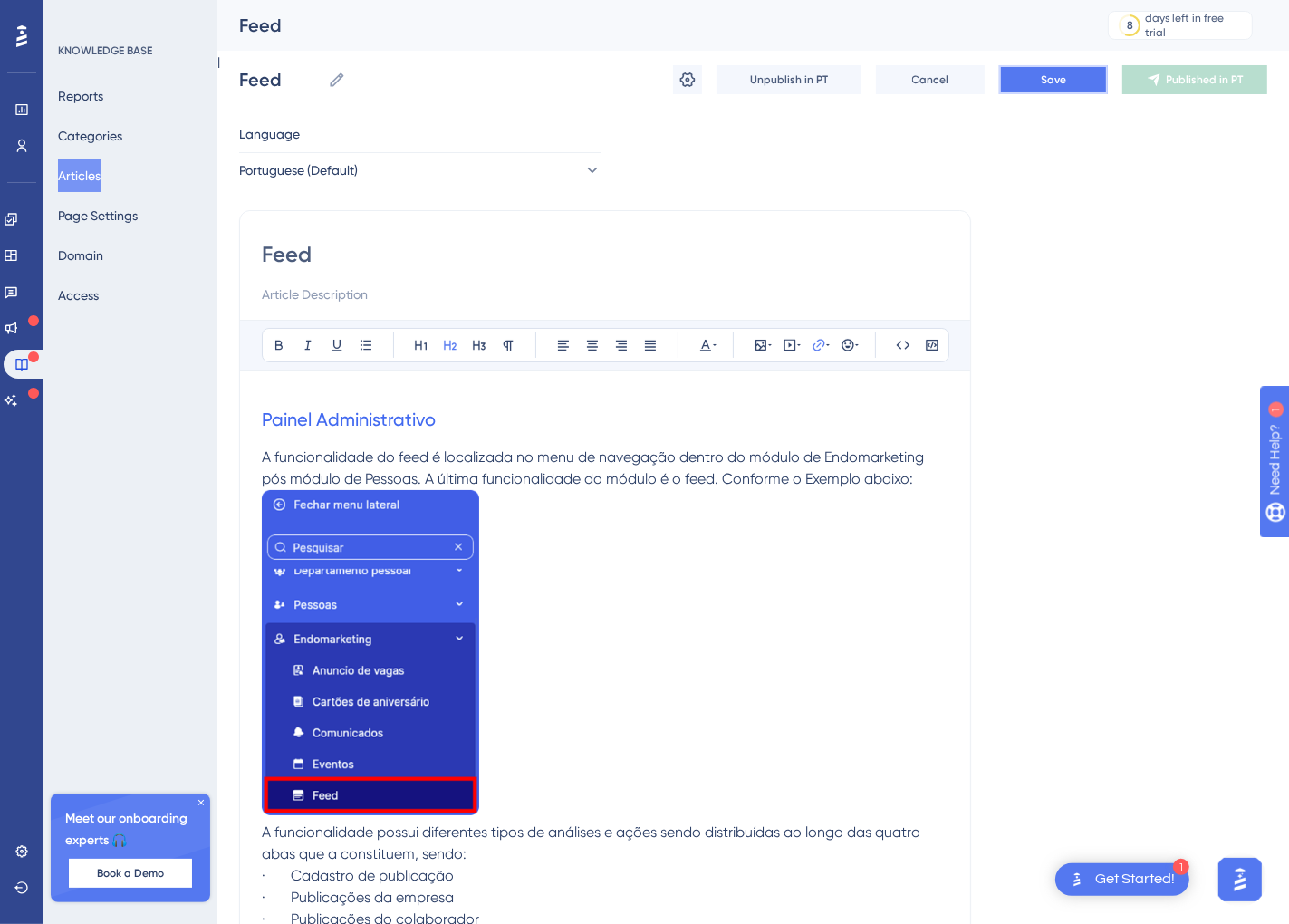 click on "Save" at bounding box center (1053, 80) 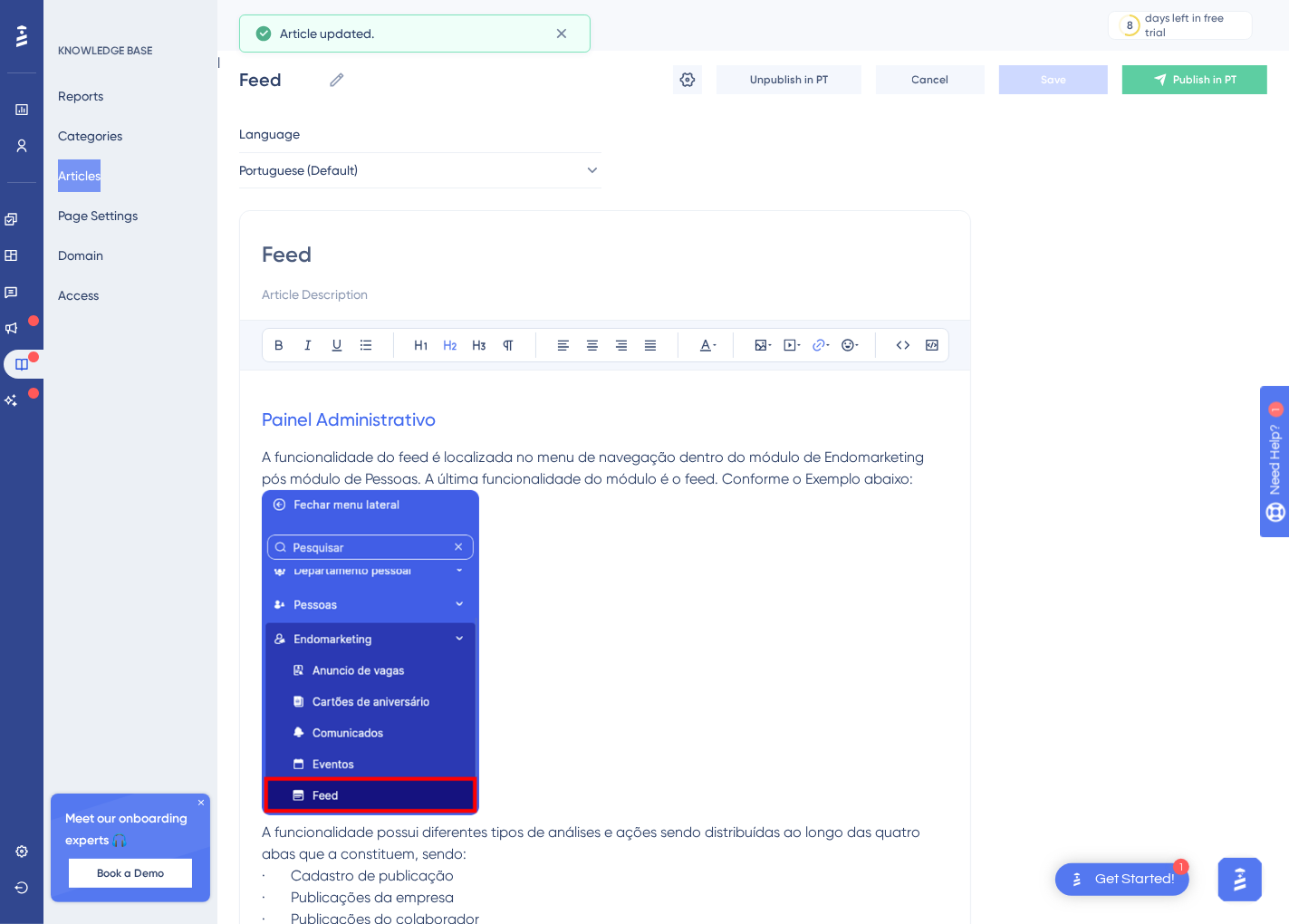 click on "Articles" at bounding box center (79, 176) 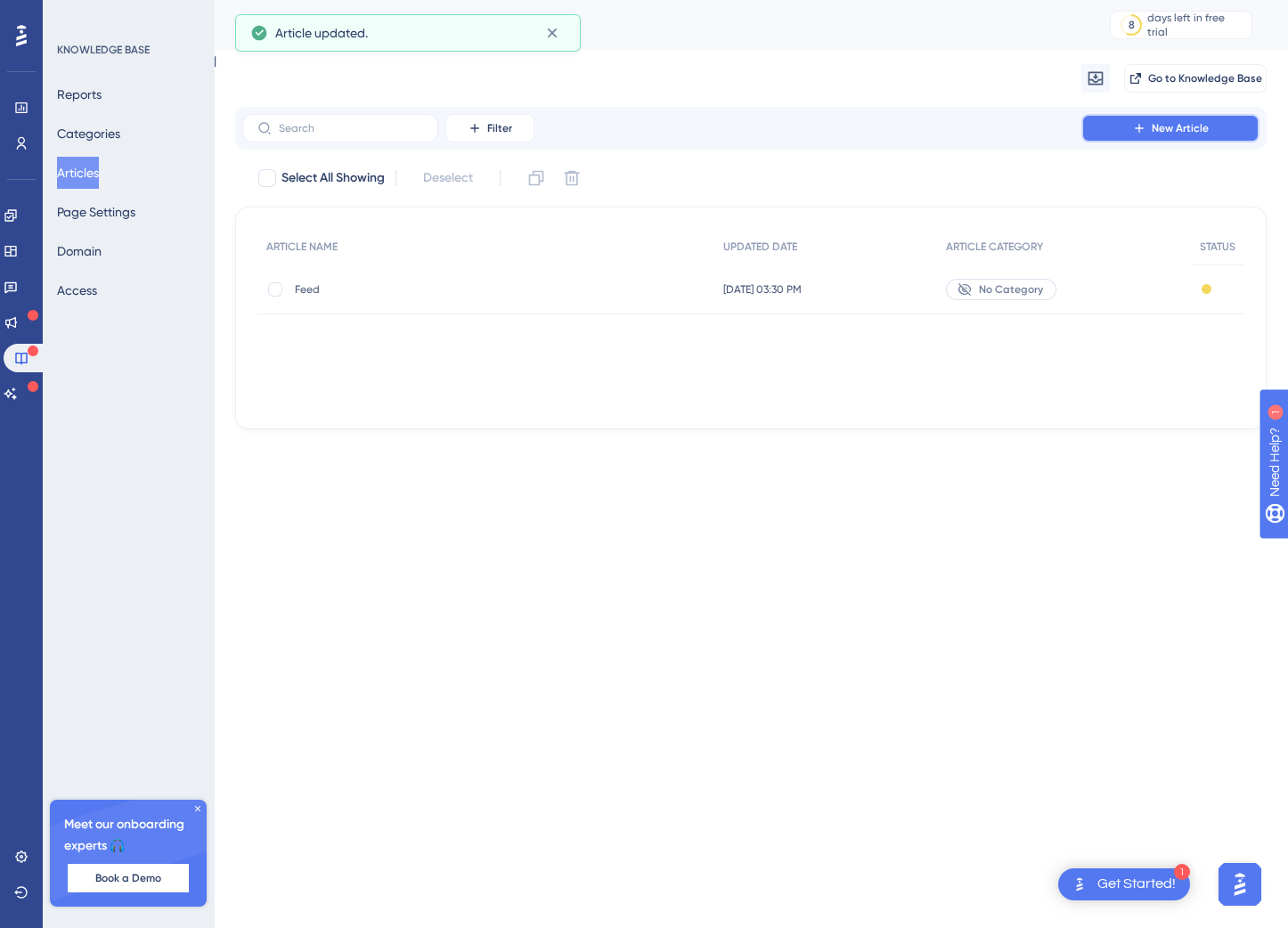 click on "New Article" at bounding box center [1170, 128] 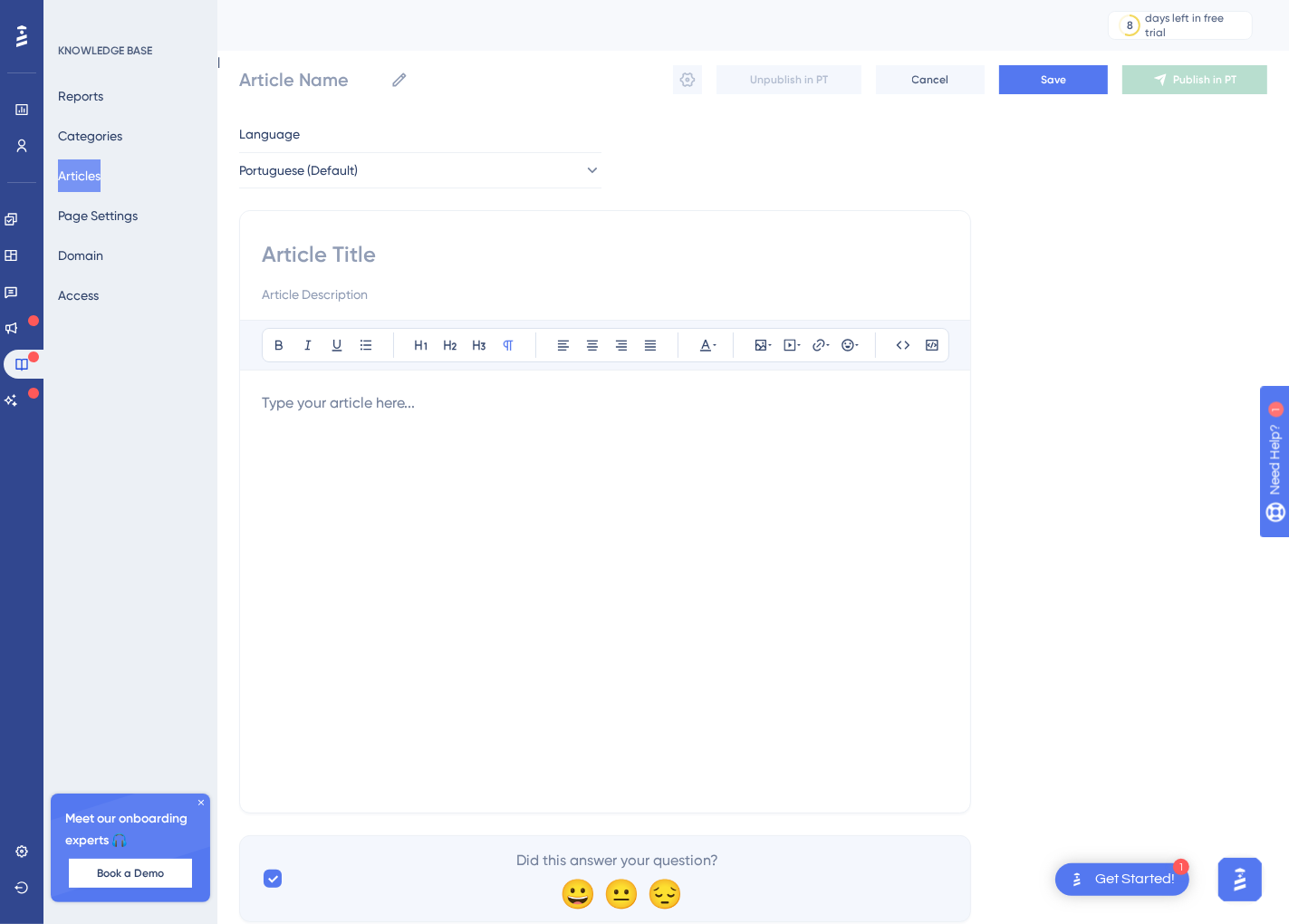 click at bounding box center (605, 255) 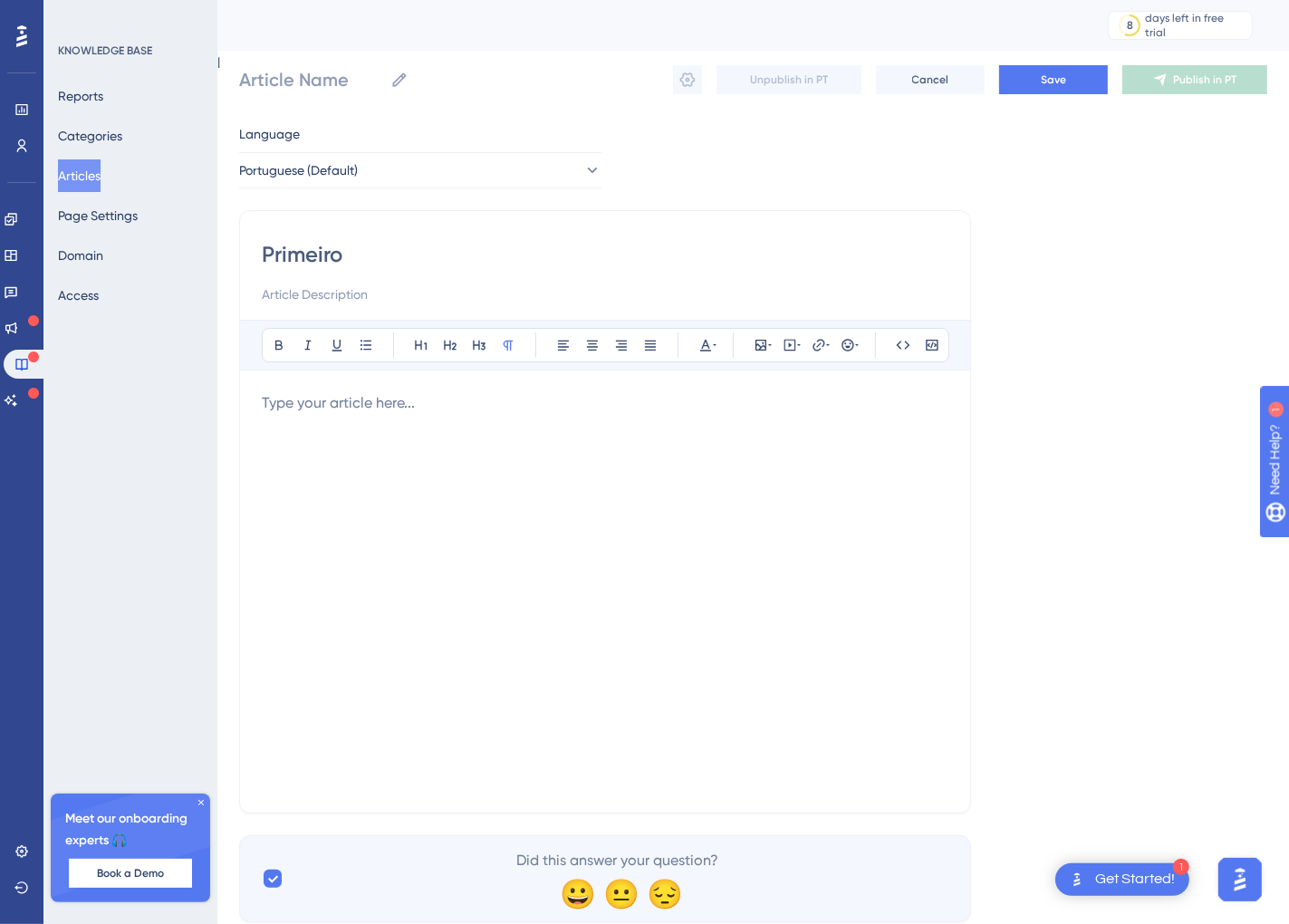 type on "Primeiro" 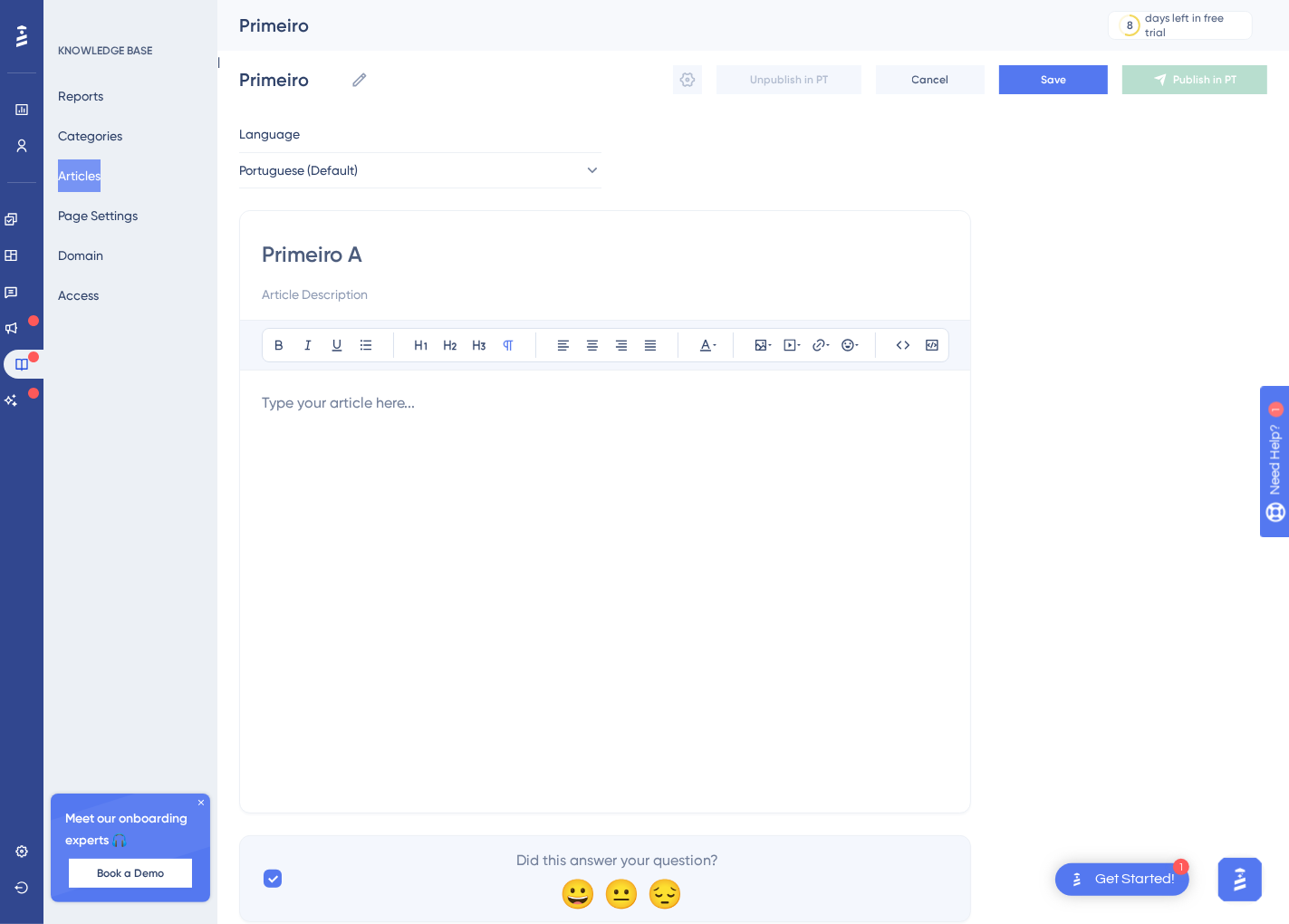 type on "Primeiro Ac" 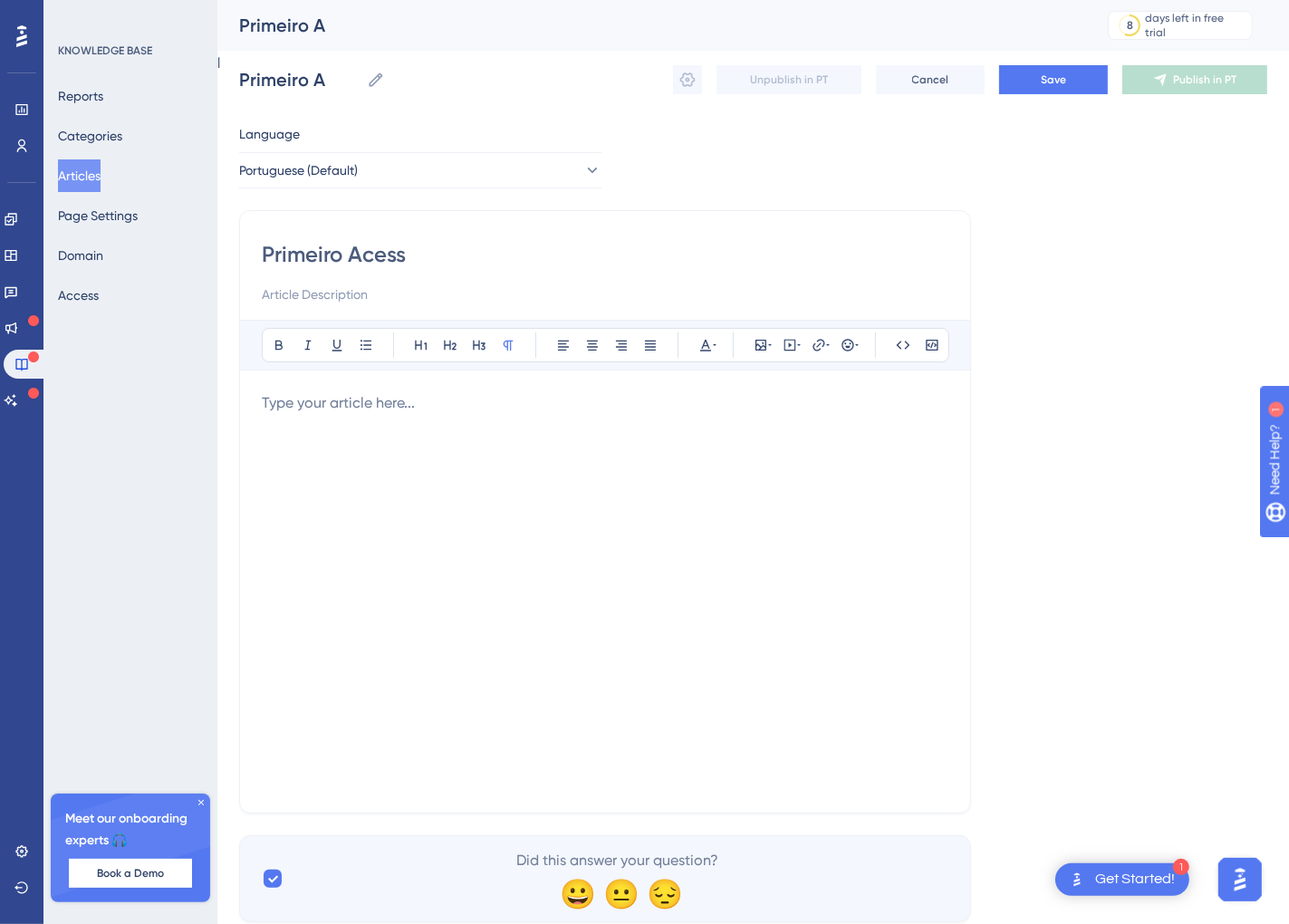 type on "Primeiro Acessi" 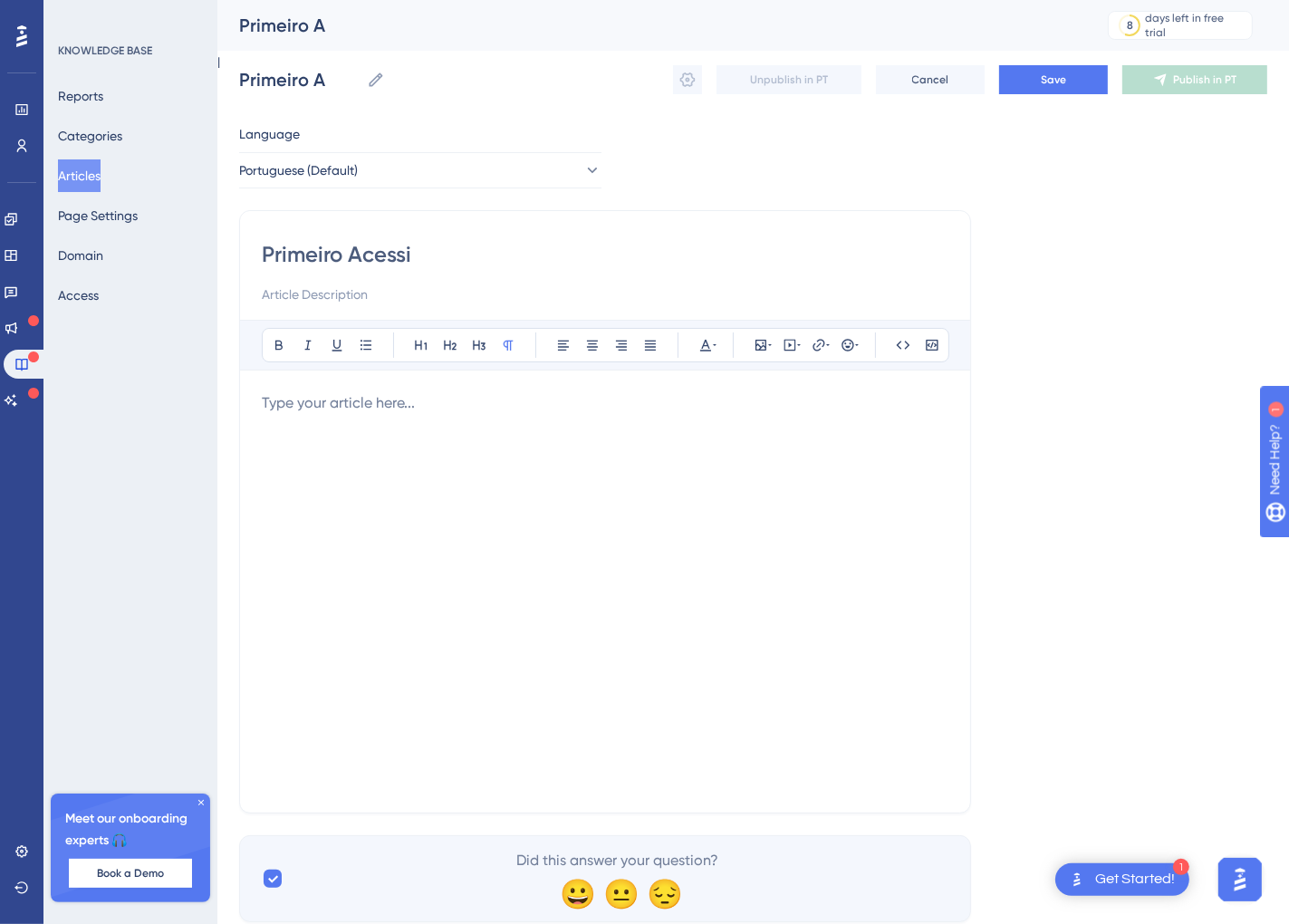 type on "Primeiro Acessi" 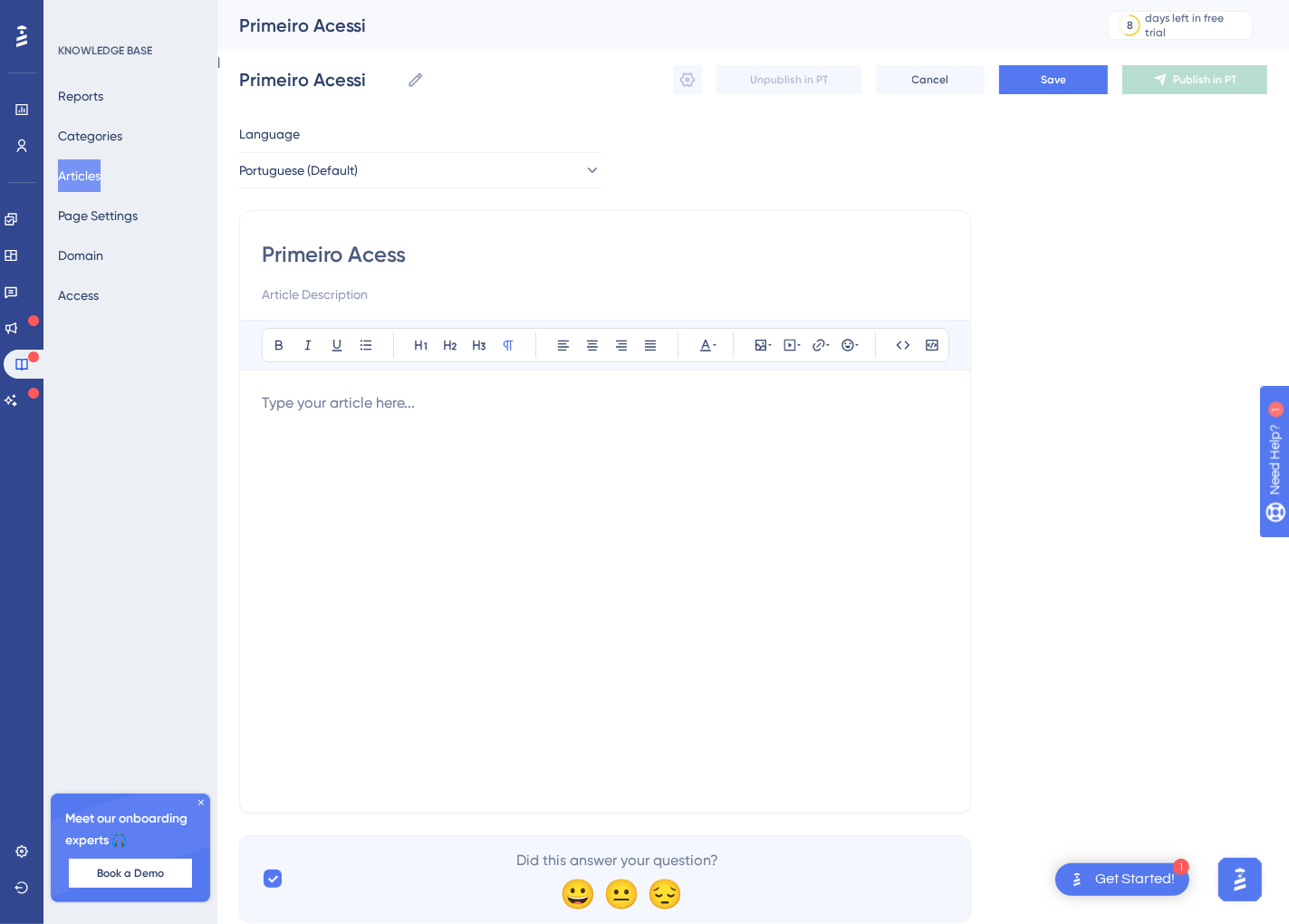 type on "Primeiro Acessp" 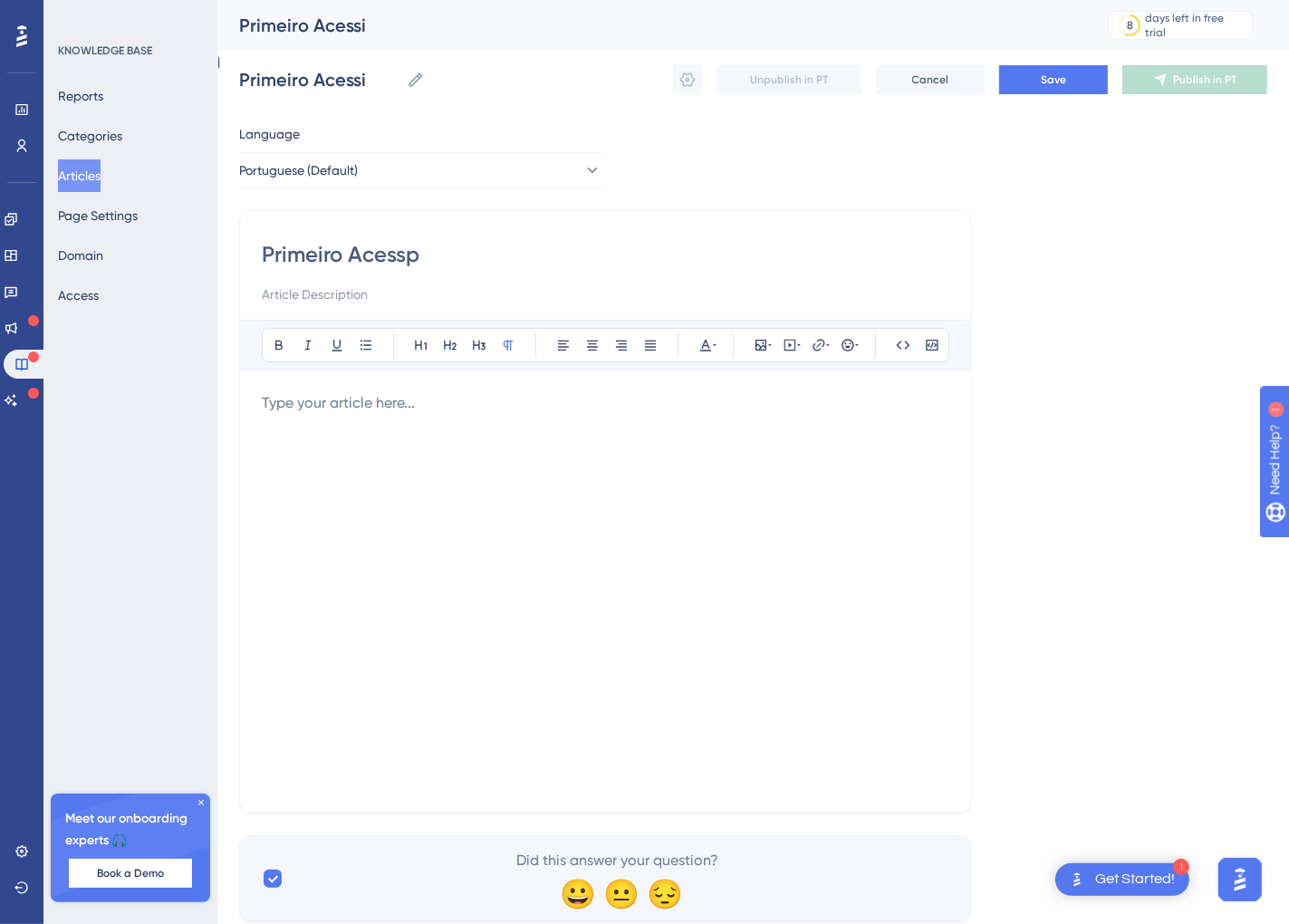 type on "Primeiro Acessp" 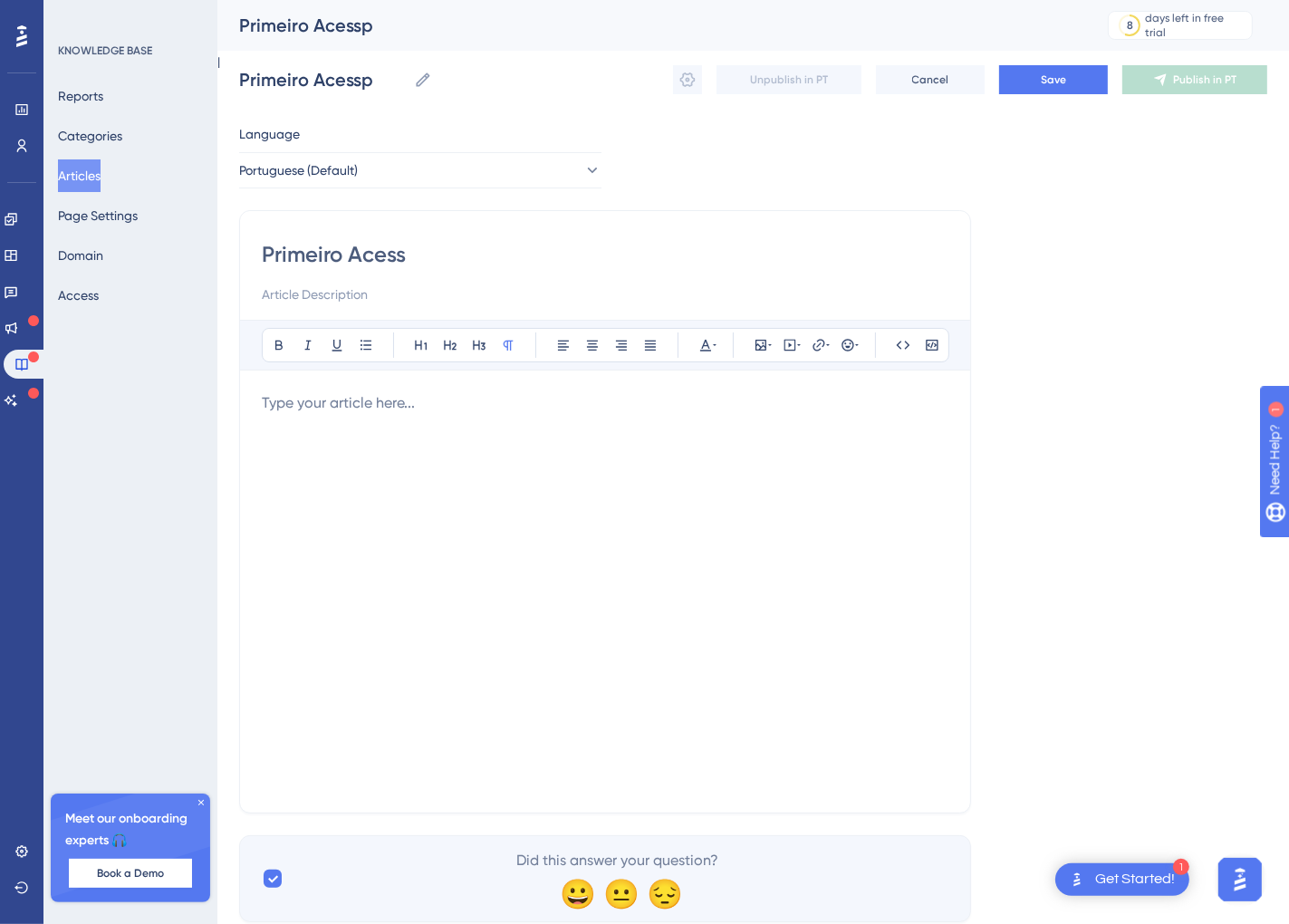 type on "Primeiro Acesso" 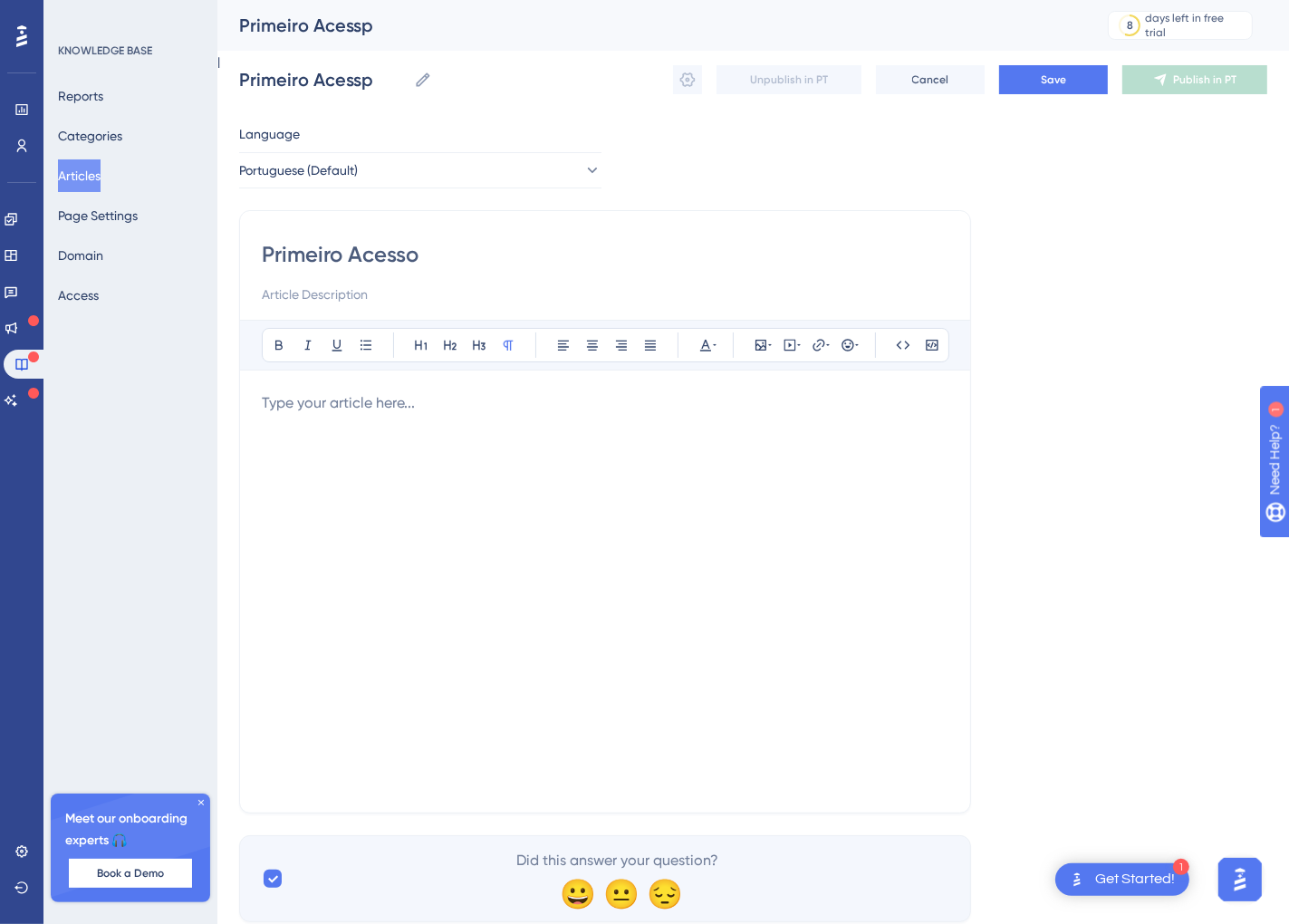 type on "Primeiro Acesso" 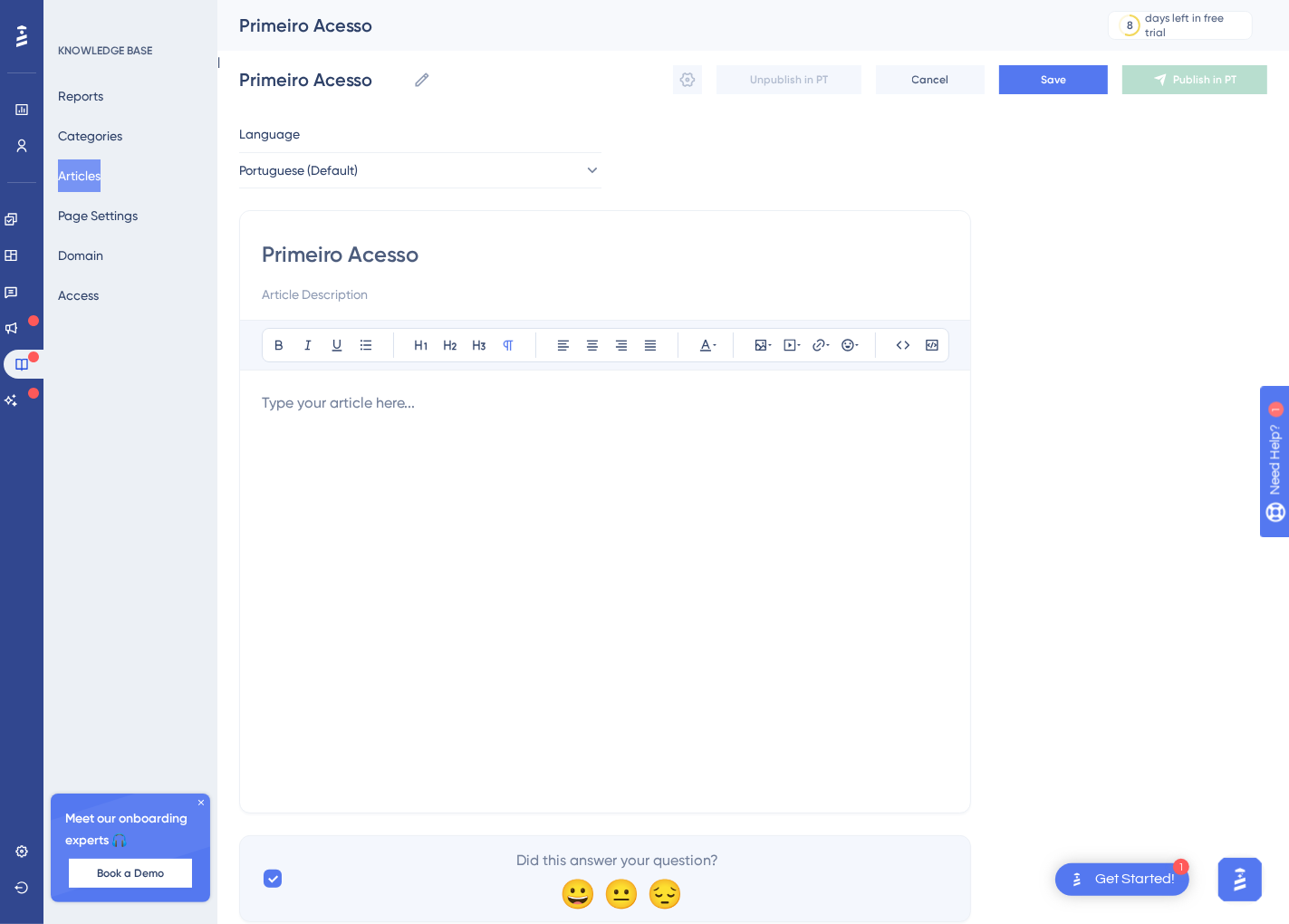 type on "Primeiro Acesso" 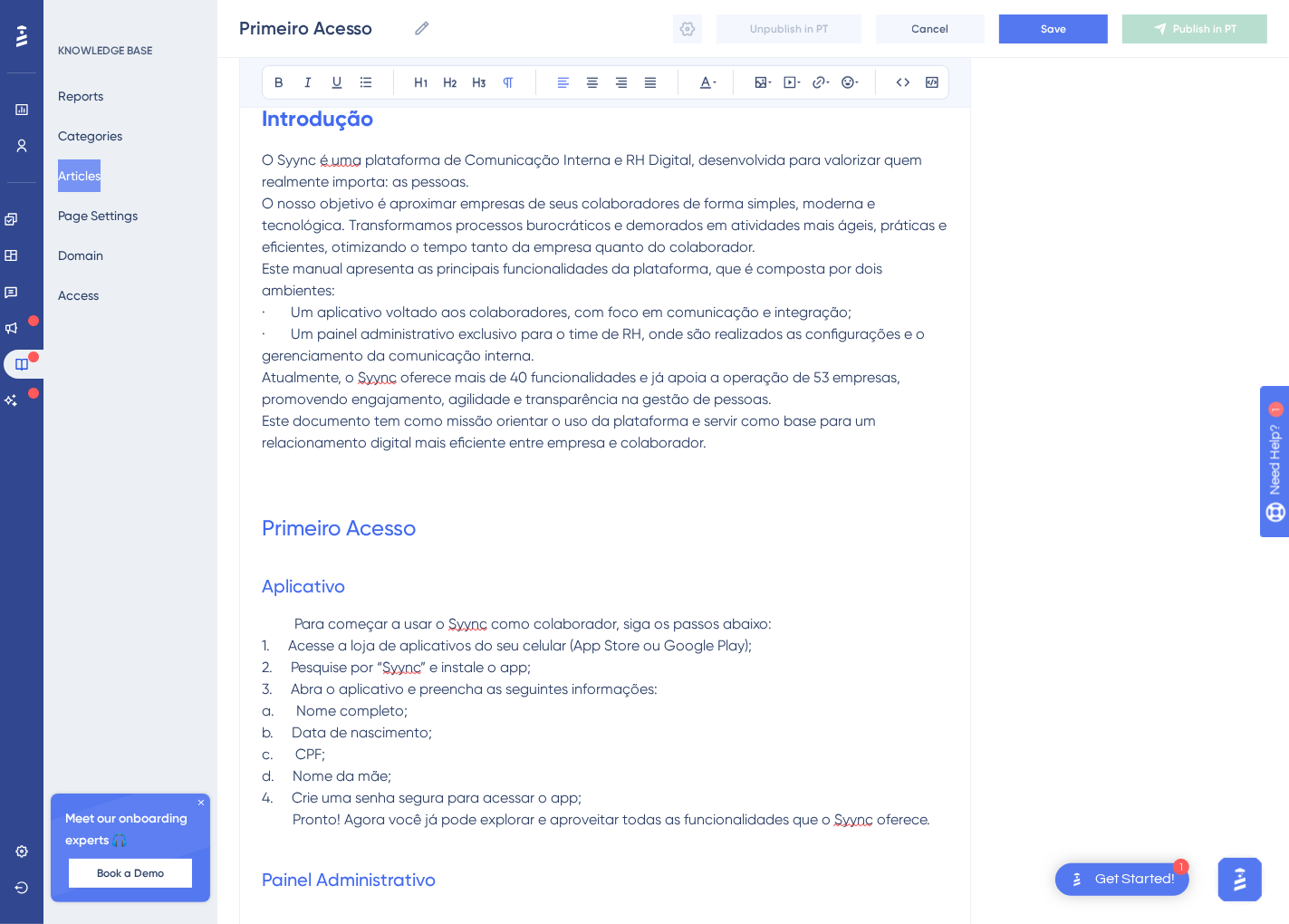 scroll, scrollTop: 627, scrollLeft: 0, axis: vertical 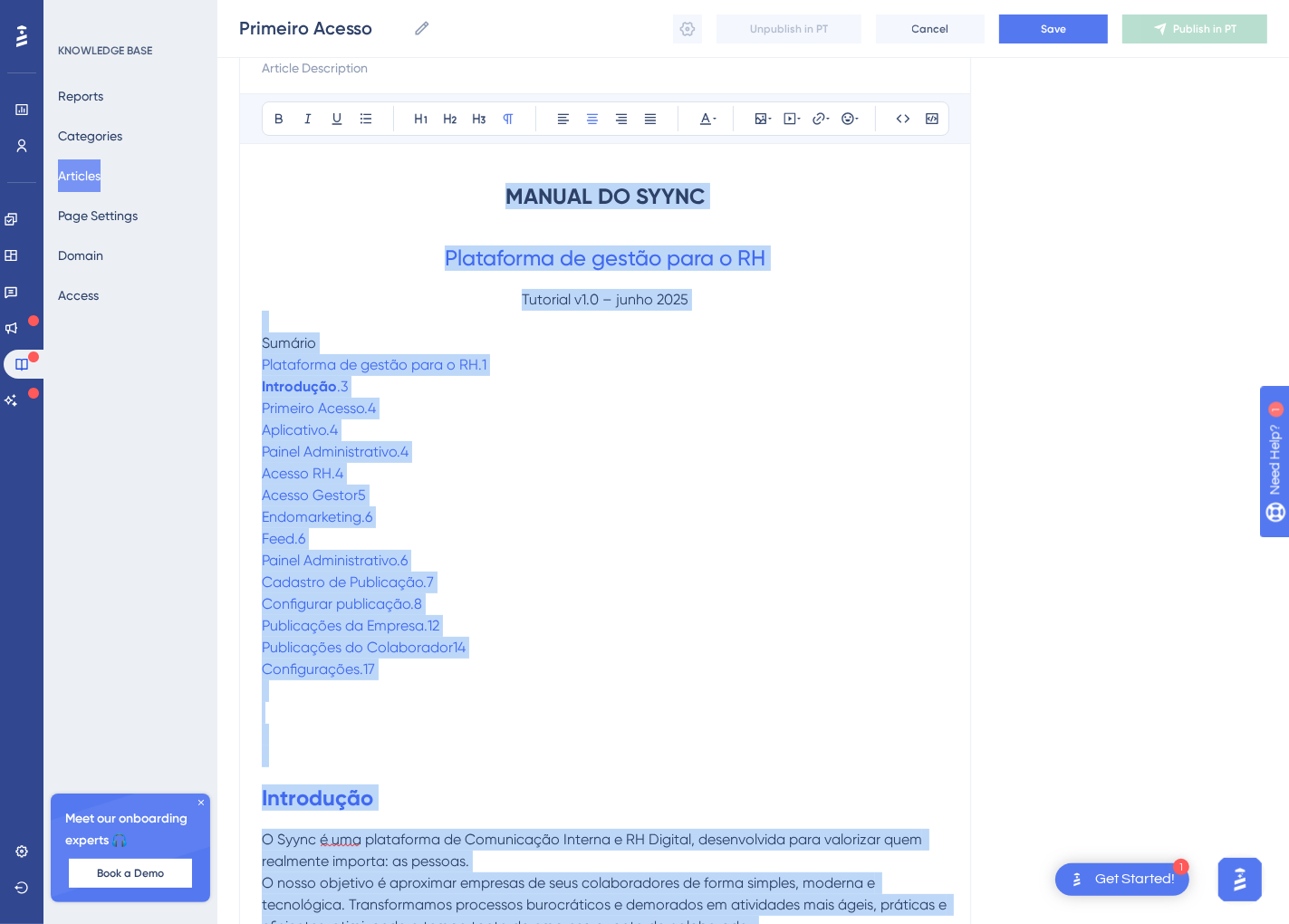 drag, startPoint x: 793, startPoint y: 714, endPoint x: 453, endPoint y: 201, distance: 615.4421 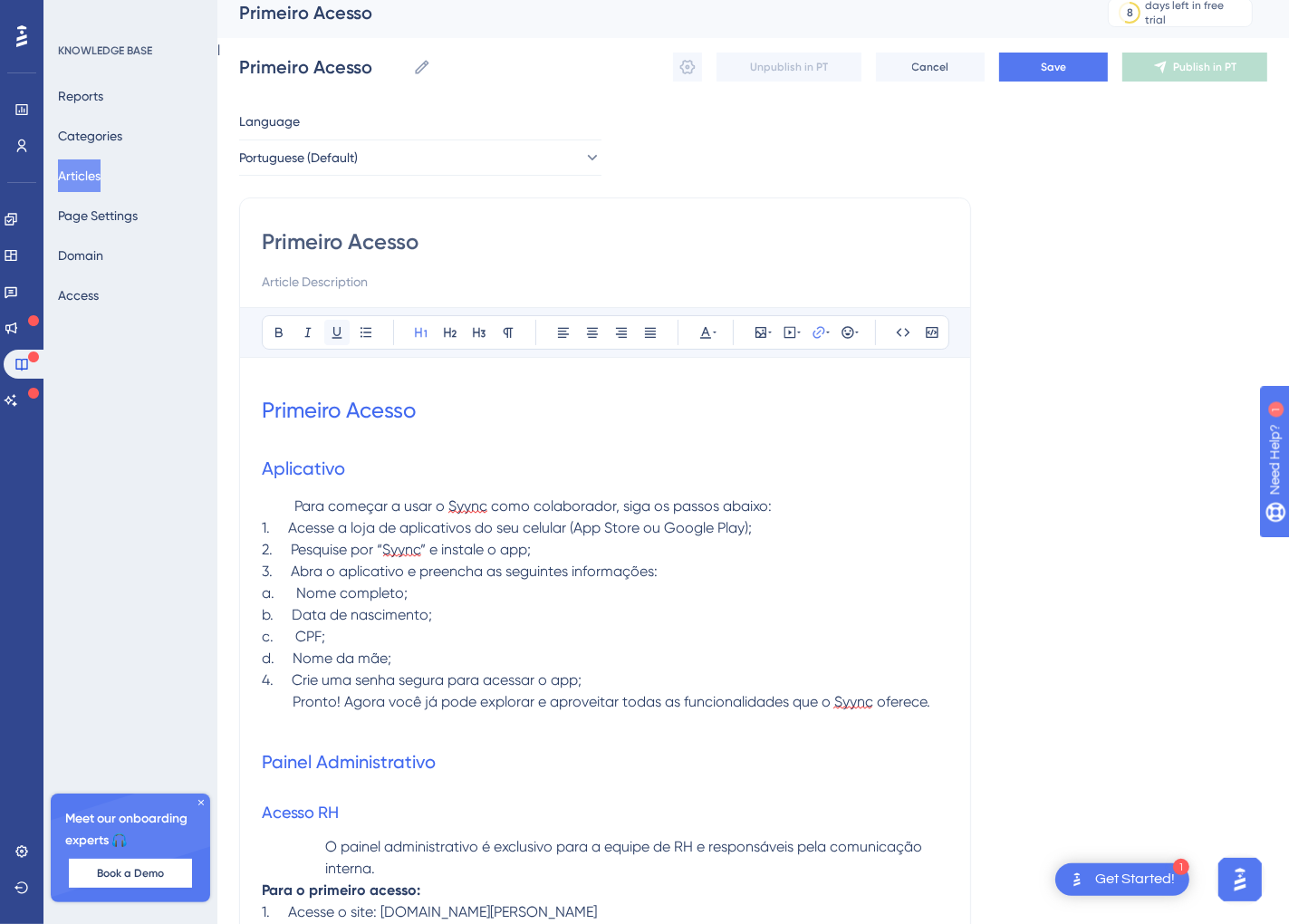 scroll, scrollTop: 0, scrollLeft: 0, axis: both 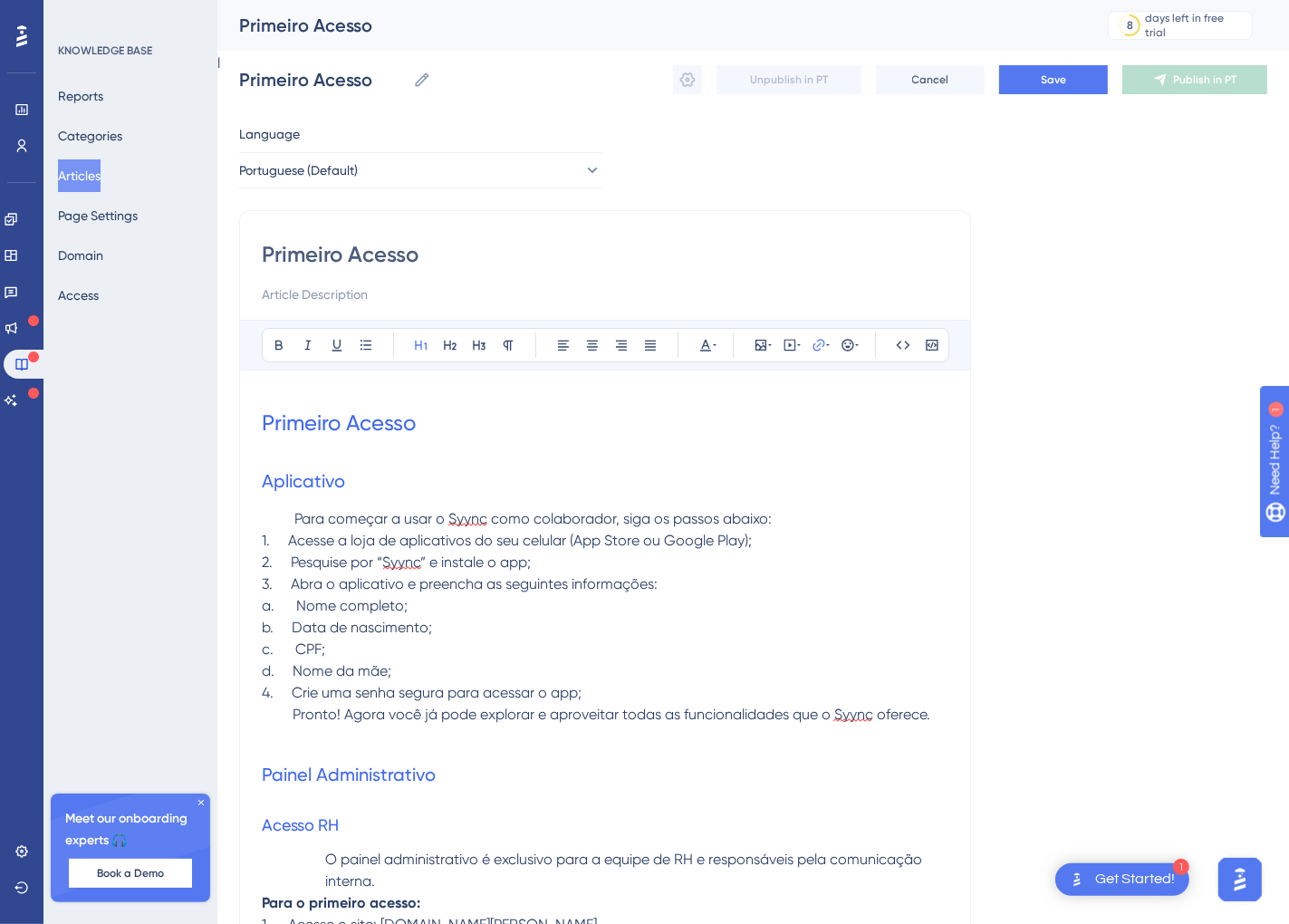 click on "Primeiro Acesso" at bounding box center (605, 255) 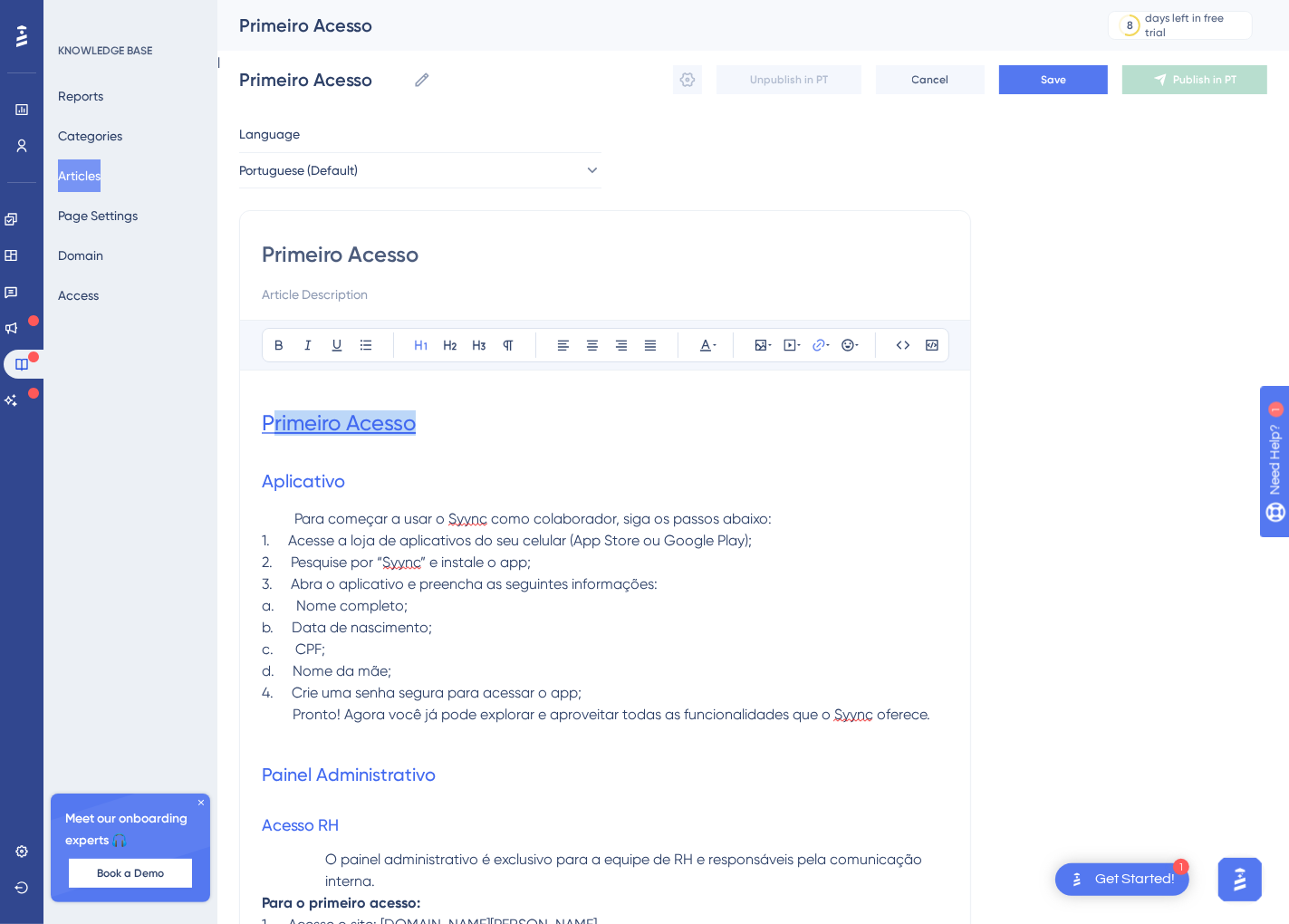 drag, startPoint x: 438, startPoint y: 426, endPoint x: 268, endPoint y: 420, distance: 170.10585 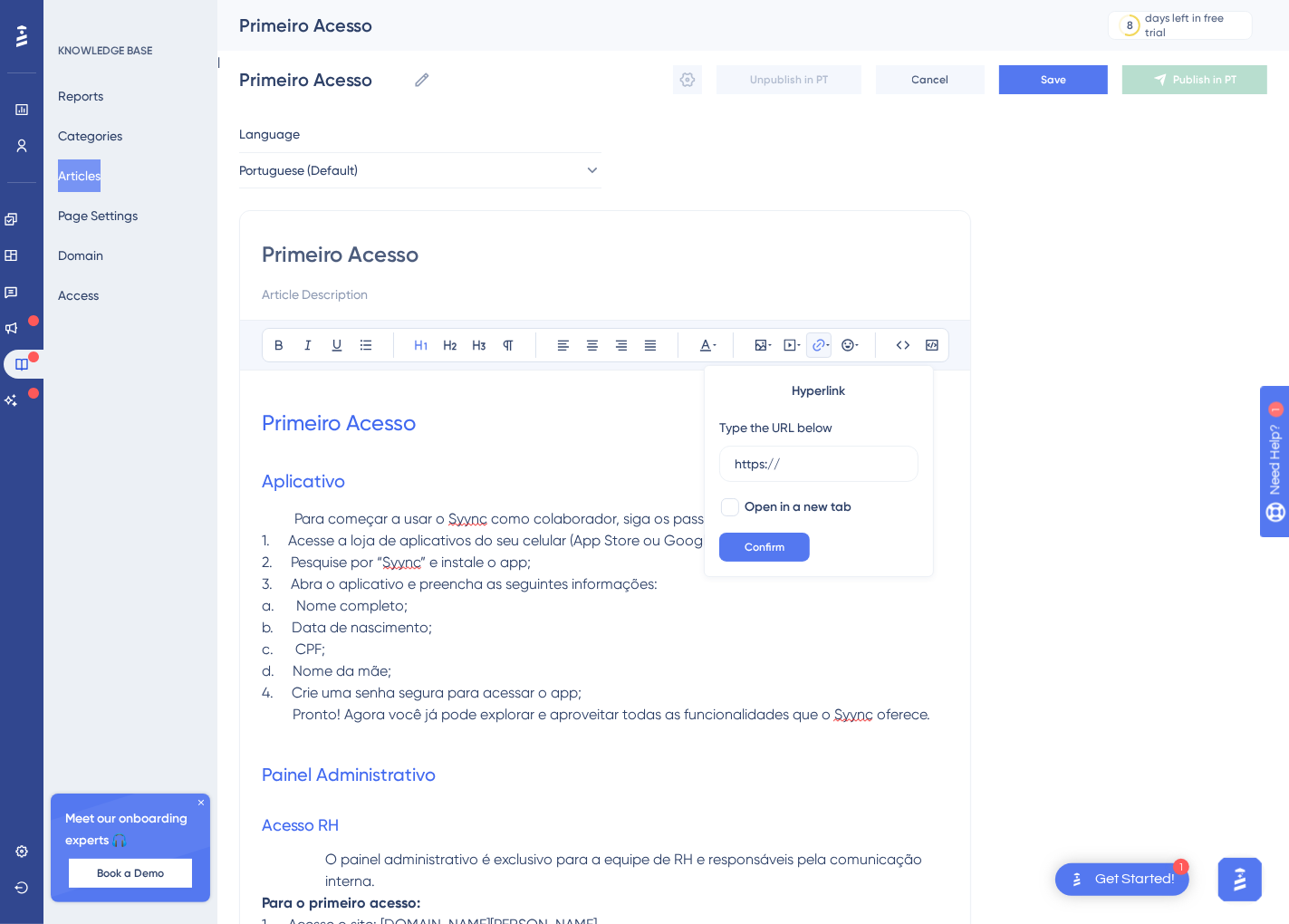 click on "Aplicativo" at bounding box center (605, 481) 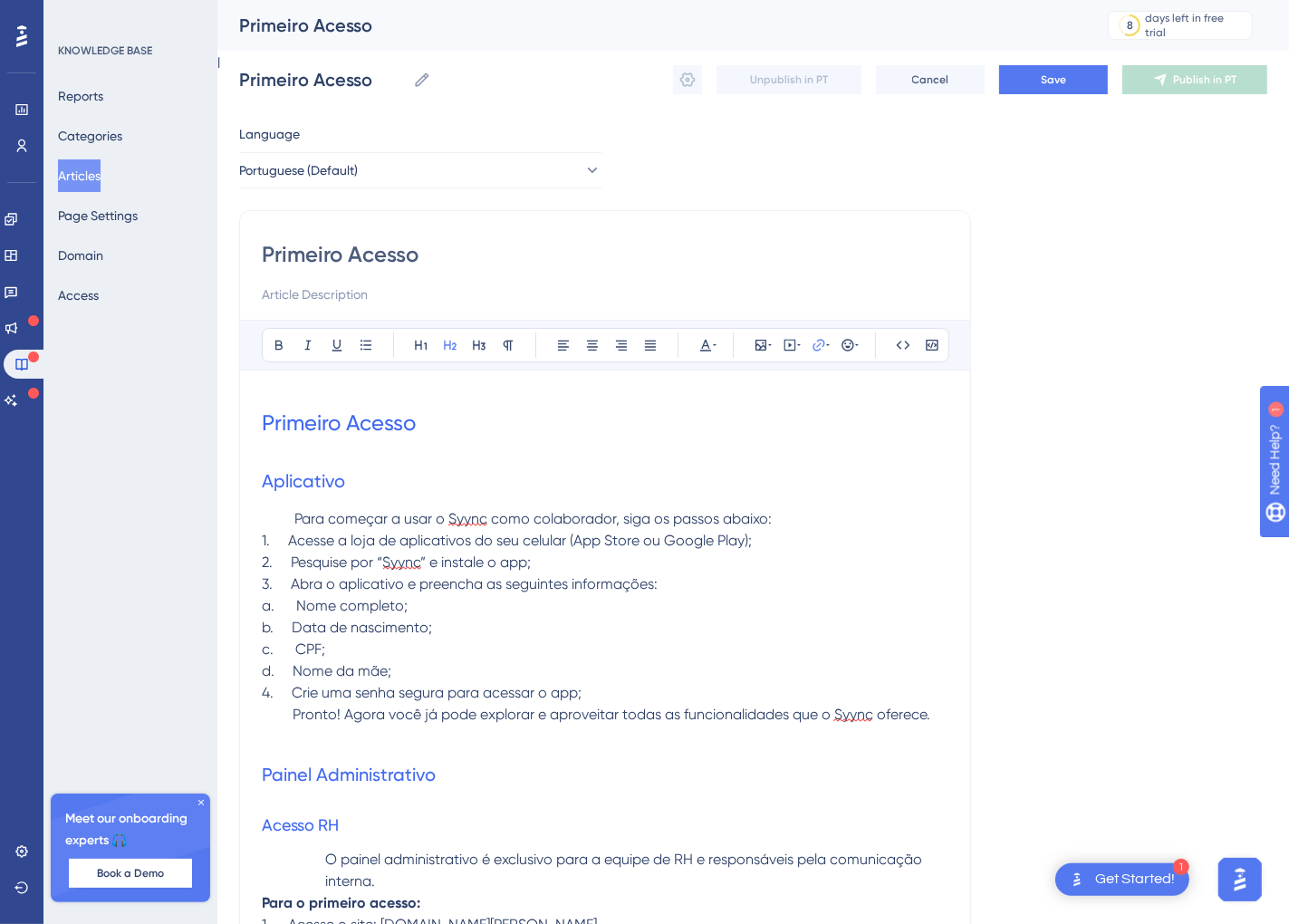 click on "Primeiro Acesso" at bounding box center (605, 423) 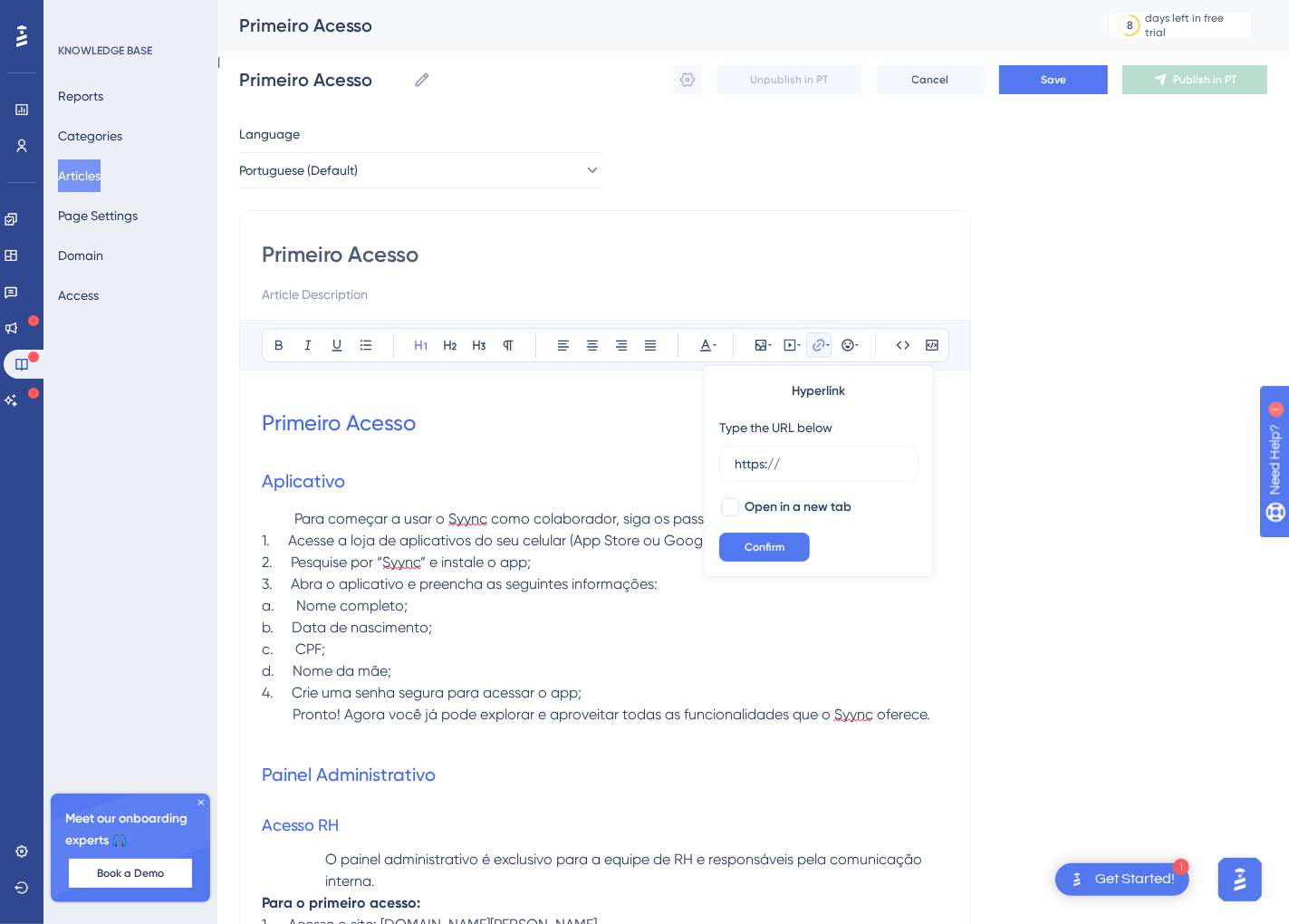 drag, startPoint x: 553, startPoint y: 408, endPoint x: 505, endPoint y: 409, distance: 48.010416 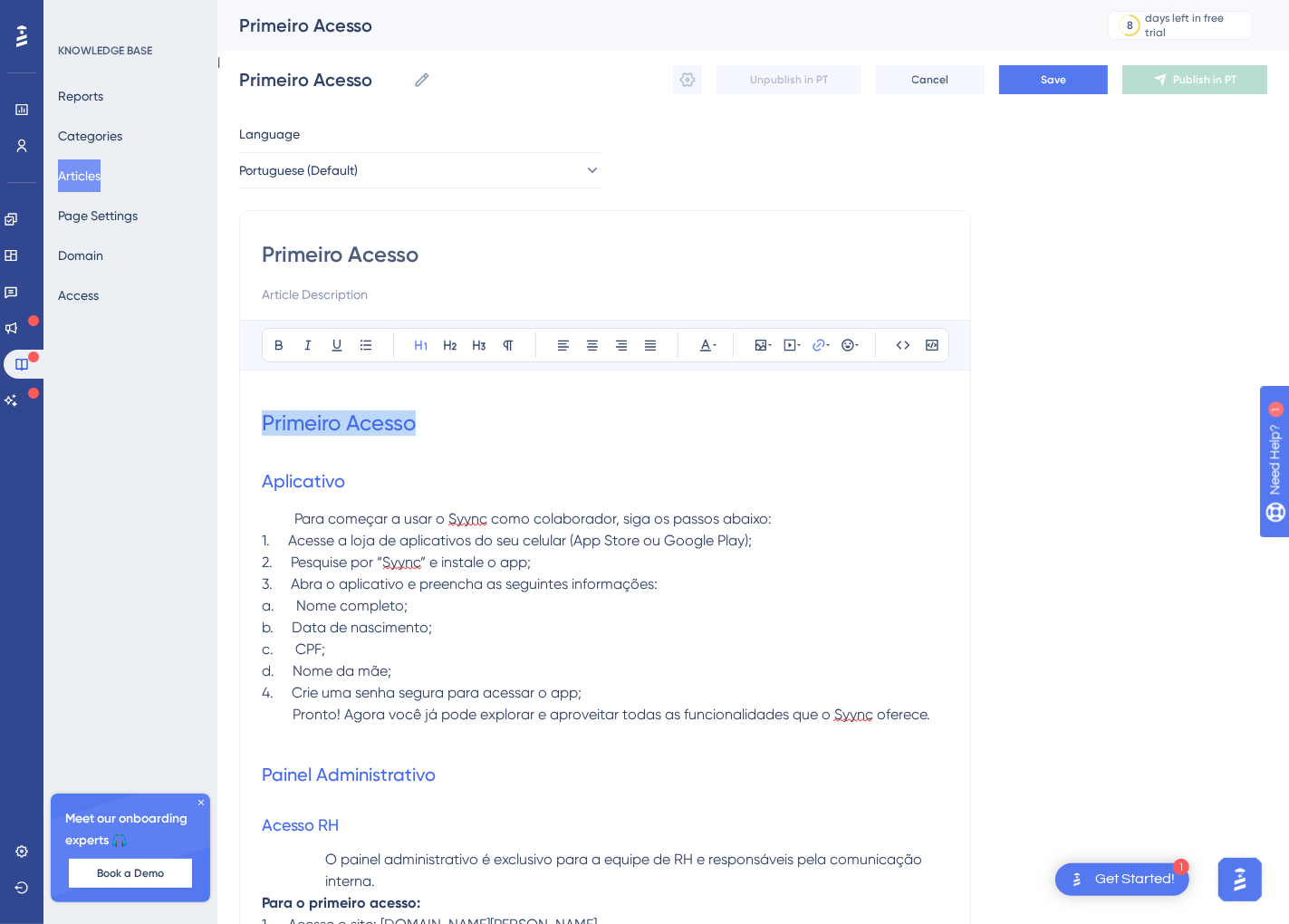 drag, startPoint x: 502, startPoint y: 409, endPoint x: 178, endPoint y: 406, distance: 324.01389 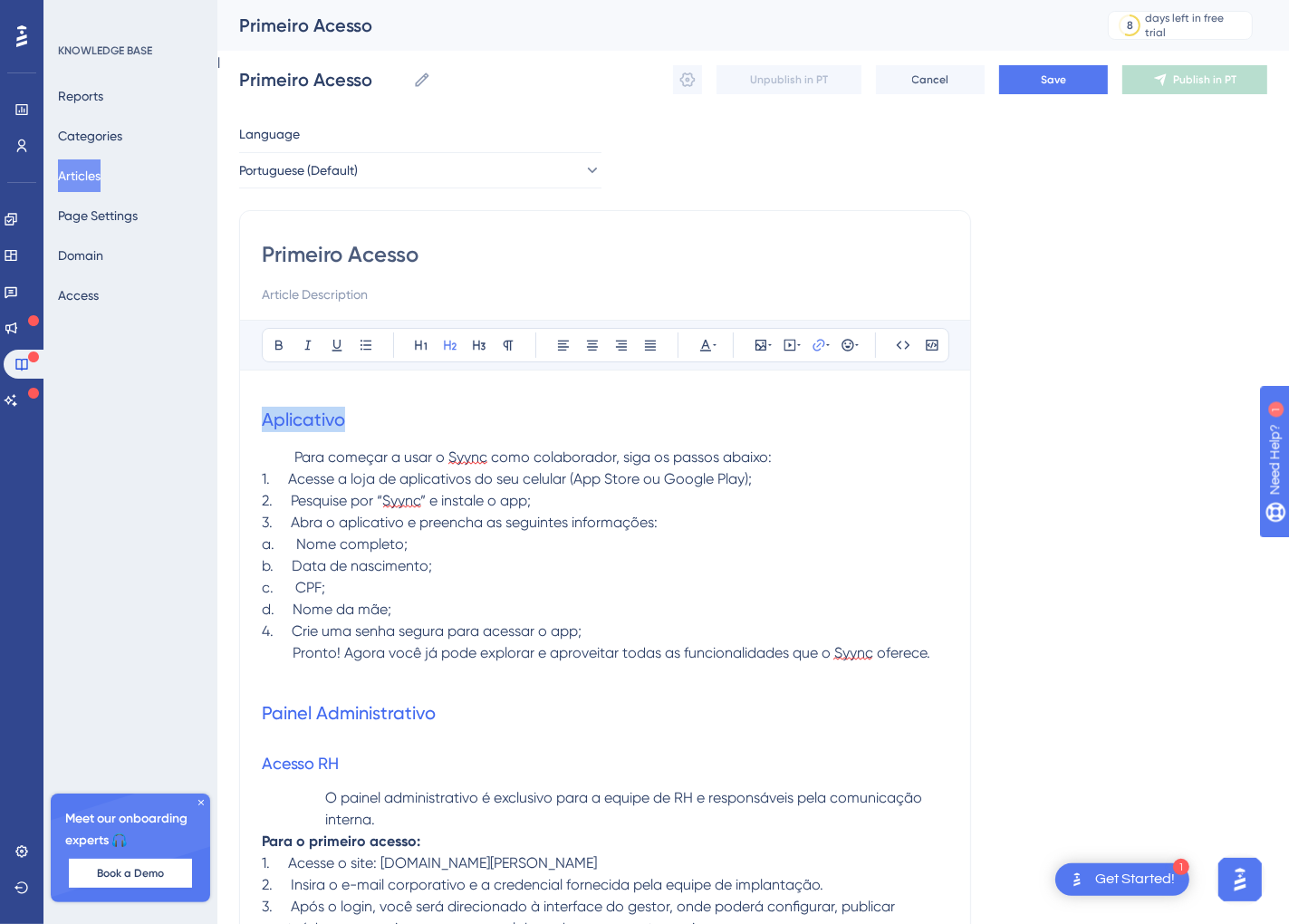 drag, startPoint x: 284, startPoint y: 423, endPoint x: 256, endPoint y: 428, distance: 28.442925 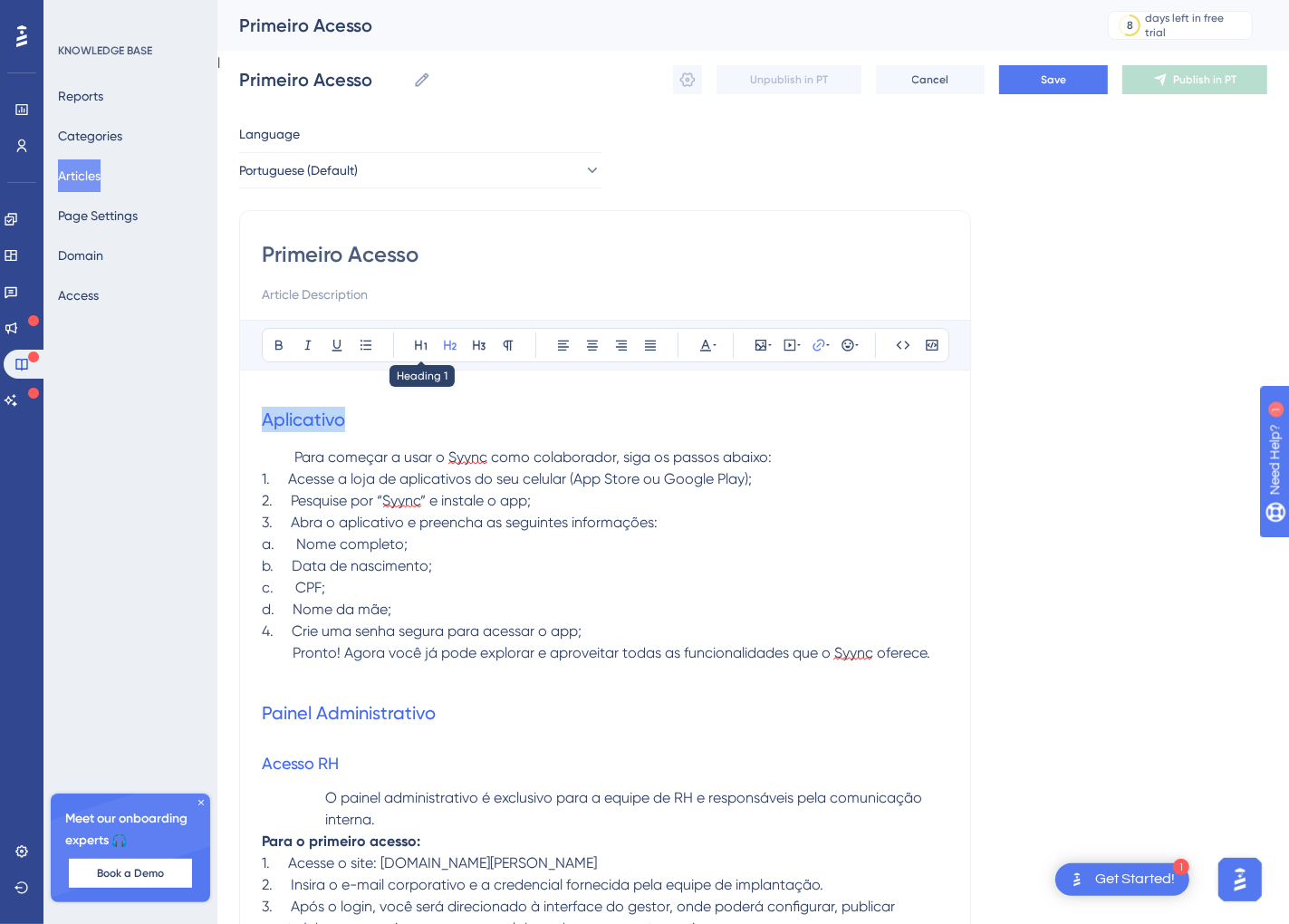 click 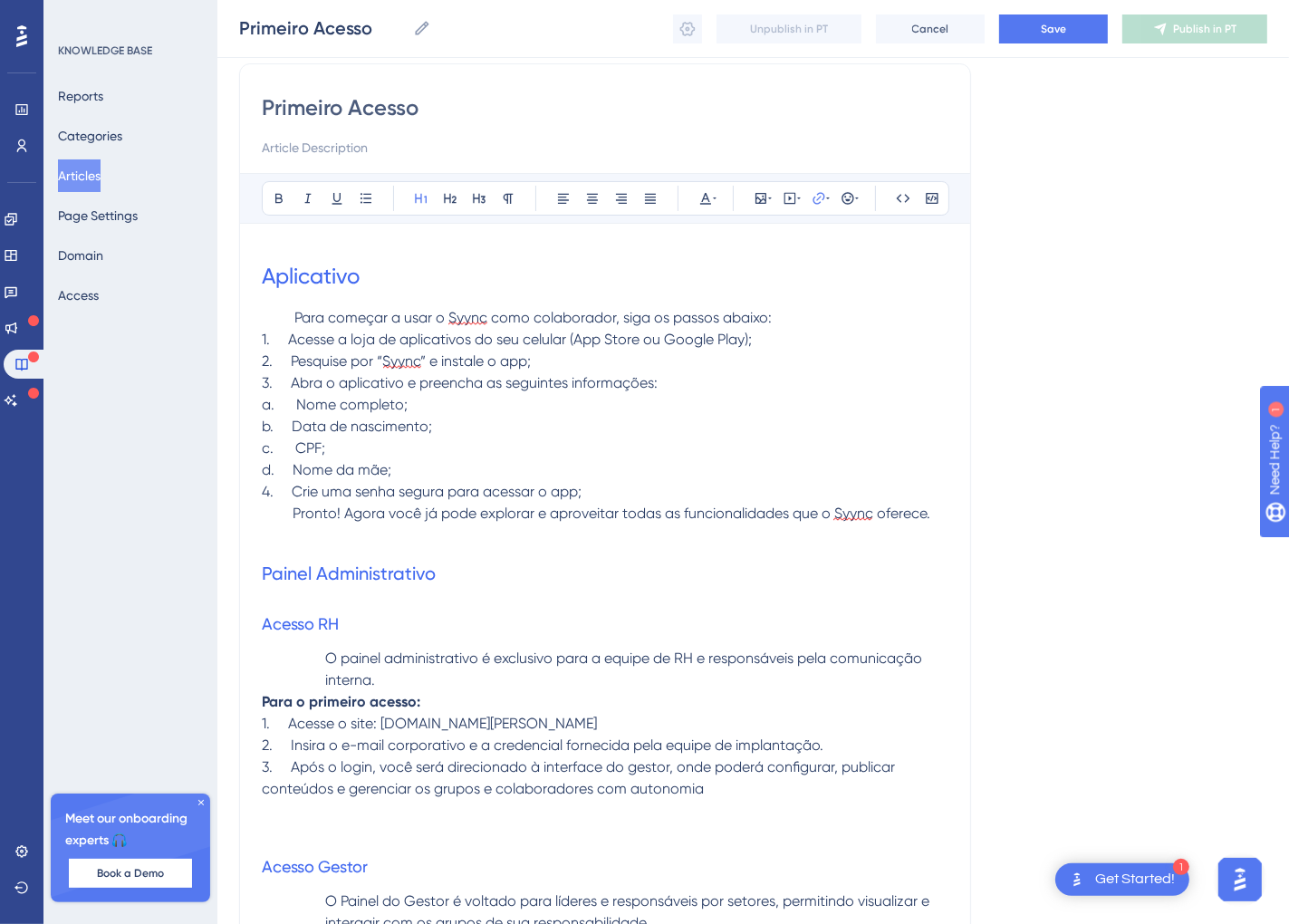 scroll, scrollTop: 106, scrollLeft: 0, axis: vertical 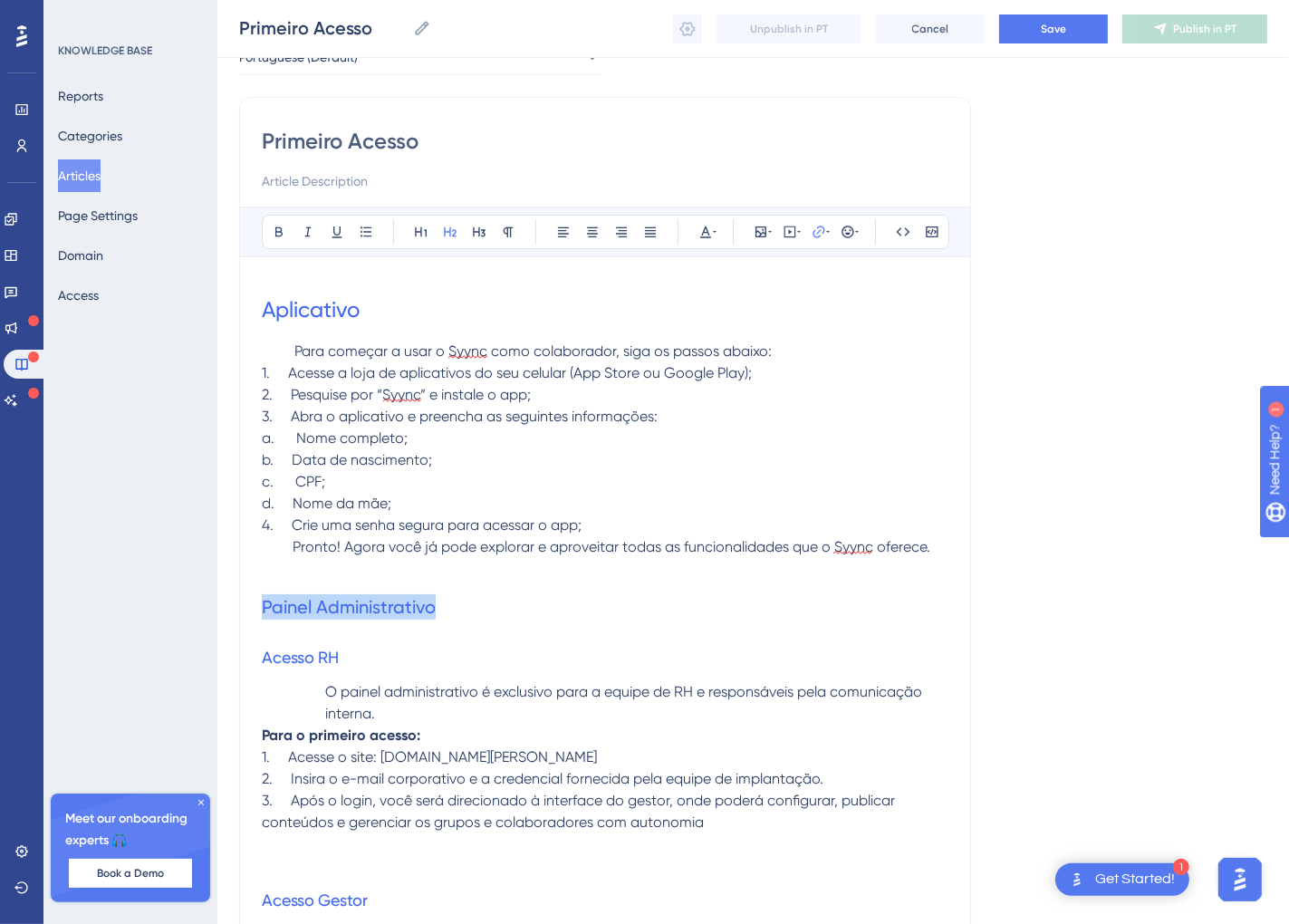 drag, startPoint x: 457, startPoint y: 605, endPoint x: 238, endPoint y: 521, distance: 234.557 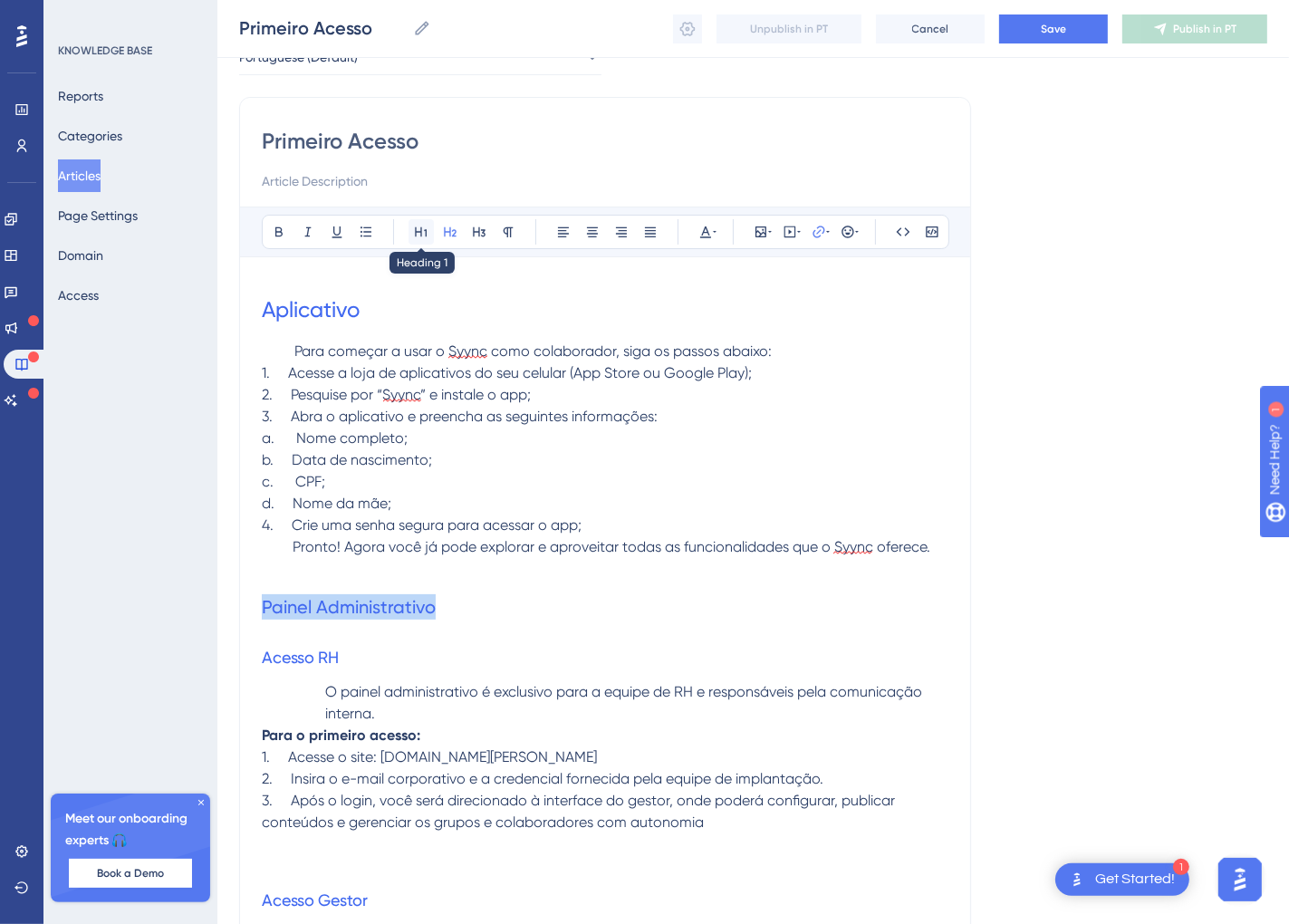 click at bounding box center [421, 232] 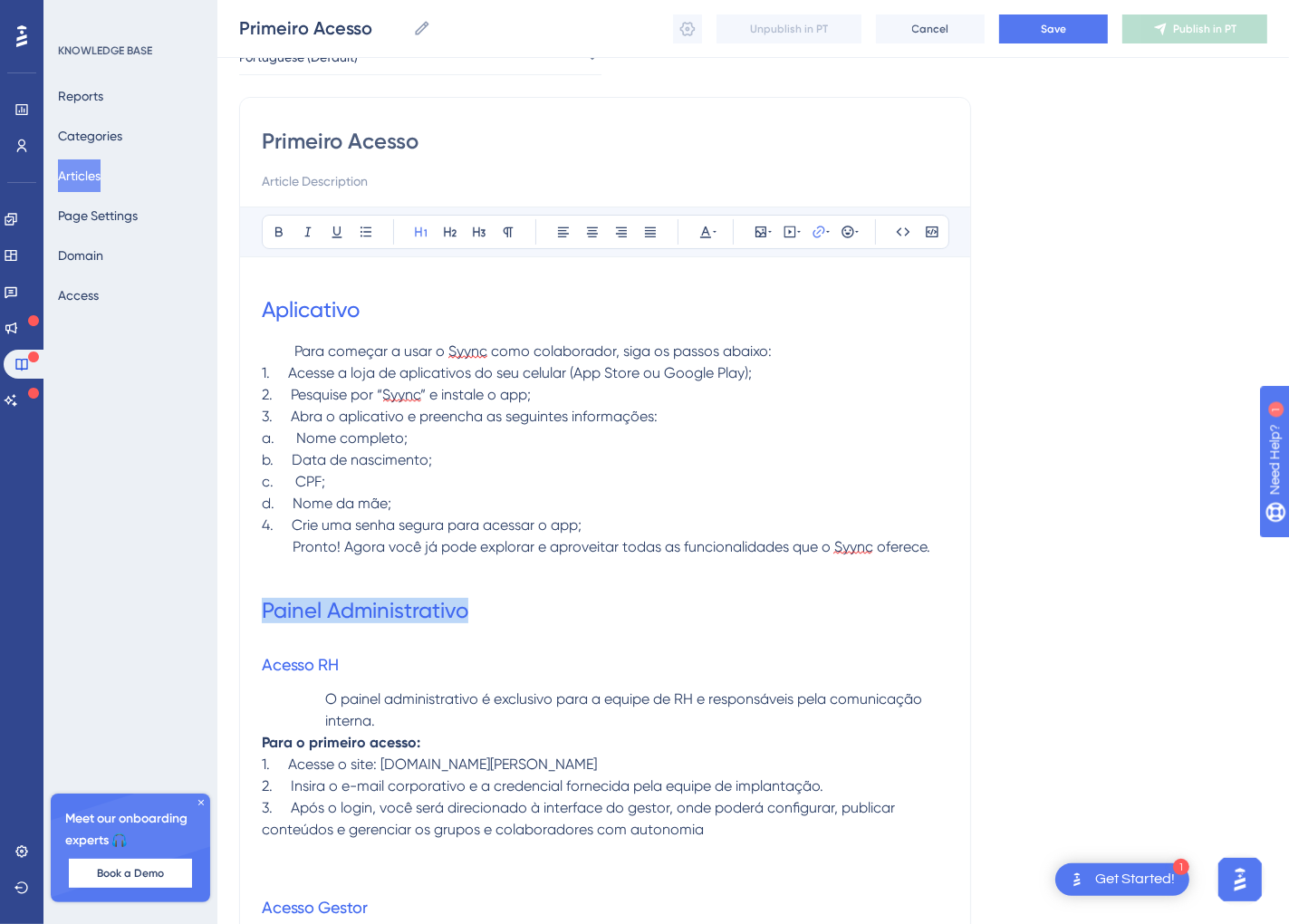 click on "Painel Administrativo" at bounding box center [605, 611] 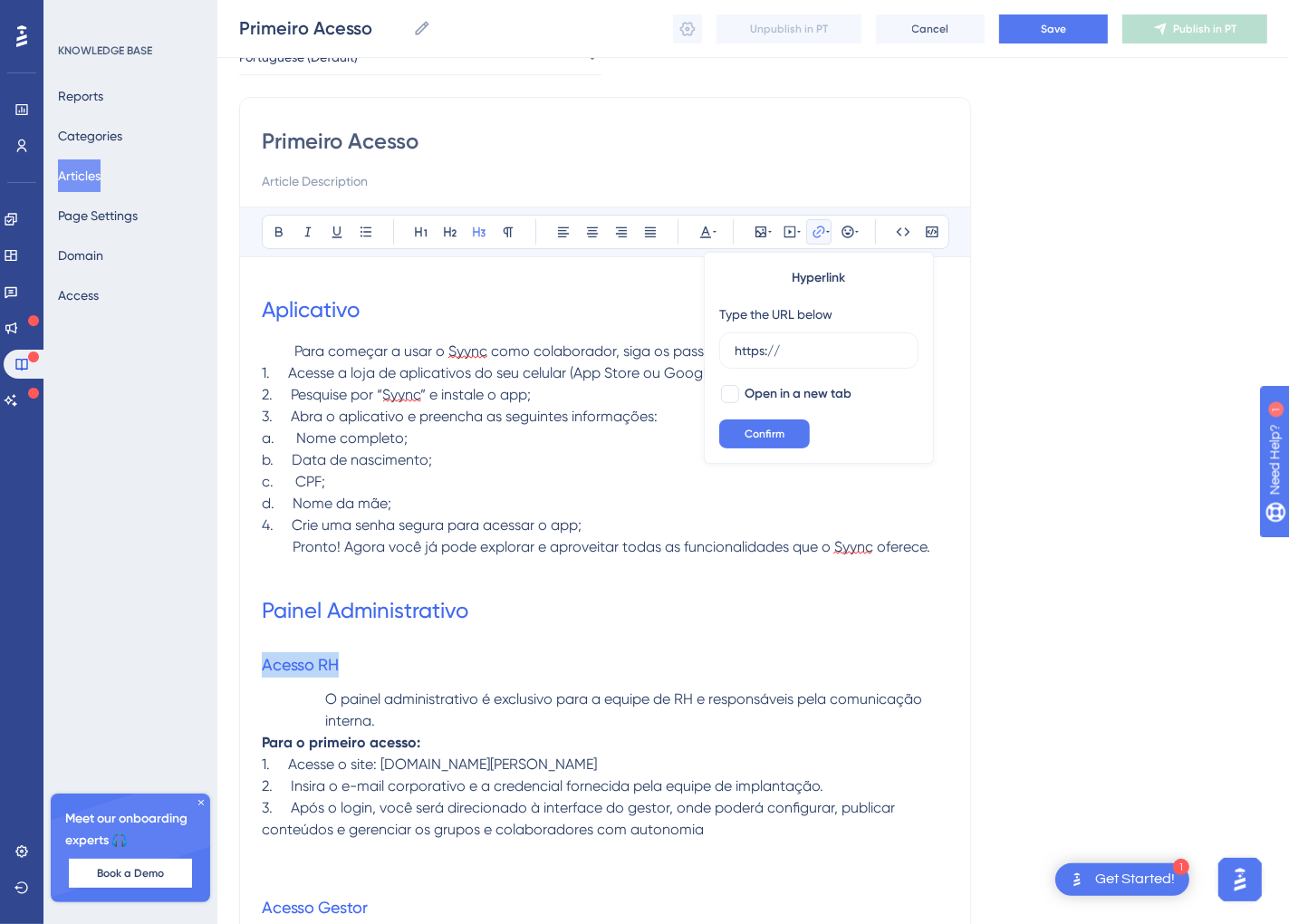drag, startPoint x: 374, startPoint y: 657, endPoint x: 215, endPoint y: 667, distance: 159.31416 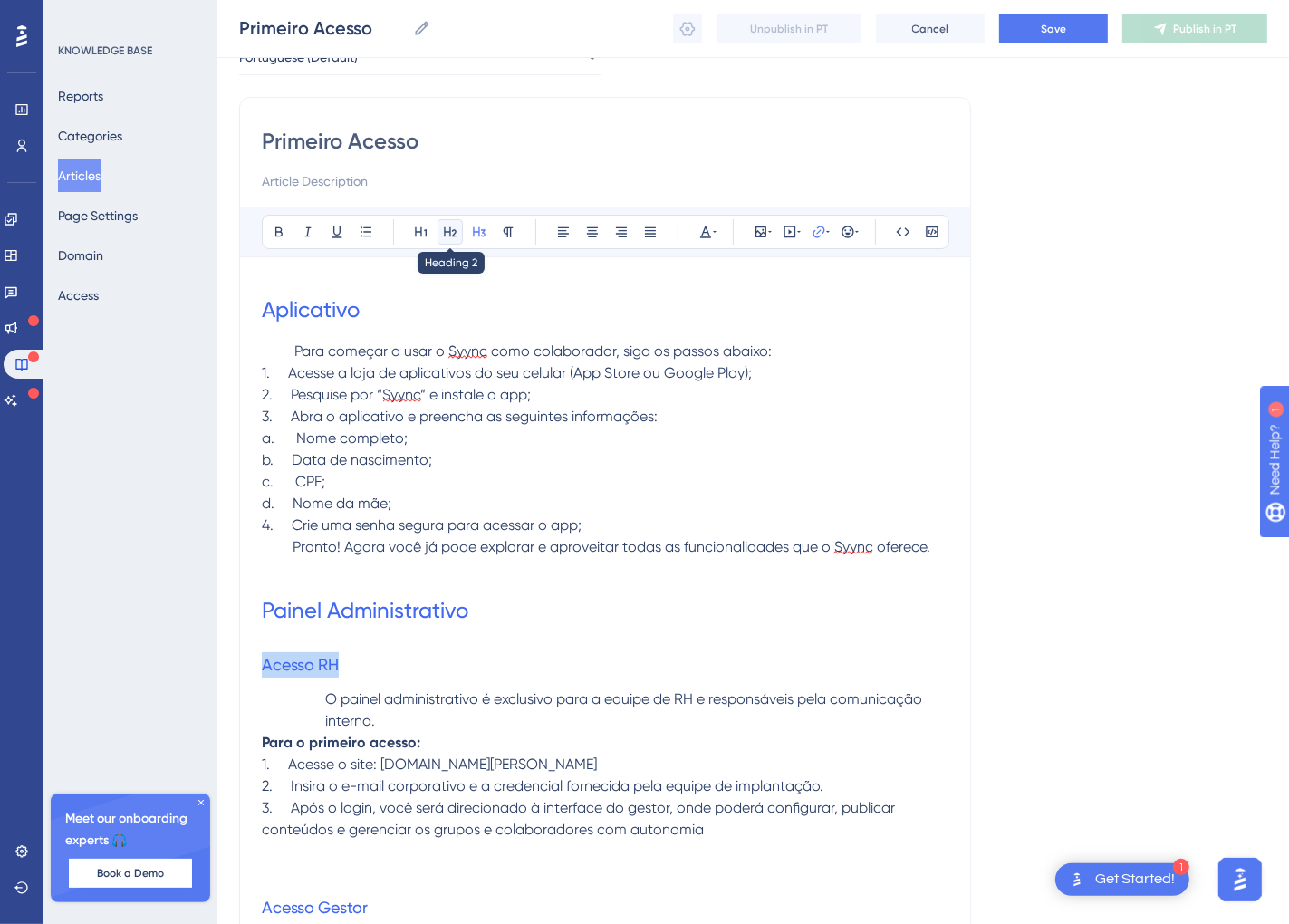 click 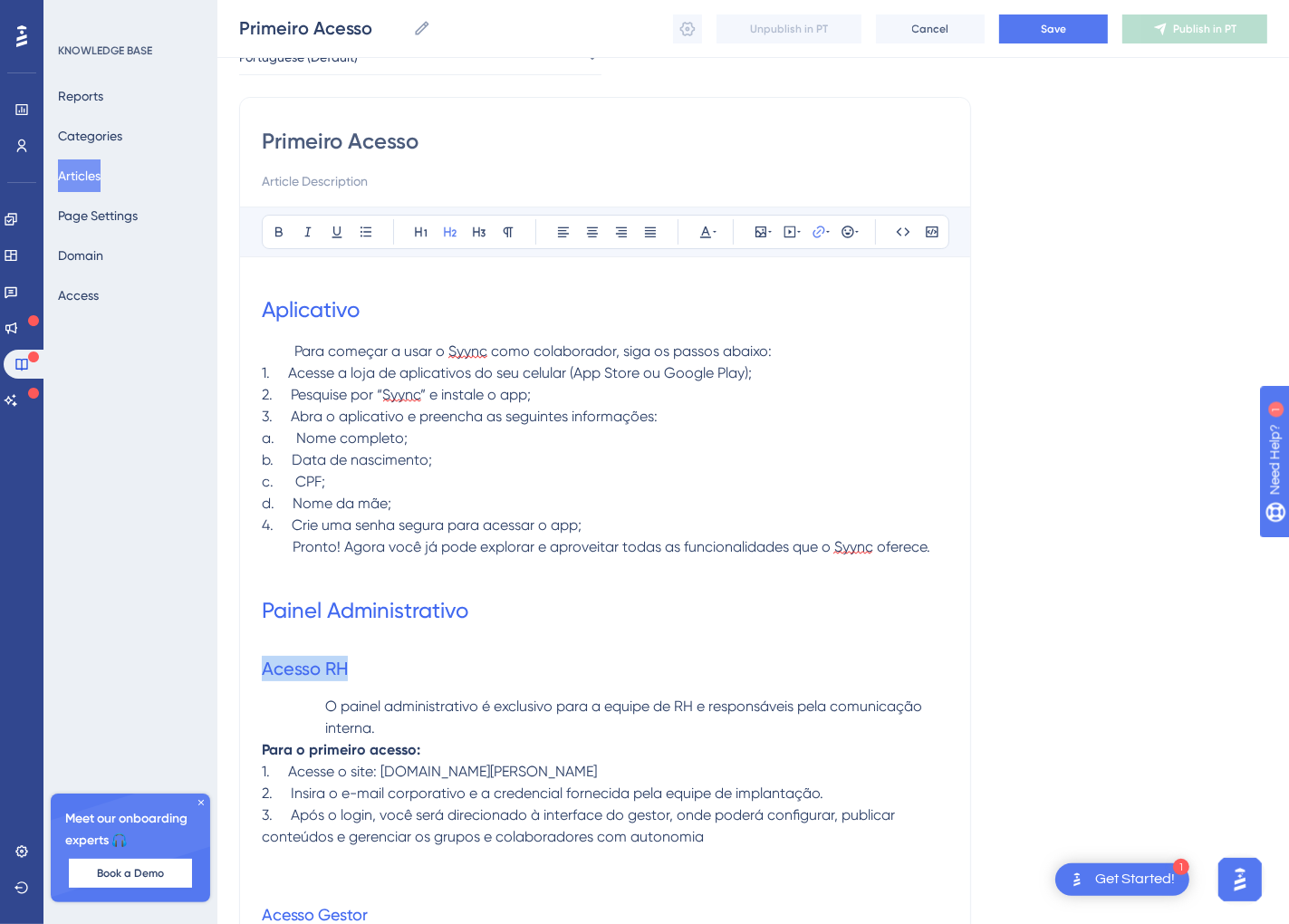 scroll, scrollTop: 514, scrollLeft: 0, axis: vertical 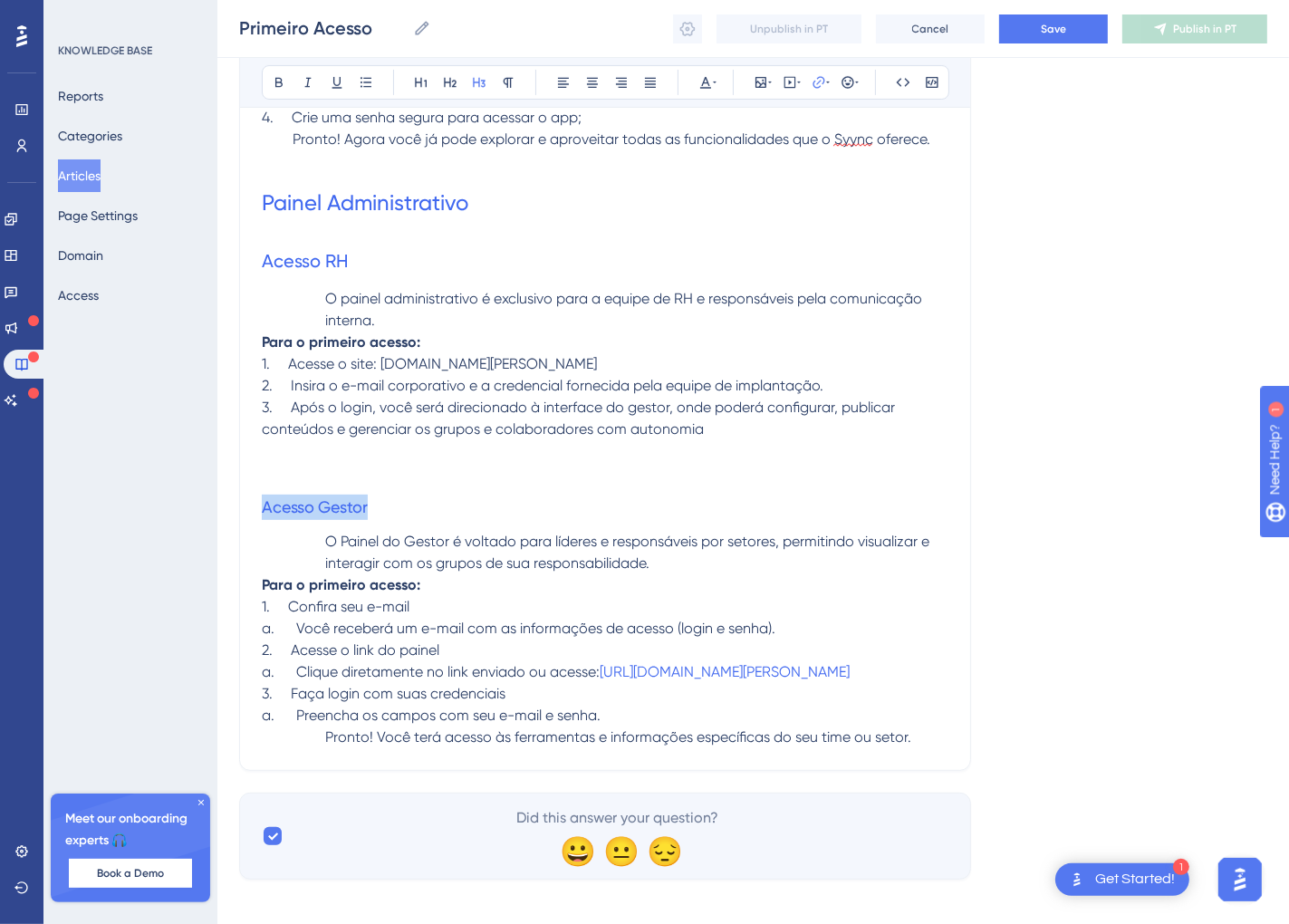 drag, startPoint x: 393, startPoint y: 505, endPoint x: 205, endPoint y: 511, distance: 188.09572 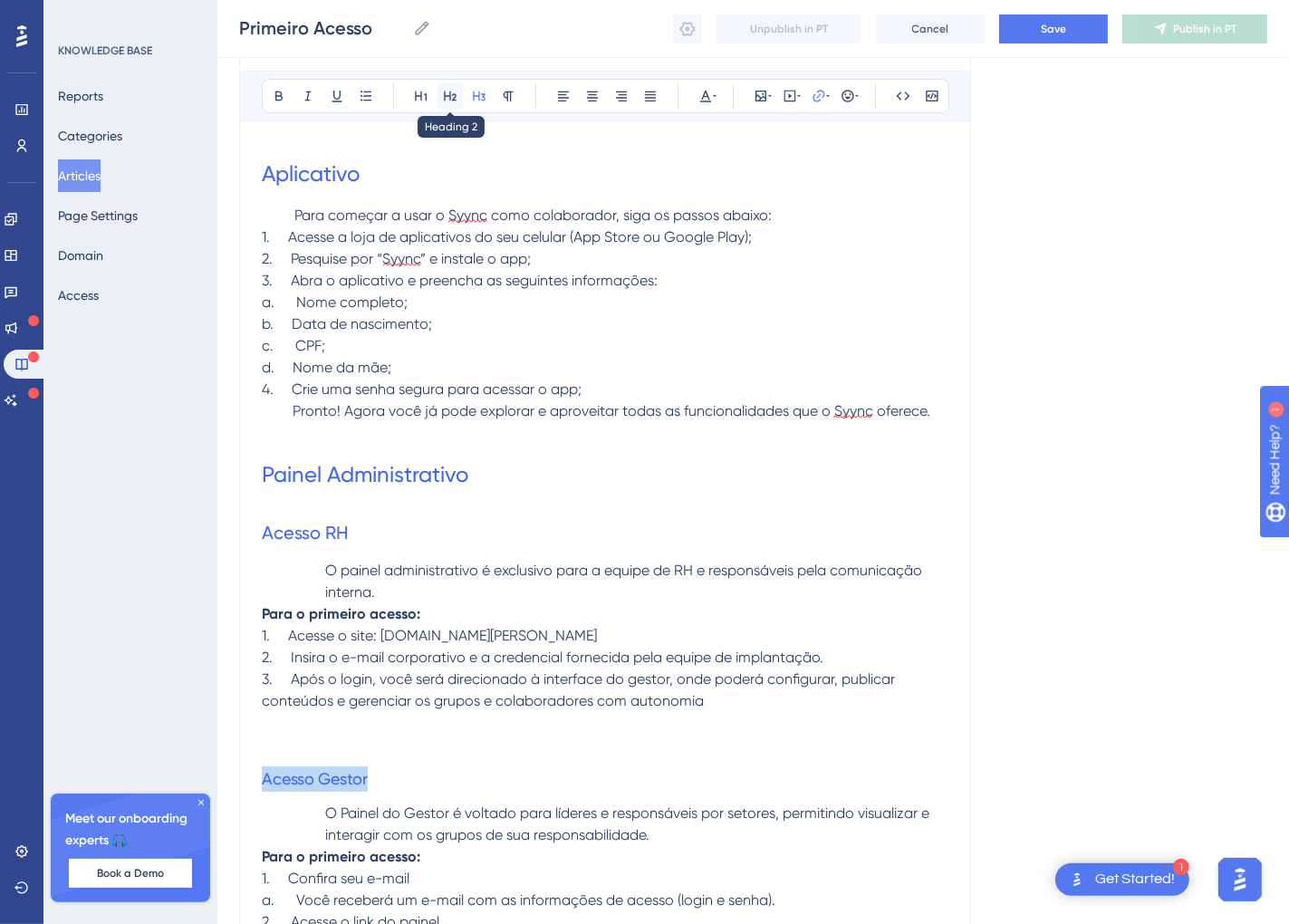 click 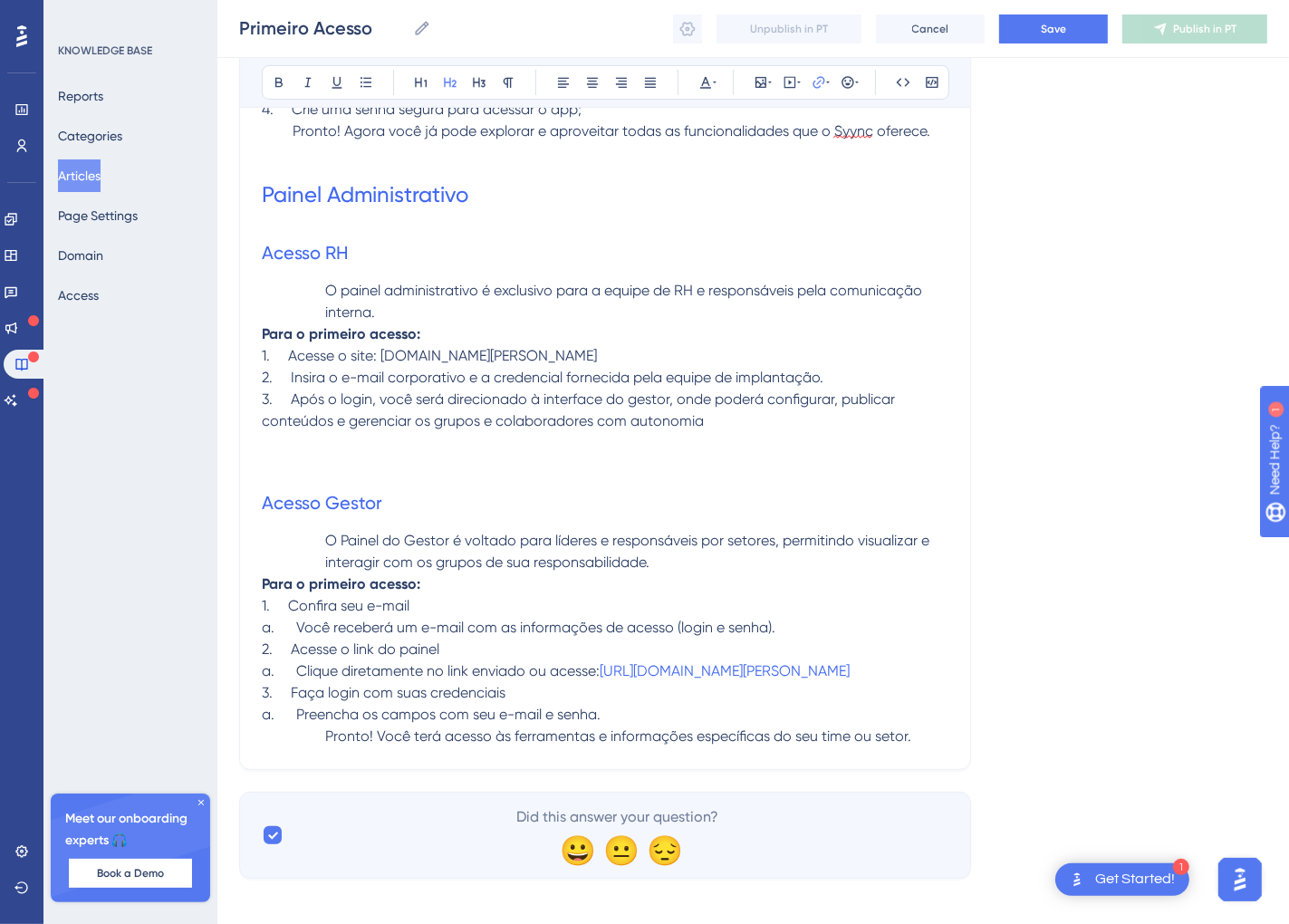 scroll, scrollTop: 534, scrollLeft: 0, axis: vertical 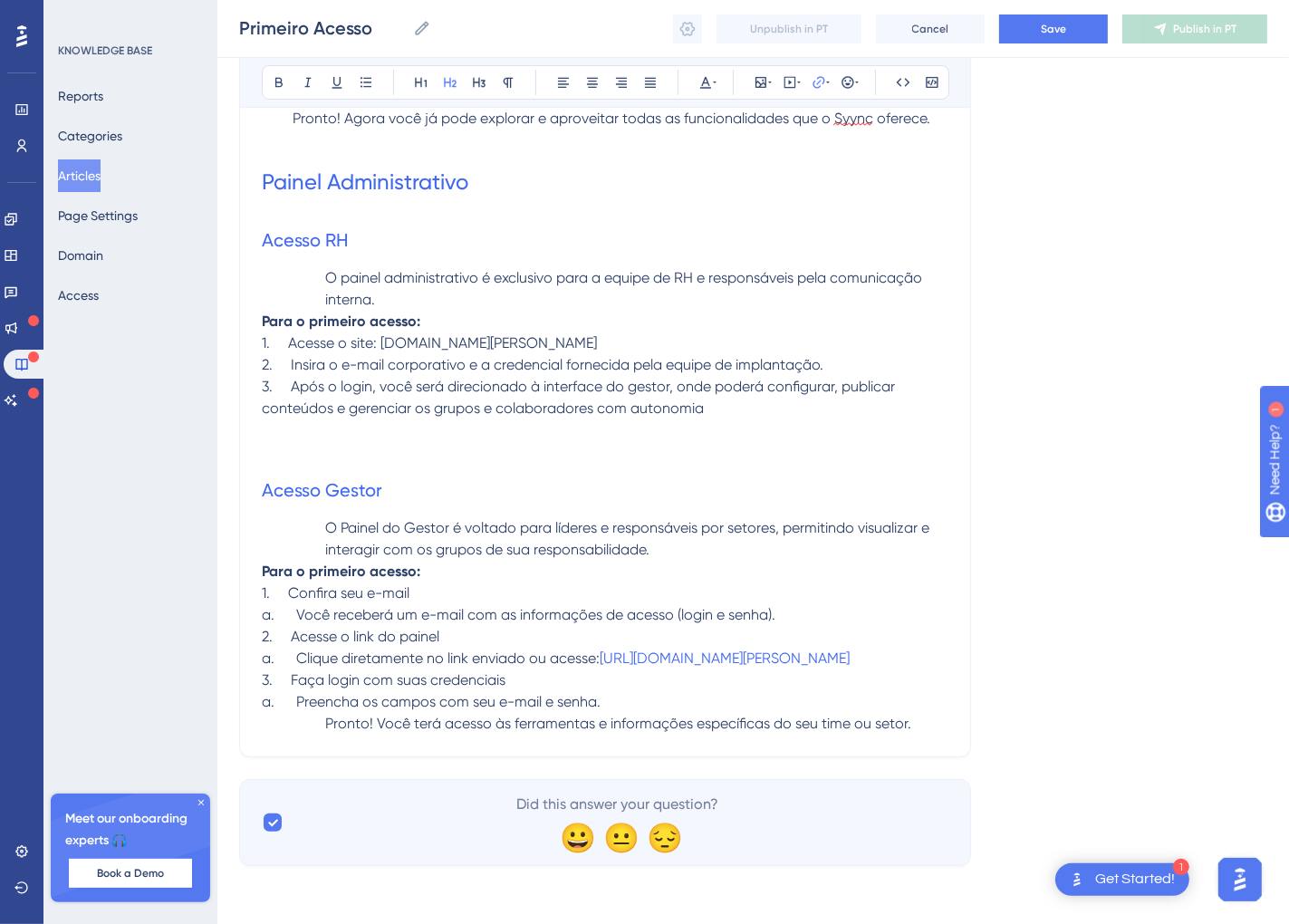 click on "Para o primeiro acesso:" at bounding box center [605, 572] 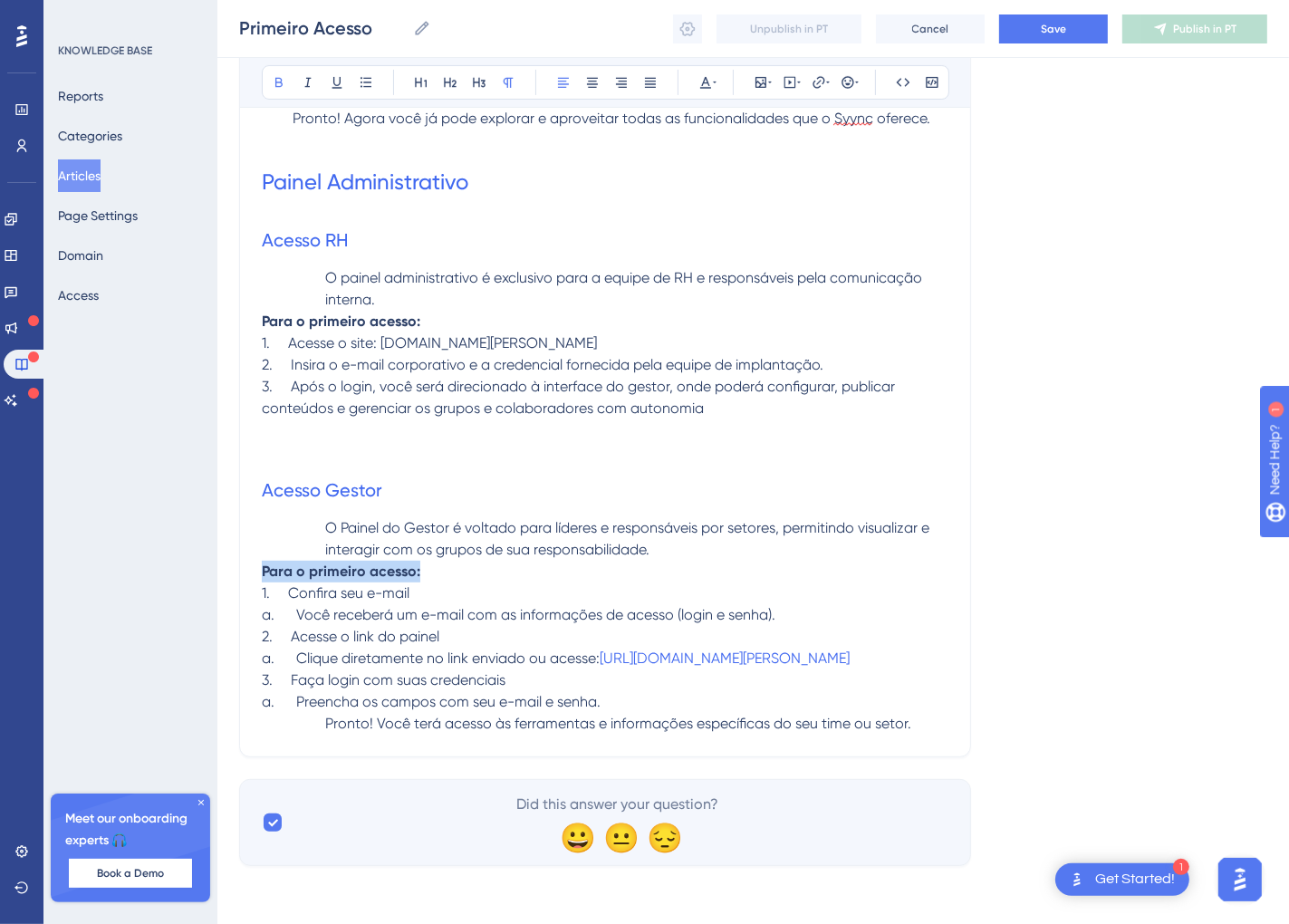 drag, startPoint x: 442, startPoint y: 571, endPoint x: 254, endPoint y: 571, distance: 188 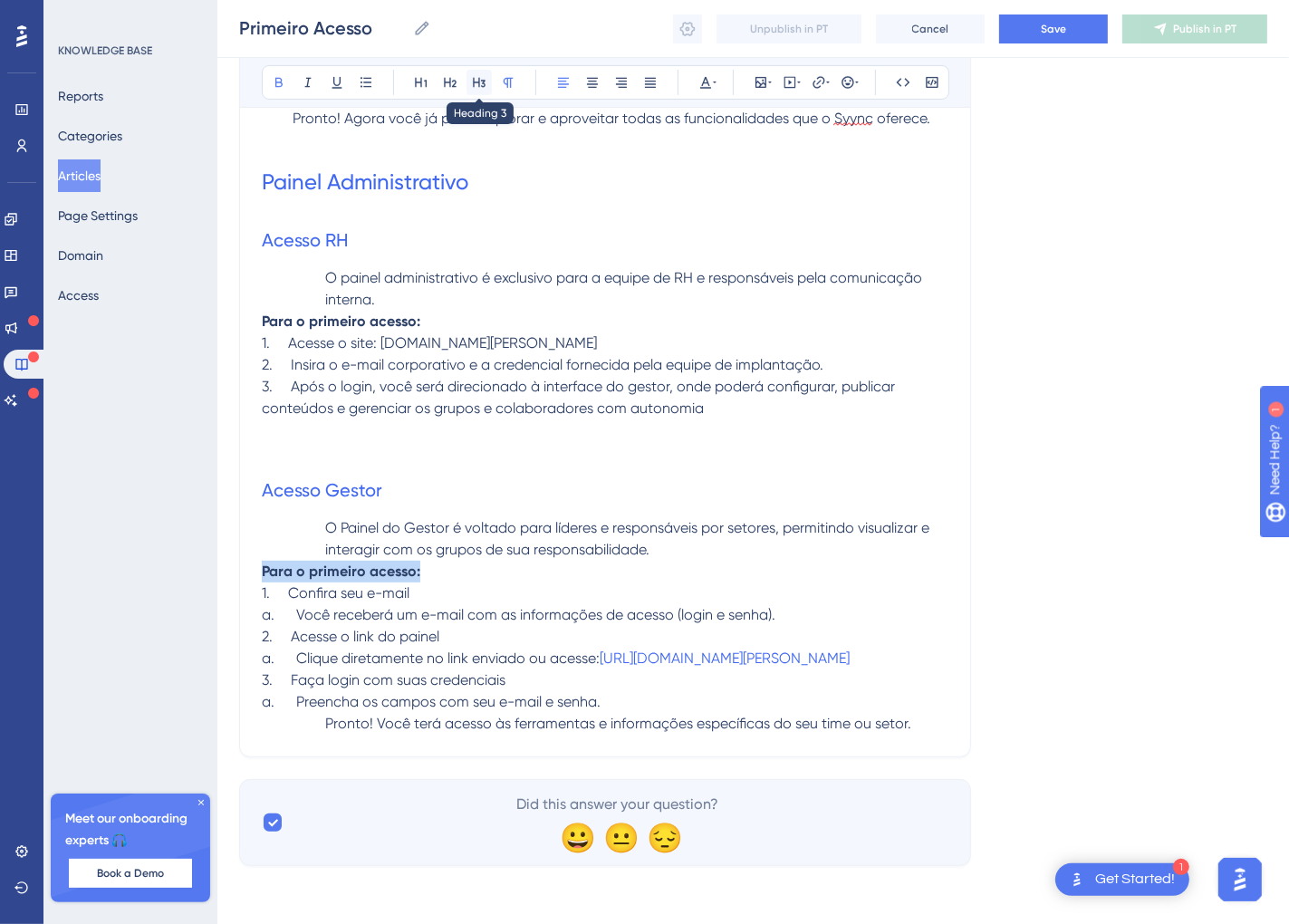 click at bounding box center (479, 82) 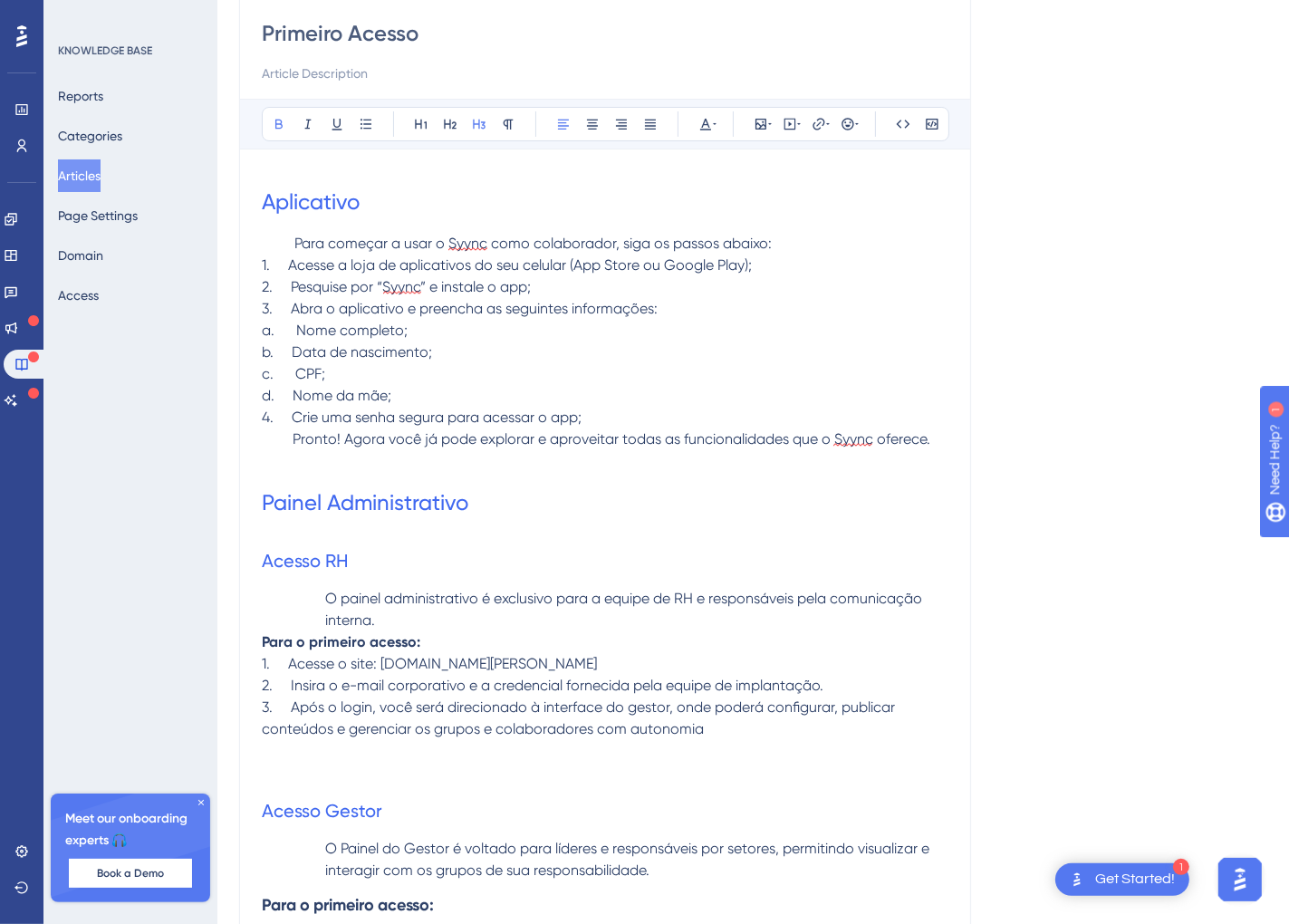 scroll, scrollTop: 0, scrollLeft: 0, axis: both 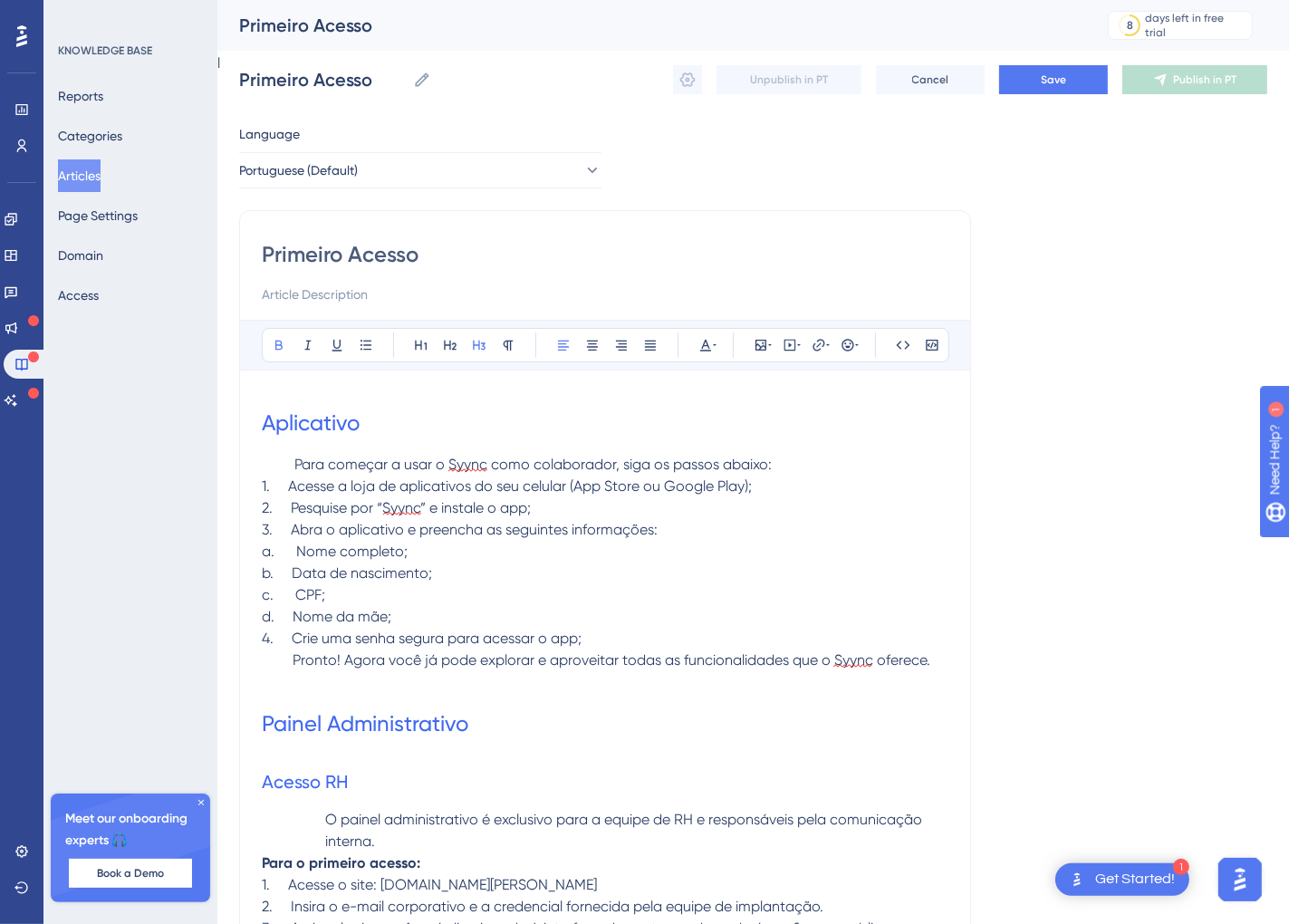 click on "Aplicativo Para começar a usar o Syync como colaborador, siga os passos abaixo: 1.     Acesse a loja de aplicativos do seu celular (App Store ou Google Play); 2.     Pesquise por “Syync” e instale o app; 3.     Abra o aplicativo e preencha as seguintes informações: a.      Nome completo; b.     Data de nascimento; c.      CPF; d.     Nome da mãe; 4.     Crie uma senha segura para acessar o app; Pronto! Agora você já pode explorar e aproveitar todas as funcionalidades que o Syync oferece.   Painel Administrativo Acesso RH O painel administrativo é exclusivo para a equipe de RH e responsáveis pela comunicação interna. Para o primeiro acesso: 1.     Acesse o site: syync.lince.com.br 2.     Insira o e-mail corporativo e a credencial fornecida pela equipe de implantação. 3.     Após o login, você será direcionado à interface do gestor, onde poderá configurar, publicar conteúdos e gerenciar os grupos e colaboradores com autonomia Acesso Gestor" at bounding box center (605, 847) 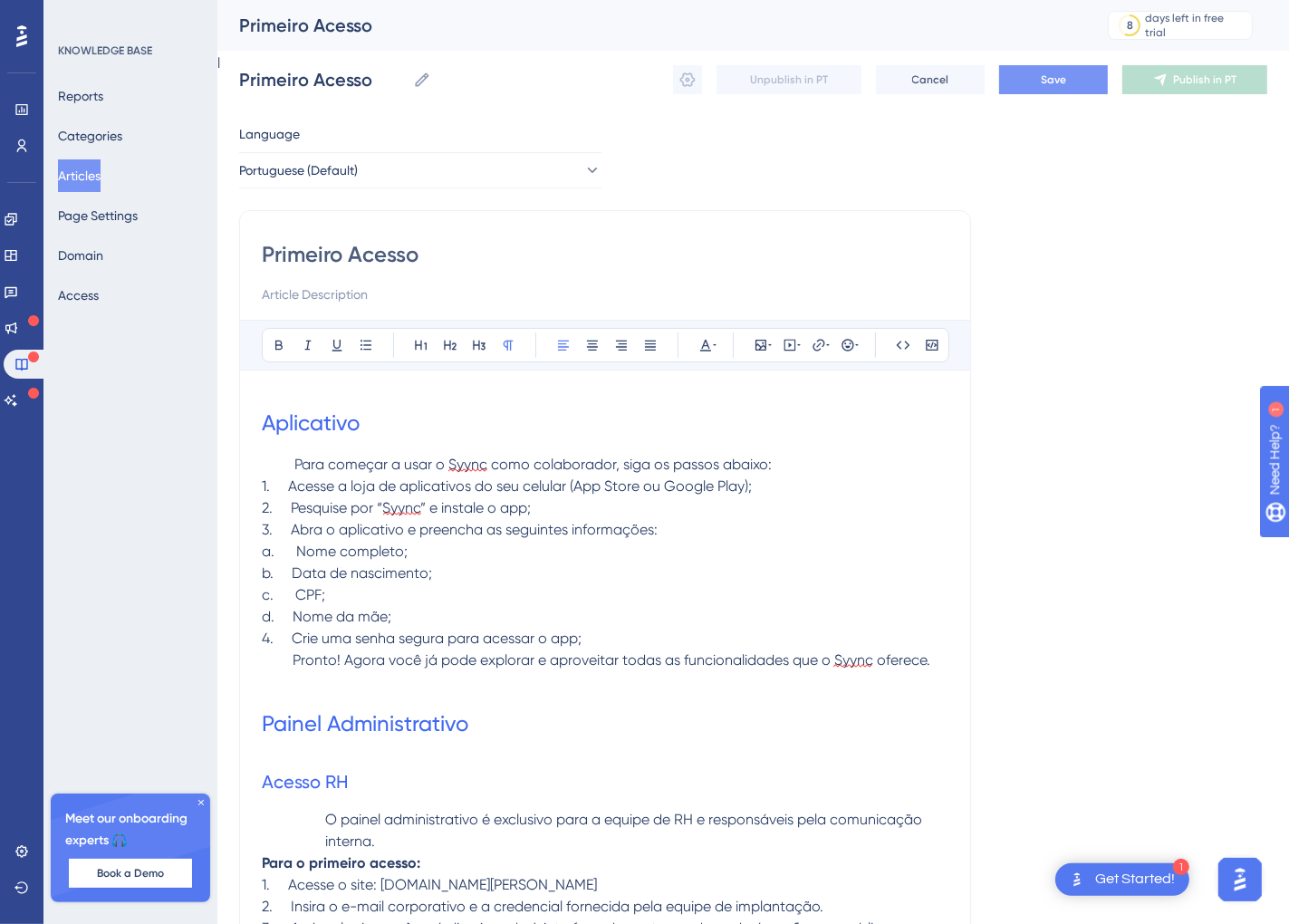 click on "Save" at bounding box center (1053, 80) 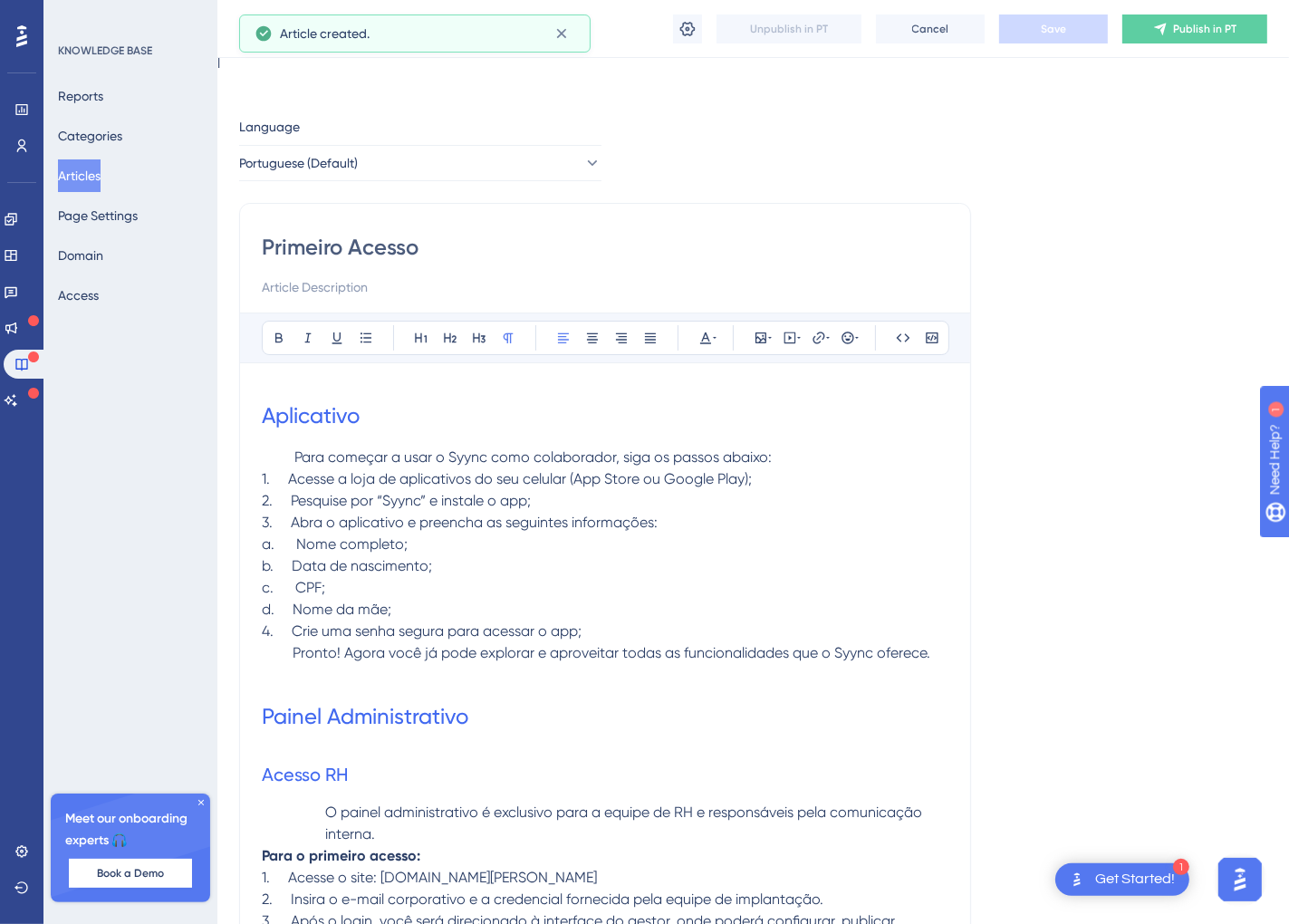 scroll, scrollTop: 355, scrollLeft: 0, axis: vertical 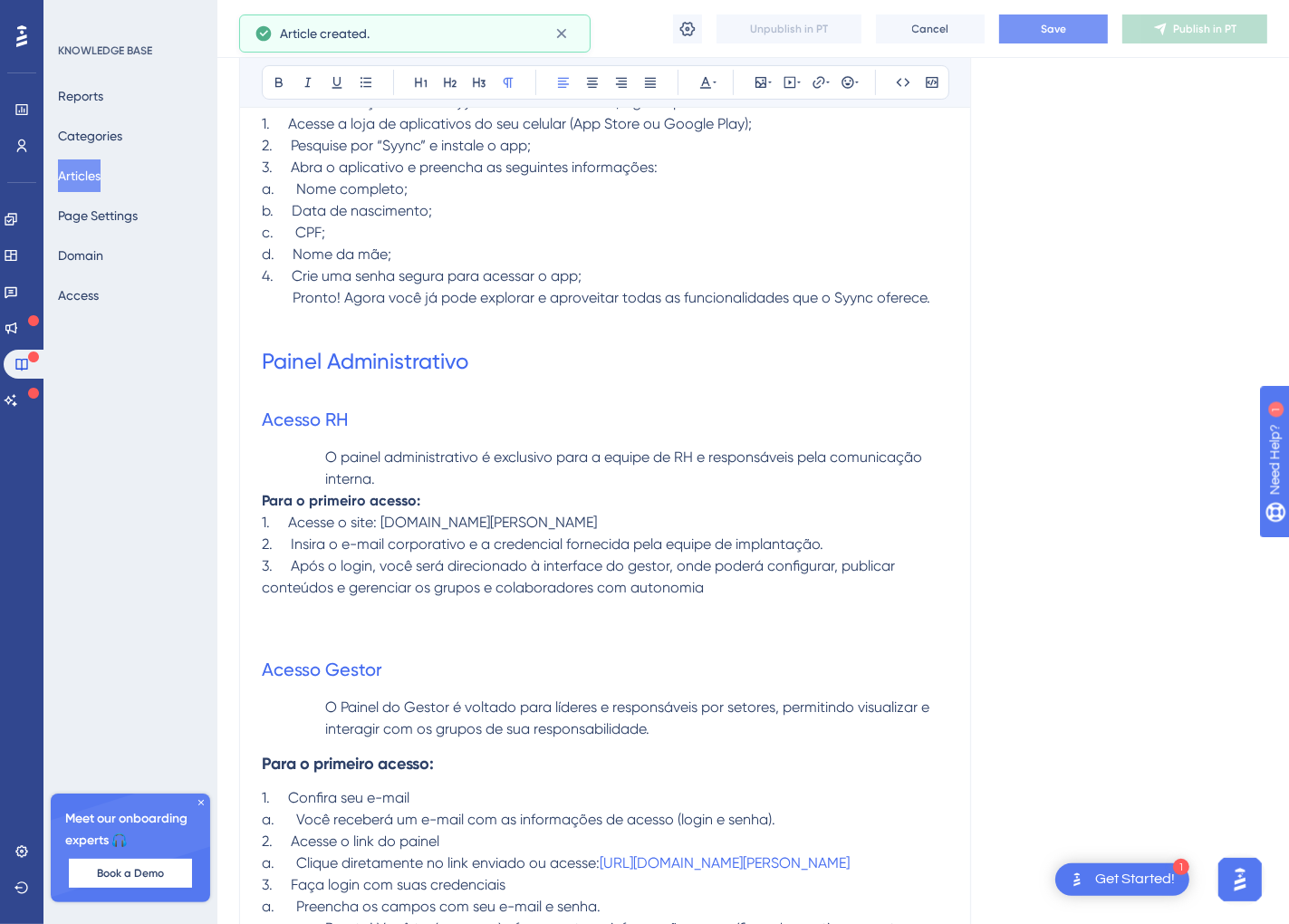 click on "Save" at bounding box center [1053, 29] 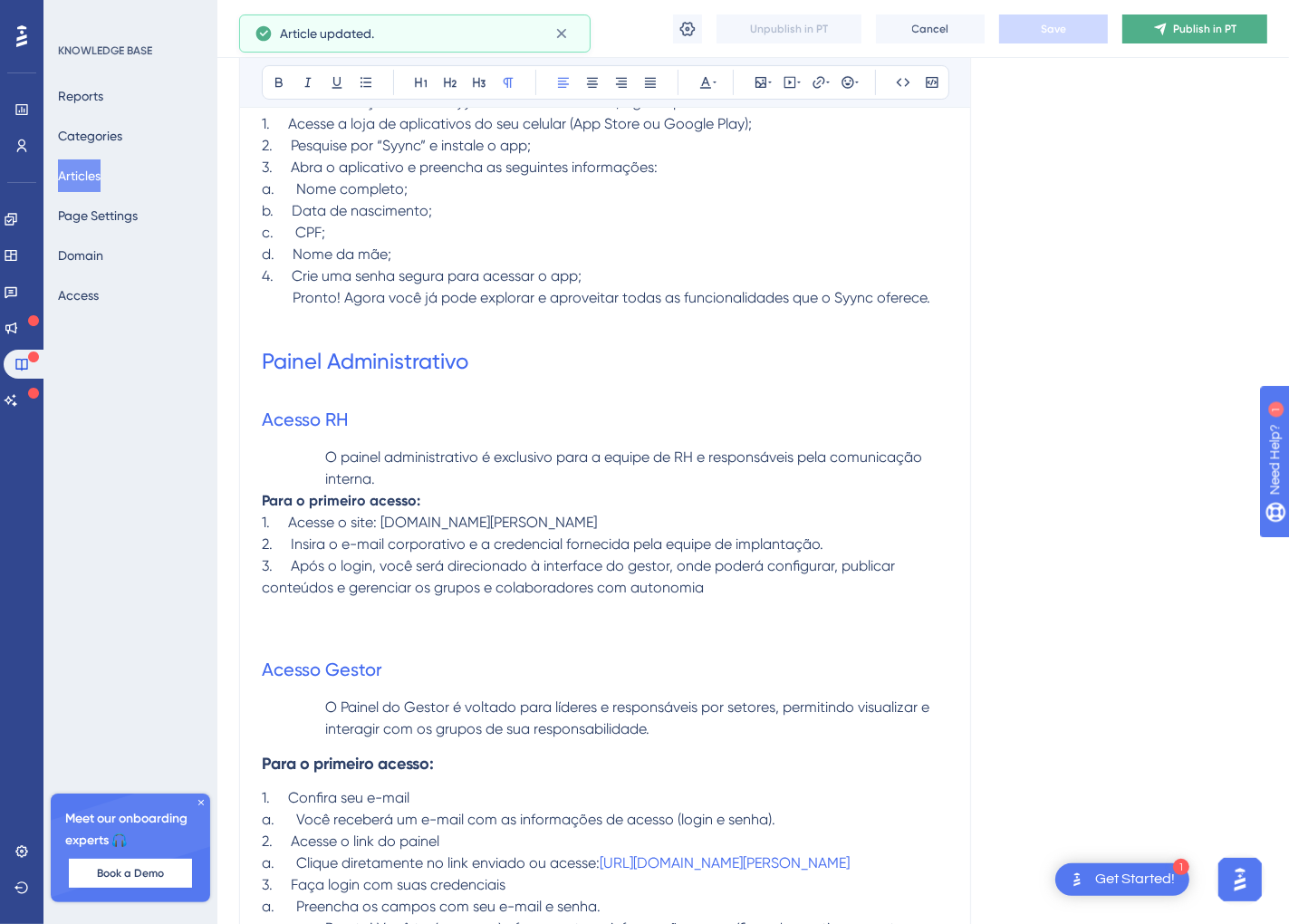 click on "Publish in PT" at bounding box center (1205, 29) 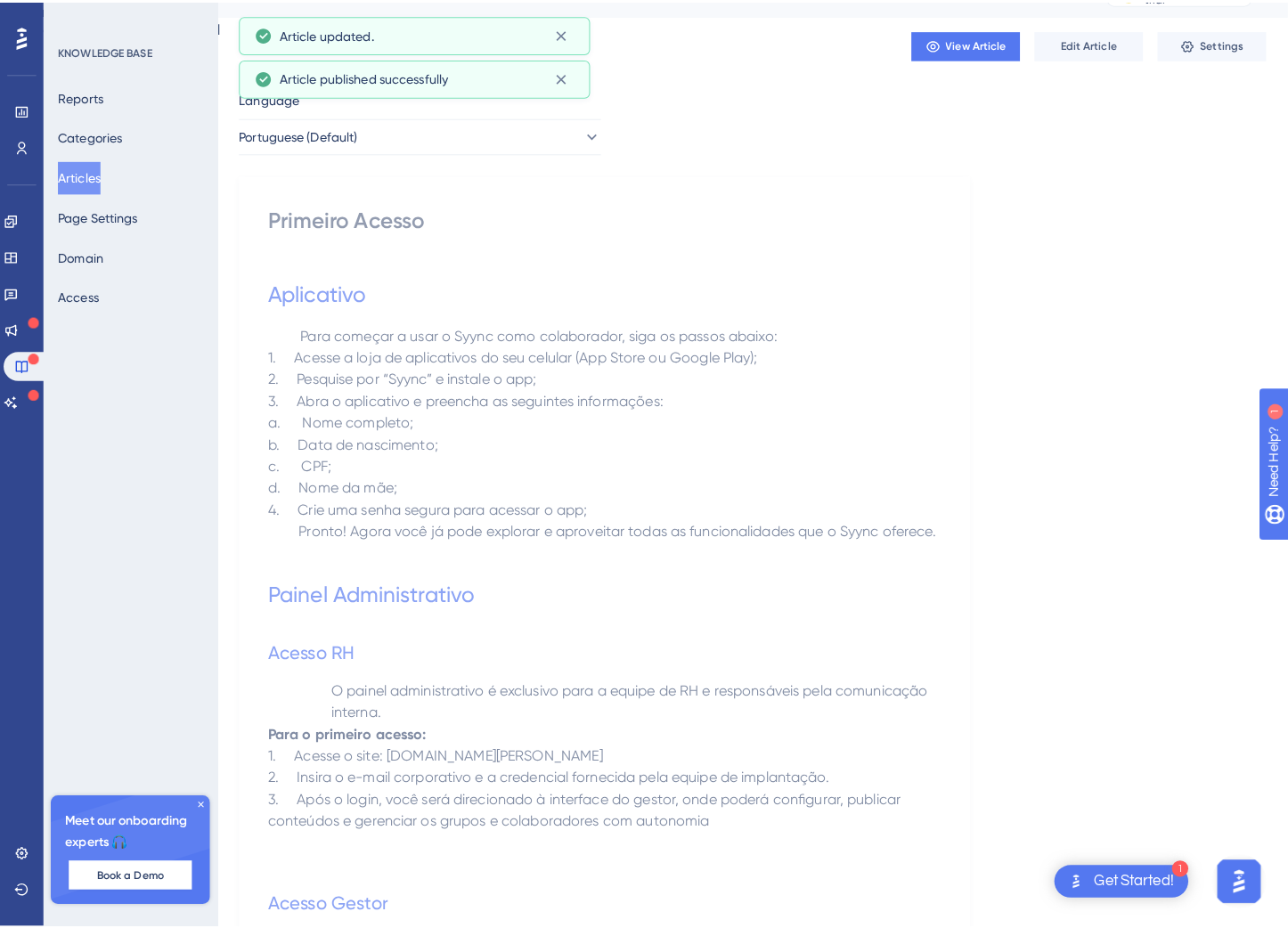 scroll, scrollTop: 0, scrollLeft: 0, axis: both 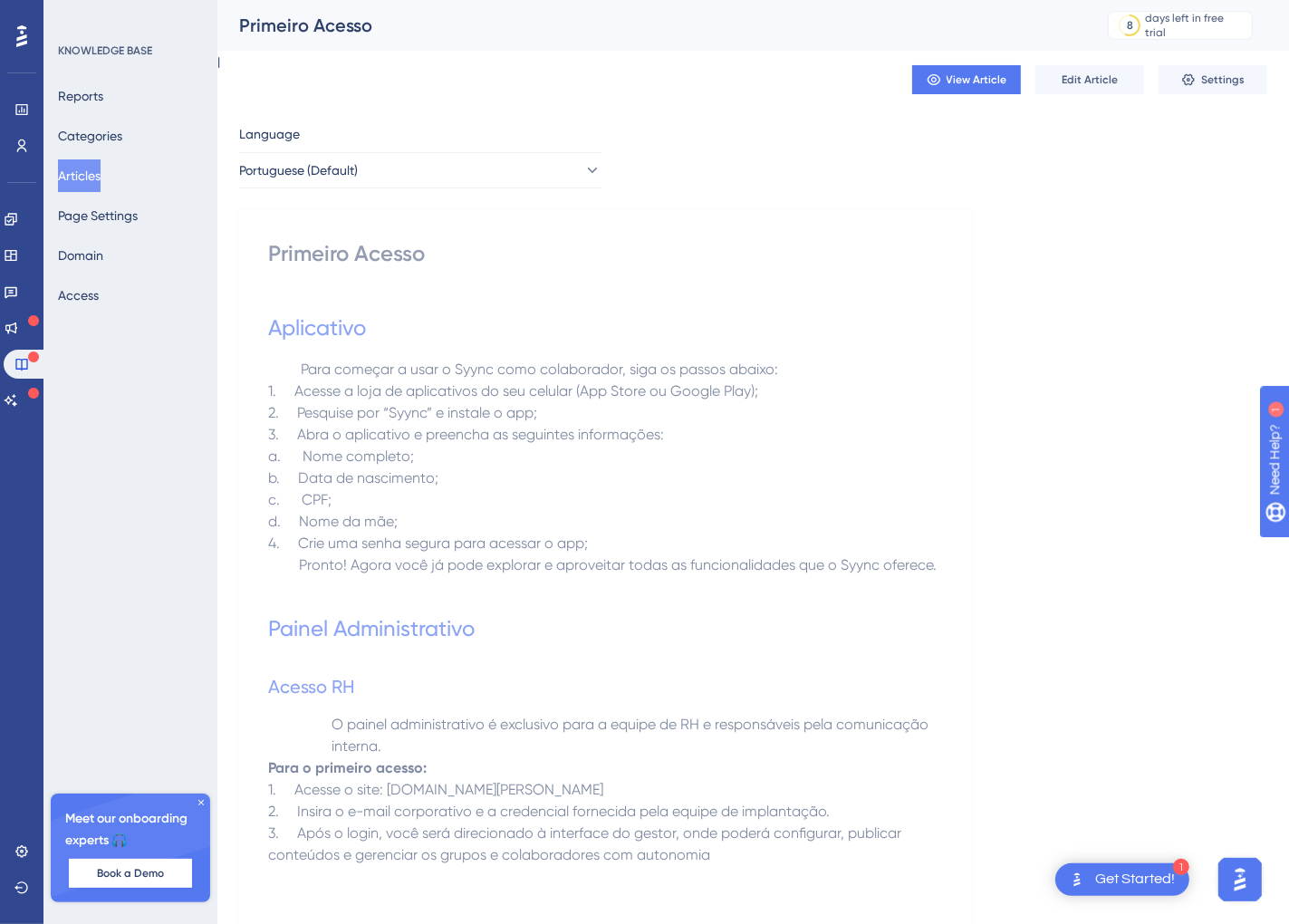 click on "Articles" at bounding box center [79, 176] 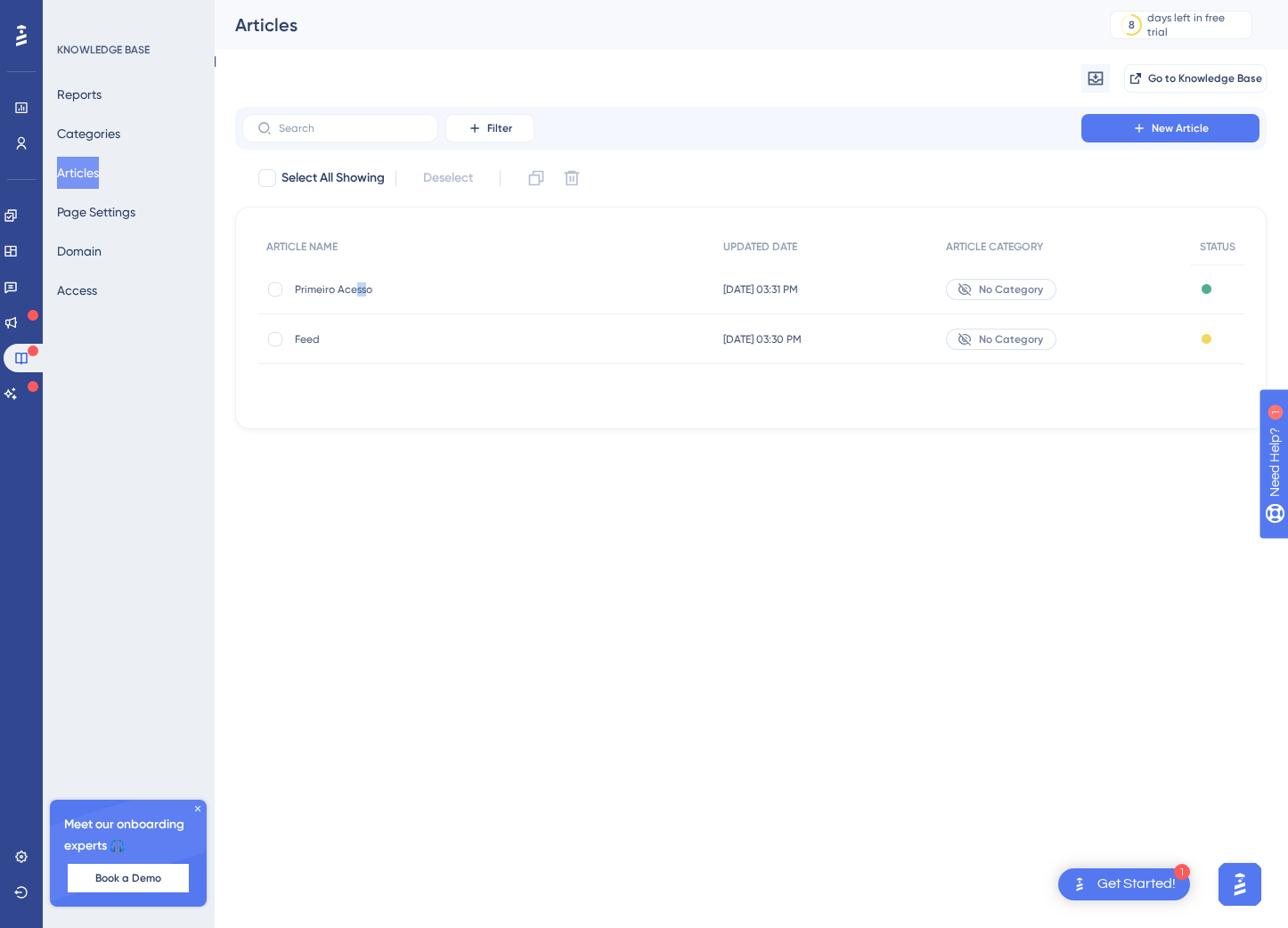 click on "Primeiro Acesso Primeiro Acesso" at bounding box center (437, 289) 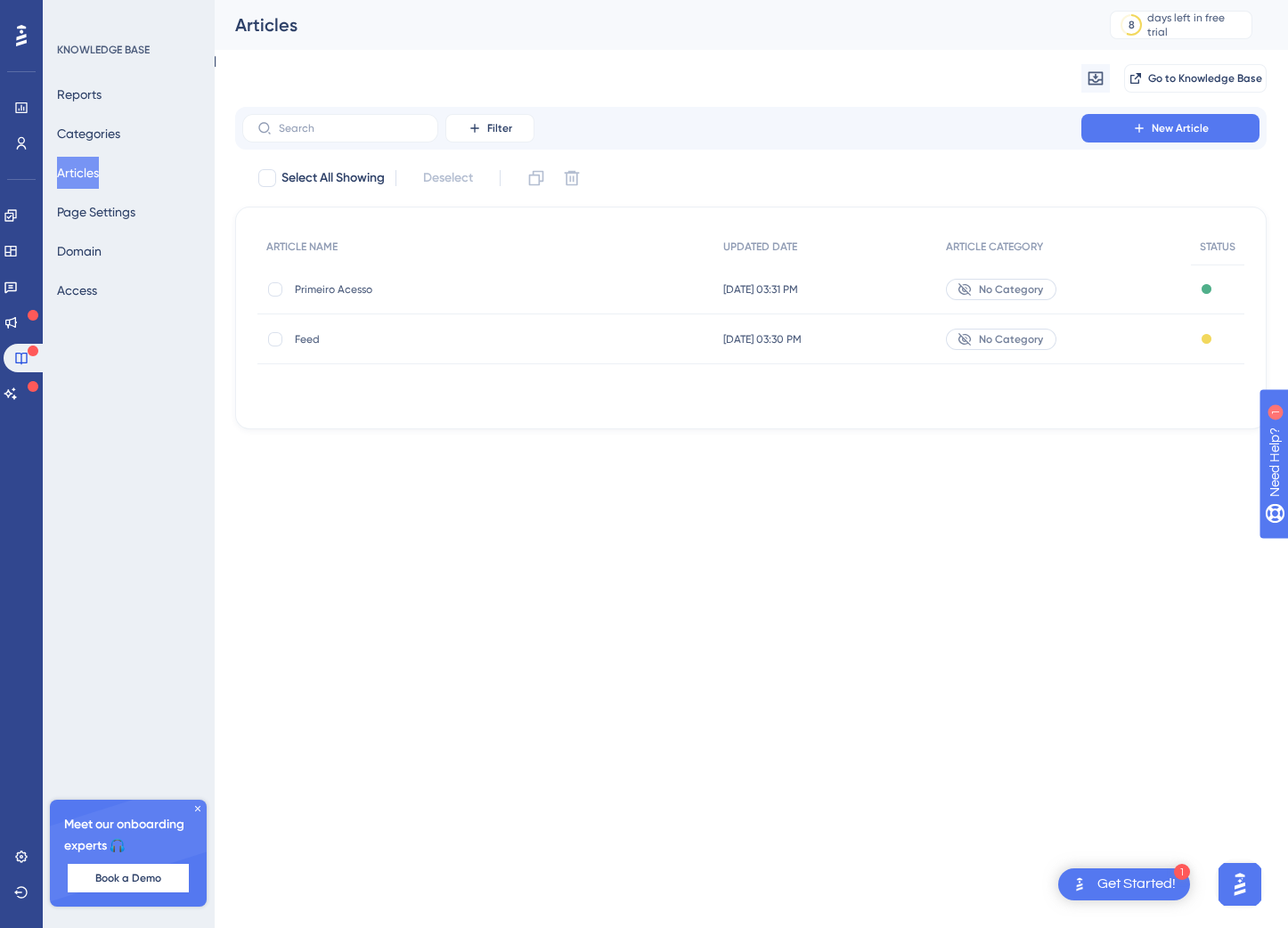 click on "No Category" at bounding box center [1011, 289] 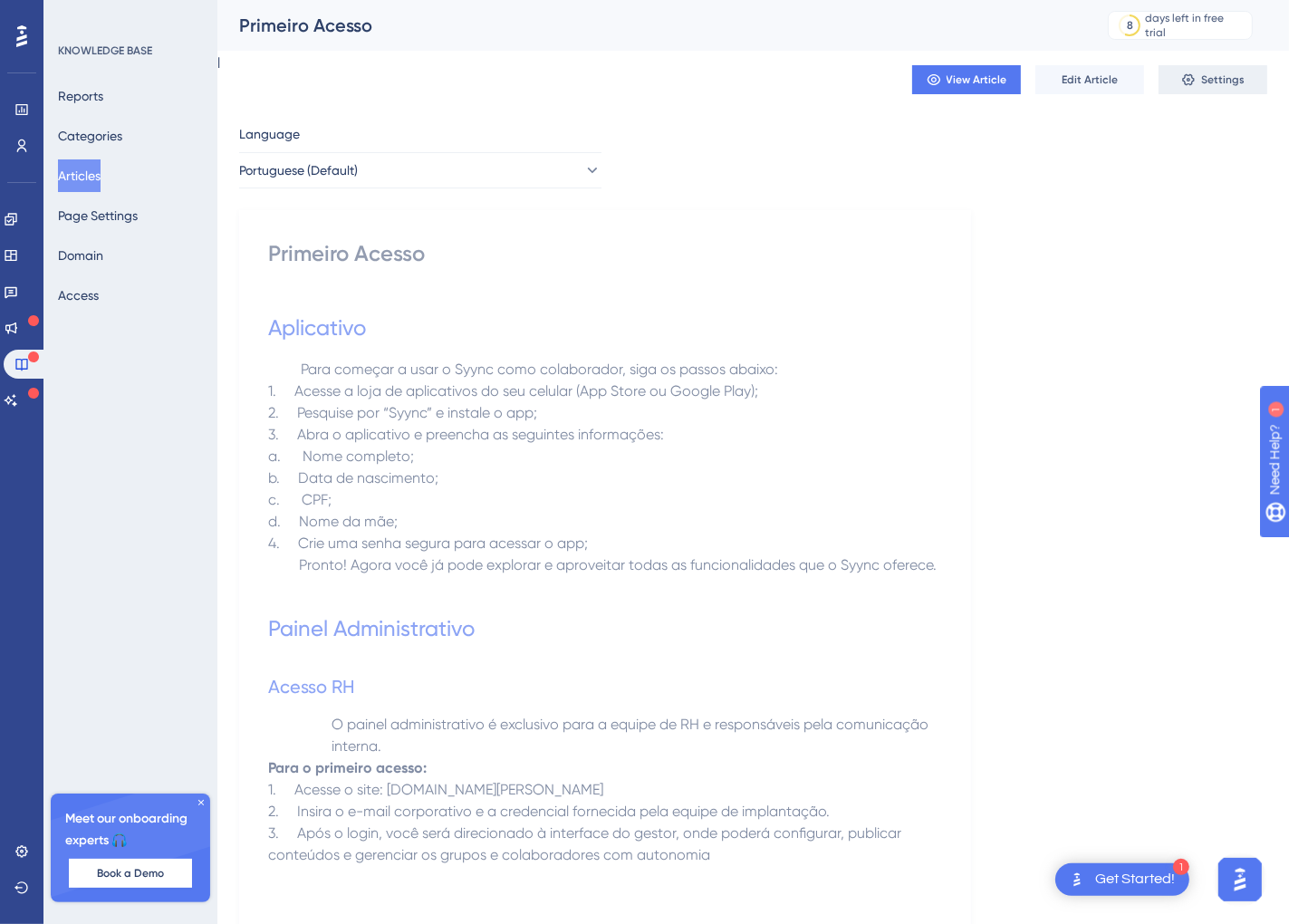 click 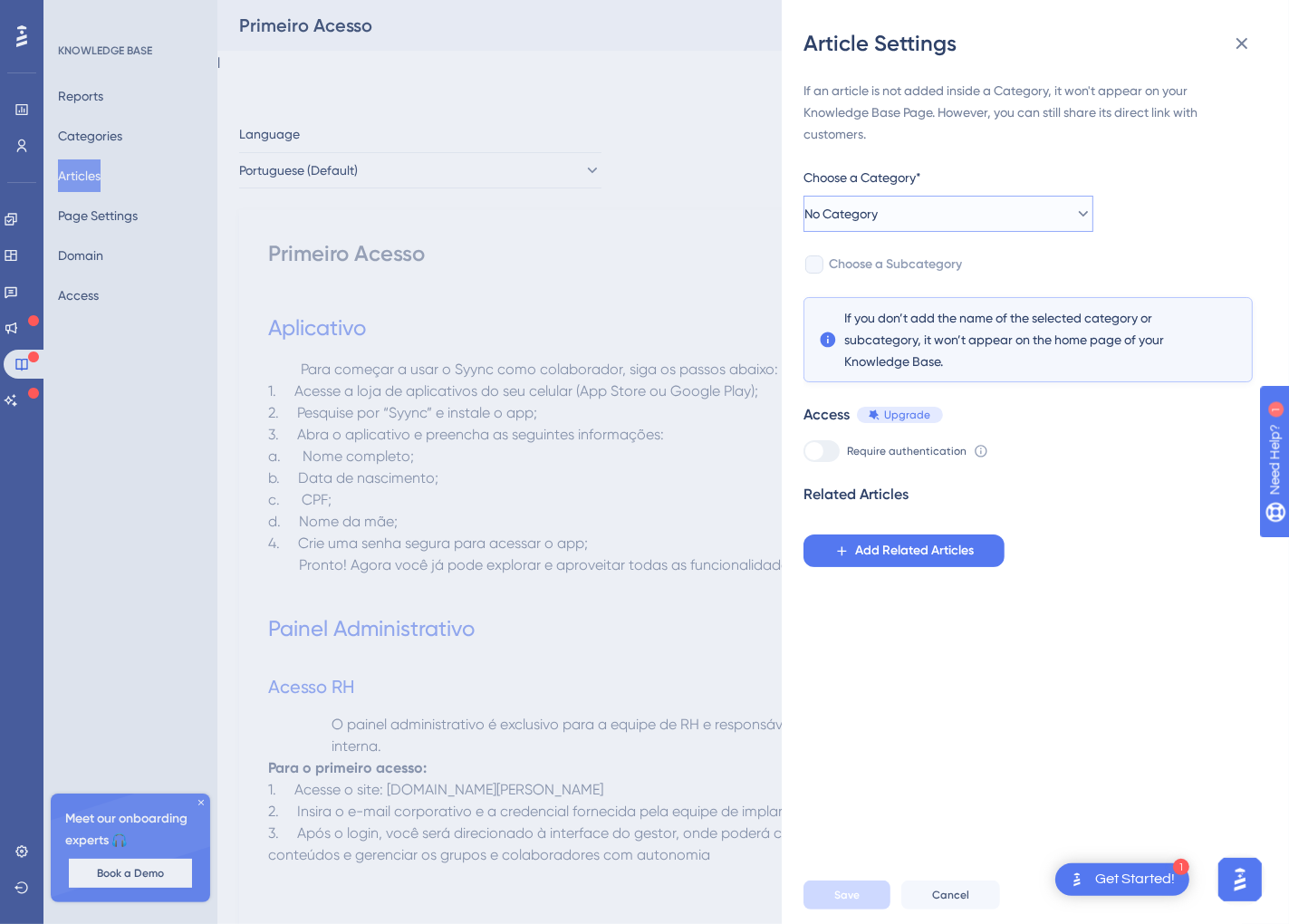 click on "No Category" at bounding box center [948, 214] 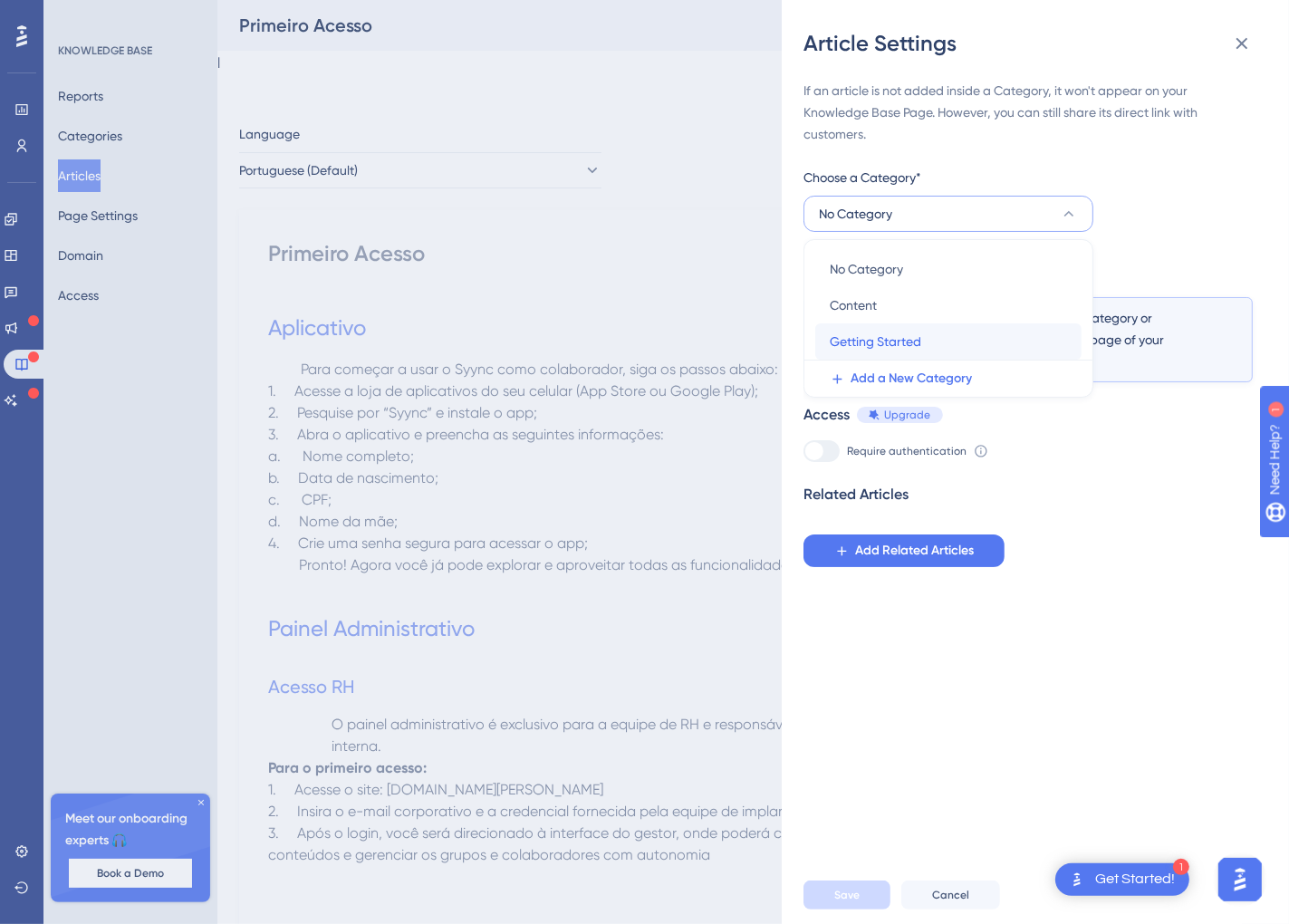 click on "Getting Started" at bounding box center (875, 342) 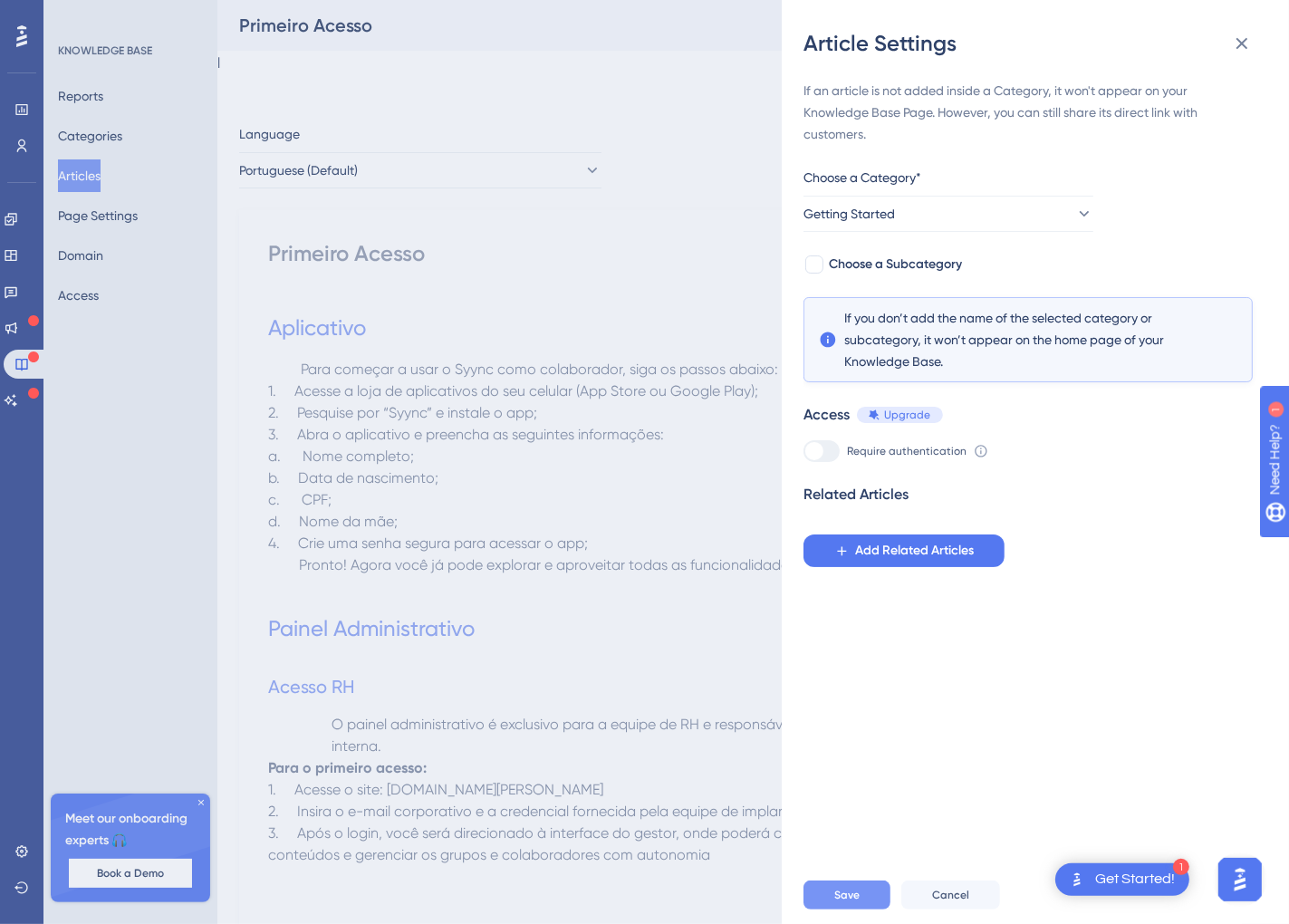 click on "Save" at bounding box center (847, 895) 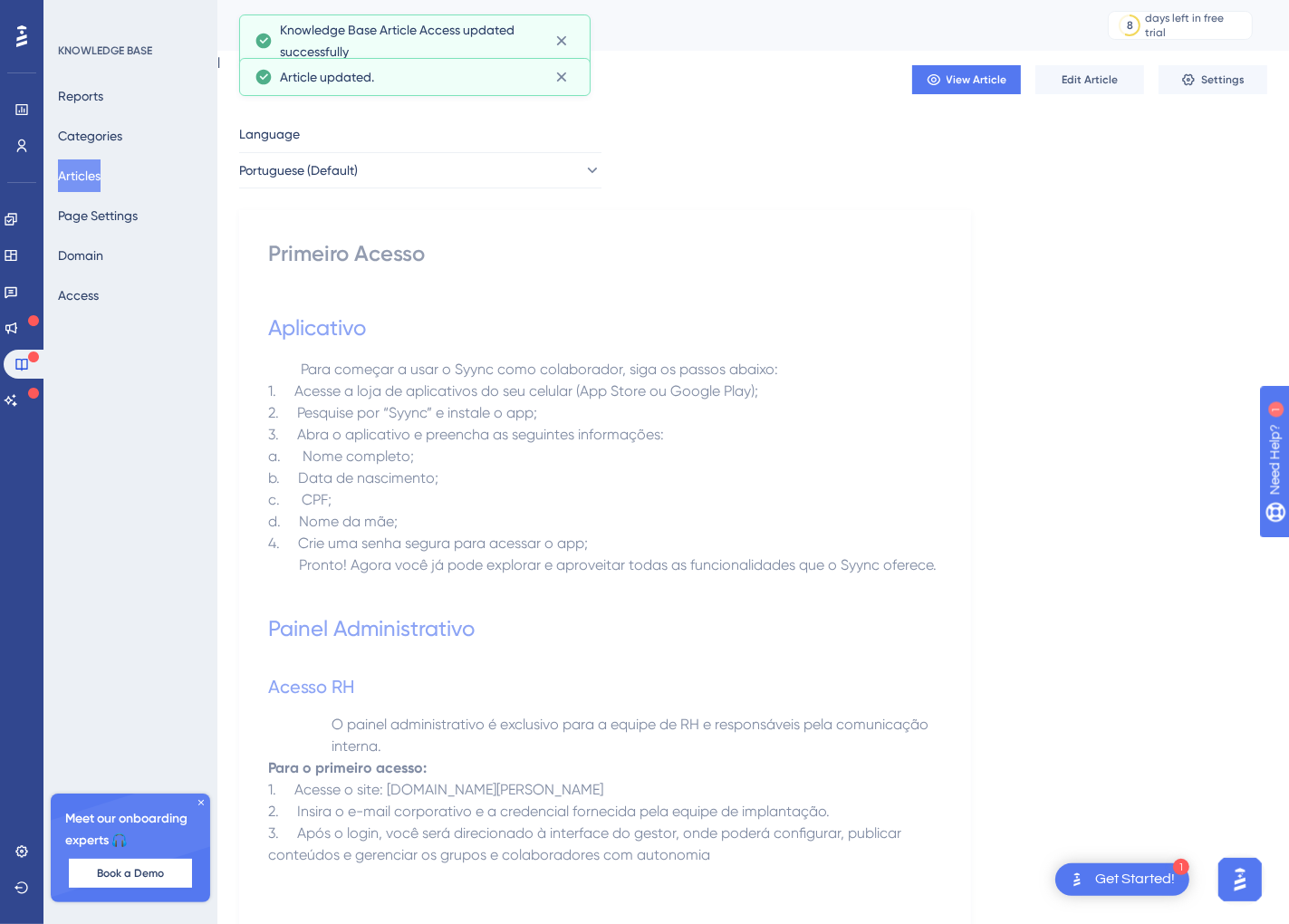 drag, startPoint x: 695, startPoint y: 83, endPoint x: 706, endPoint y: 90, distance: 13.038405 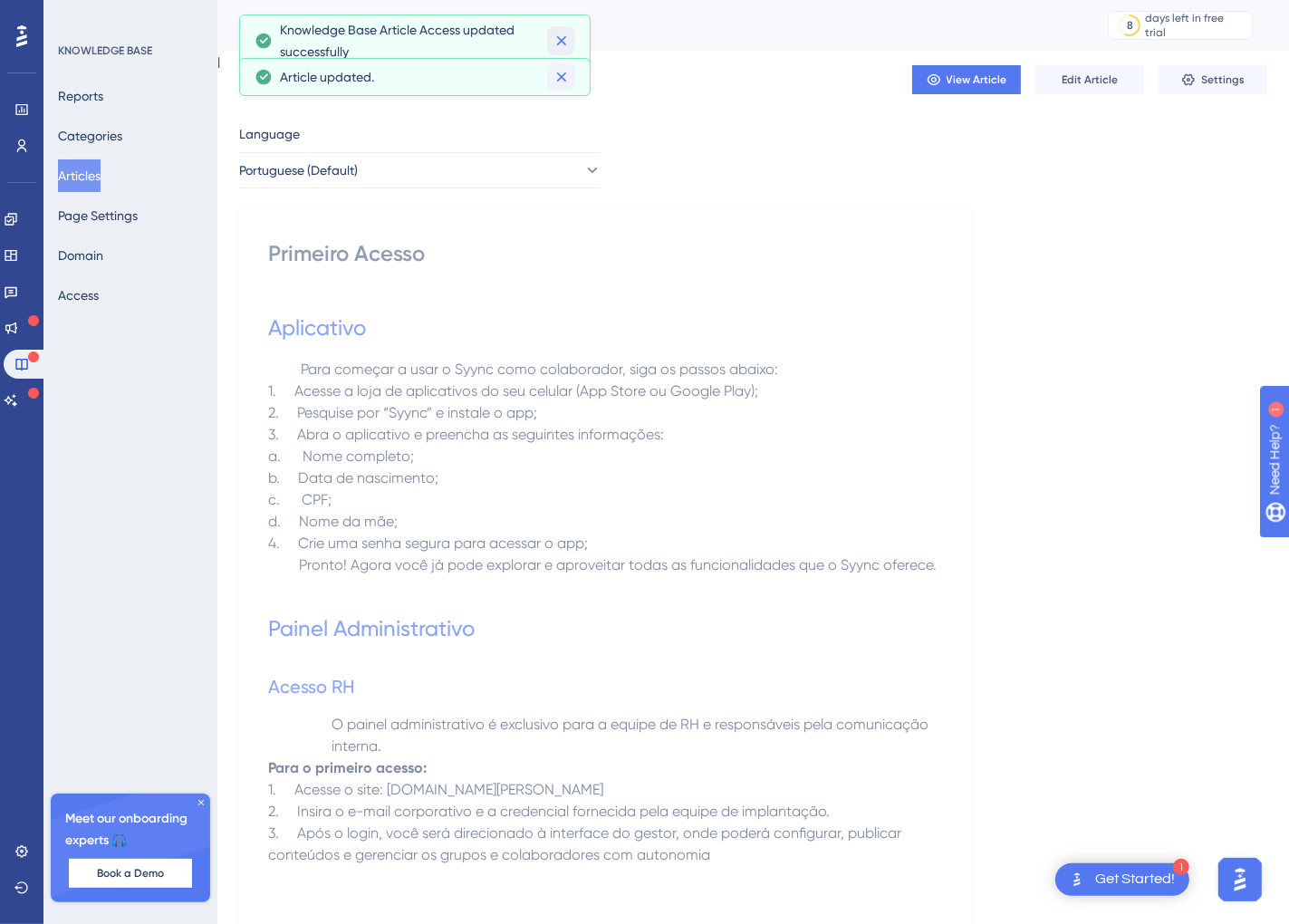 click 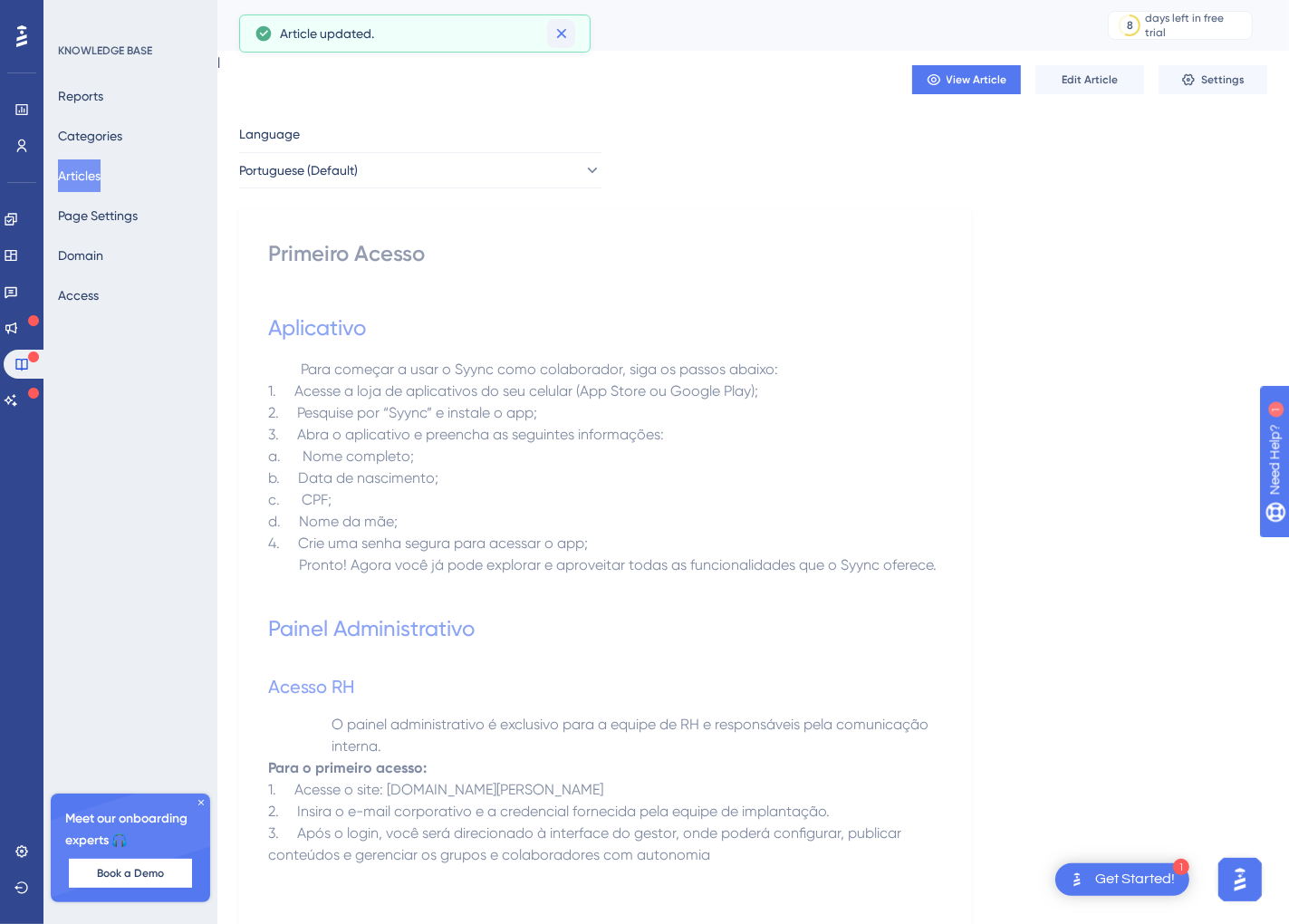 click 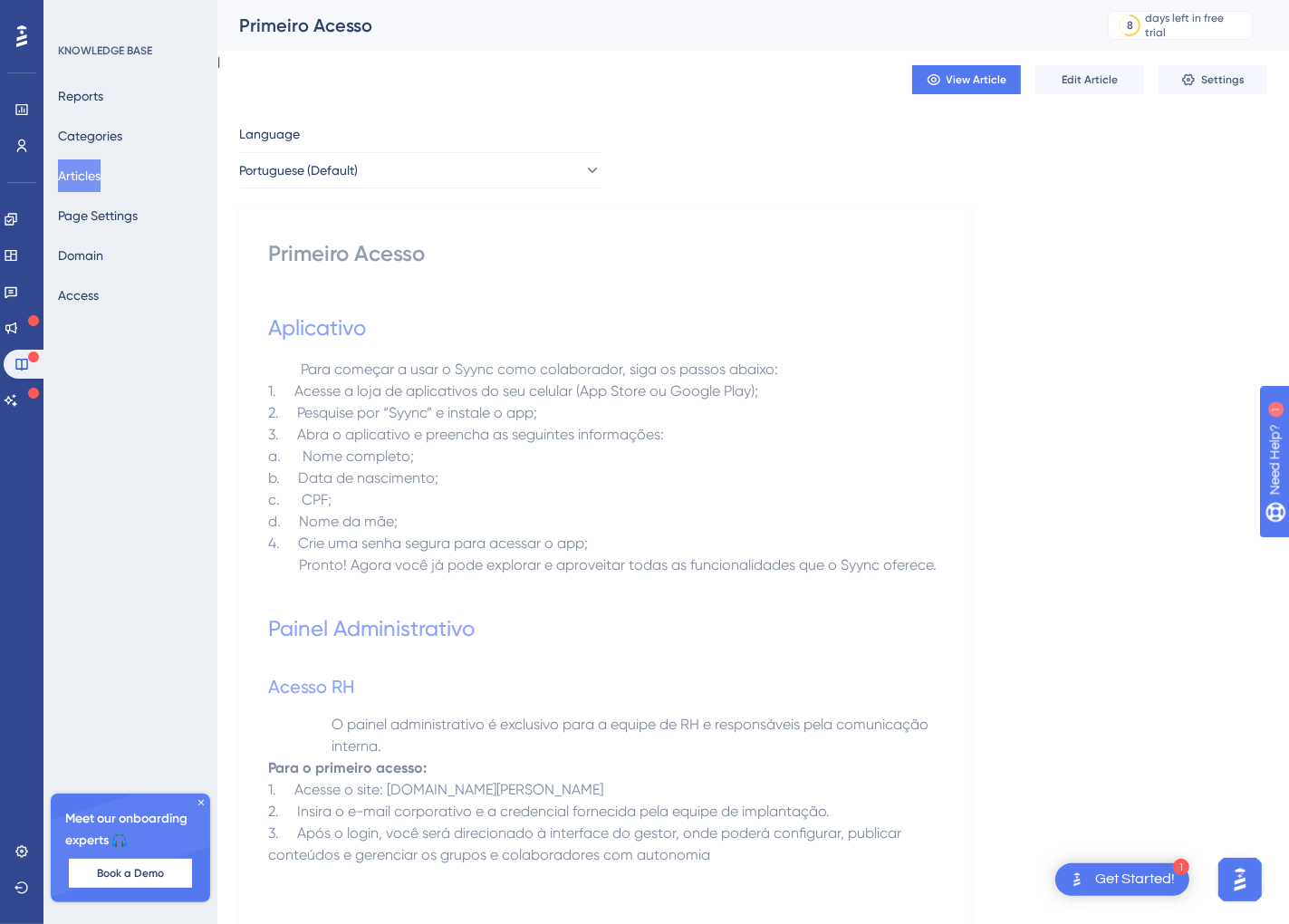 click on "Primeiro Acesso" at bounding box center (650, 25) 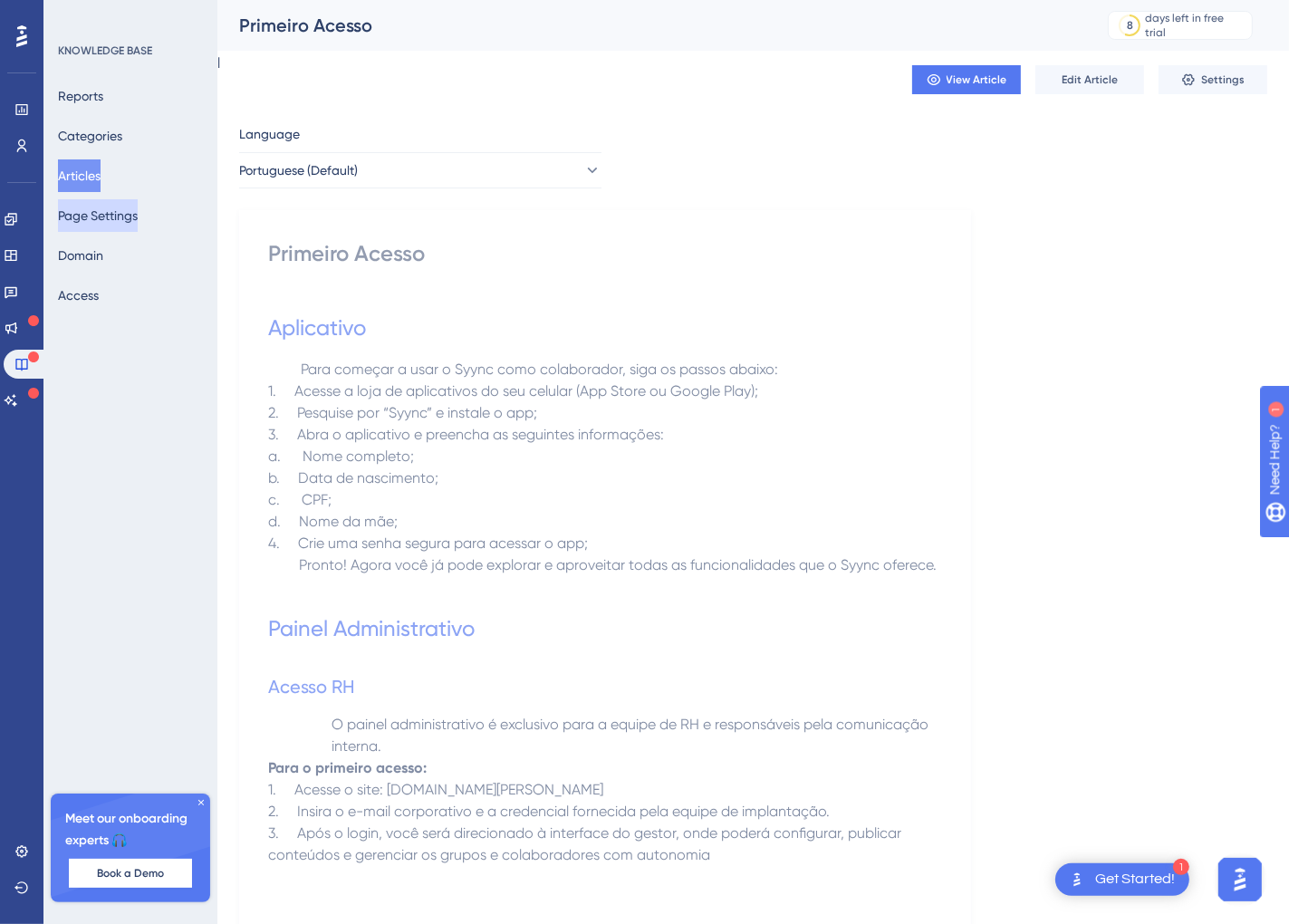 click on "Articles" at bounding box center (79, 176) 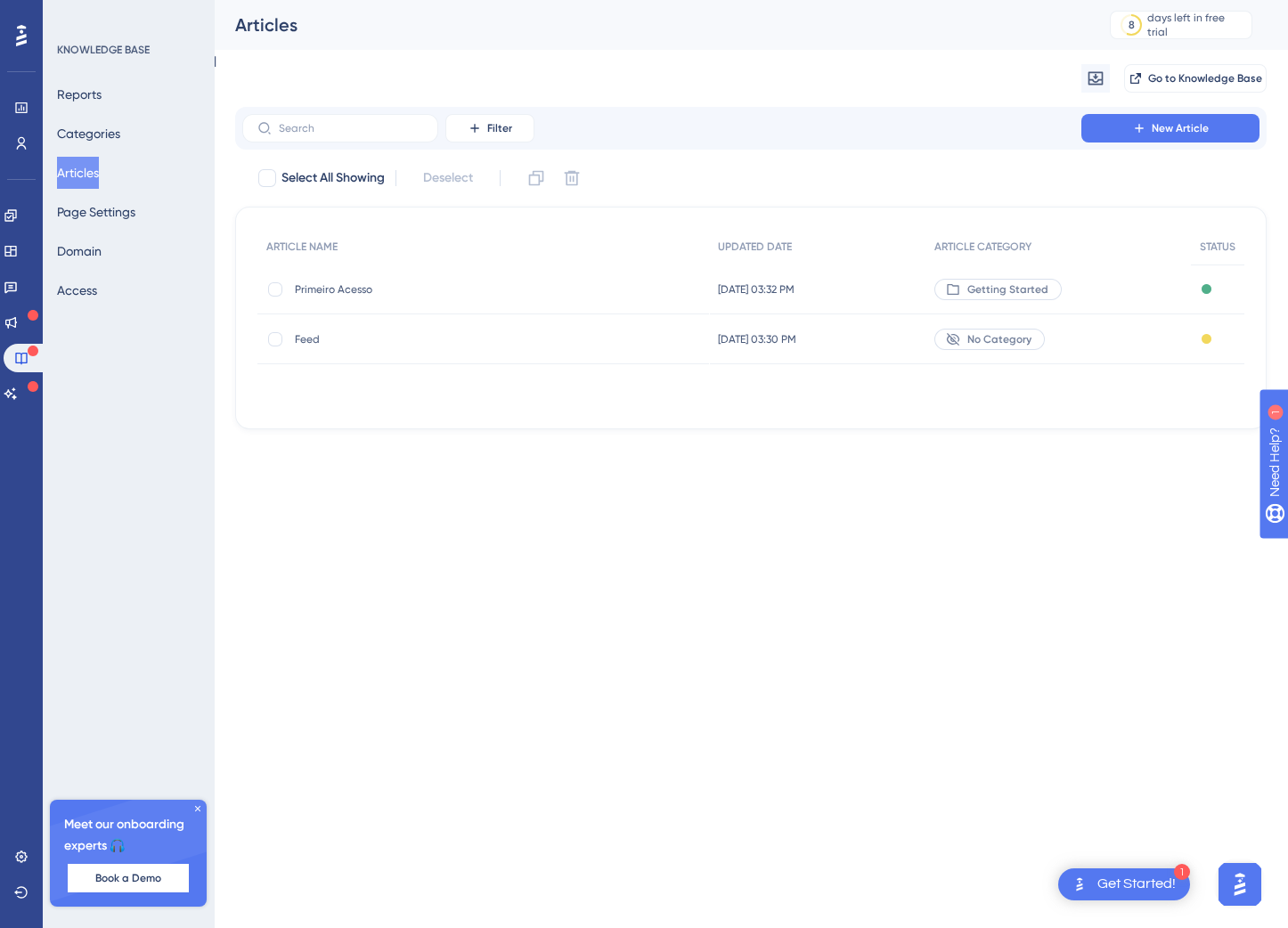 click on "No Category" at bounding box center [1058, 339] 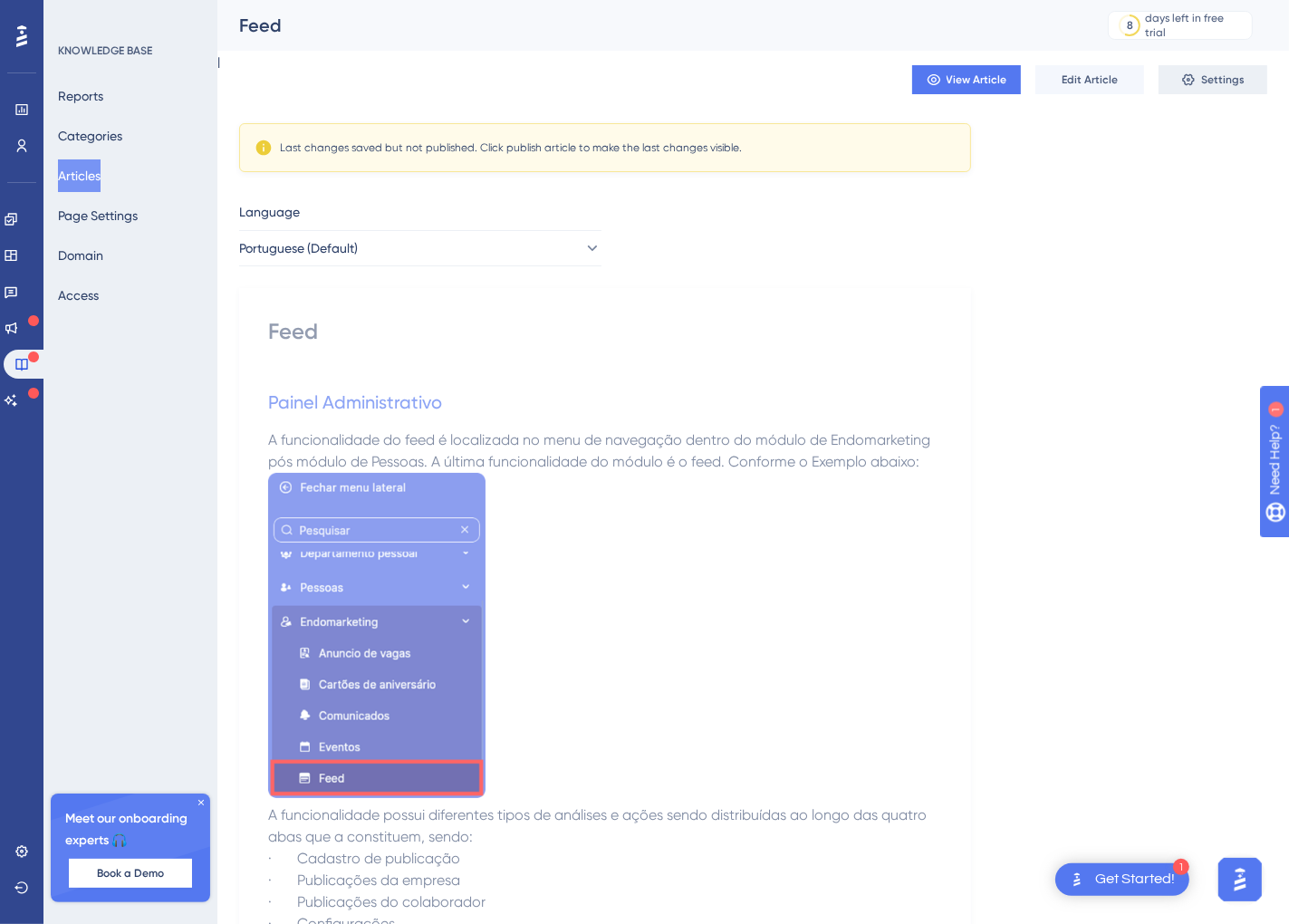 click 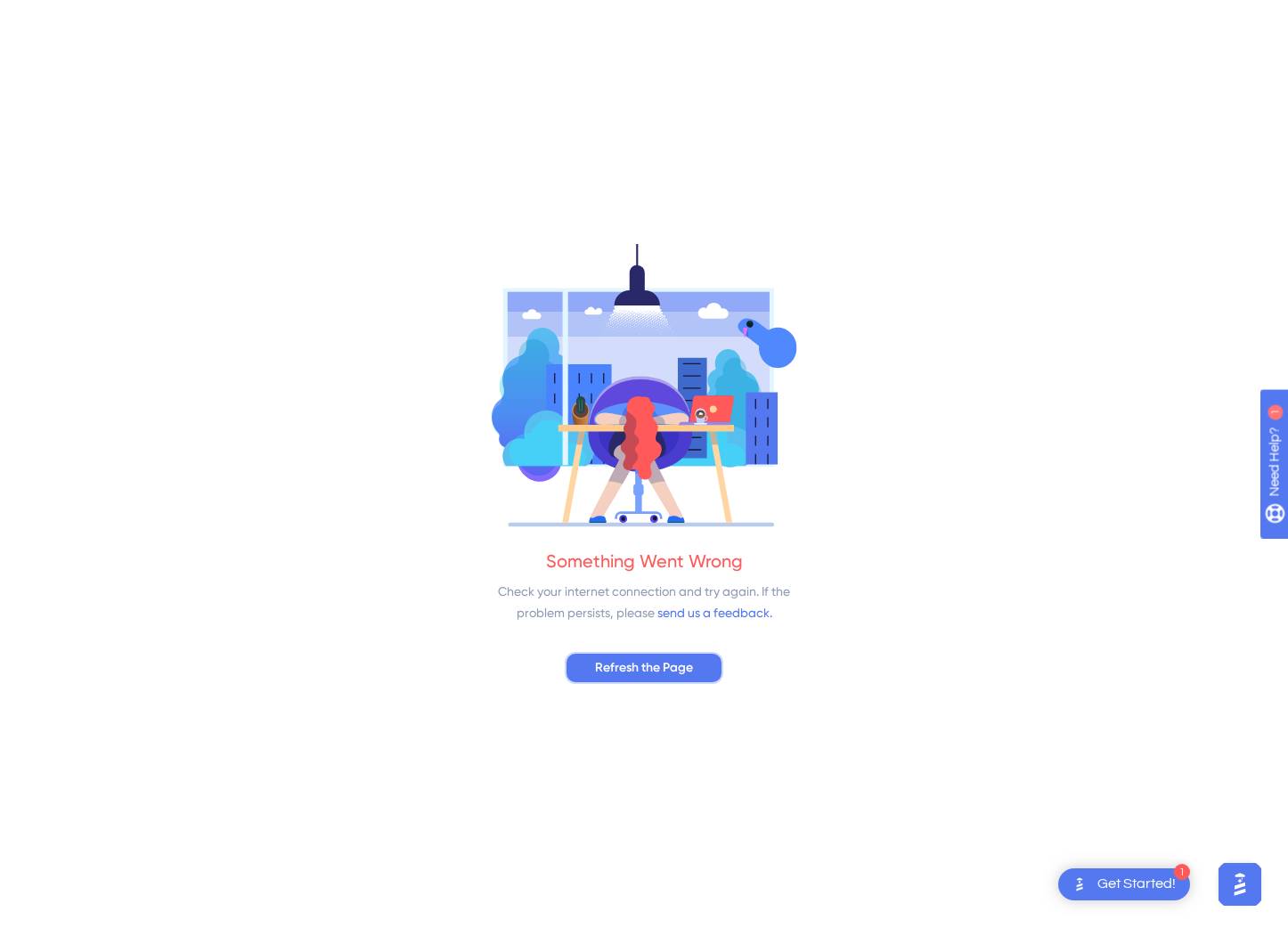 click on "Refresh the Page" at bounding box center [644, 668] 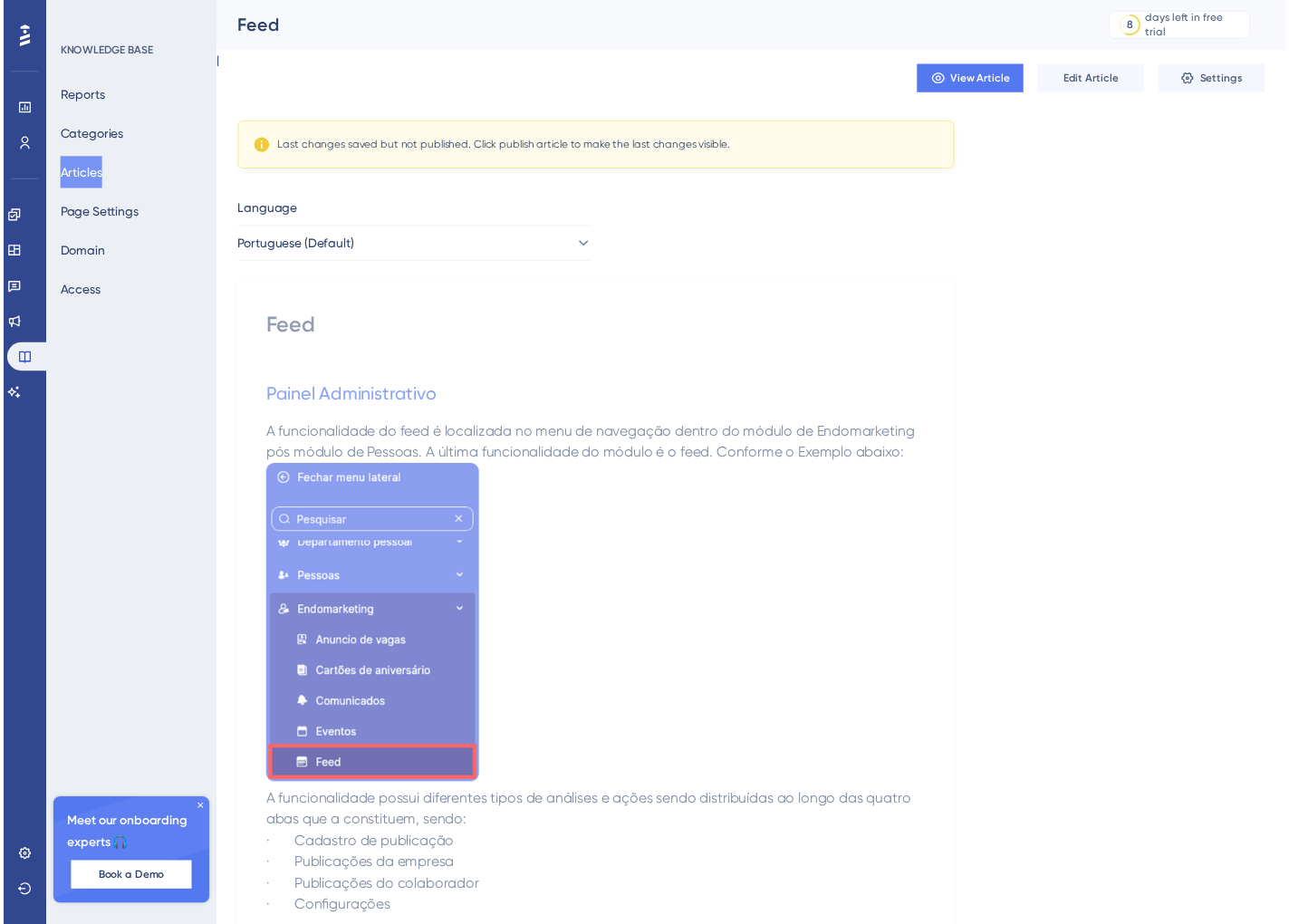 scroll, scrollTop: 0, scrollLeft: 0, axis: both 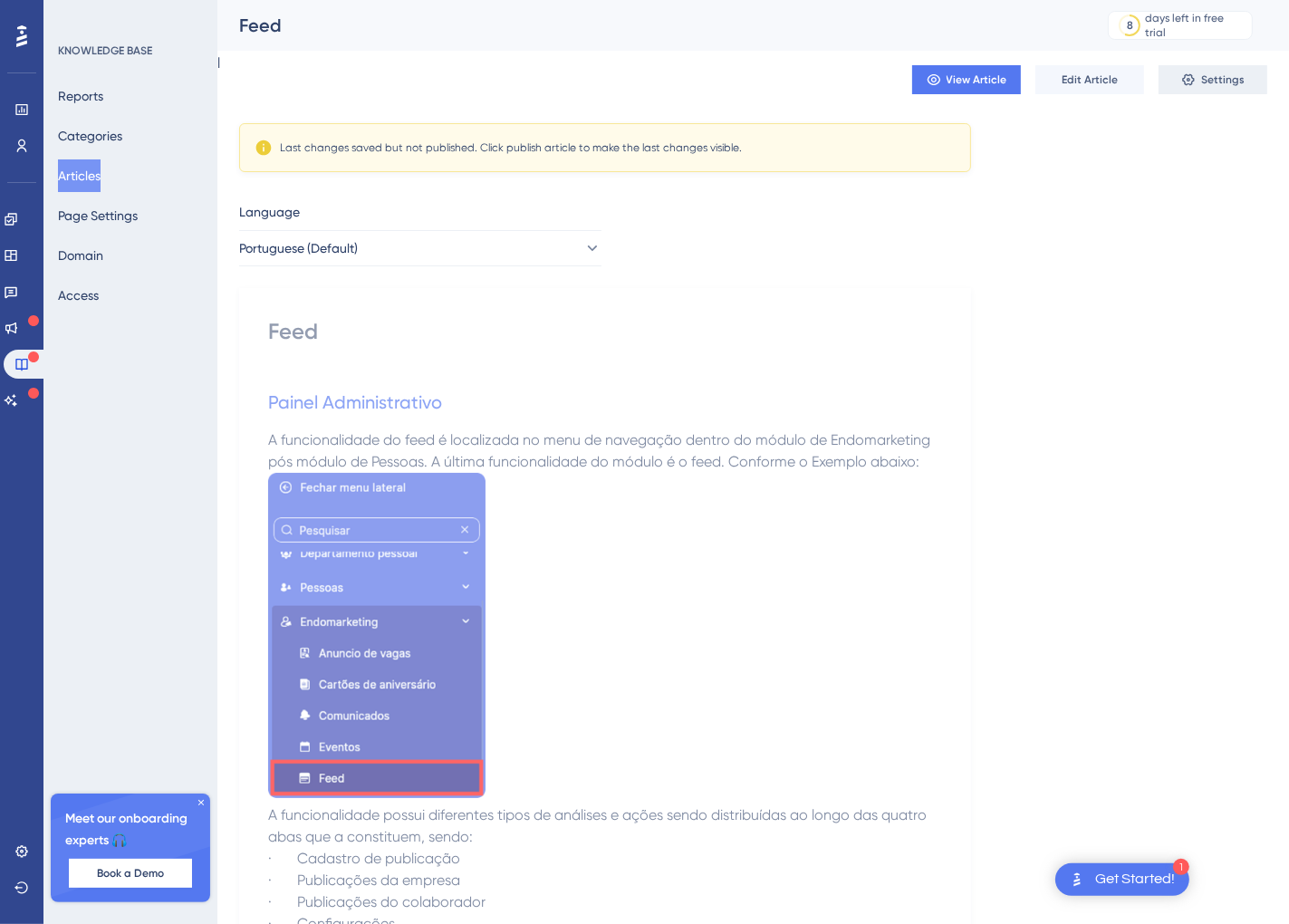 click on "Settings" at bounding box center [1213, 80] 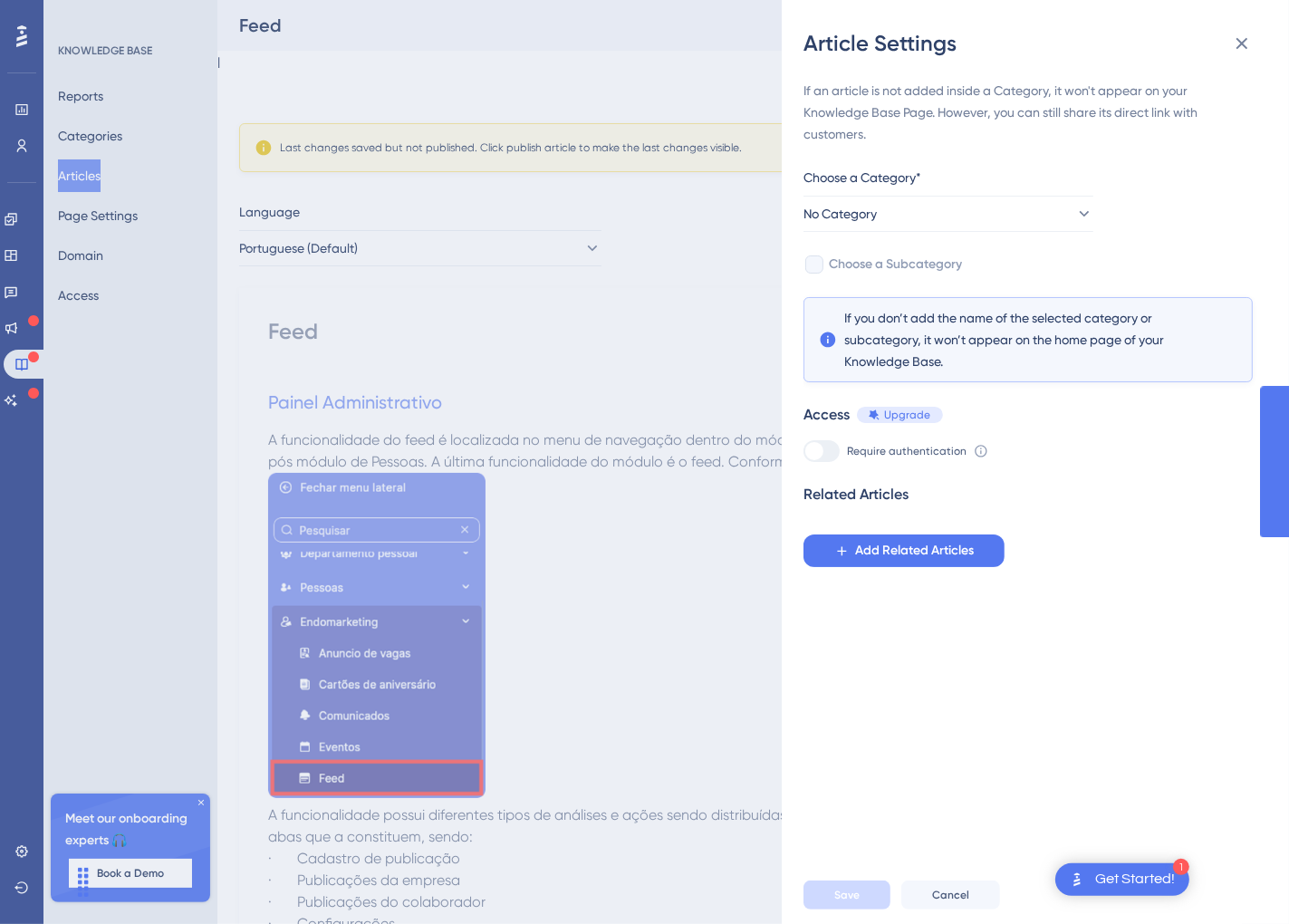 scroll, scrollTop: 0, scrollLeft: 0, axis: both 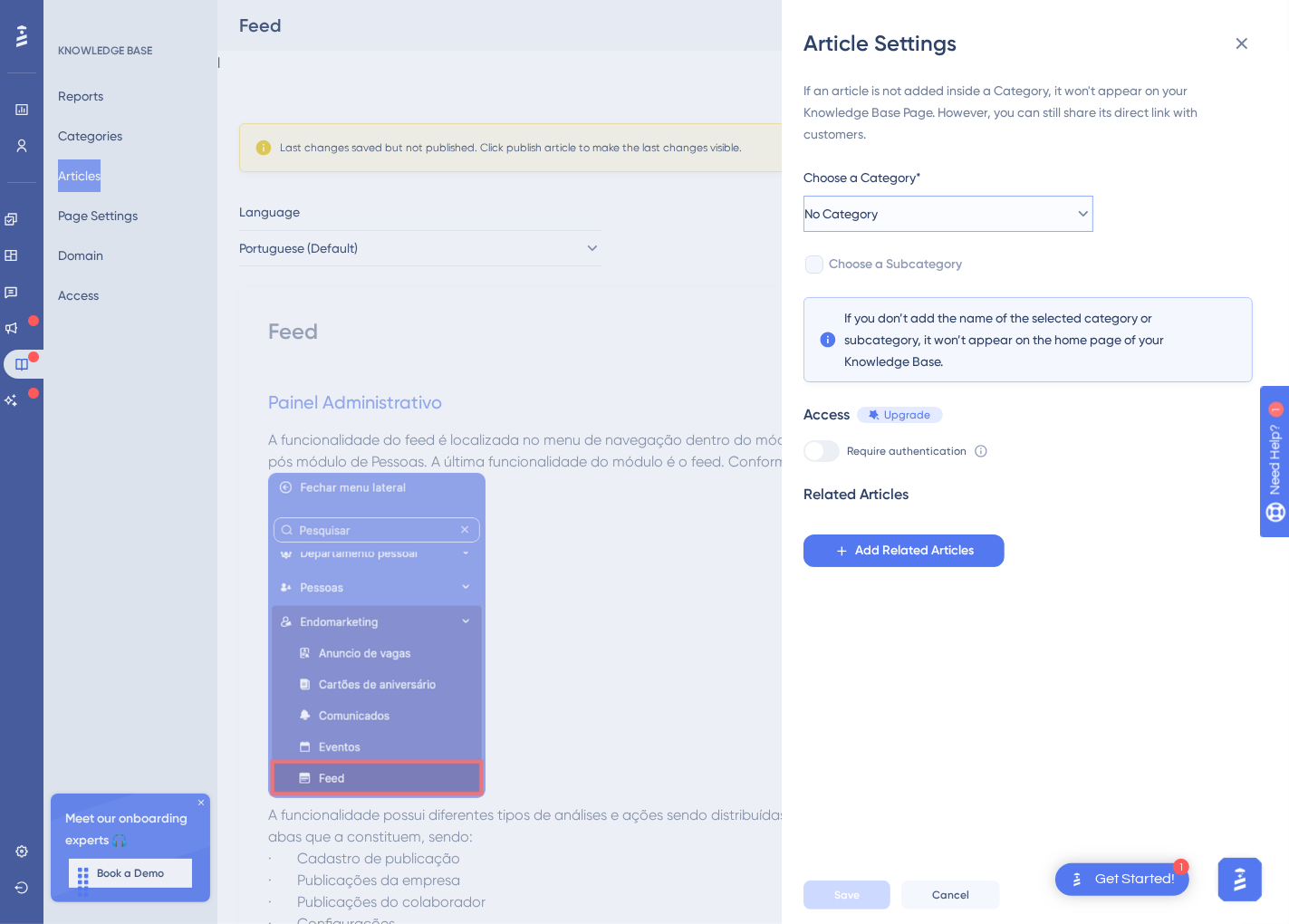 click on "No Category" at bounding box center [948, 214] 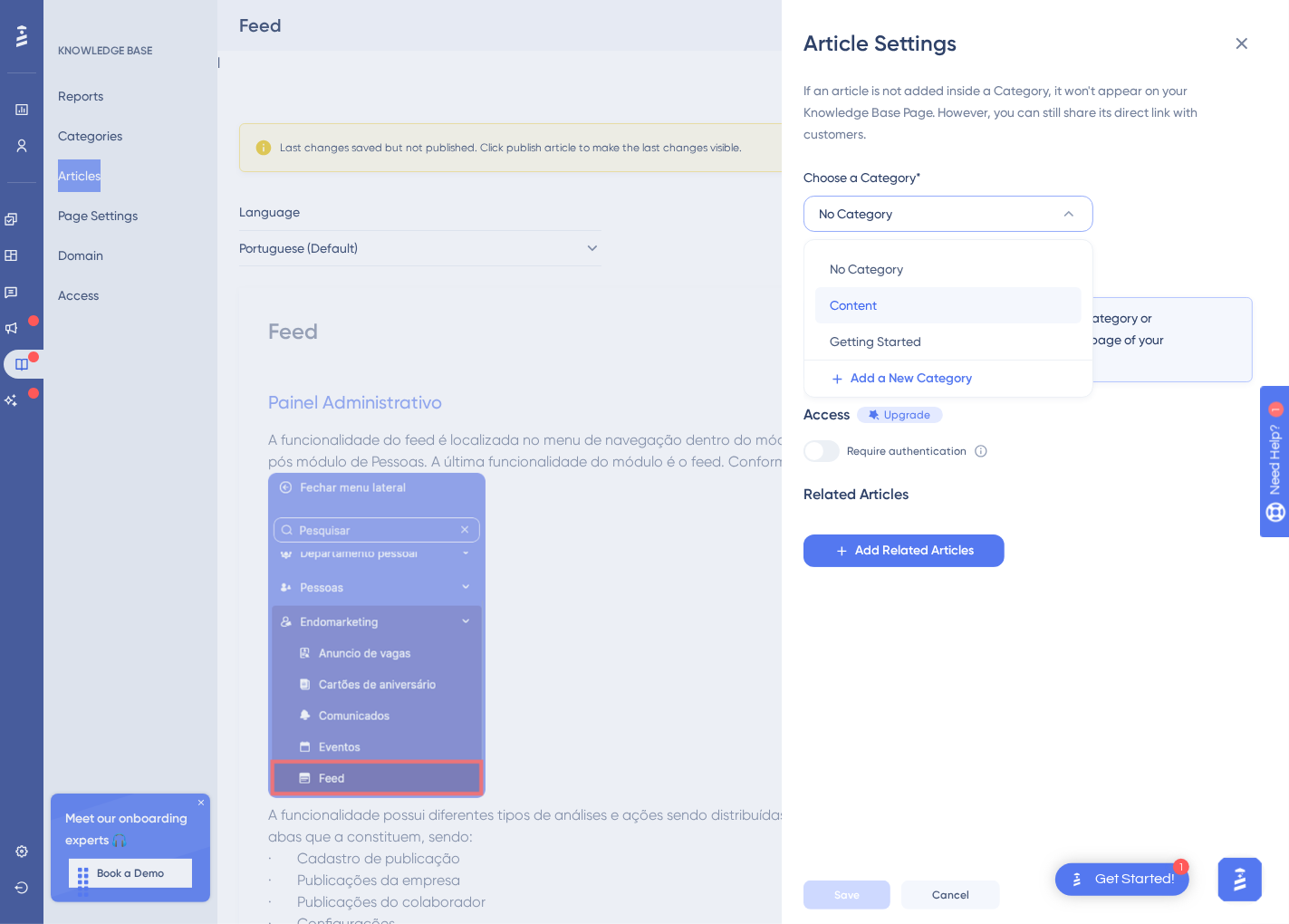click on "Content Content" at bounding box center [948, 305] 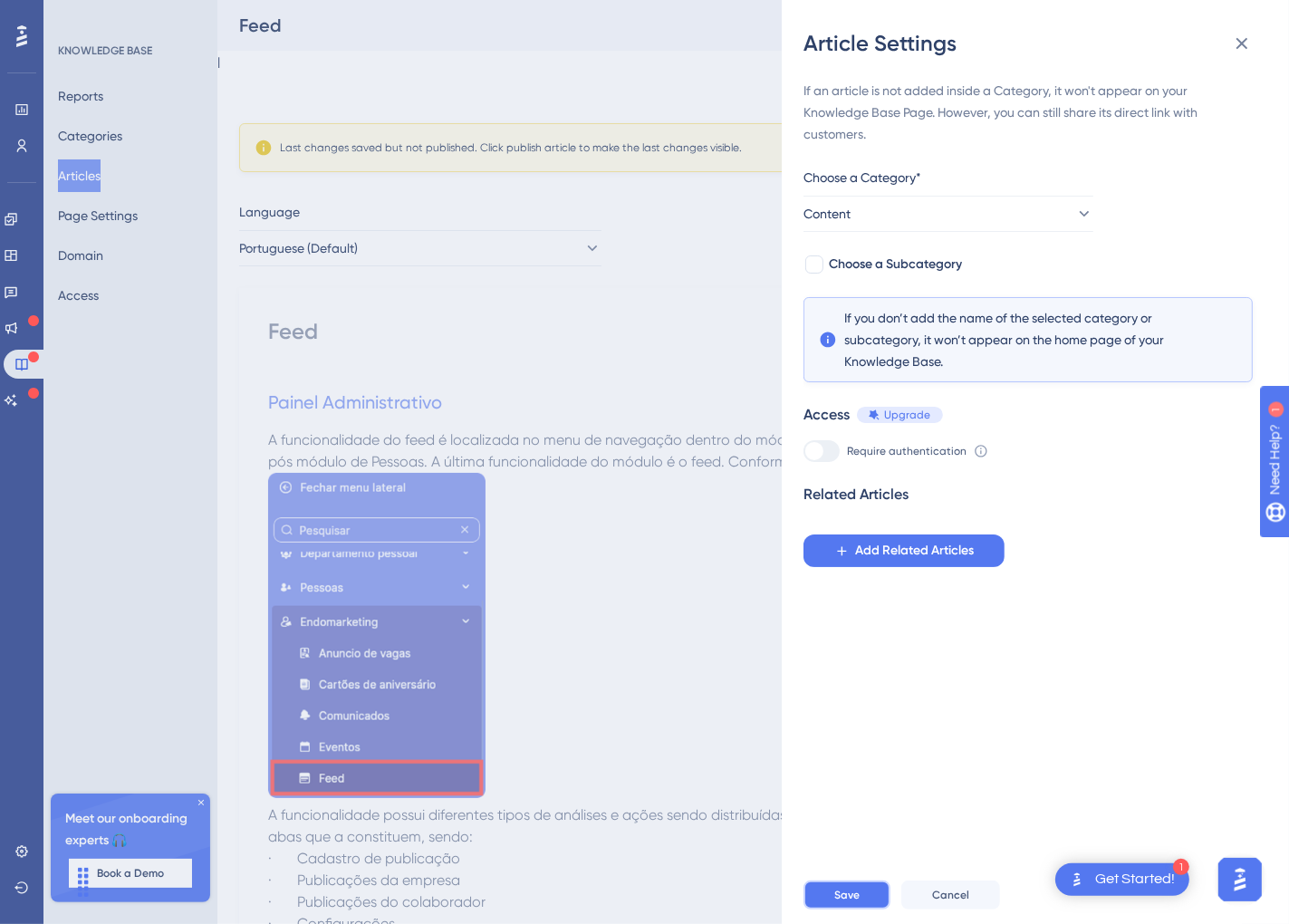 click on "Save" at bounding box center (847, 895) 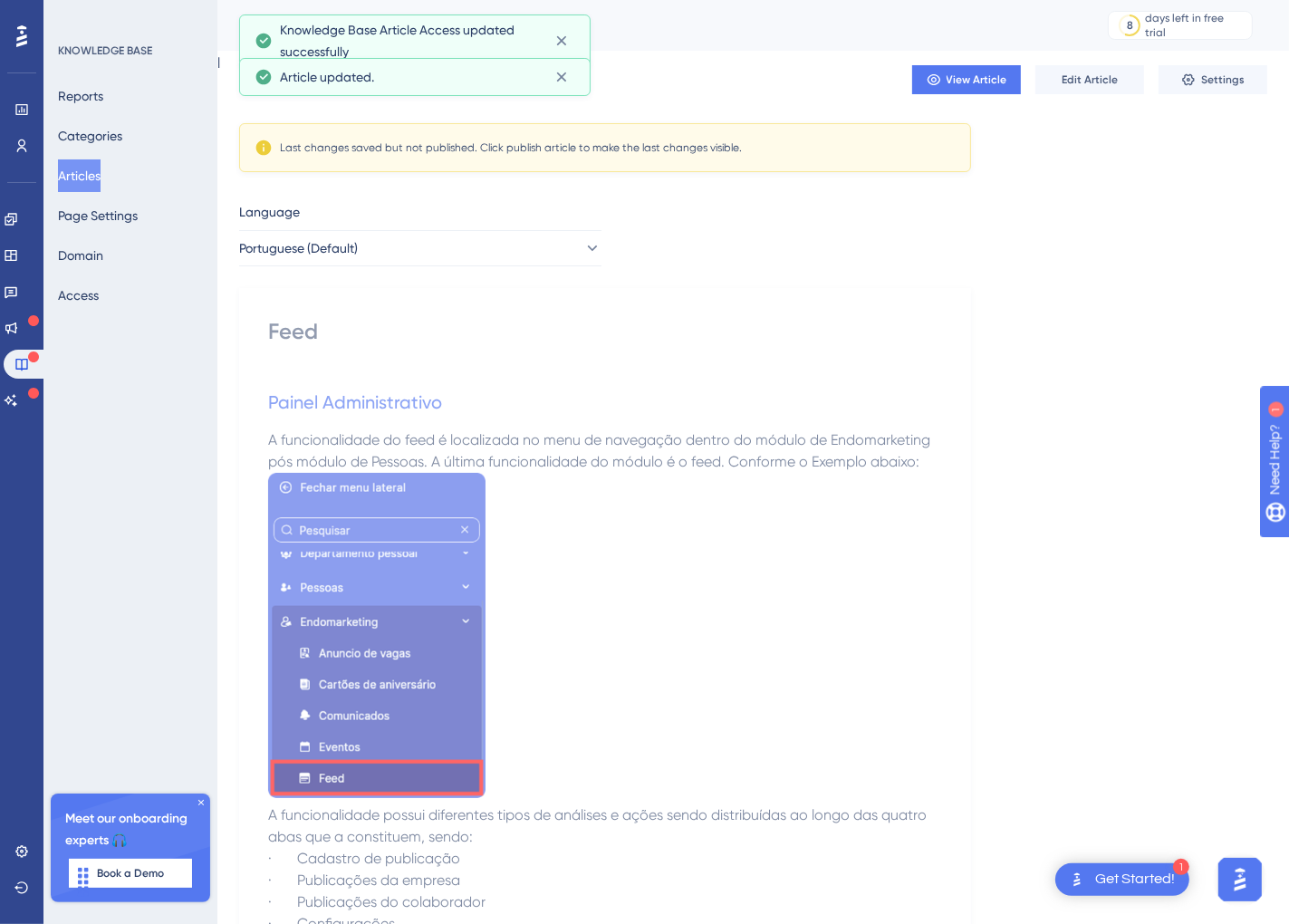 click on "Articles" at bounding box center (79, 176) 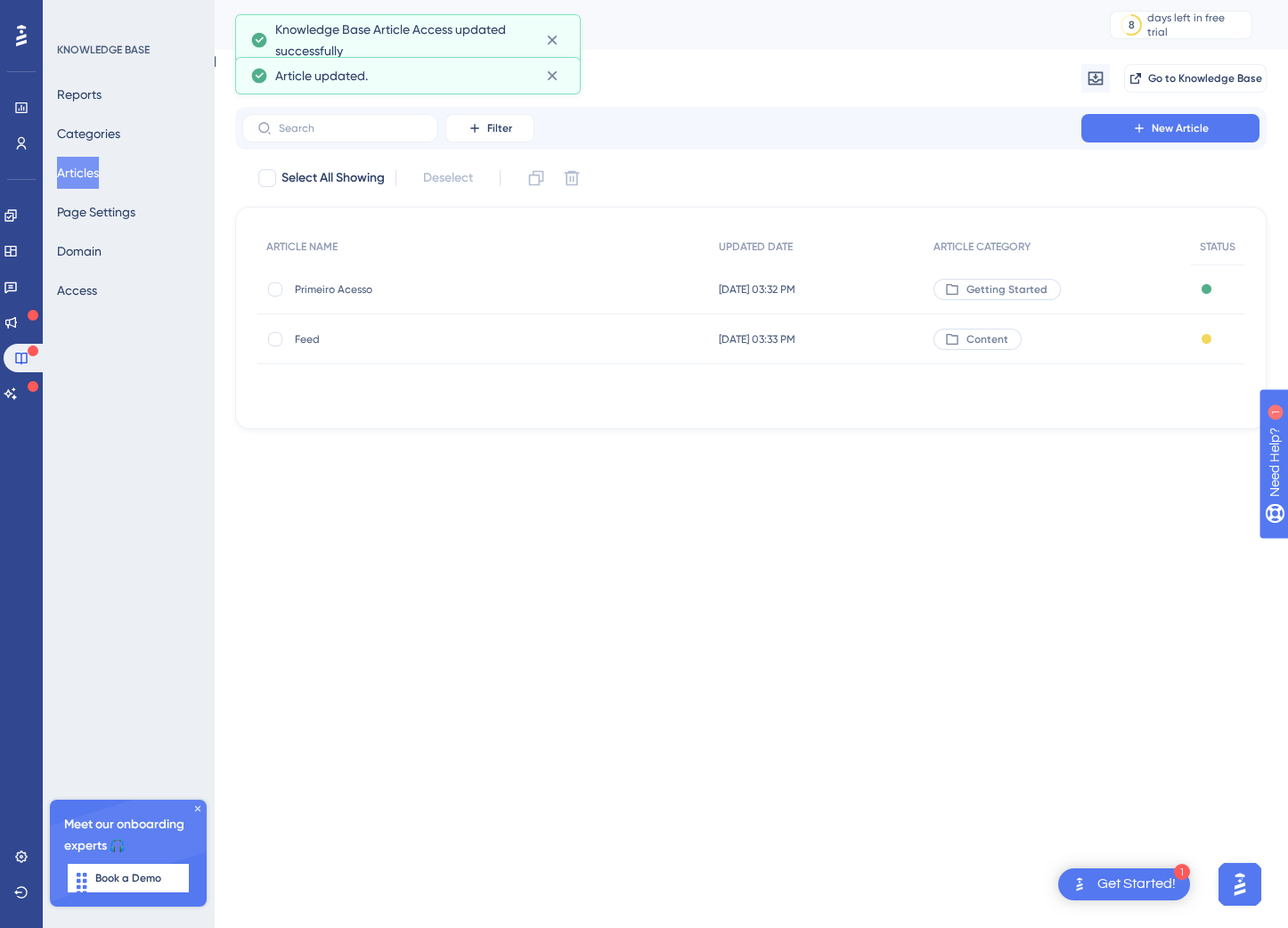 click on "1 Get Started!
Performance Users Engagement Widgets Feedback Product Updates Knowledge Base AI Assistant Settings Logout KNOWLEDGE BASE Reports Categories Articles Page Settings Domain Access Meet our onboarding experts 🎧 Book a Demo Upgrade Plan Articles 8 days left in free trial Click to see  upgrade options Migrate from Go to Knowledge Base Filter New Article Select All Showing Deselect ARTICLE NAME UPDATED DATE ARTICLE CATEGORY STATUS Primeiro Acesso Primeiro Acesso Jul 13 2025, 03:32 PM Jul 13 2025, 03:32 PM Getting Started Published Feed Feed Jul 13 2025, 03:33 PM Jul 13 2025, 03:33 PM Content Published with pending draft Knowledge Base Article Access updated successfully Article updated.
153 results
Use arrow keys  ↑ ↓  to navigate
The action has been successful" at bounding box center (644, 35) 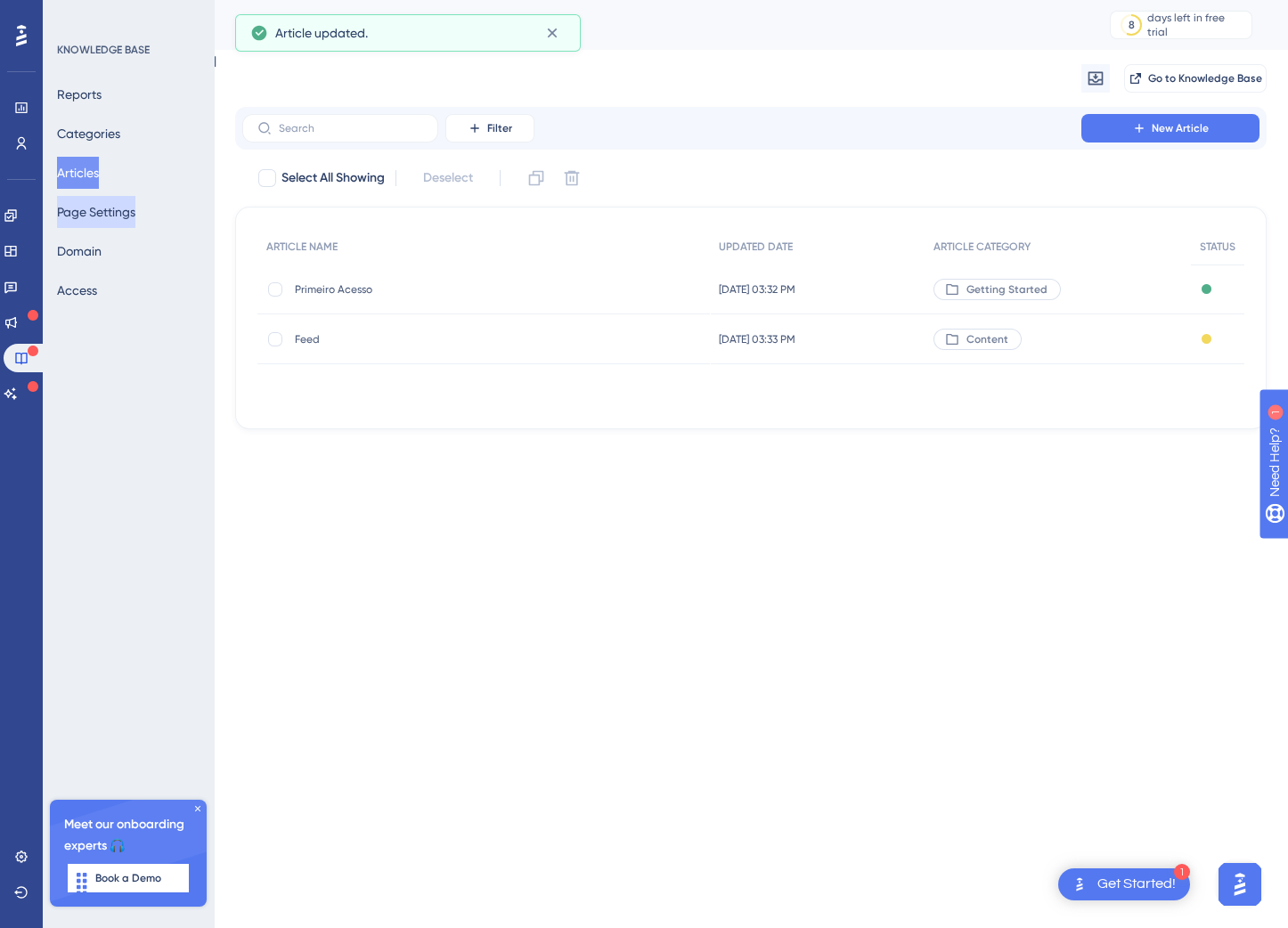 click on "Page Settings" at bounding box center (96, 212) 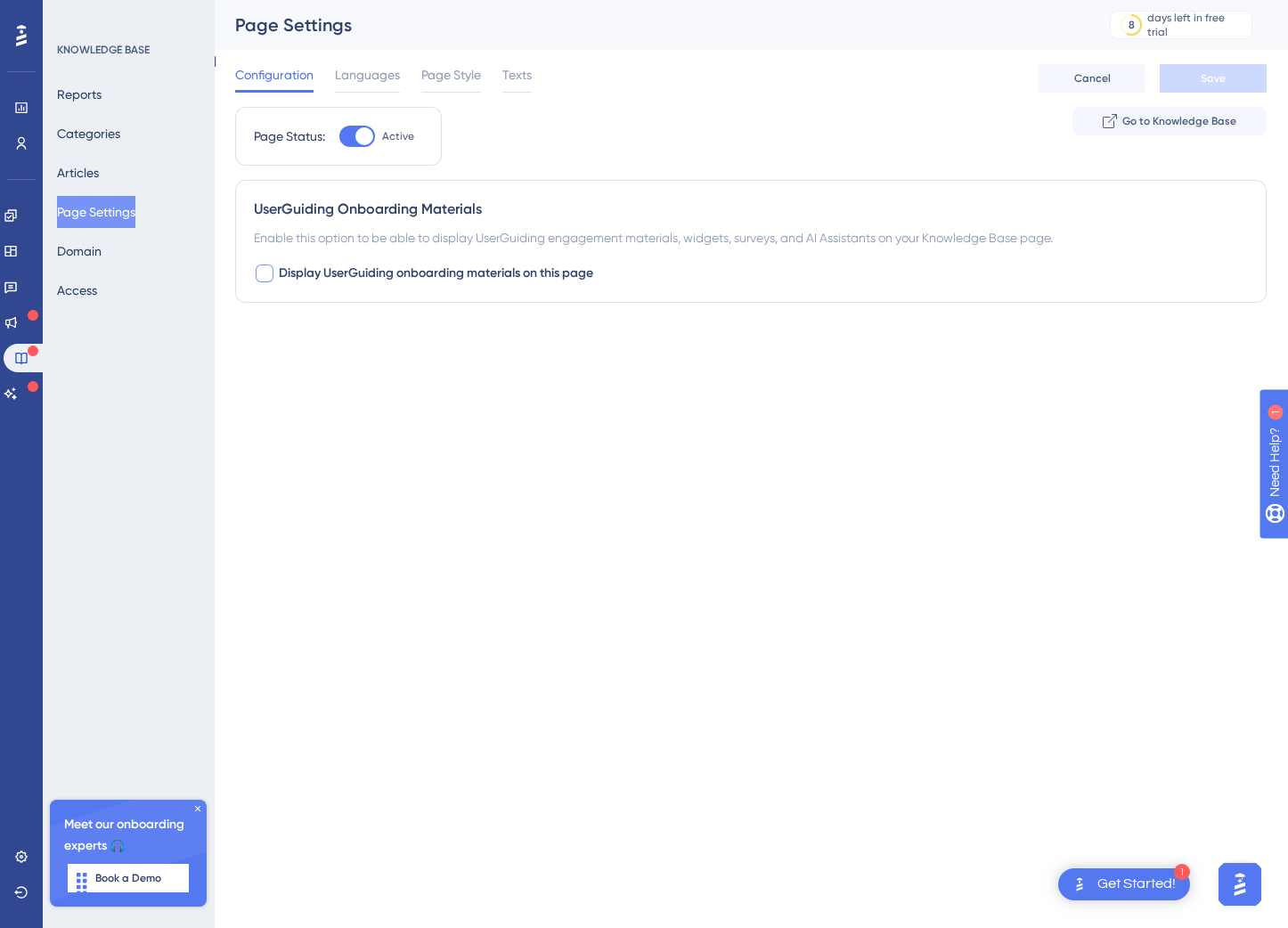 click on "Display UserGuiding onboarding materials on this page" at bounding box center [436, 273] 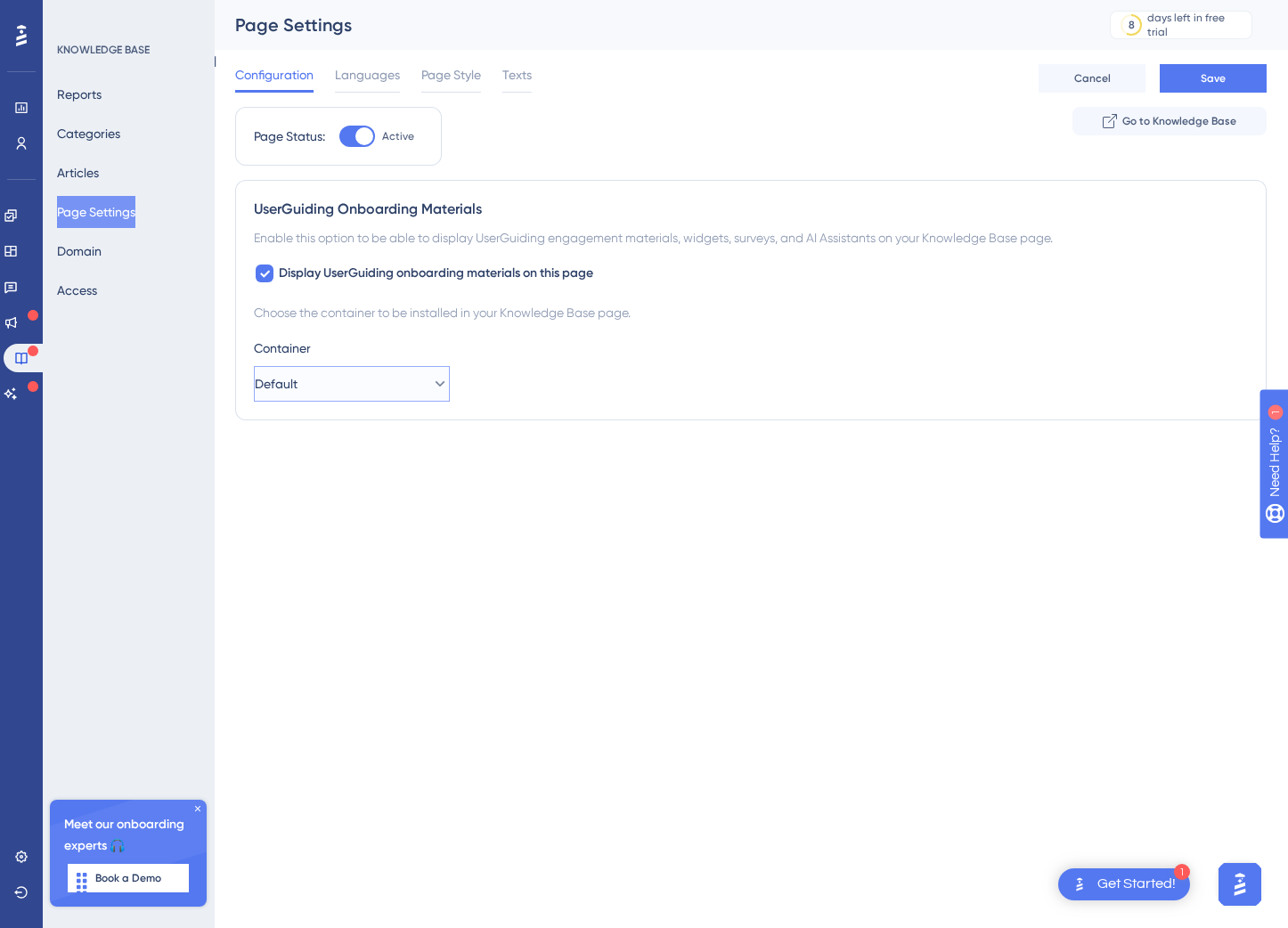 click on "Default" at bounding box center (352, 384) 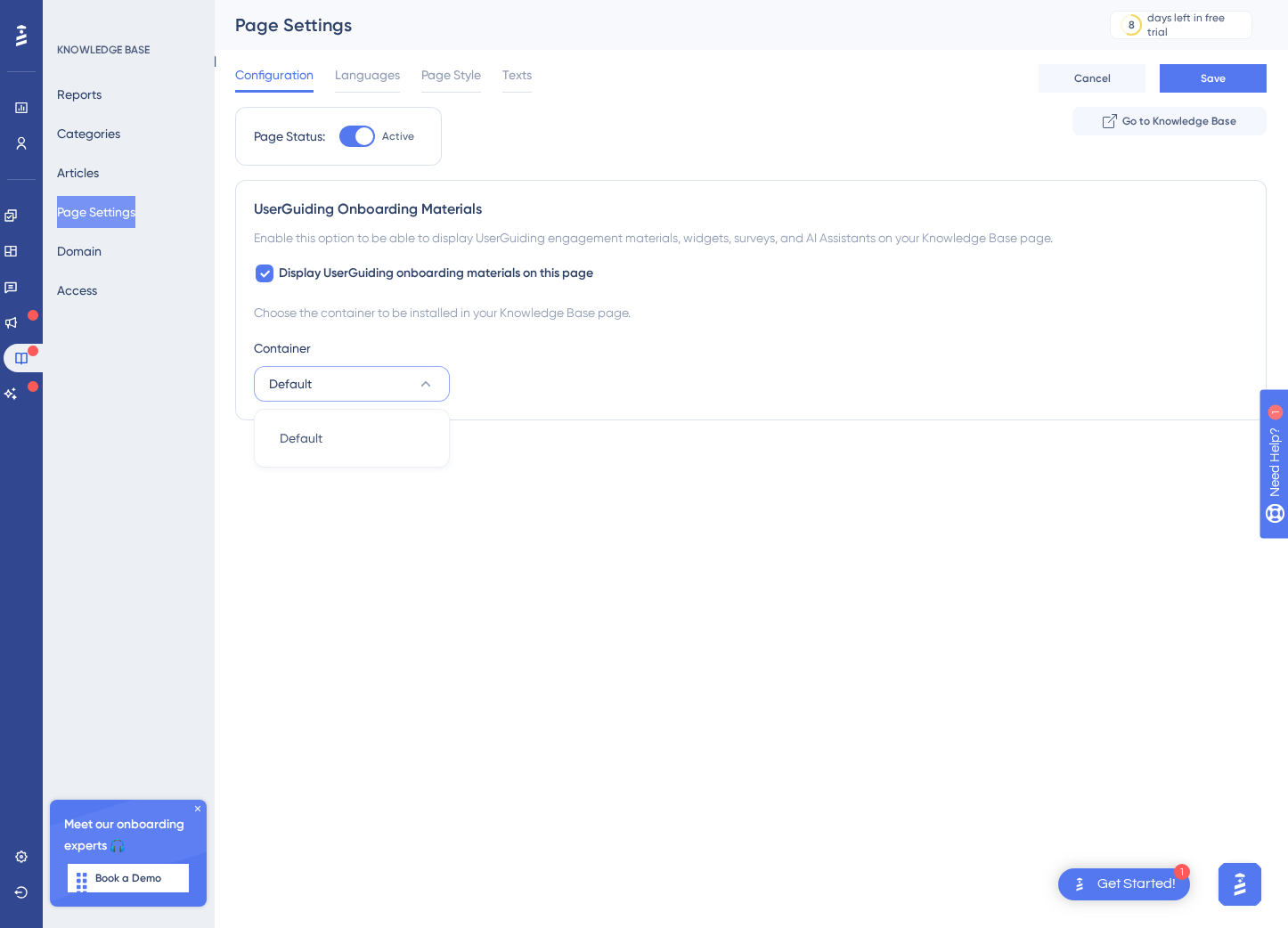 click on "Default" at bounding box center [352, 384] 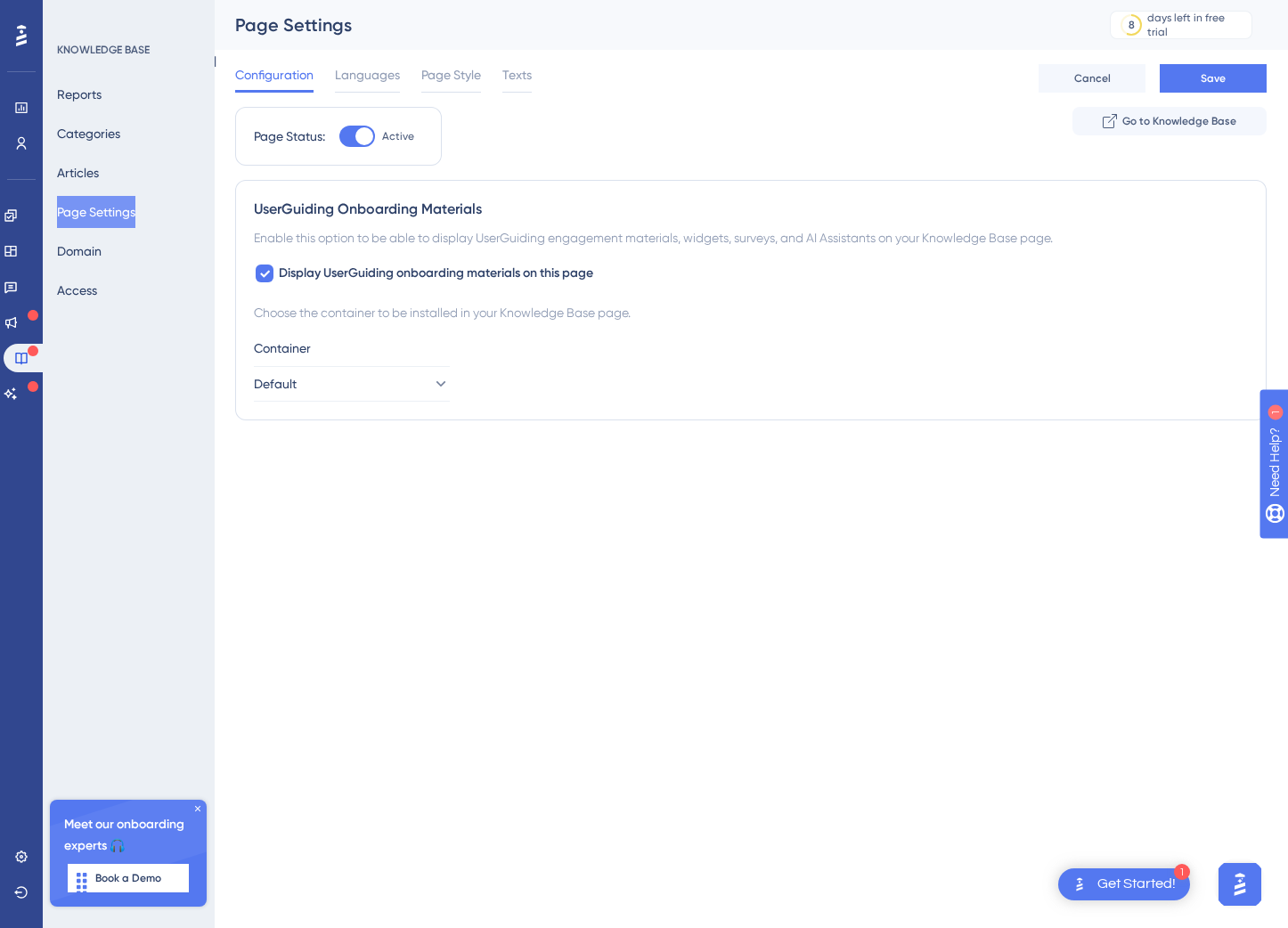 click on "Configuration Languages Page Style Texts Cancel Save" at bounding box center (751, 78) 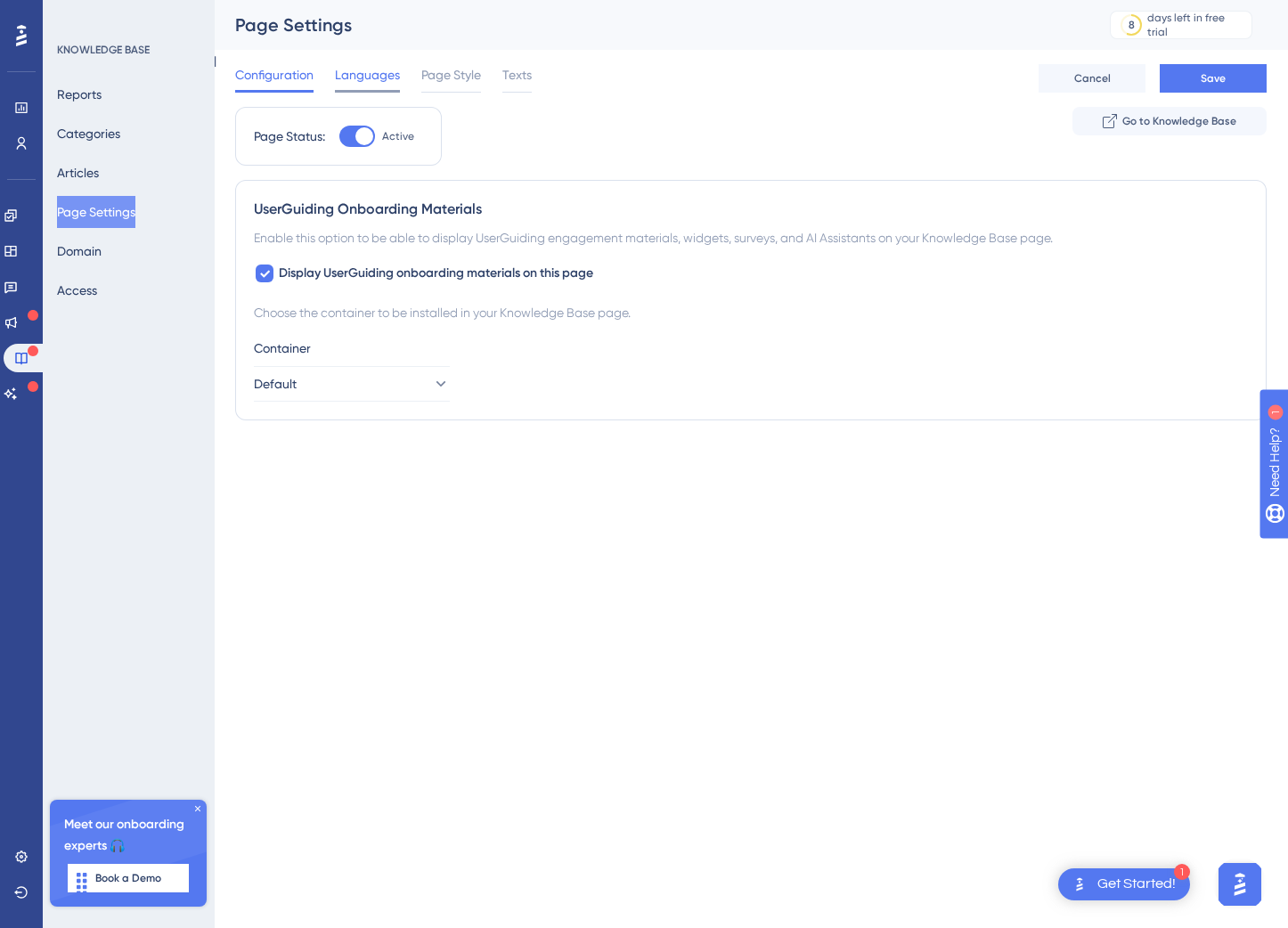 click on "Configuration Languages Page Style Texts Cancel Save" at bounding box center [751, 78] 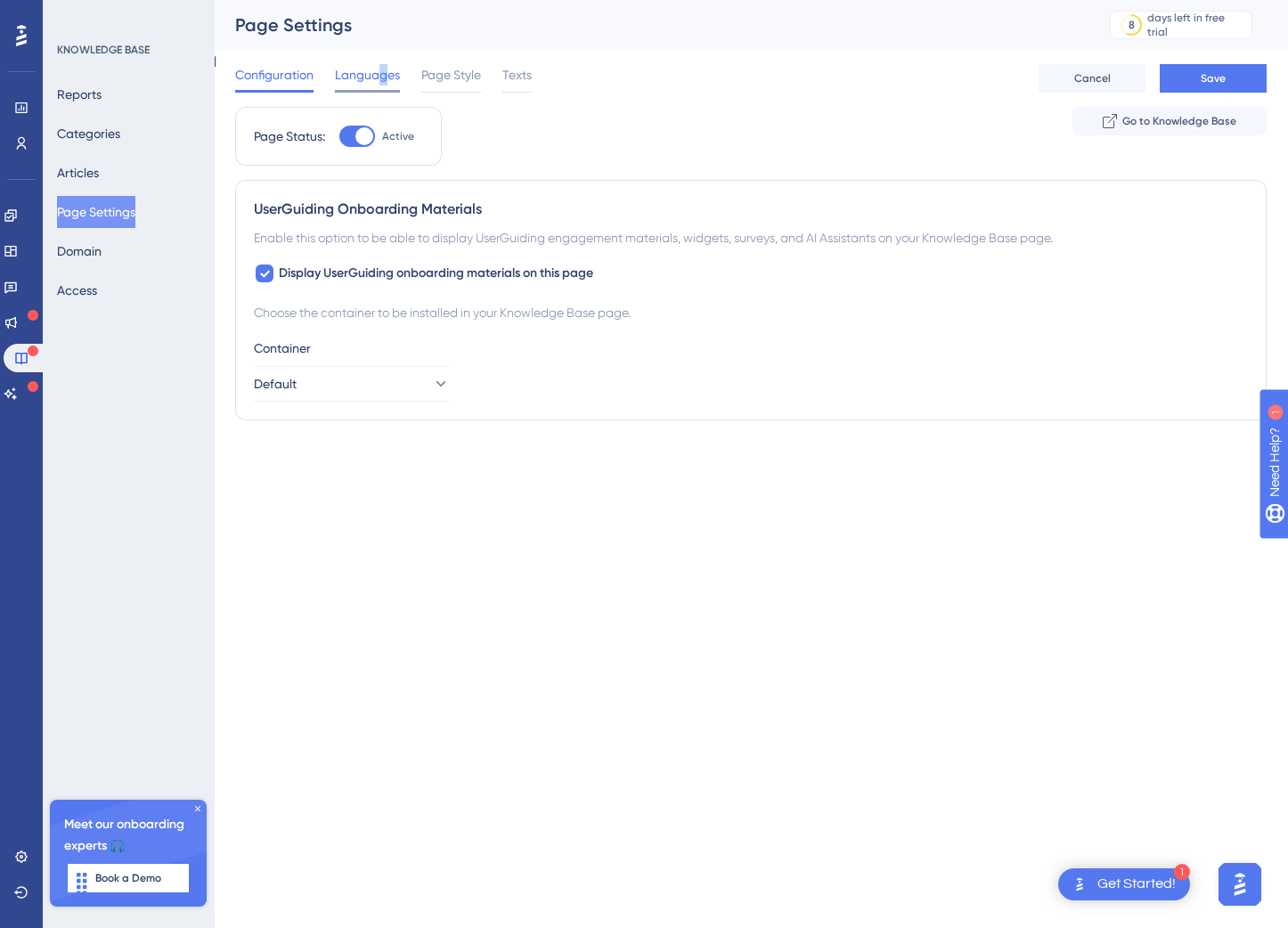 click on "Languages" at bounding box center [367, 75] 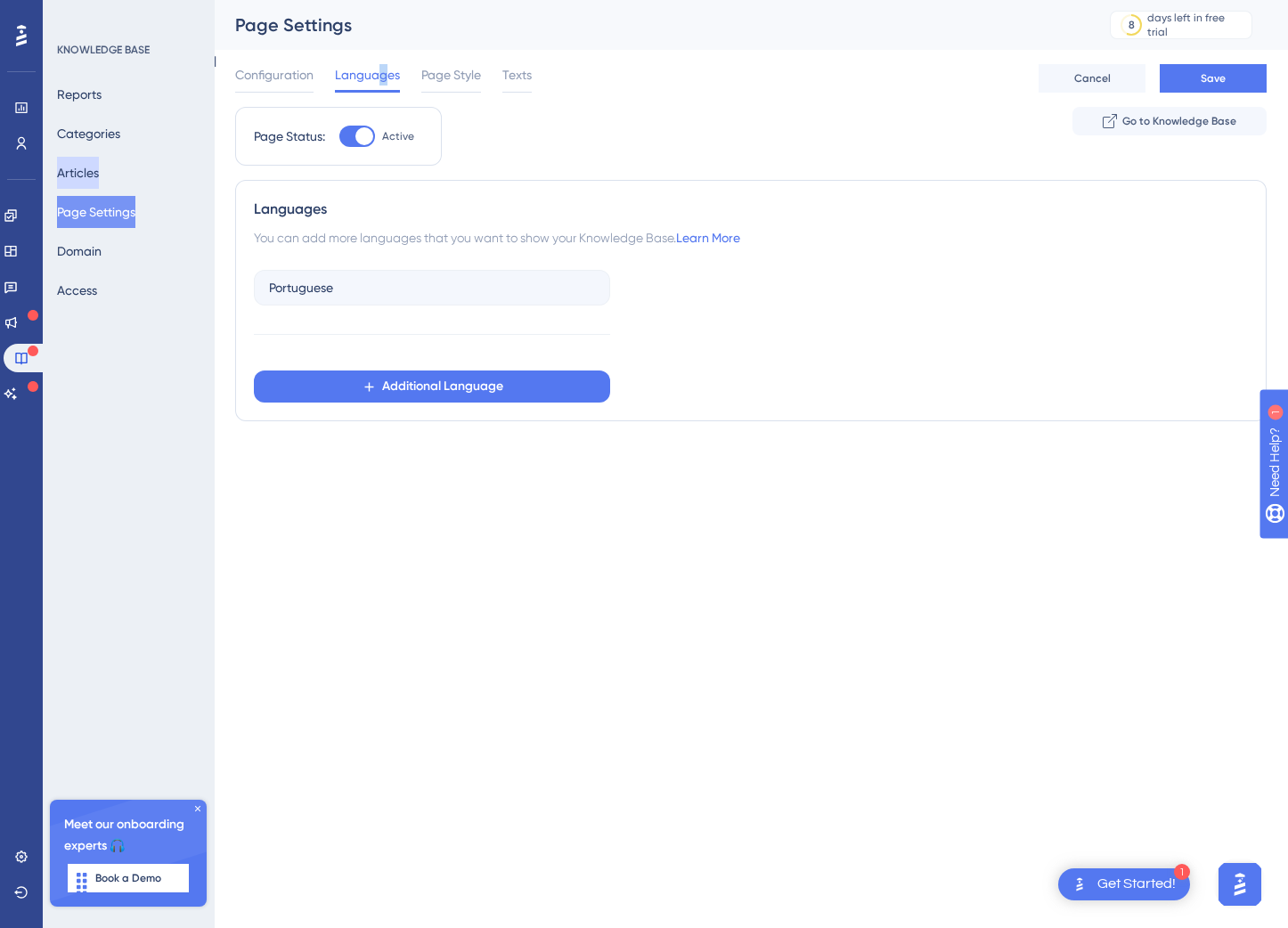 click on "Reports Categories Articles Page Settings Domain Access" at bounding box center (129, 192) 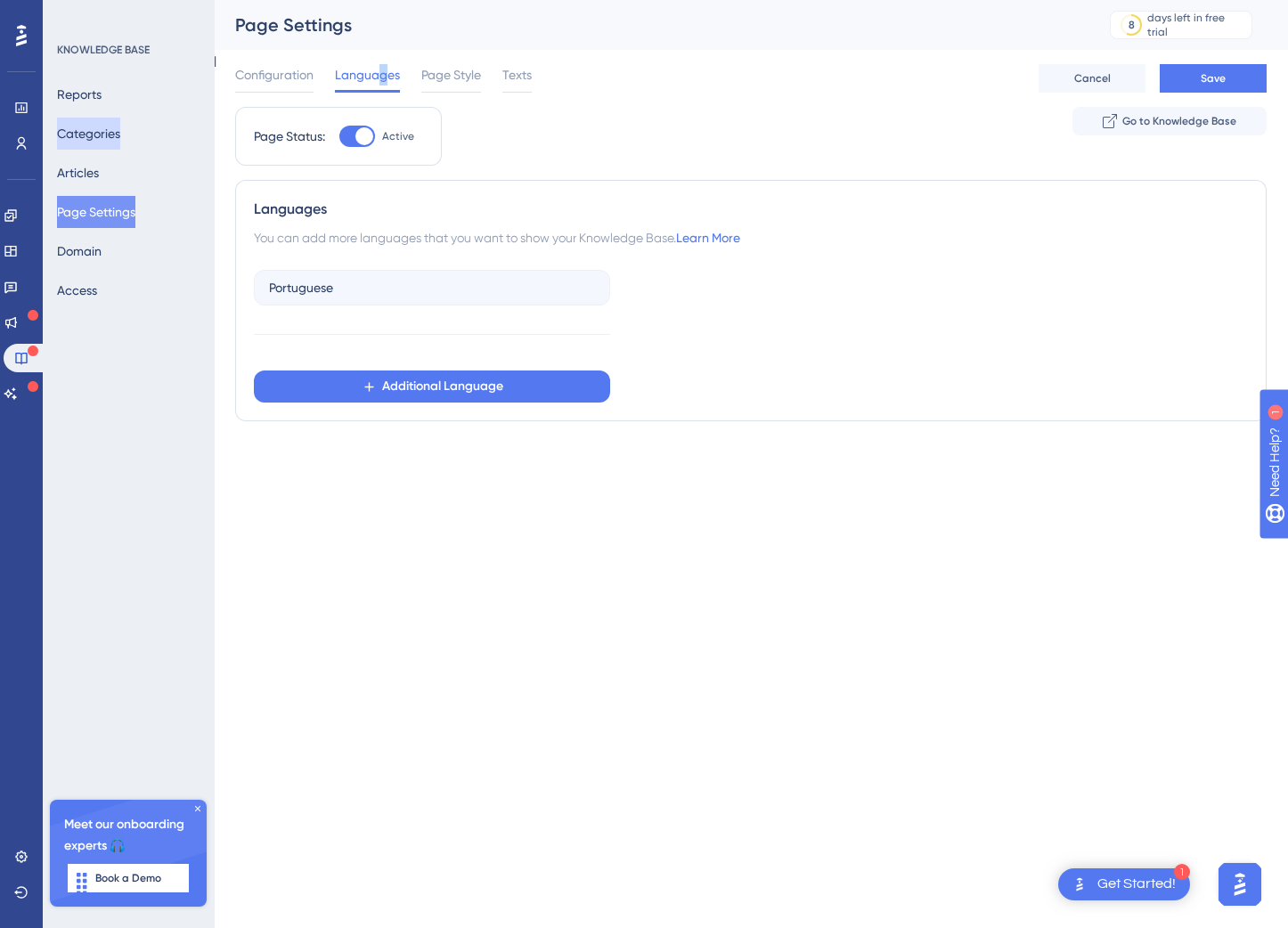 click on "Categories" at bounding box center (88, 134) 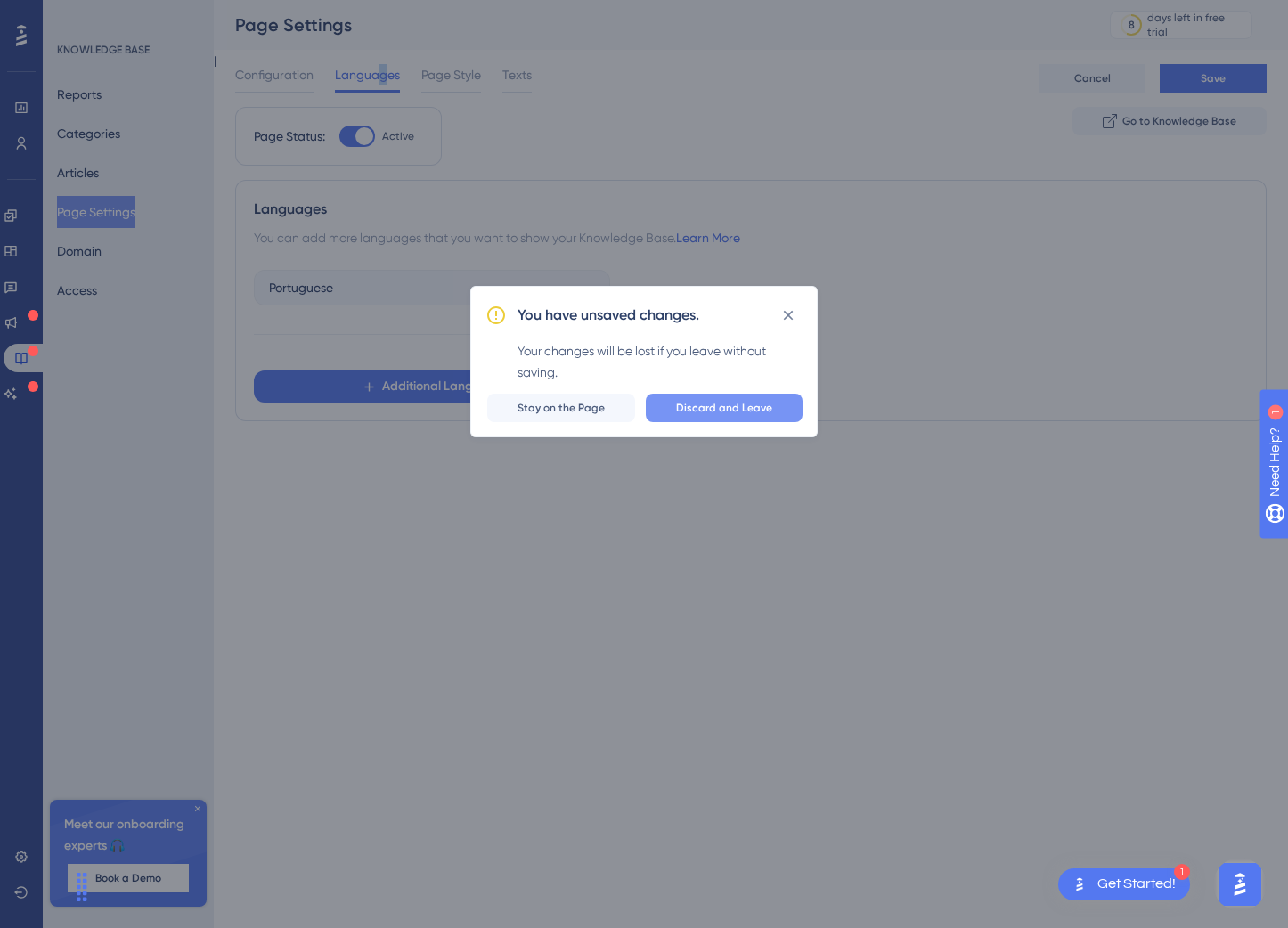 click on "Discard and Leave" at bounding box center [724, 408] 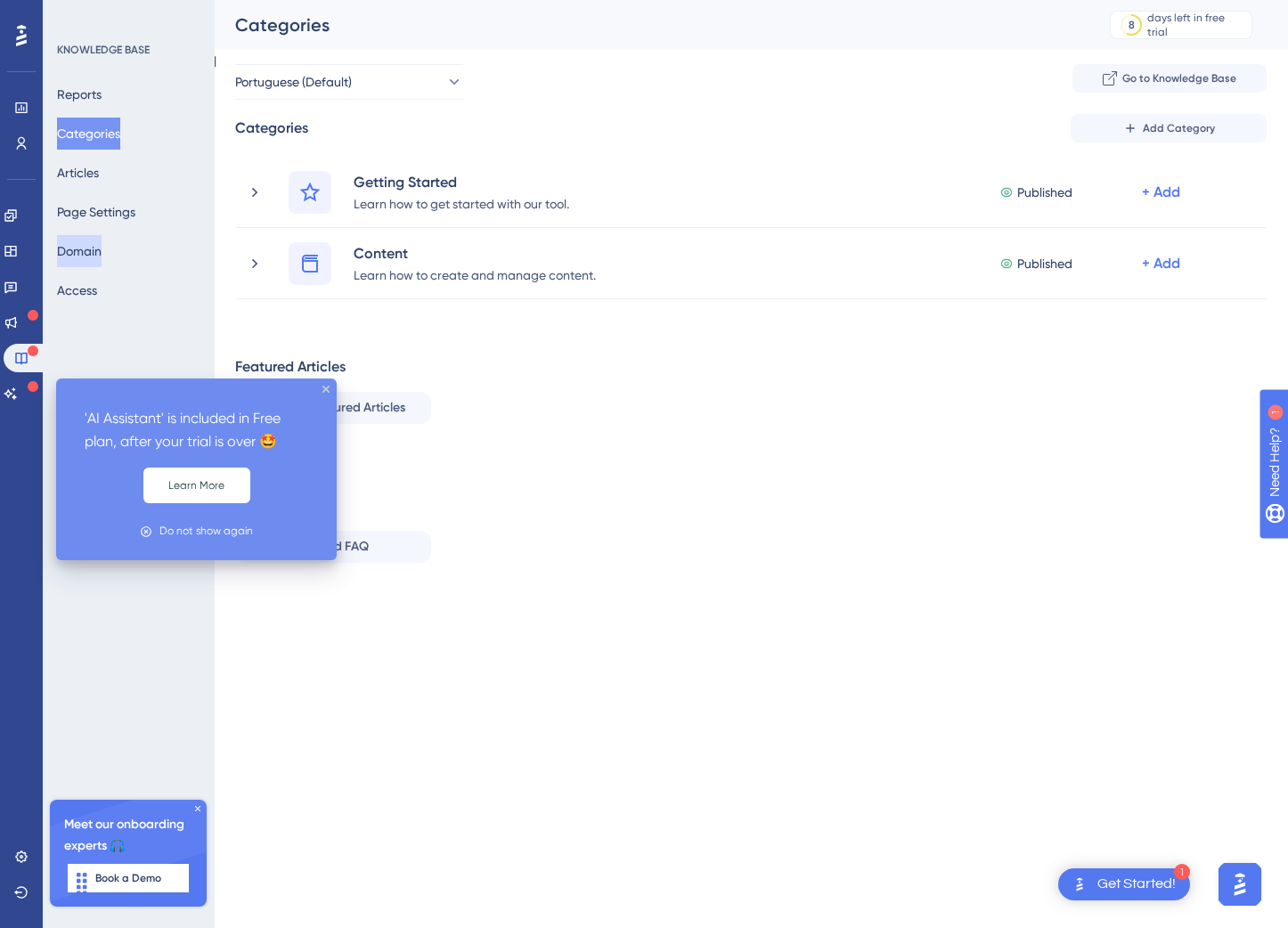 click on "Domain" at bounding box center (79, 251) 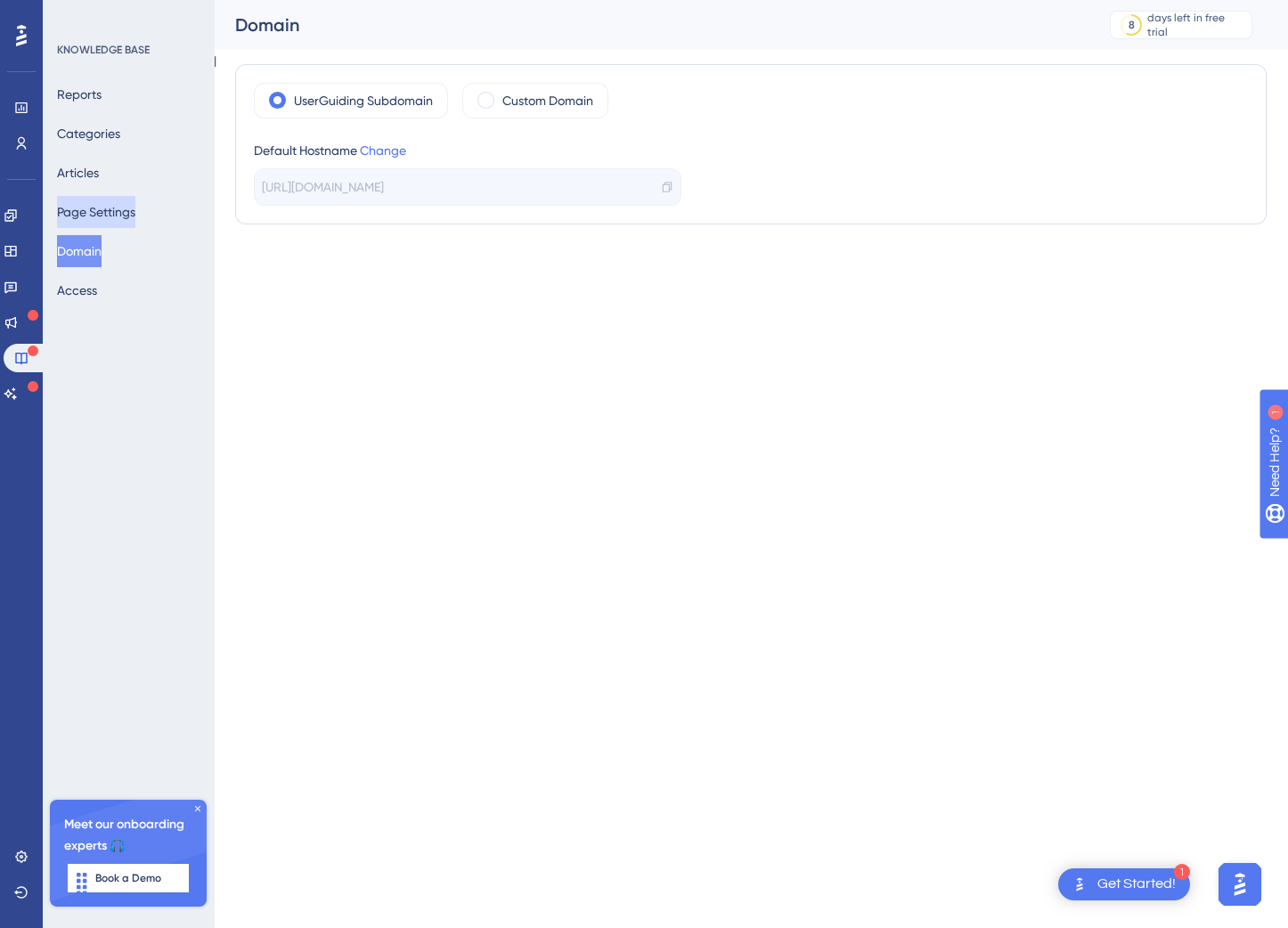 click on "Page Settings" at bounding box center [96, 212] 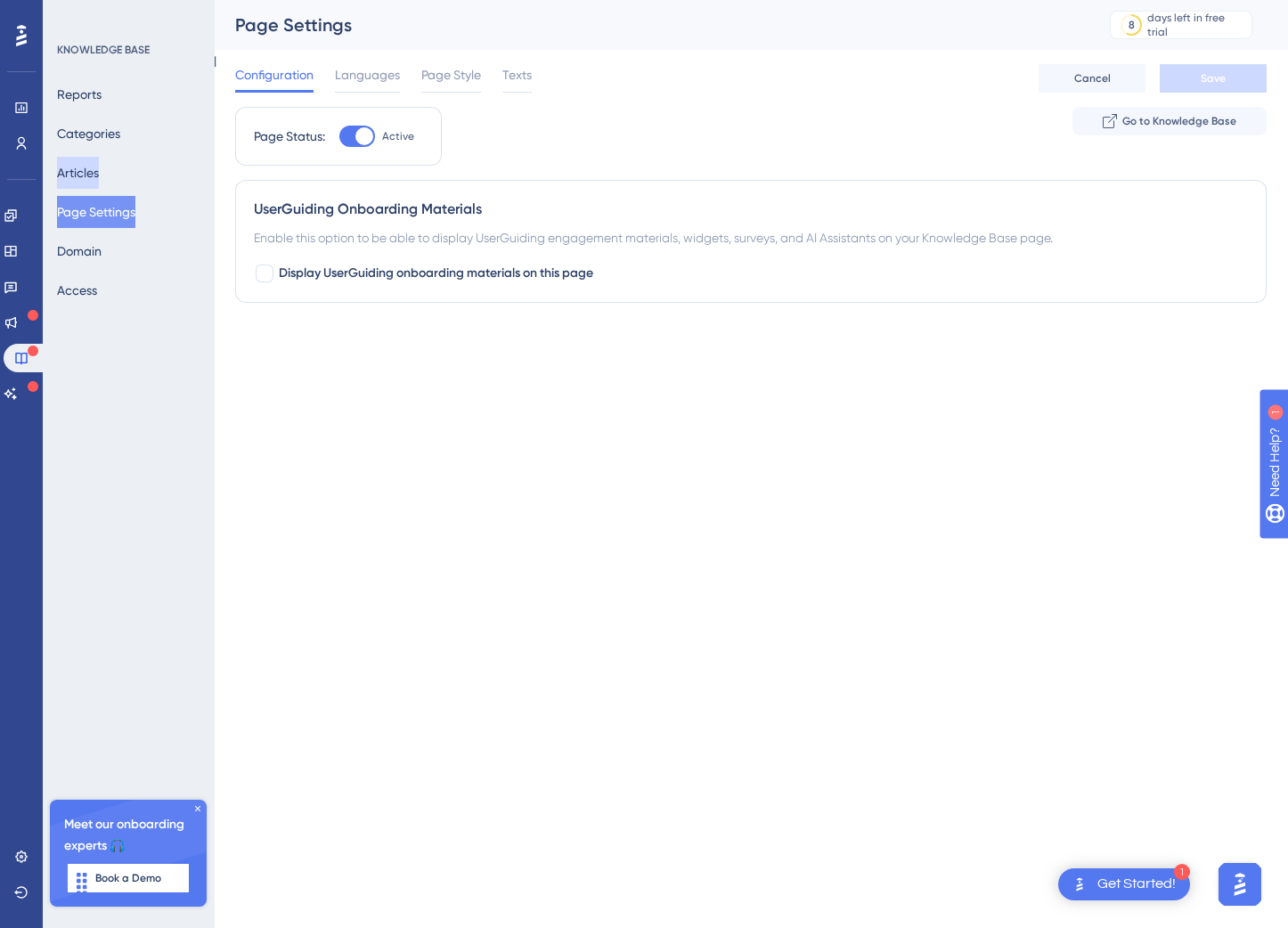 click on "Articles" at bounding box center (77, 173) 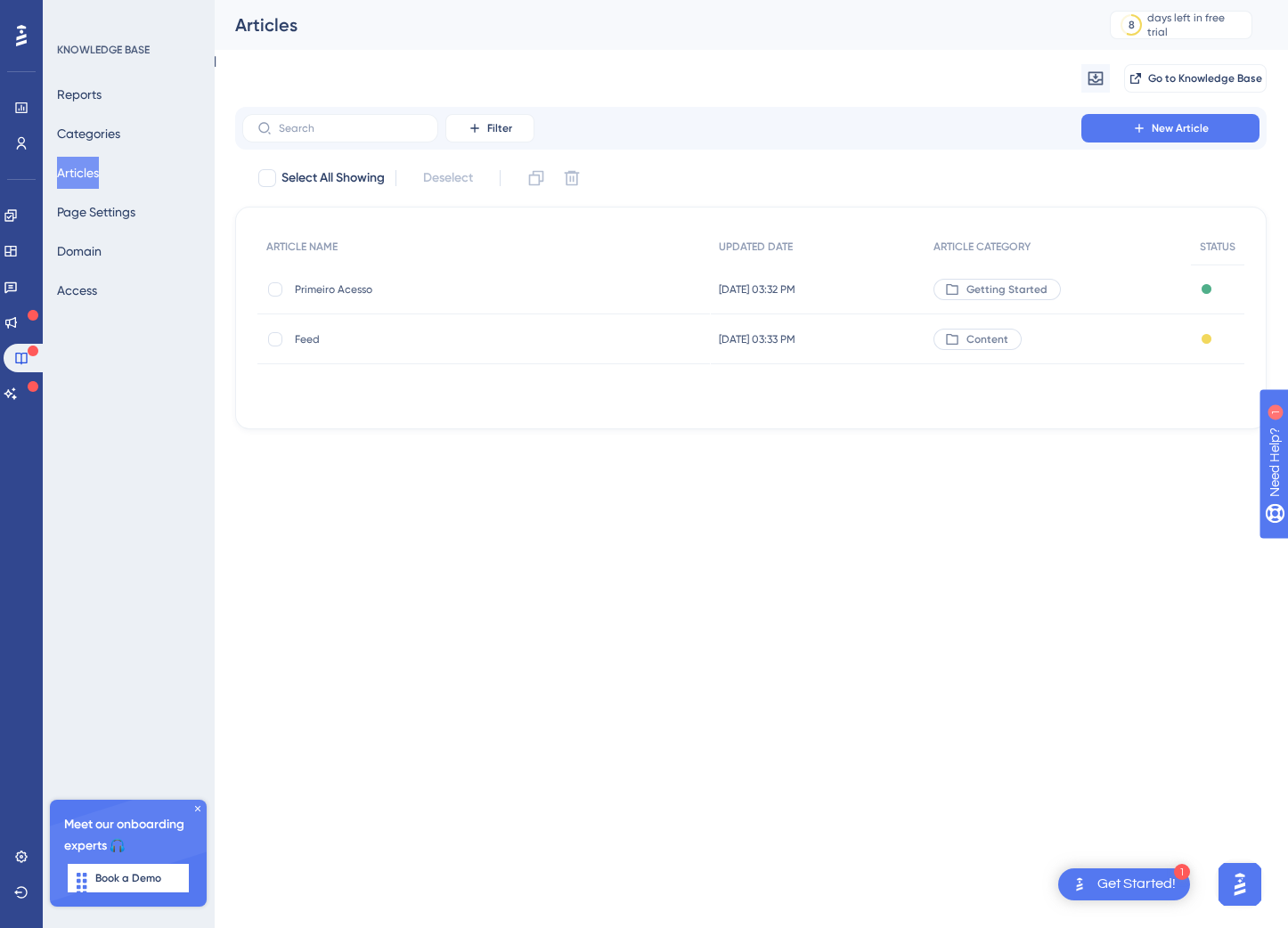 click on "Select All Showing Deselect" at bounding box center (762, 178) 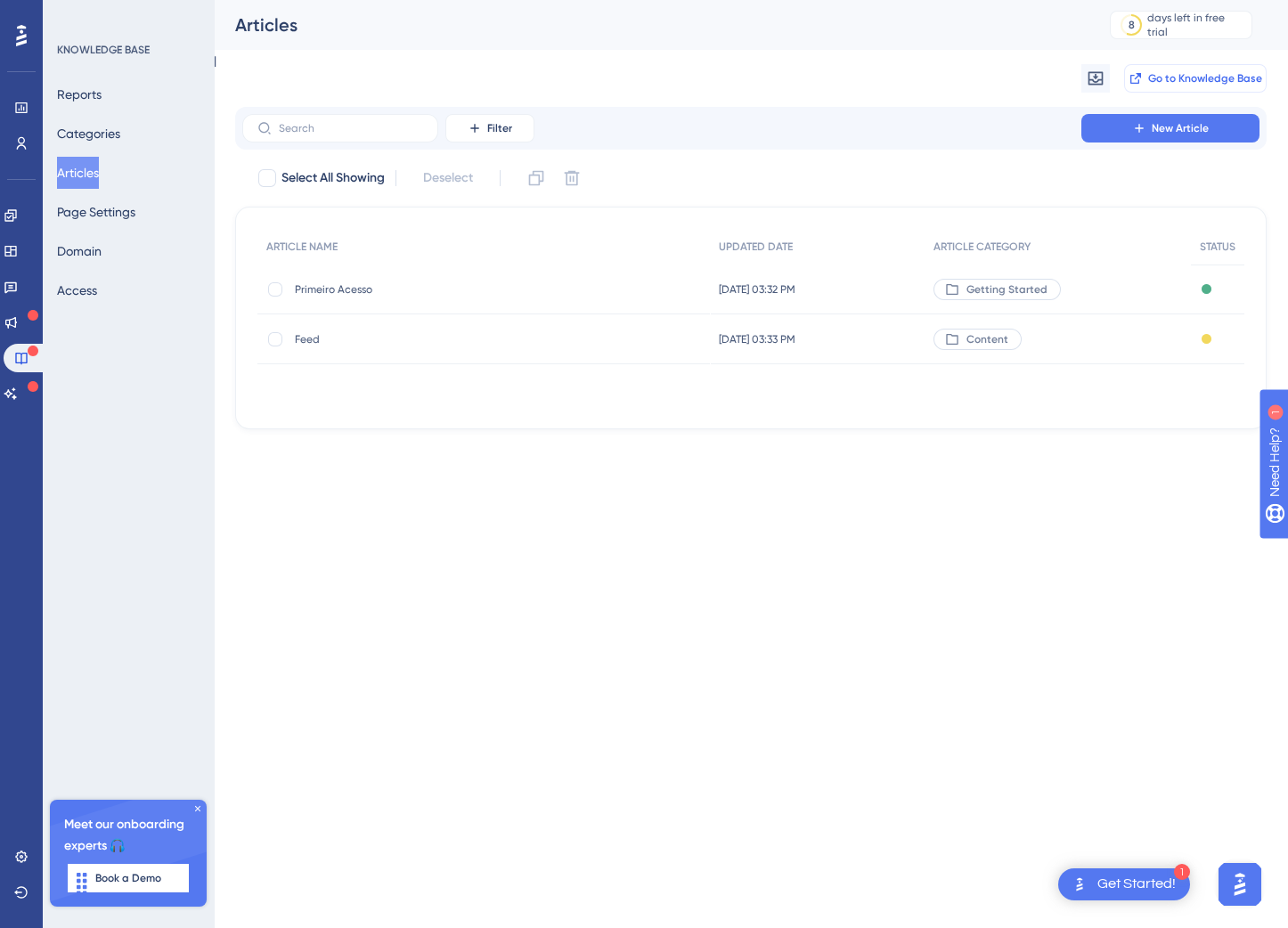 click on "Go to Knowledge Base" at bounding box center [1205, 78] 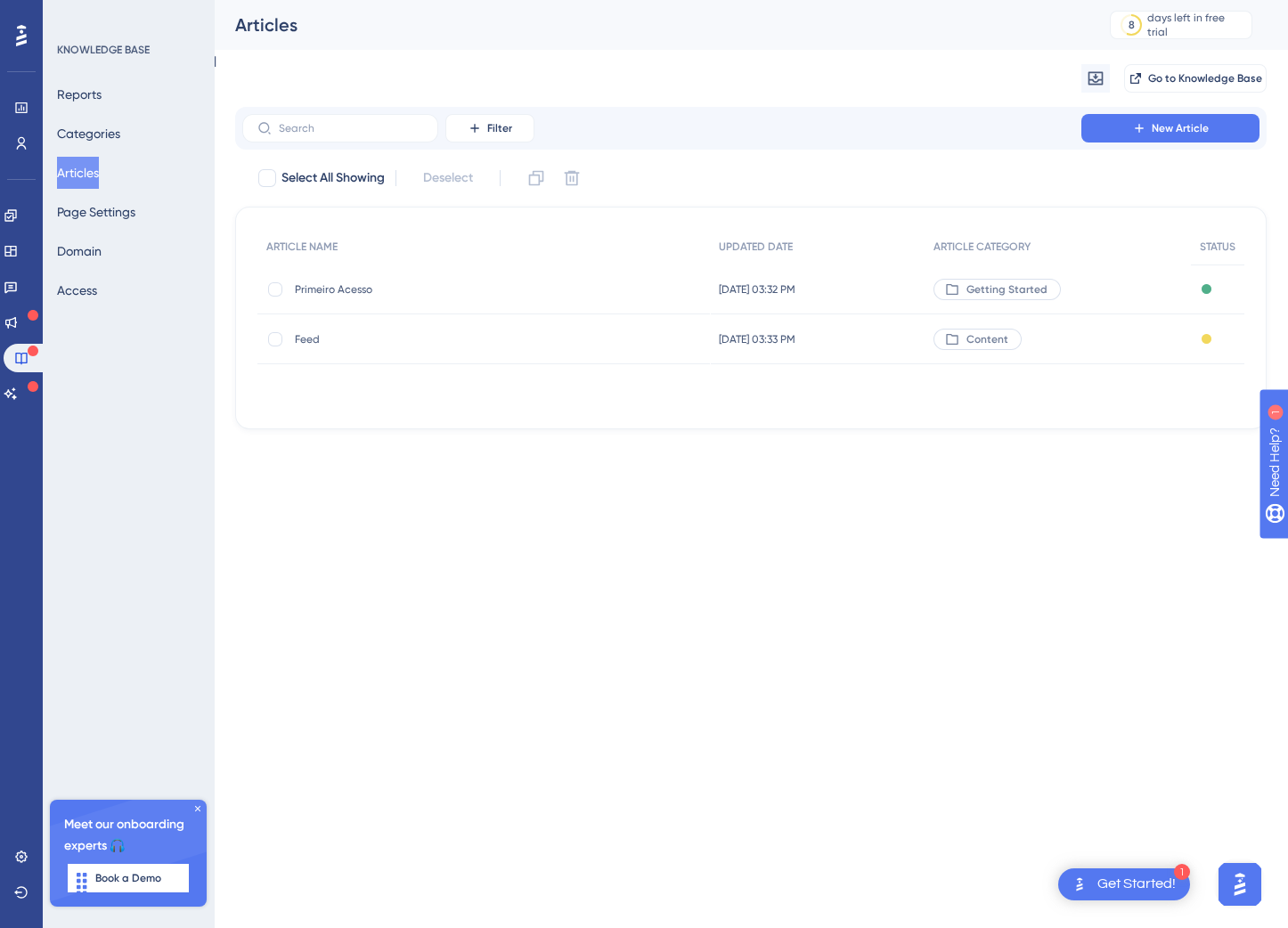 click on "Feed" at bounding box center (437, 339) 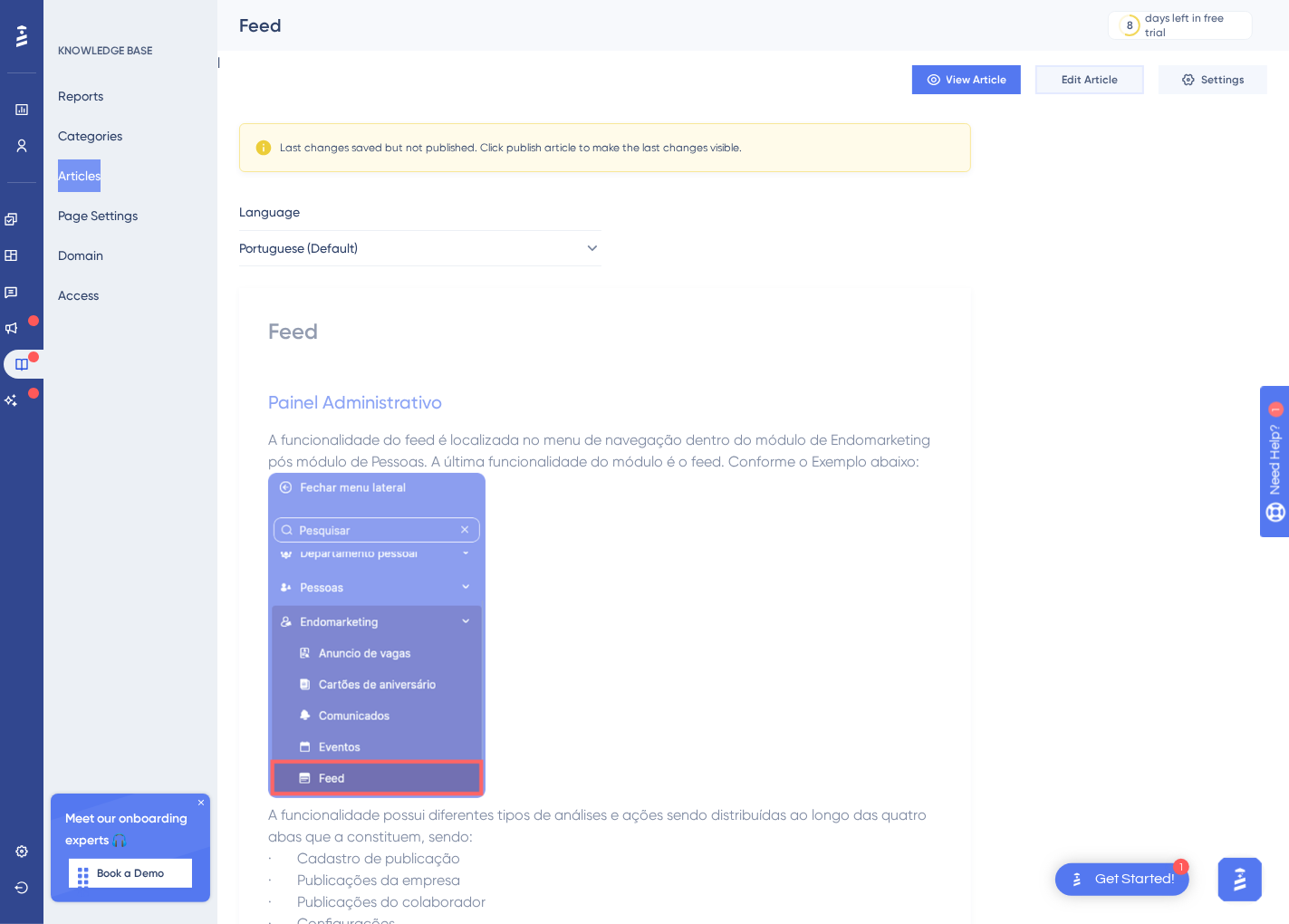 click on "Edit Article" at bounding box center [1090, 80] 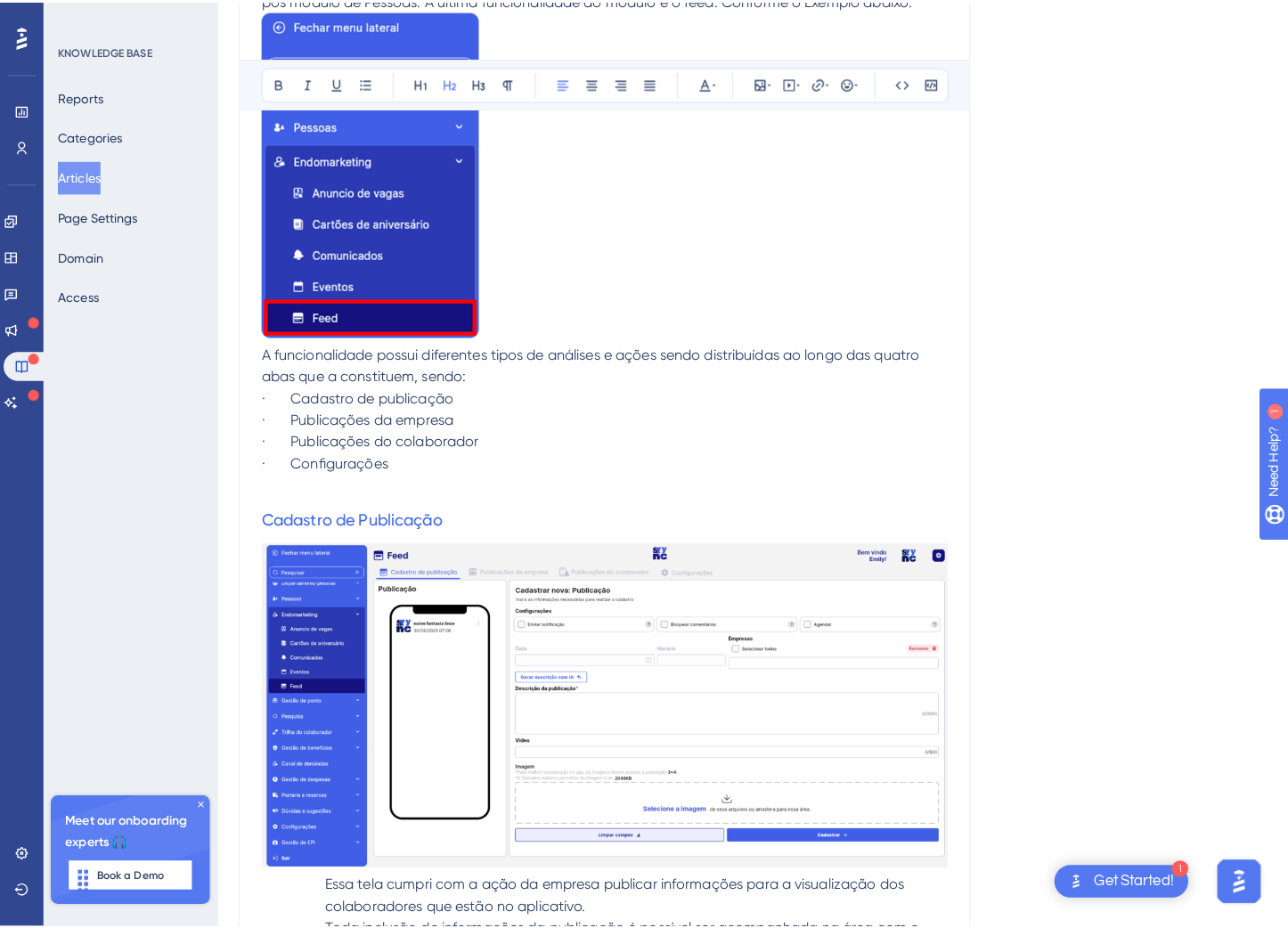 scroll, scrollTop: 0, scrollLeft: 0, axis: both 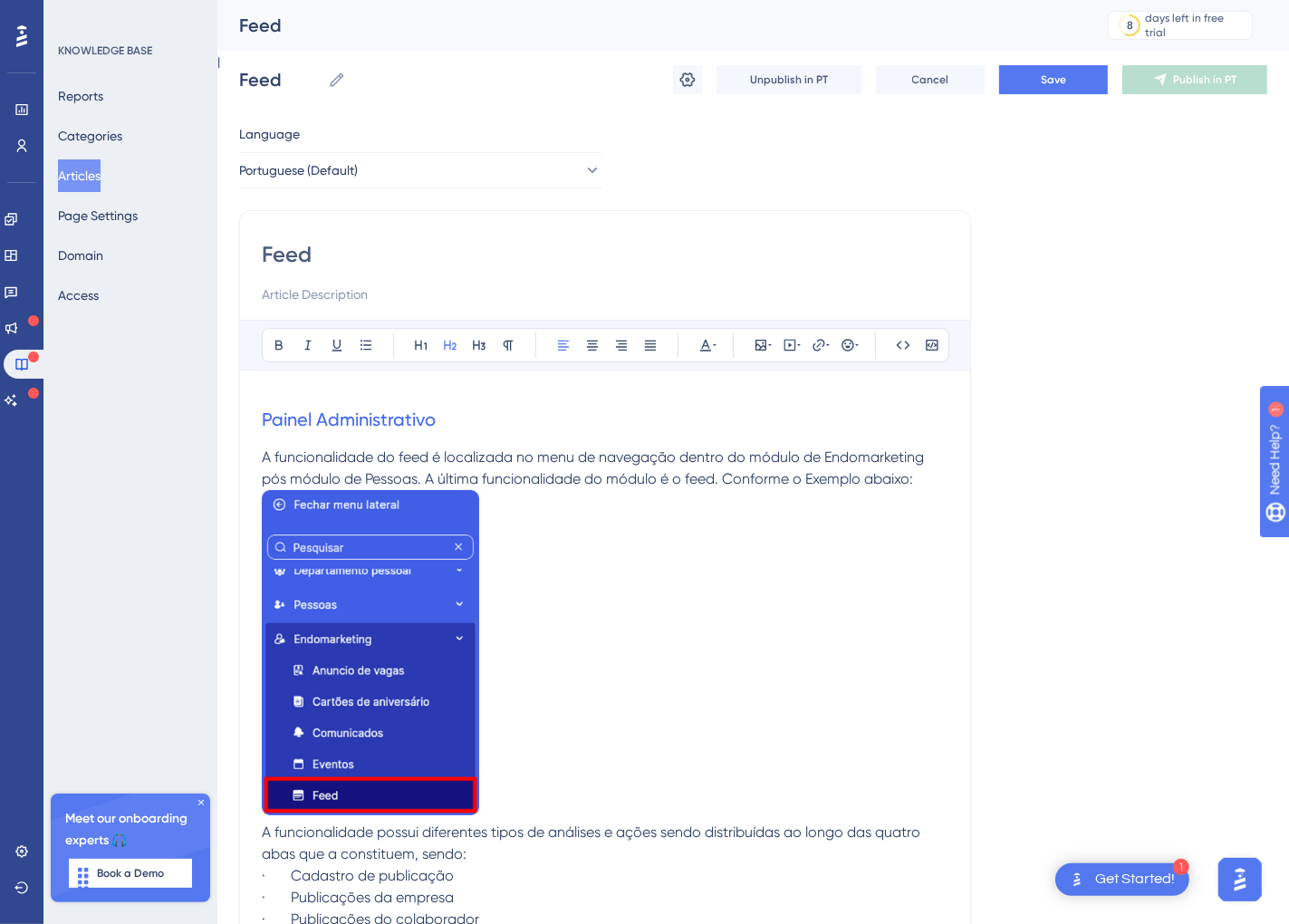 click on "Feed" at bounding box center (605, 255) 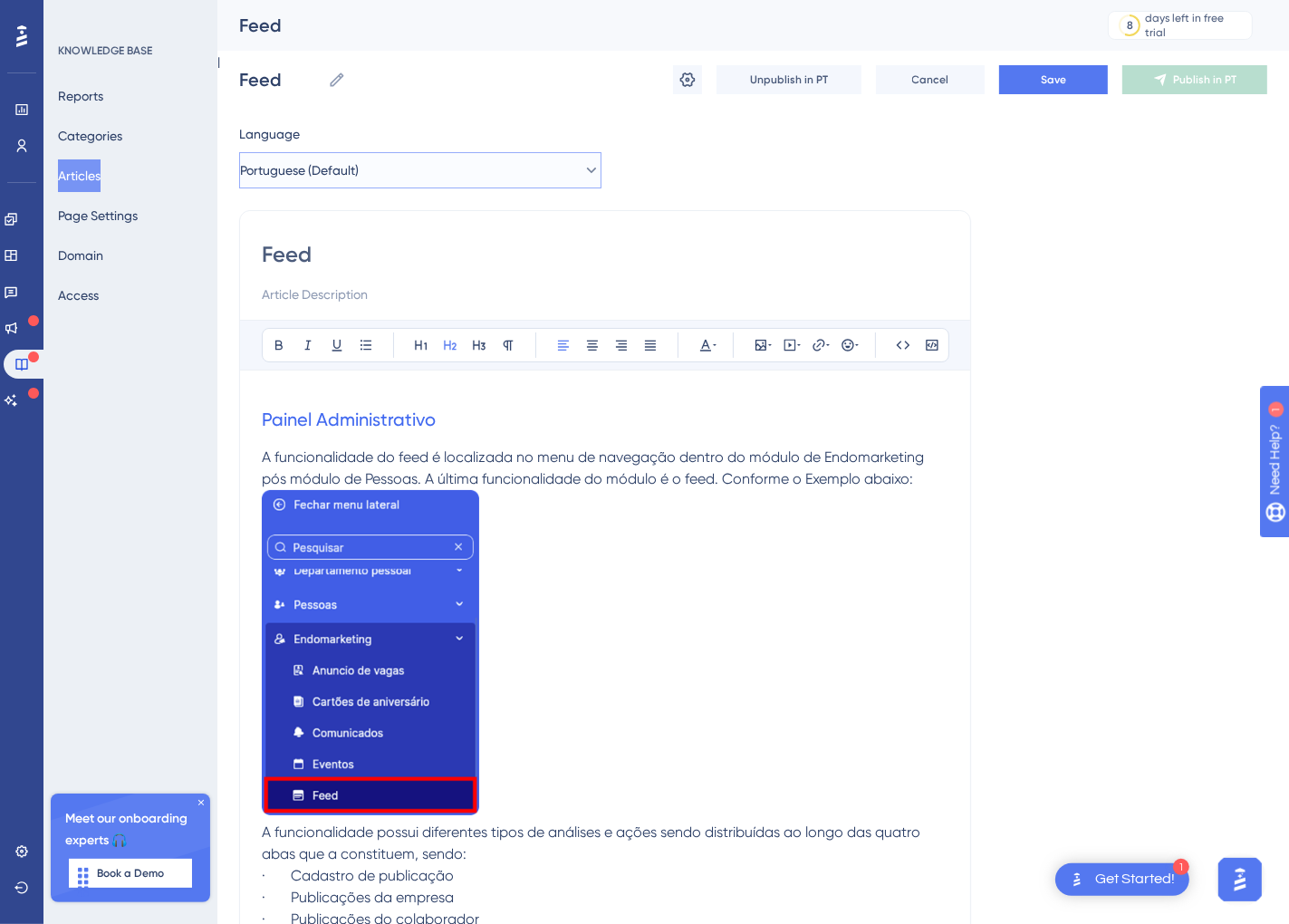 click on "Portuguese (Default)" at bounding box center (420, 170) 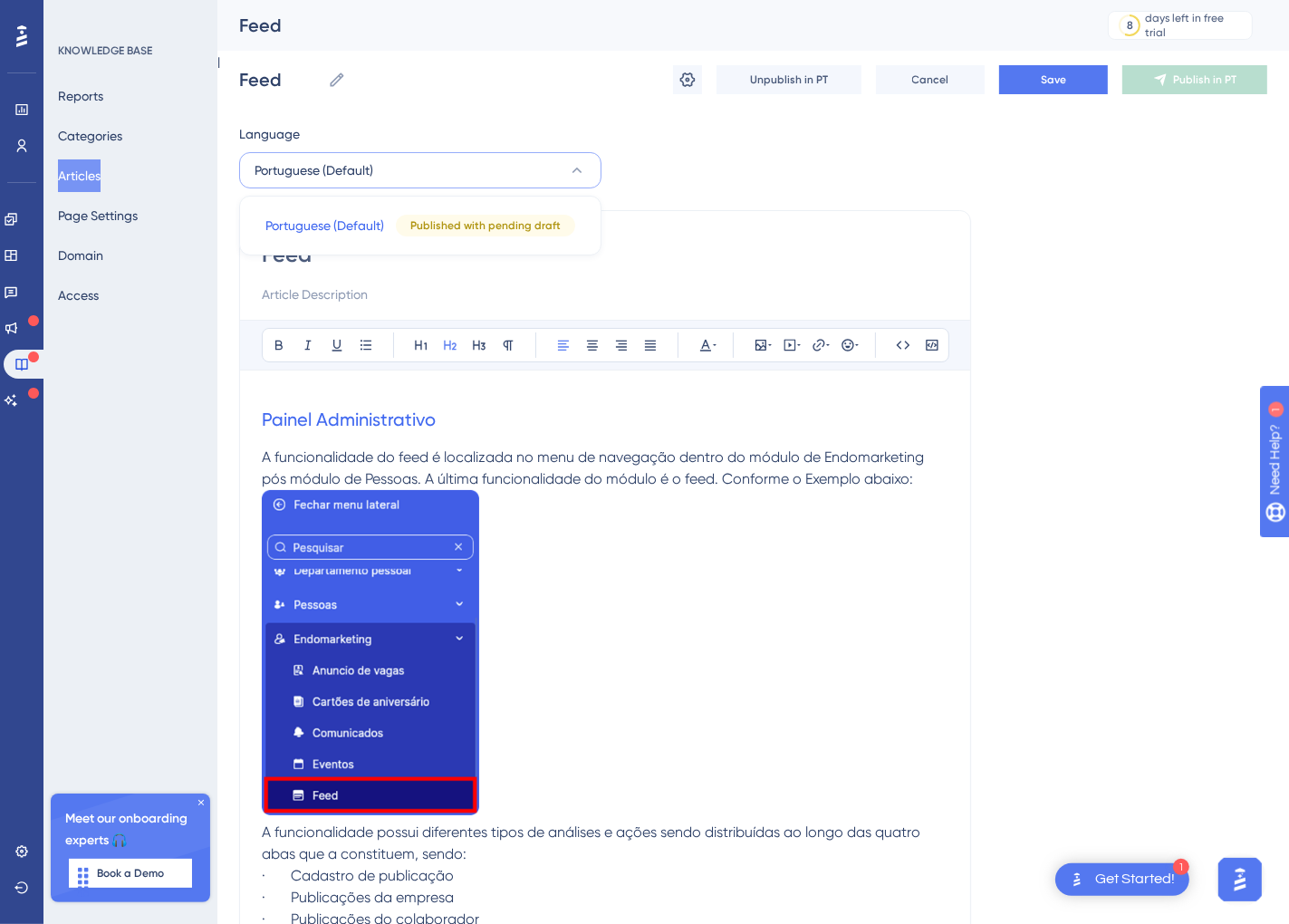 click on "Portuguese (Default)" at bounding box center [420, 170] 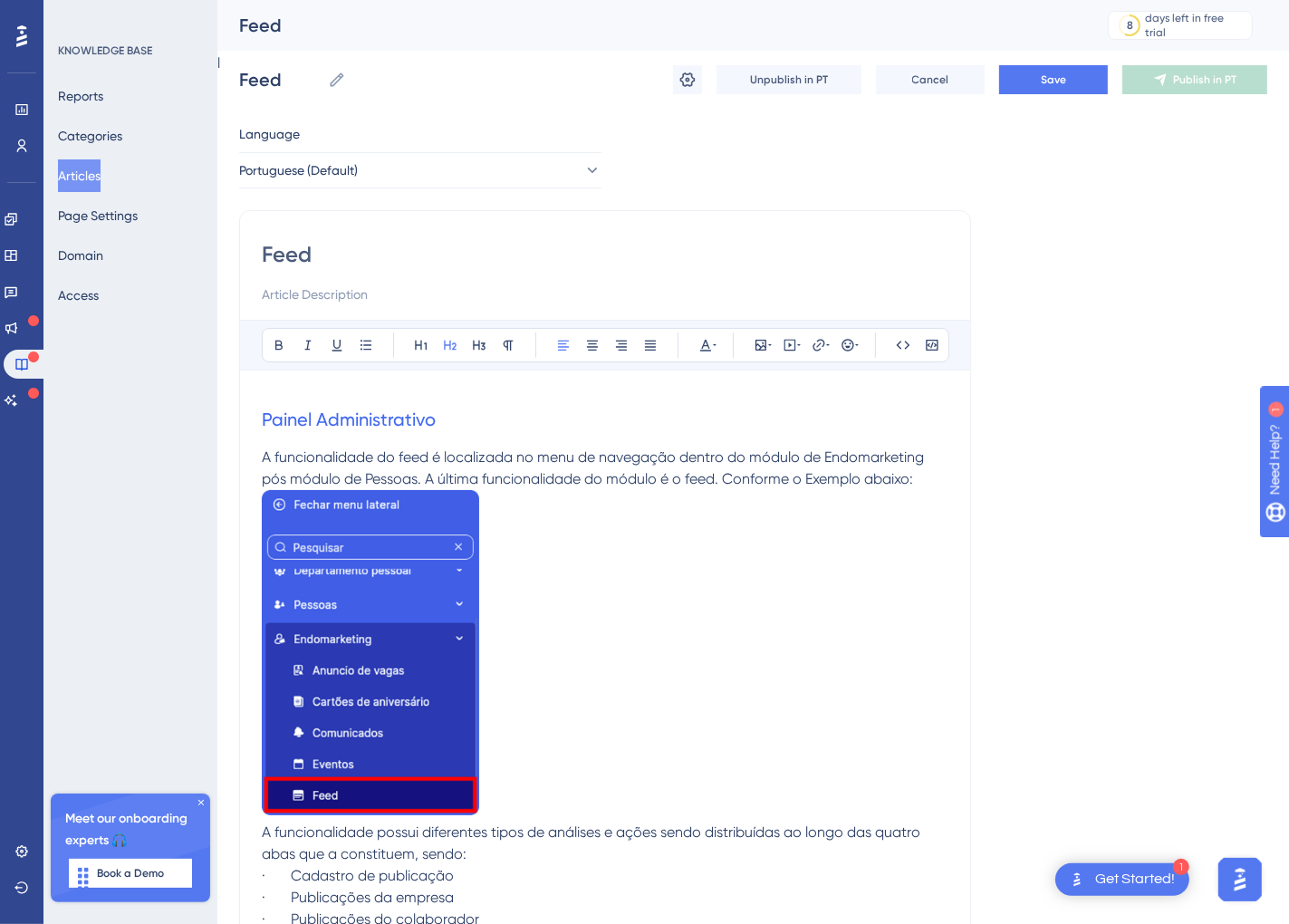click on "Feed" at bounding box center [605, 255] 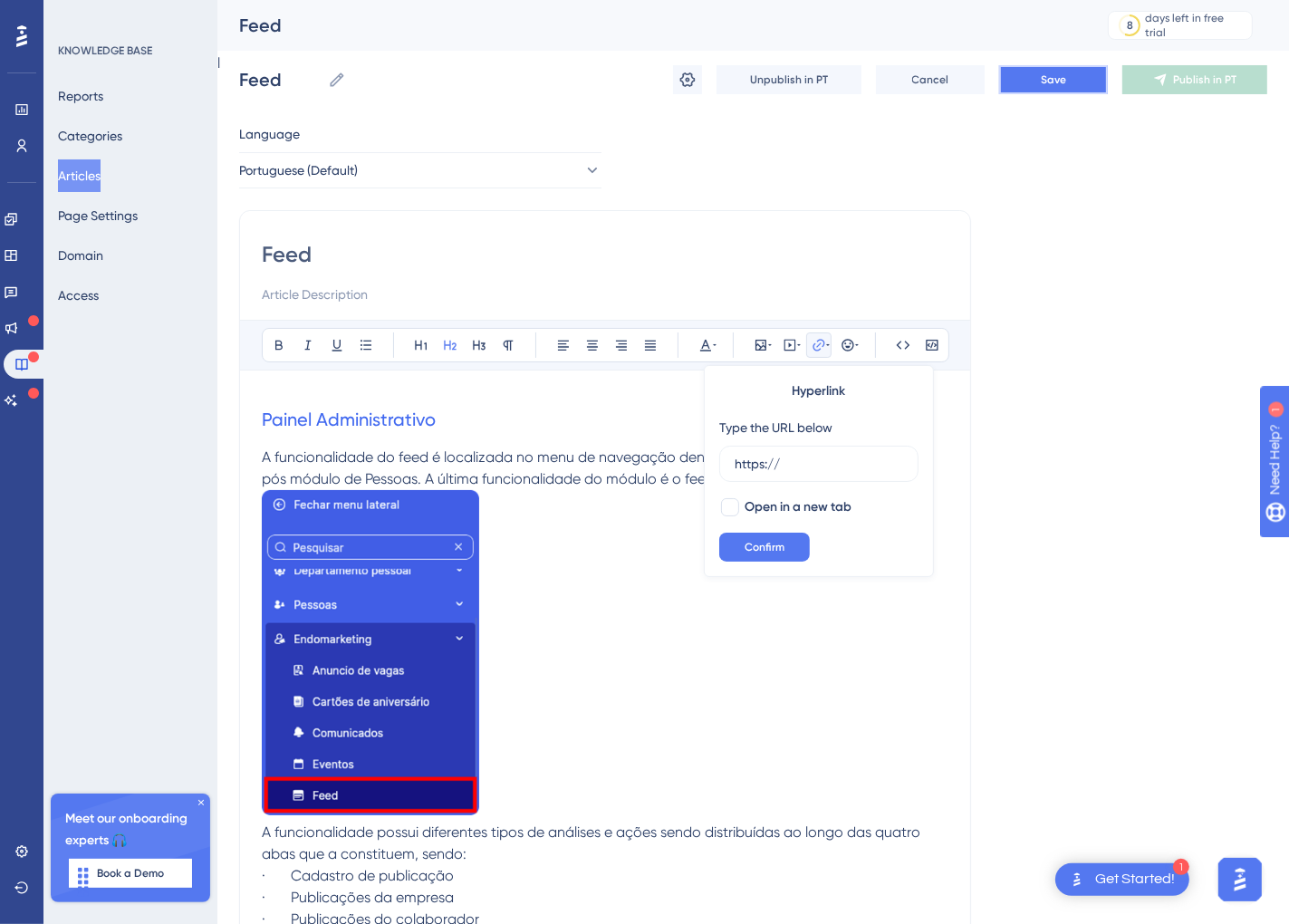 click on "Save" at bounding box center (1053, 80) 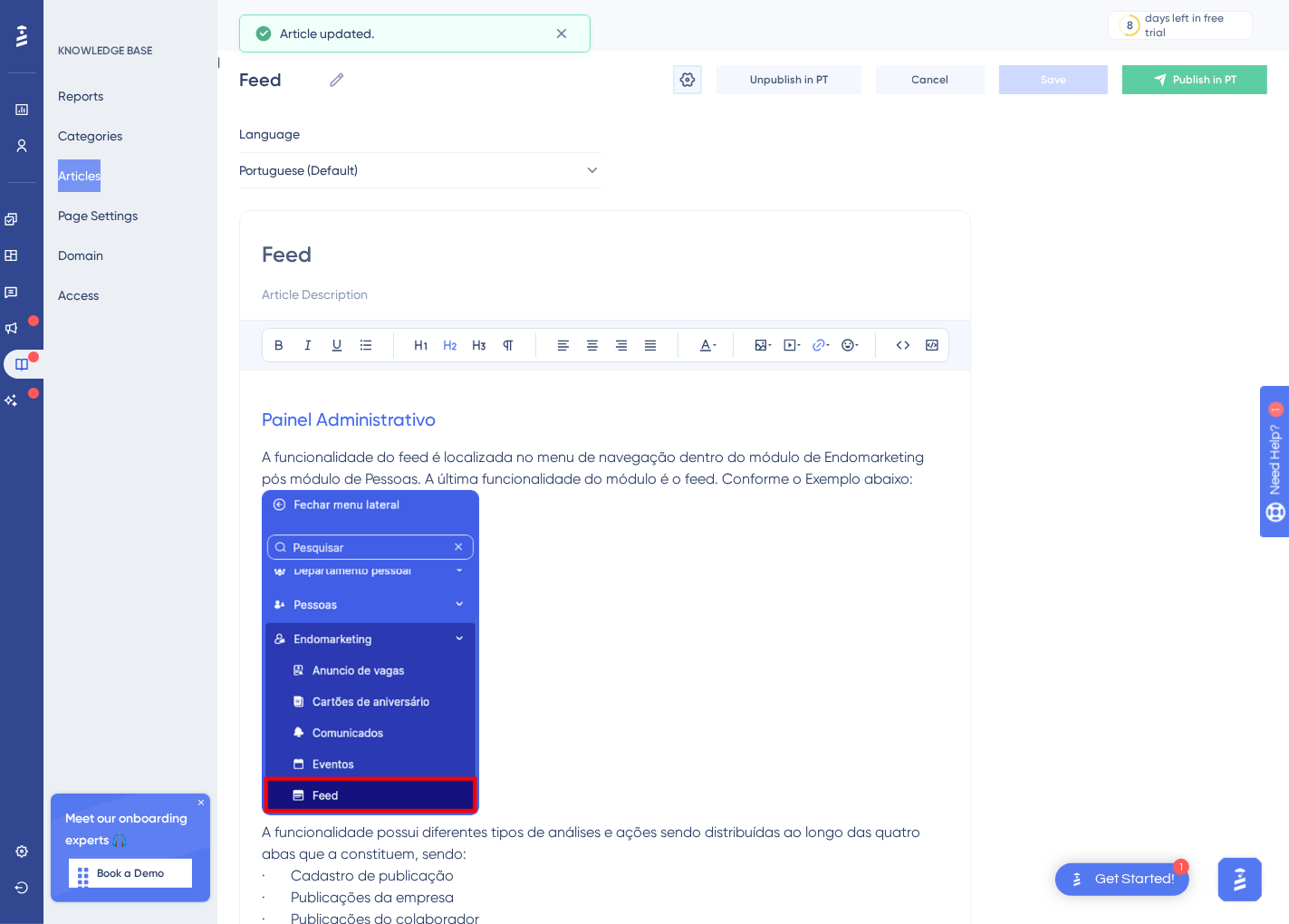 click at bounding box center (688, 80) 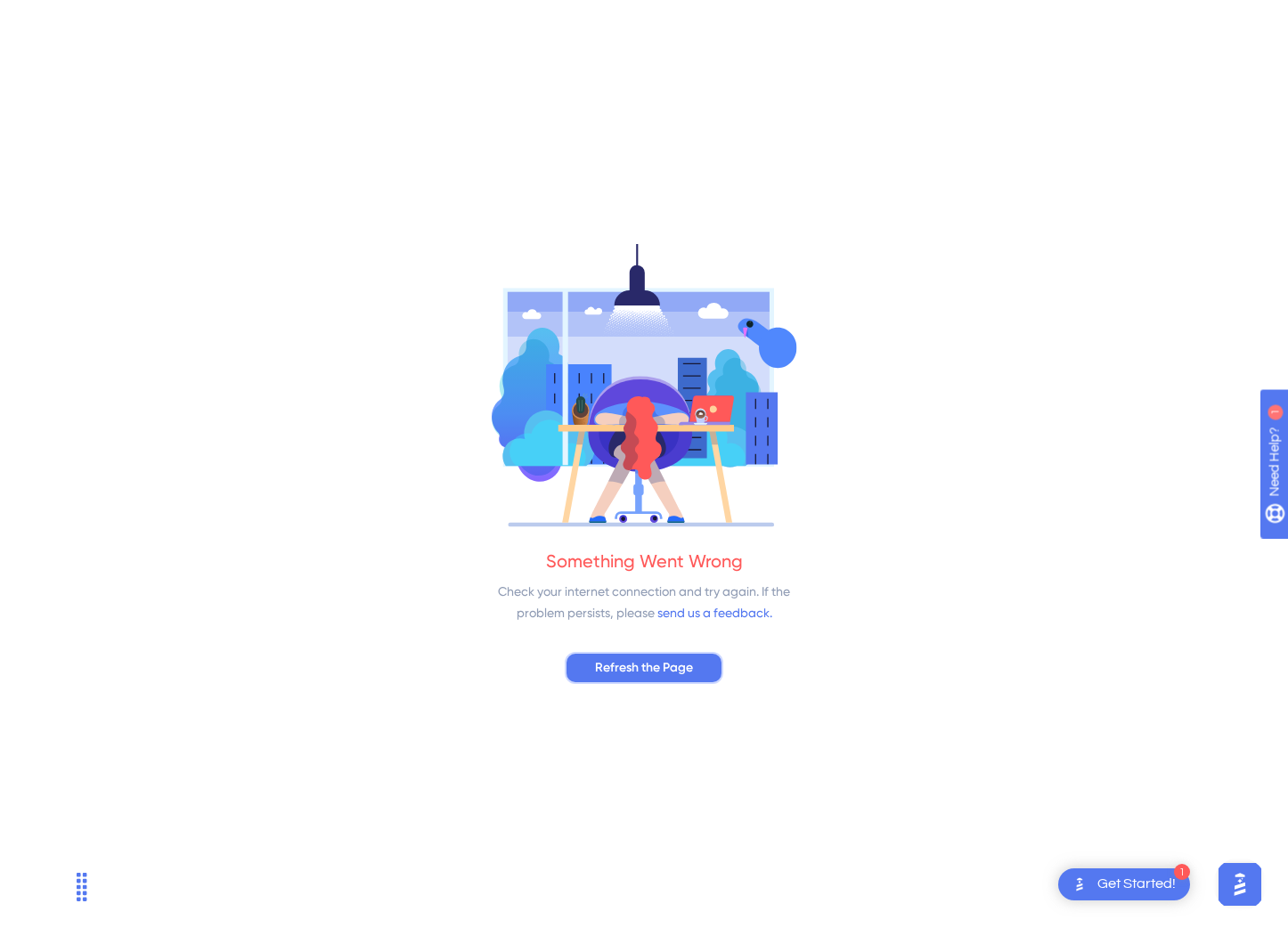 click on "Refresh the Page" at bounding box center (644, 668) 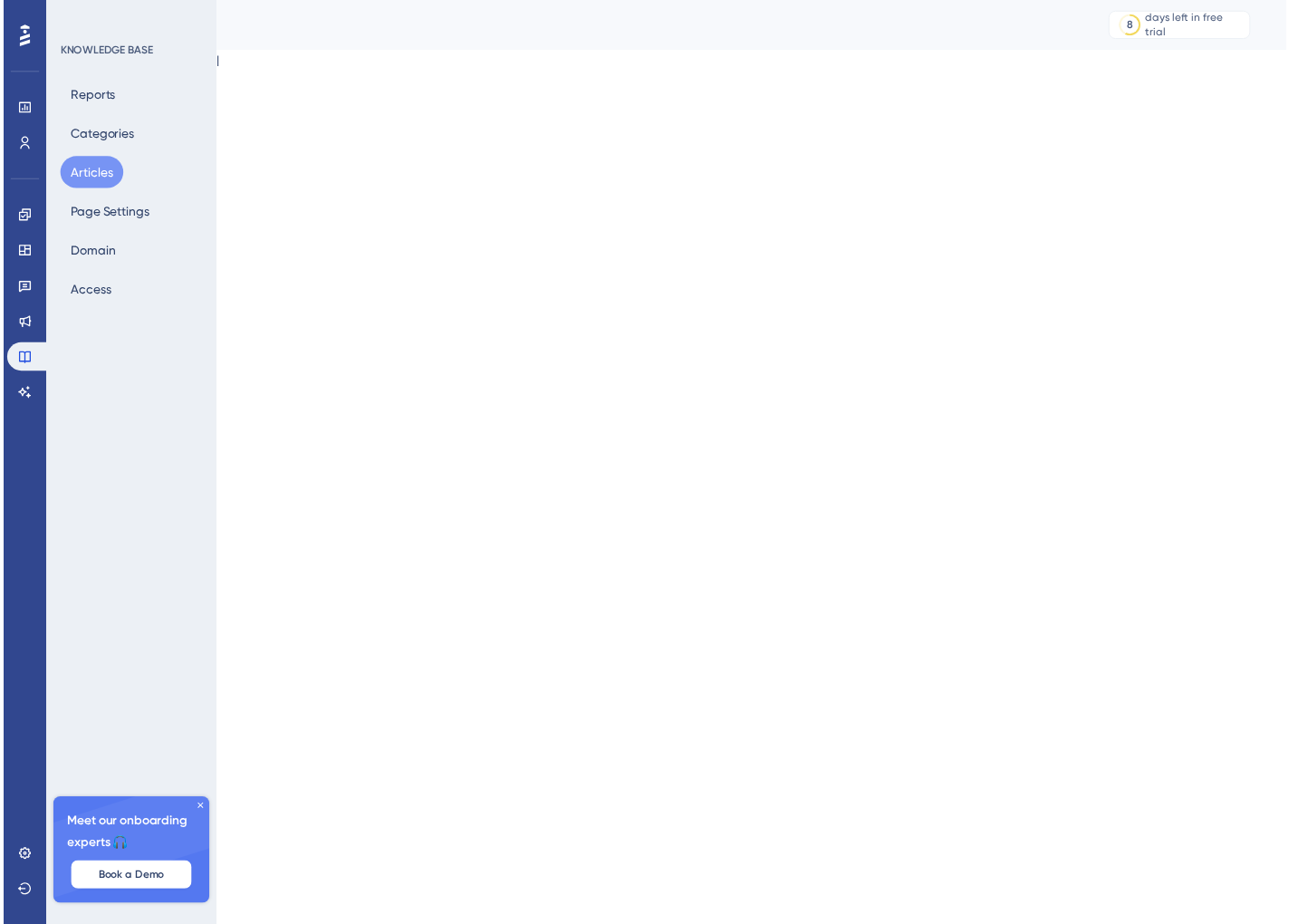 scroll, scrollTop: 0, scrollLeft: 0, axis: both 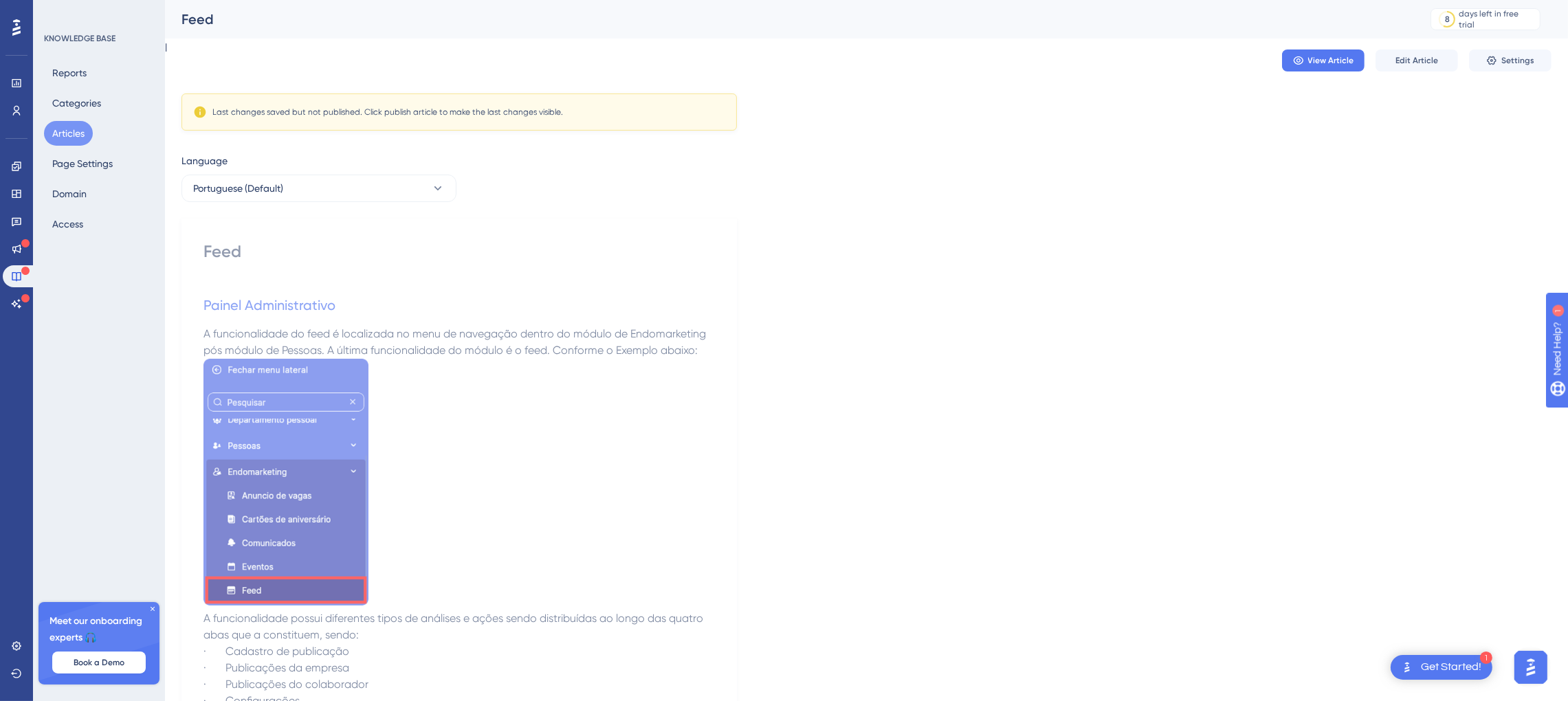 click at bounding box center [459, 485] 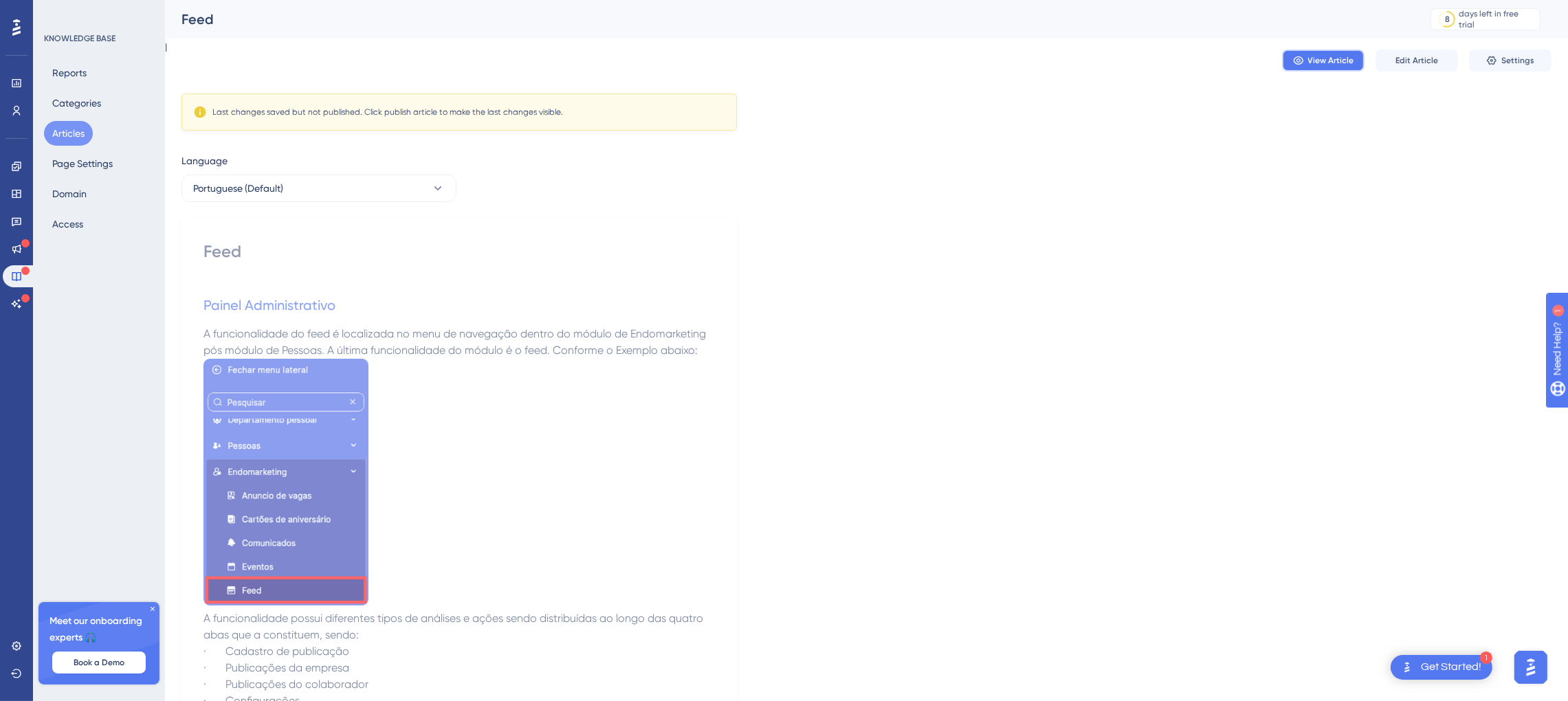click on "View Article" at bounding box center [1331, 60] 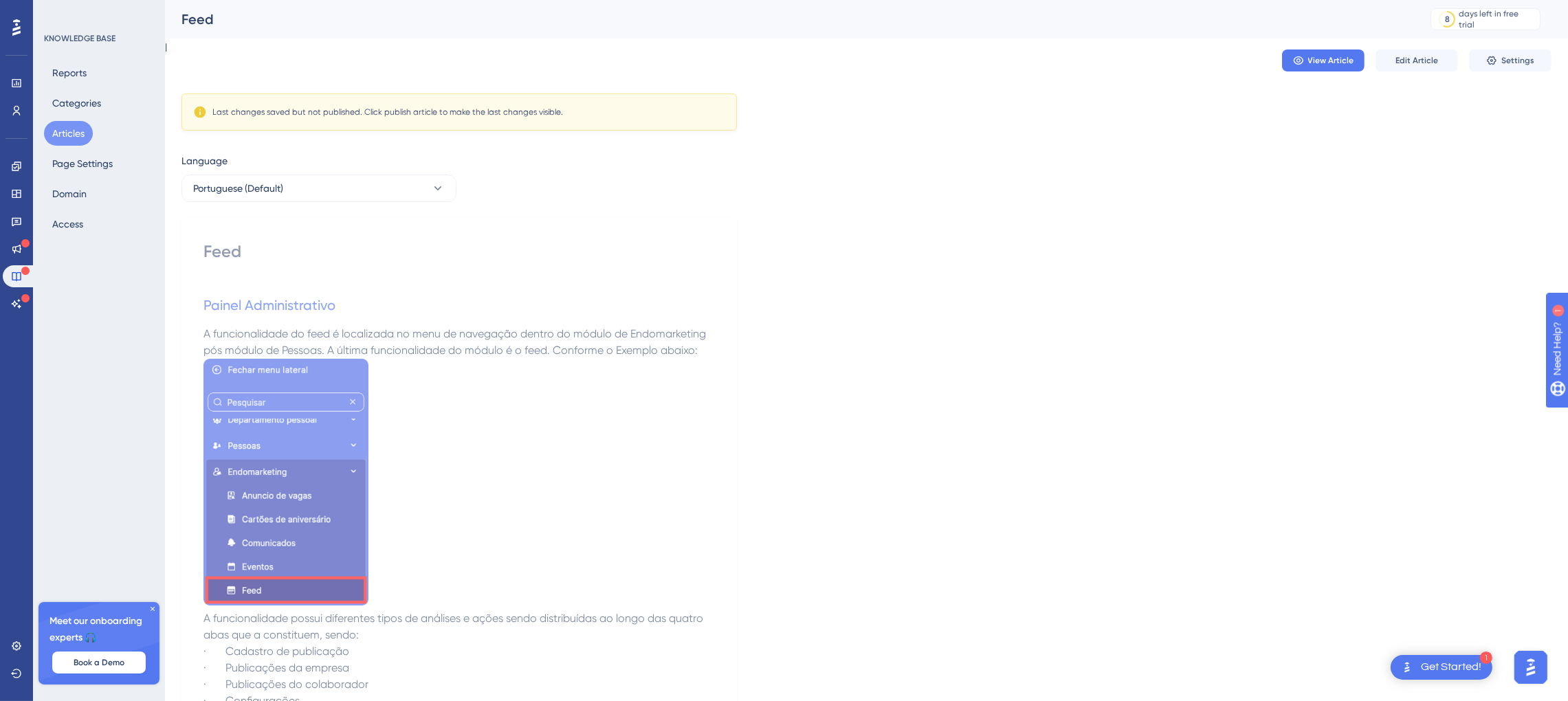 click on "A funcionalidade do feed é localizada no menu de navegação dentro do módulo de Endomarketing pós módulo de Pessoas. A última funcionalidade do módulo é o feed. Conforme o Exemplo abaixo:" at bounding box center (456, 342) 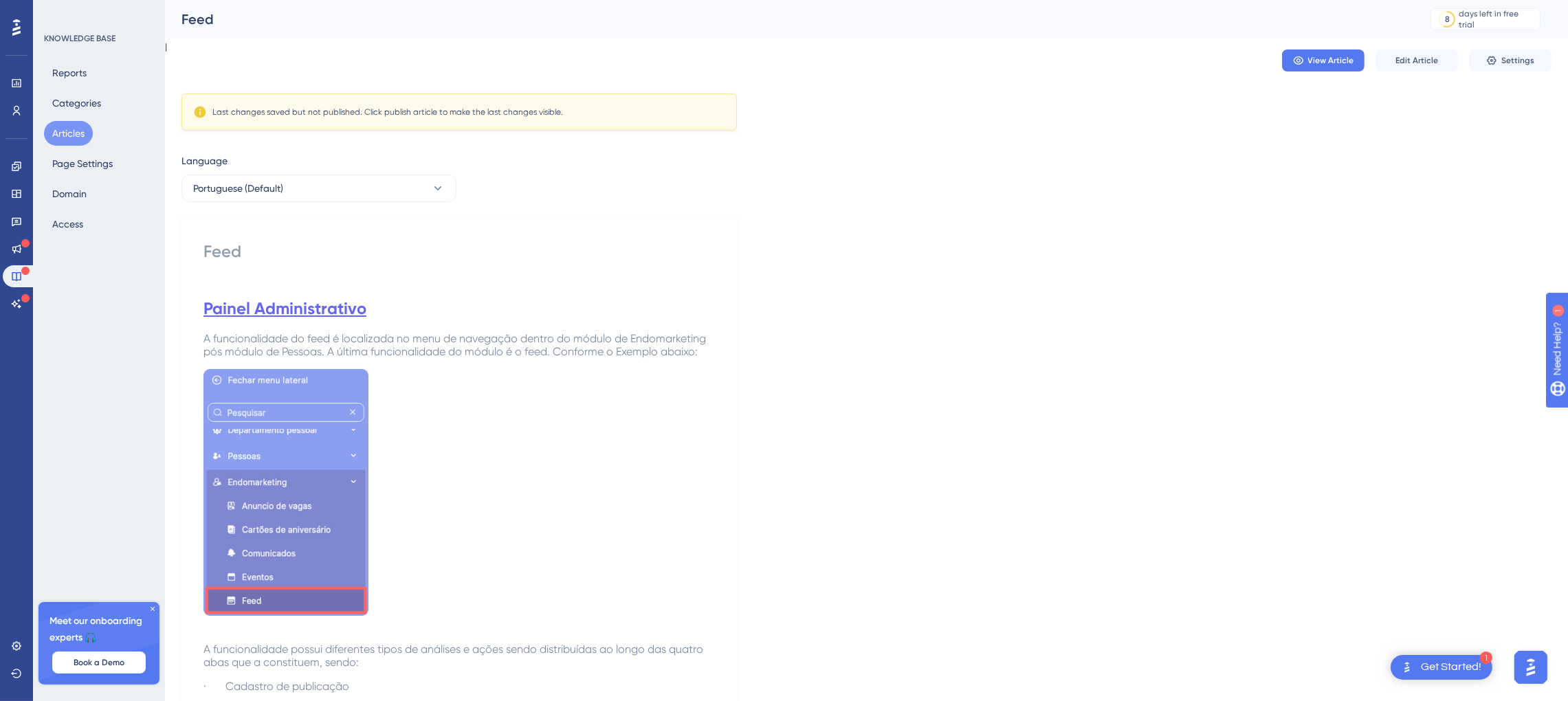 click on "Articles" at bounding box center [68, 133] 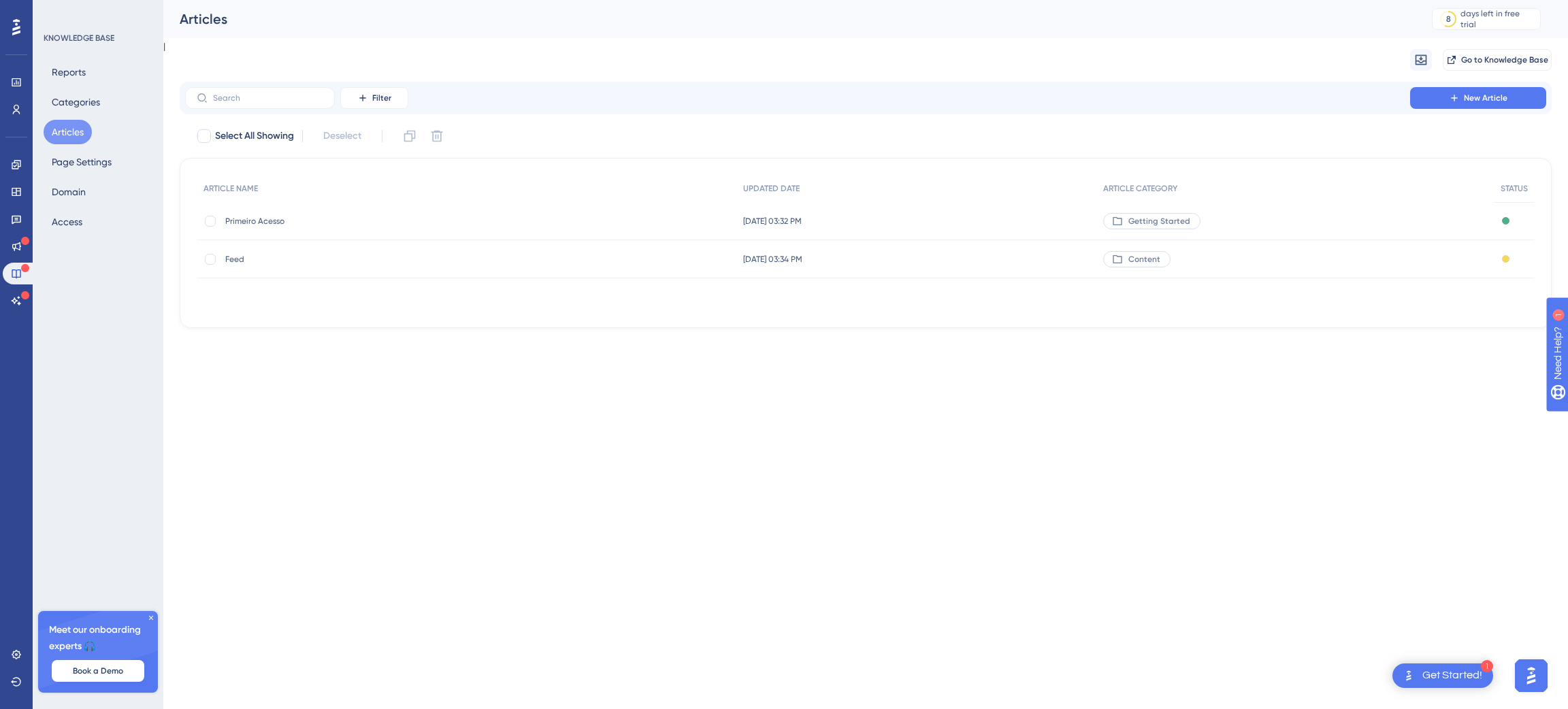 click on "Feed Feed" at bounding box center (466, 259) 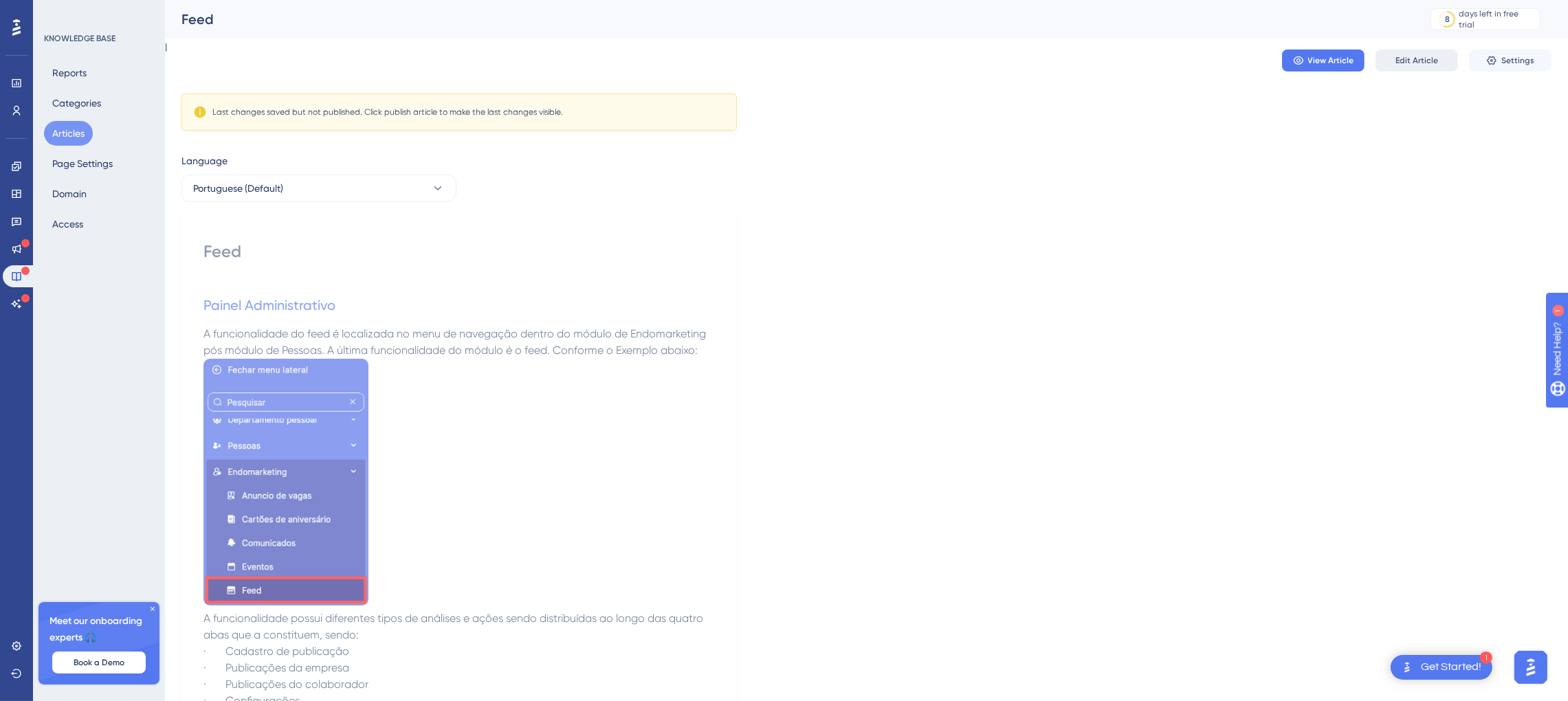 click on "Edit Article" at bounding box center [1417, 60] 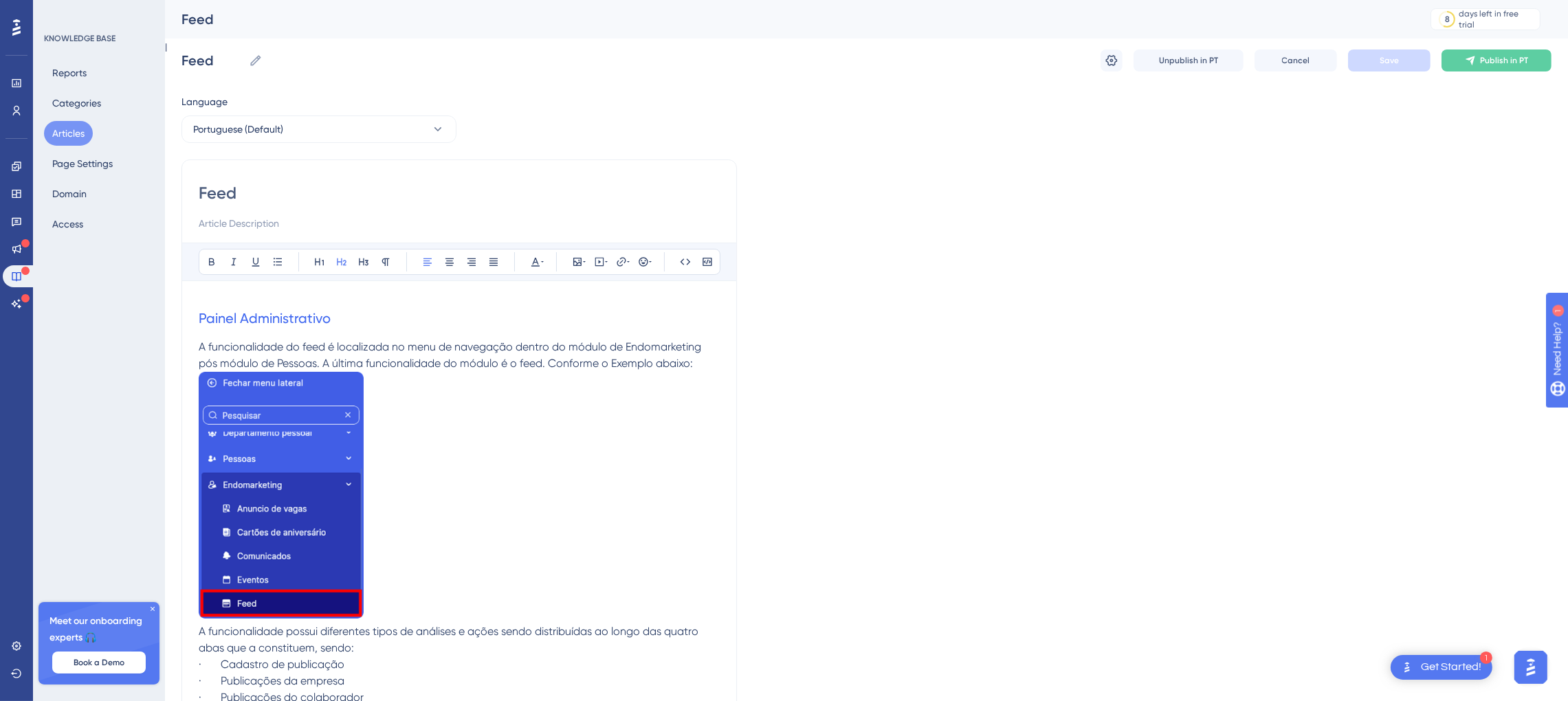 scroll, scrollTop: 2941, scrollLeft: 0, axis: vertical 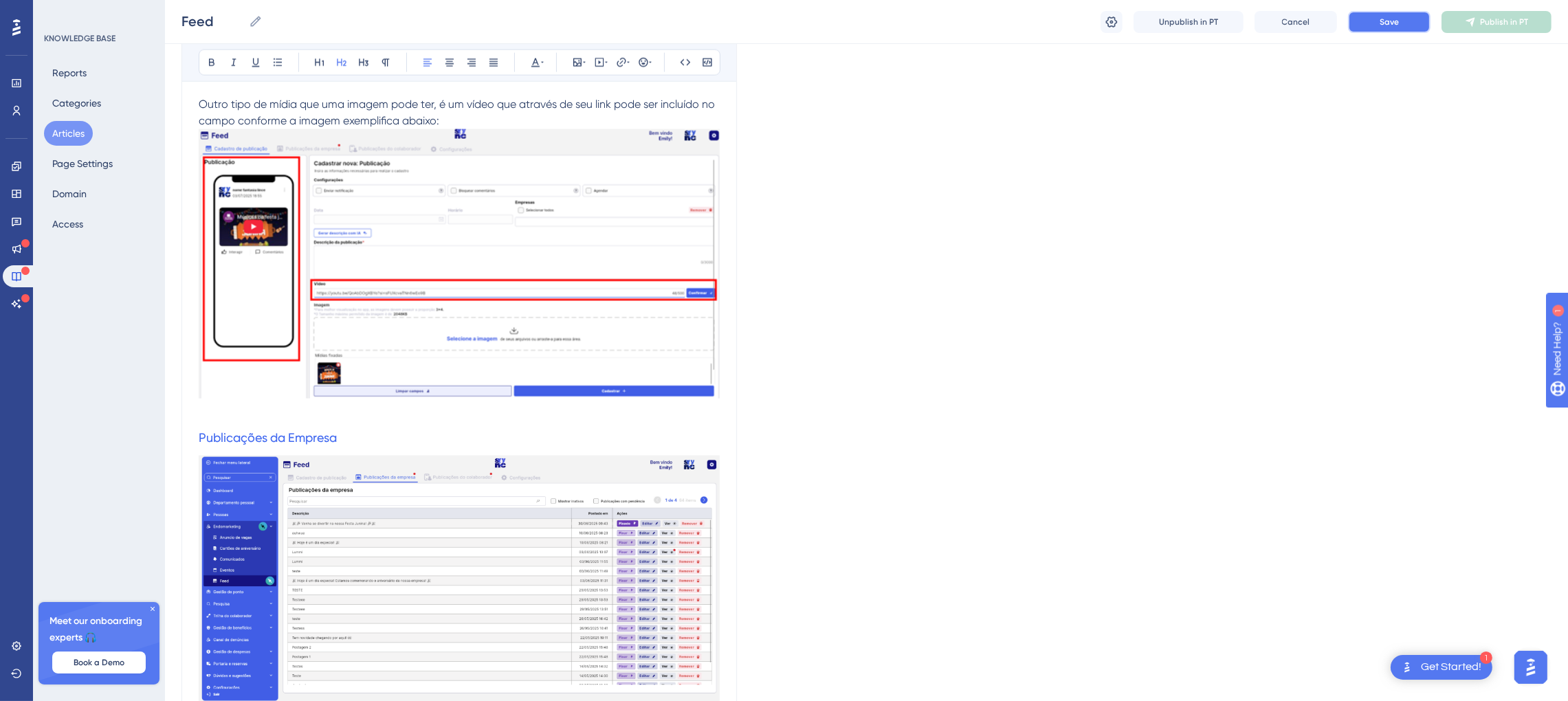 click on "Save" at bounding box center (1389, 22) 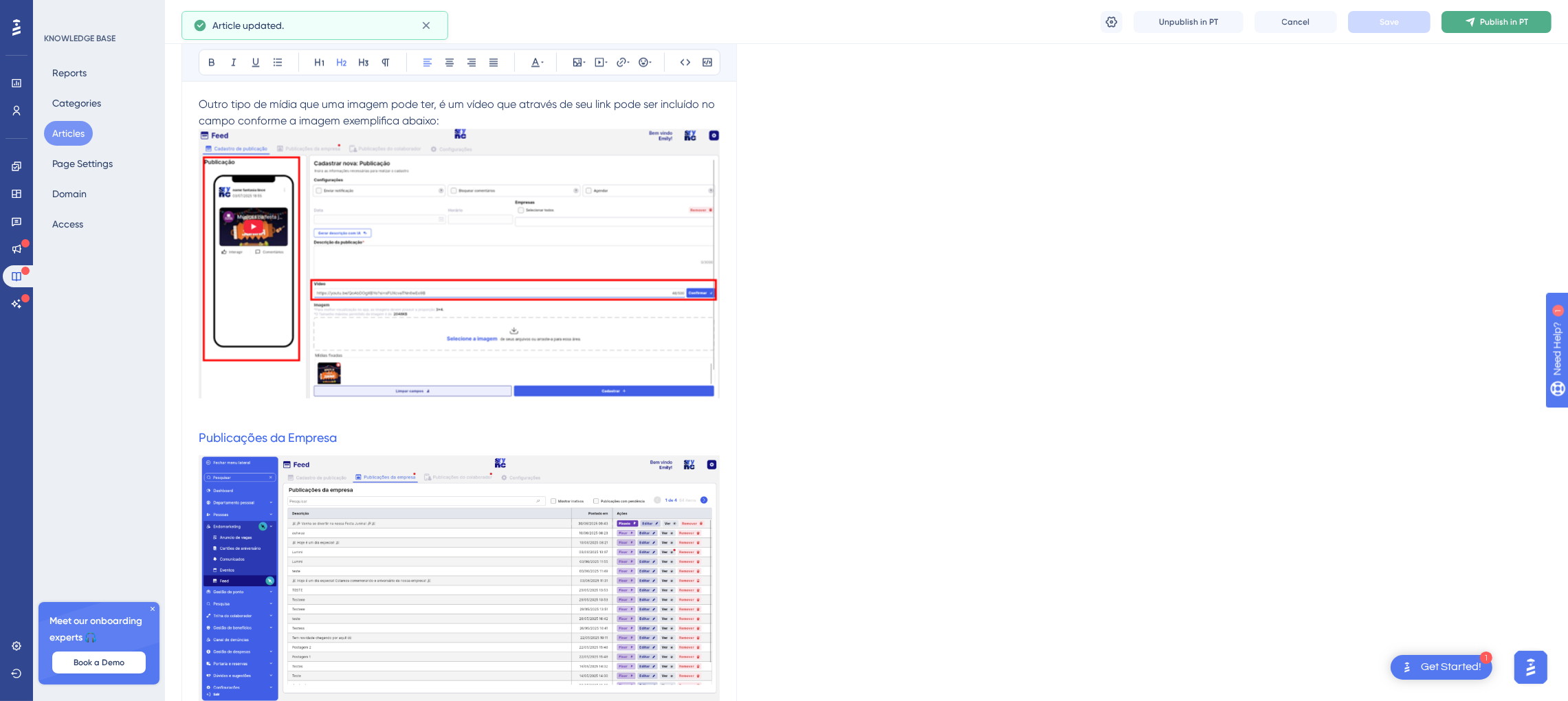 click on "Publish in PT" at bounding box center (1504, 22) 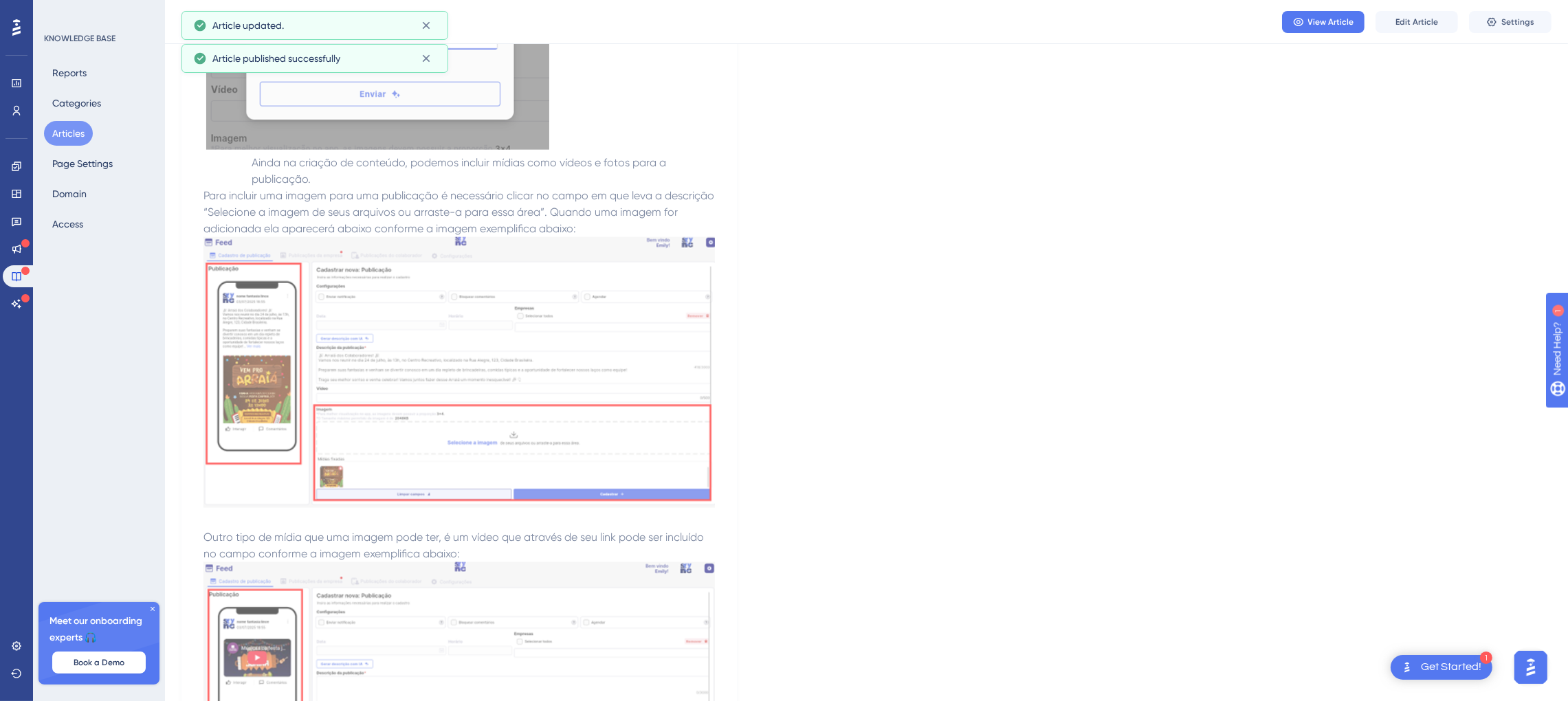 scroll, scrollTop: 2426, scrollLeft: 0, axis: vertical 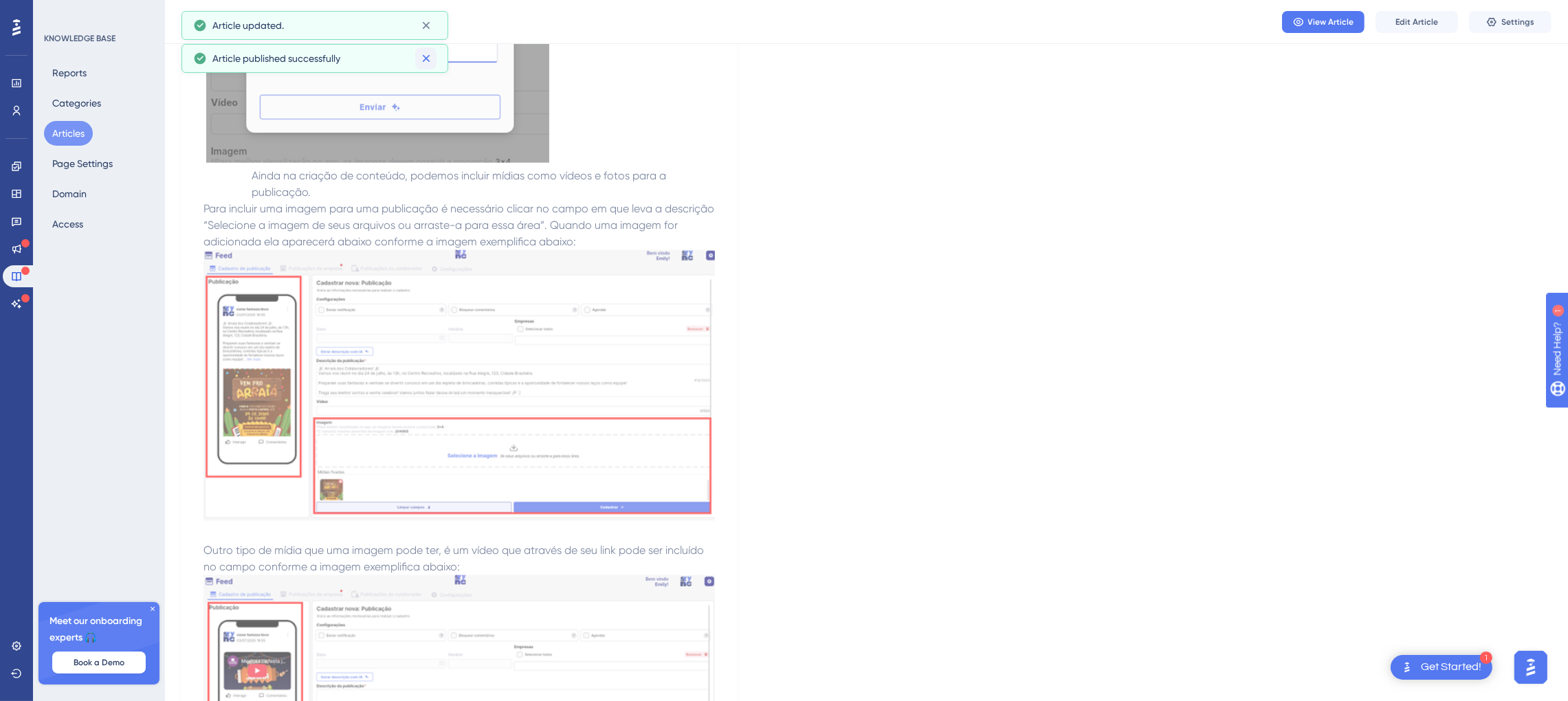 click 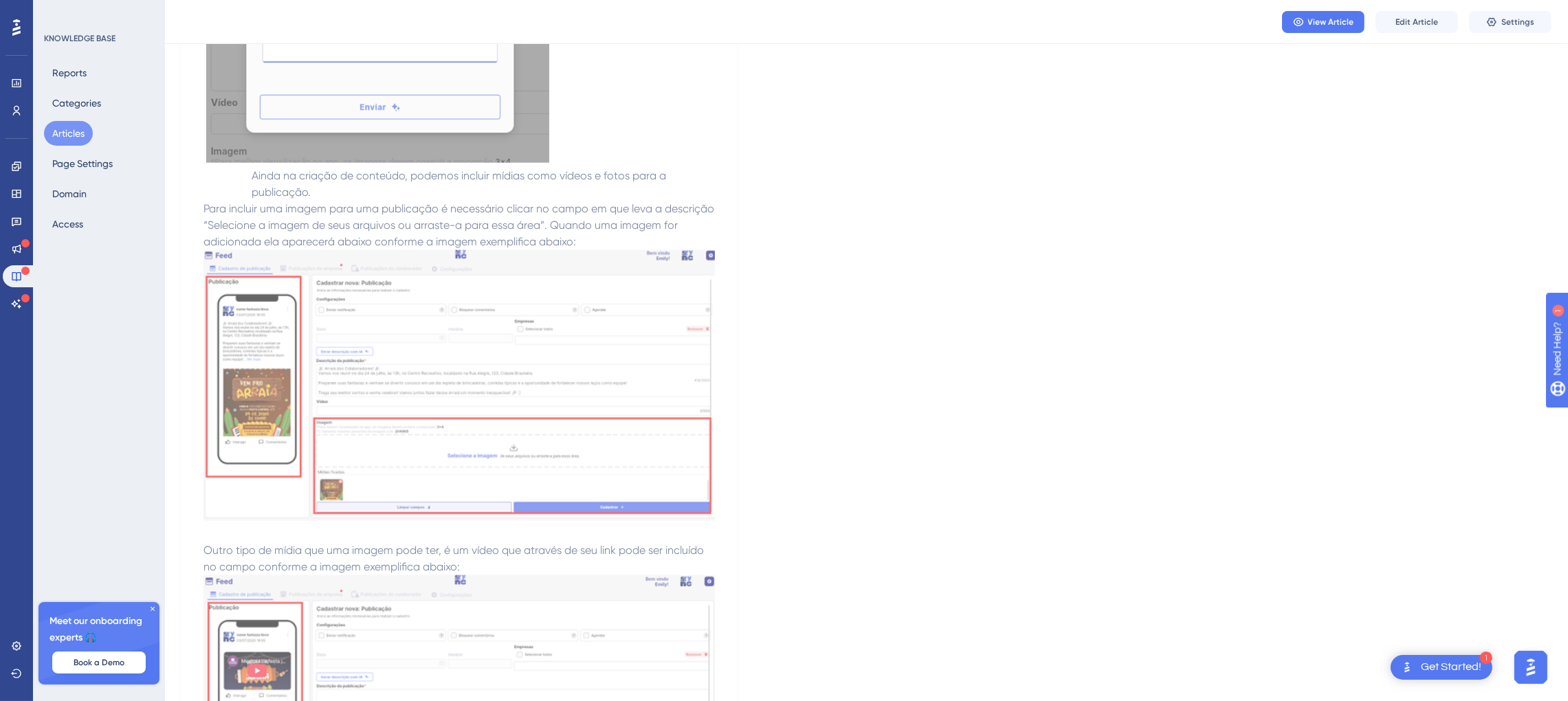 click on "View Article Edit Article Settings" at bounding box center (866, 22) 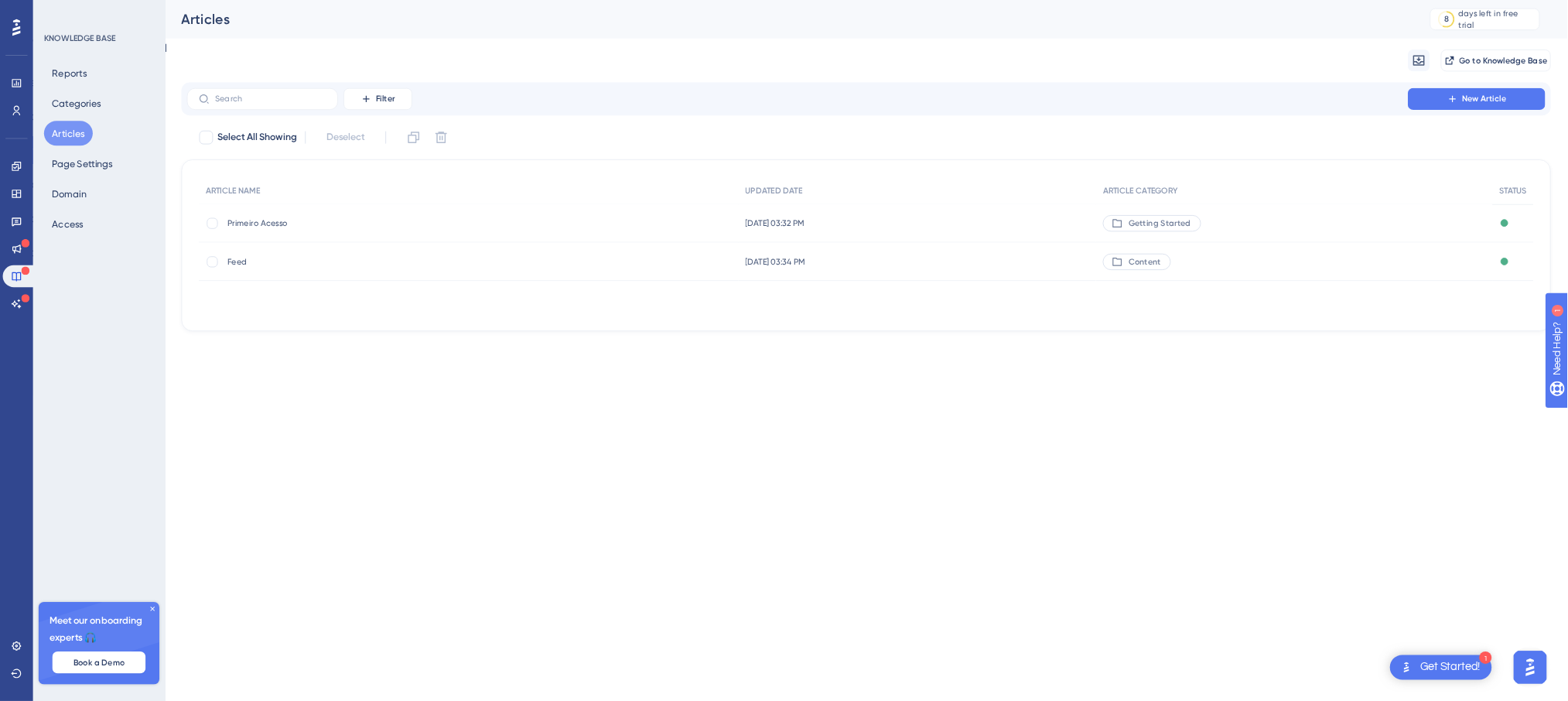 scroll, scrollTop: 0, scrollLeft: 0, axis: both 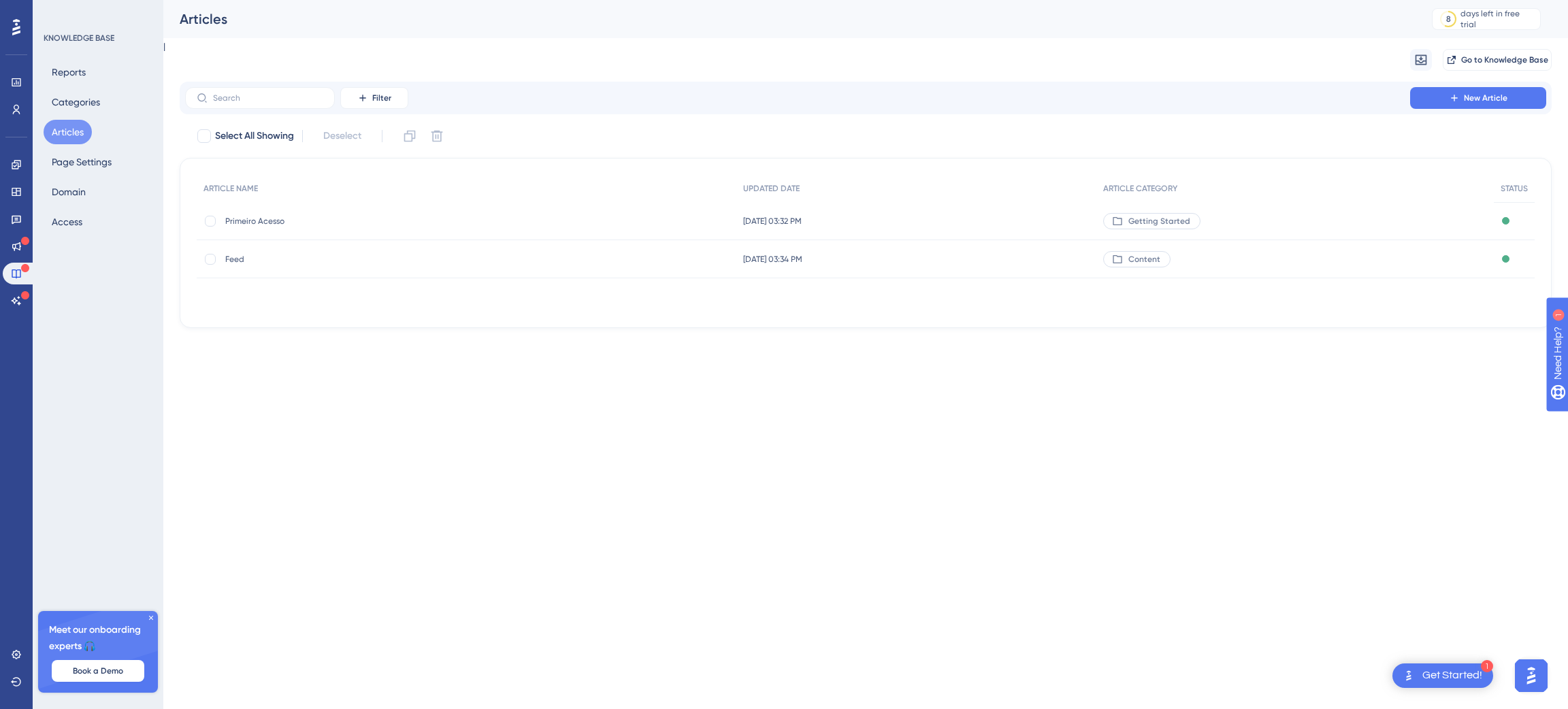 click on "1 Get Started!
Performance Users Engagement Widgets Feedback Product Updates Knowledge Base AI Assistant Settings Logout KNOWLEDGE BASE Reports Categories Articles Page Settings Domain Access Meet our onboarding experts 🎧 Book a Demo Upgrade Plan Articles 8 days left in free trial Click to see  upgrade options Migrate from Go to Knowledge Base Filter New Article Select All Showing Deselect ARTICLE NAME UPDATED DATE ARTICLE CATEGORY STATUS Primeiro Acesso Primeiro Acesso [DATE] 03:32 PM [DATE] 03:32 PM Getting Started Published Feed Feed [DATE] 03:34 PM [DATE] 03:34 PM Content Published
153 results
Use arrow keys  ↑ ↓  to navigate
The action has been successful" at bounding box center [784, 27] 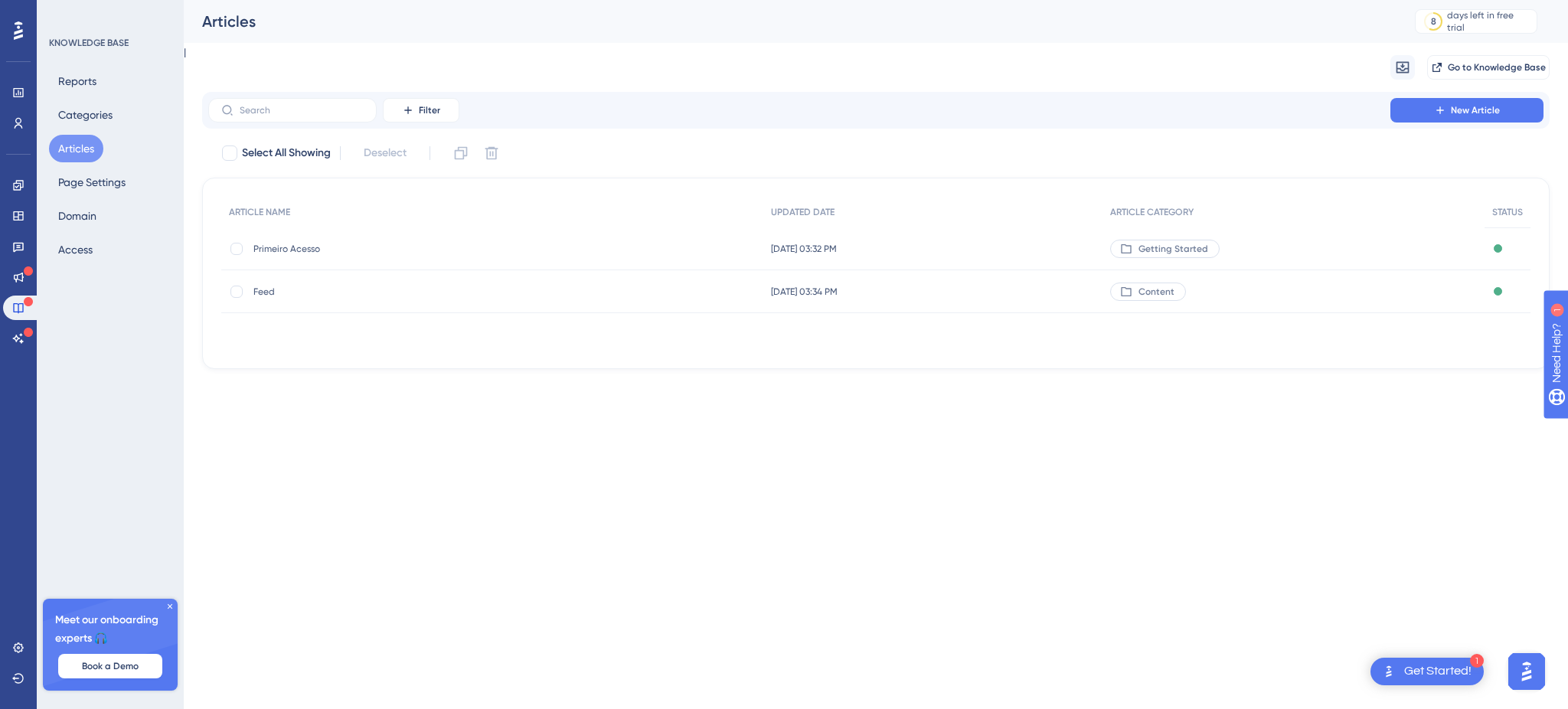 drag, startPoint x: 1743, startPoint y: 2, endPoint x: 1096, endPoint y: 426, distance: 773.55349 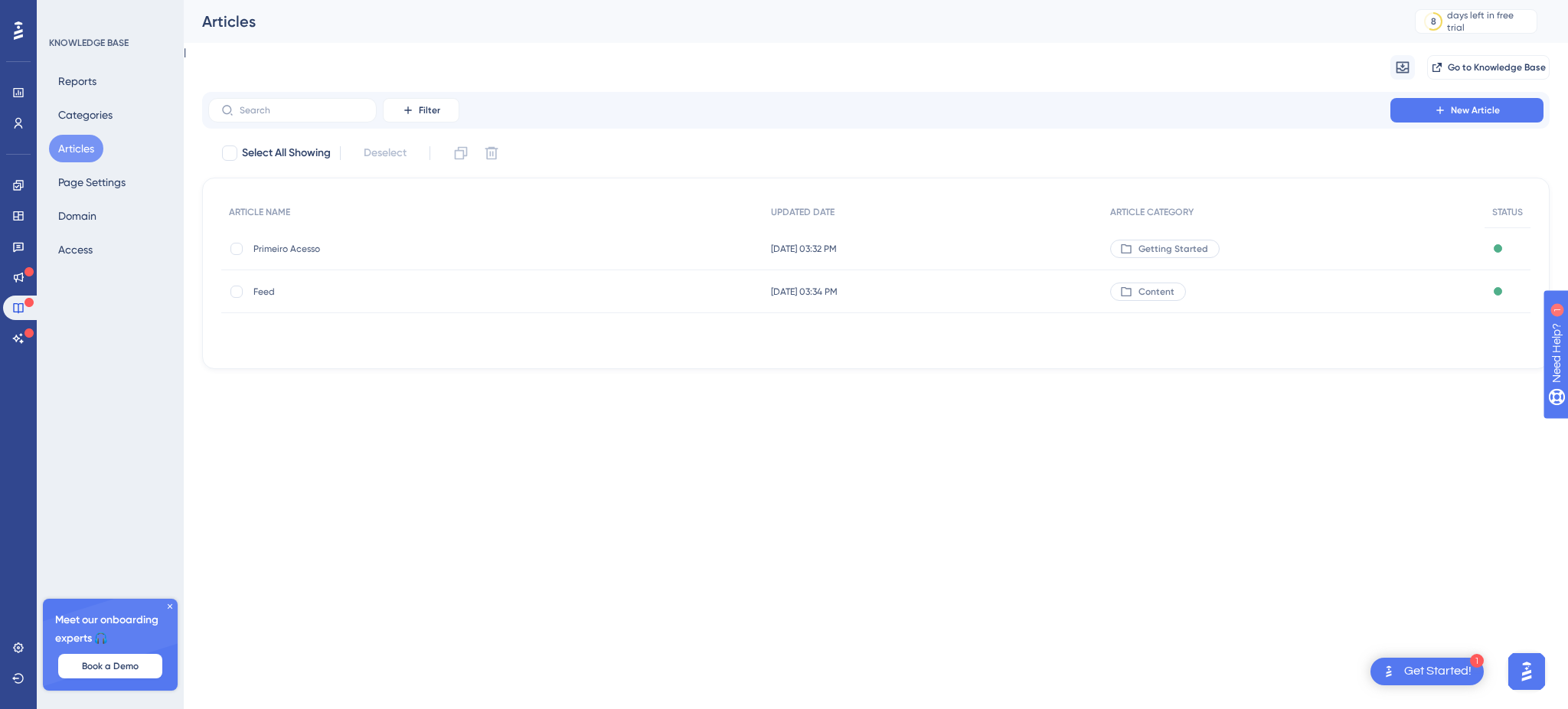 click on "[DATE] 03:34 PM [DATE] 03:34 PM" at bounding box center [933, 292] 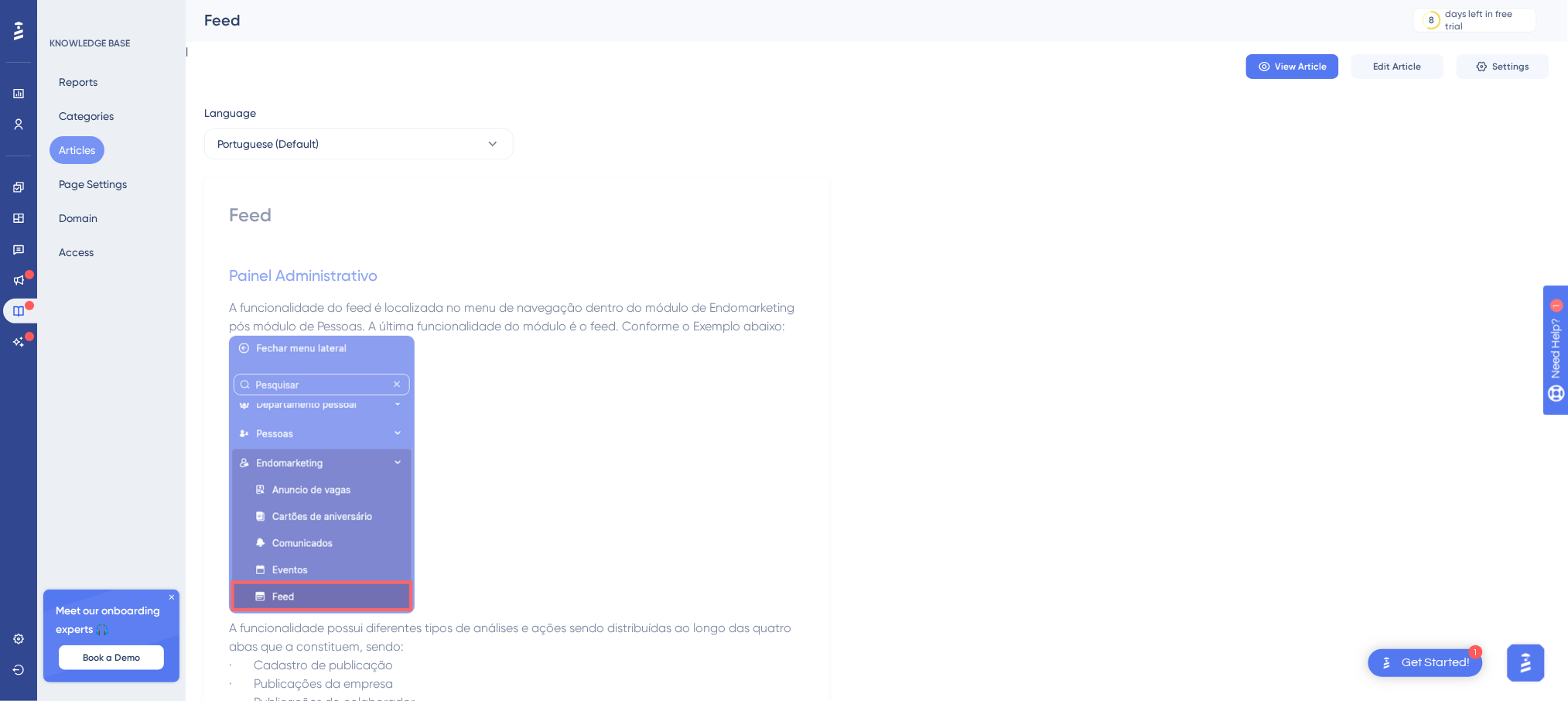 scroll, scrollTop: 0, scrollLeft: 0, axis: both 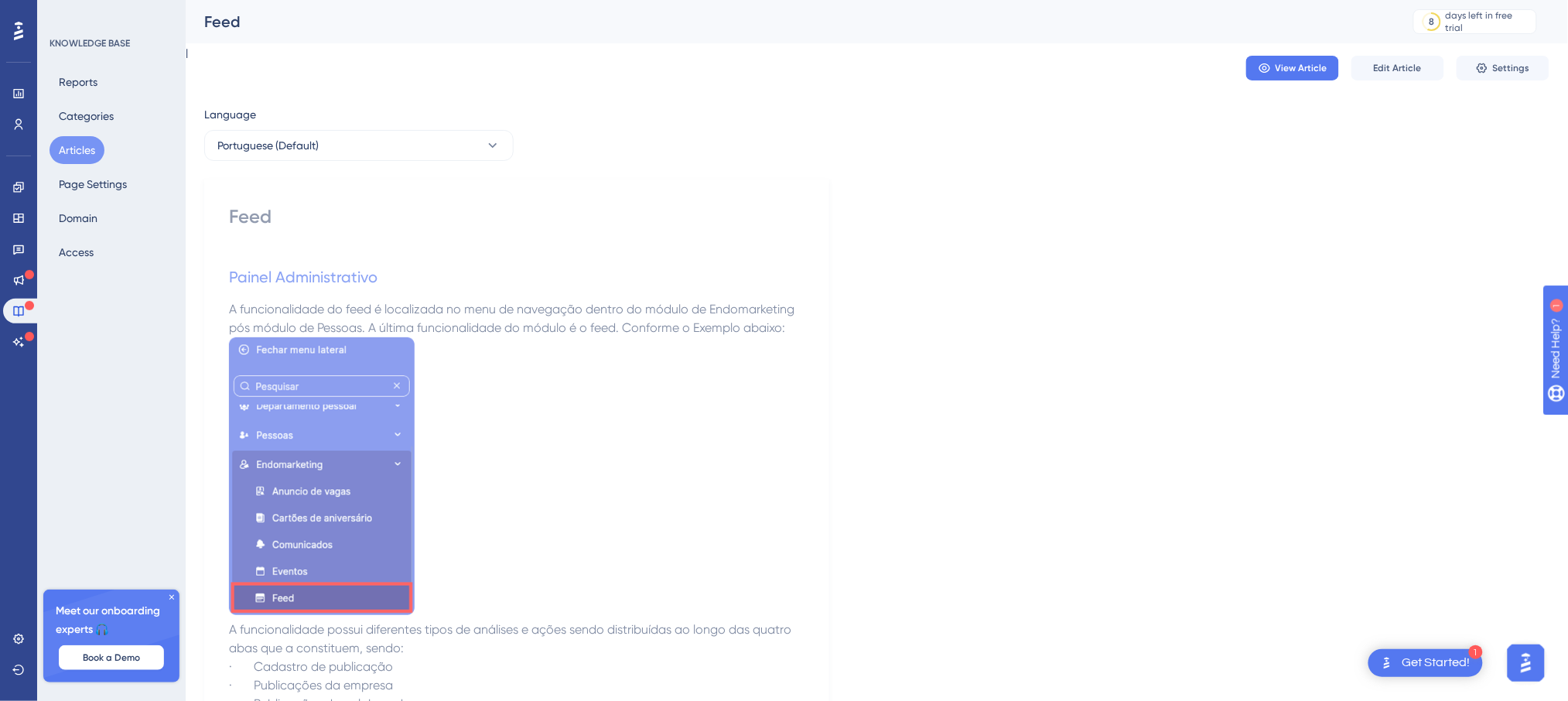 click on "Articles" at bounding box center [77, 150] 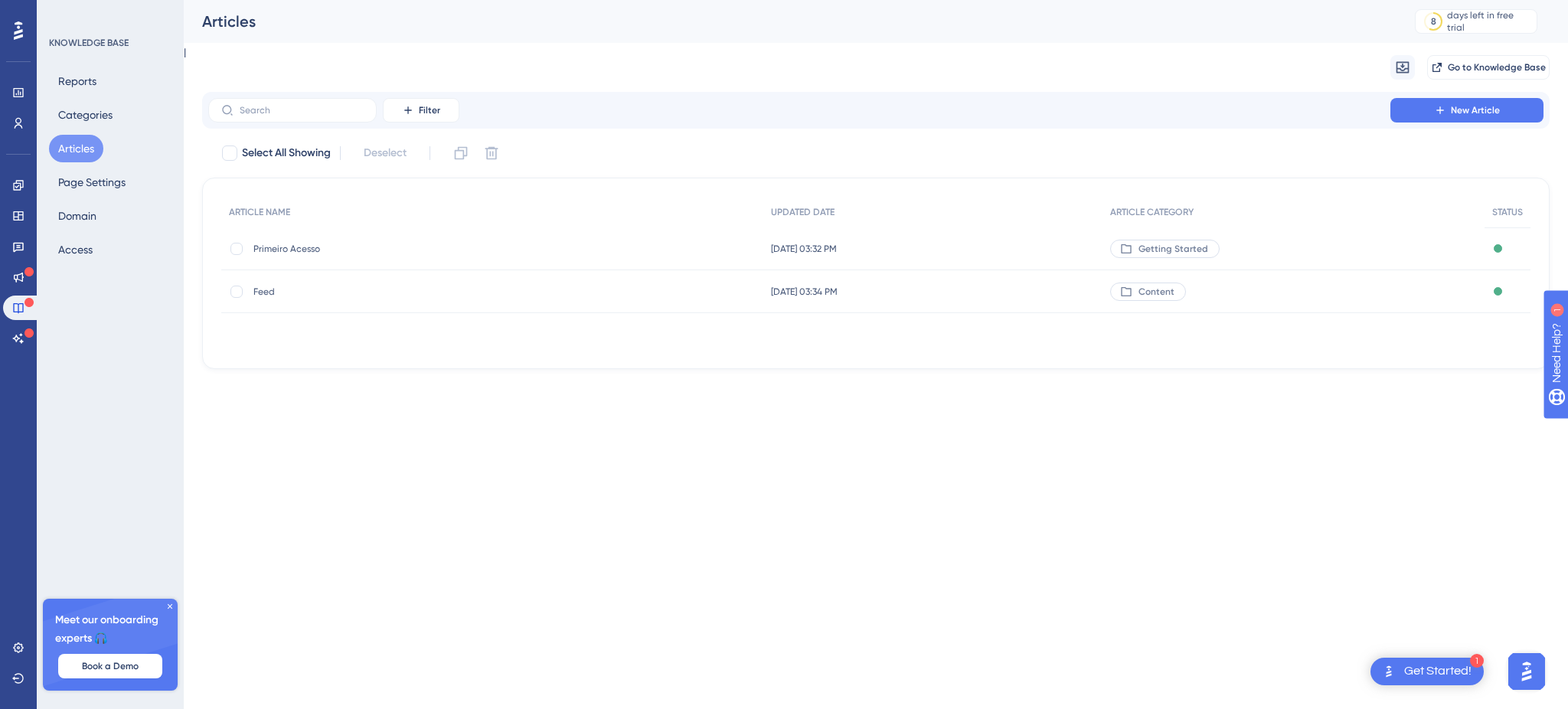 click on "Primeiro Acesso Primeiro Acesso" at bounding box center (376, 249) 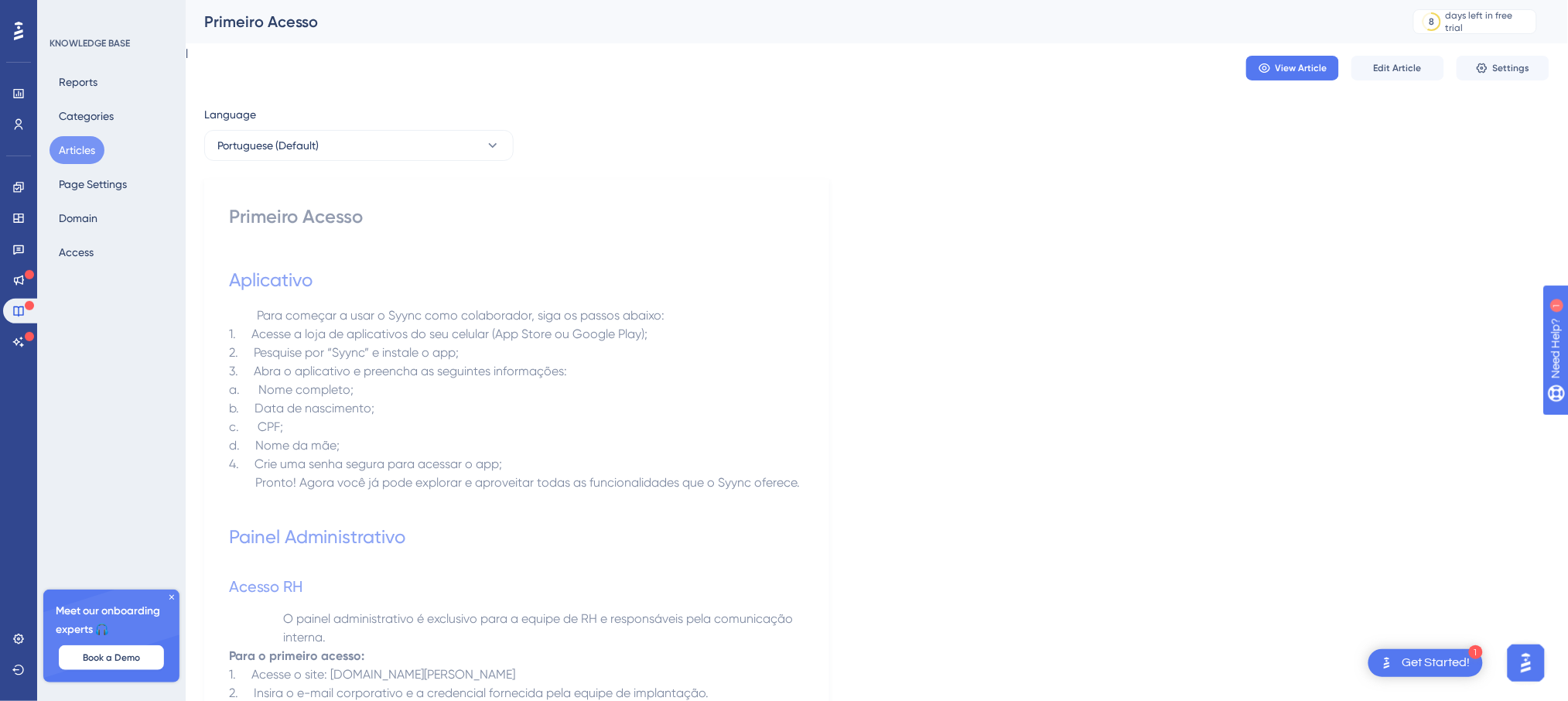 click on "Articles" at bounding box center (77, 150) 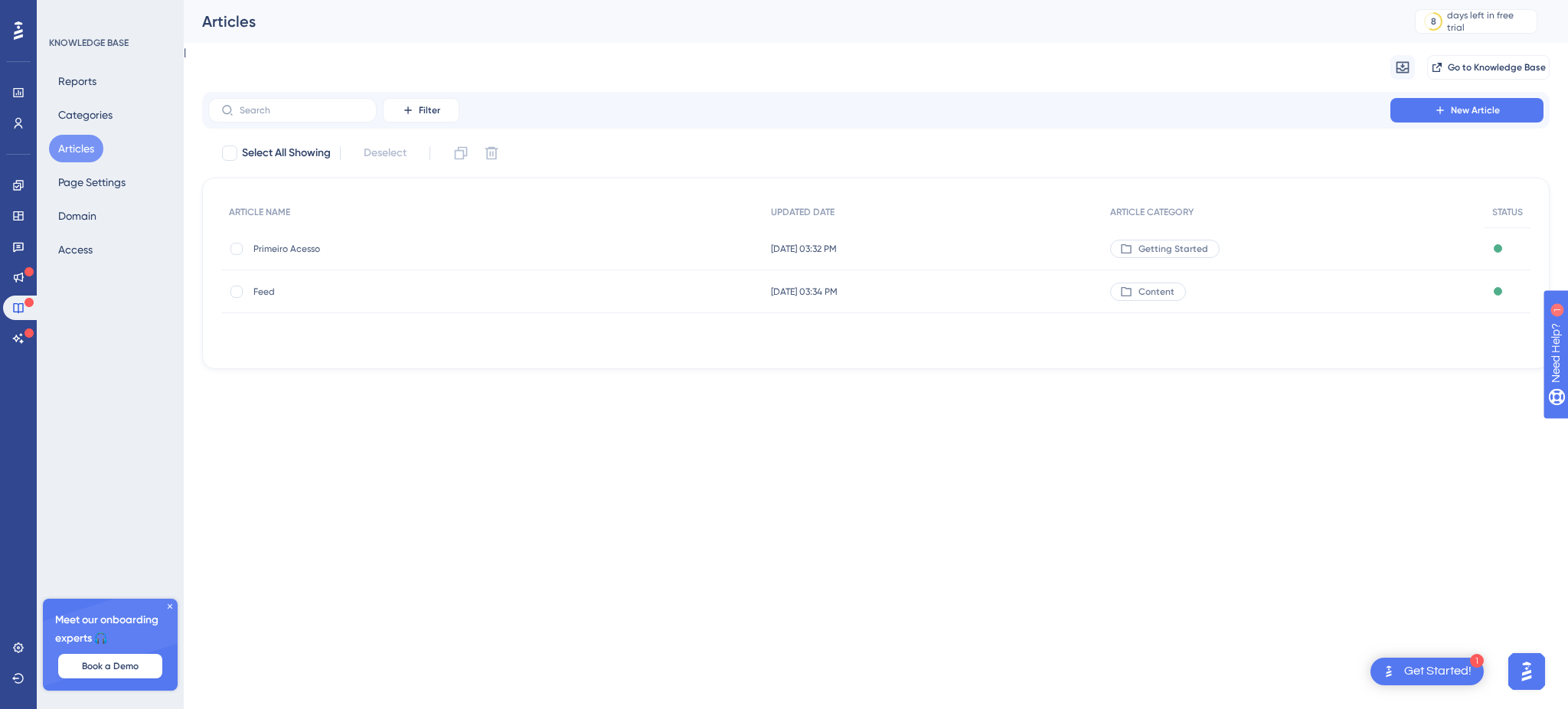 click on "Feed" at bounding box center (376, 292) 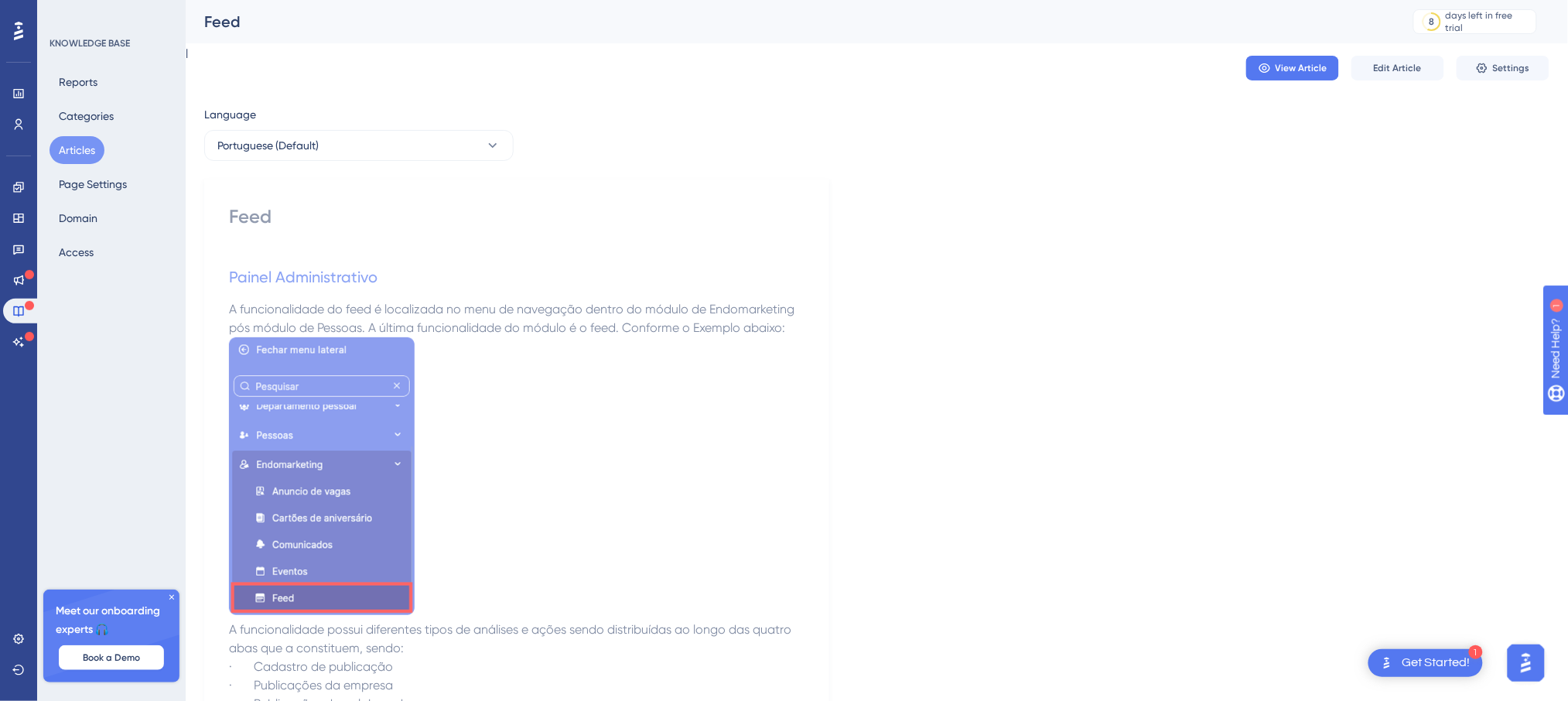 click on "Articles" at bounding box center [77, 150] 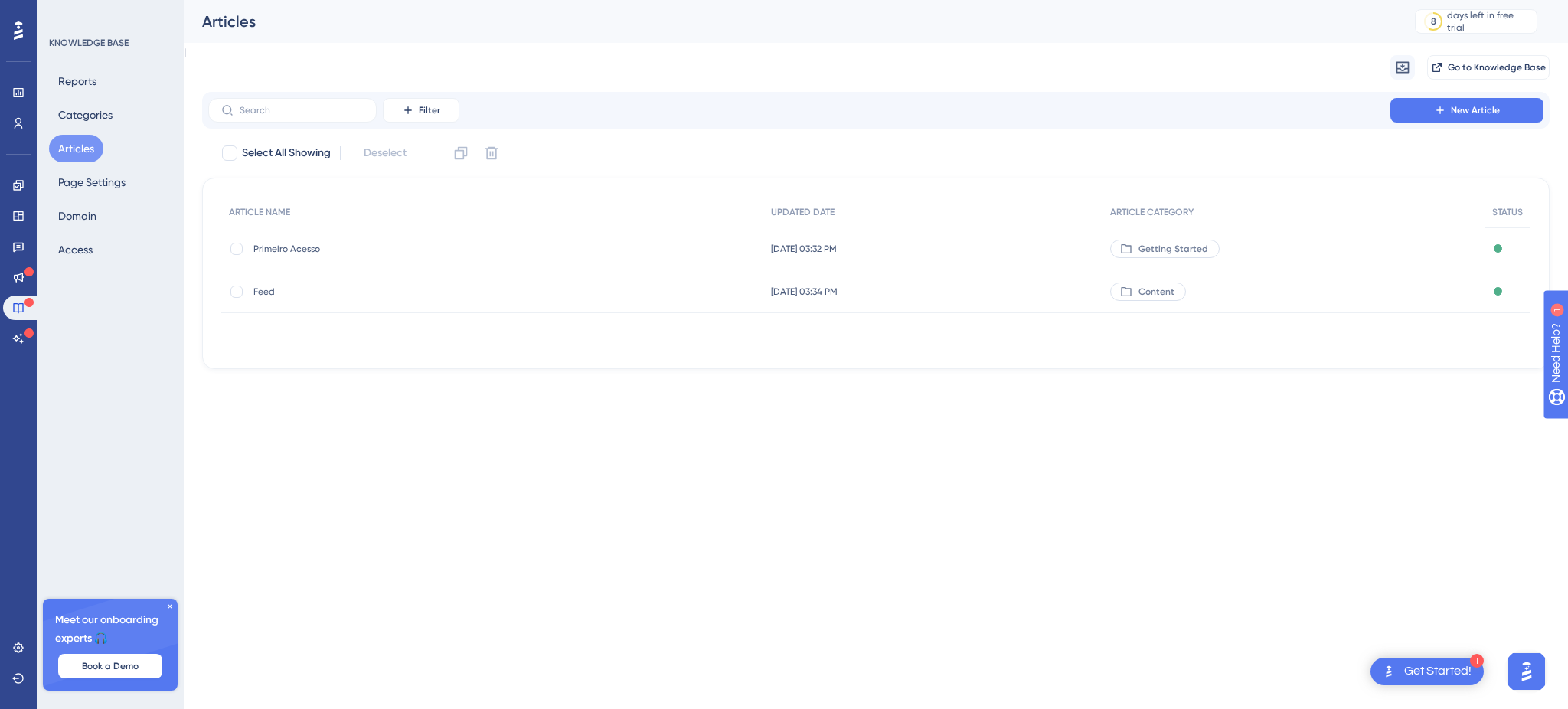 click on "Content" at bounding box center [1293, 292] 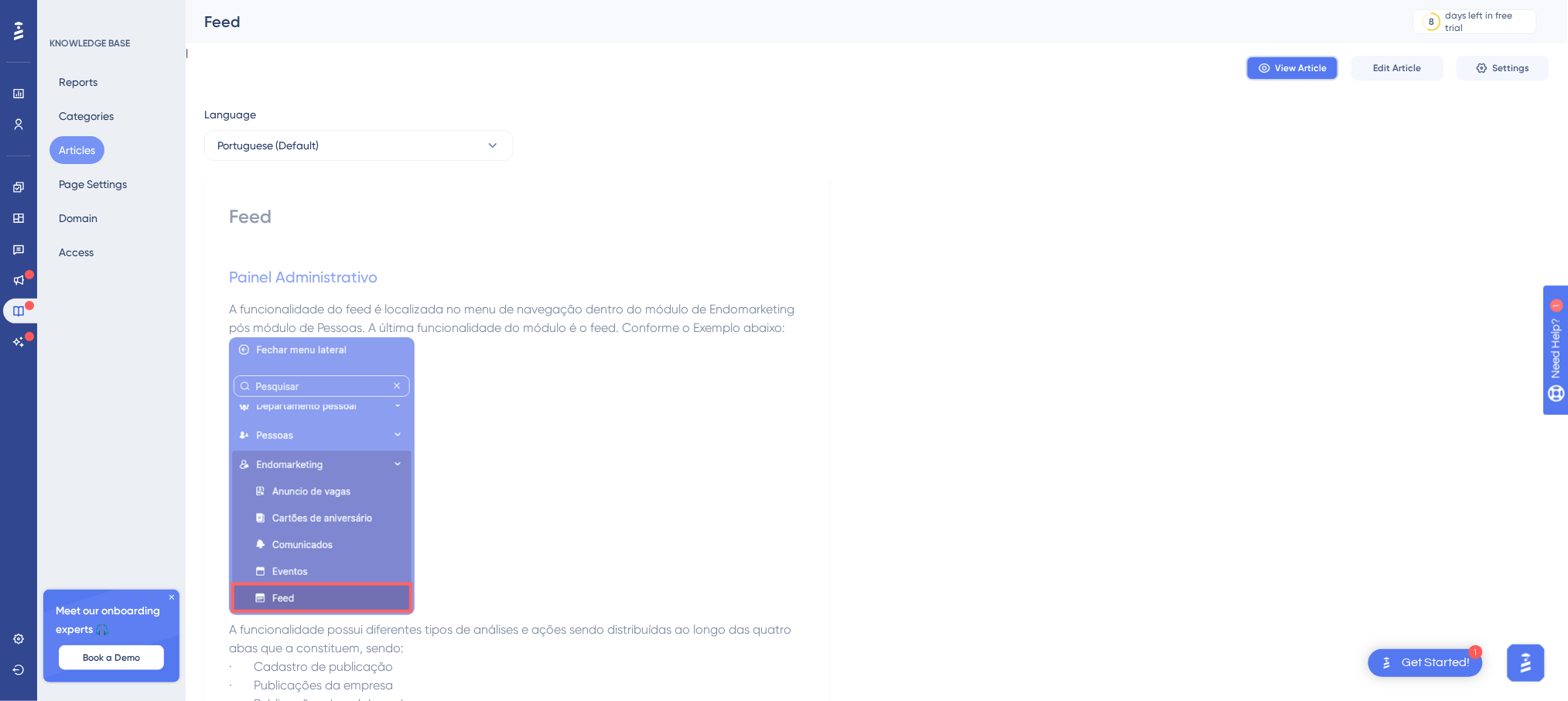 click on "View Article" at bounding box center (1301, 68) 